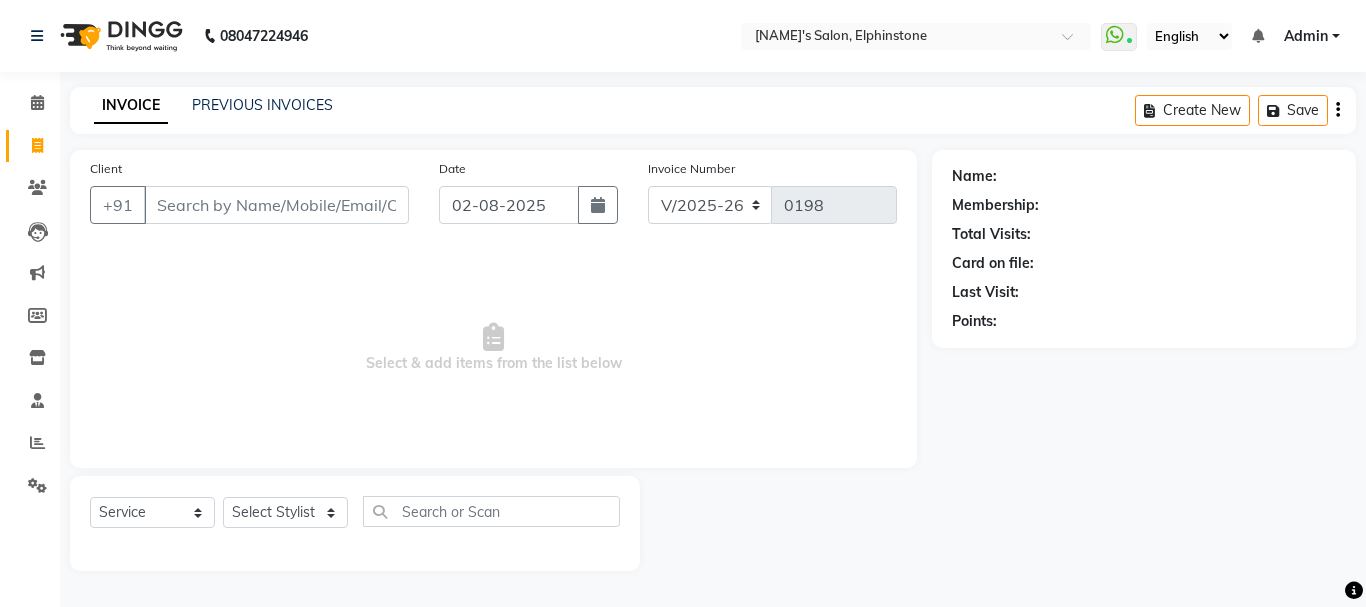 select on "716" 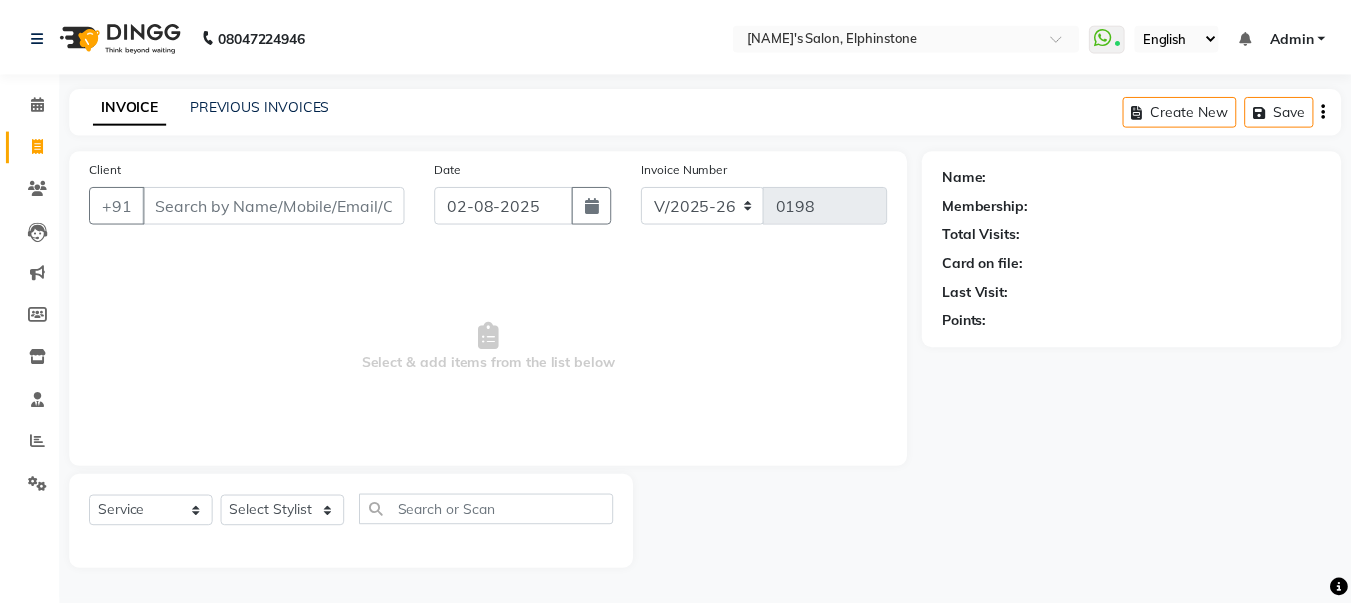 scroll, scrollTop: 0, scrollLeft: 0, axis: both 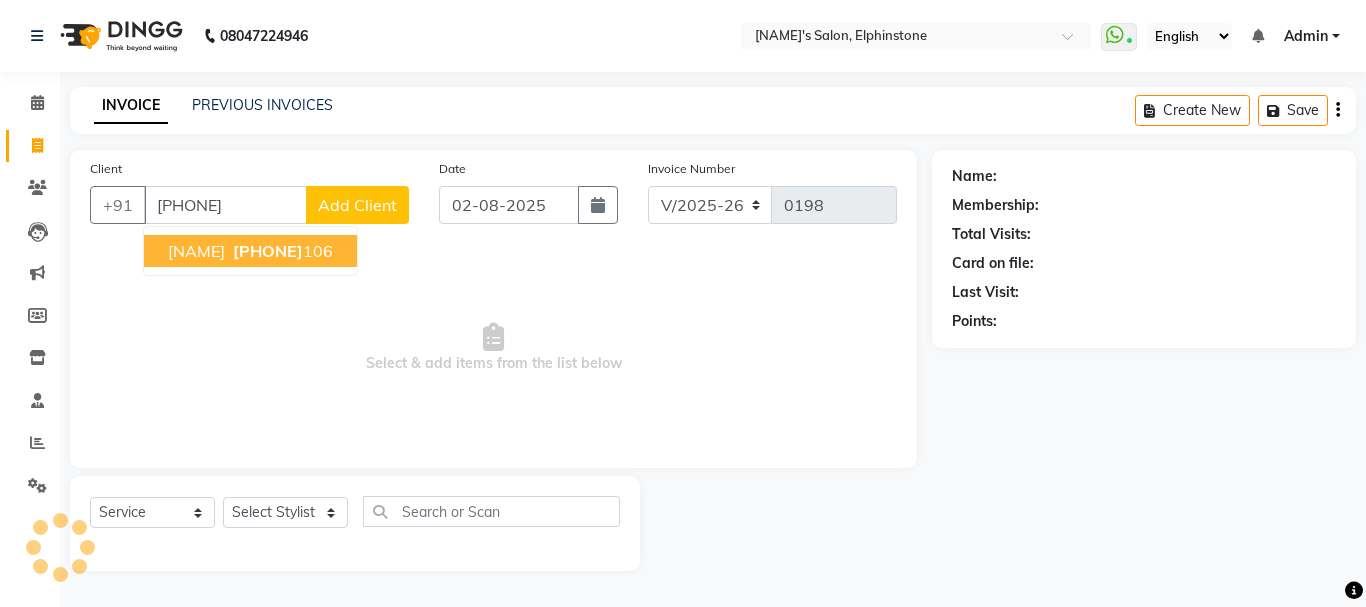 click on "[PHONE]" at bounding box center (268, 251) 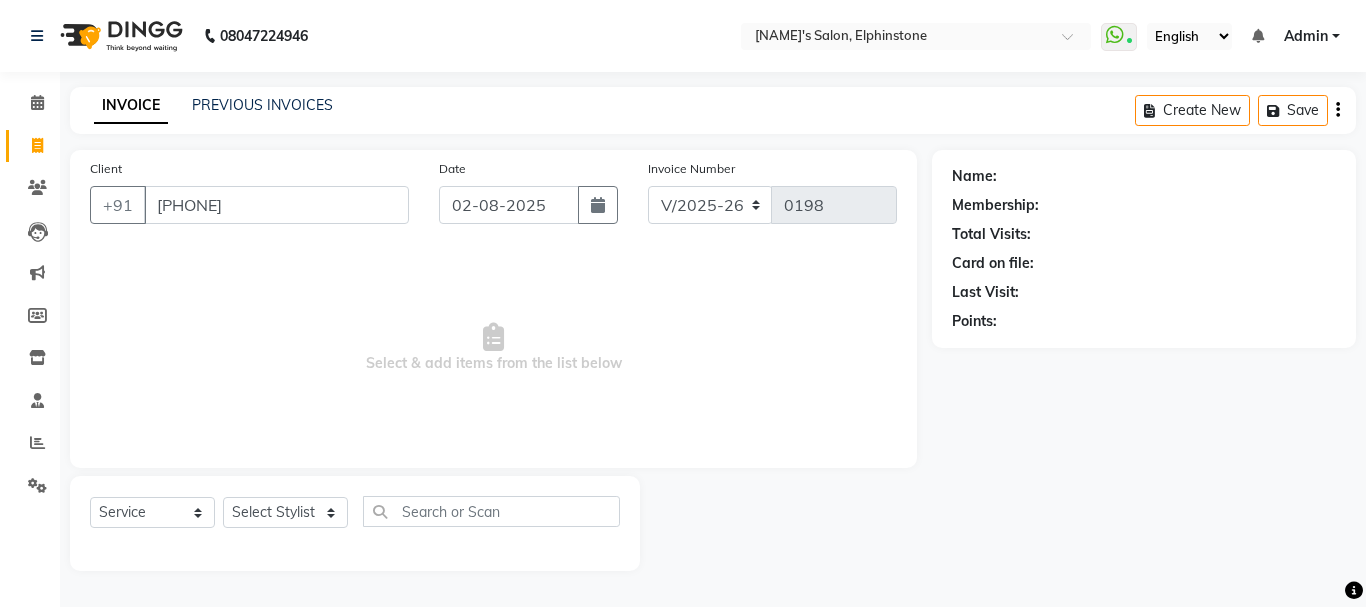 type on "[PHONE]" 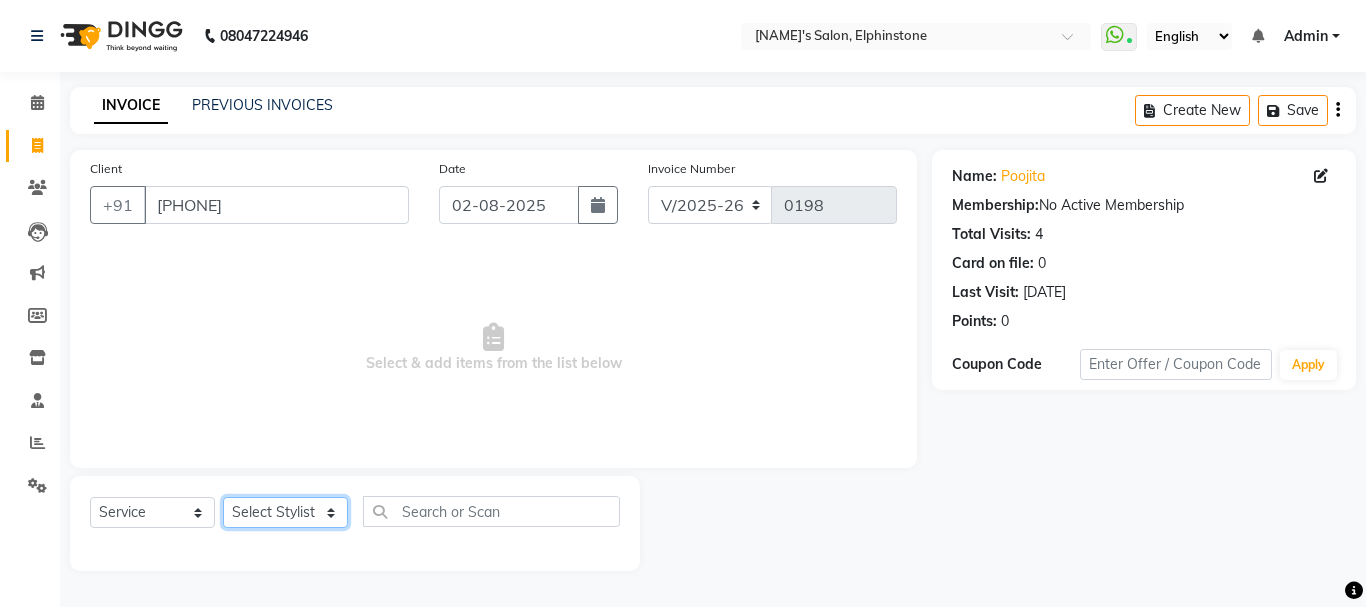 click on "Select Stylist [PERSON_NAME] [PERSON_NAME] [PERSON_NAME] [PERSON_NAME] [PERSON_NAME]" 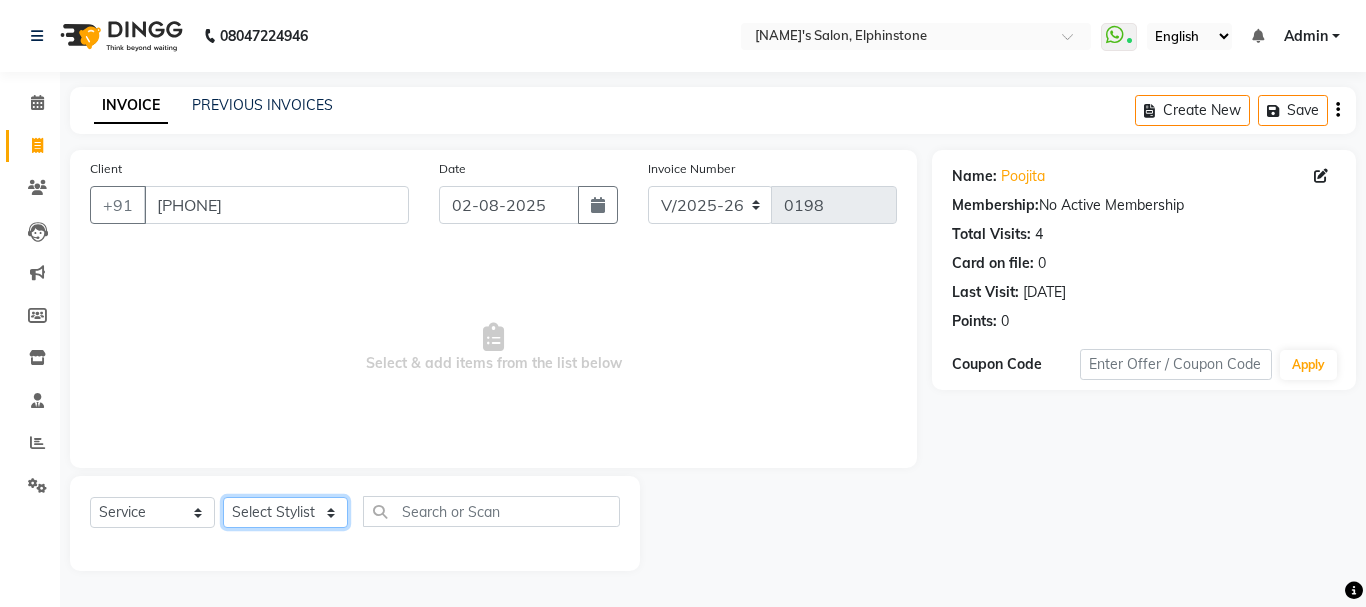 select on "78839" 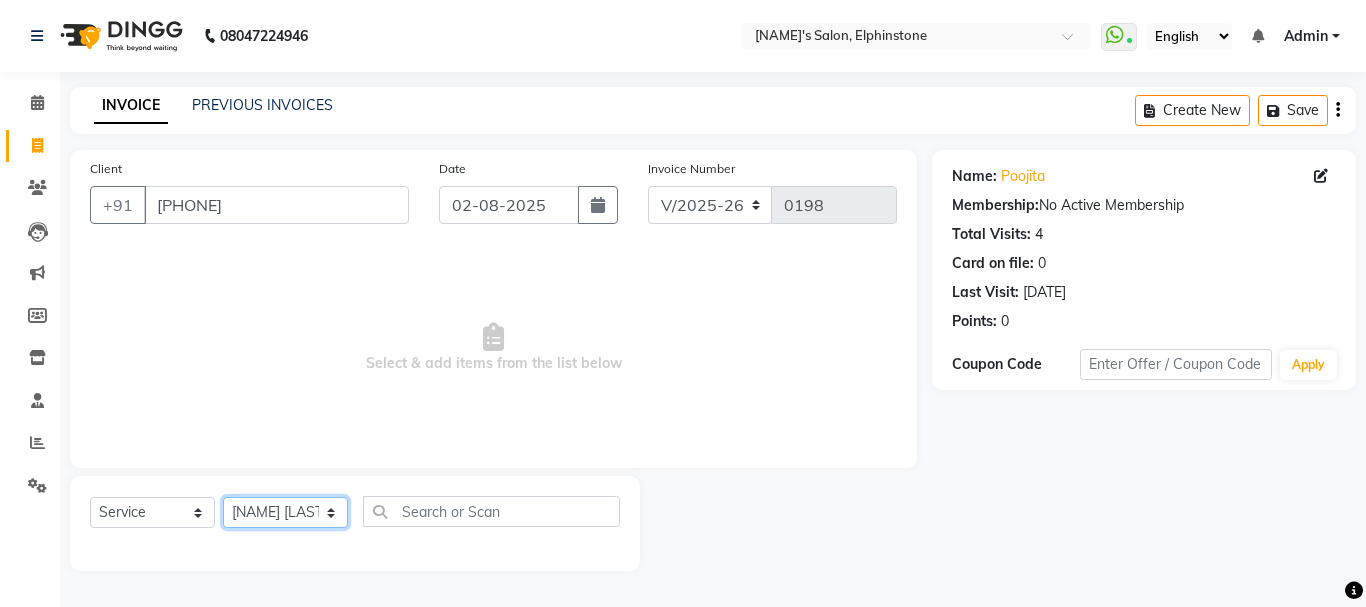 click on "Select Stylist [PERSON_NAME] [PERSON_NAME] [PERSON_NAME] [PERSON_NAME] [PERSON_NAME]" 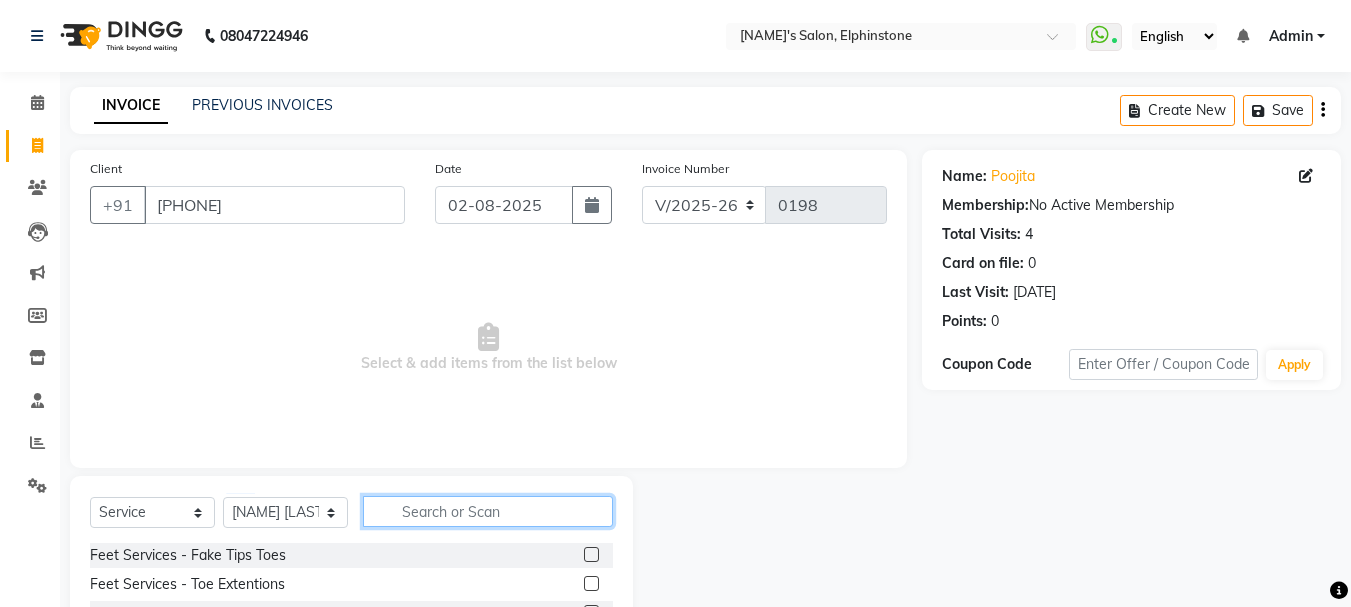 click 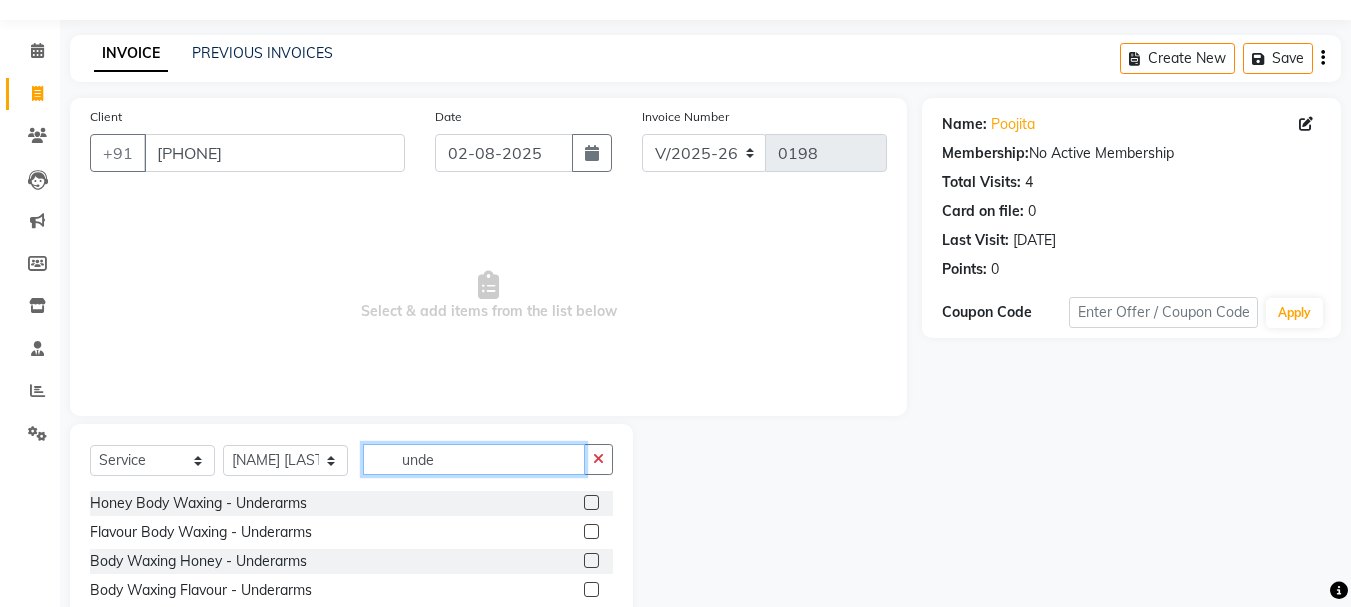 scroll, scrollTop: 100, scrollLeft: 0, axis: vertical 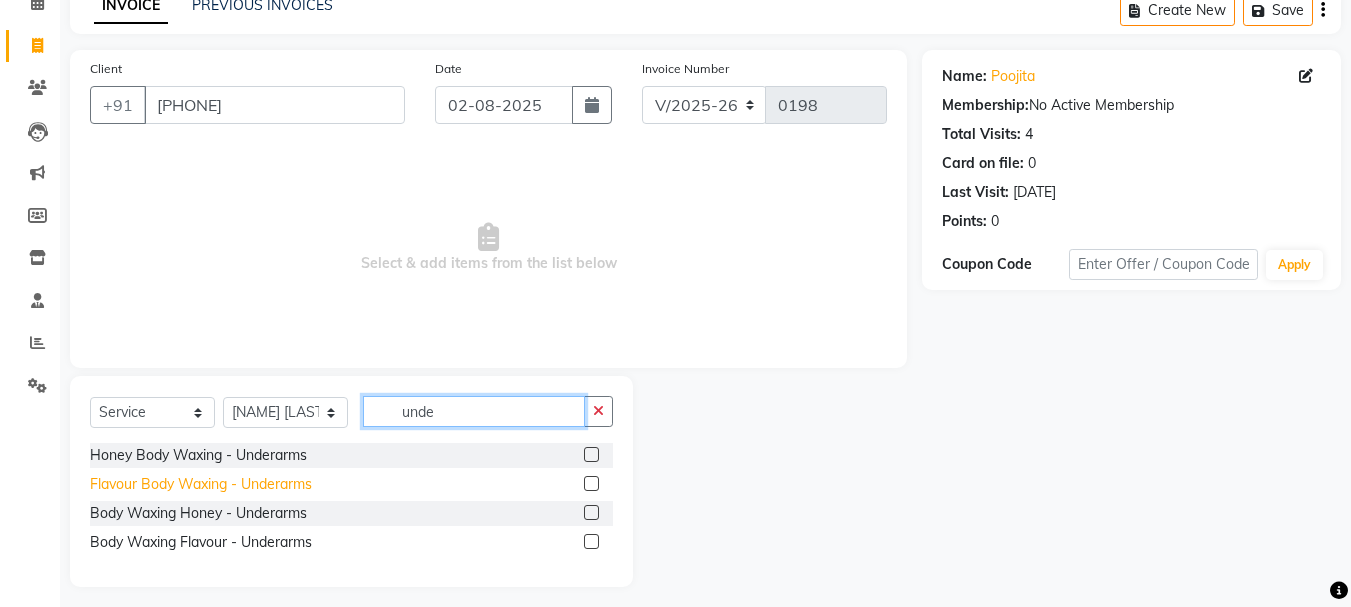 type on "unde" 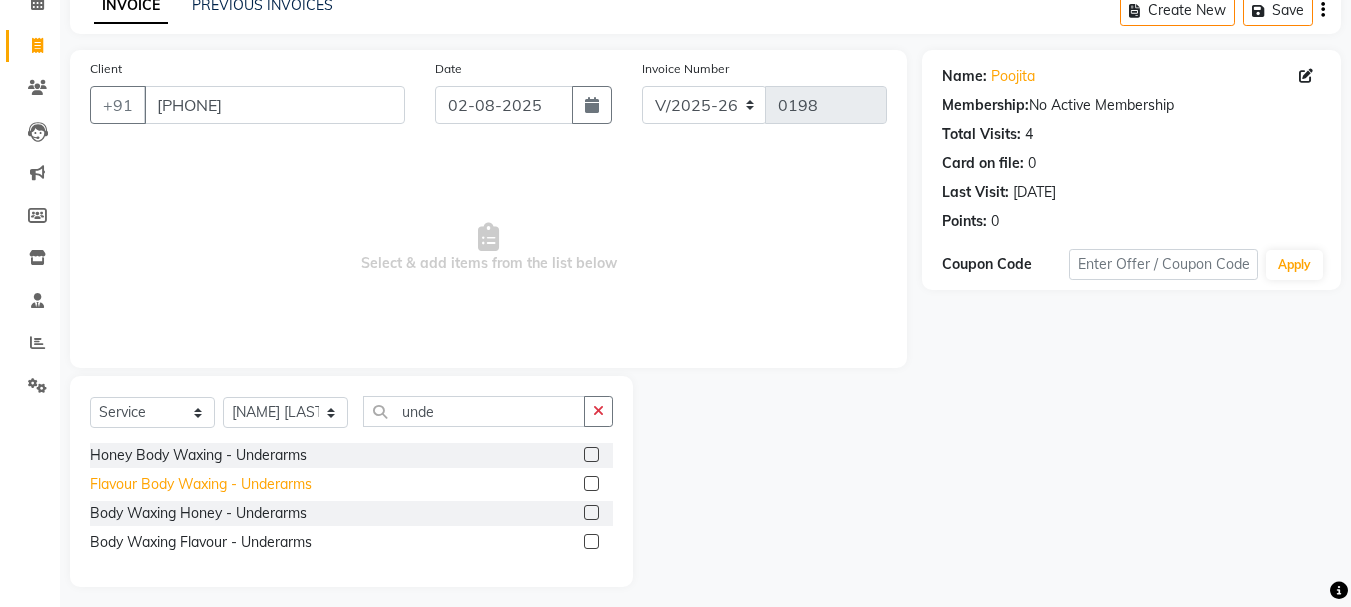 click on "Flavour Body Waxing  - Underarms" 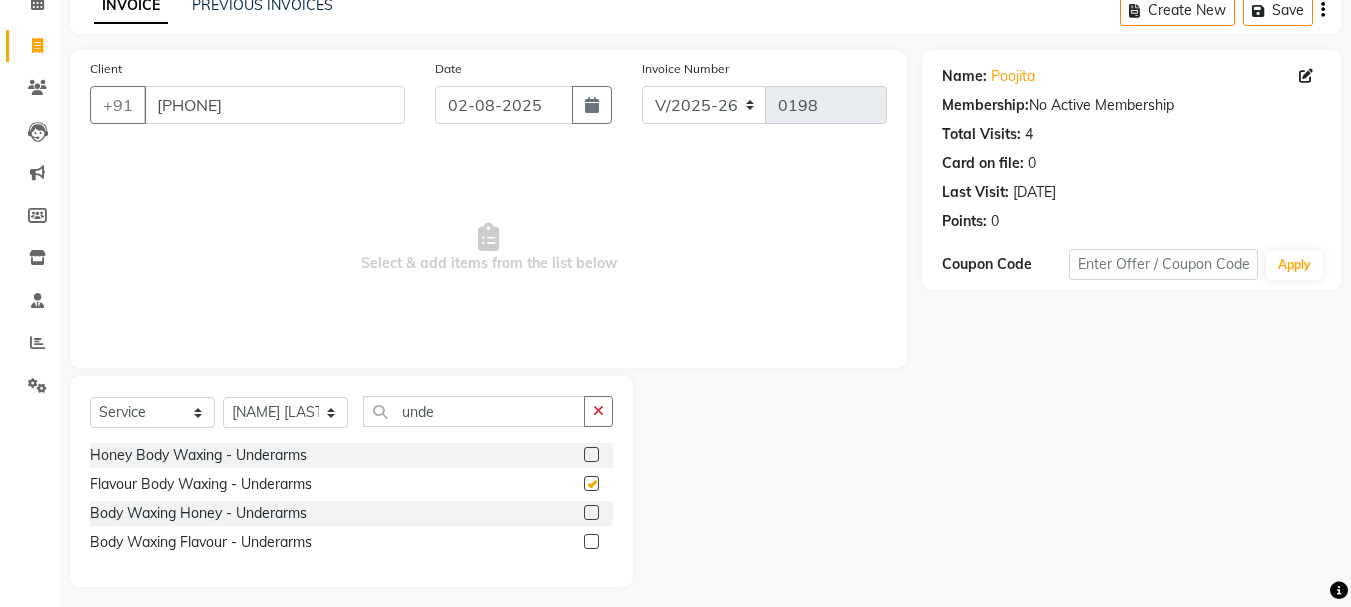 checkbox on "false" 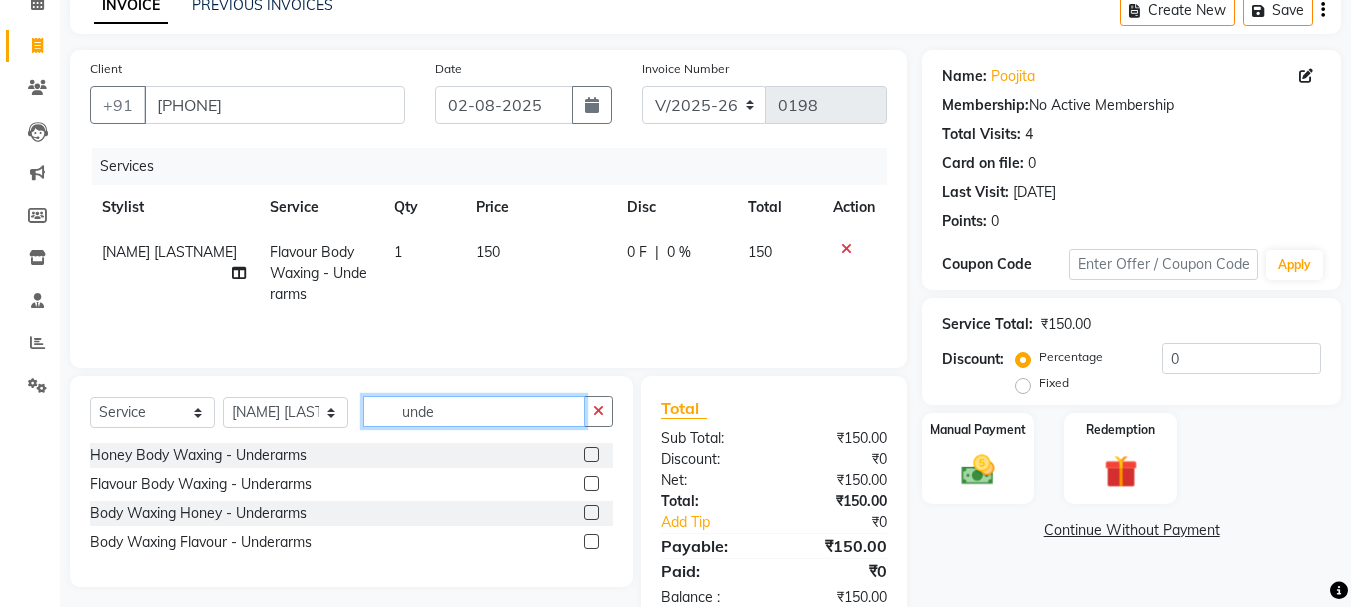 drag, startPoint x: 506, startPoint y: 396, endPoint x: 211, endPoint y: 414, distance: 295.54865 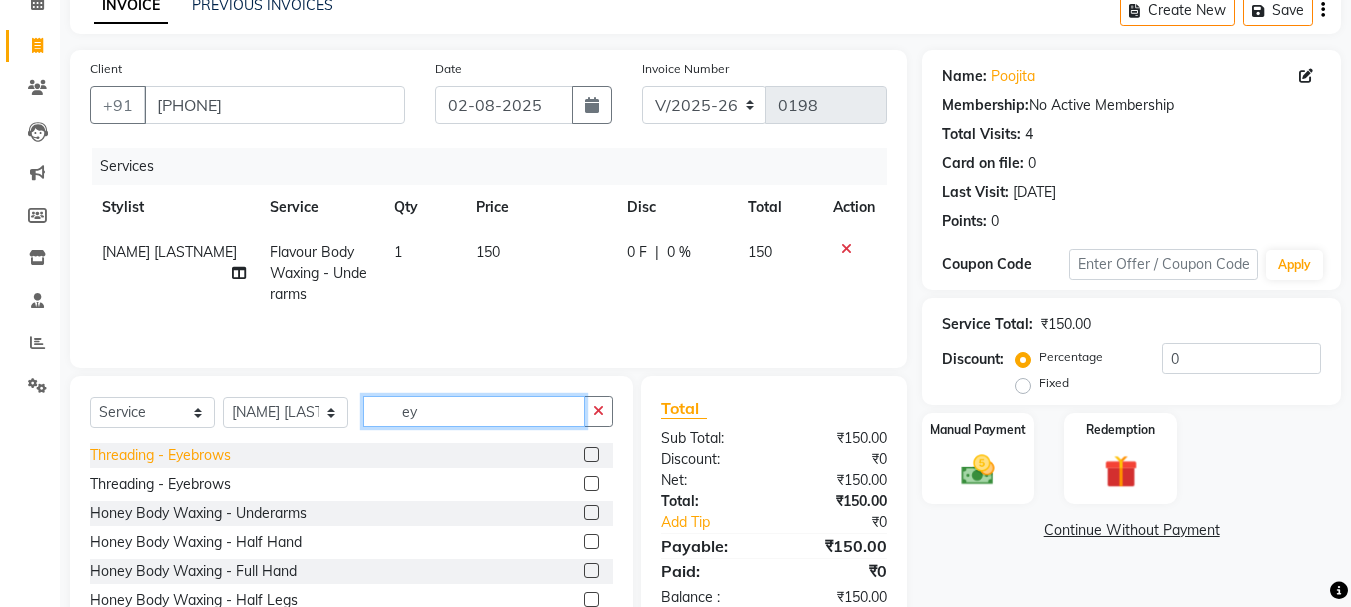 type on "ey" 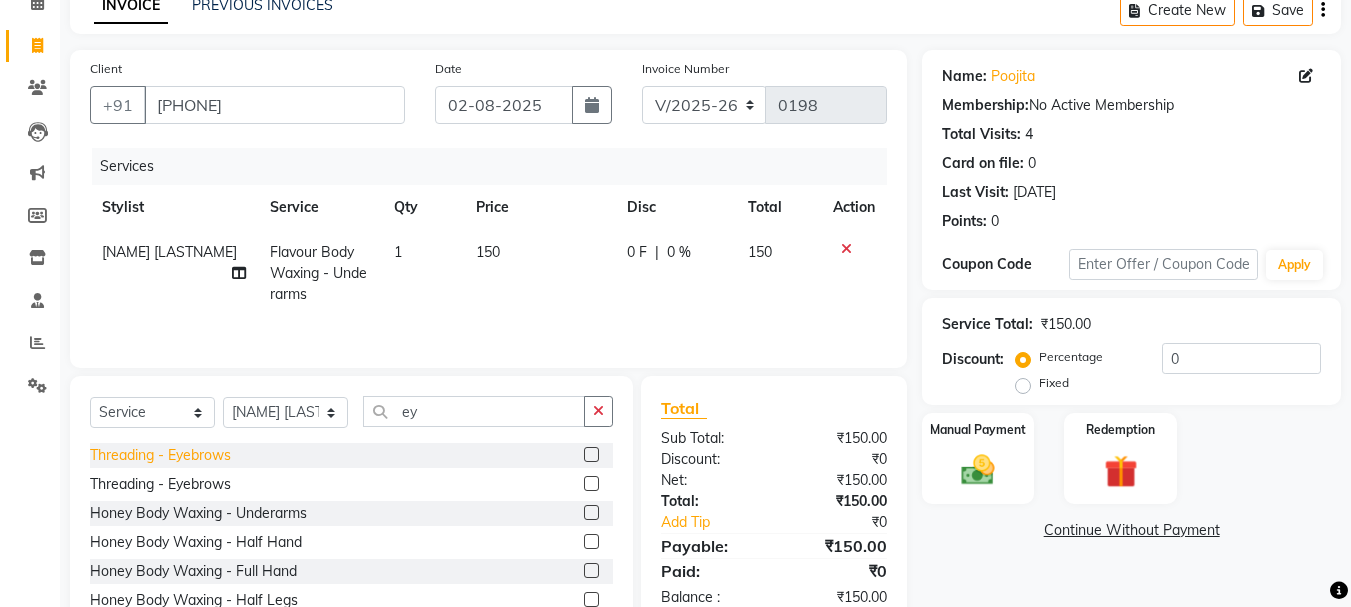 click on "Threading  - Eyebrows" 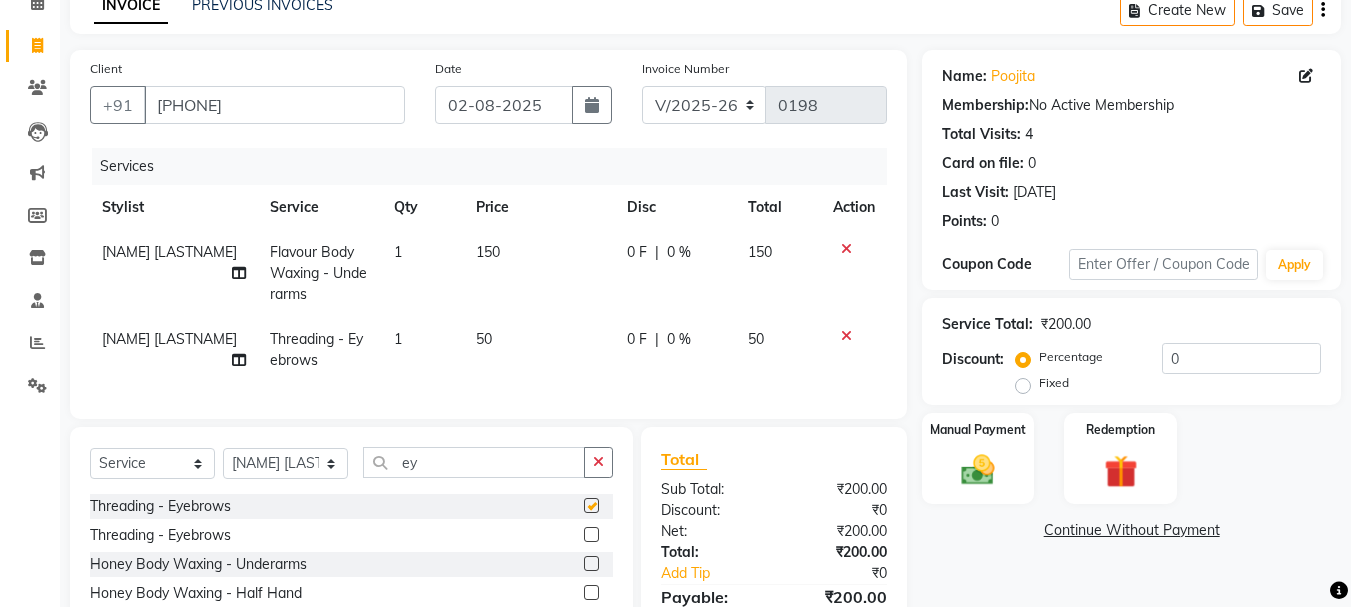 checkbox on "false" 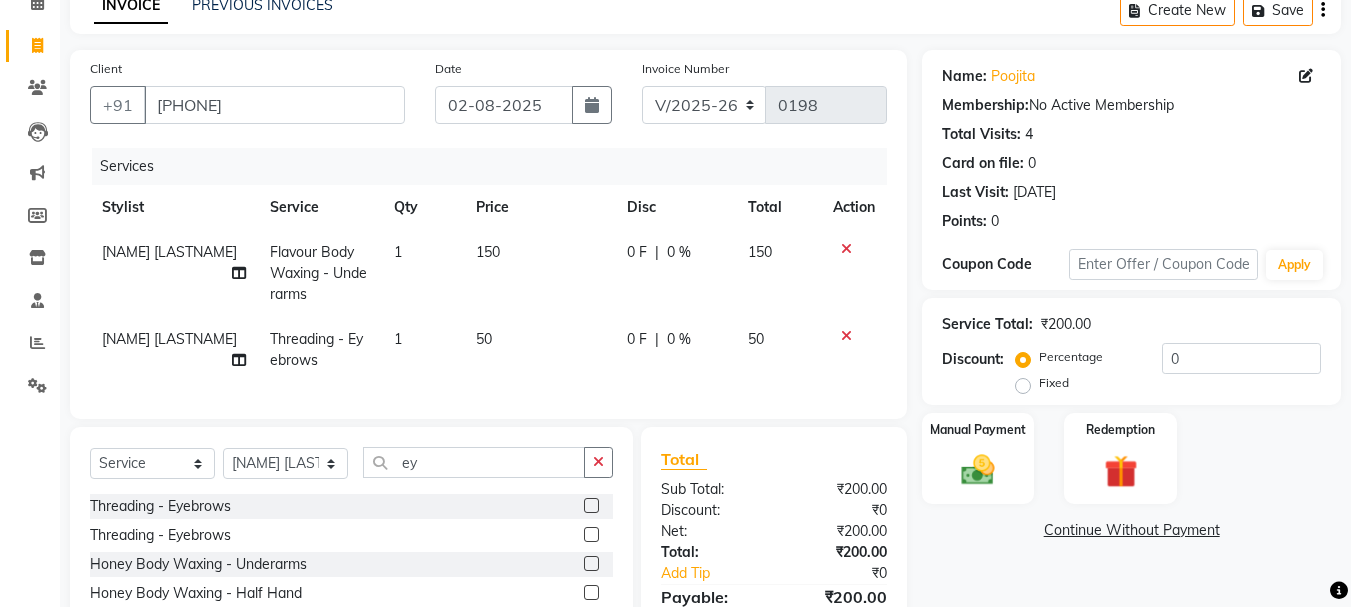 scroll, scrollTop: 260, scrollLeft: 0, axis: vertical 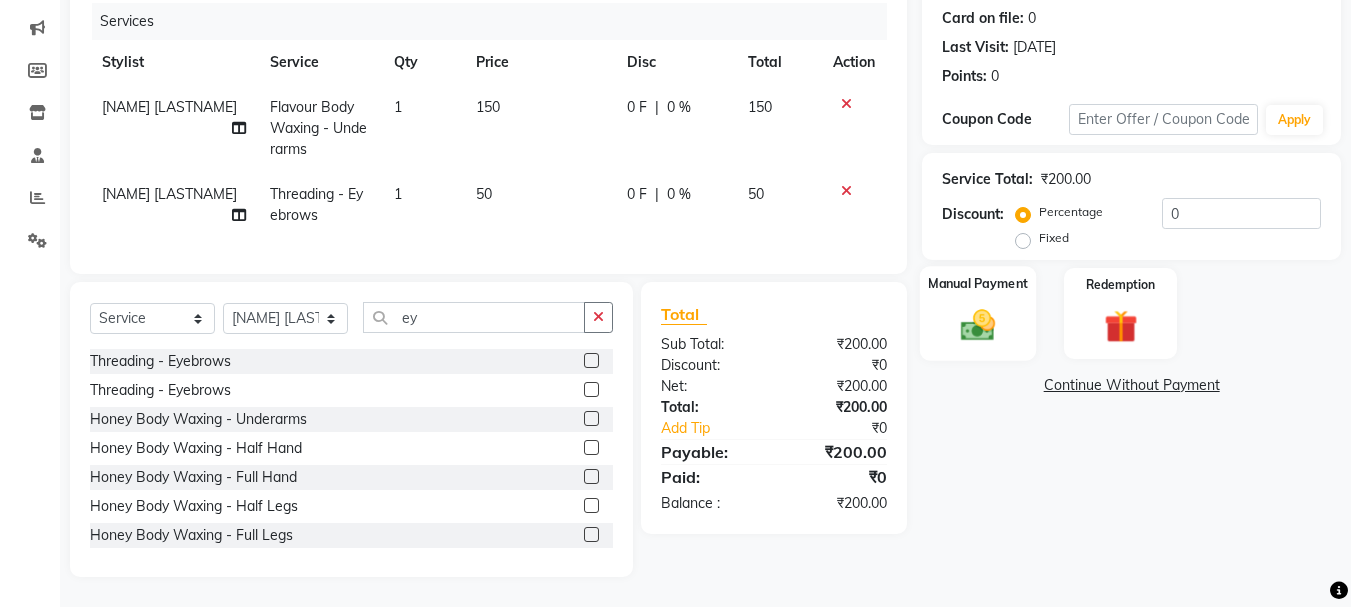 click 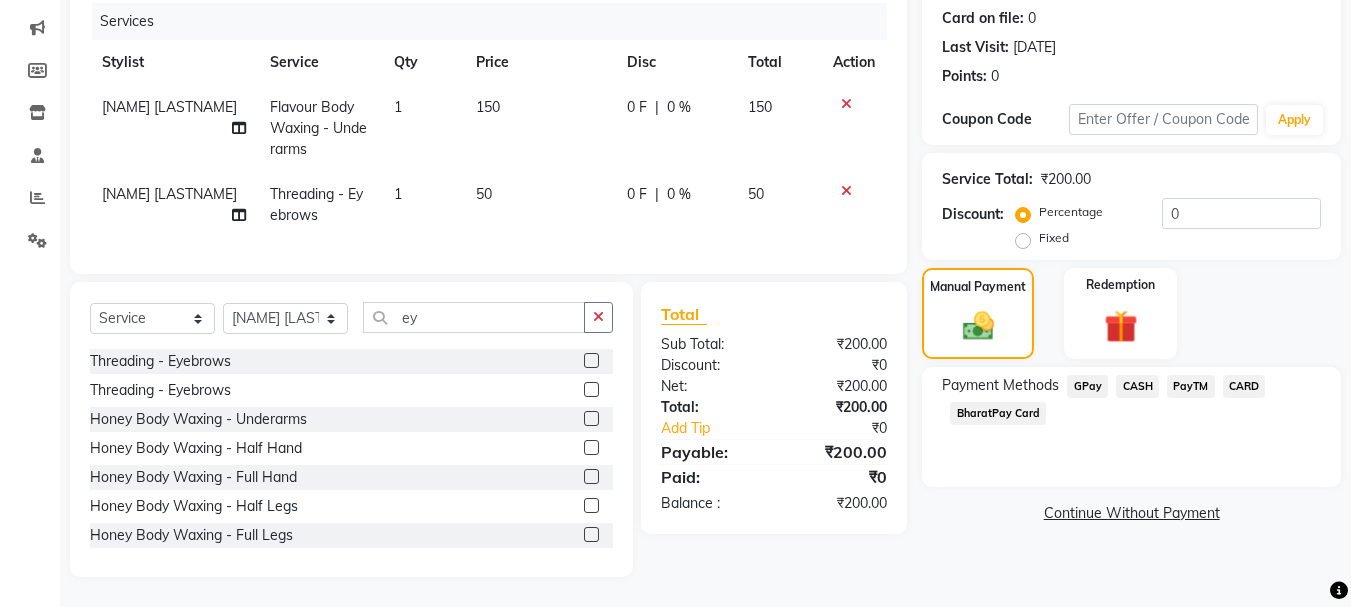click on "GPay" 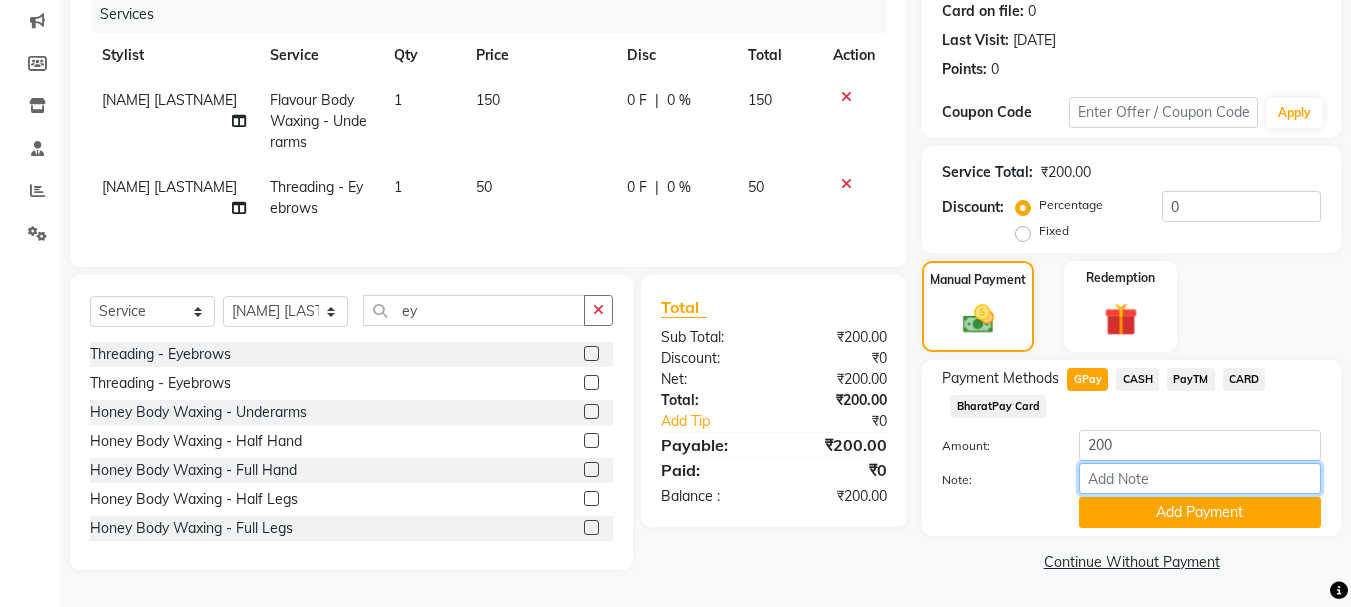 click on "Note:" at bounding box center (1200, 478) 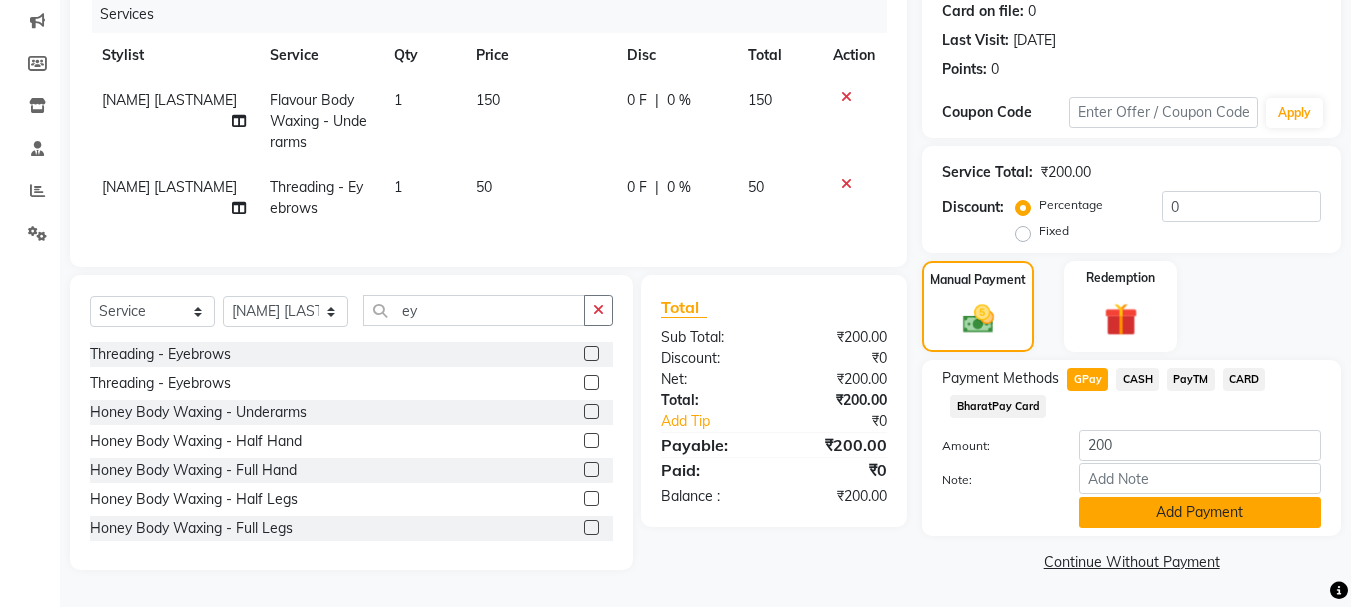 click on "Add Payment" 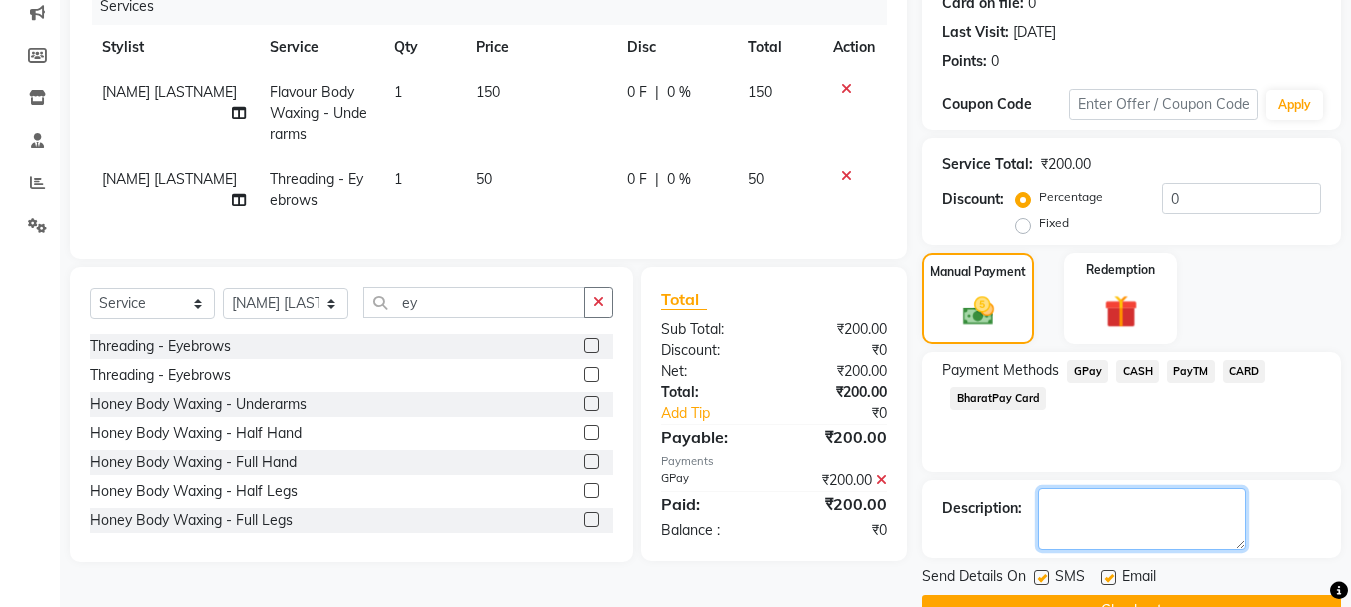 click 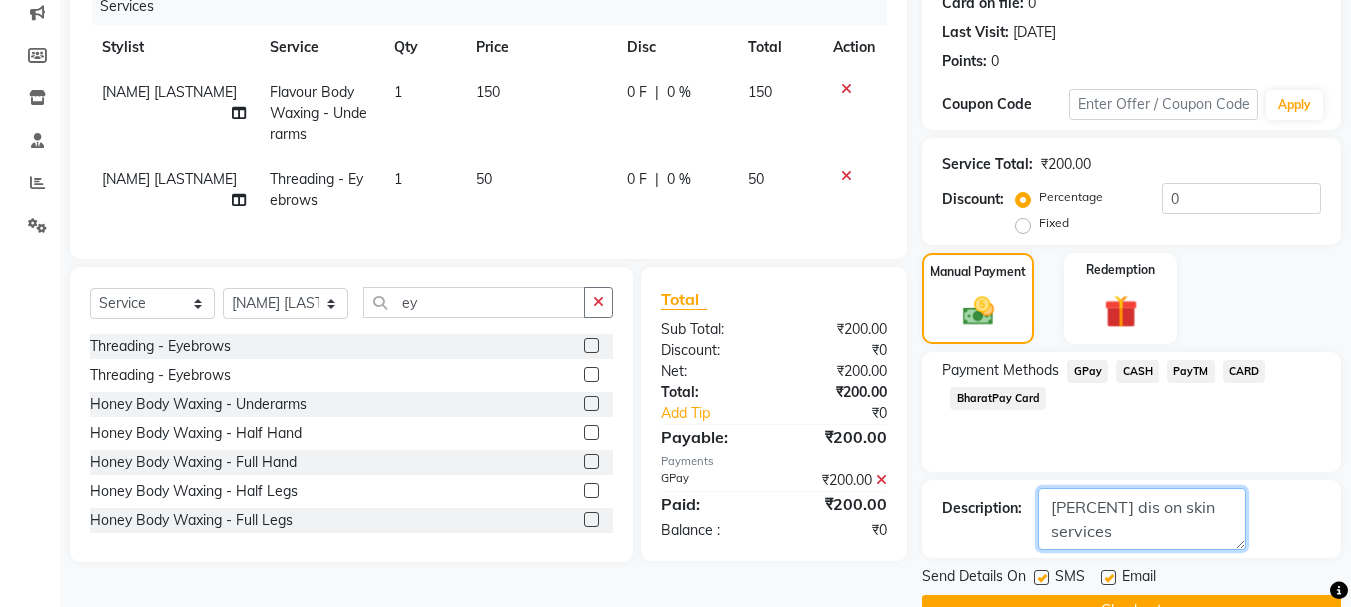 scroll, scrollTop: 309, scrollLeft: 0, axis: vertical 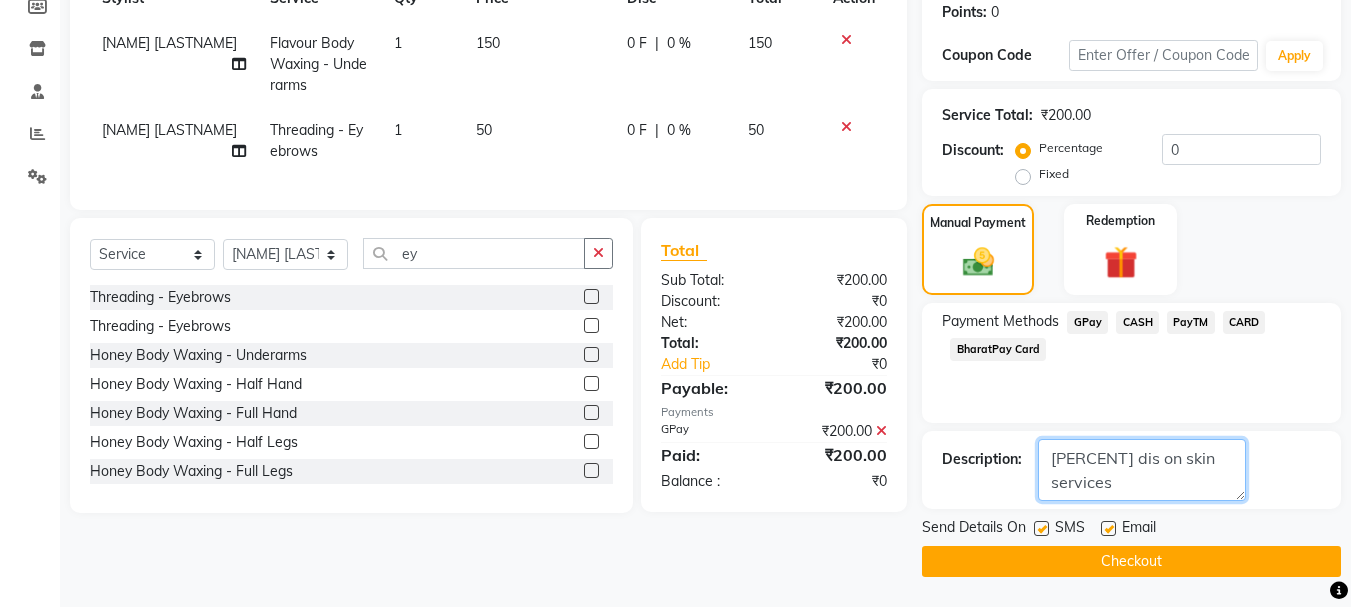 type on "10 % dis on skin services" 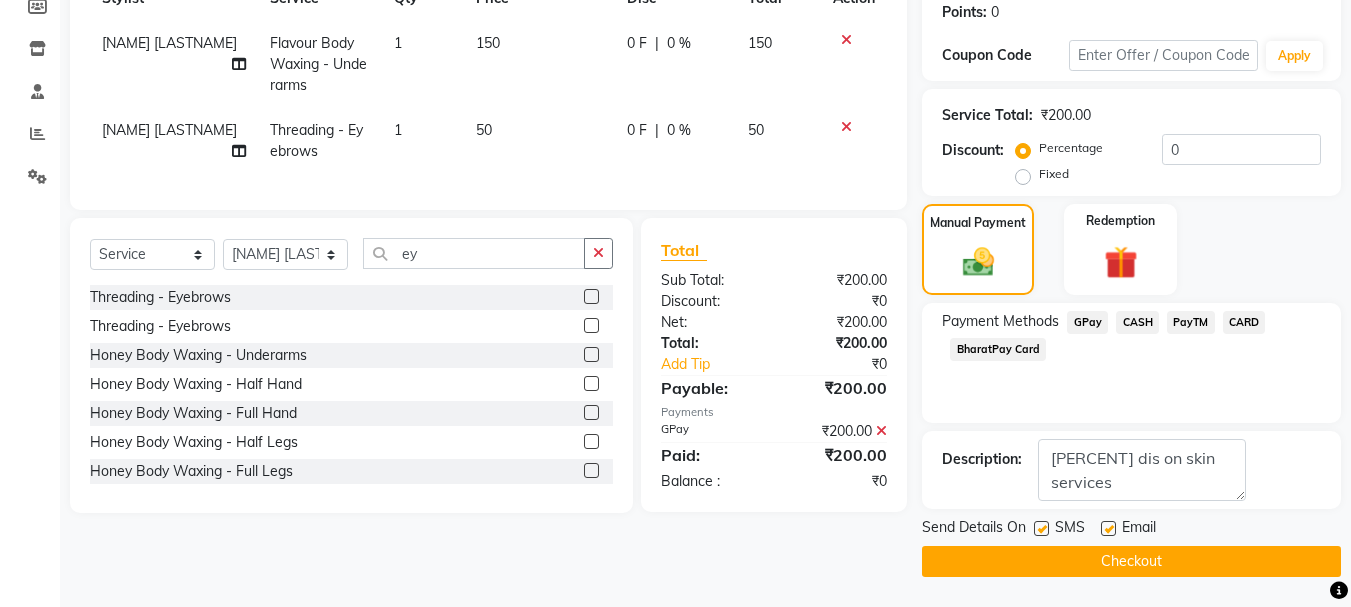 click on "Checkout" 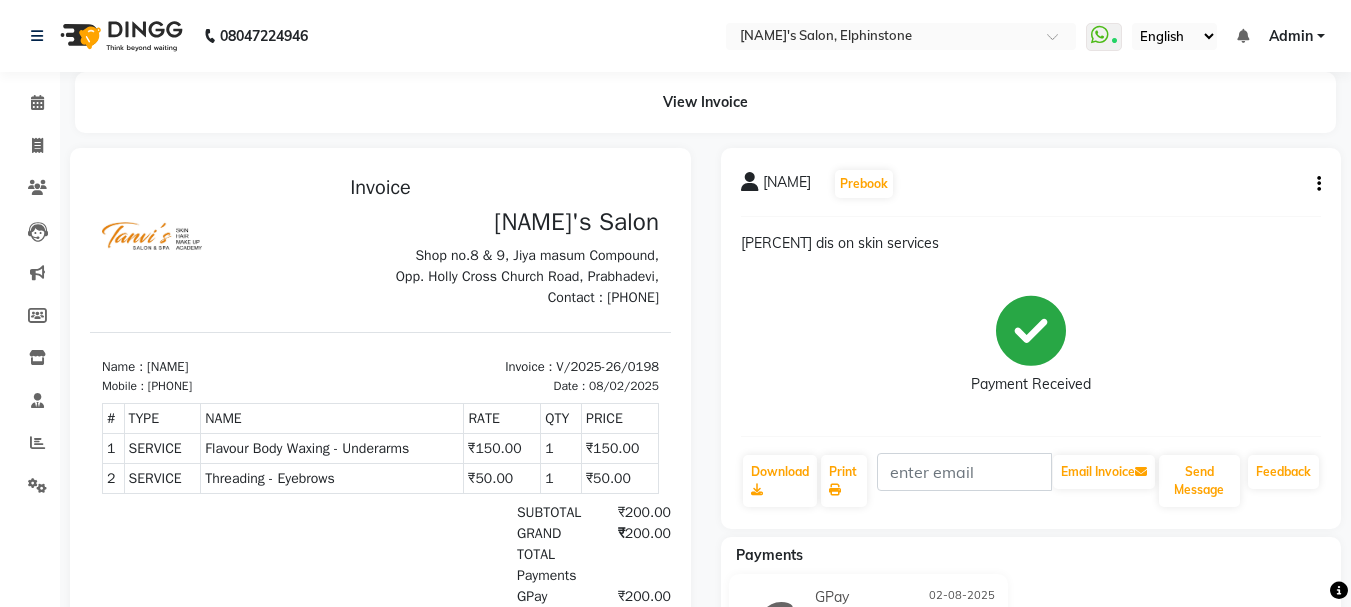 scroll, scrollTop: 16, scrollLeft: 0, axis: vertical 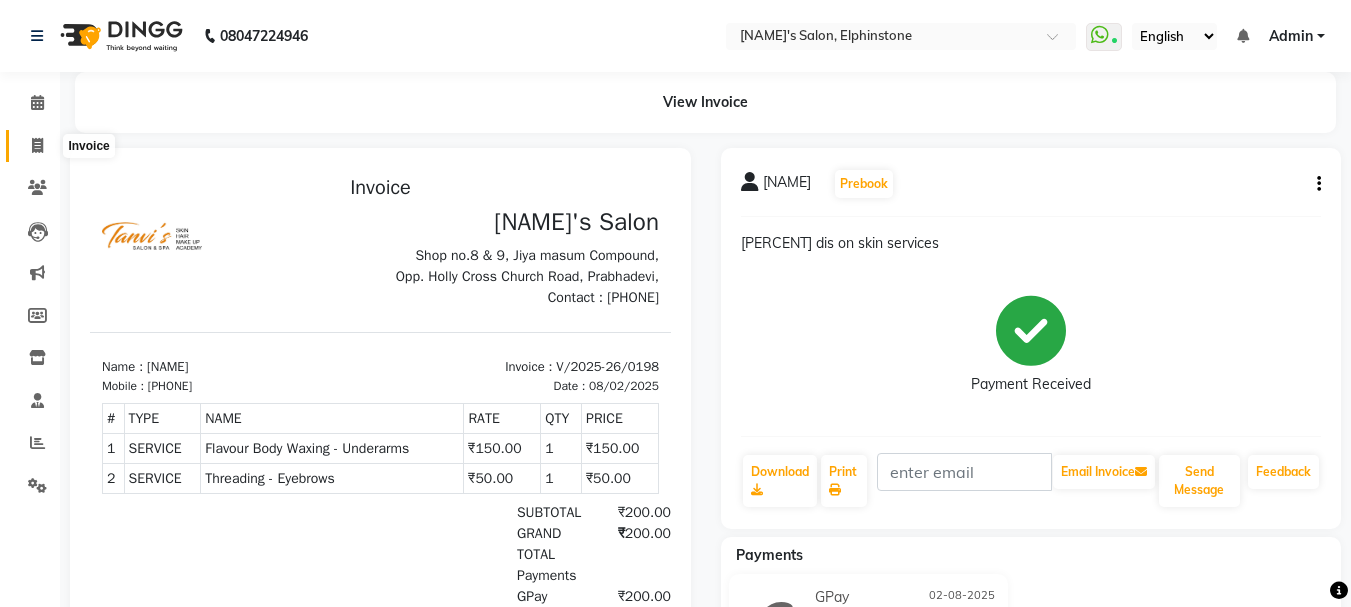 click 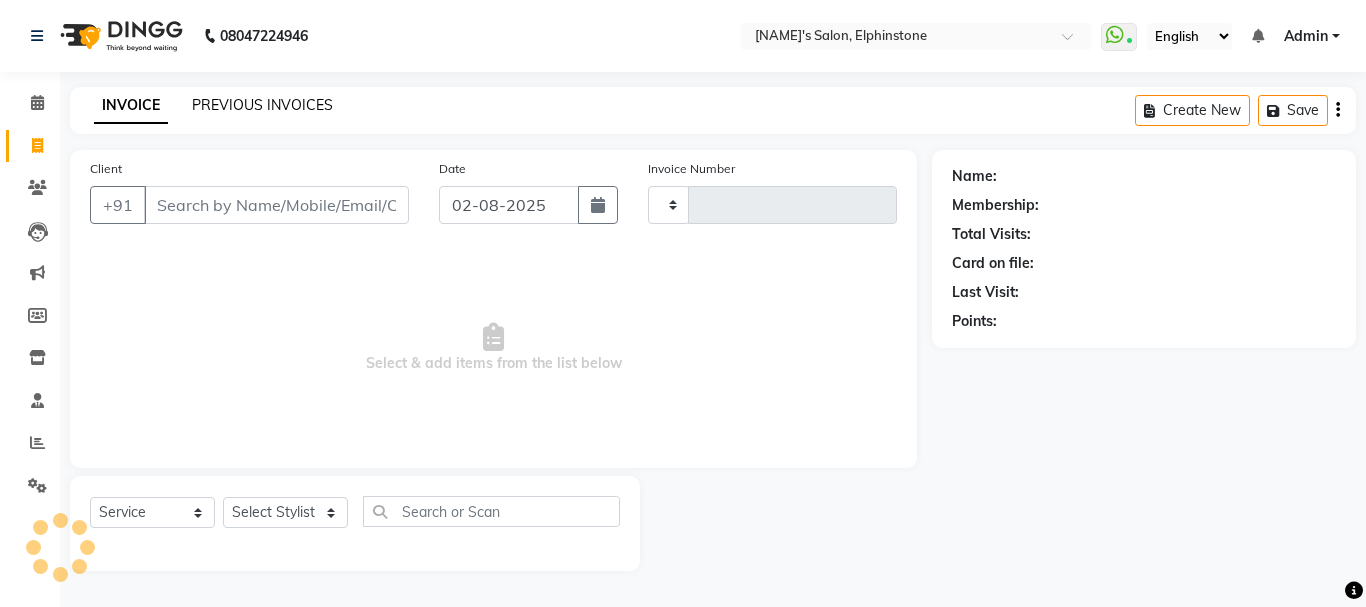 click on "PREVIOUS INVOICES" 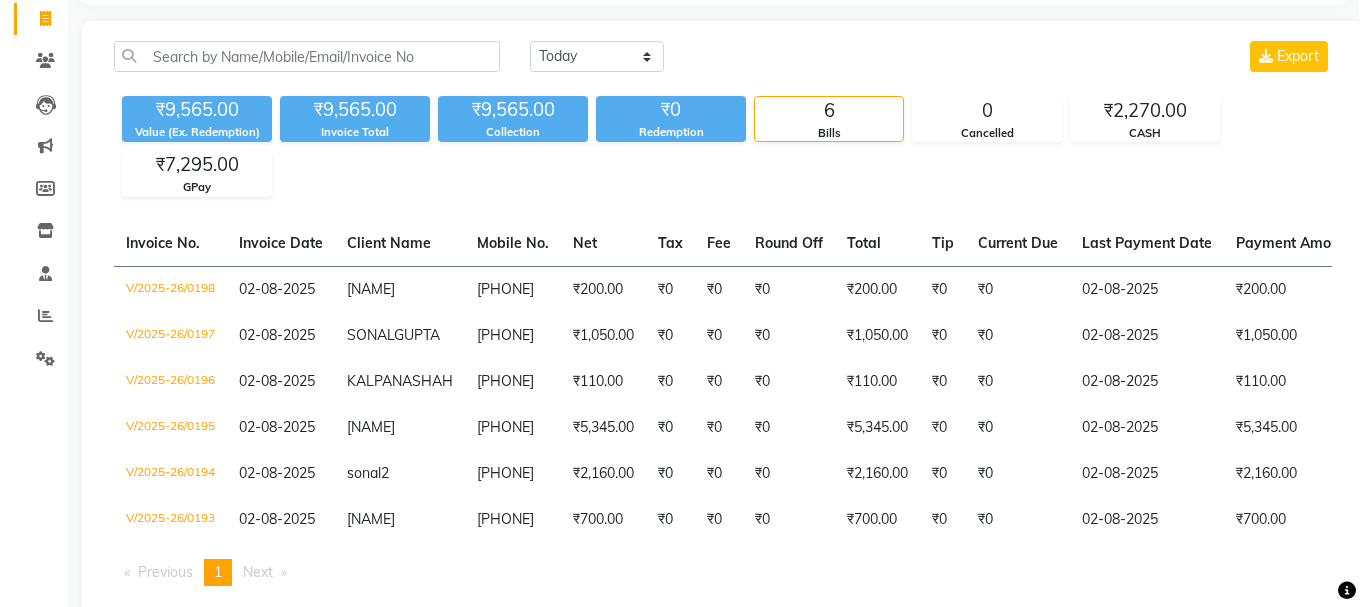 scroll, scrollTop: 0, scrollLeft: 0, axis: both 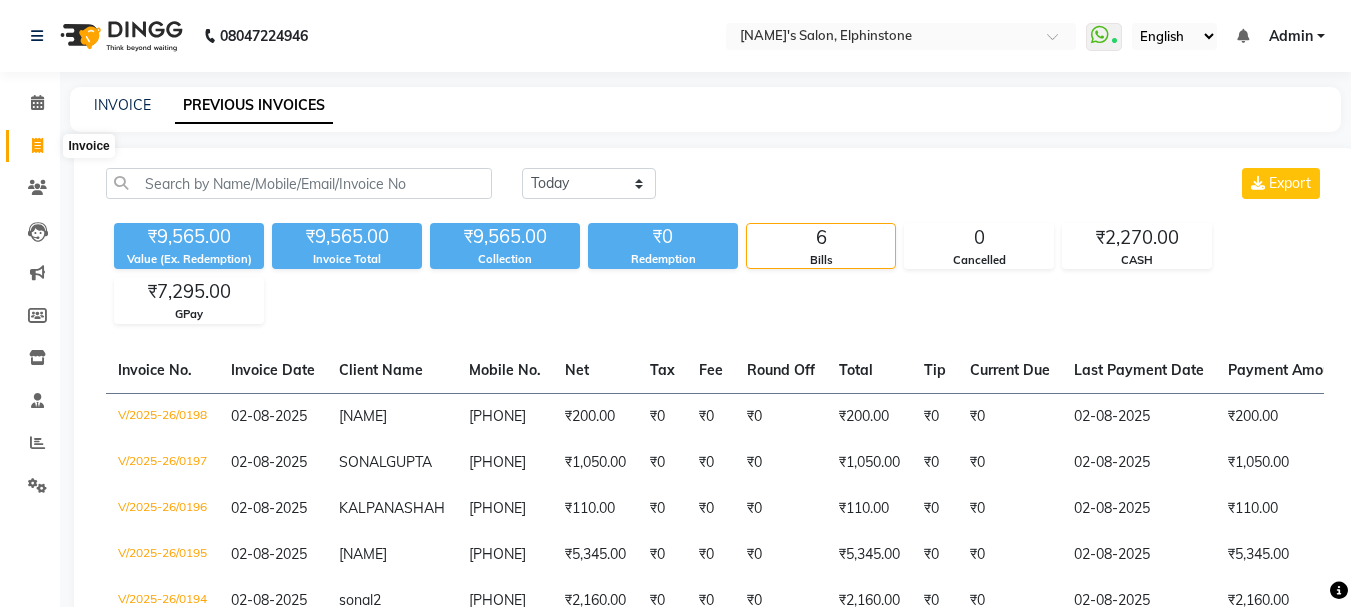 click 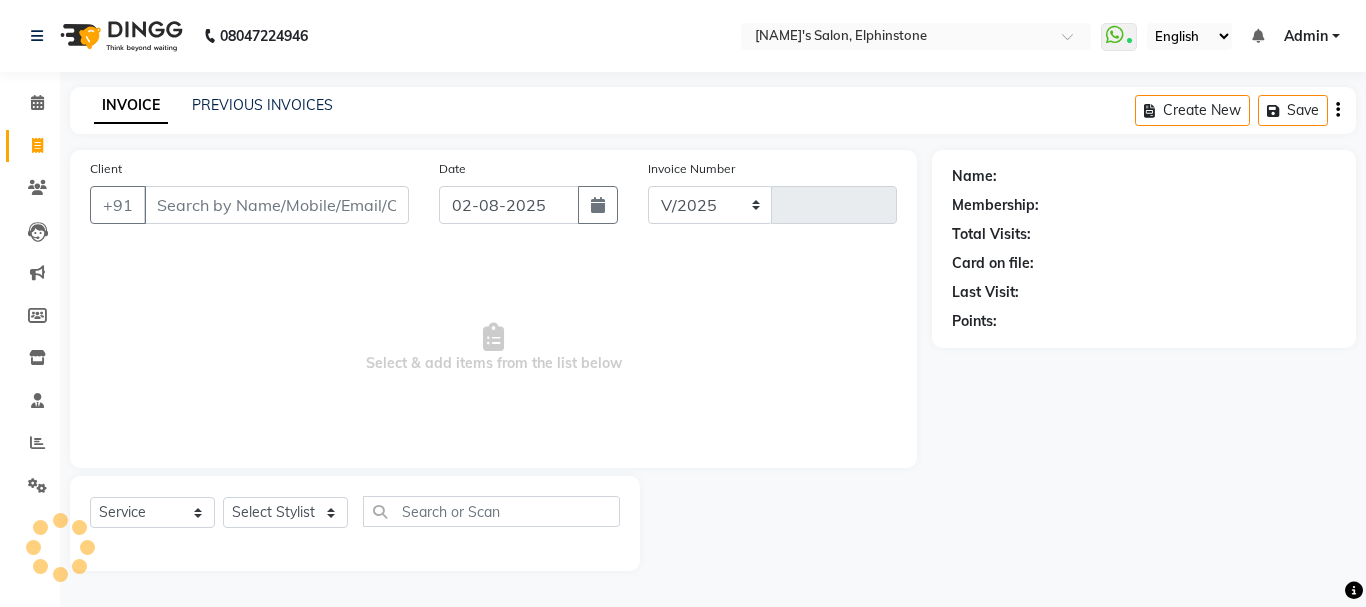 select on "716" 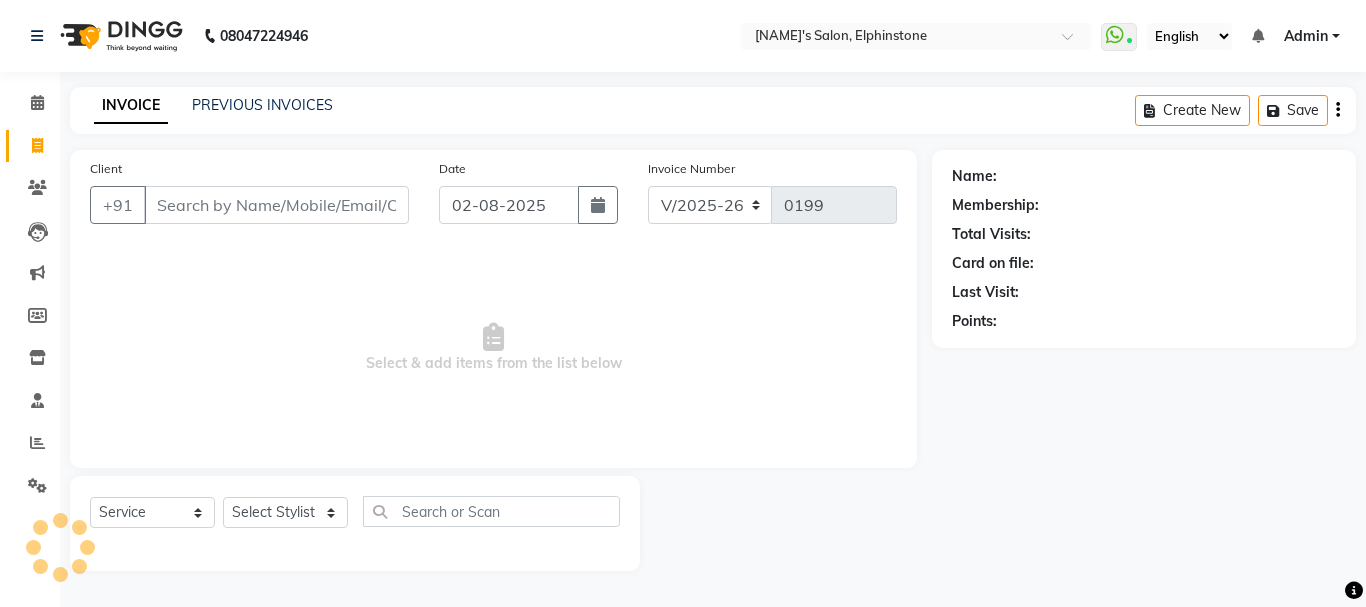 click on "Client" at bounding box center (276, 205) 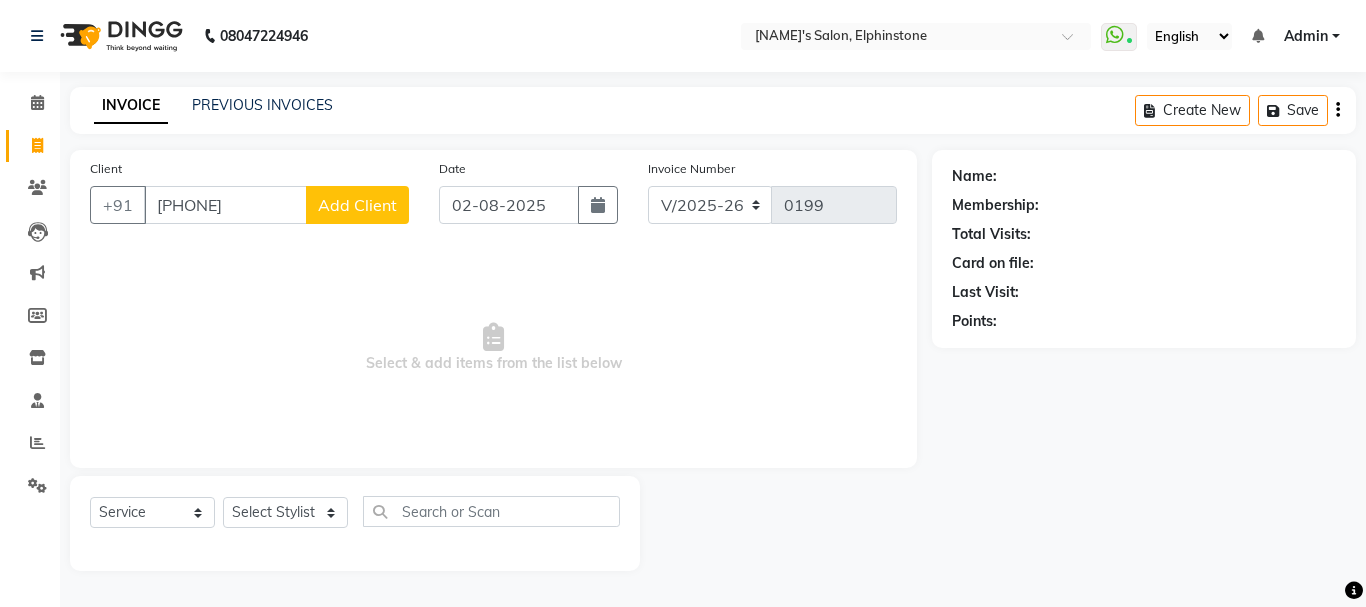 type on "[PHONE]" 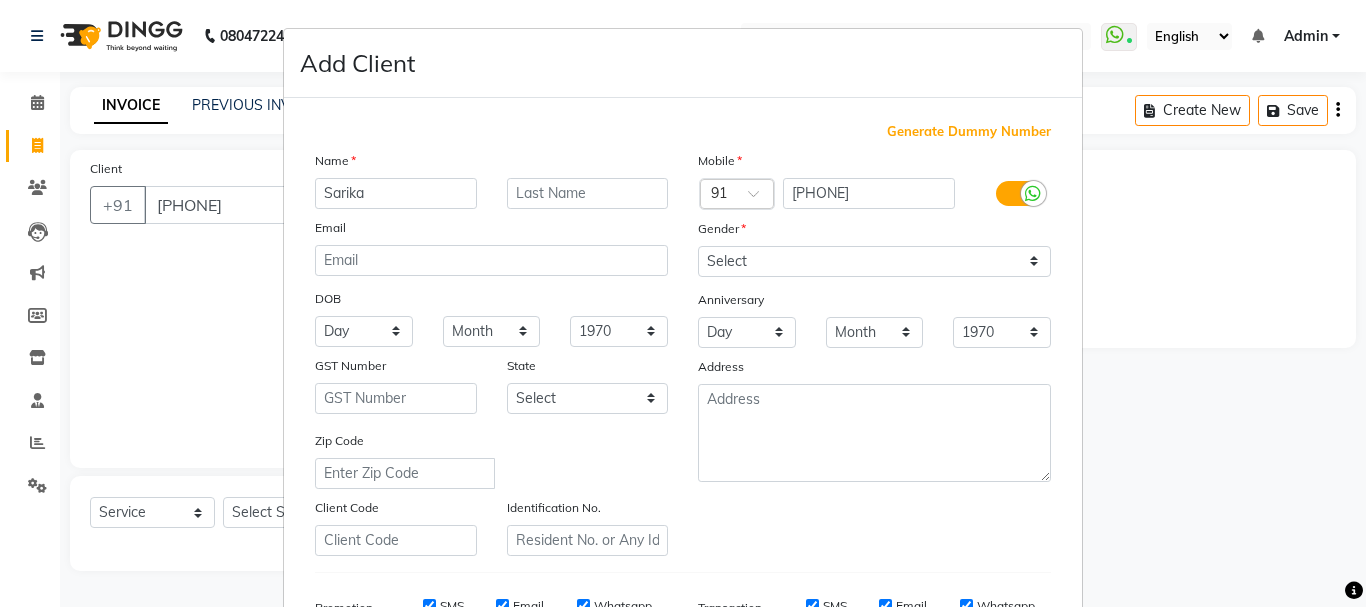 type on "Sarika" 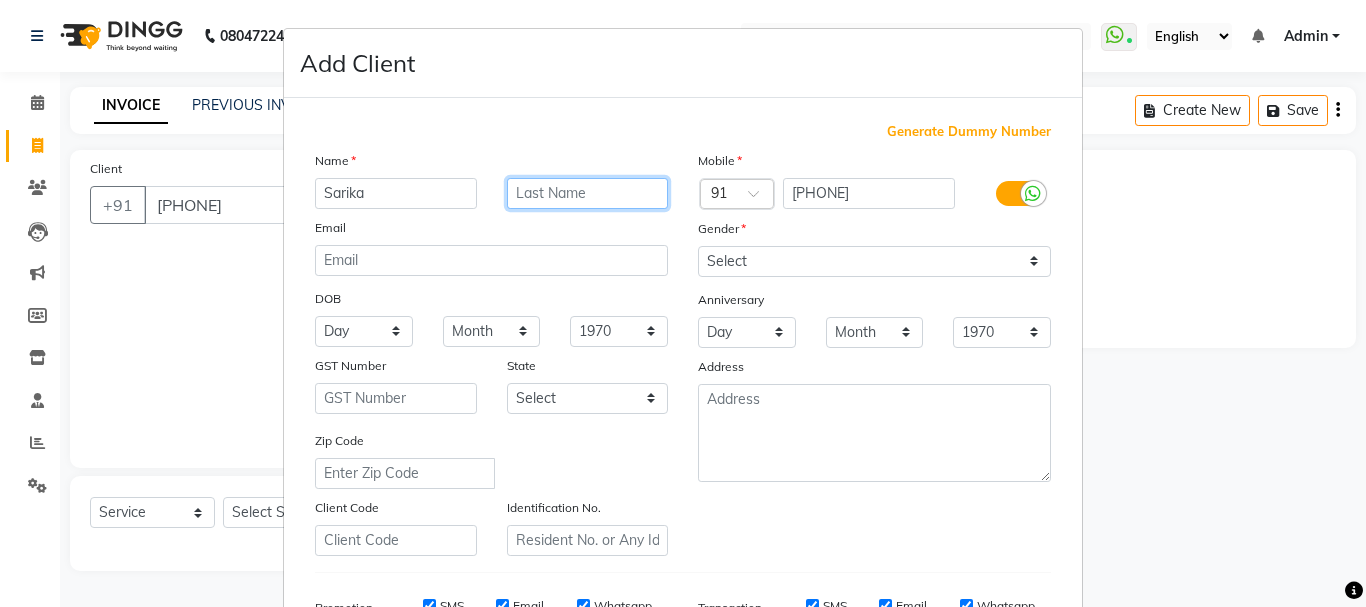 click at bounding box center (588, 193) 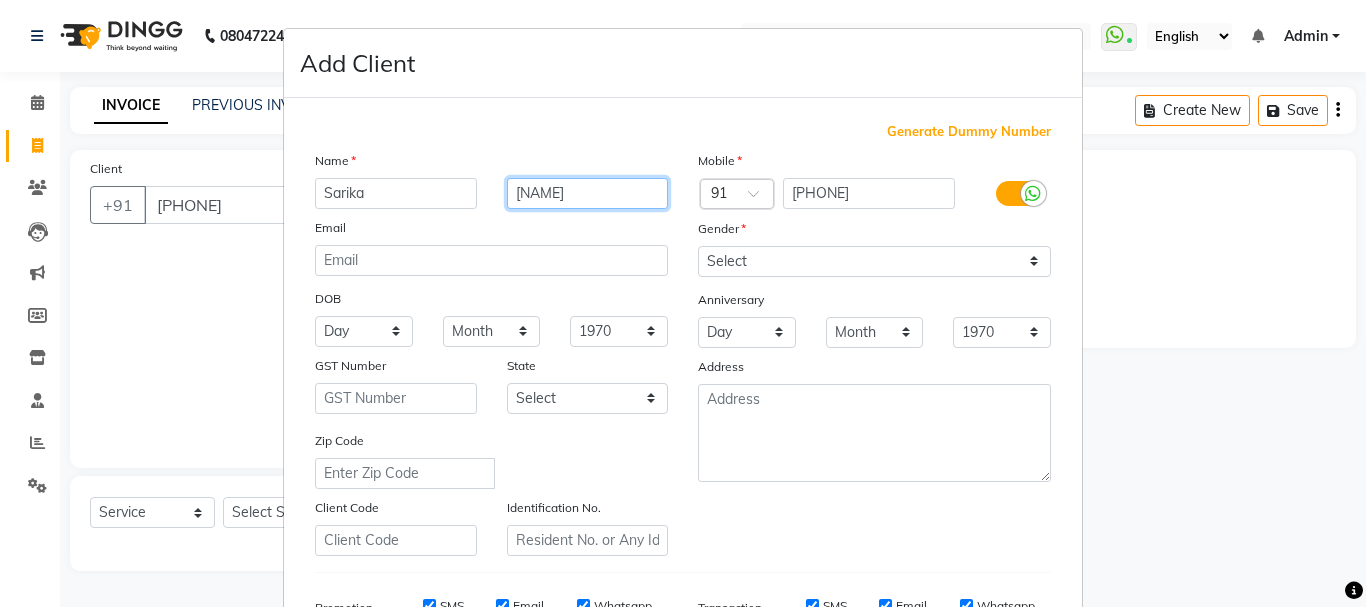 type on "Sarvankar" 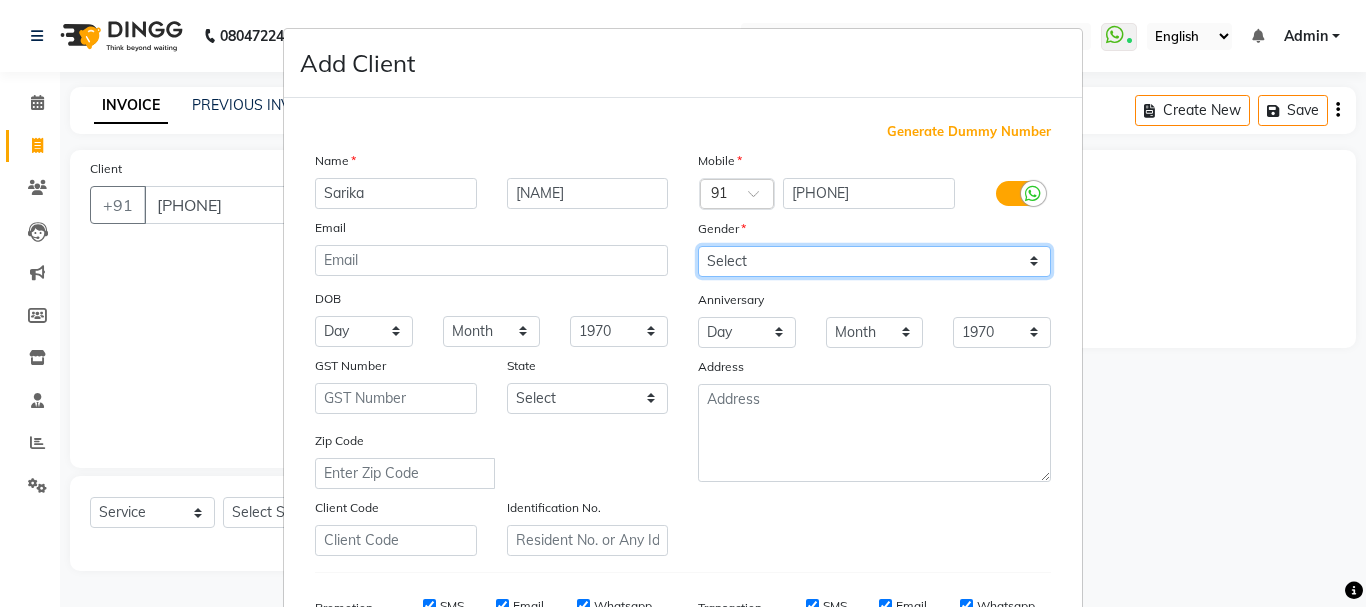 click on "Select Male Female Other Prefer Not To Say" at bounding box center [874, 261] 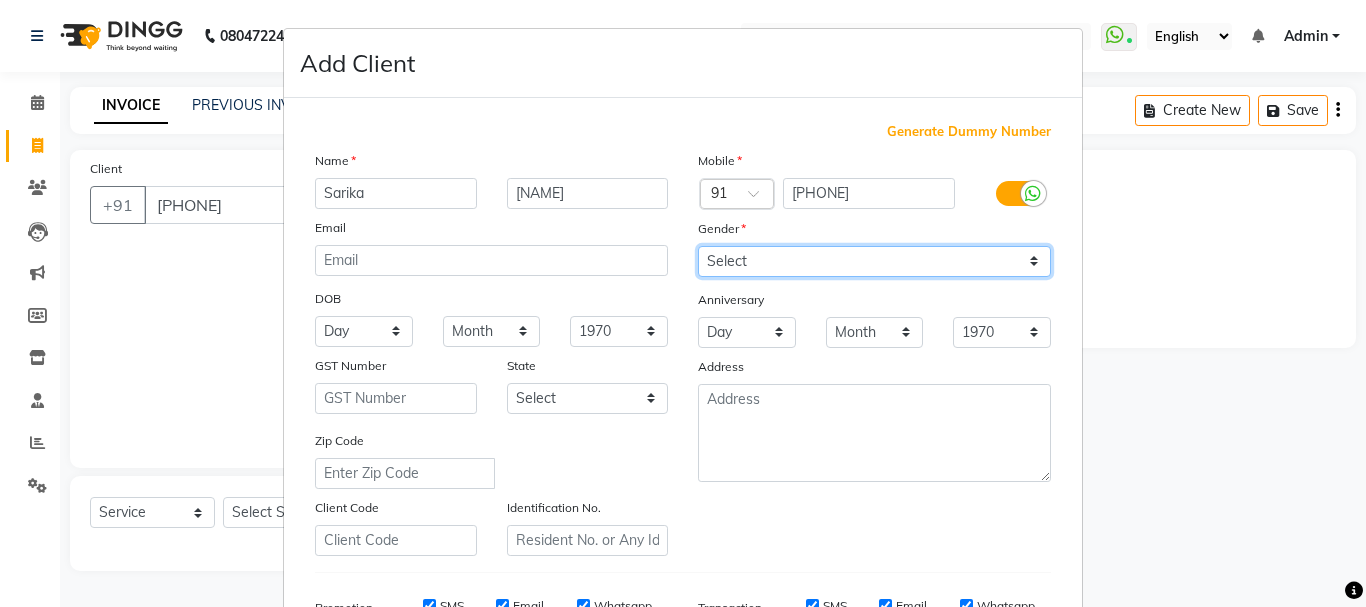 select on "female" 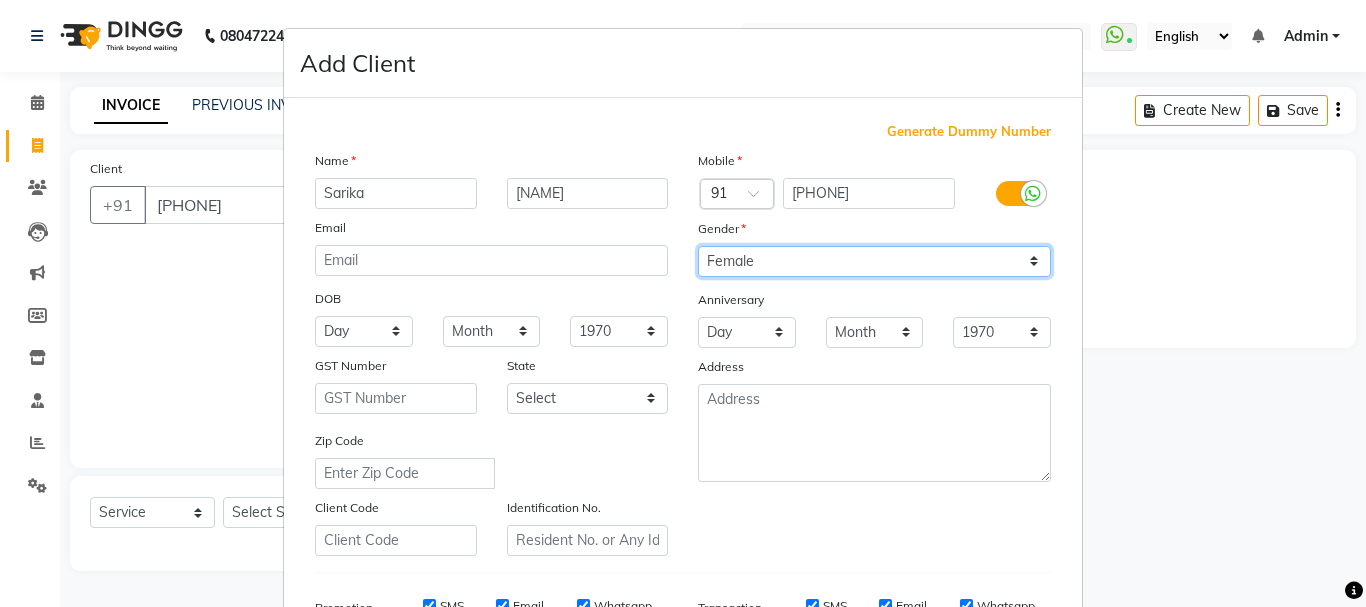 click on "Select Male Female Other Prefer Not To Say" at bounding box center [874, 261] 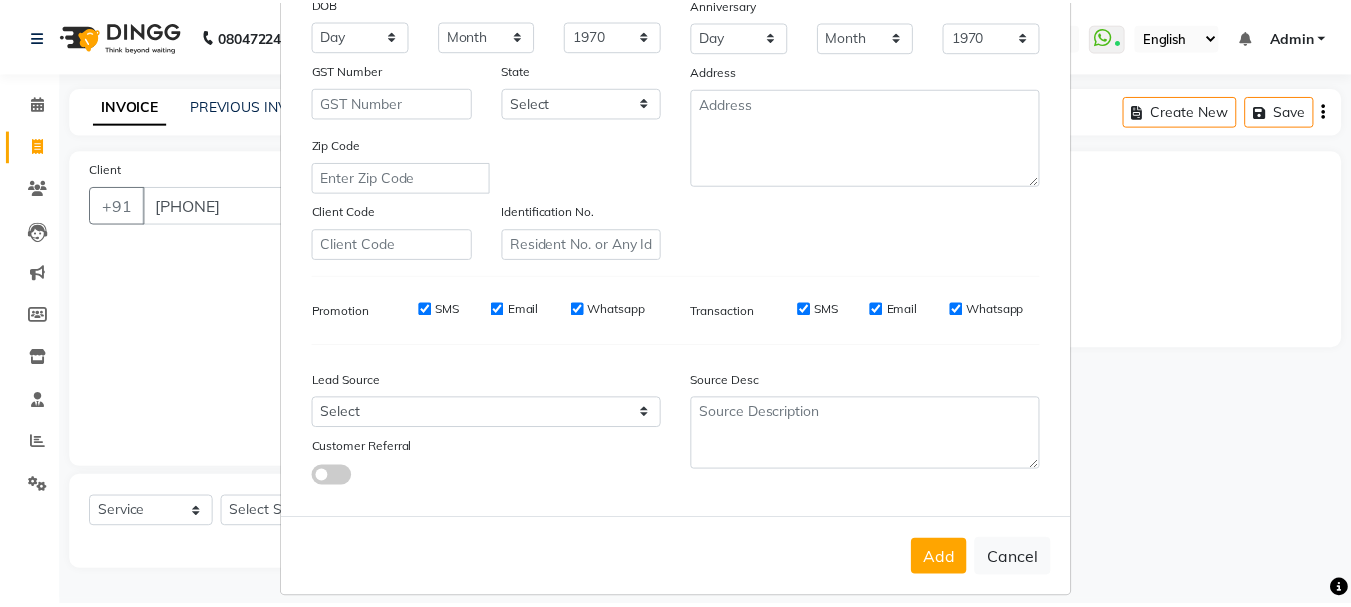 scroll, scrollTop: 316, scrollLeft: 0, axis: vertical 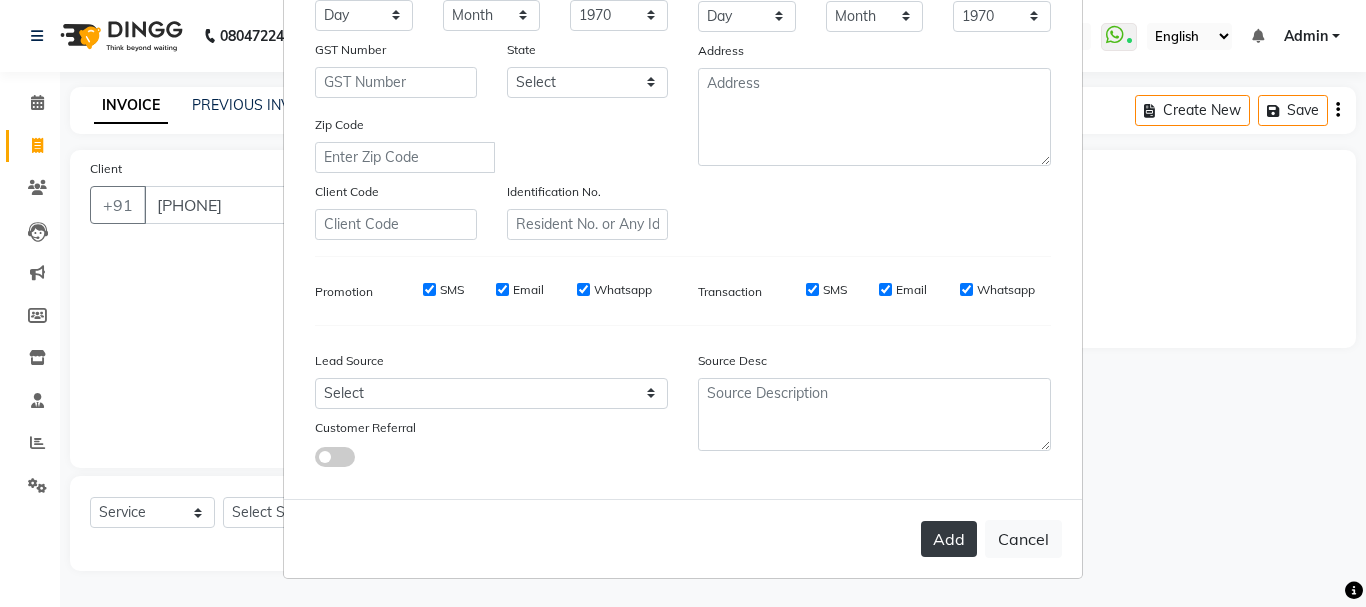 click on "Add" at bounding box center [949, 539] 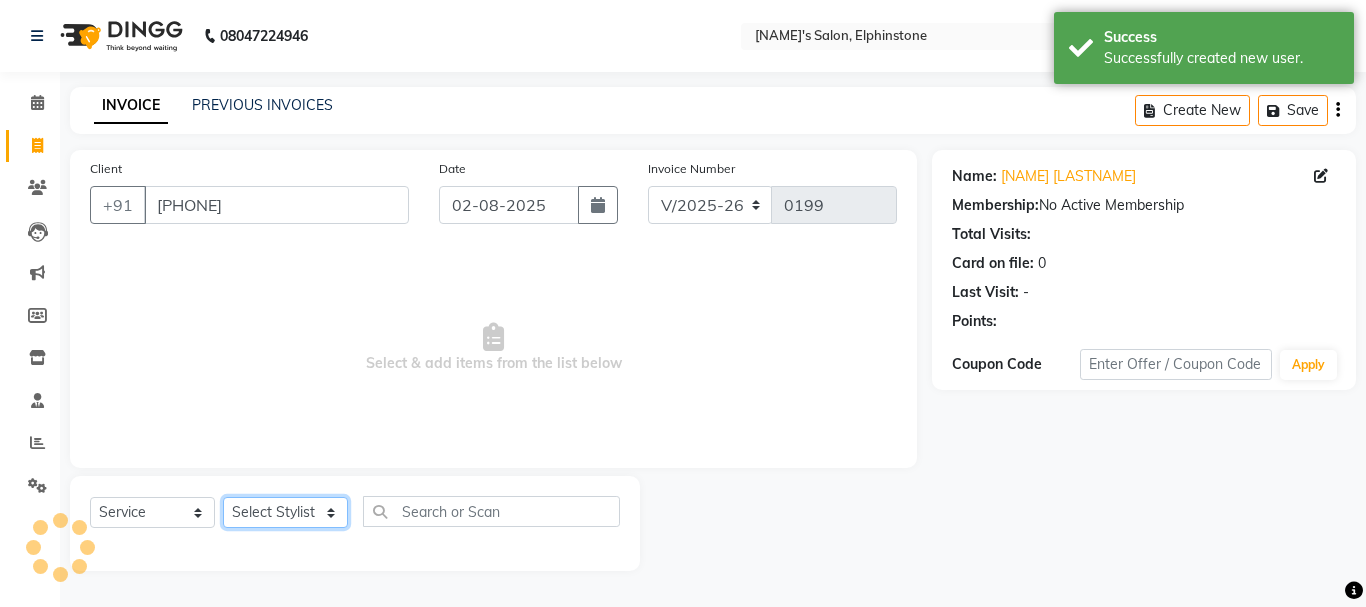 click on "Select Stylist Arpita Singh Chan Sayali Sakpal  Shraddha Tanvi Tanvi Masurkar" 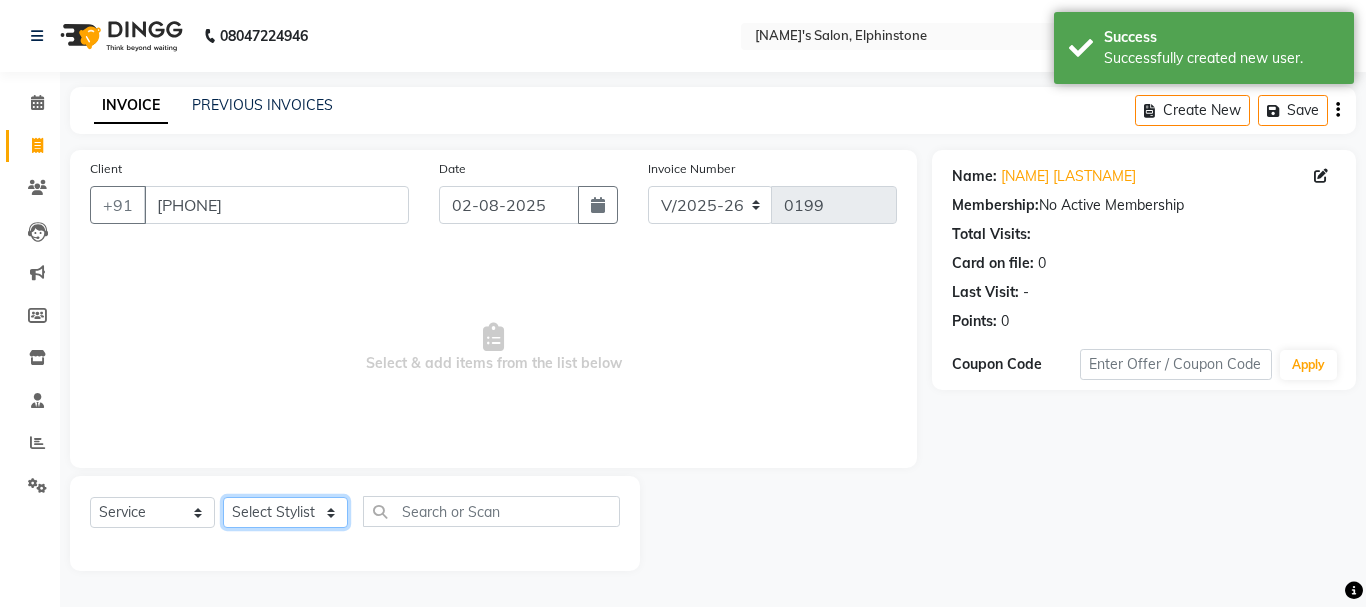 select on "85925" 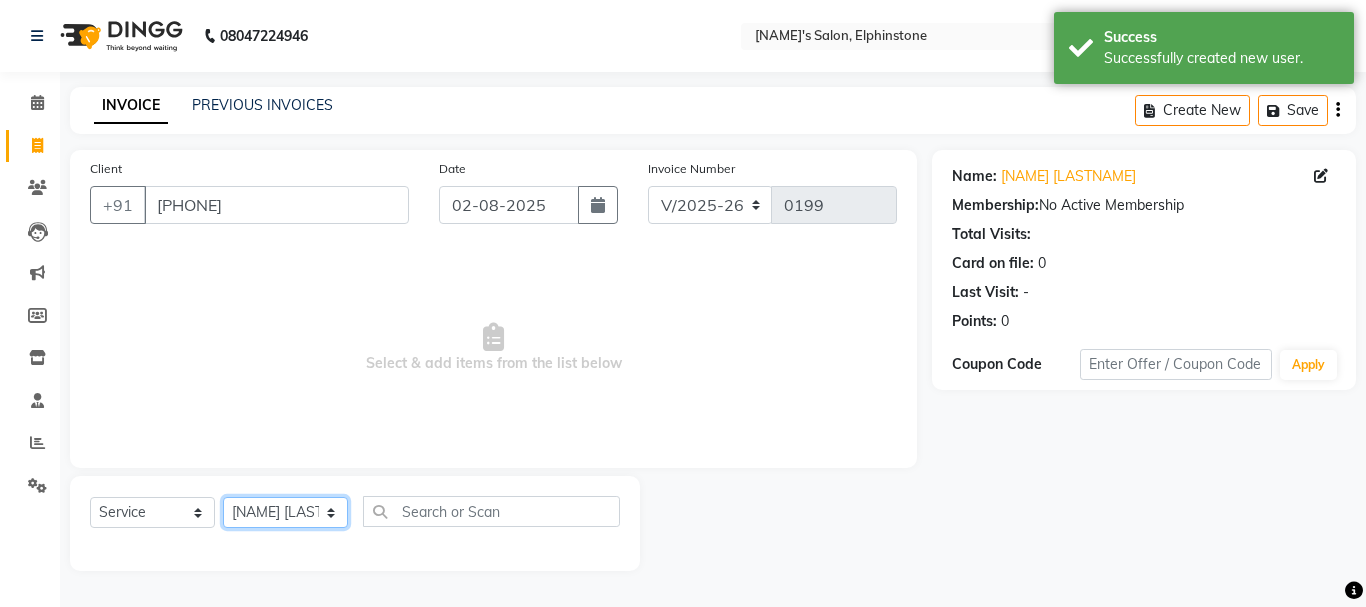 click on "Select Stylist Arpita Singh Chan Sayali Sakpal  Shraddha Tanvi Tanvi Masurkar" 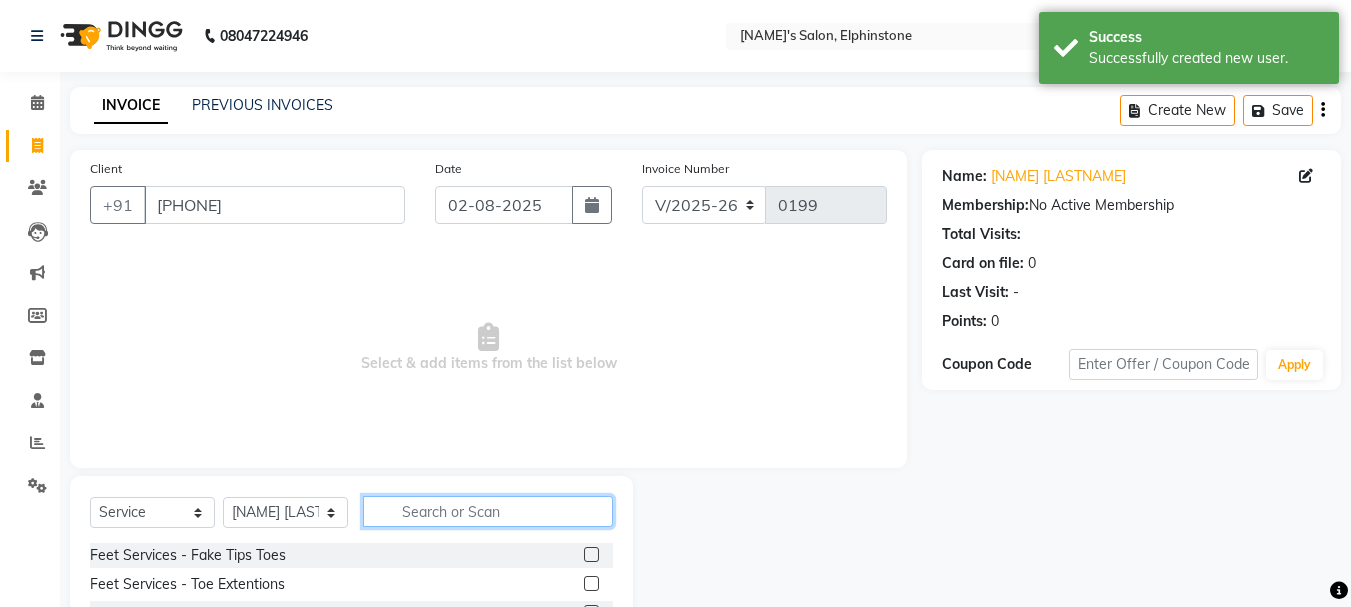click 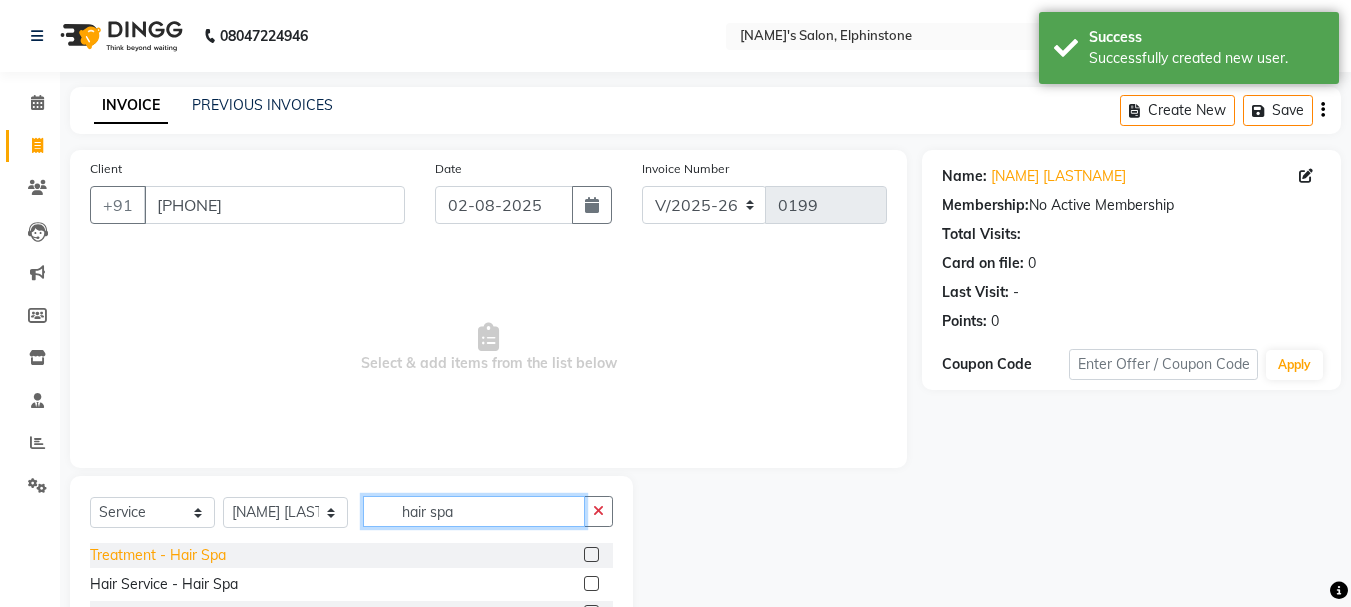 scroll, scrollTop: 139, scrollLeft: 0, axis: vertical 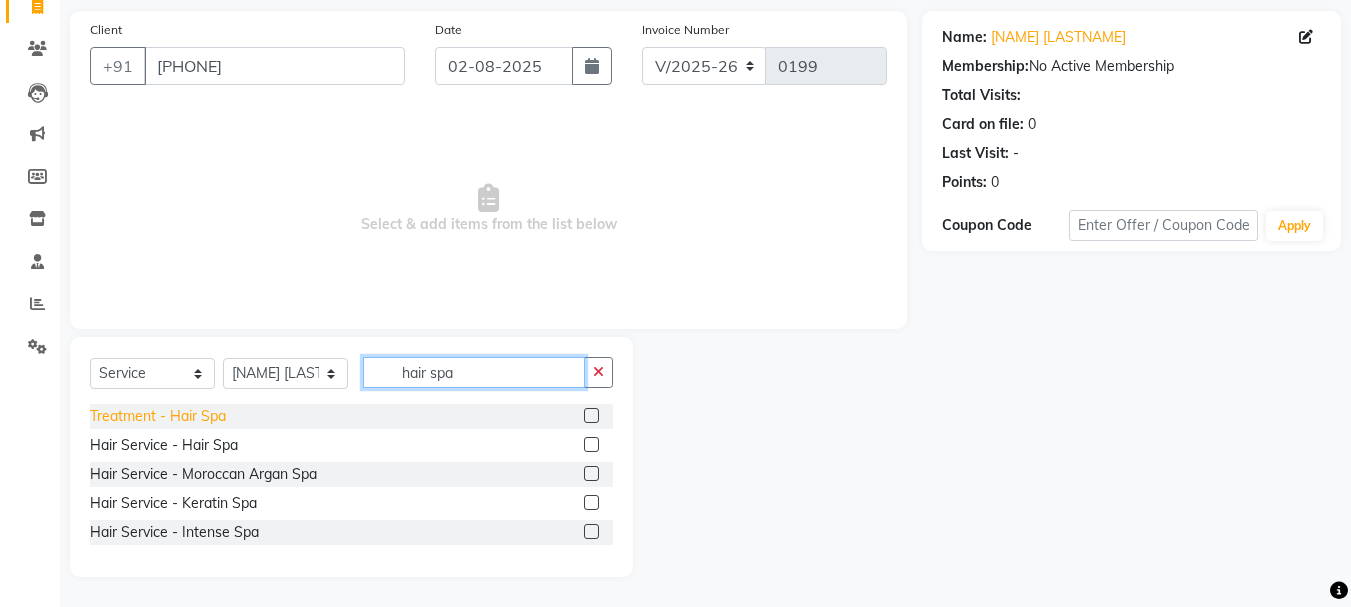 type on "hair spa" 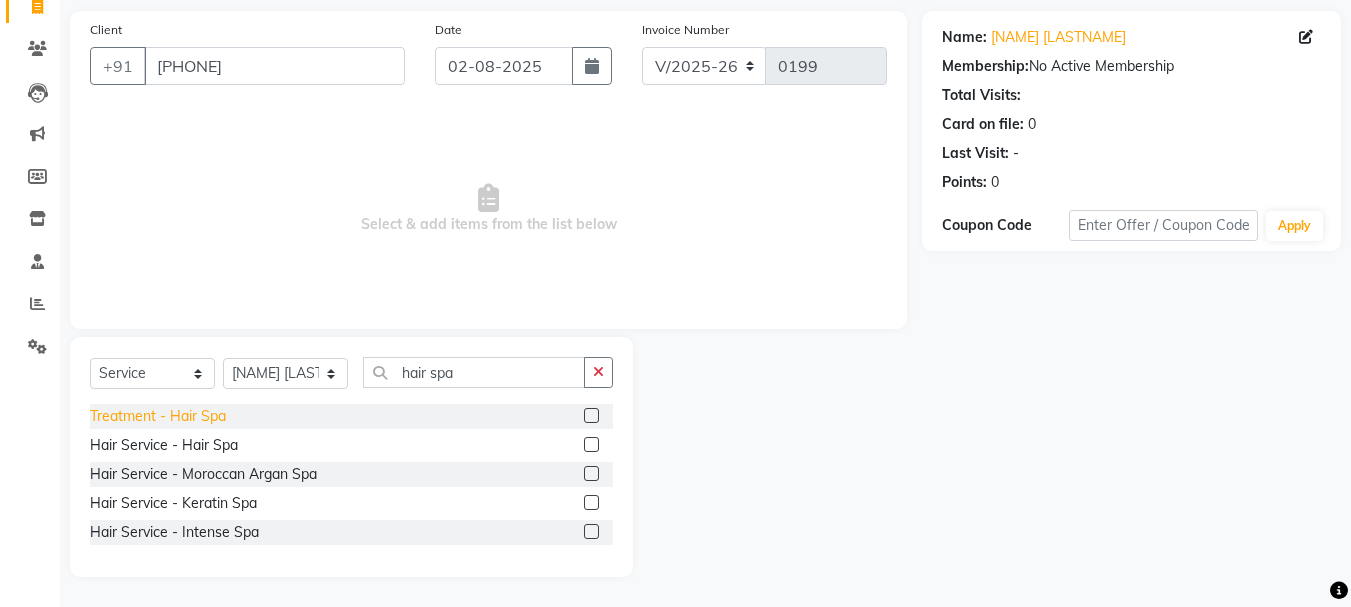 click on "Treatment  - Hair Spa" 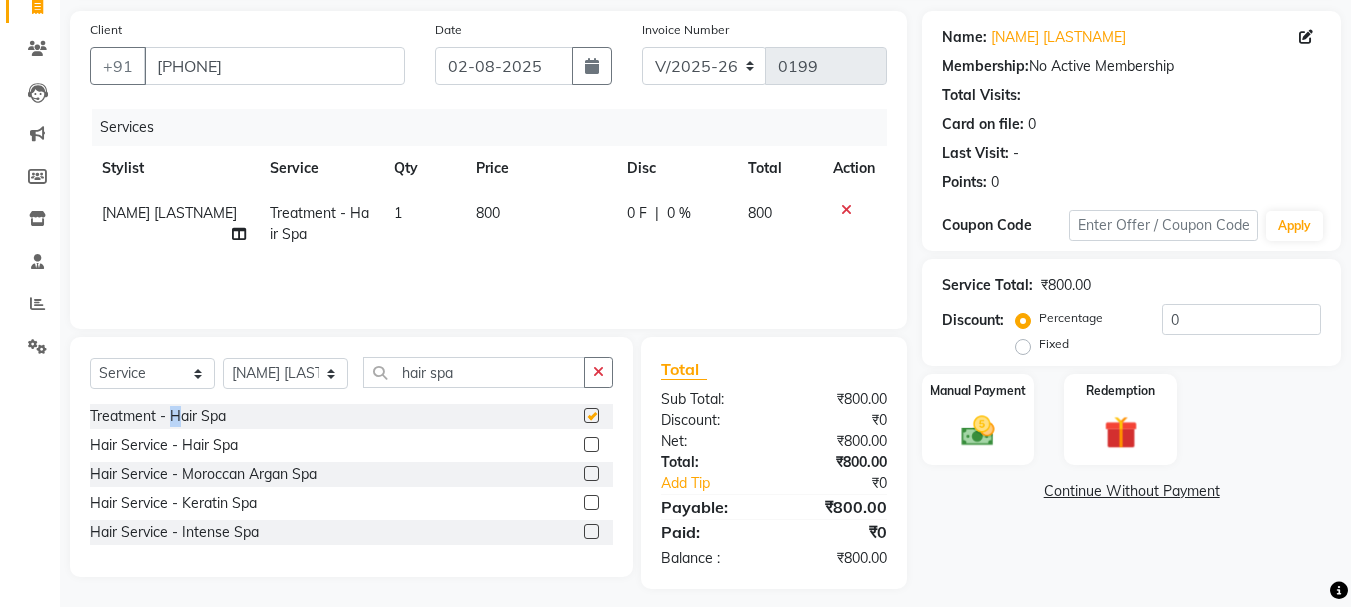 checkbox on "false" 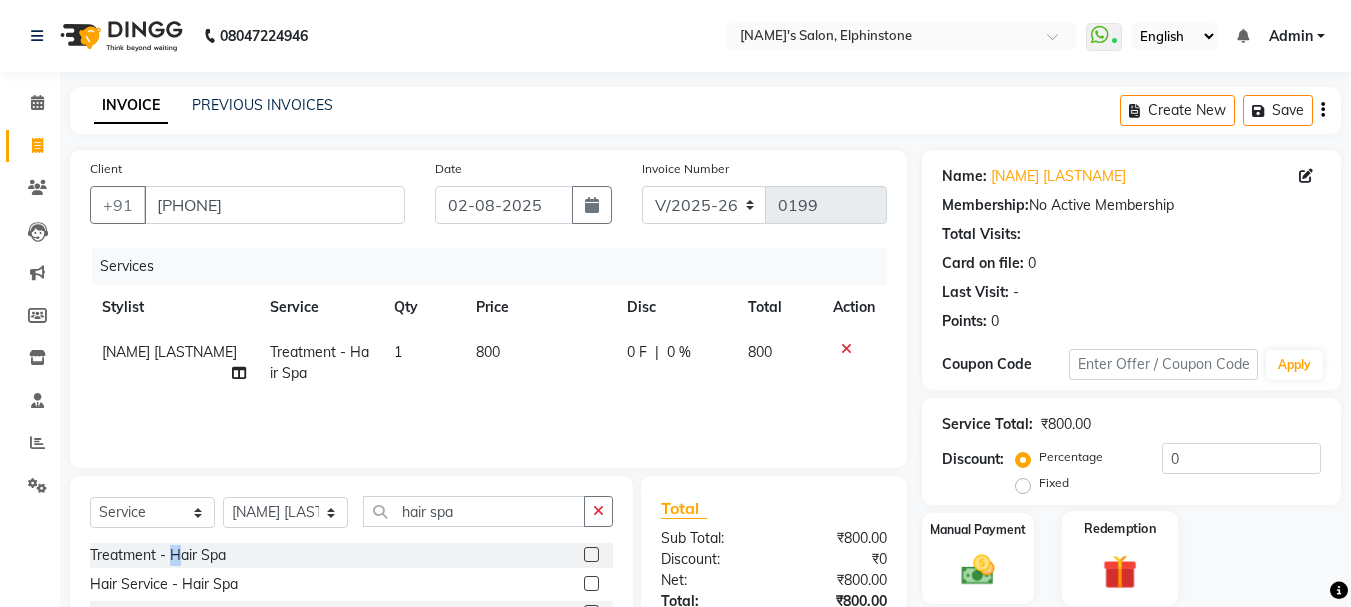 scroll, scrollTop: 151, scrollLeft: 0, axis: vertical 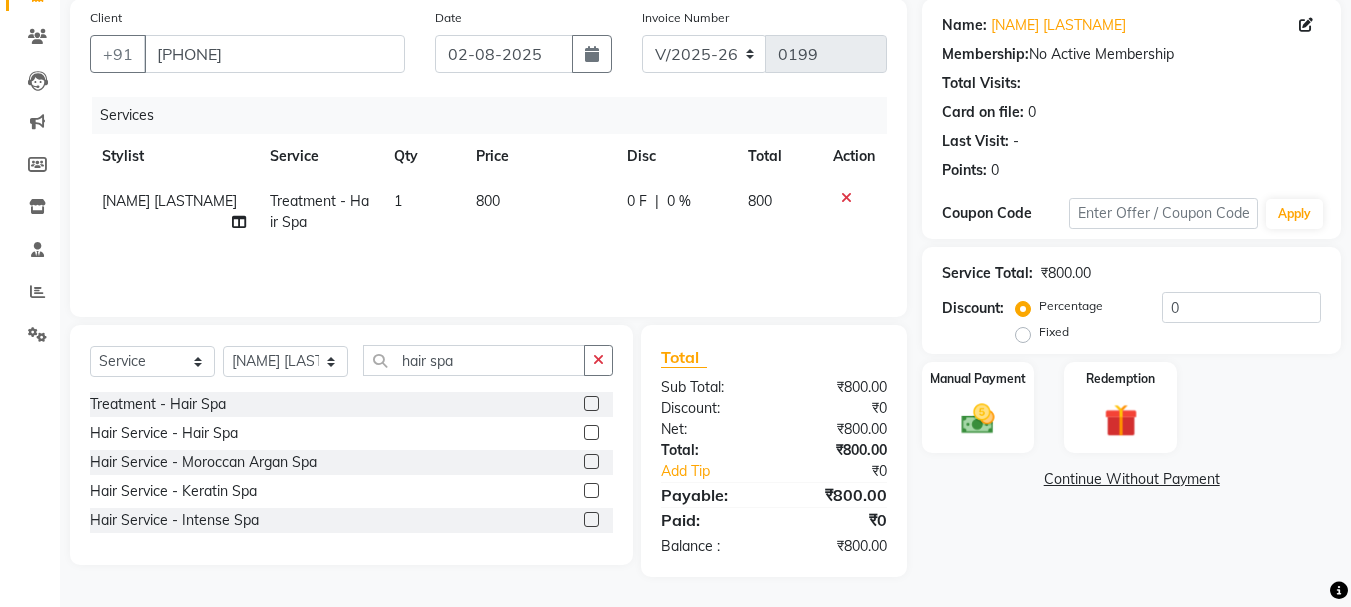 click 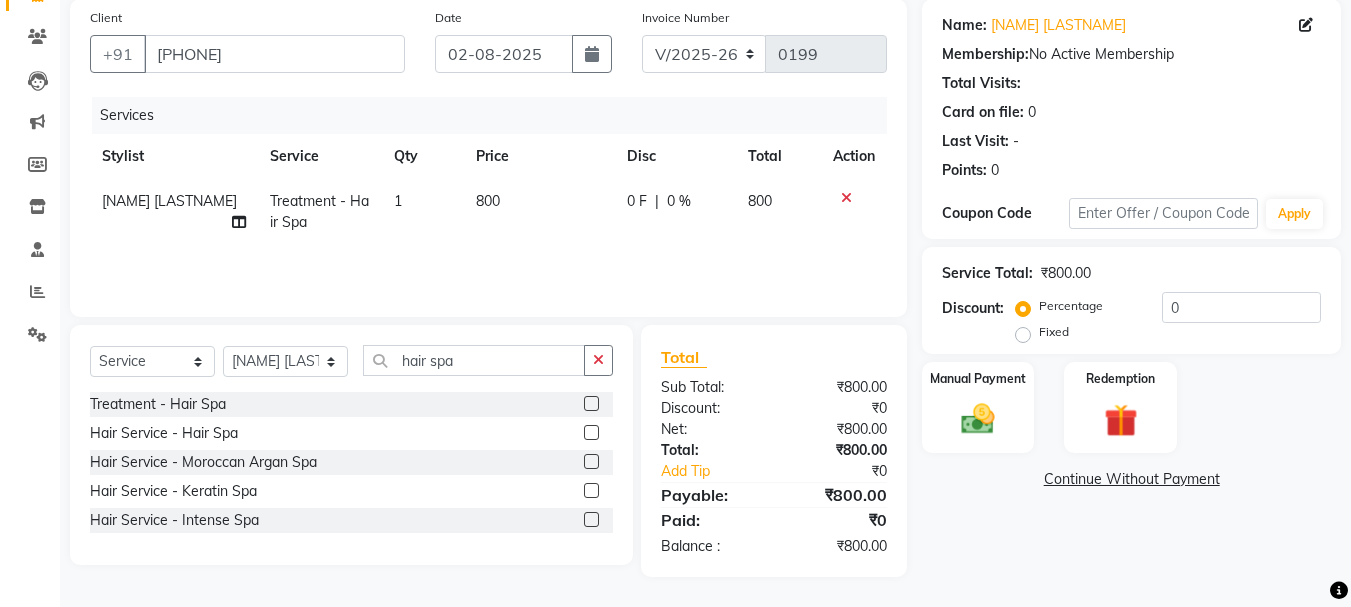 click on "Continue Without Payment" 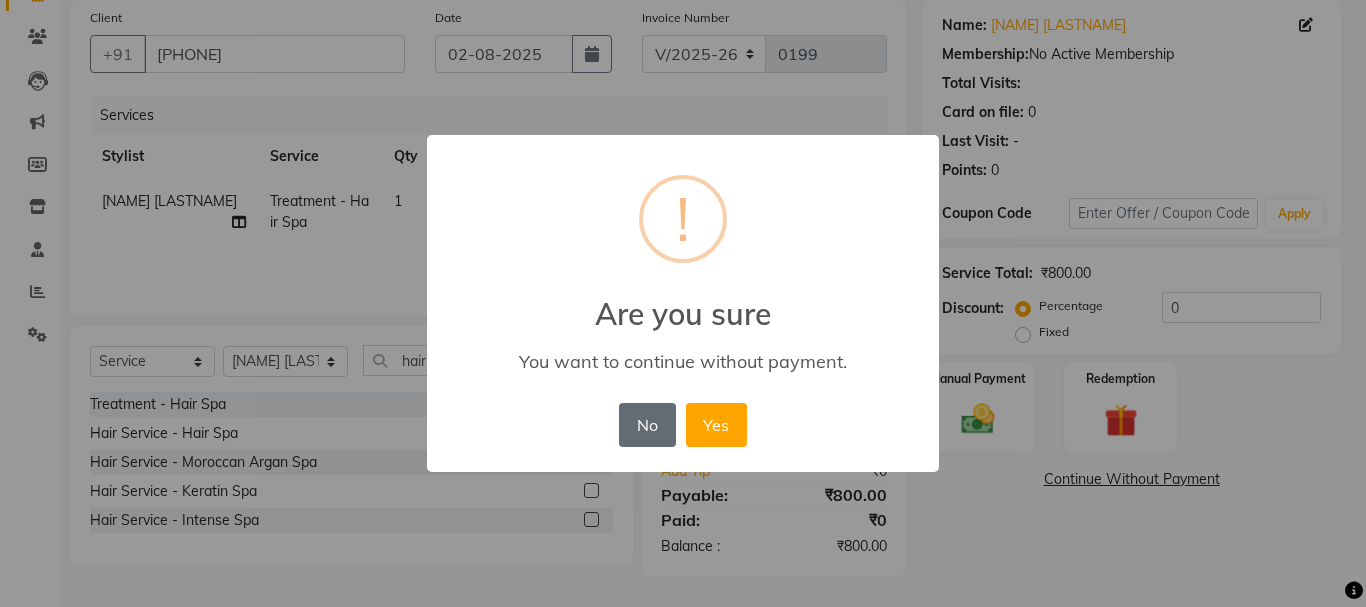 click on "No" at bounding box center [647, 425] 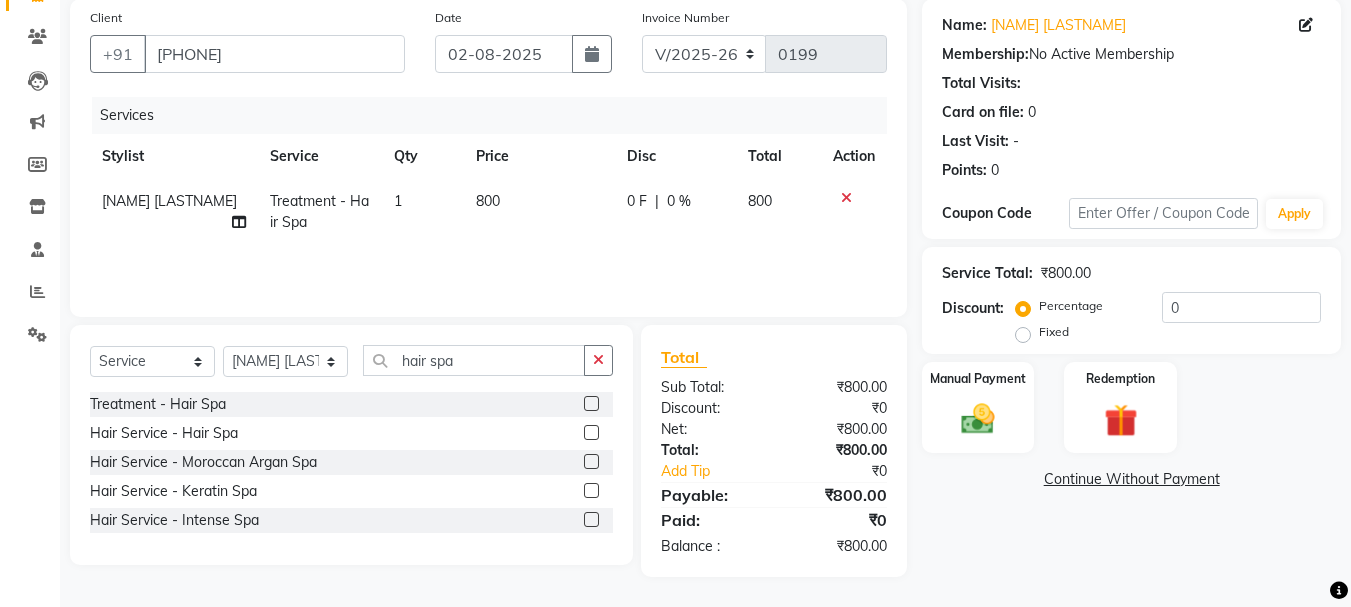 scroll, scrollTop: 0, scrollLeft: 0, axis: both 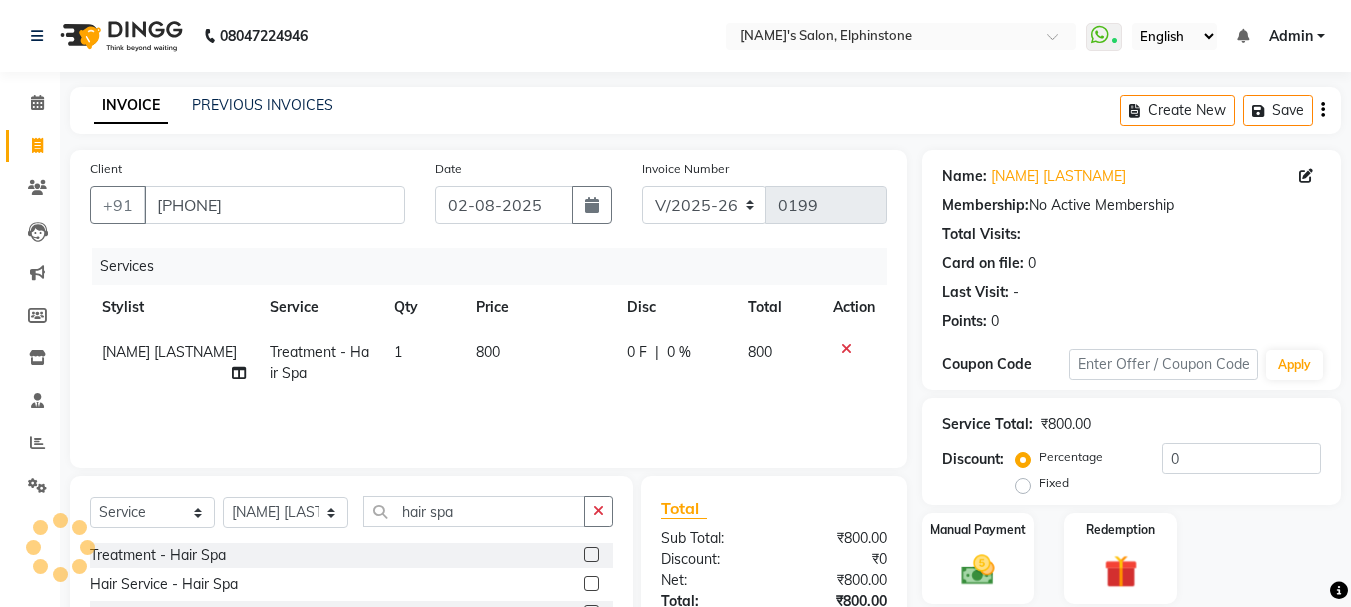 click on "08047224946 Select Location × Tanvi's Salon, Elphinstone  WhatsApp Status  ✕ Status:  Connected Most Recent Message: 01-08-2025     08:42 PM Recent Service Activity: 02-08-2025     12:18 PM English ENGLISH Español العربية मराठी हिंदी ગુજરાતી தமிழ் 中文 Notifications nothing to show Admin Manage Profile Change Password Sign out  Version:3.15.11" 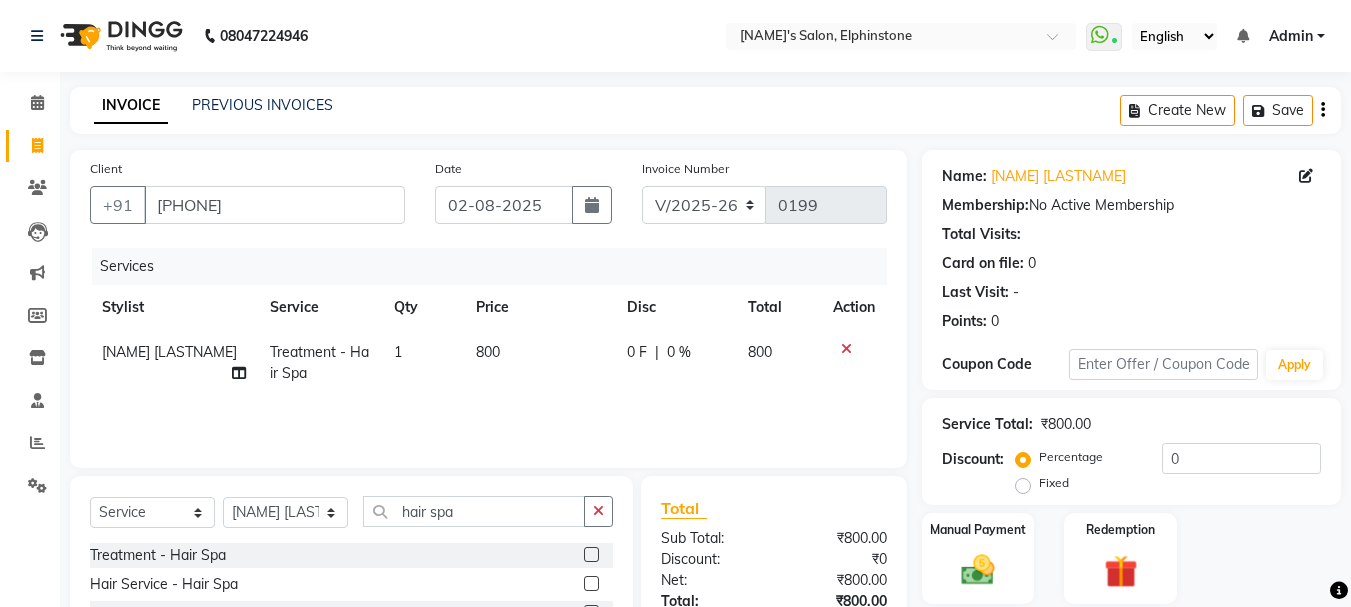 scroll, scrollTop: 151, scrollLeft: 0, axis: vertical 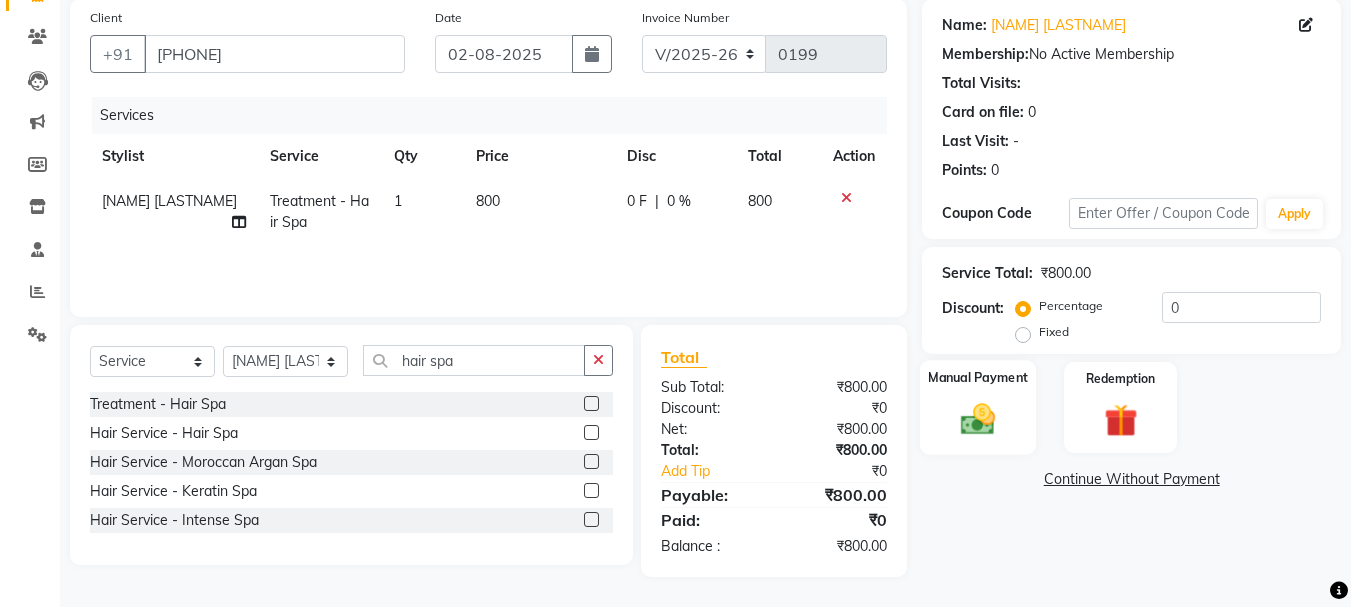 click on "Manual Payment" 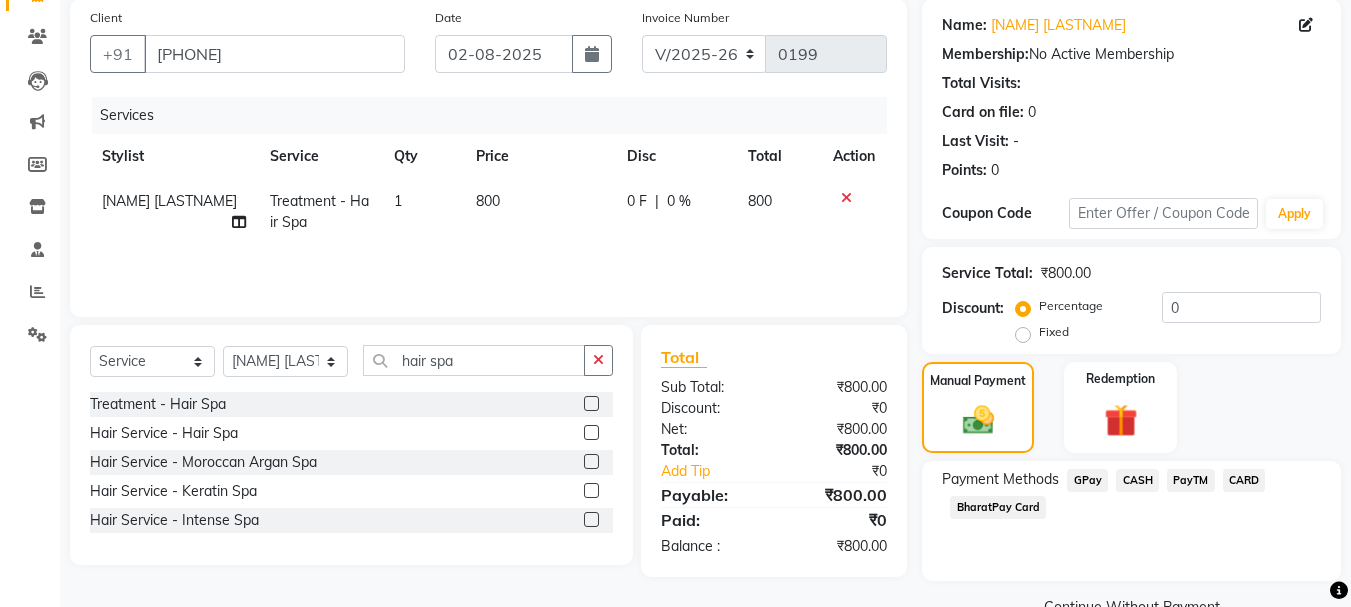 scroll, scrollTop: 196, scrollLeft: 0, axis: vertical 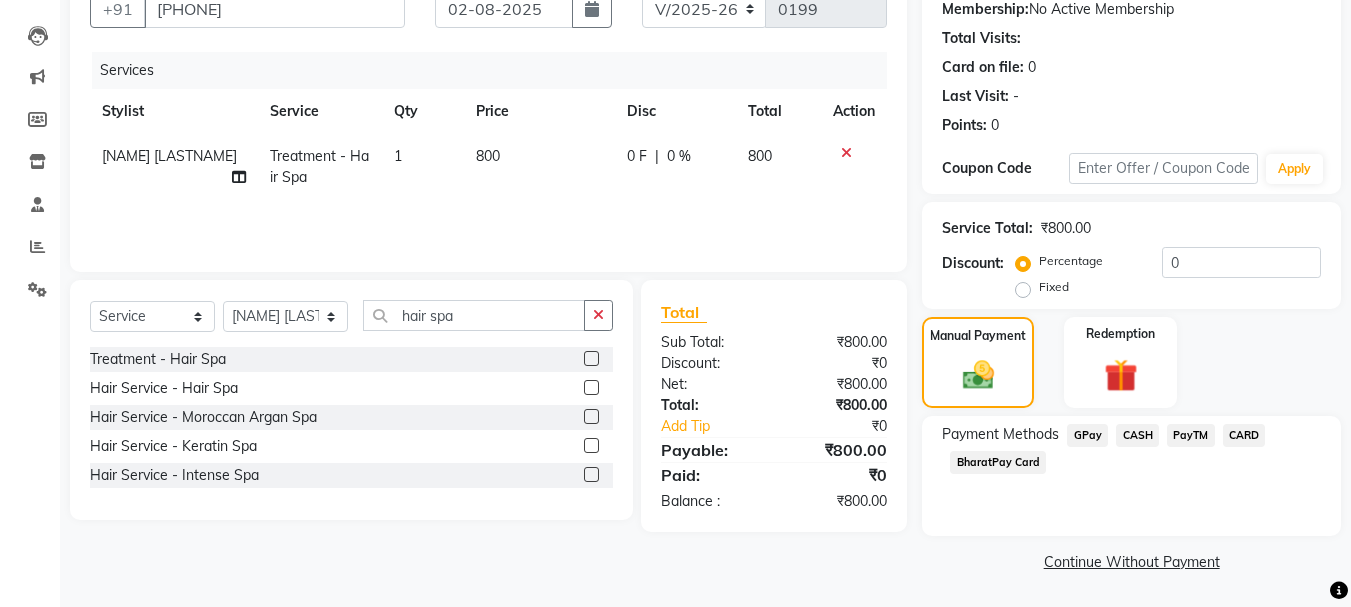 click on "GPay" 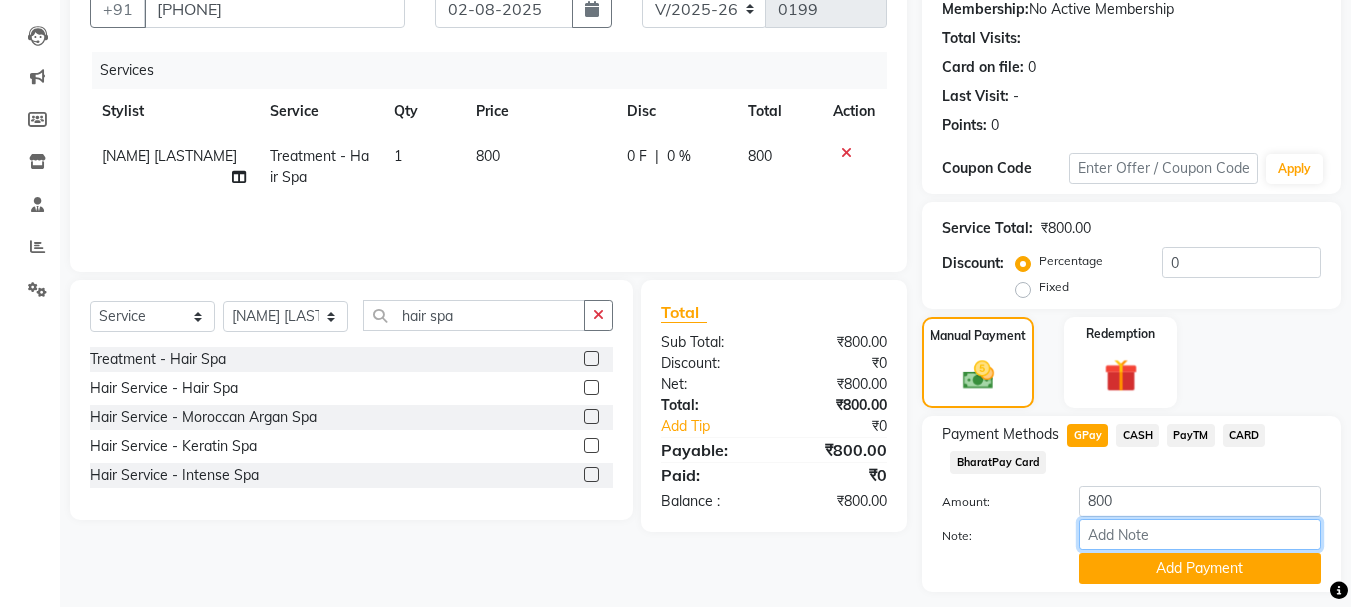 click on "Note:" at bounding box center (1200, 534) 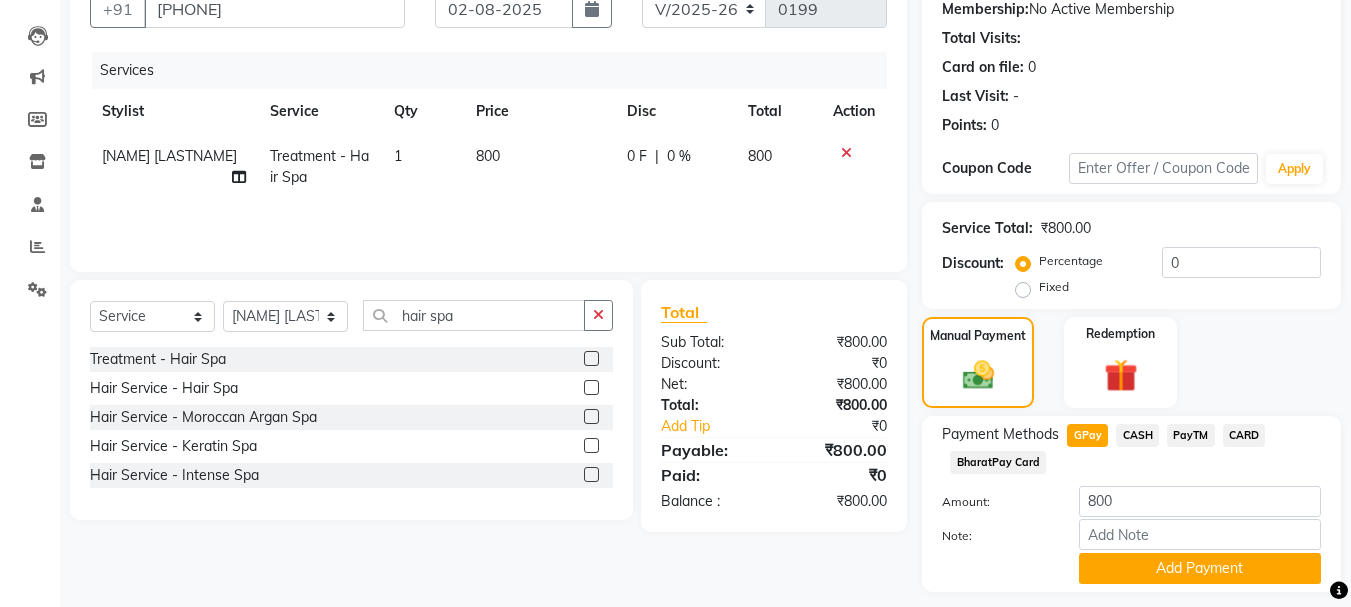 click 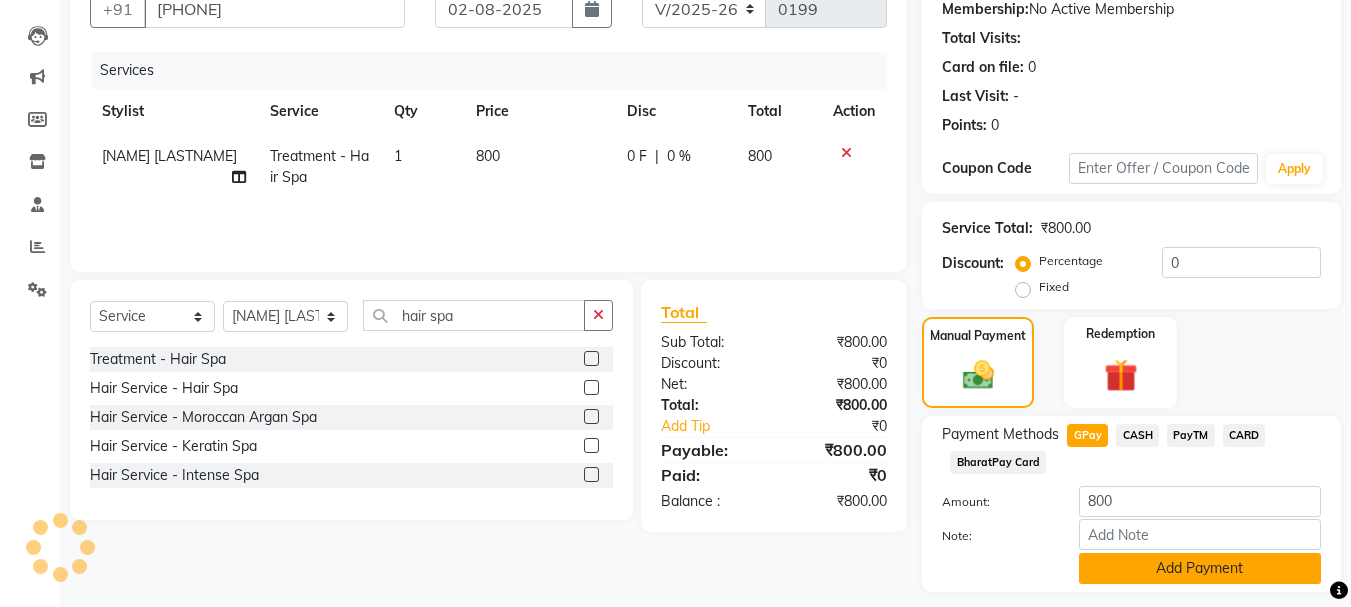 click on "Add Payment" 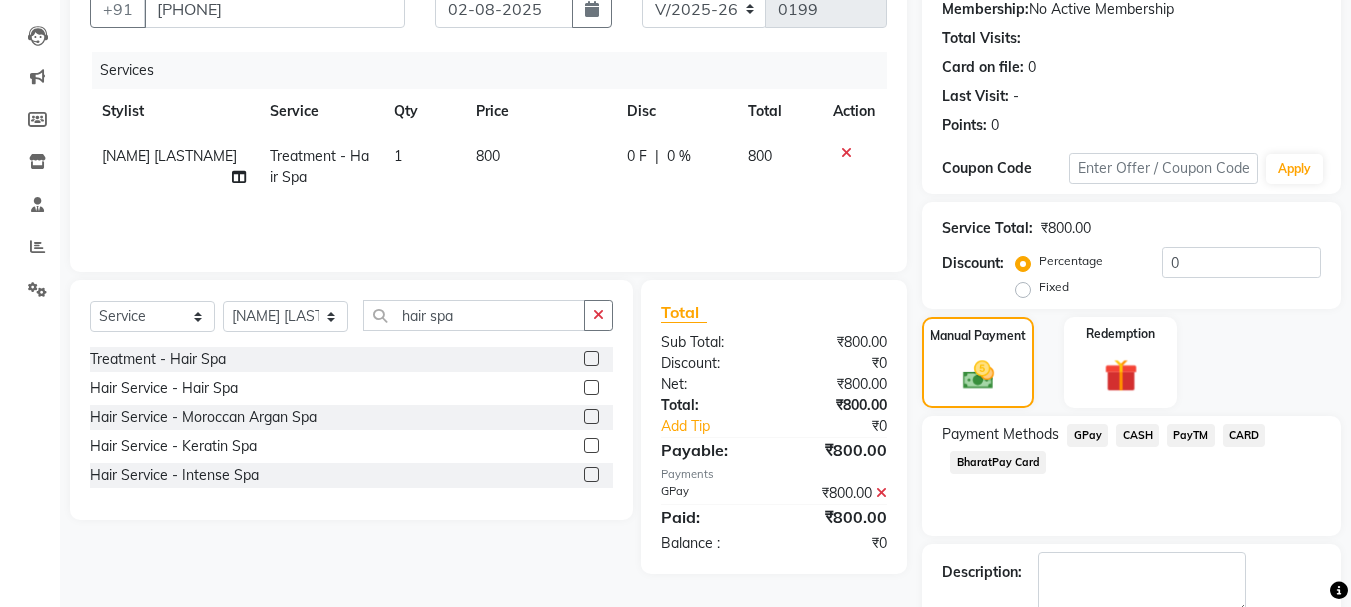scroll, scrollTop: 309, scrollLeft: 0, axis: vertical 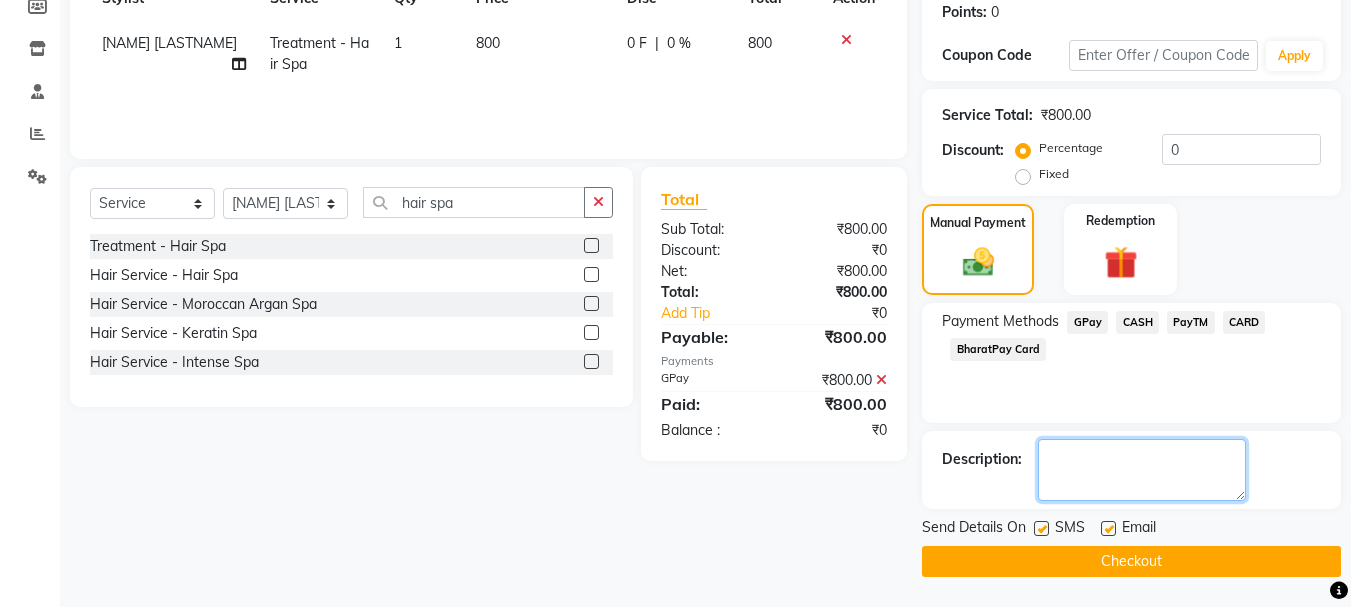 click 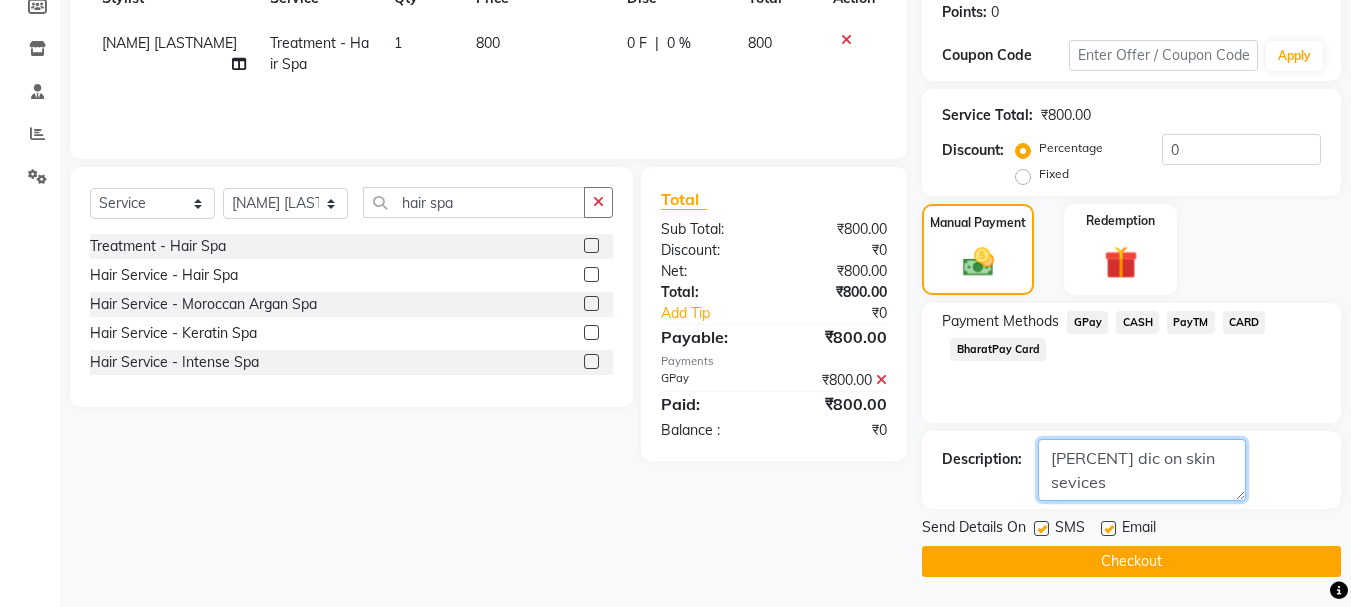 type on "10 % dic on skin sevices" 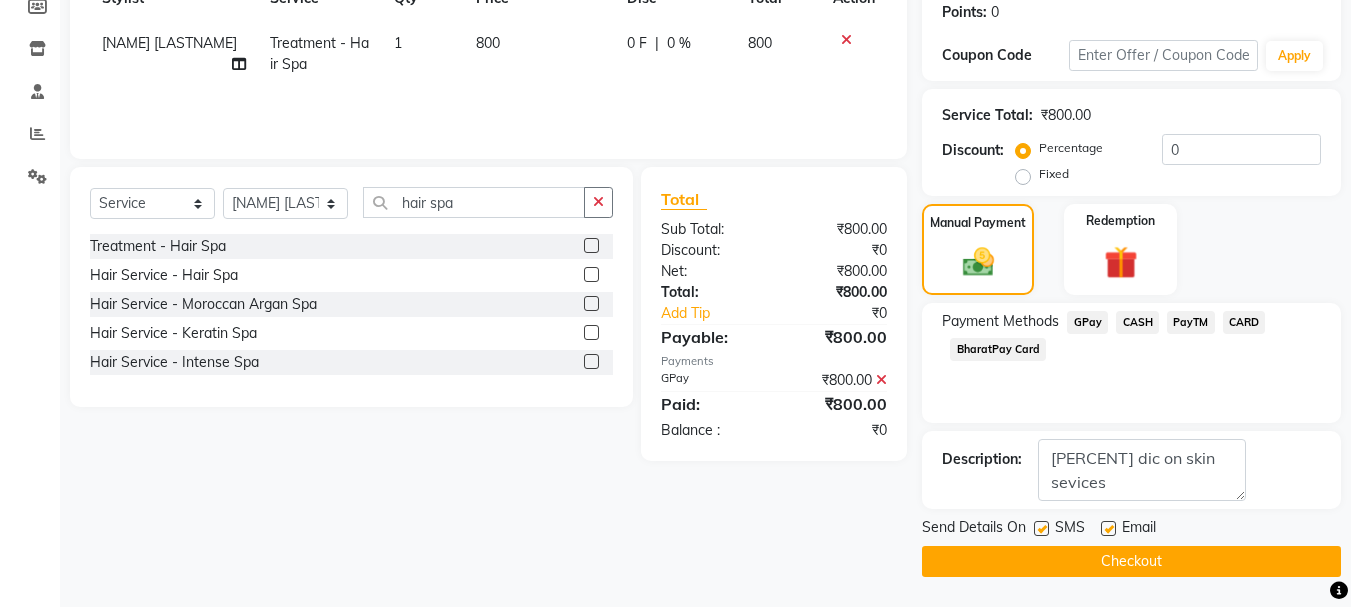 click on "Checkout" 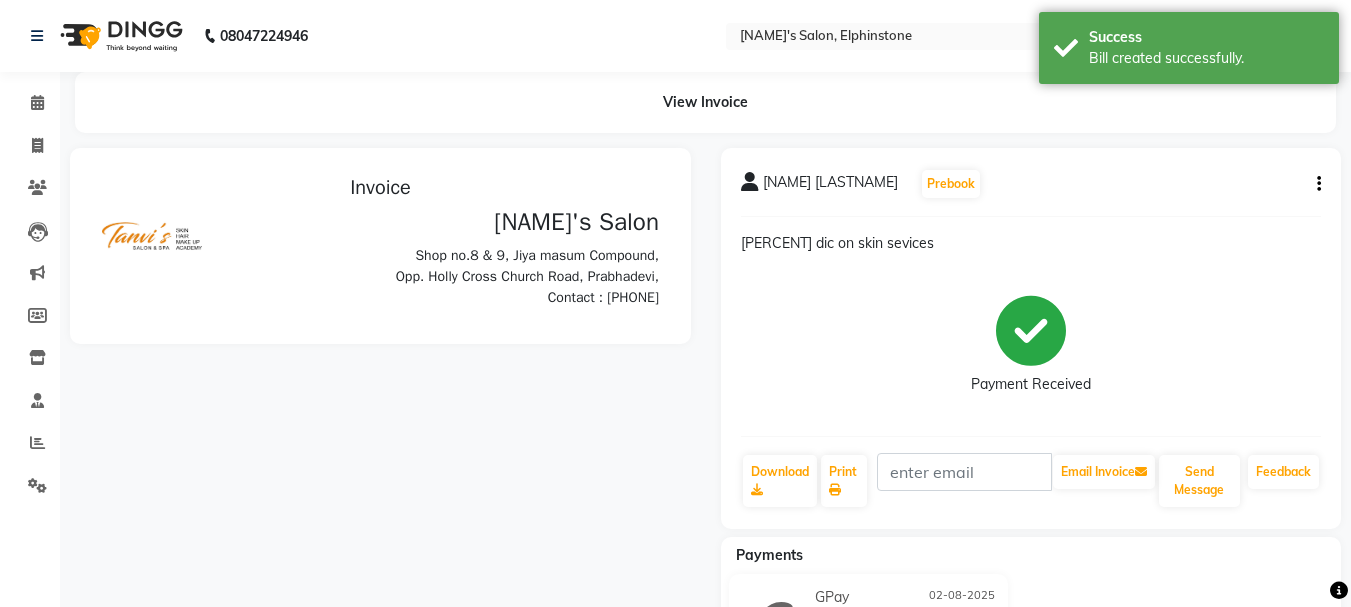 scroll, scrollTop: 0, scrollLeft: 0, axis: both 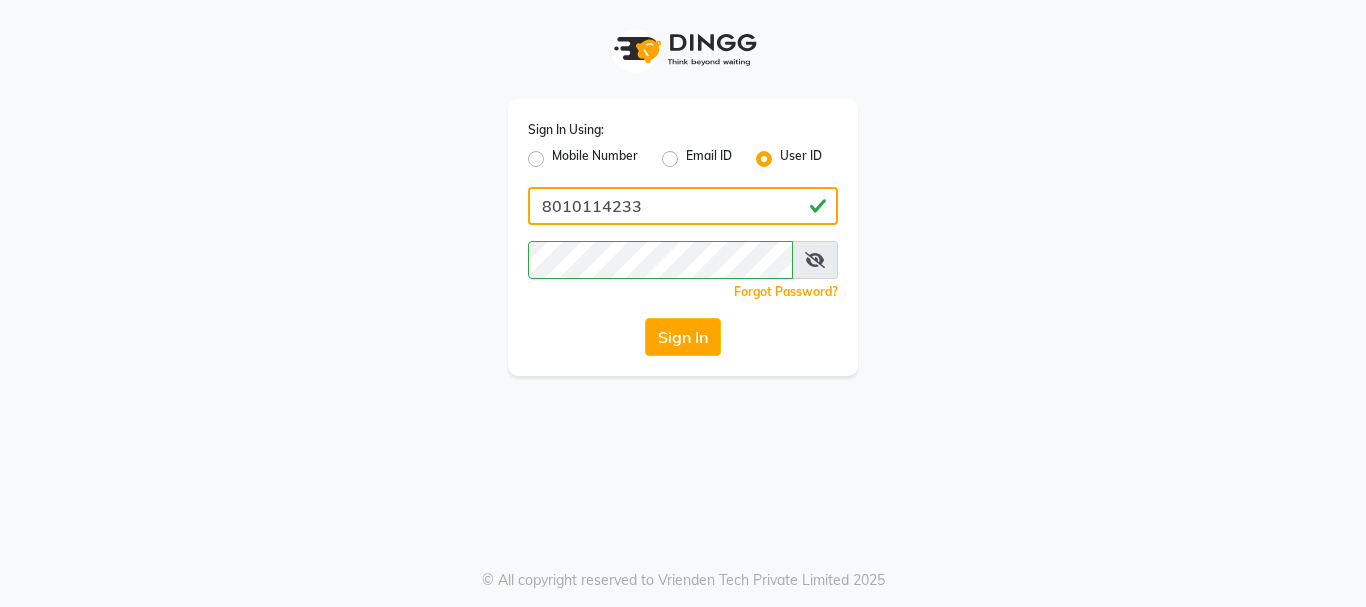 drag, startPoint x: 717, startPoint y: 218, endPoint x: 378, endPoint y: 245, distance: 340.07352 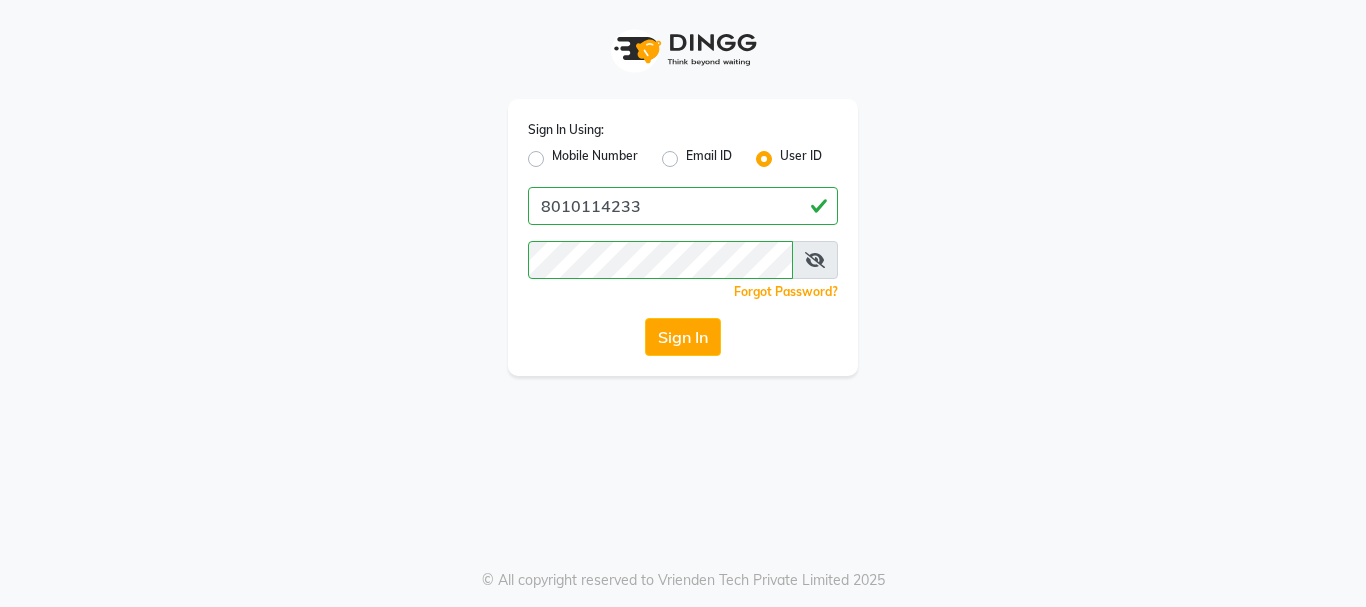 click on "Sign In Using: Mobile Number Email ID User ID [PHONE] Remember me Forgot Password? Sign In © All copyright reserved to Vrienden Tech Private Limited [YEAR]" at bounding box center (683, 303) 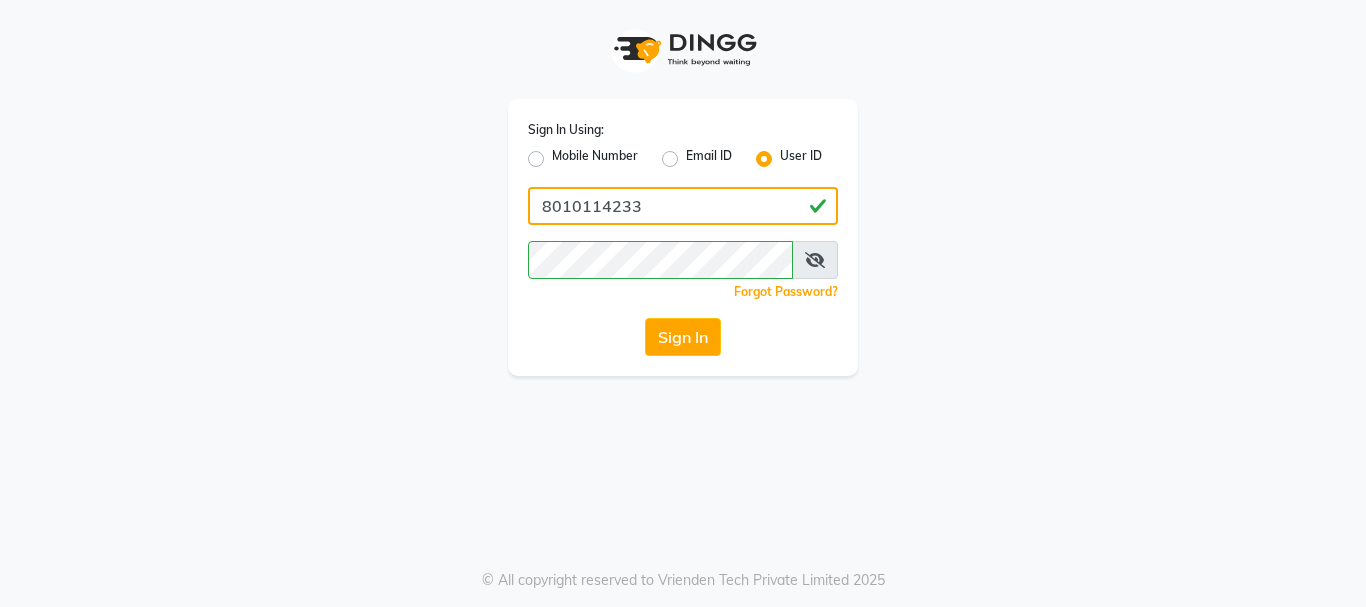 drag, startPoint x: 660, startPoint y: 212, endPoint x: 459, endPoint y: 264, distance: 207.61743 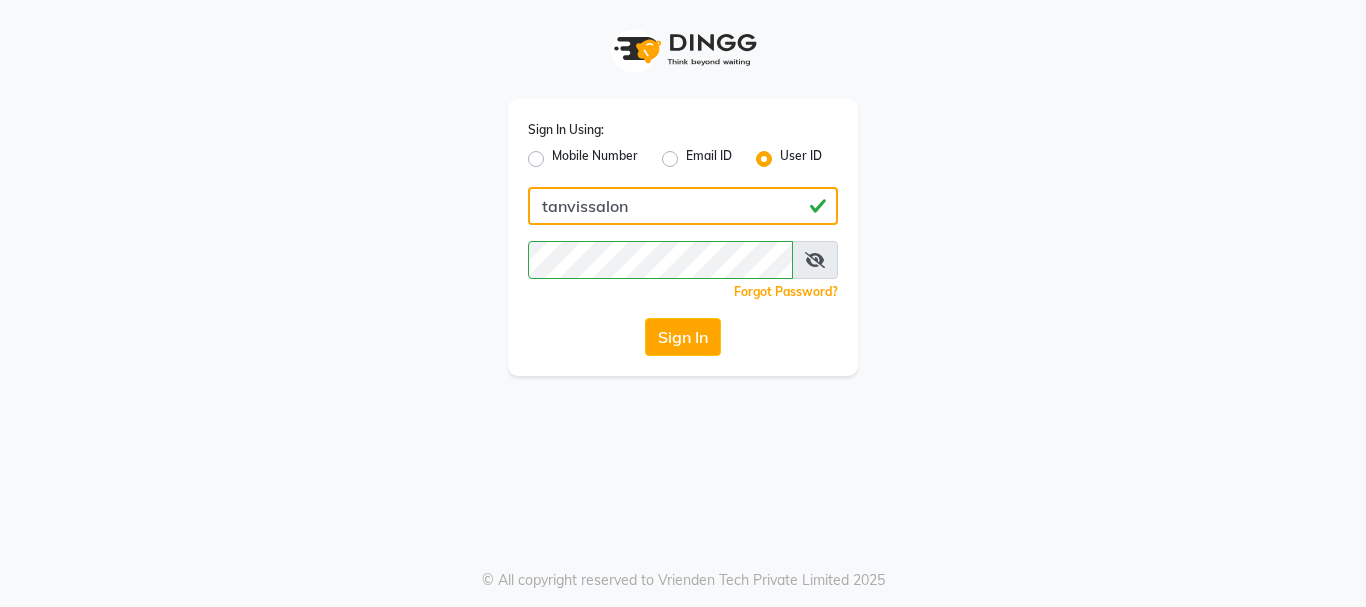type on "tanvissalon" 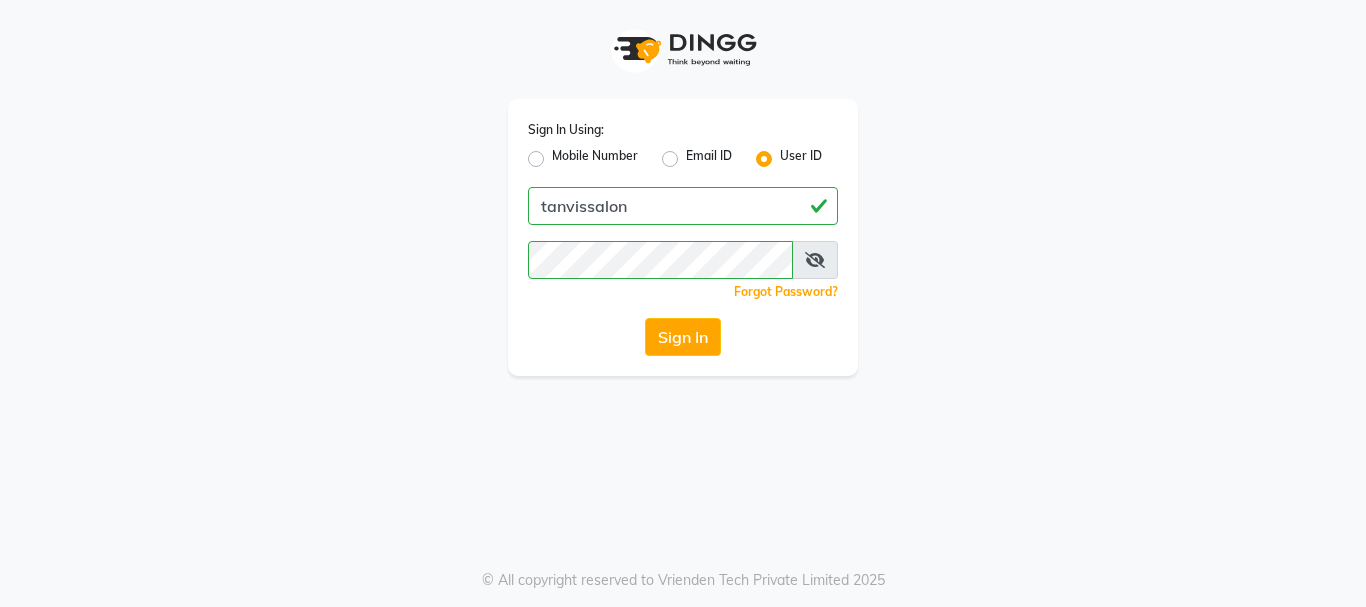 click on "Sign In Using: Mobile Number Email ID User ID tanvissalon  Remember me Forgot Password?  Sign In   © All copyright reserved to Vrienden Tech Private Limited 2025" 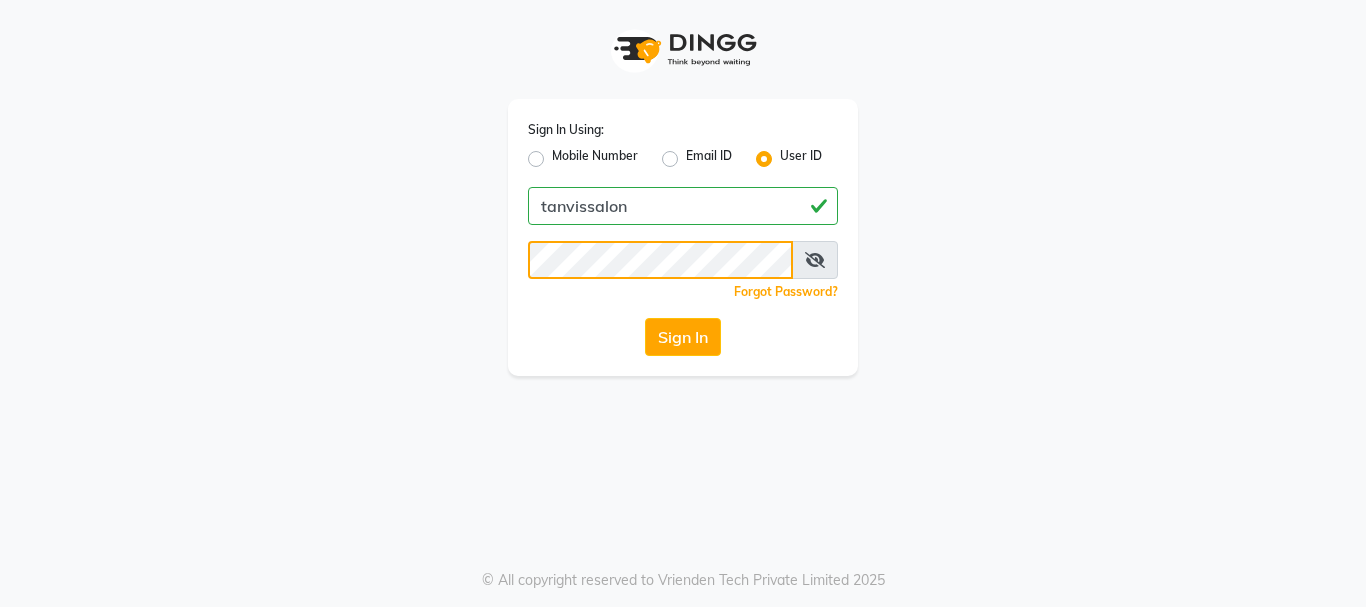 click on "Sign In Using: Mobile Number Email ID User ID tanvissalon  Remember me Forgot Password?  Sign In" 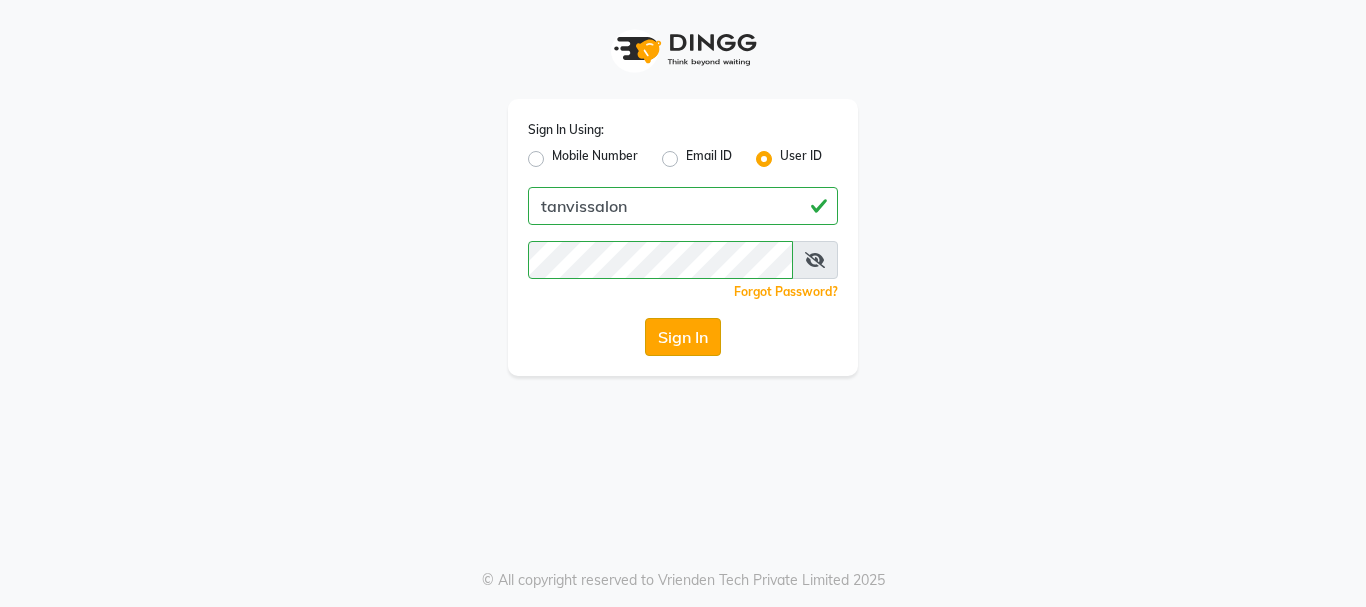 click on "Sign In" 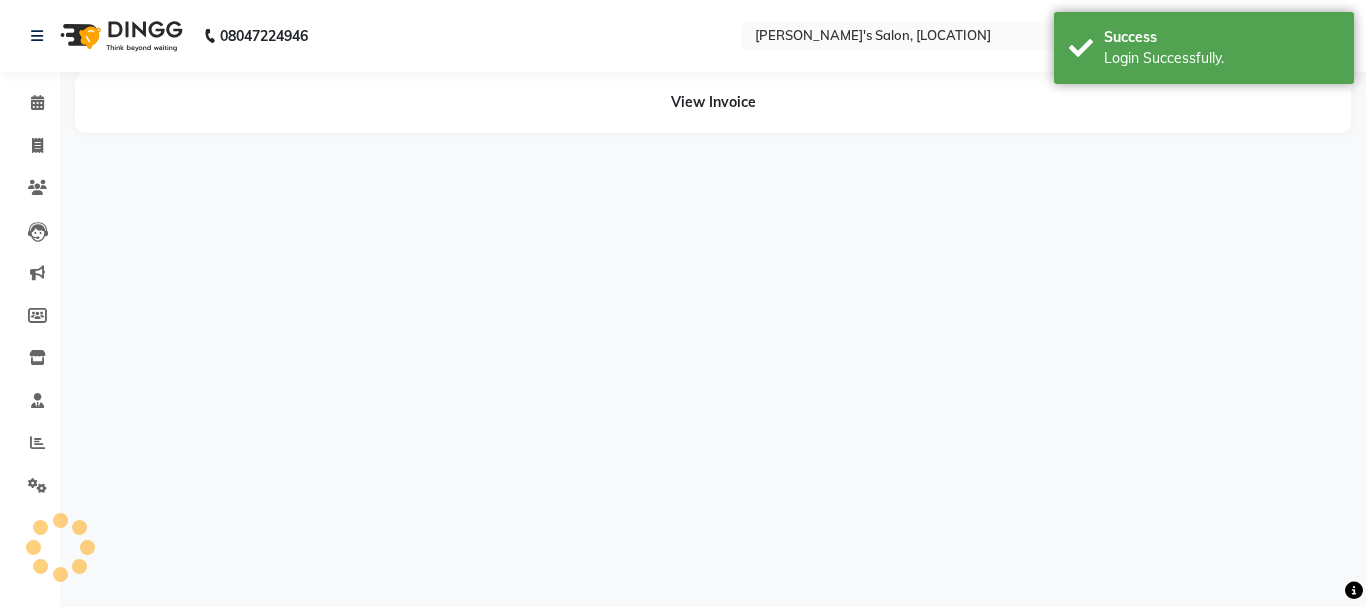 select on "en" 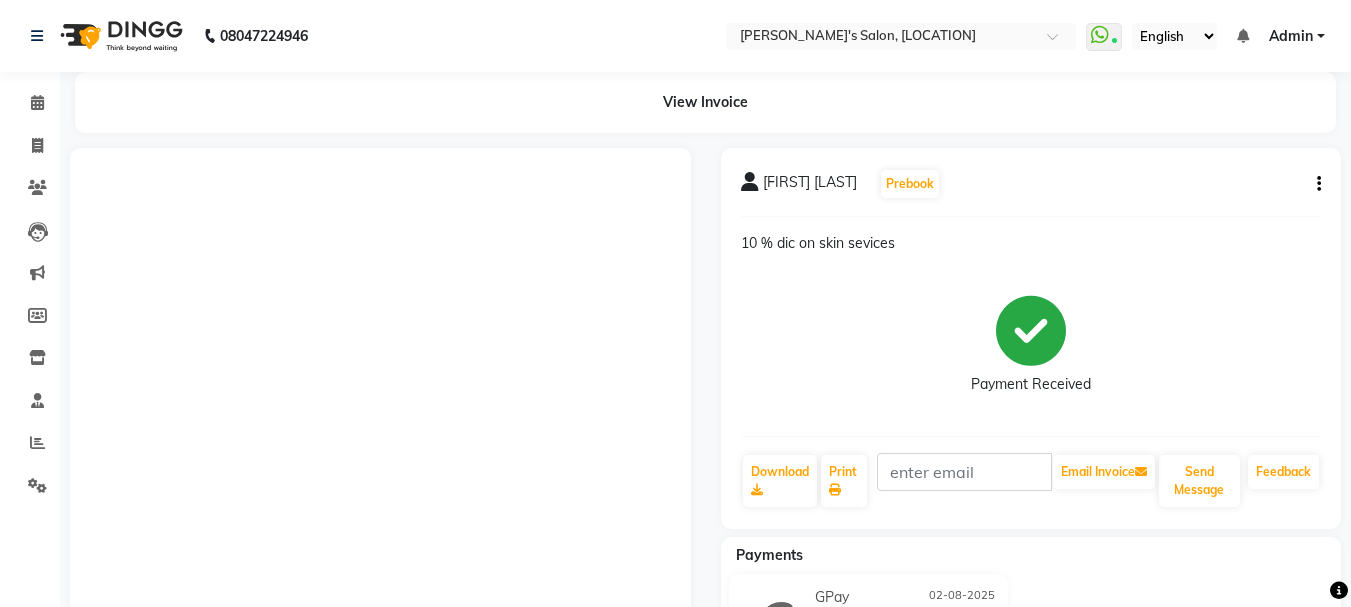 scroll, scrollTop: 0, scrollLeft: 0, axis: both 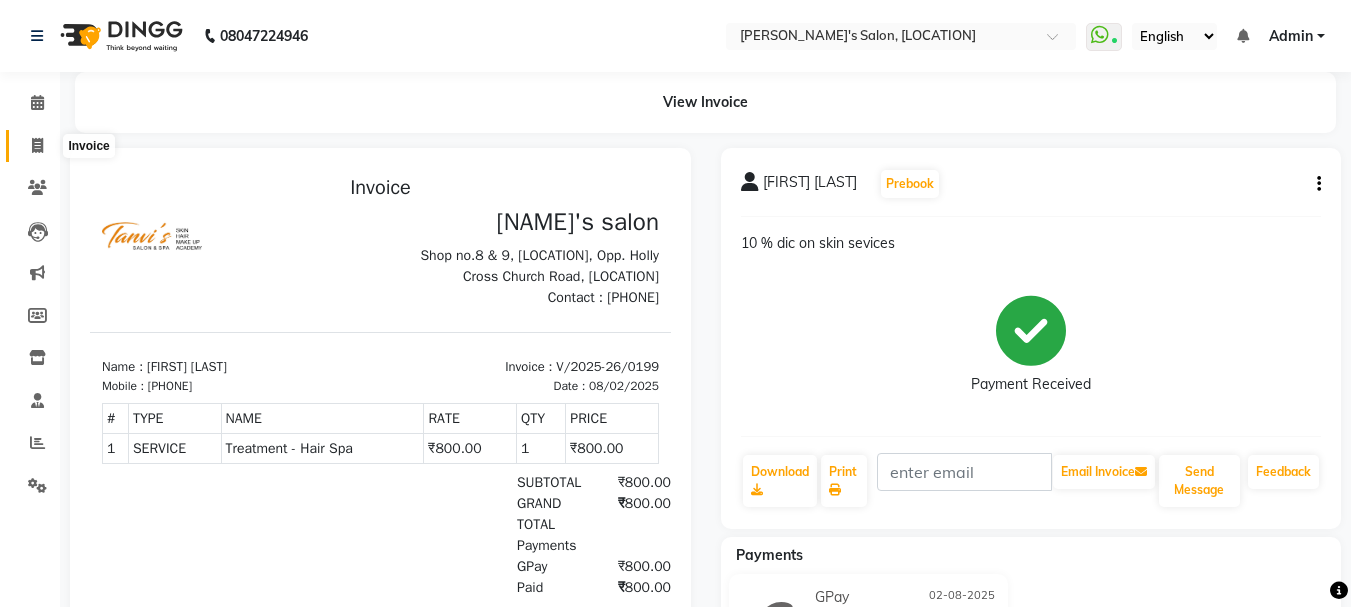 click 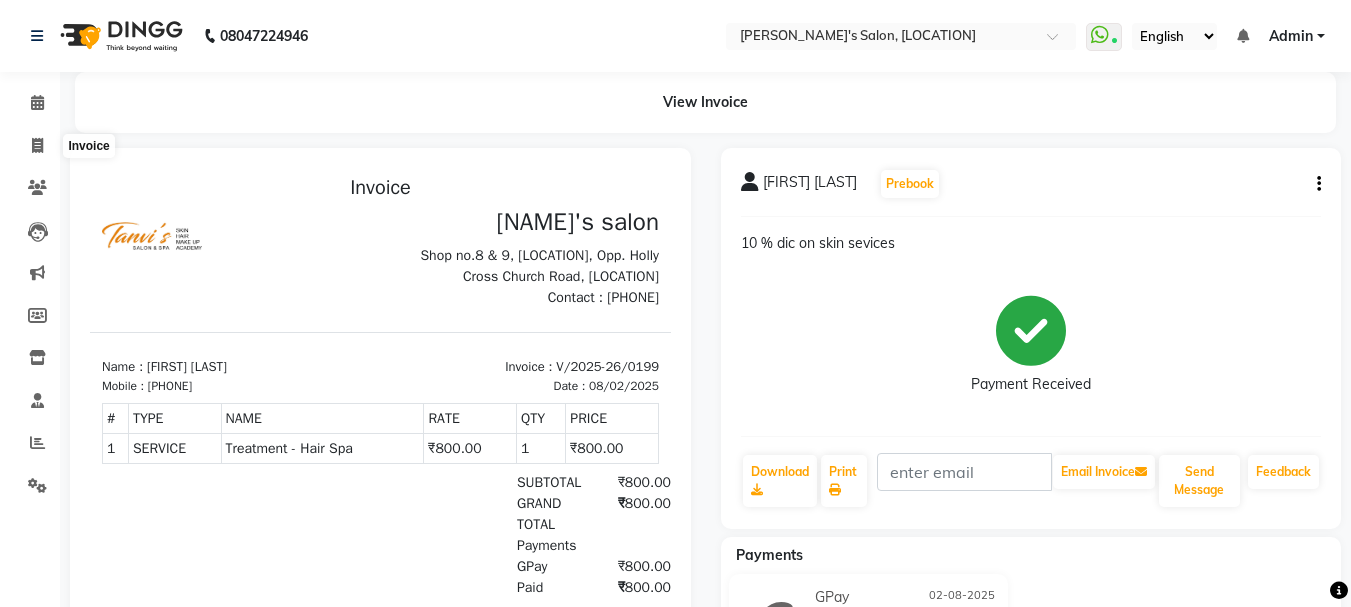 select on "service" 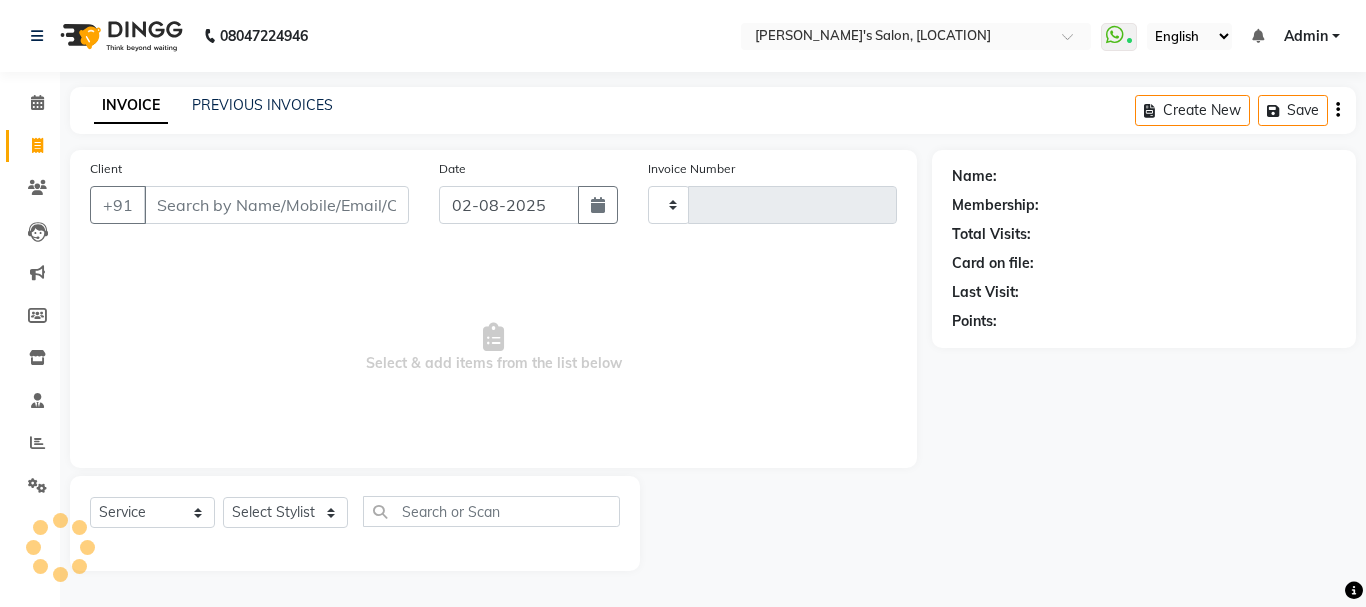 type on "0200" 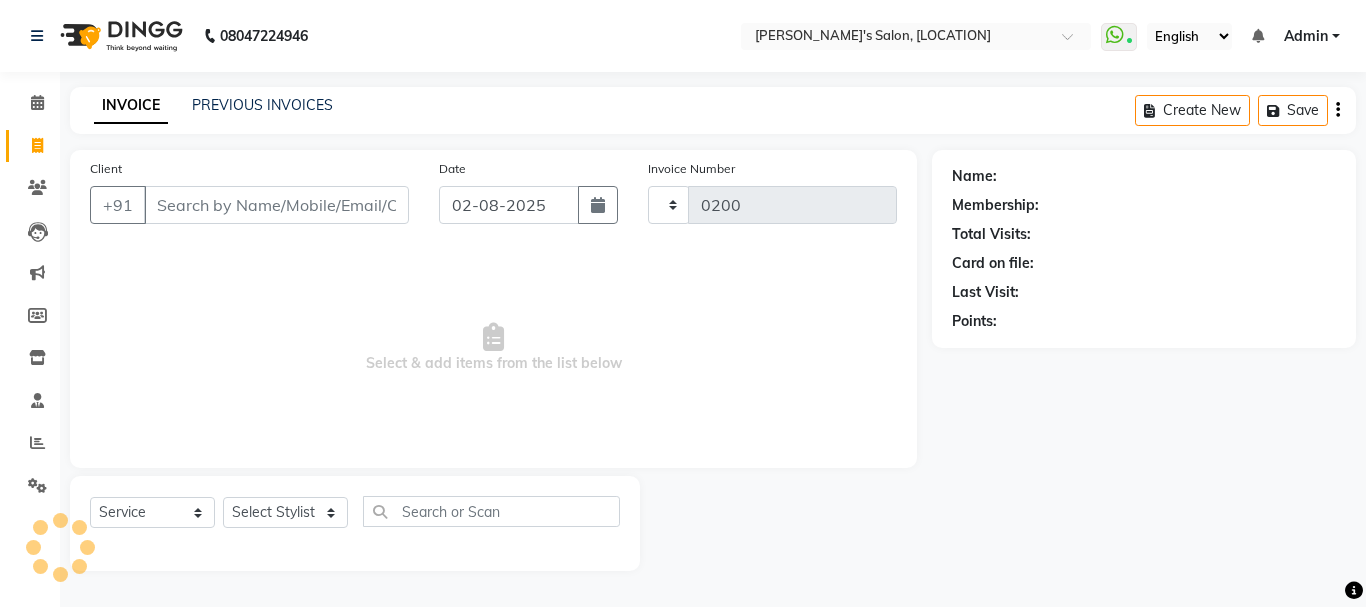 select on "716" 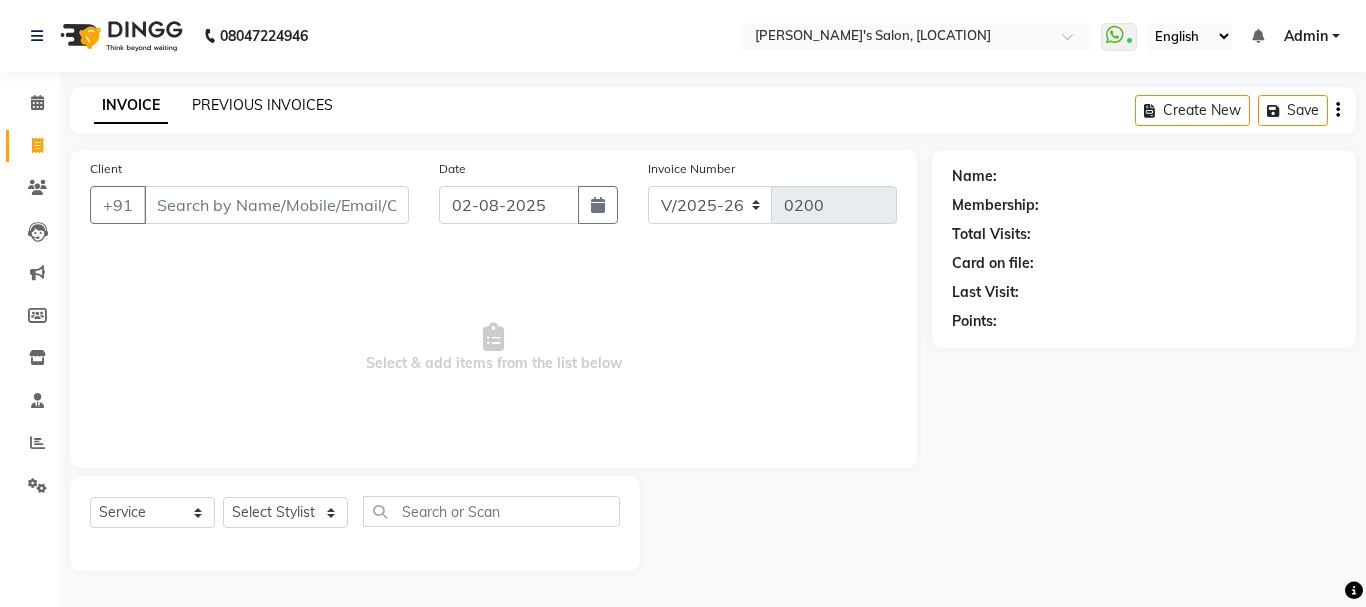 click on "PREVIOUS INVOICES" 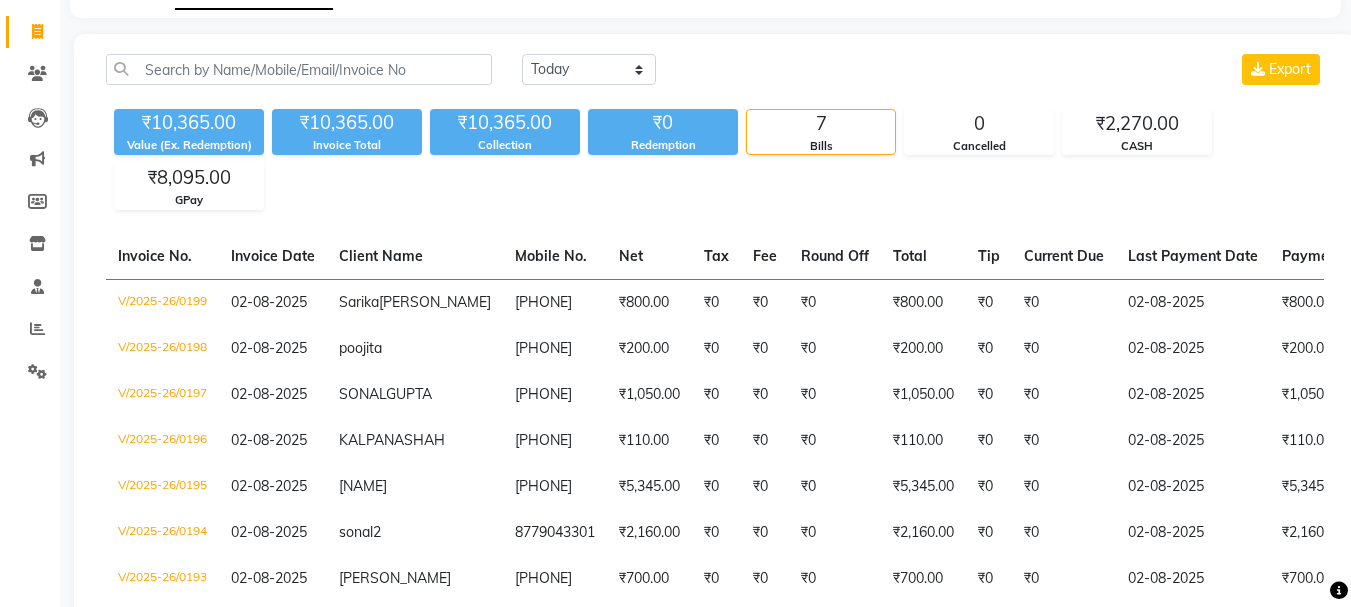 scroll, scrollTop: 0, scrollLeft: 0, axis: both 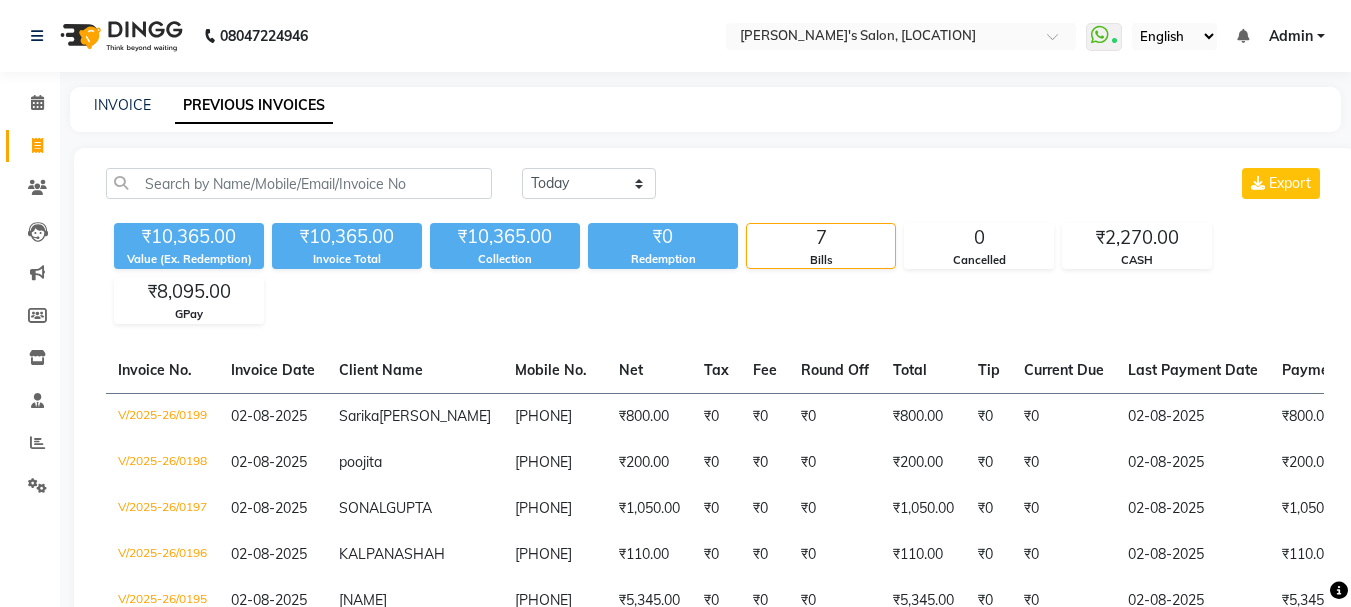 click 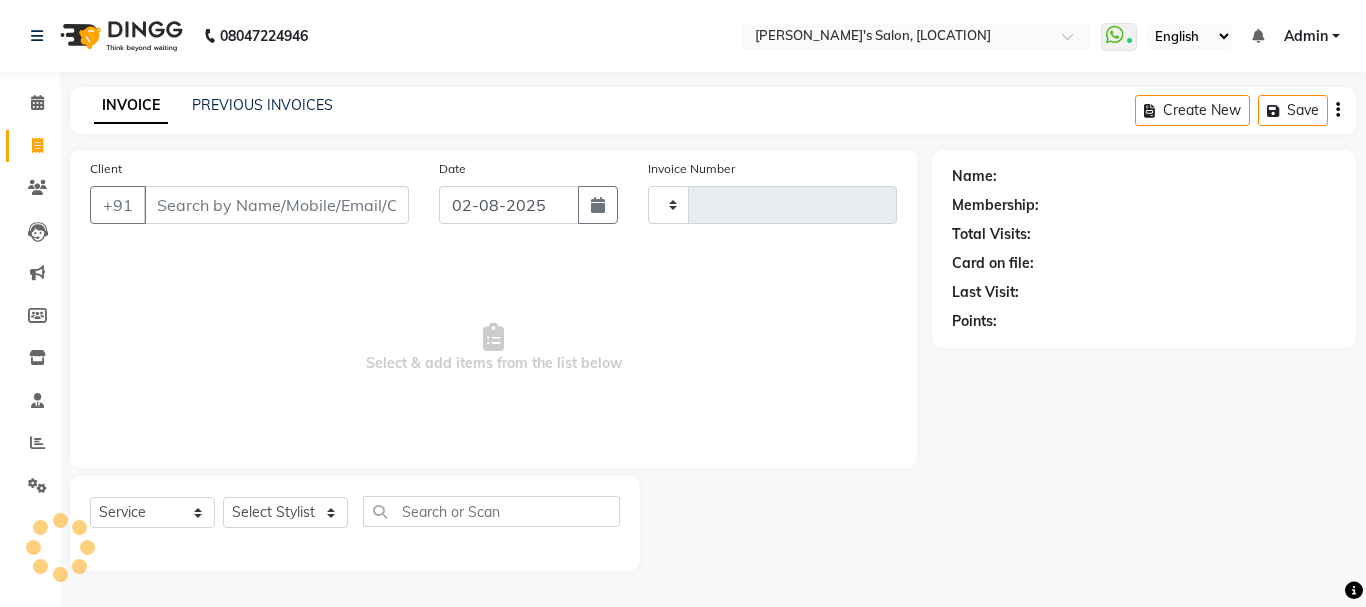 type on "0200" 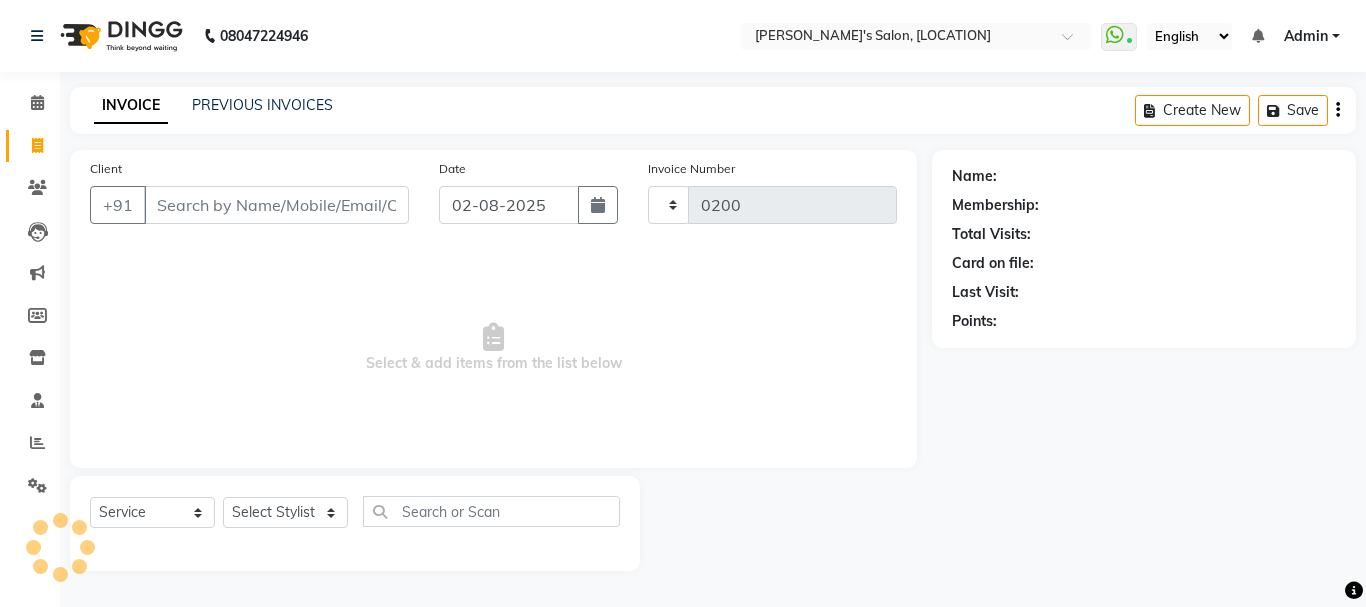 select on "716" 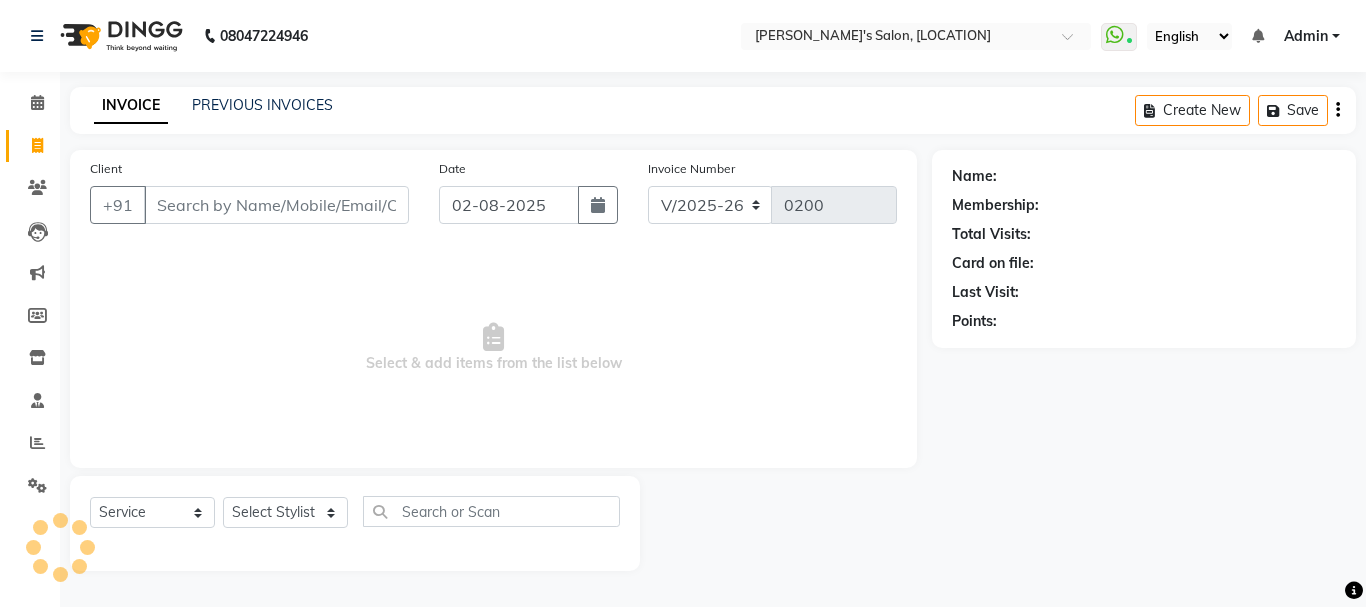 click on "Client" at bounding box center (276, 205) 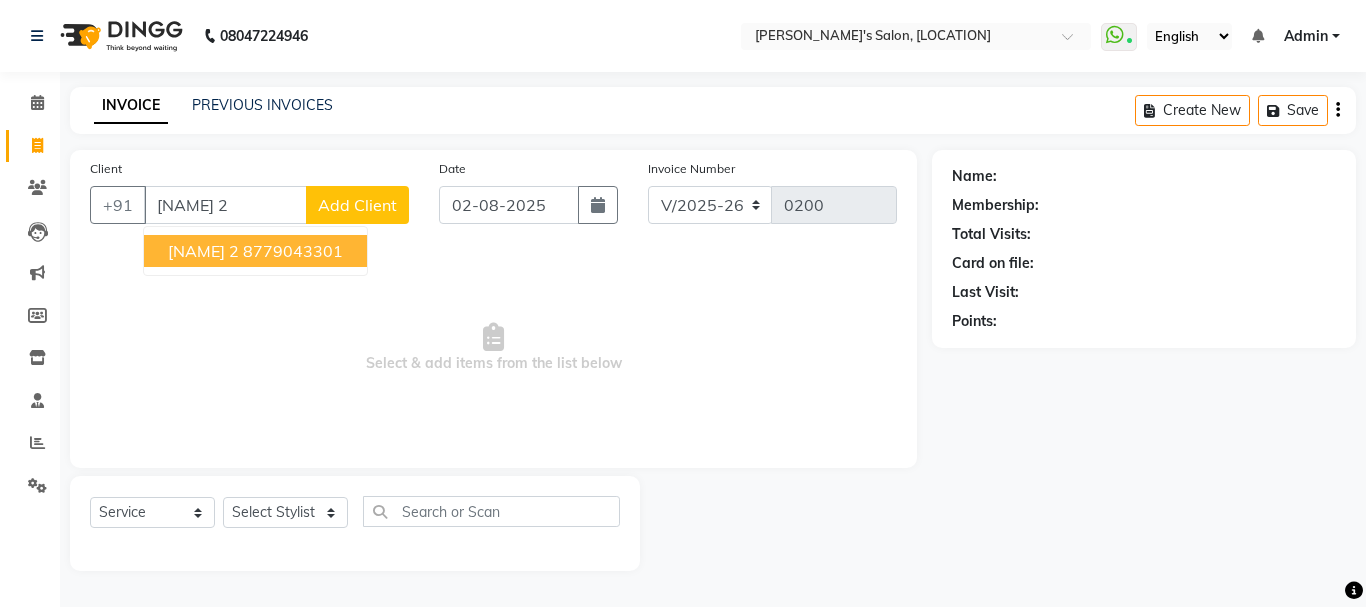 click on "8779043301" at bounding box center (293, 251) 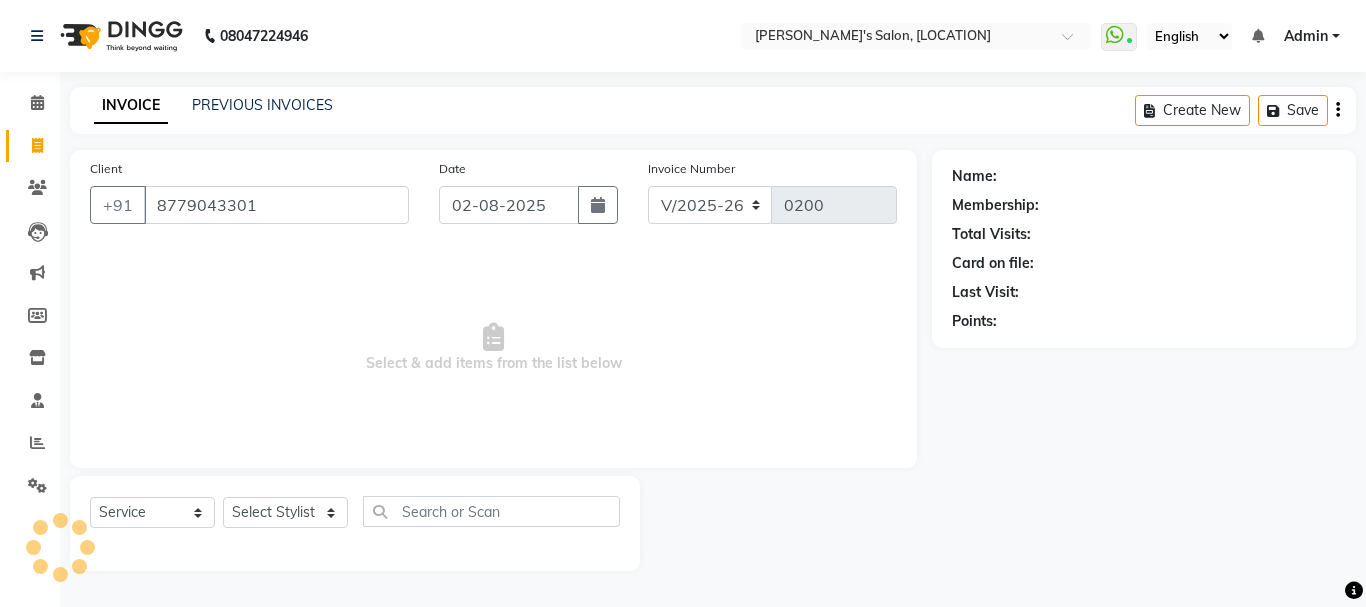 type on "8779043301" 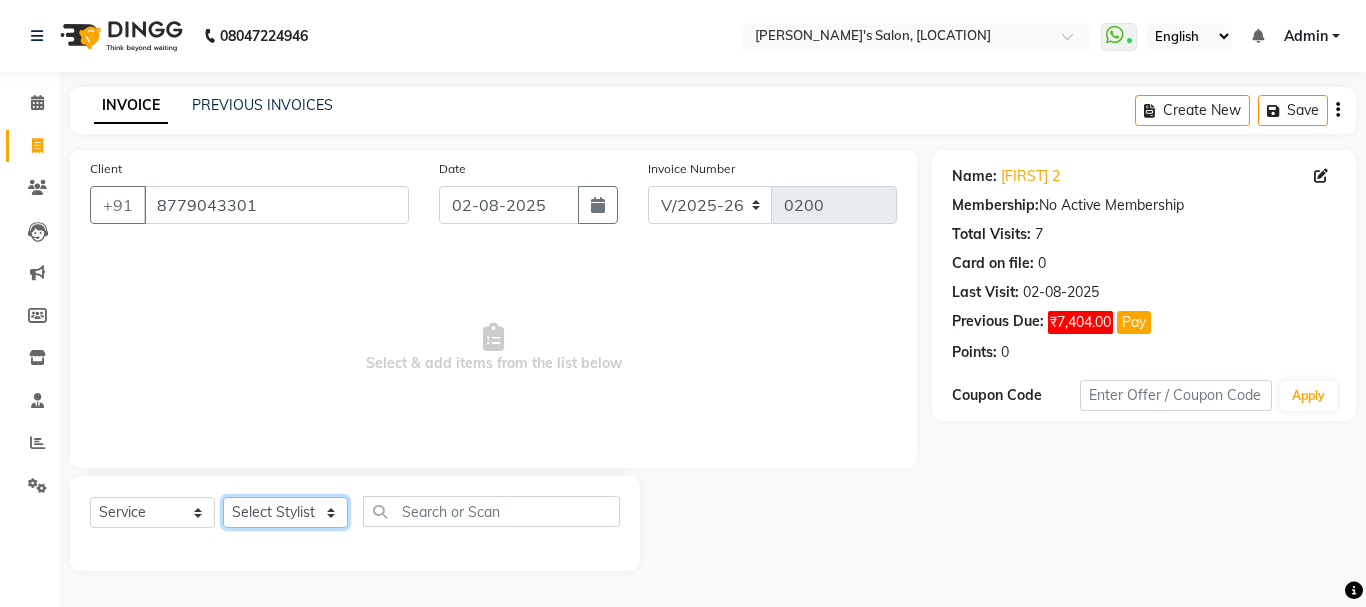 click on "Select Stylist Arpita Singh Chan Sayali Sakpal  Shraddha Tanvi Tanvi Masurkar" 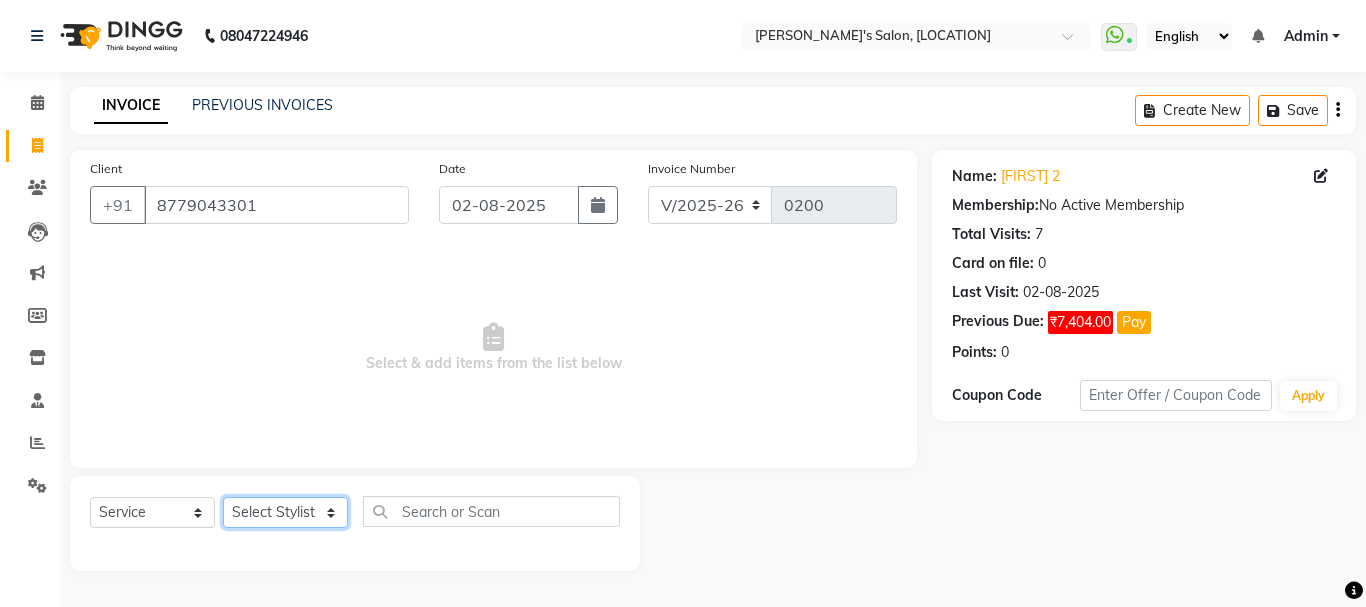 select on "10918" 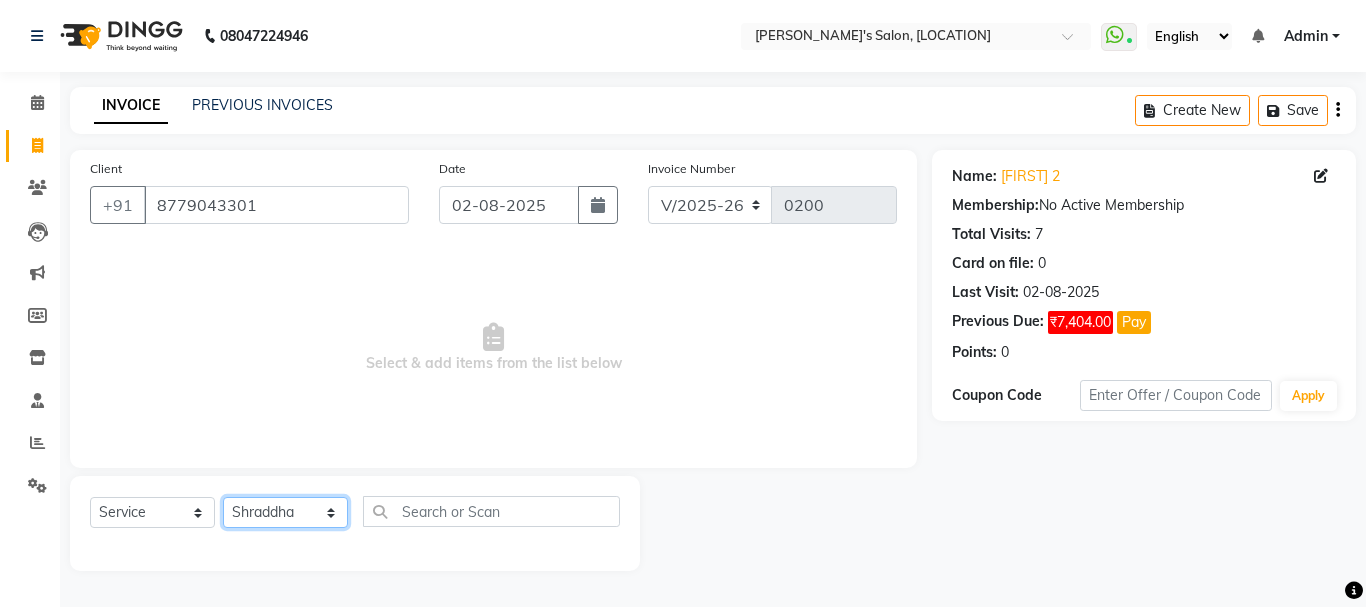 click on "Select Stylist Arpita Singh Chan Sayali Sakpal  Shraddha Tanvi Tanvi Masurkar" 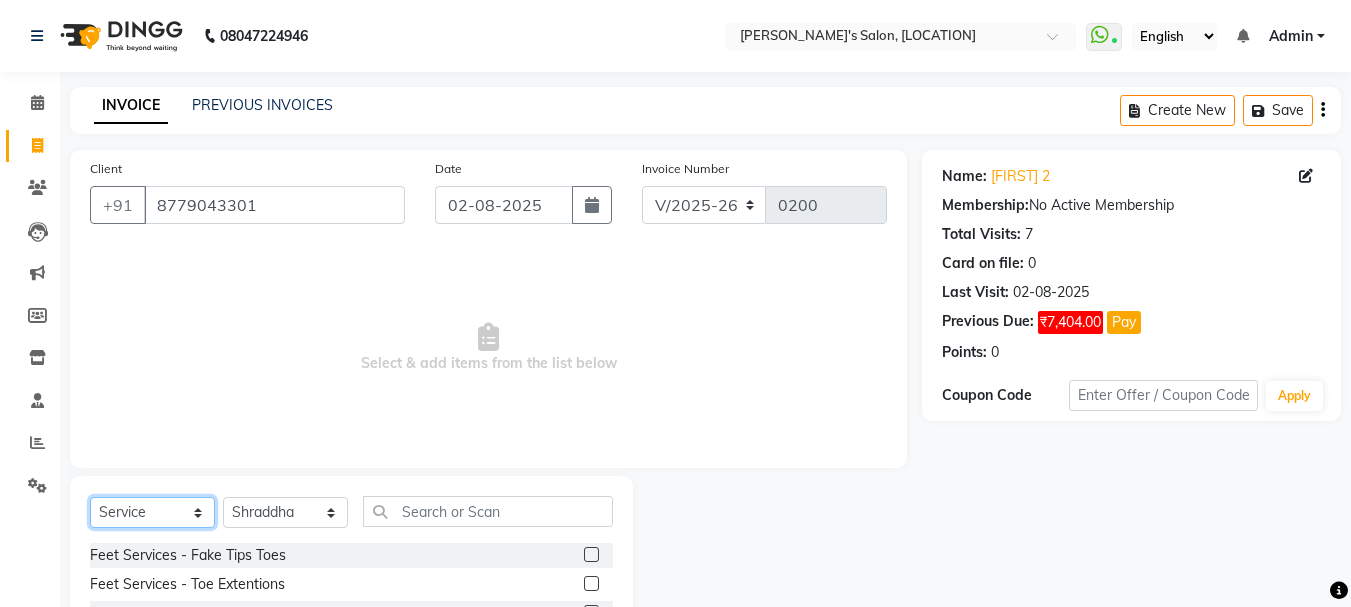 click on "Select  Service  Product  Membership  Package Voucher Prepaid Gift Card" 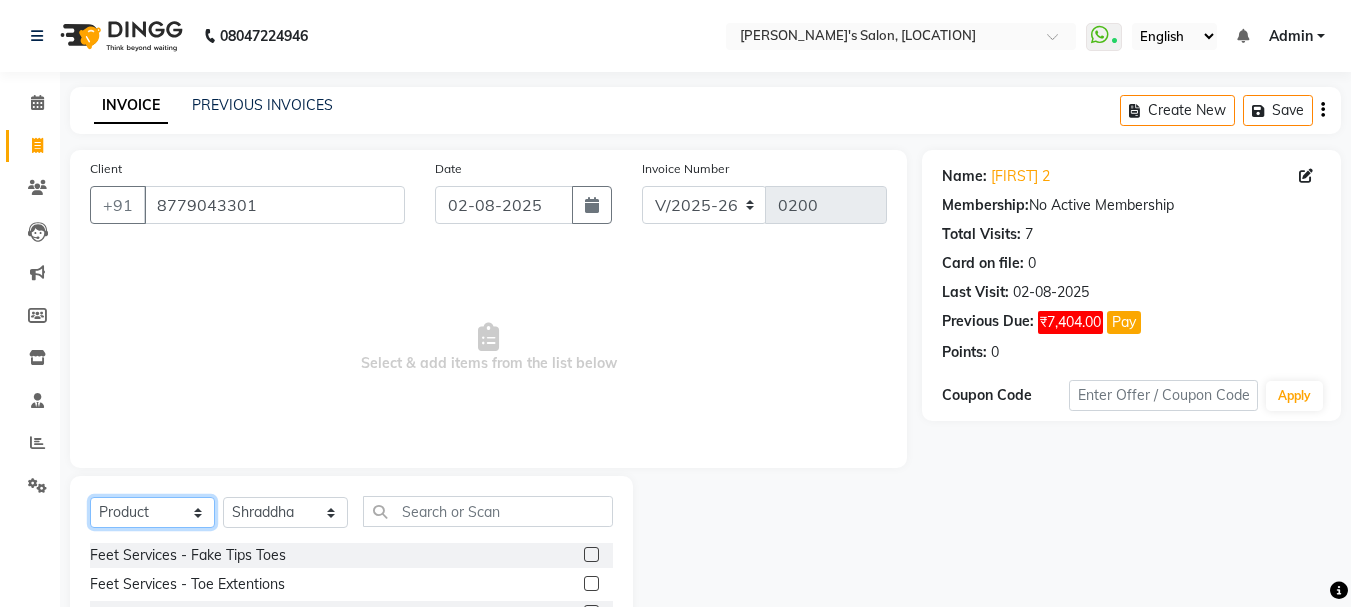 click on "Select  Service  Product  Membership  Package Voucher Prepaid Gift Card" 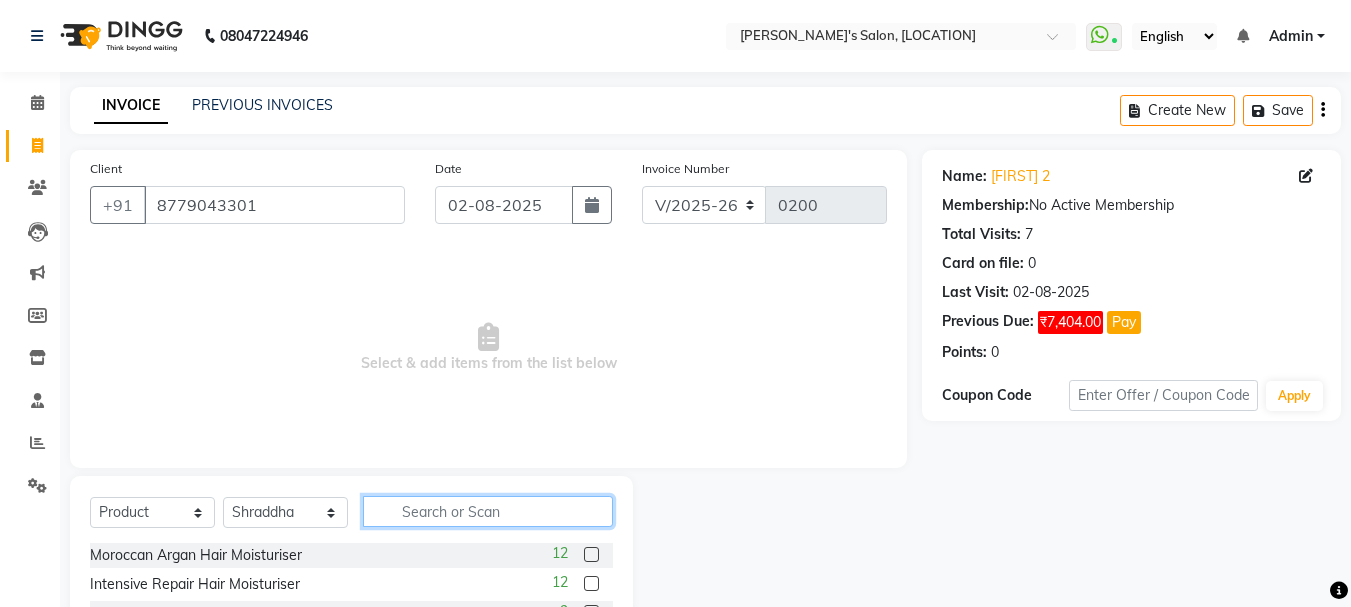click 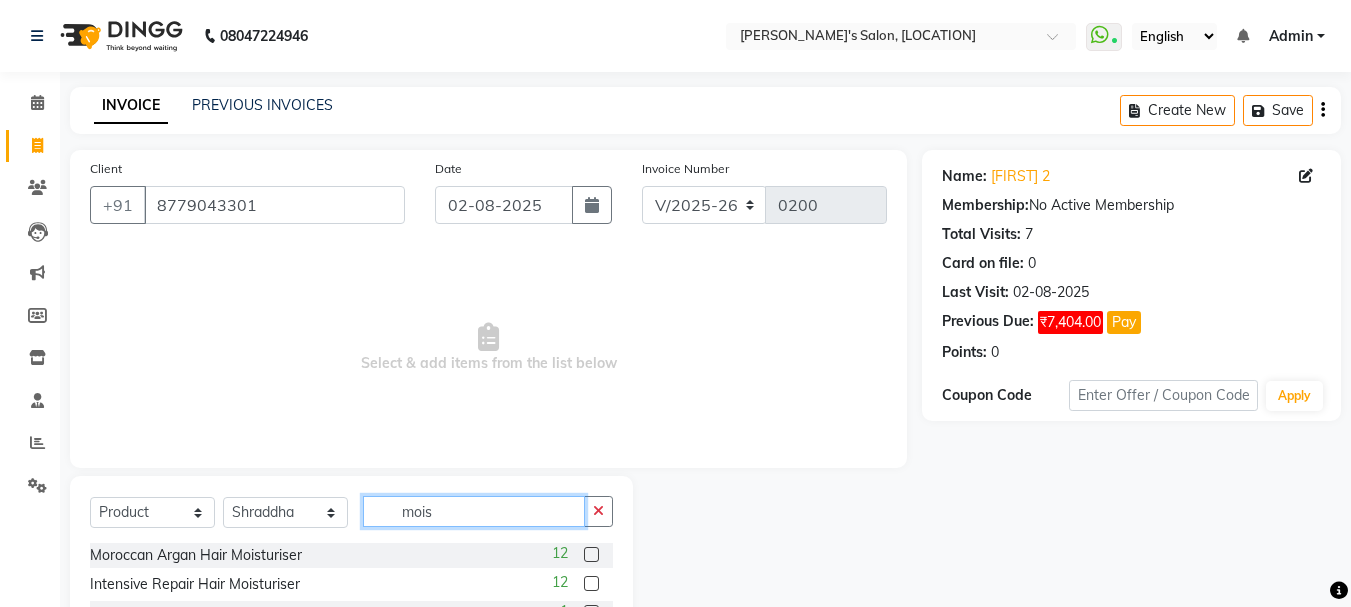 type on "mois" 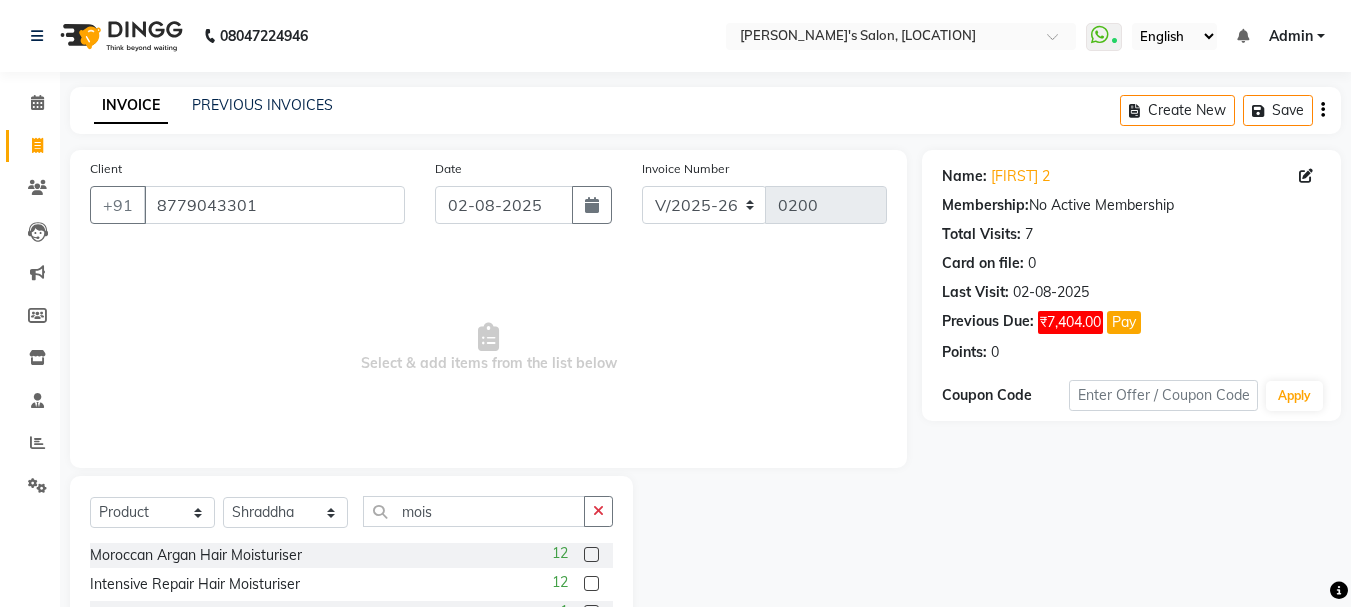 click on "Select  Service  Product  Membership  Package Voucher Prepaid Gift Card  Select Stylist Arpita Singh Chan Sayali Sakpal  Shraddha Tanvi Tanvi Masurkar mois" 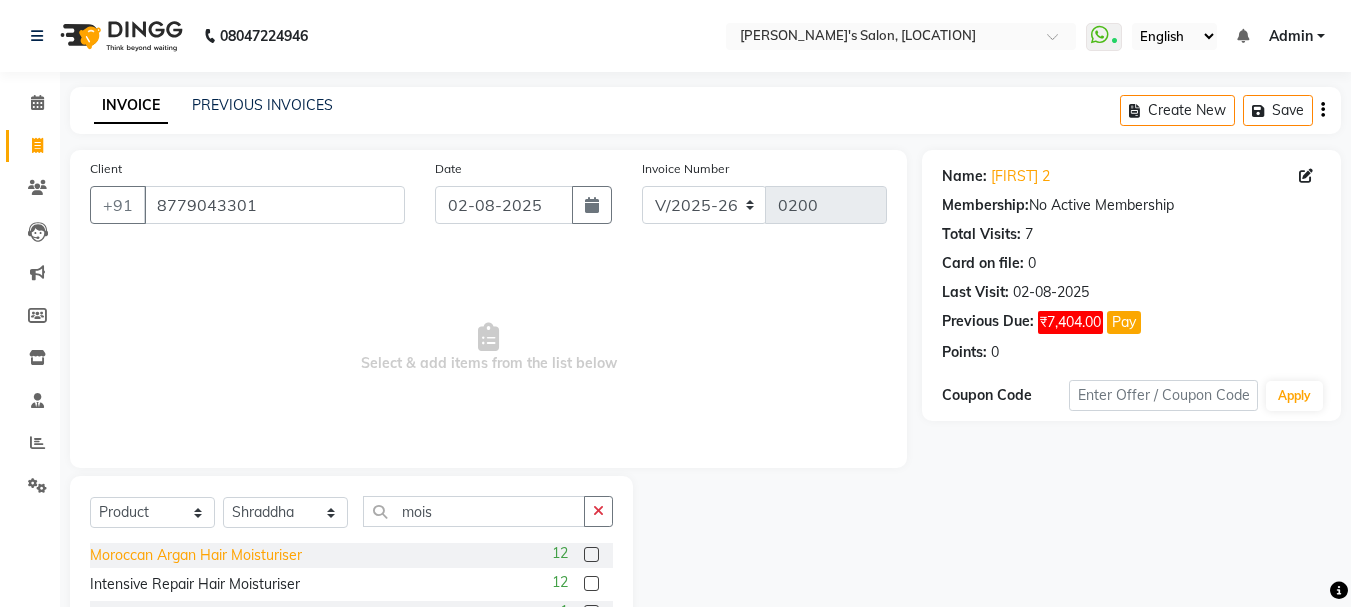 click on "Moroccan Argan Hair Moisturiser" 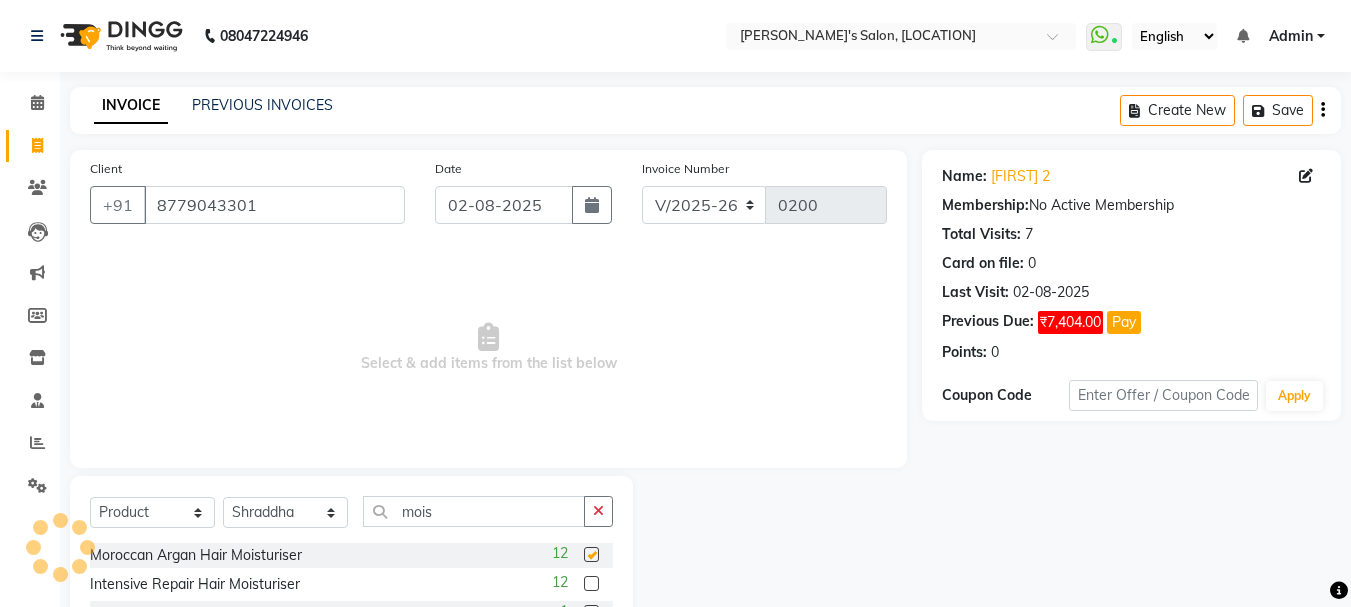 checkbox on "false" 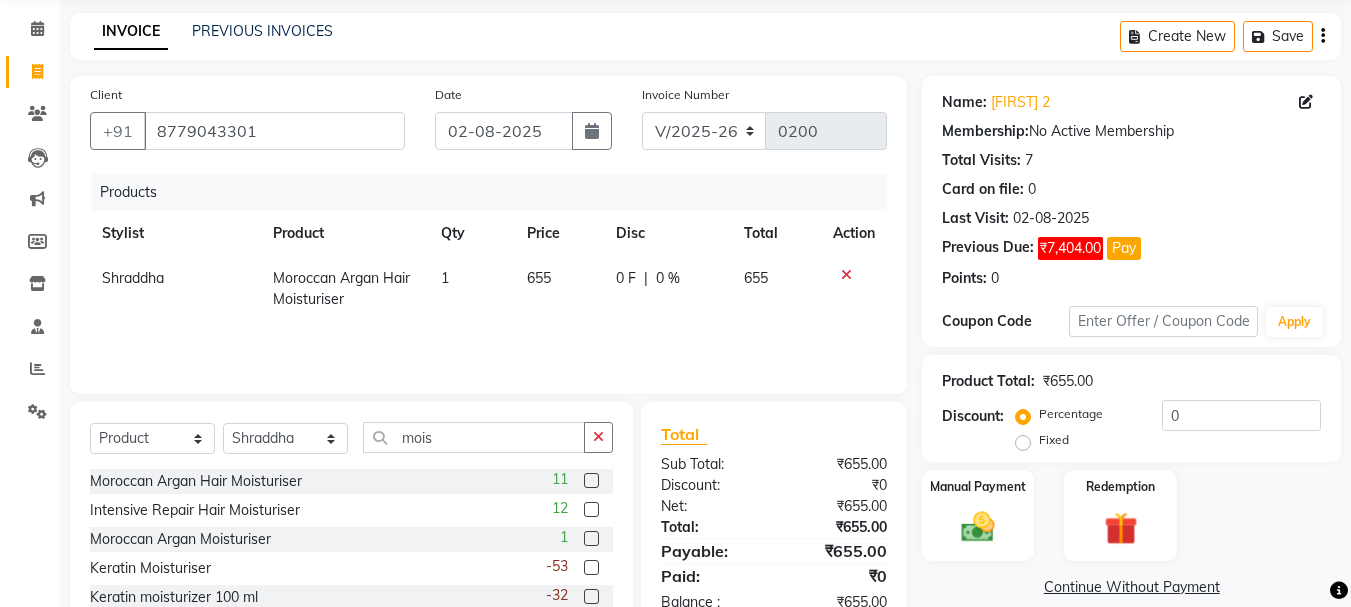 scroll, scrollTop: 139, scrollLeft: 0, axis: vertical 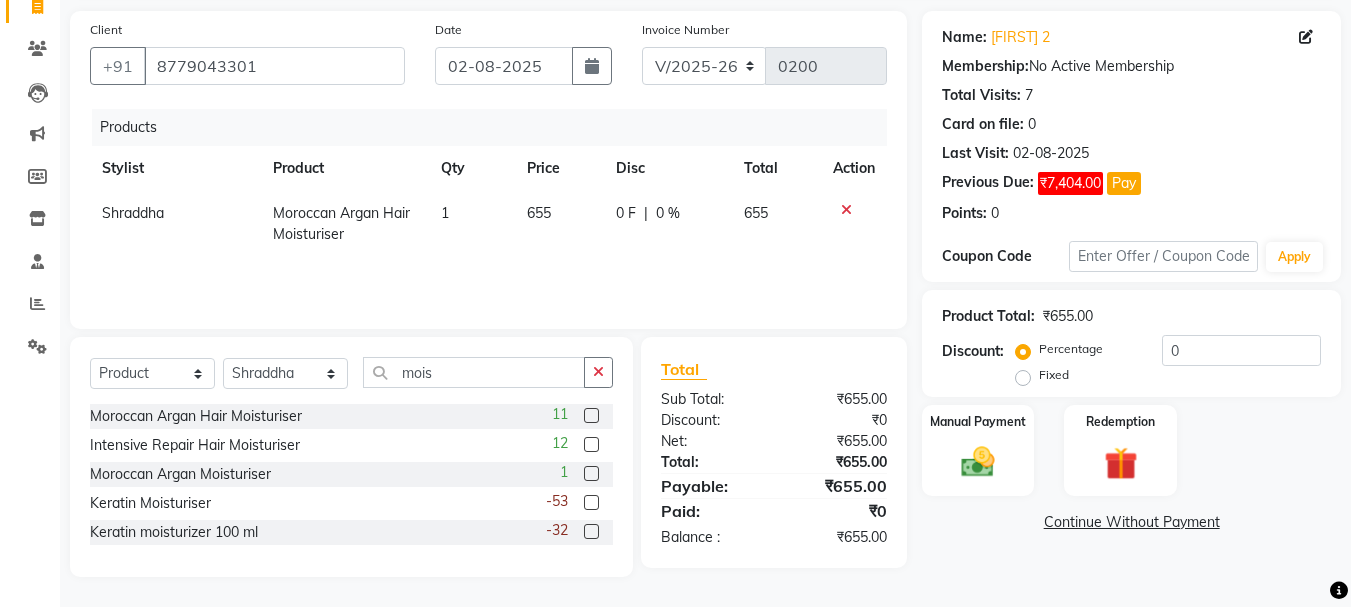 click on "Fixed" 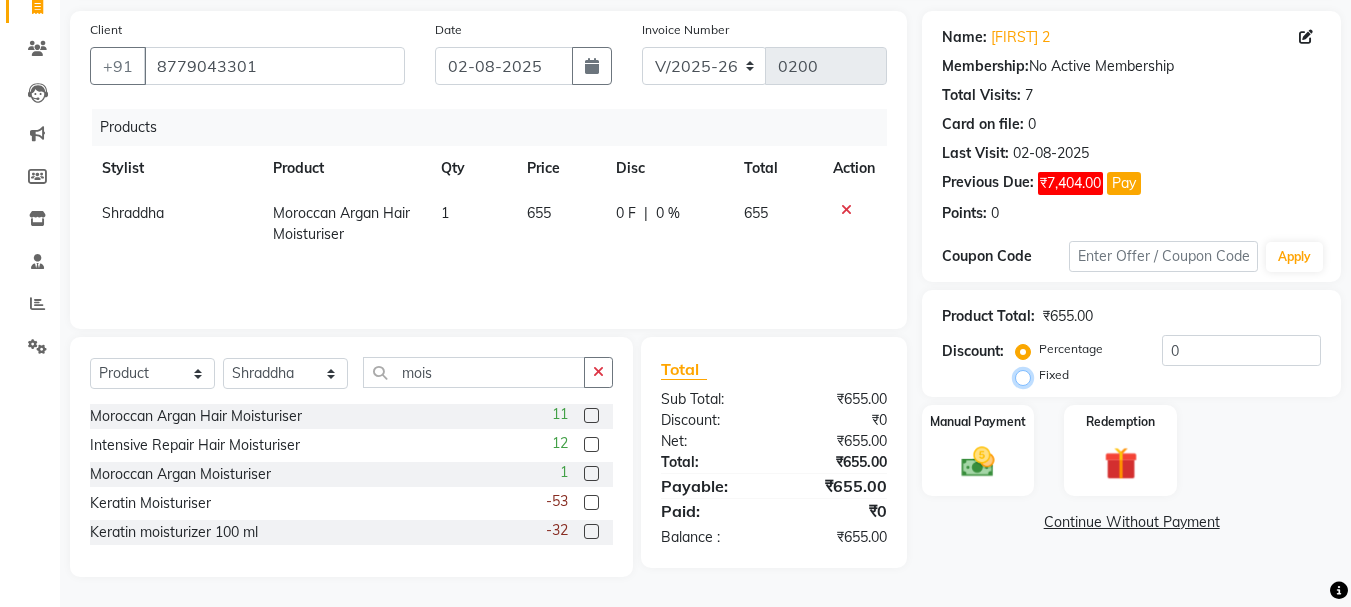 click on "Fixed" at bounding box center [1027, 375] 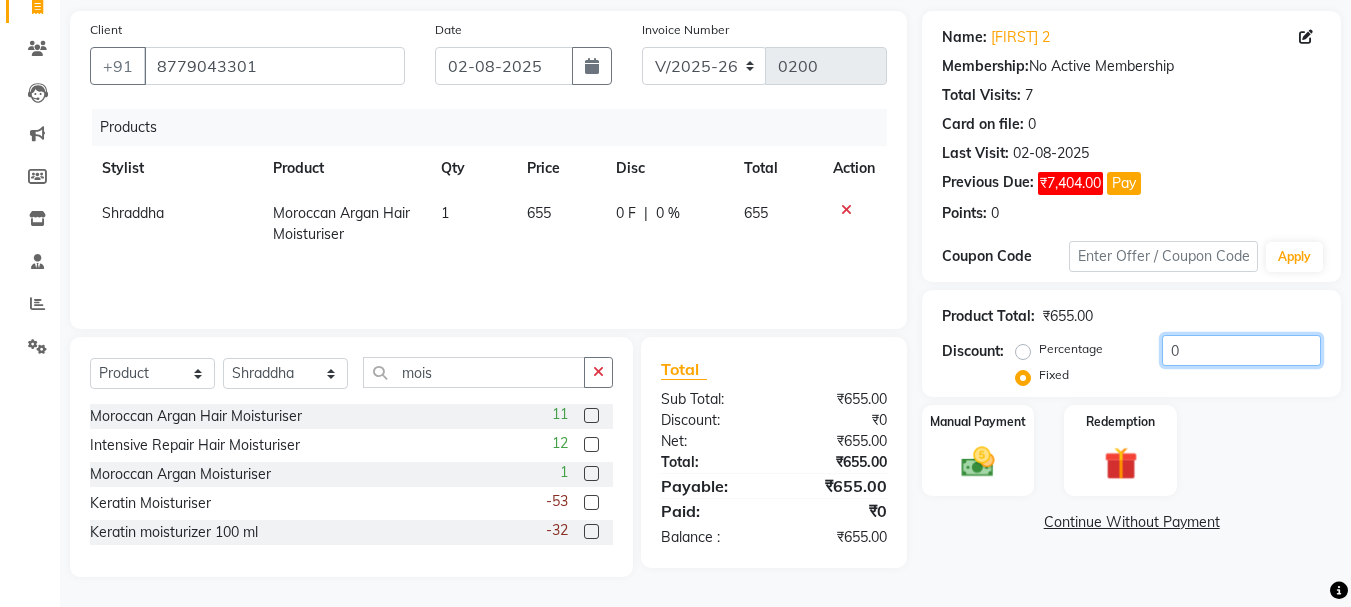 click on "0" 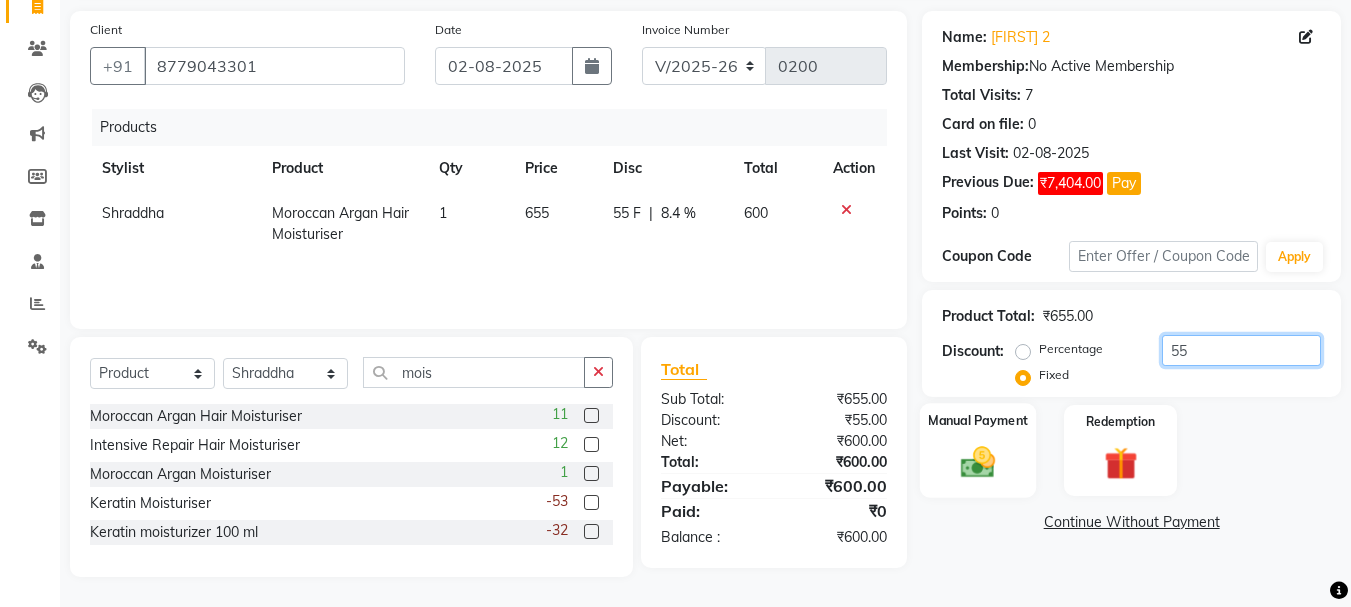 type on "55" 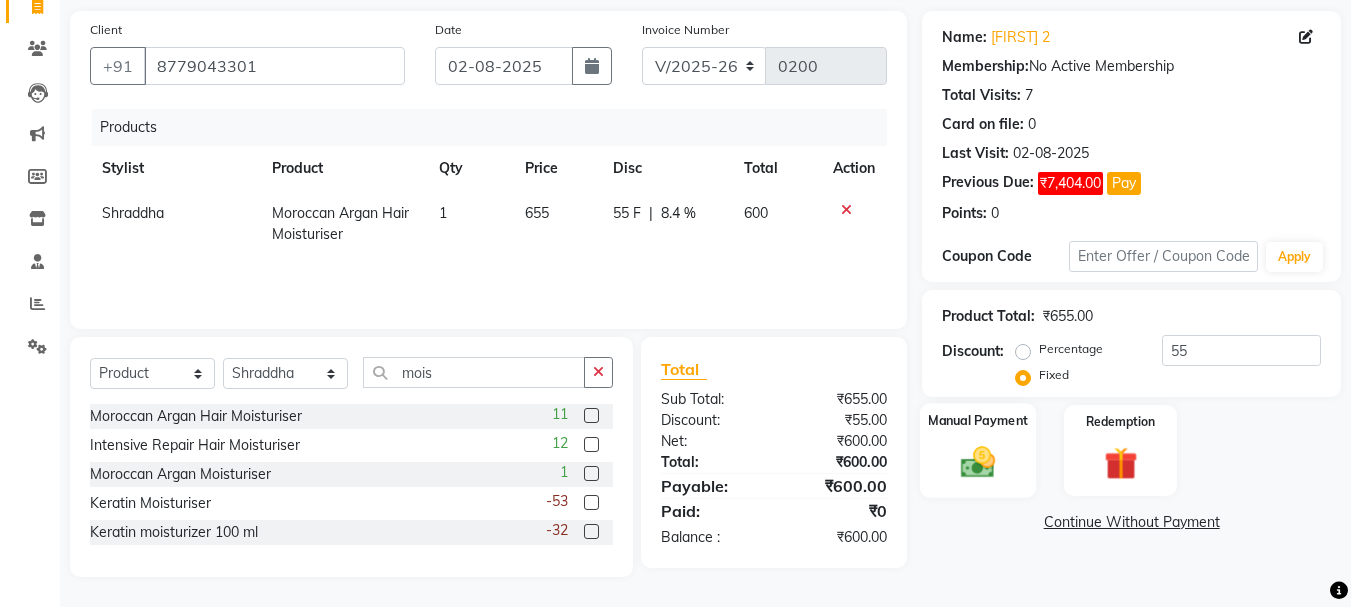 click on "Manual Payment" 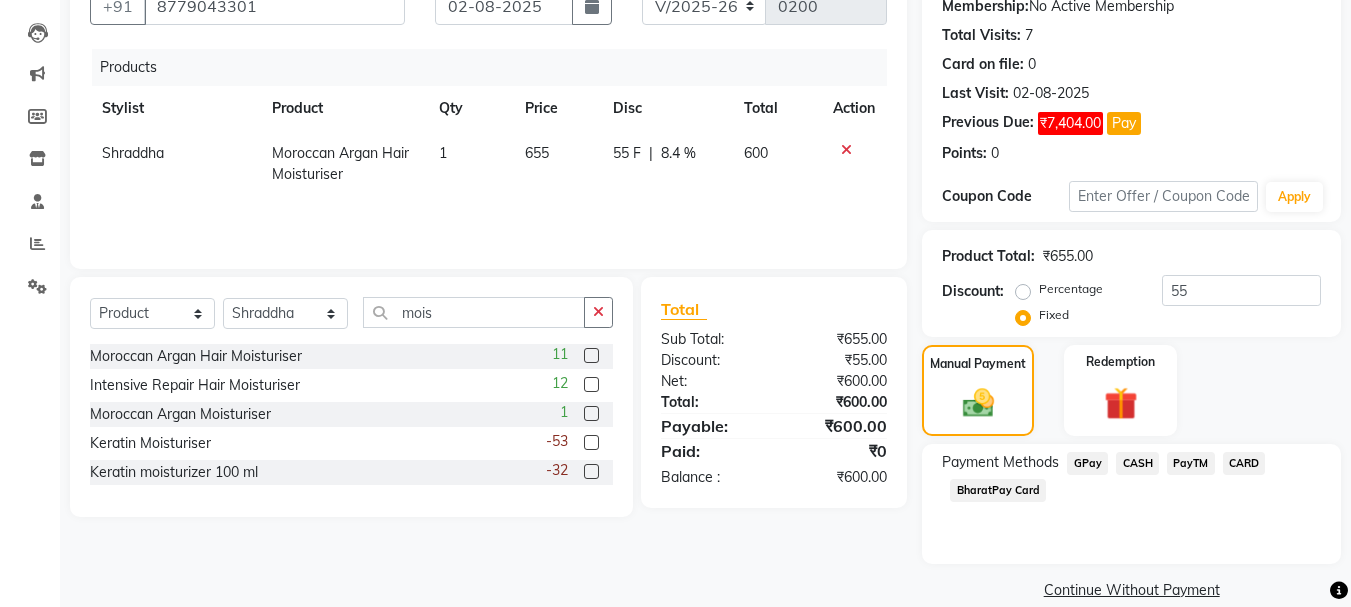 scroll, scrollTop: 227, scrollLeft: 0, axis: vertical 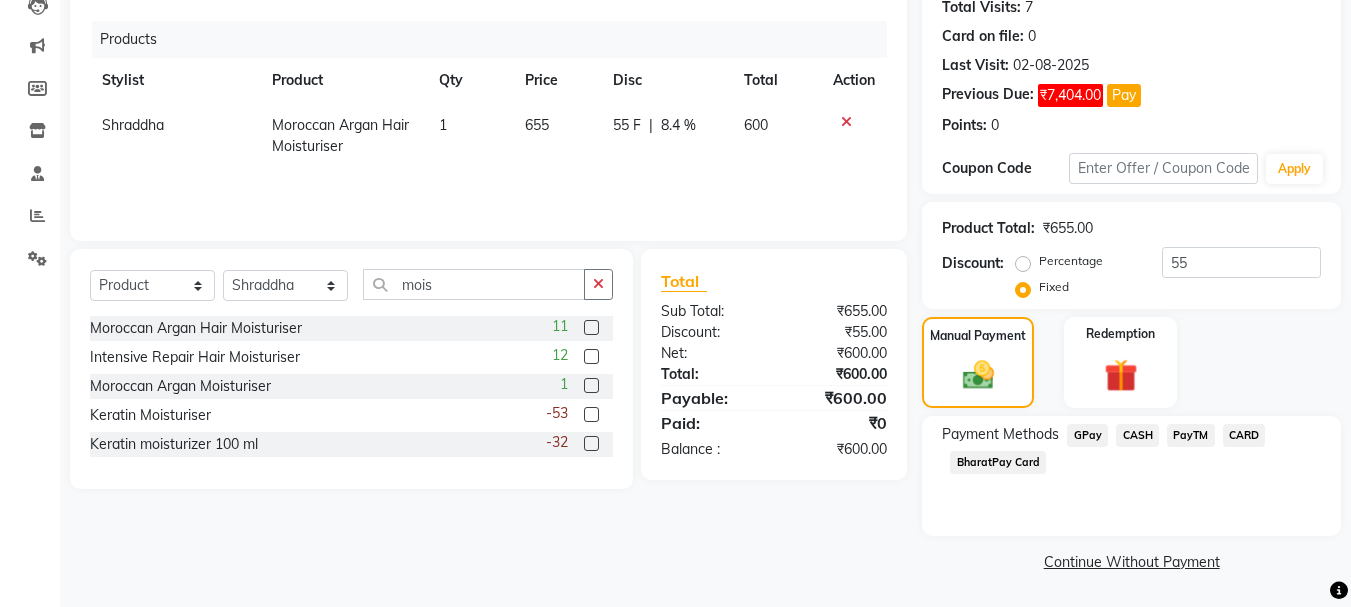 click on "GPay" 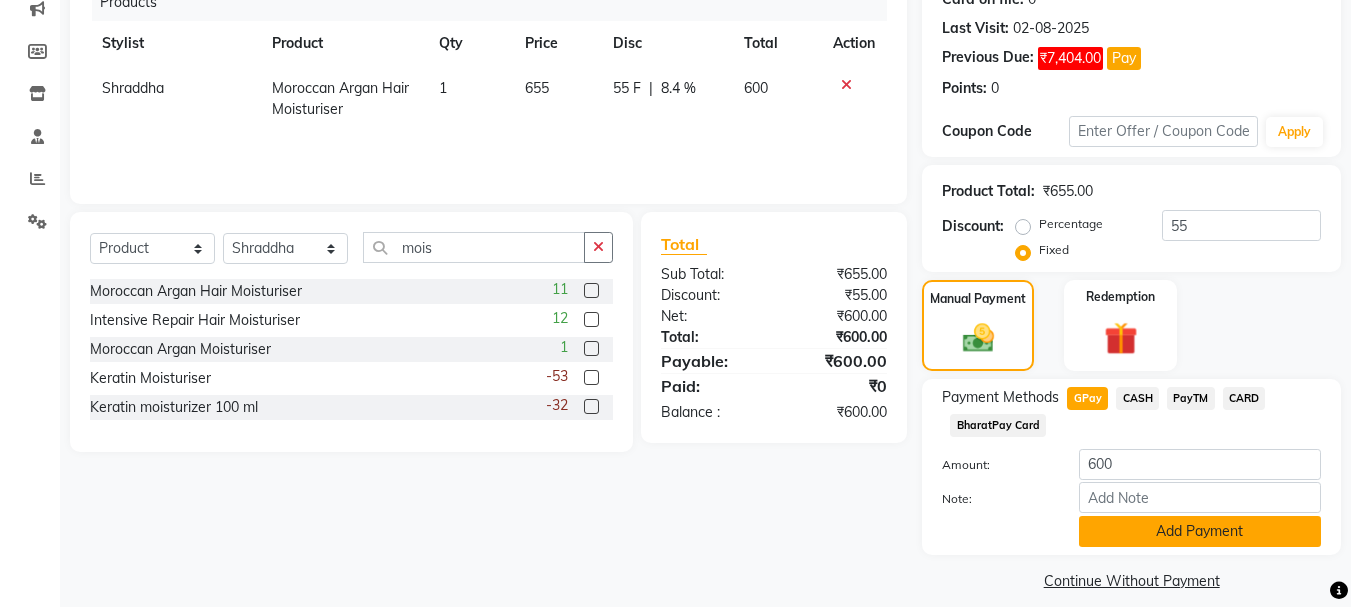 scroll, scrollTop: 283, scrollLeft: 0, axis: vertical 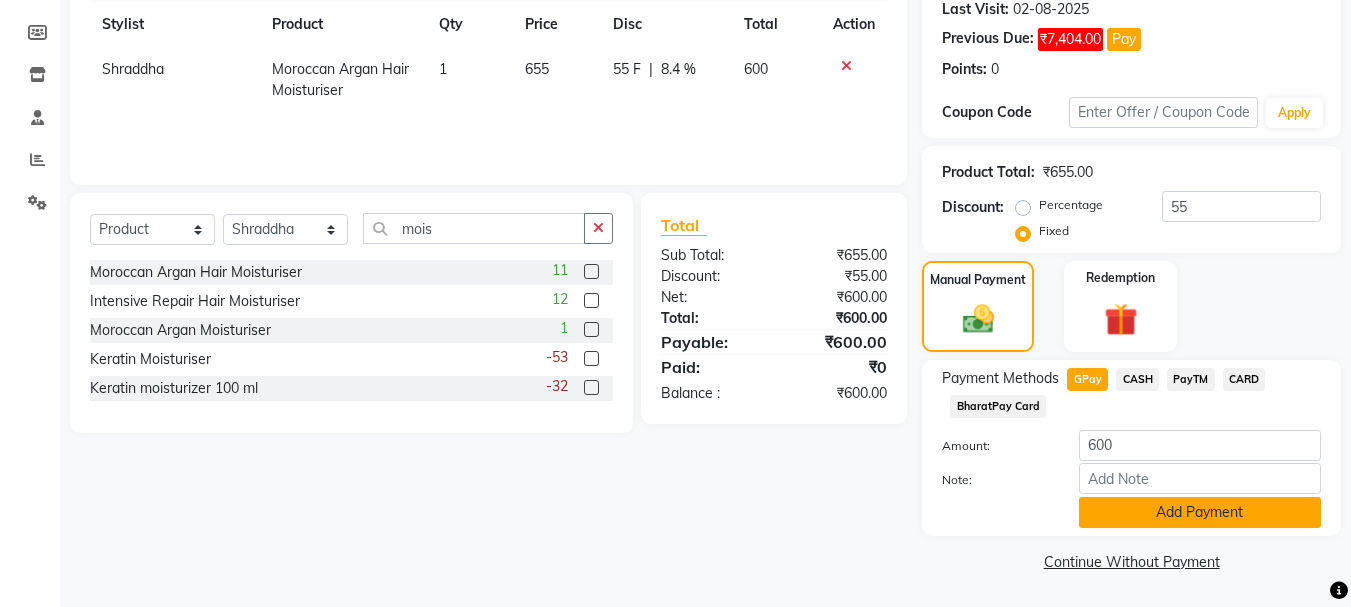 click on "Add Payment" 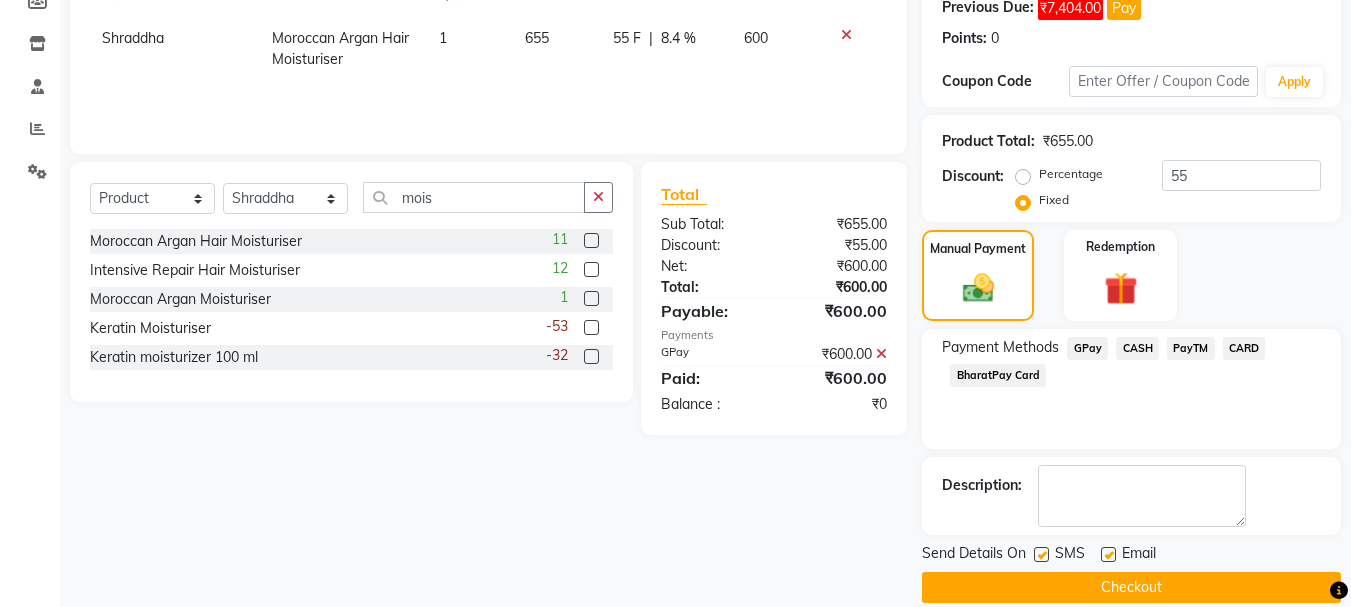 scroll, scrollTop: 340, scrollLeft: 0, axis: vertical 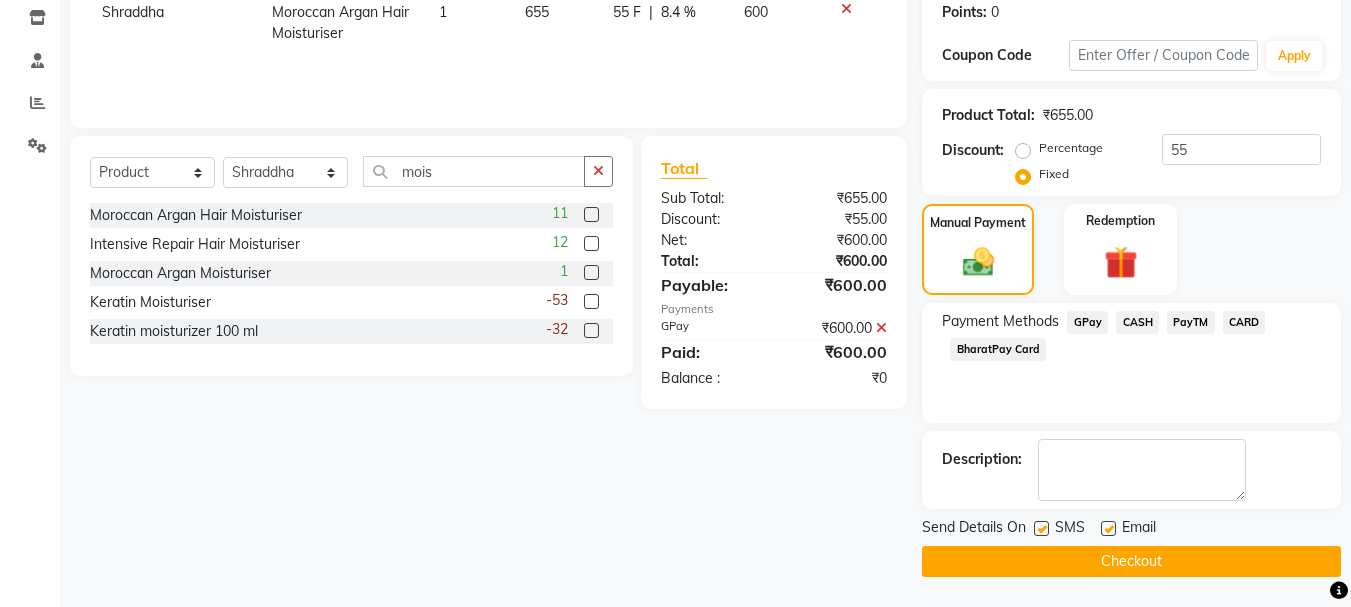 click on "Checkout" 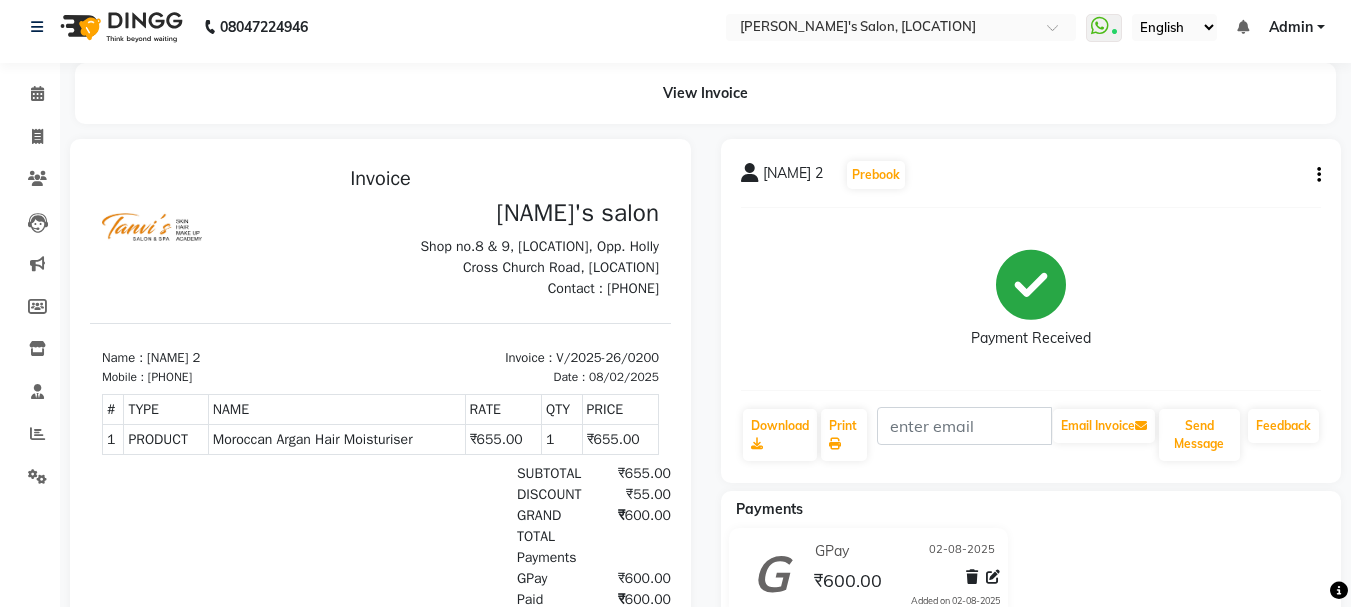 scroll, scrollTop: 0, scrollLeft: 0, axis: both 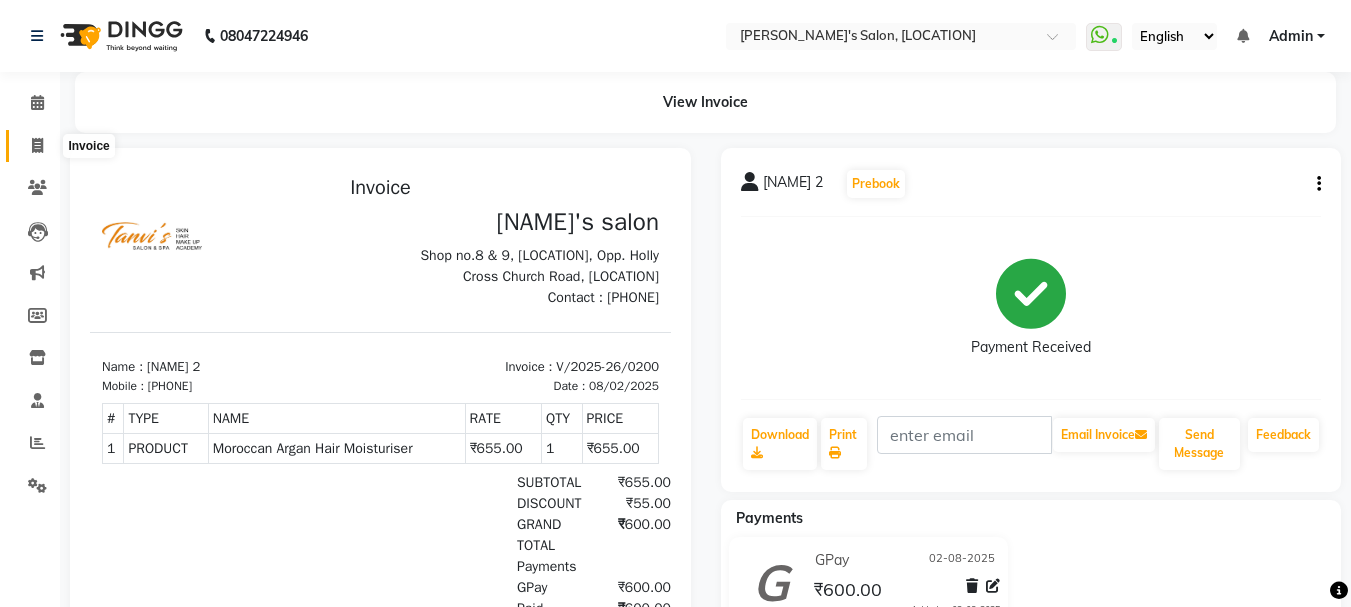 click 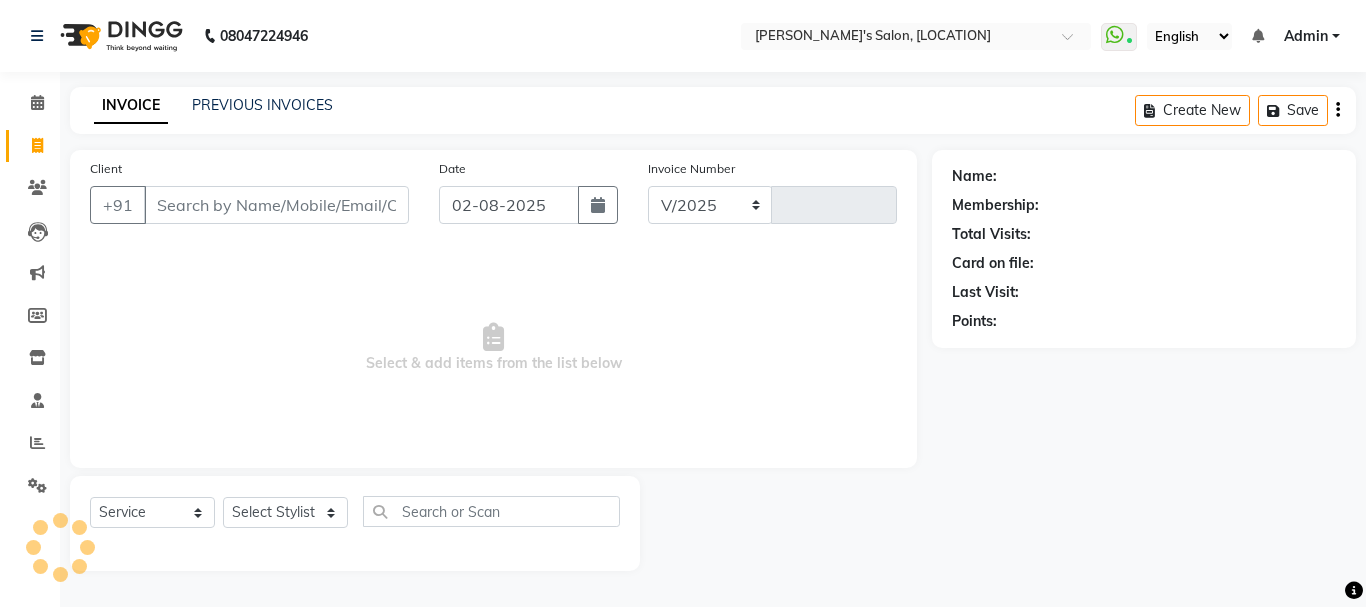 select on "716" 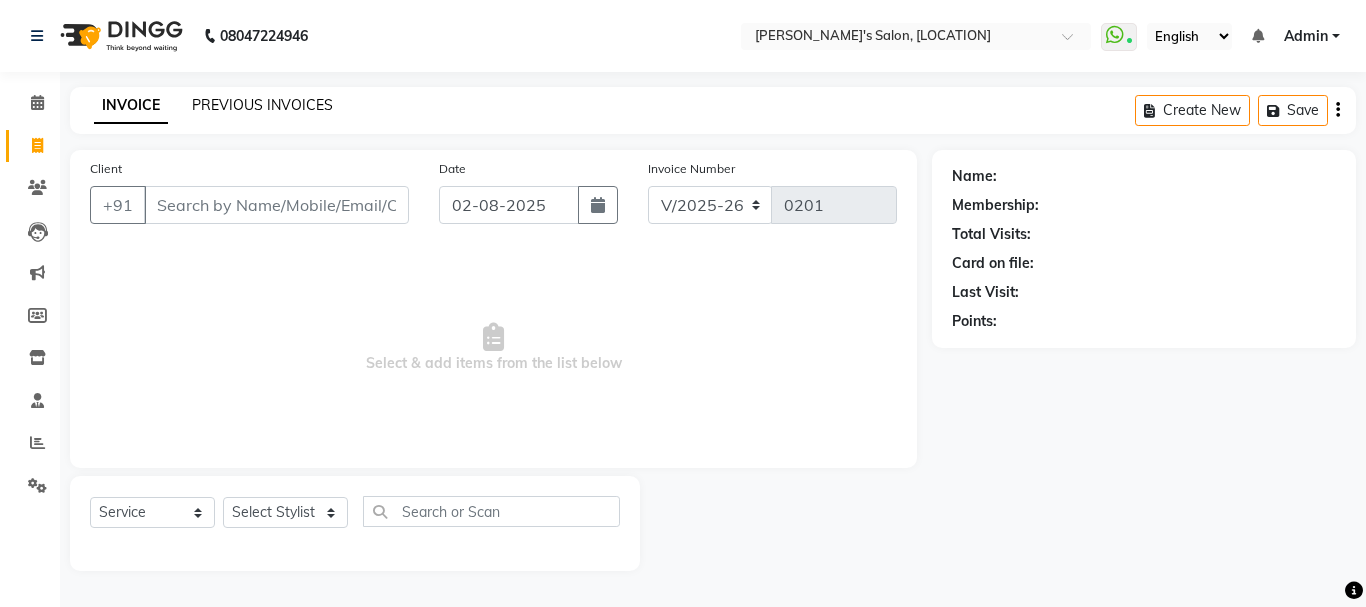 click on "PREVIOUS INVOICES" 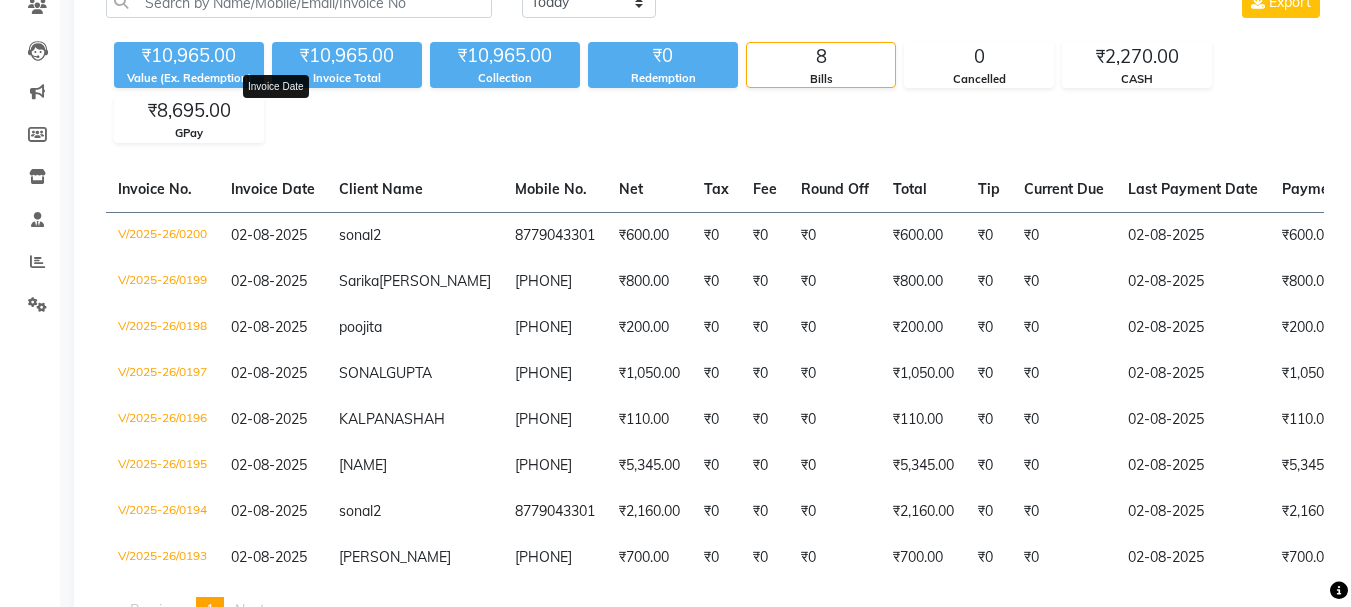 scroll, scrollTop: 0, scrollLeft: 0, axis: both 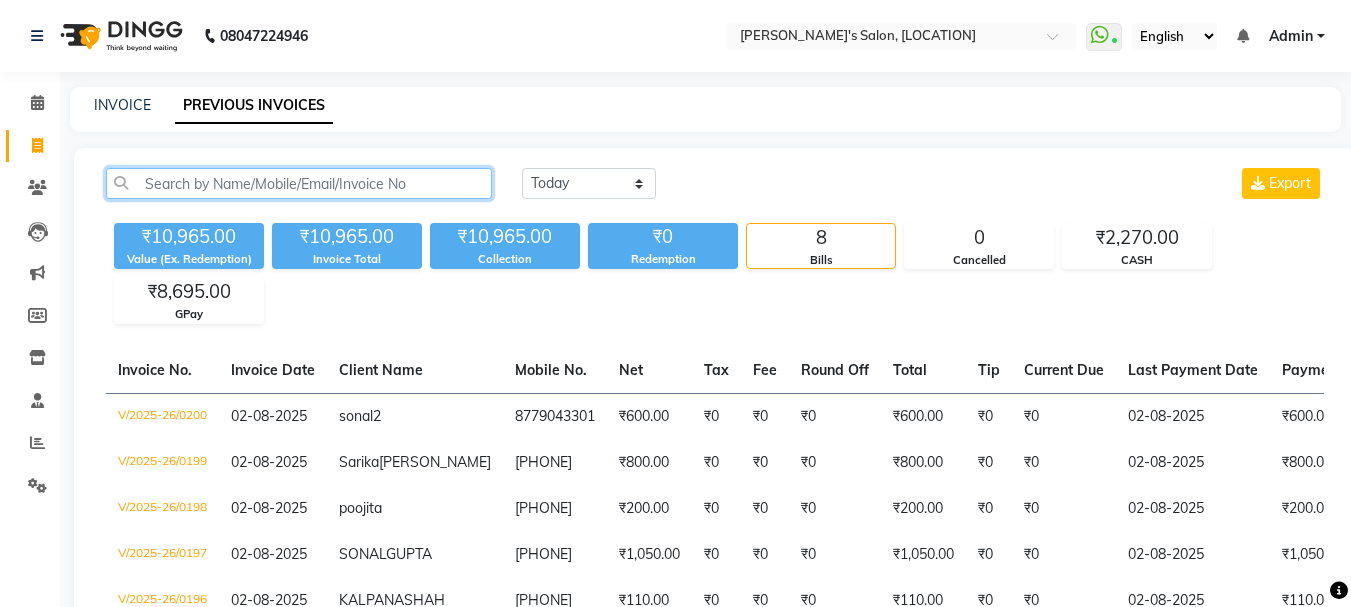 drag, startPoint x: 333, startPoint y: 184, endPoint x: 308, endPoint y: 167, distance: 30.232433 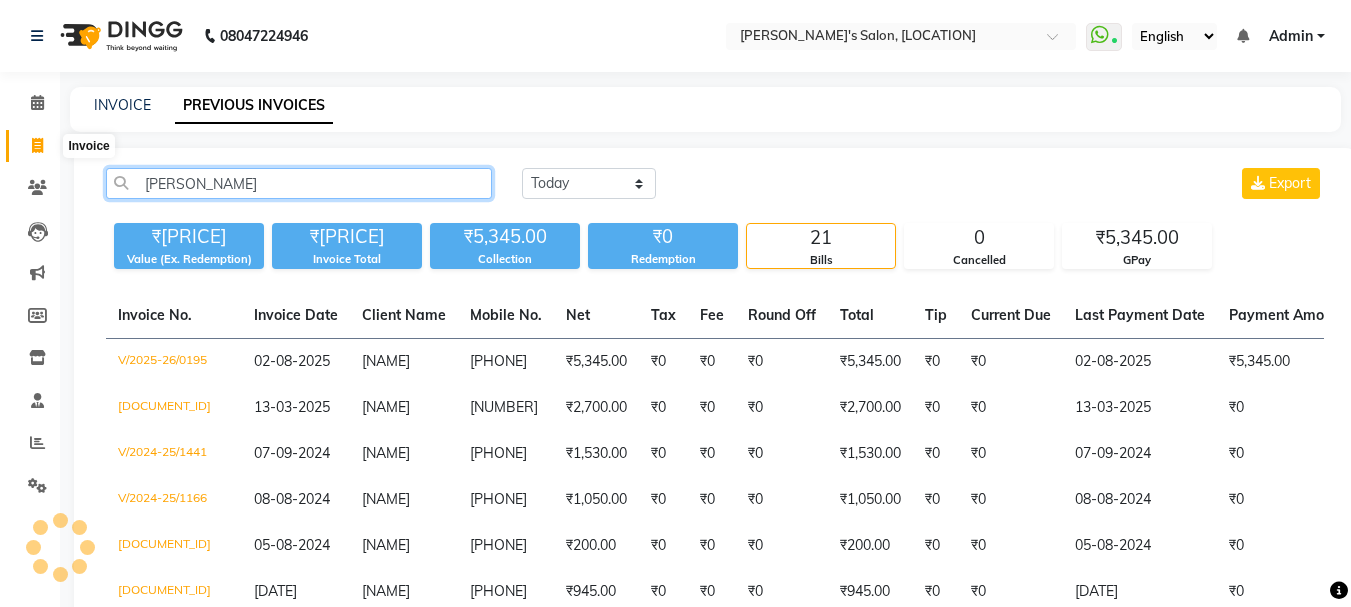 type on "edd" 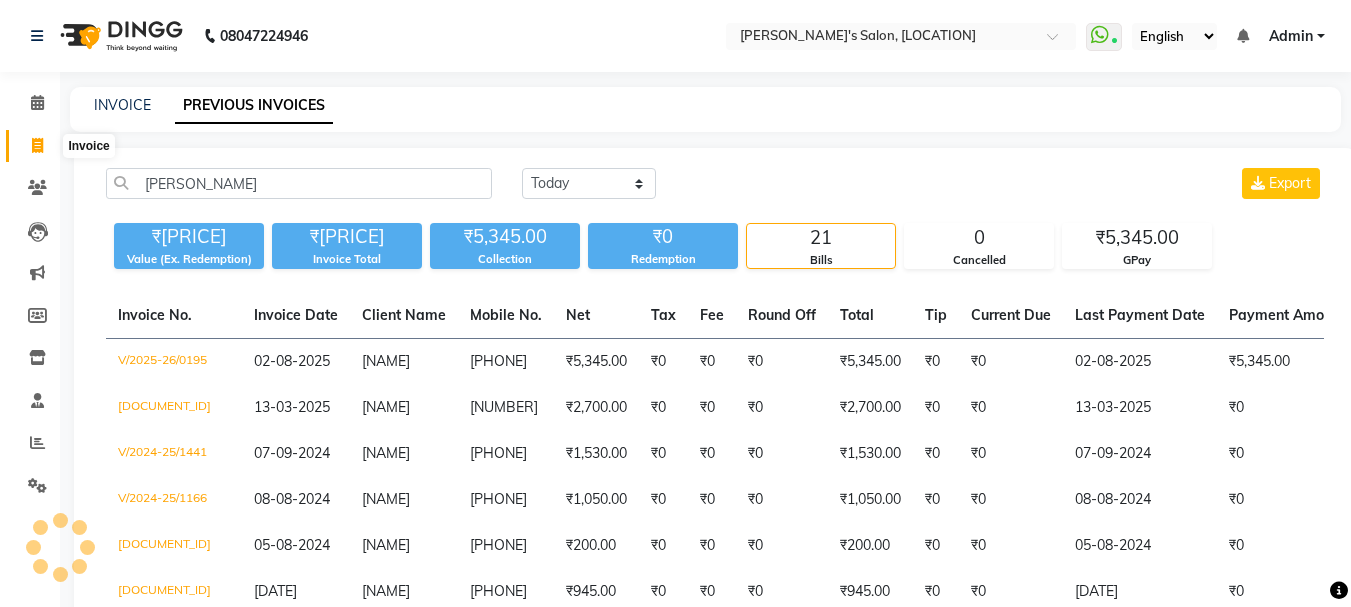 click 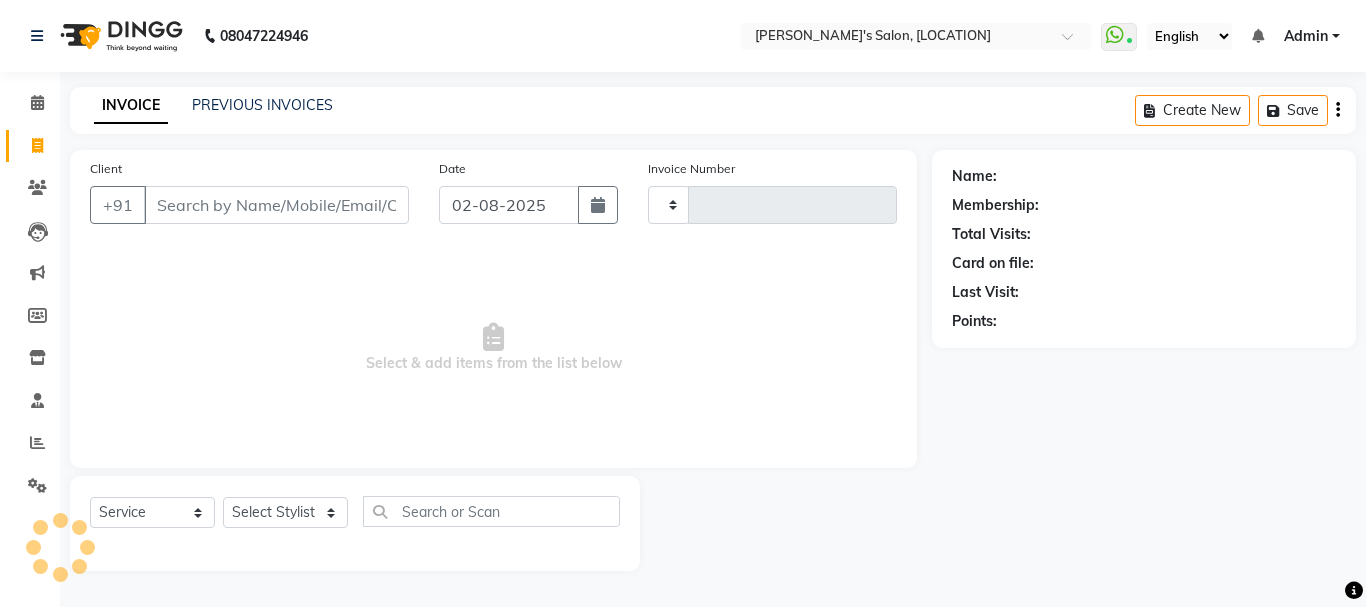 type on "0201" 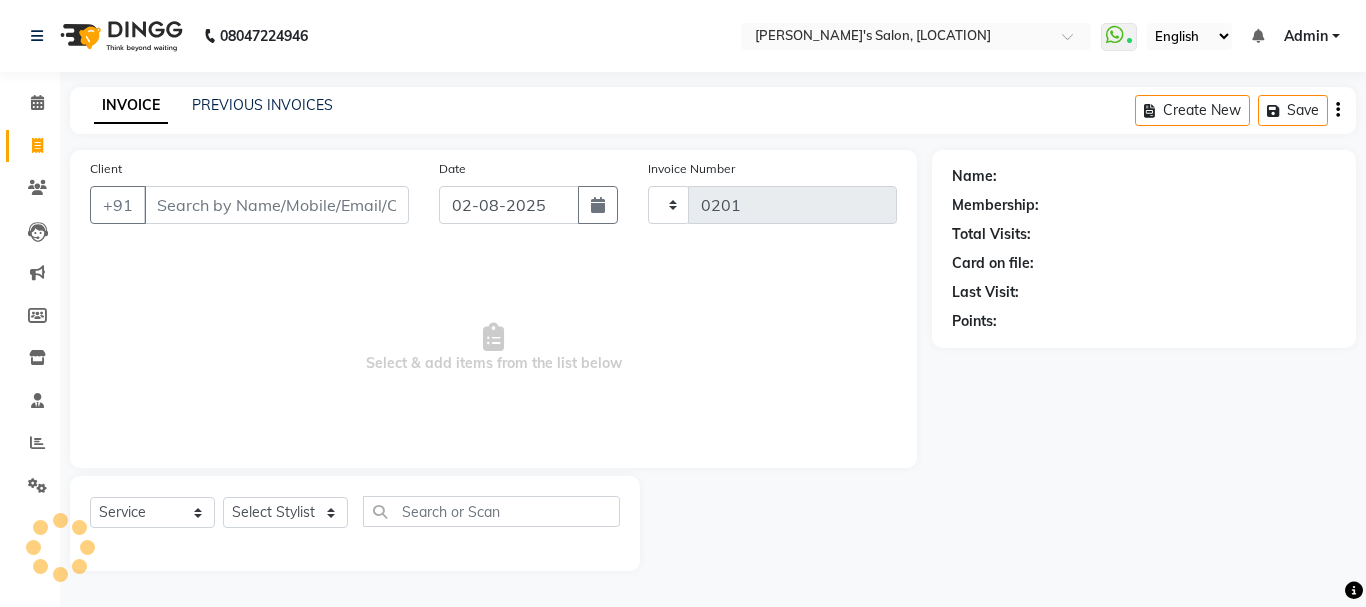select on "716" 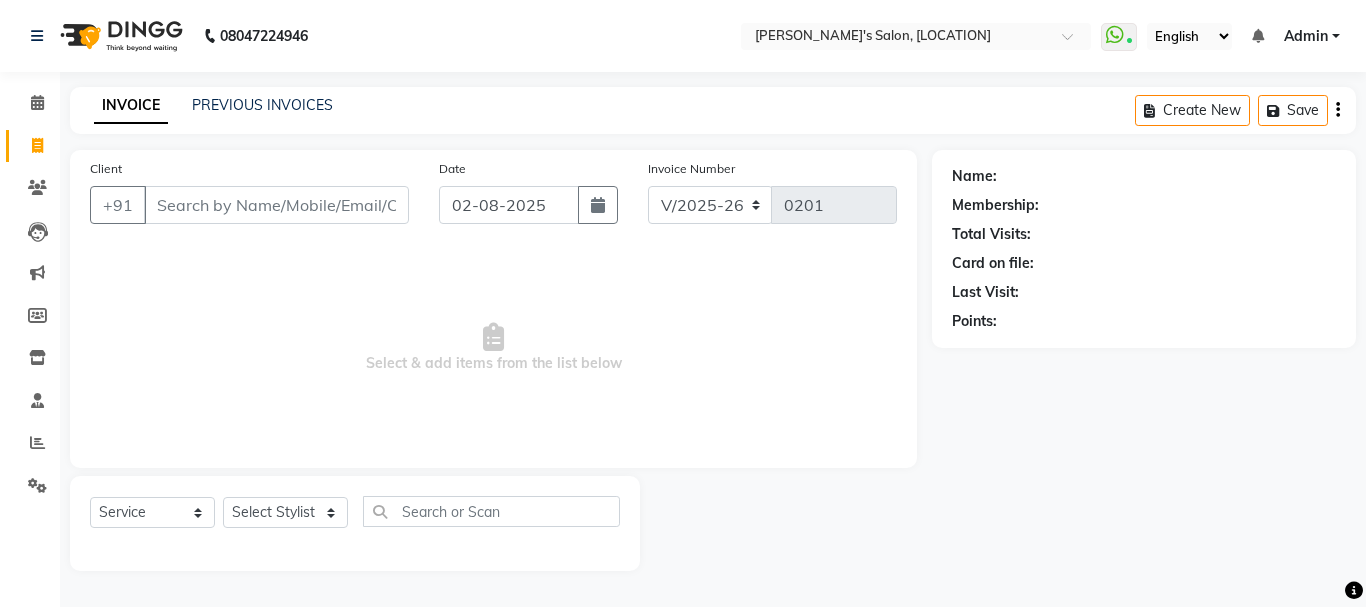 click on "Client" at bounding box center [276, 205] 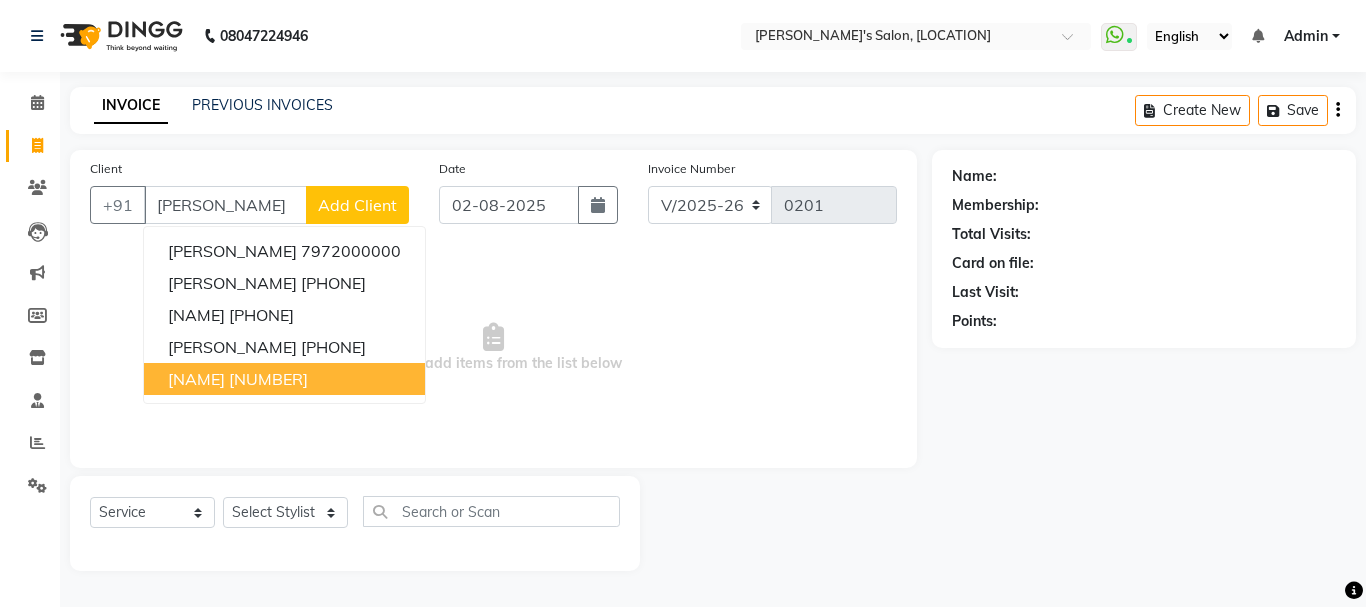 click on "1113700000143" at bounding box center (268, 379) 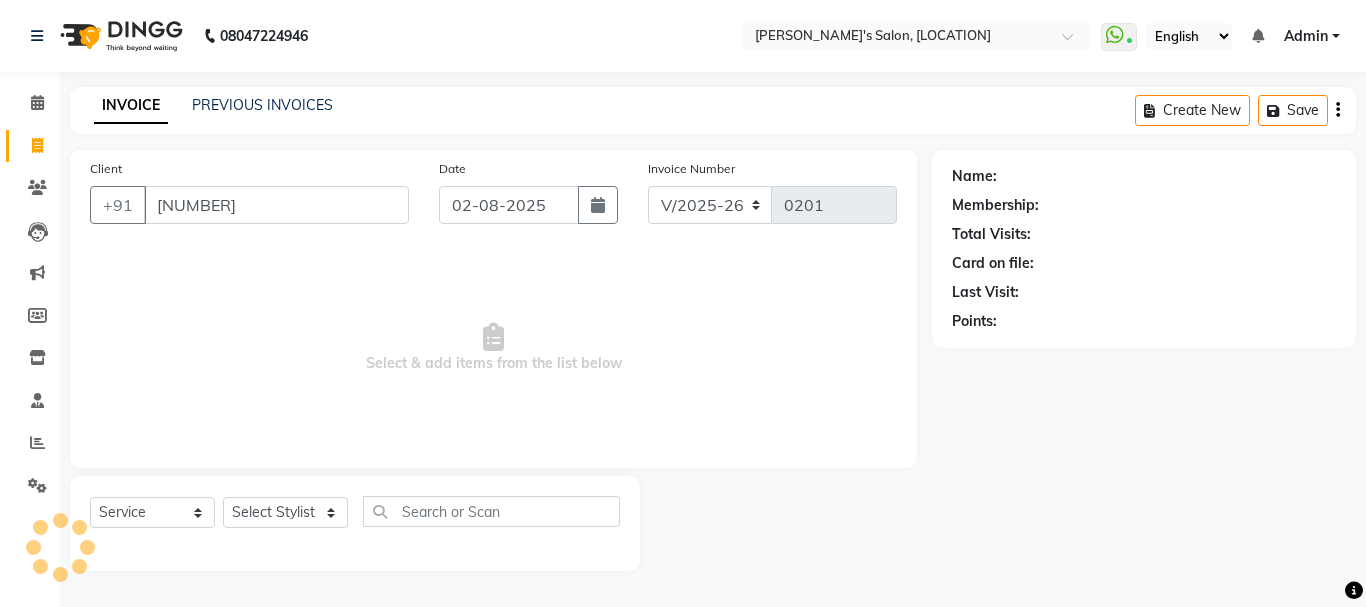 type on "1113700000143" 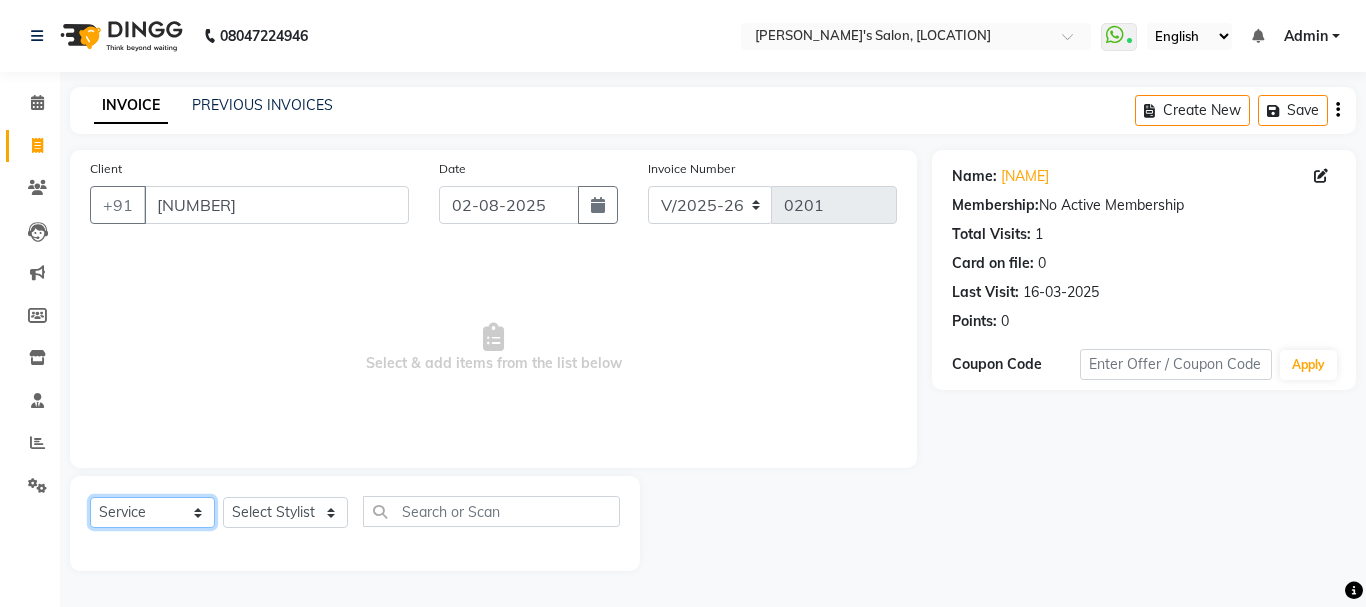 click on "Select  Service  Product  Membership  Package Voucher Prepaid Gift Card" 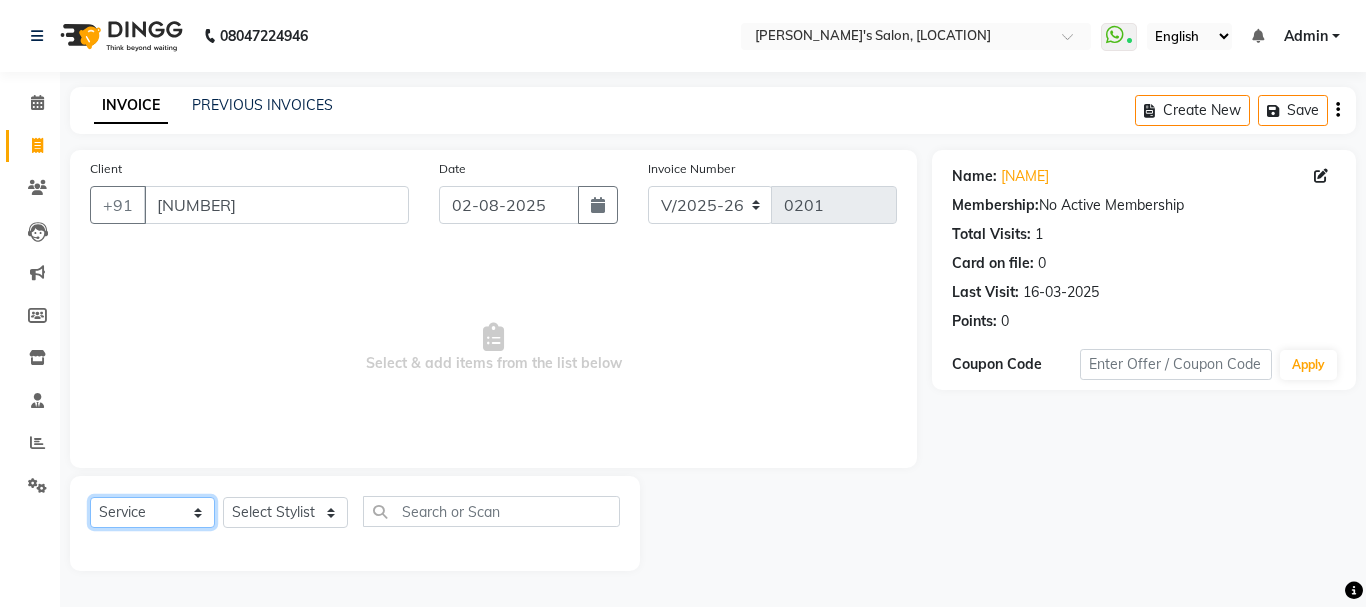 select on "product" 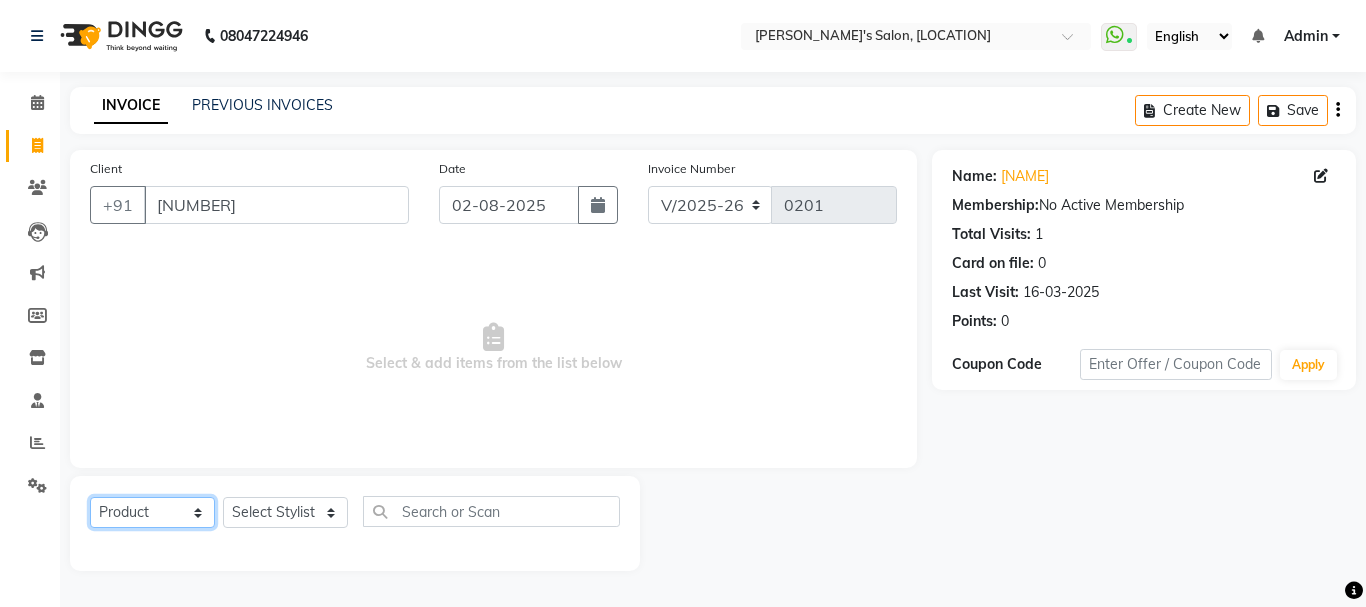 click on "Select  Service  Product  Membership  Package Voucher Prepaid Gift Card" 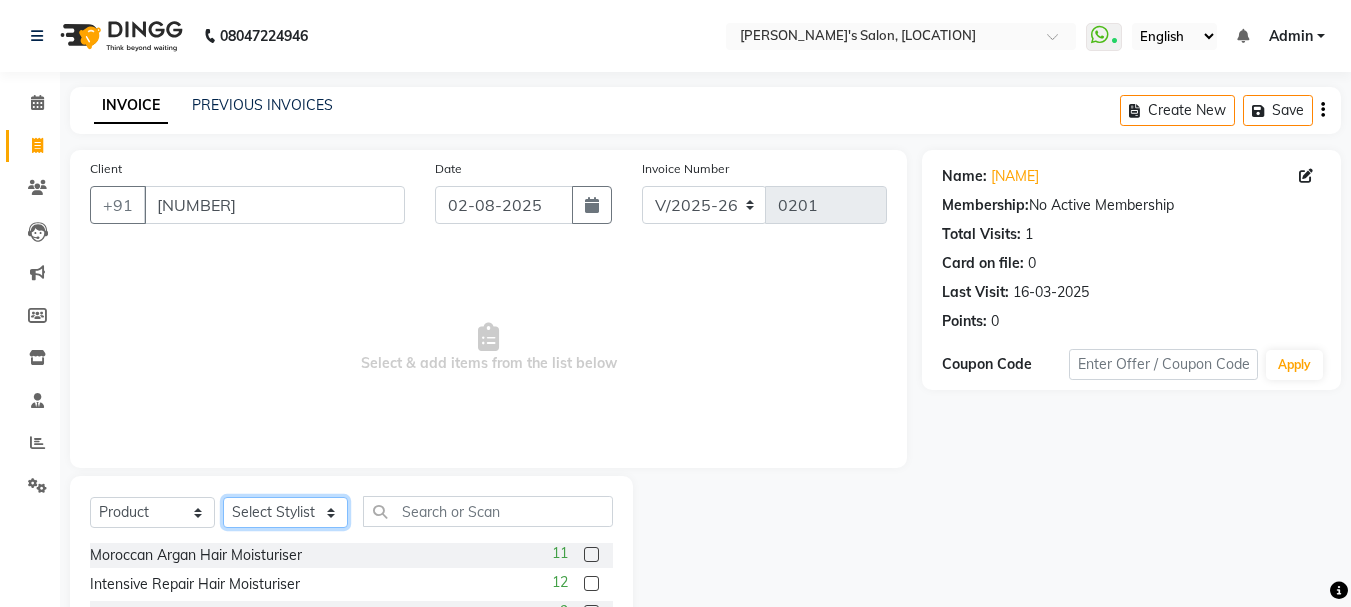 click on "Select Stylist Arpita Singh Chan Sayali Sakpal  Shraddha Tanvi Tanvi Masurkar" 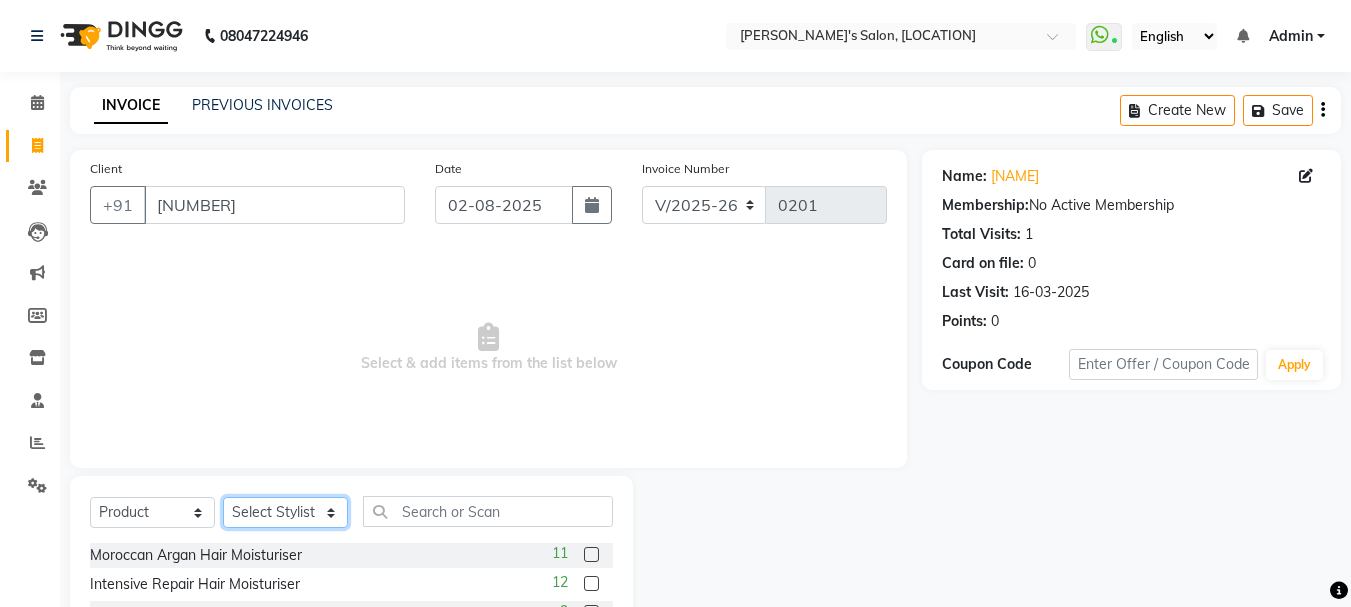 select on "10918" 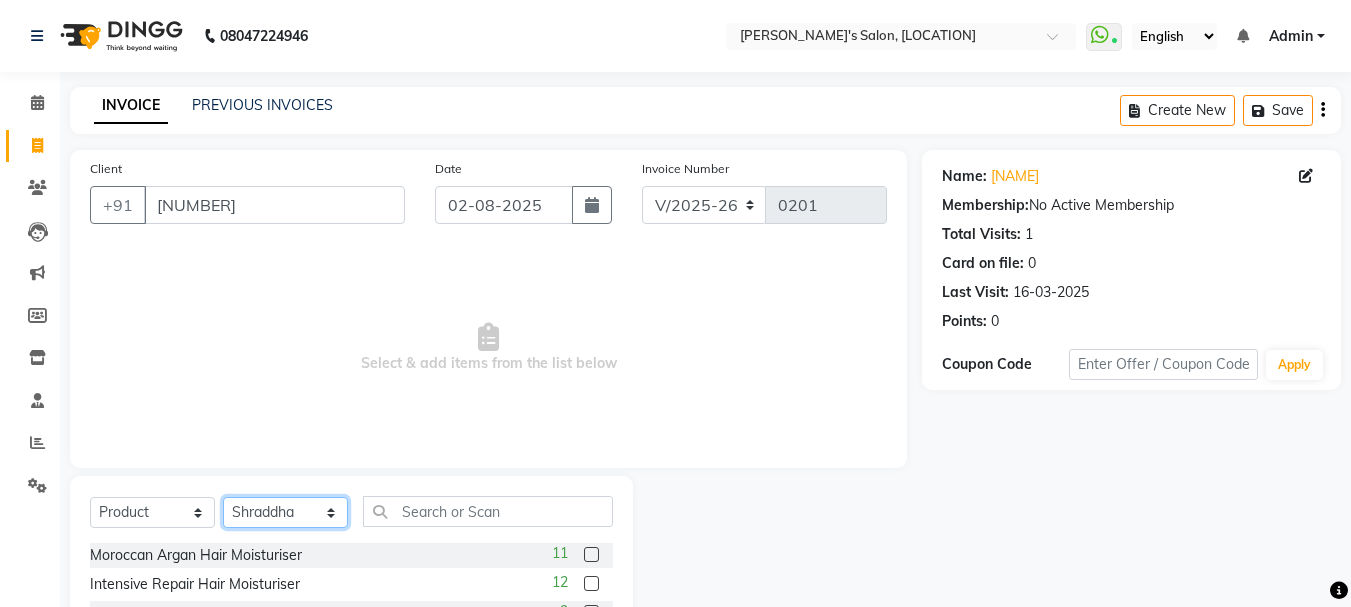click on "Select Stylist Arpita Singh Chan Sayali Sakpal  Shraddha Tanvi Tanvi Masurkar" 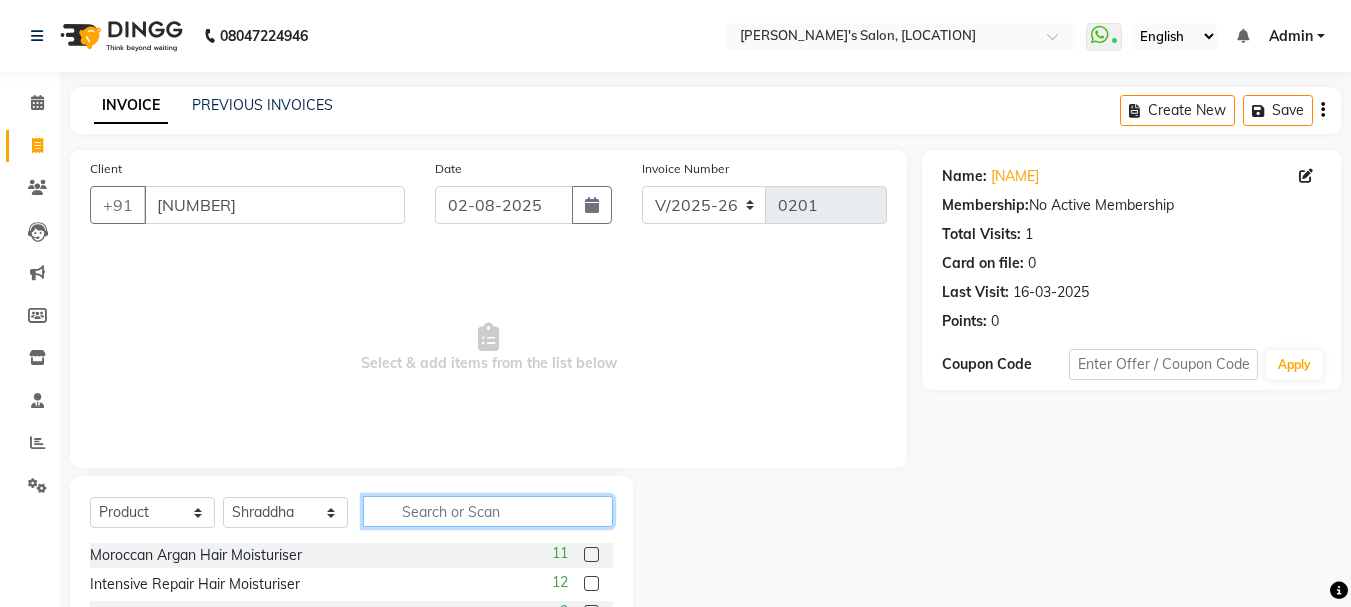 click 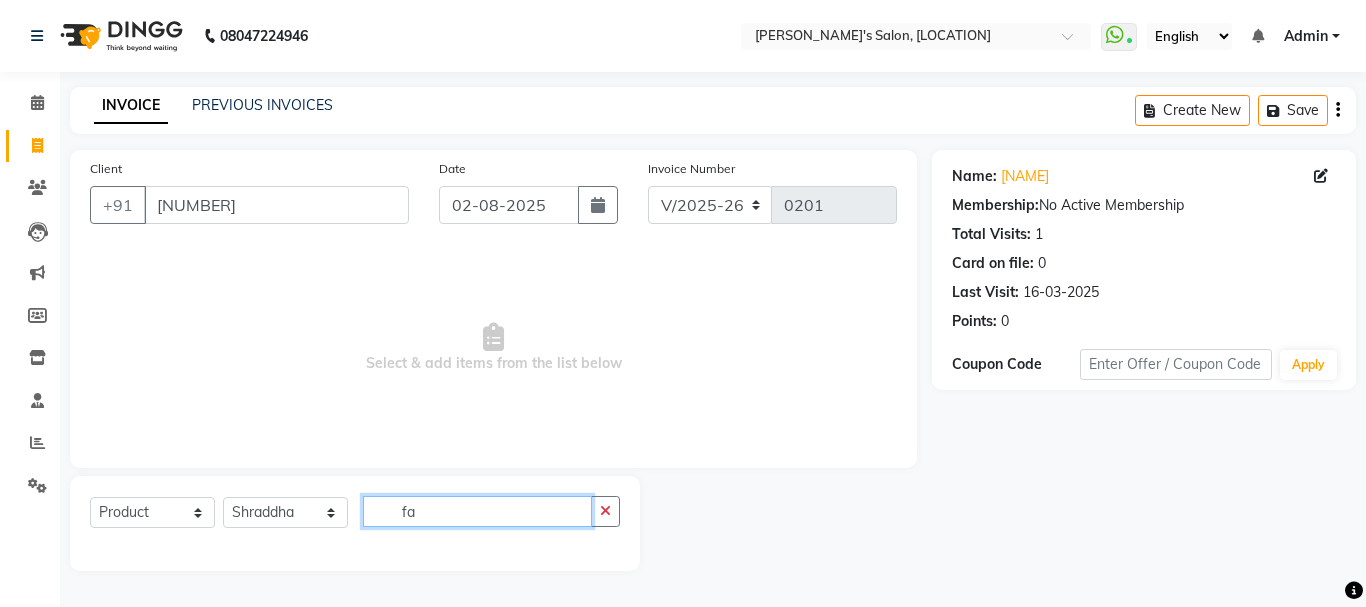 type on "f" 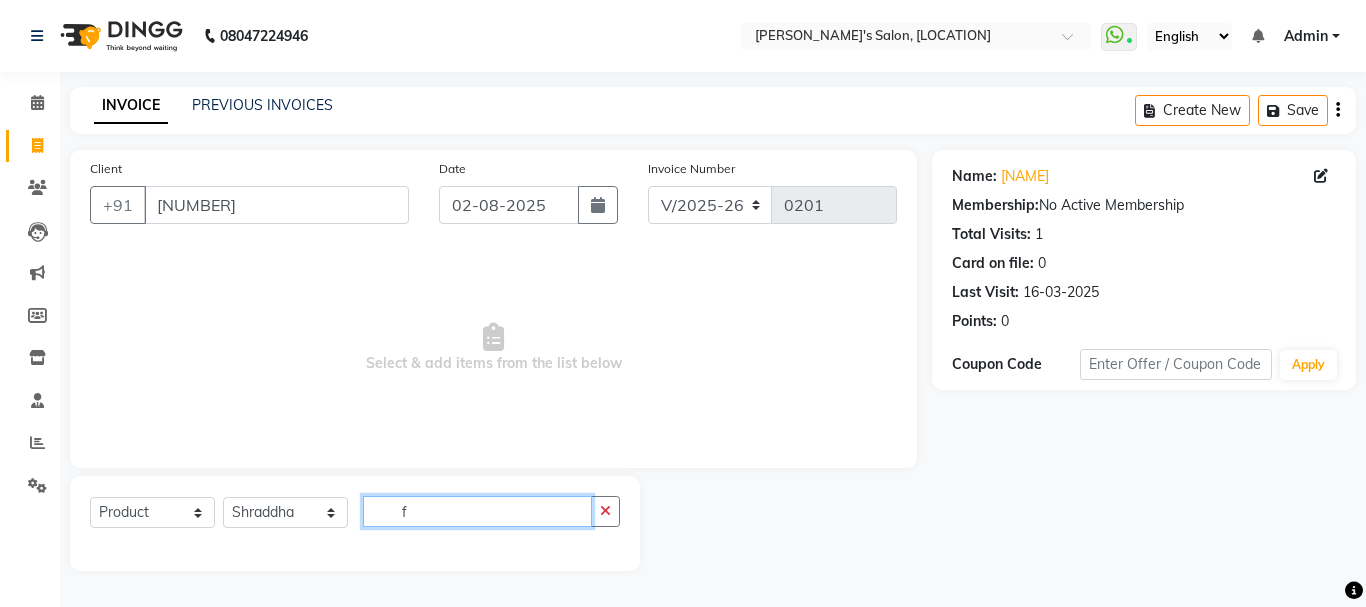 type 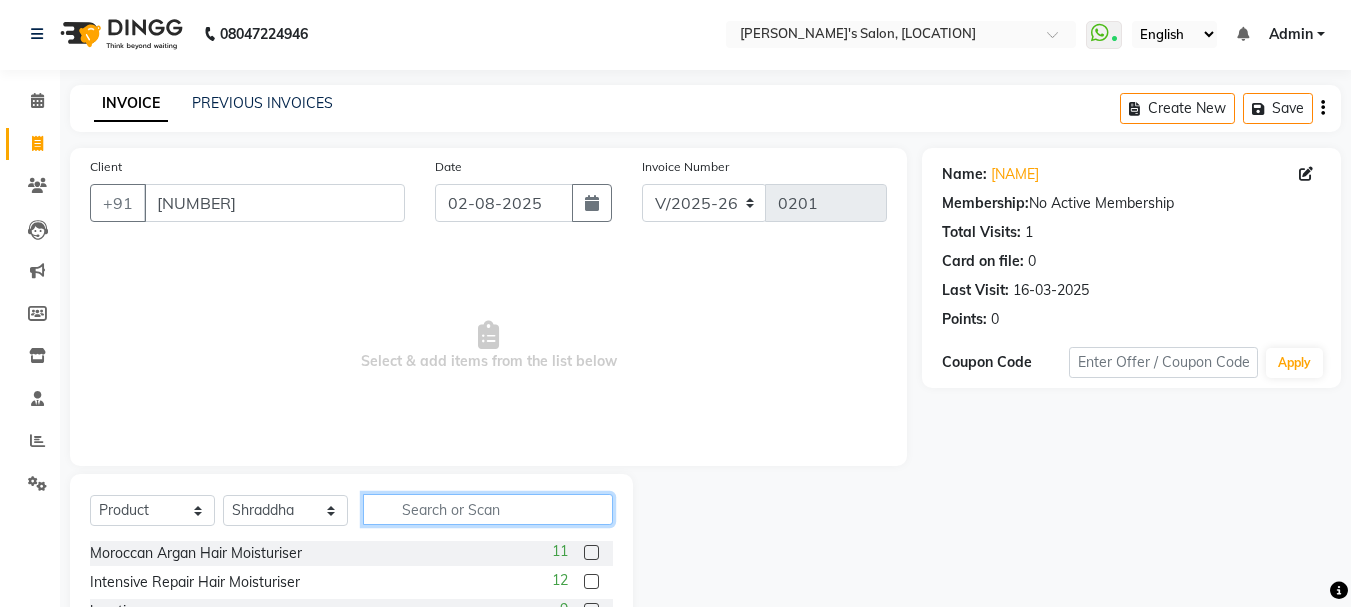 scroll, scrollTop: 0, scrollLeft: 0, axis: both 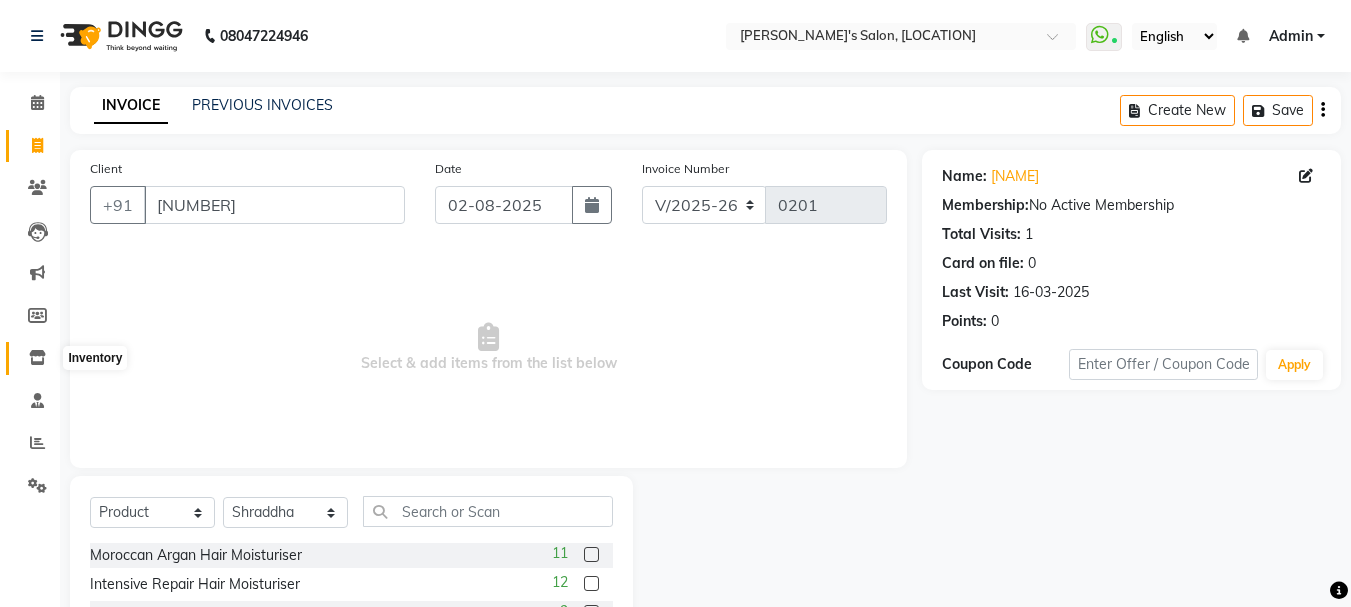 click 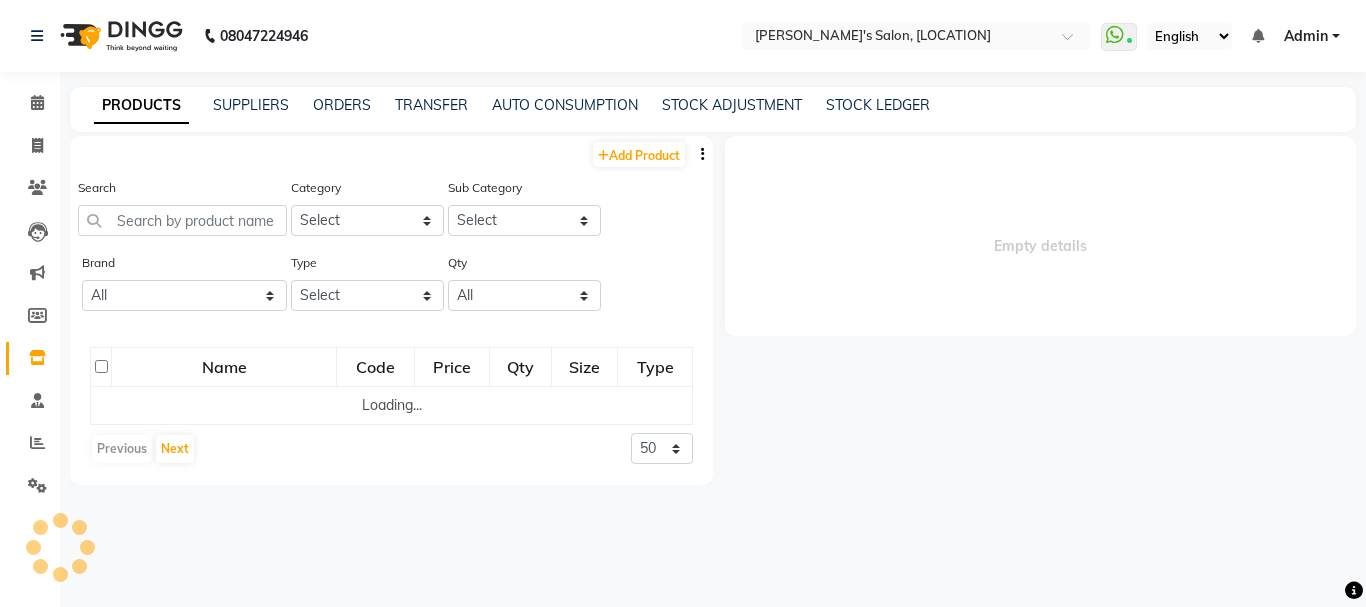 select 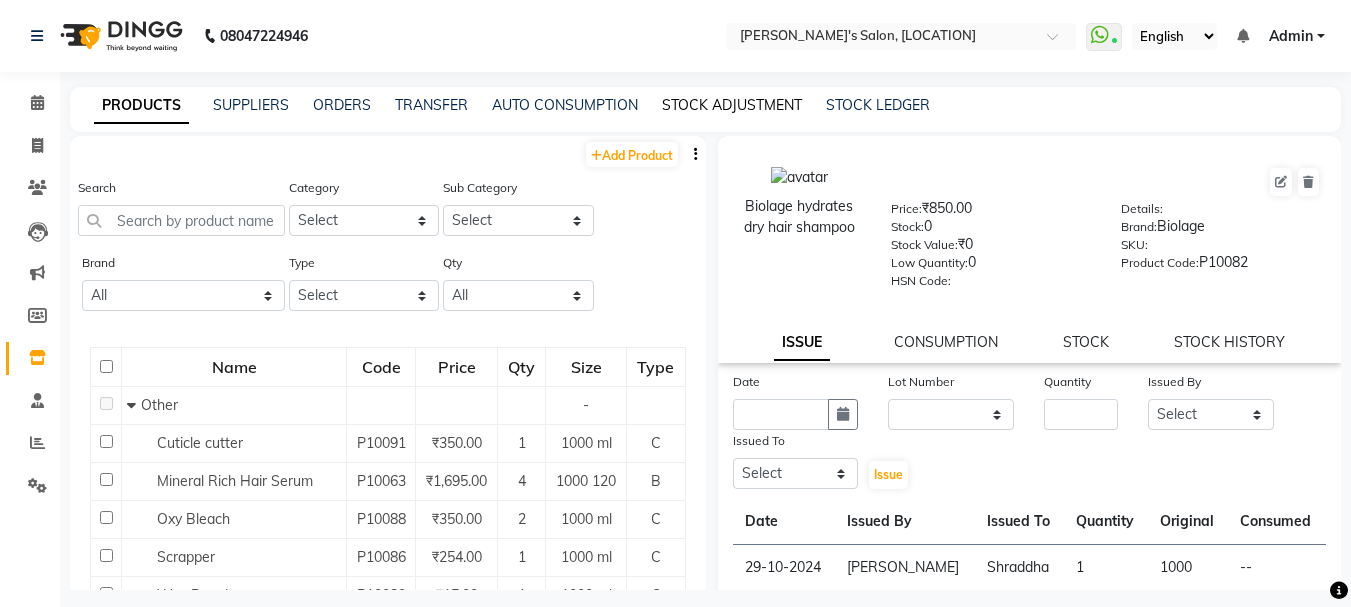 click on "STOCK ADJUSTMENT" 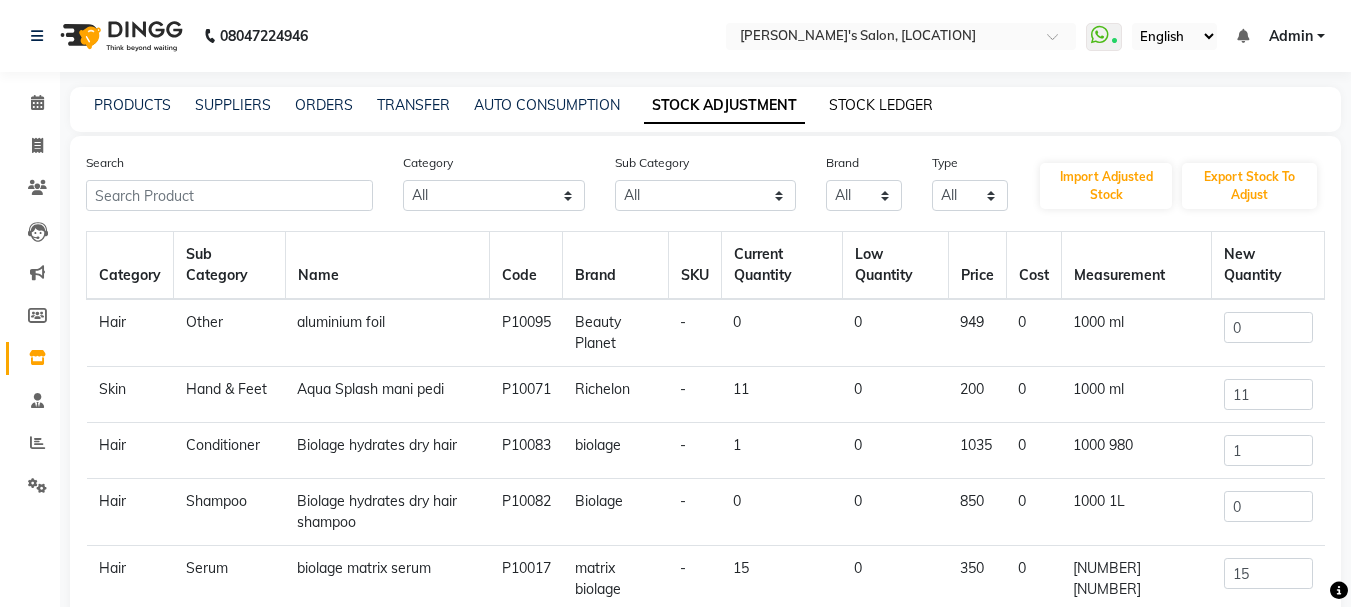 click on "STOCK LEDGER" 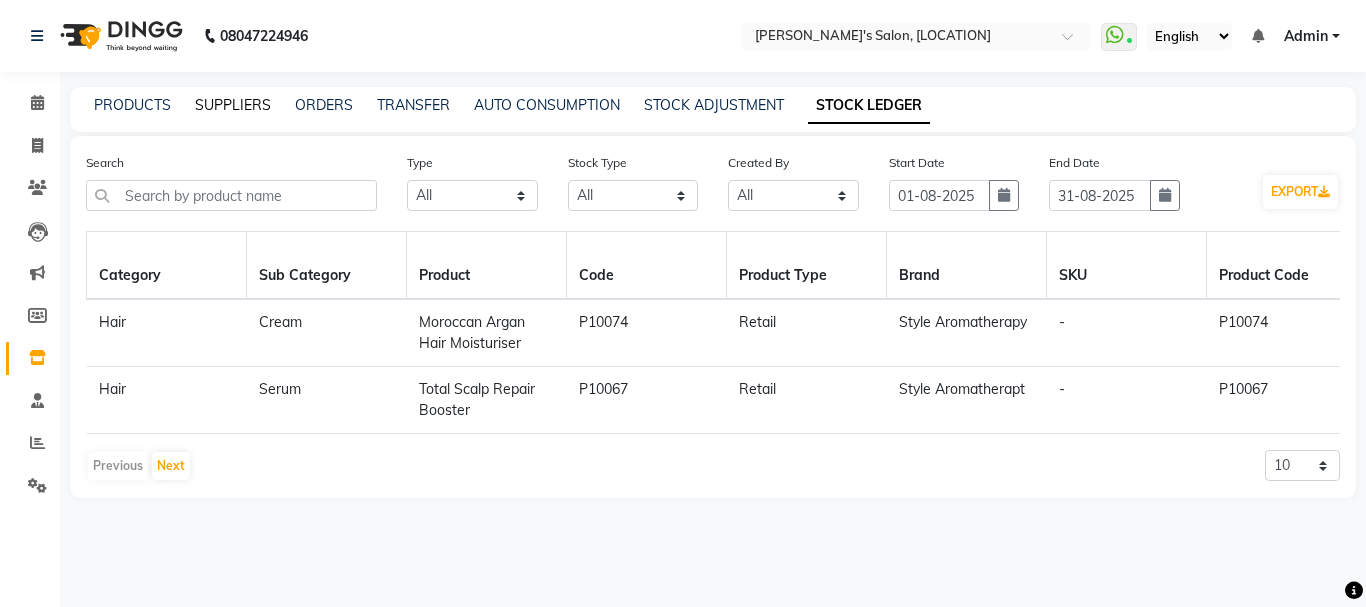 click on "SUPPLIERS" 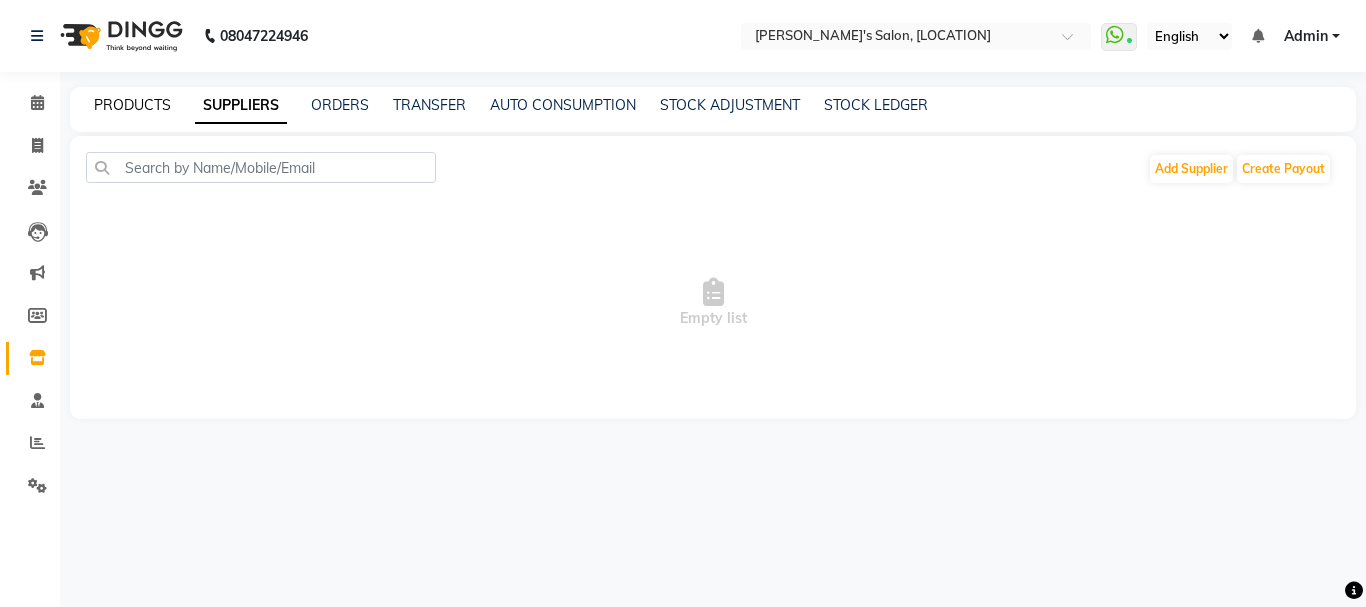 click on "PRODUCTS" 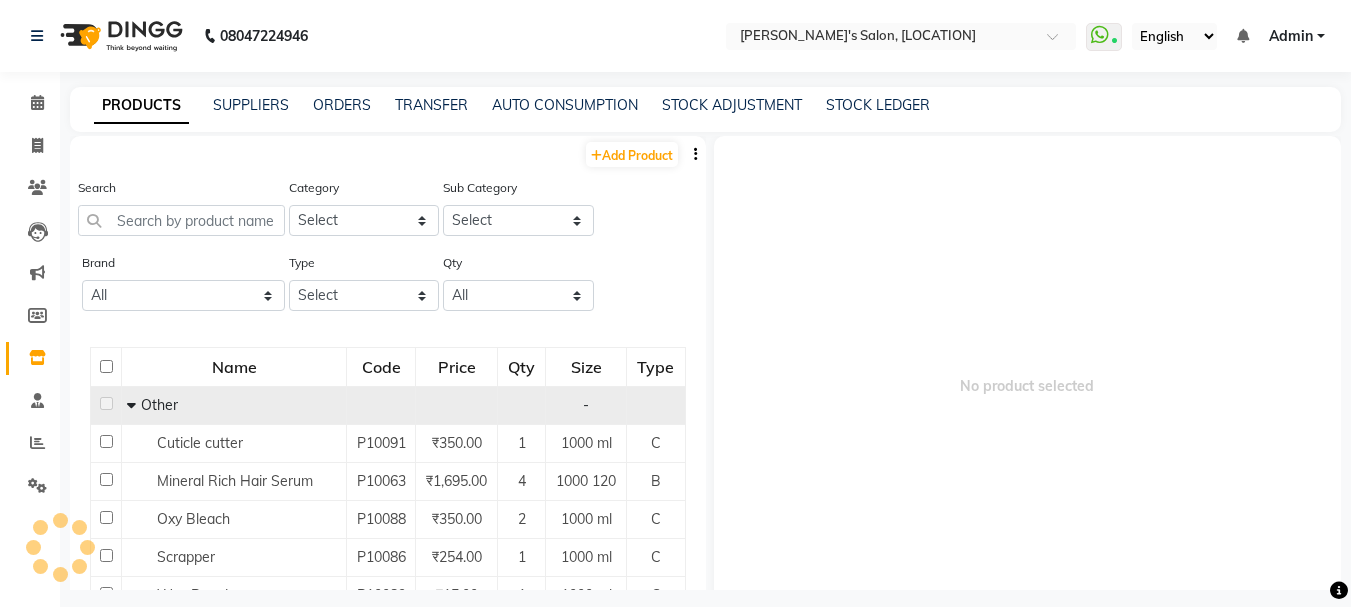 scroll, scrollTop: 13, scrollLeft: 0, axis: vertical 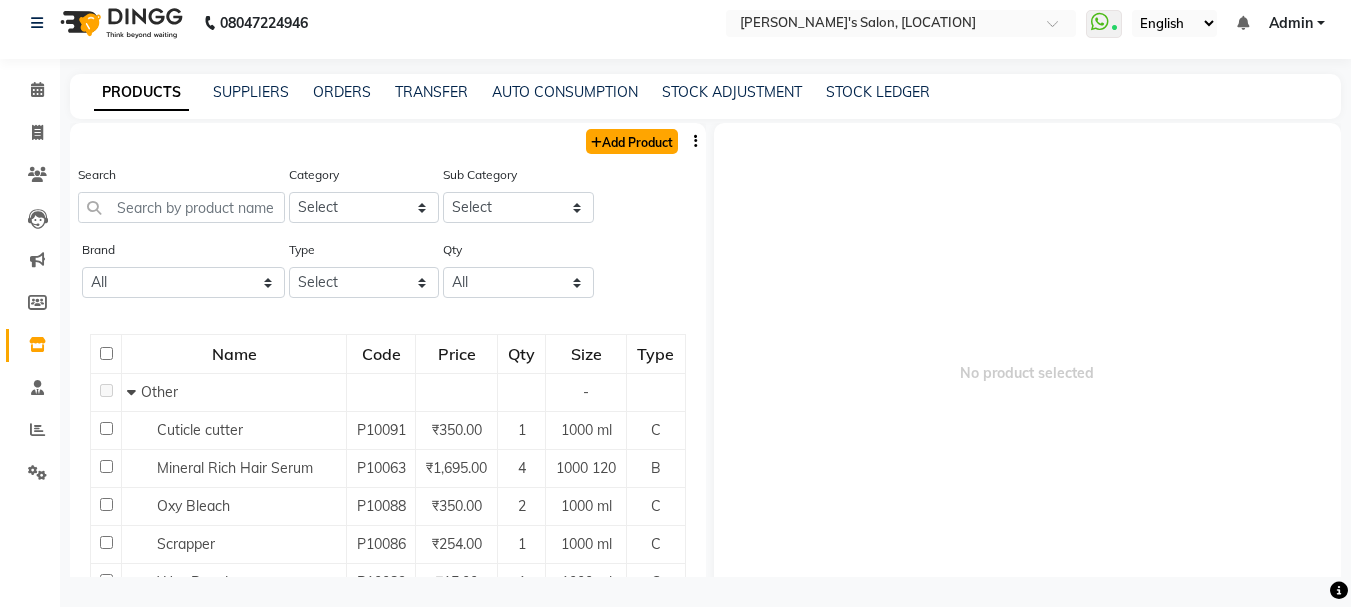 click on "Add Product" 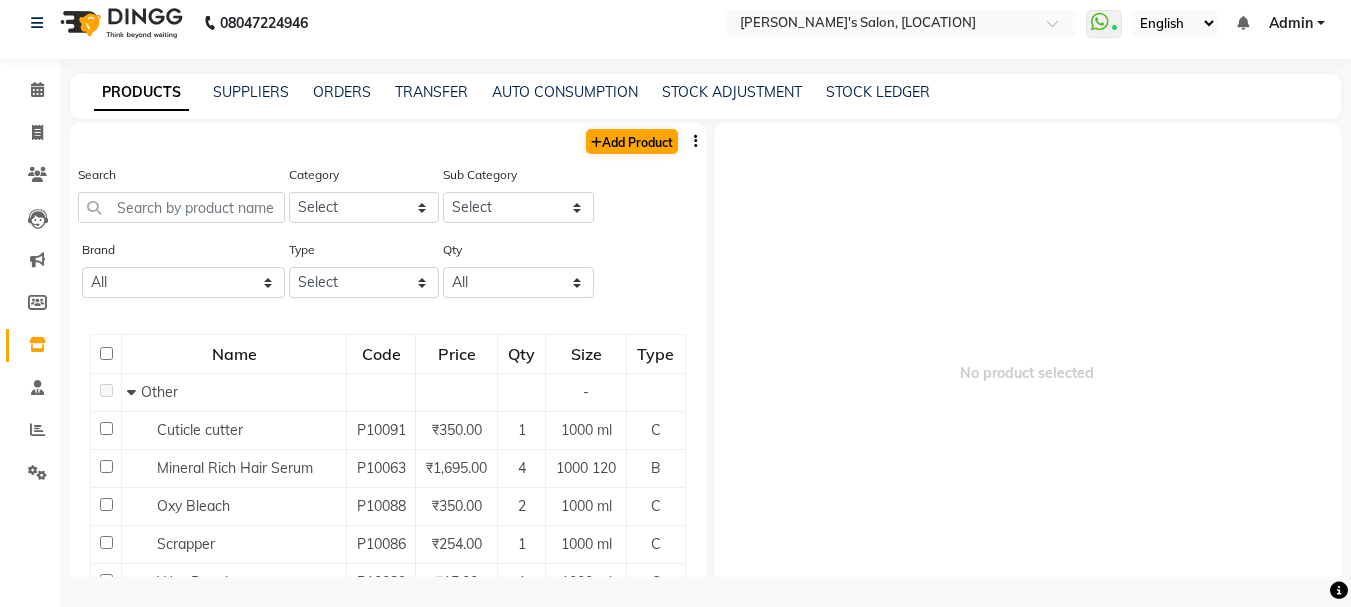 select on "true" 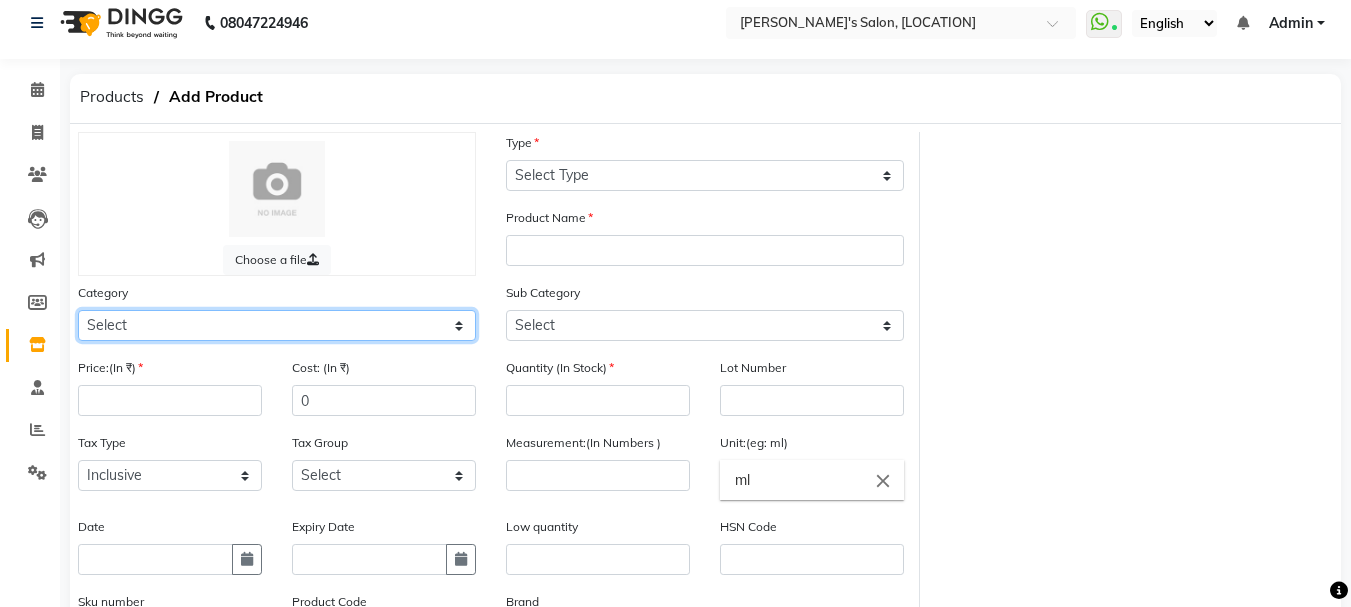click on "Select Hair Skin Makeup Personal Care Appliances Beard Waxing Disposable Threading Hands and Feet Beauty Planet Botox Cadiveu Casmara Cheryls Loreal Olaplex Other" 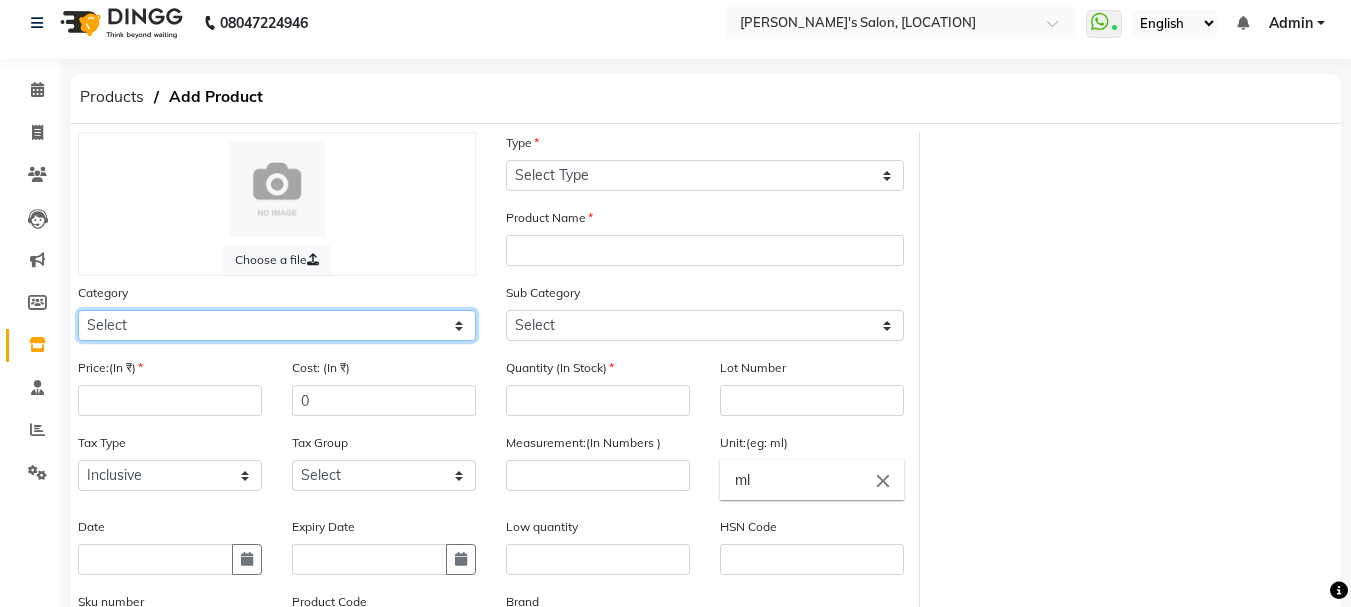 select on "1150" 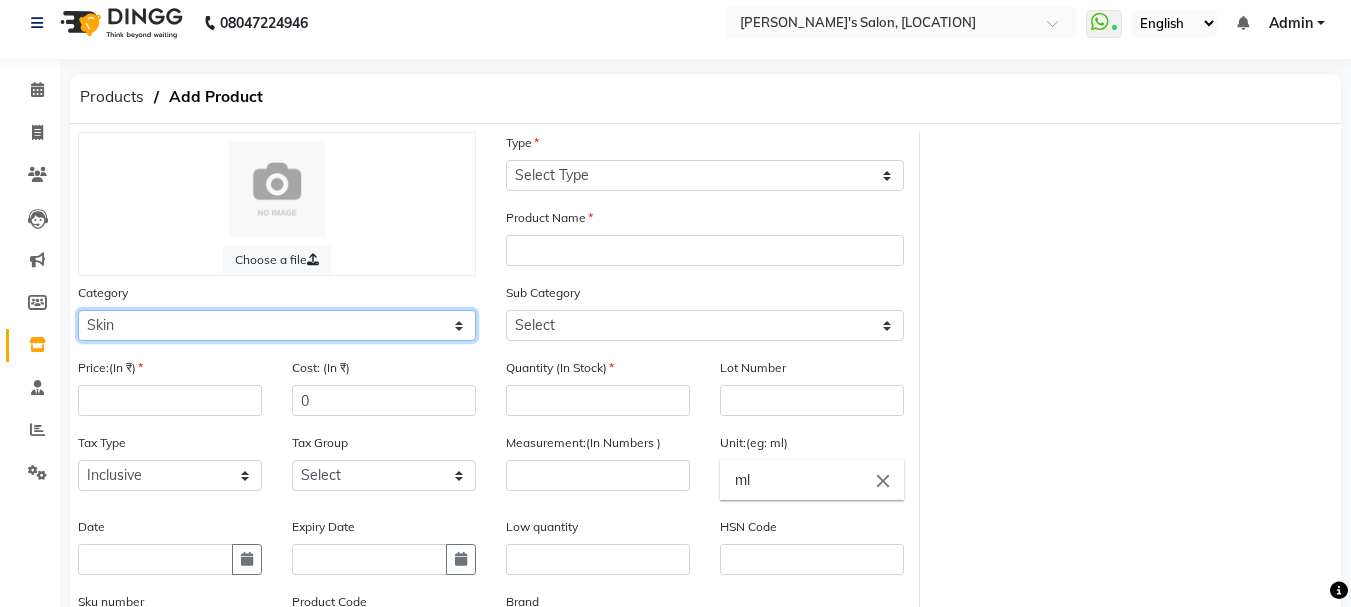 click on "Select Hair Skin Makeup Personal Care Appliances Beard Waxing Disposable Threading Hands and Feet Beauty Planet Botox Cadiveu Casmara Cheryls Loreal Olaplex Other" 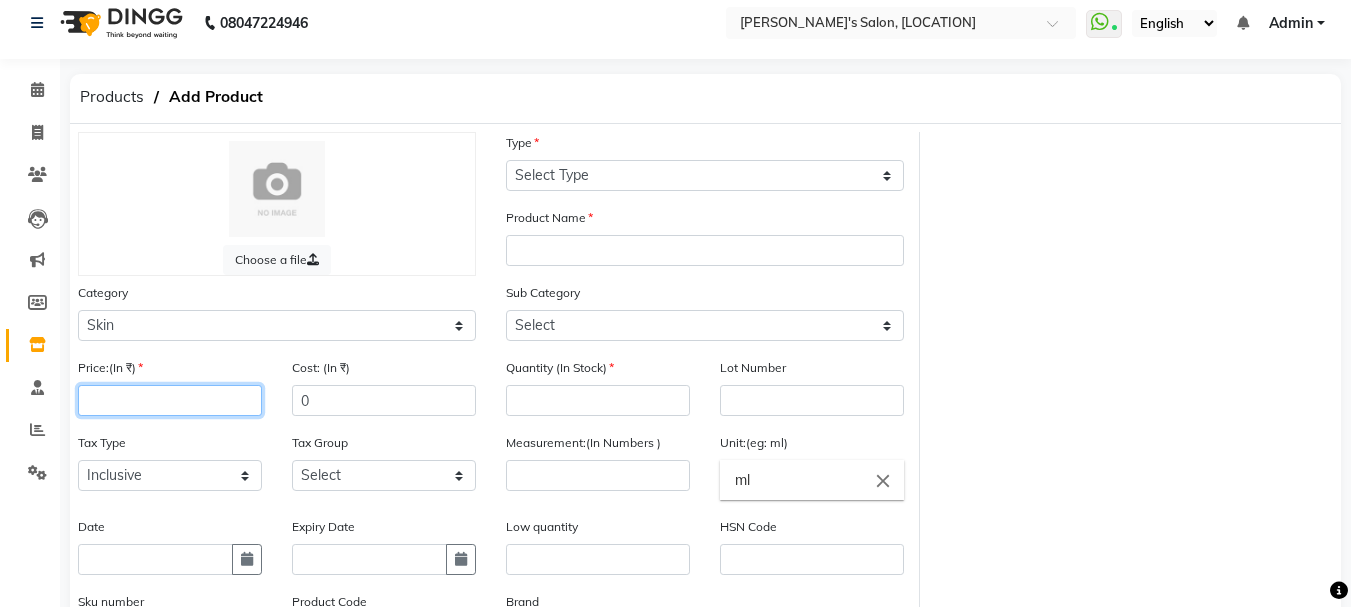 click 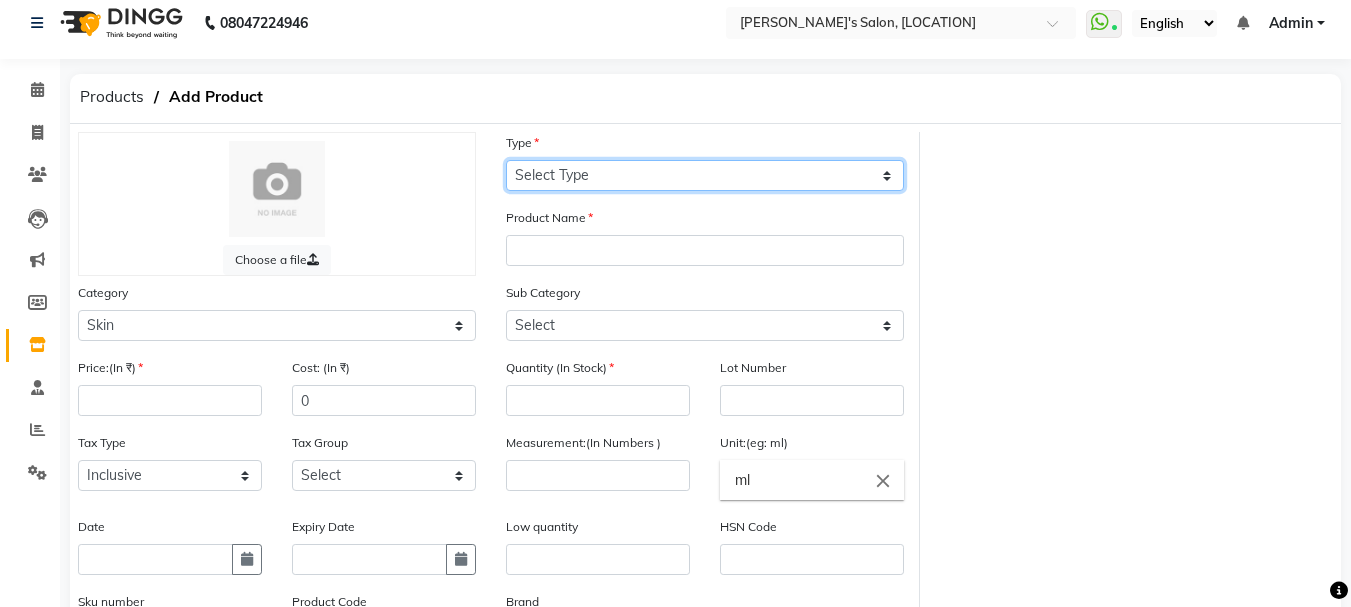 click on "Select Type Both Retail Consumable" 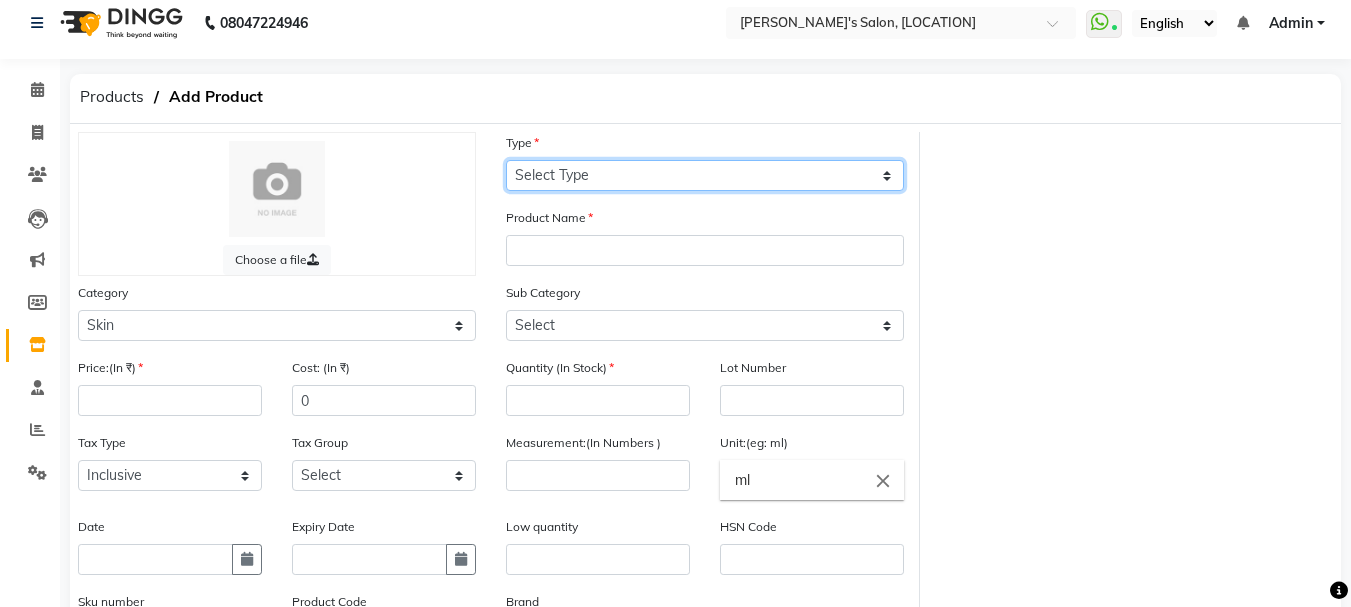 select on "R" 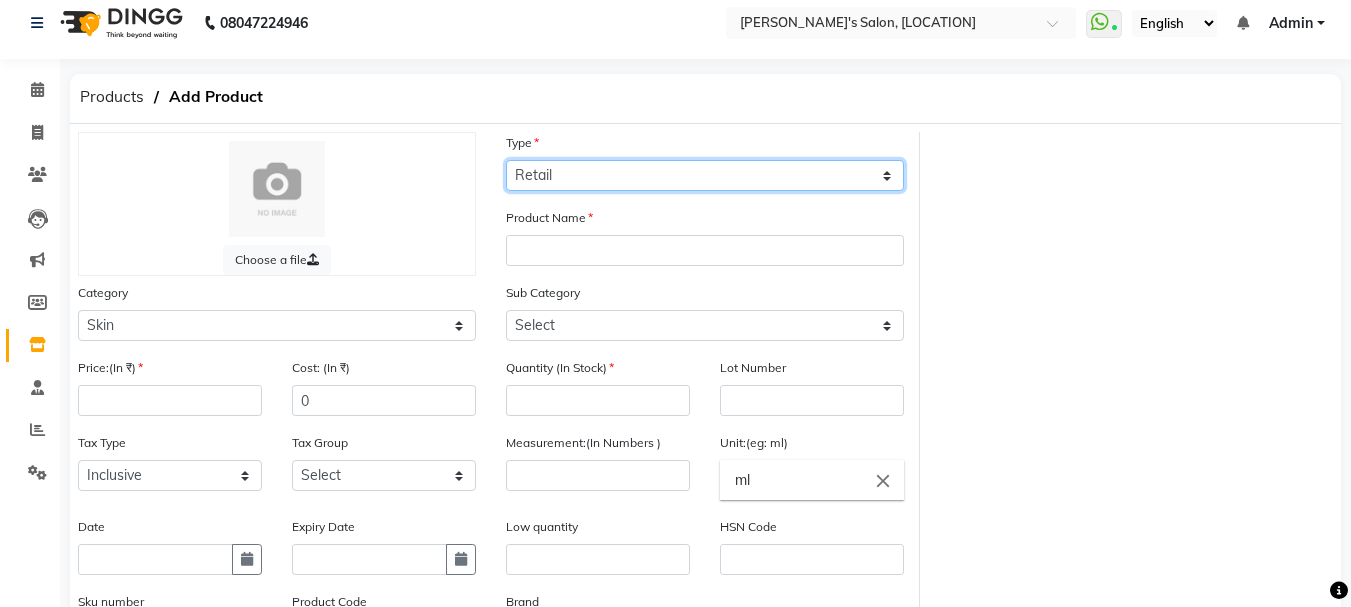 click on "Select Type Both Retail Consumable" 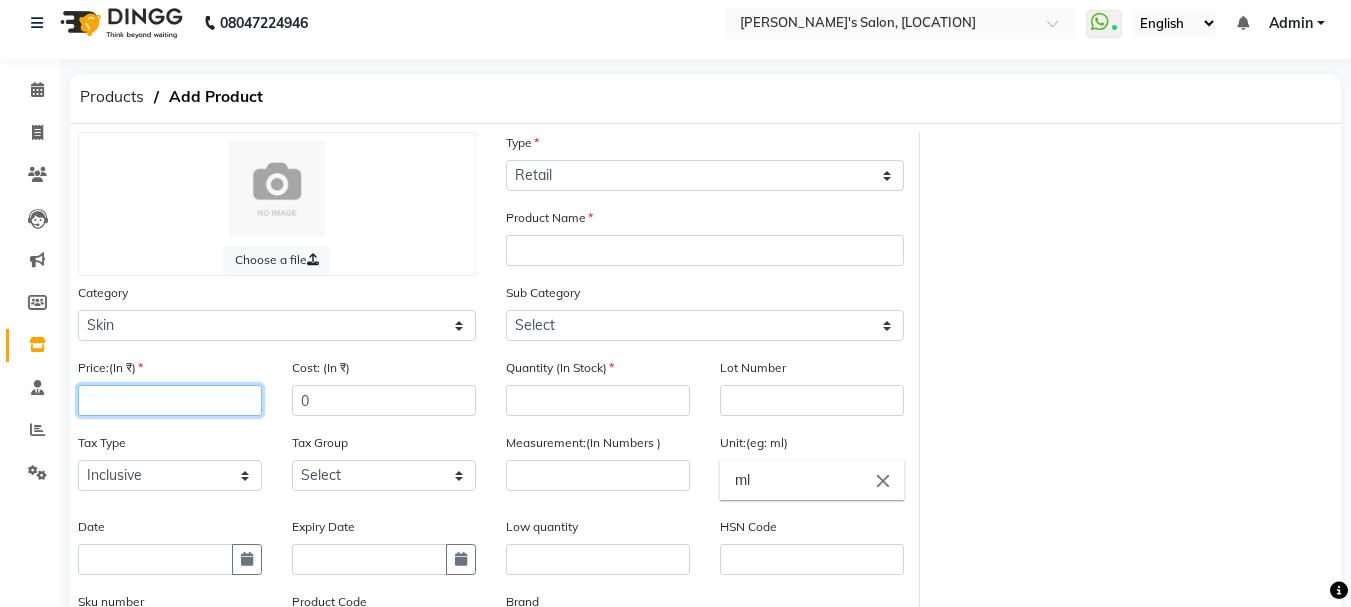 click 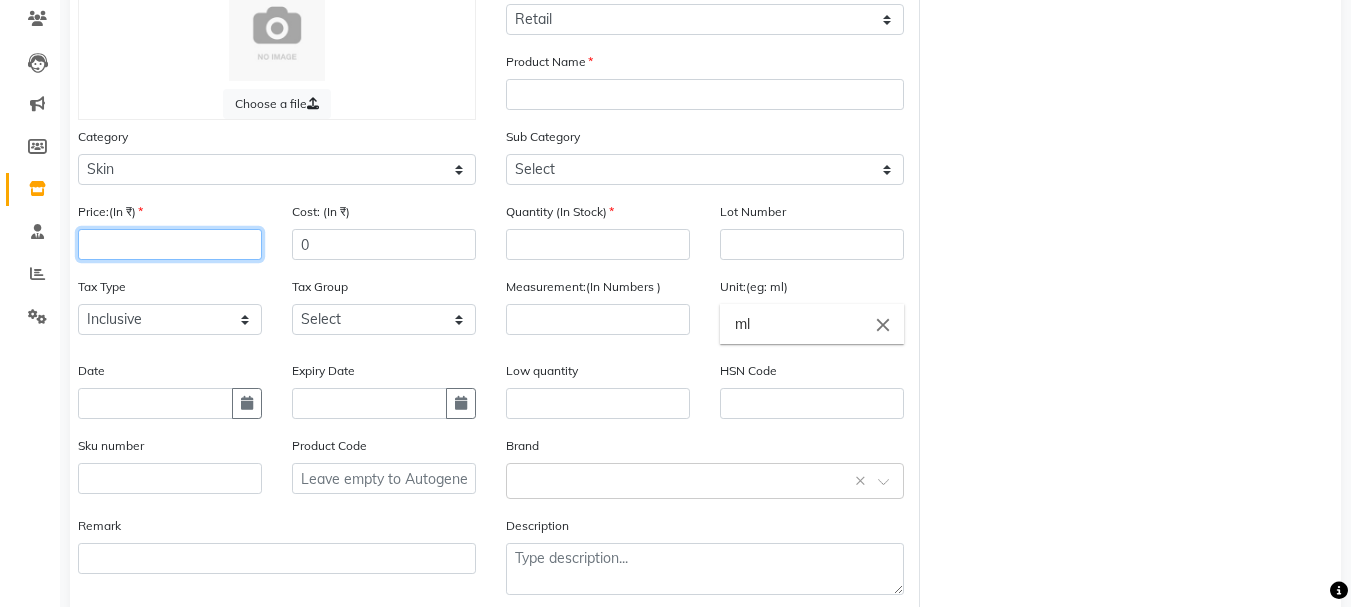 scroll, scrollTop: 69, scrollLeft: 0, axis: vertical 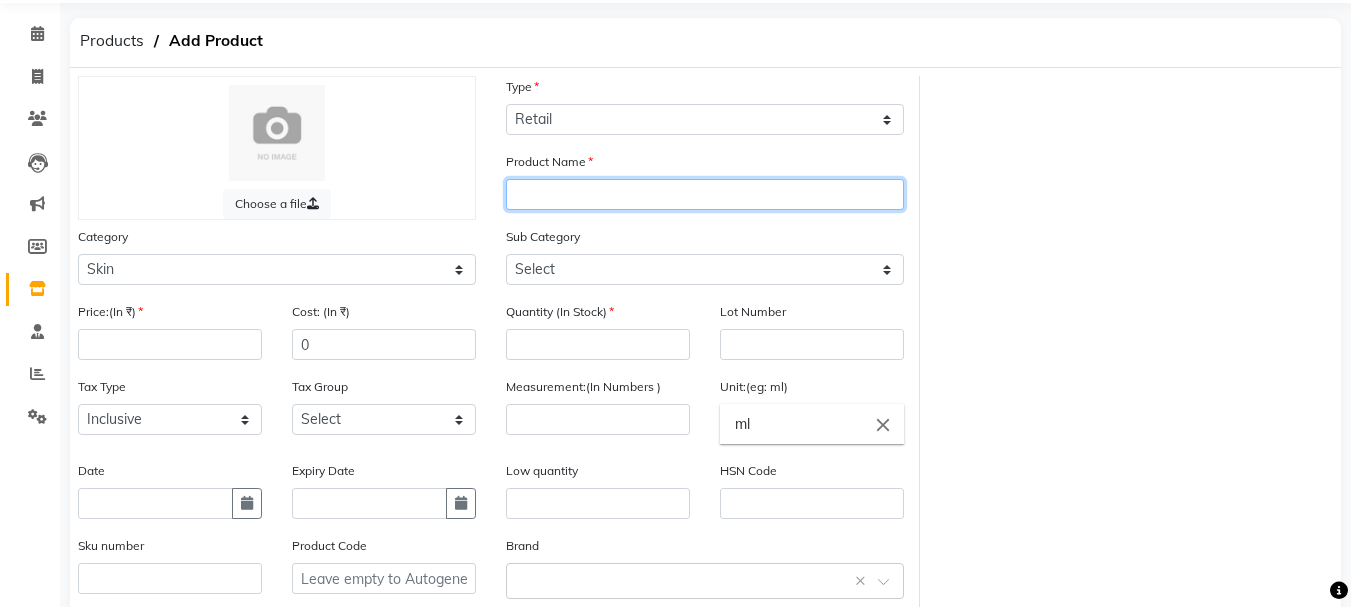 click 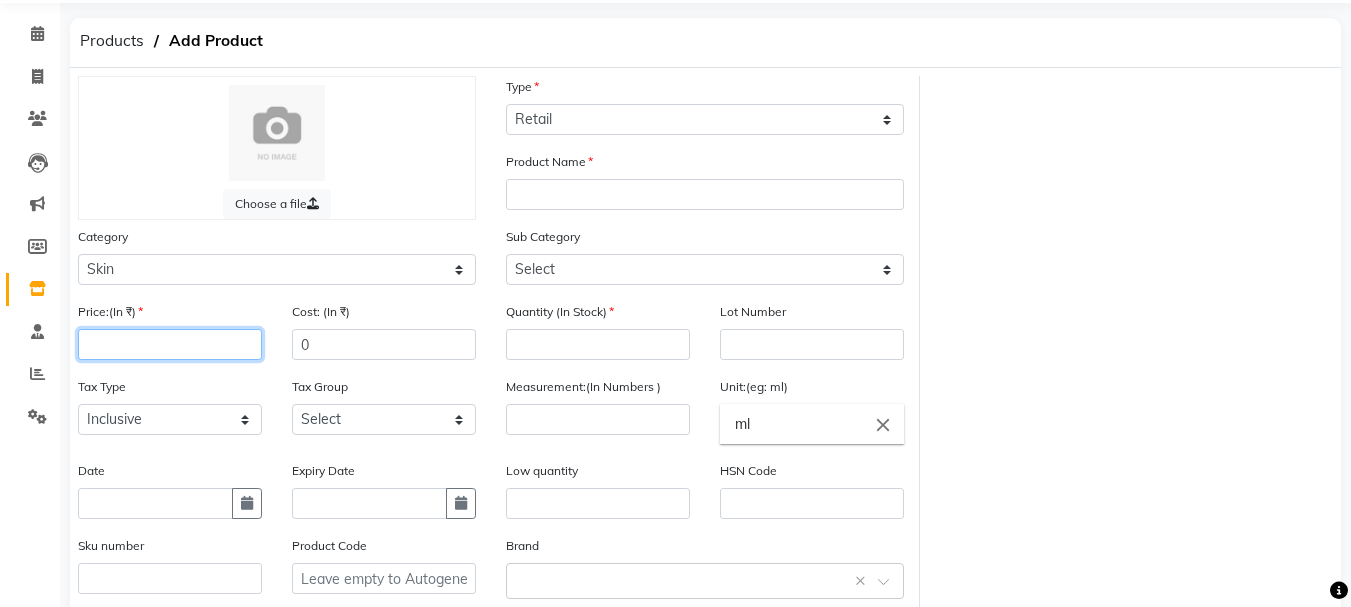click 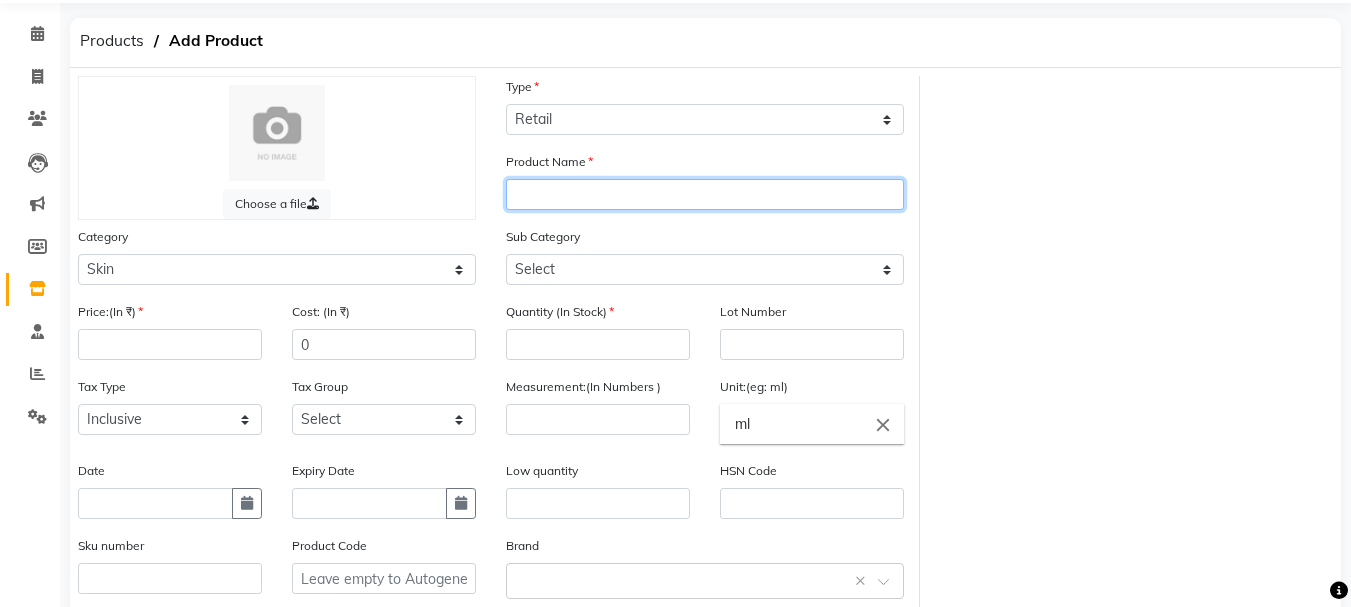 drag, startPoint x: 725, startPoint y: 186, endPoint x: 709, endPoint y: 187, distance: 16.03122 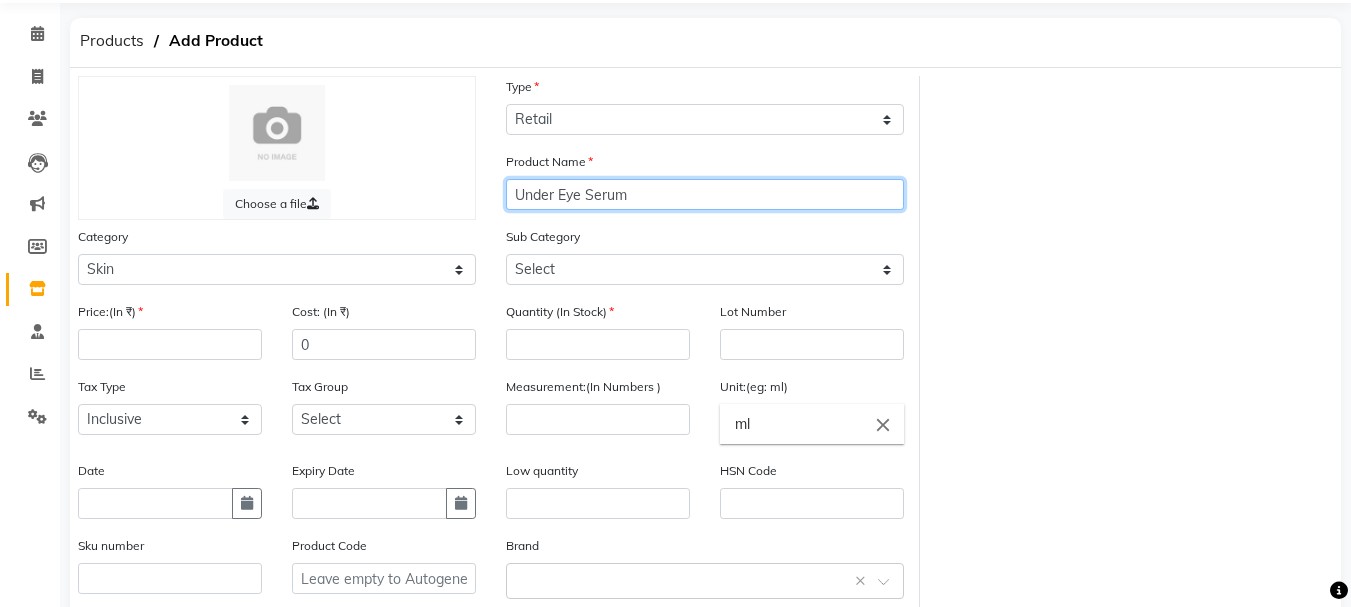 drag, startPoint x: 703, startPoint y: 186, endPoint x: 509, endPoint y: 202, distance: 194.65868 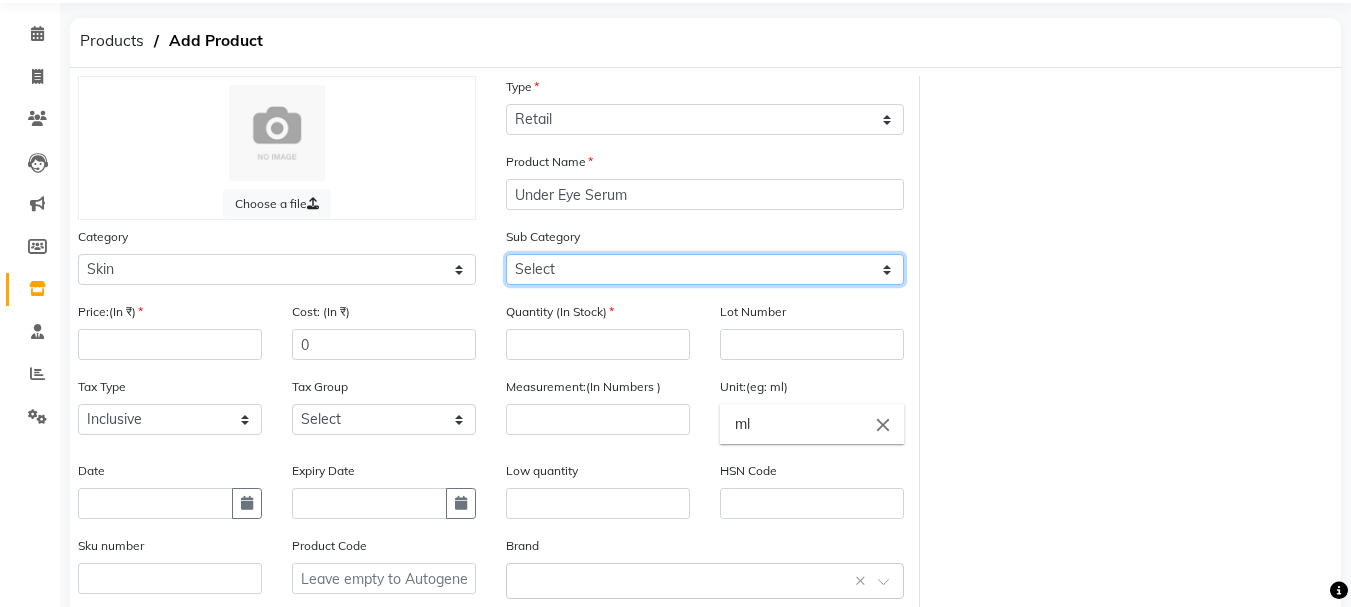 click on "Select Cleanser Facial Moisturiser Serum Toner Sun Care Masks Lip Care Eye Care Body Care Hand & Feet Kit & Combo Treatment Appliances Other Skin" 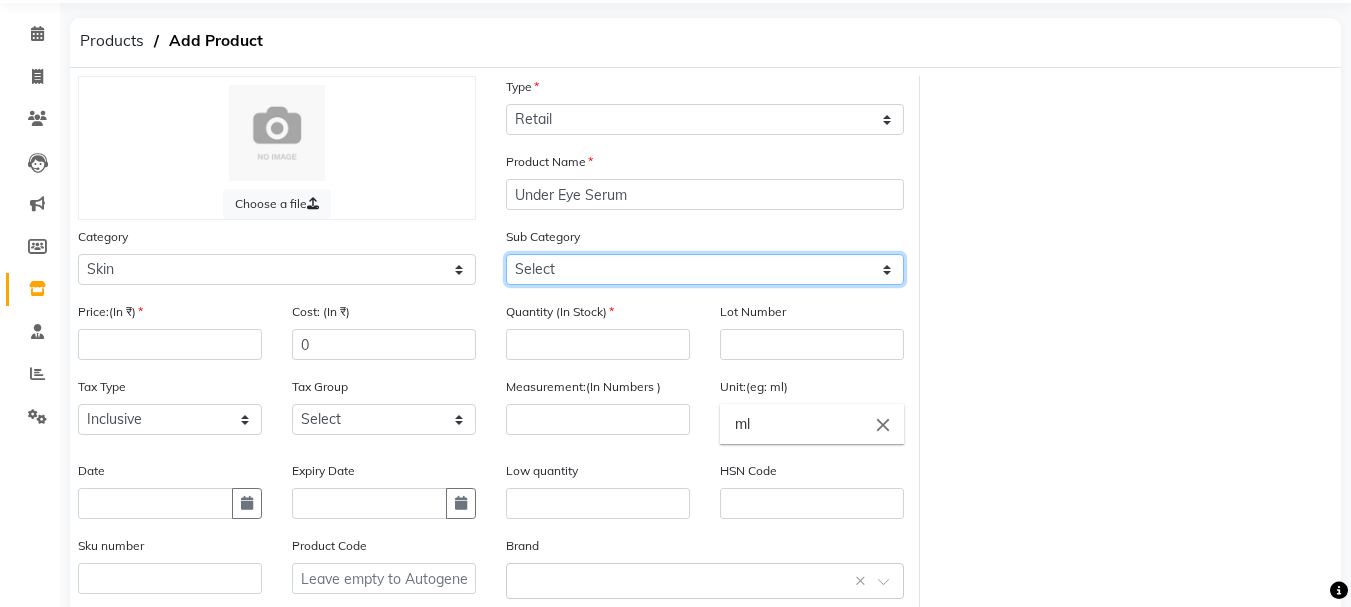 select on "1154" 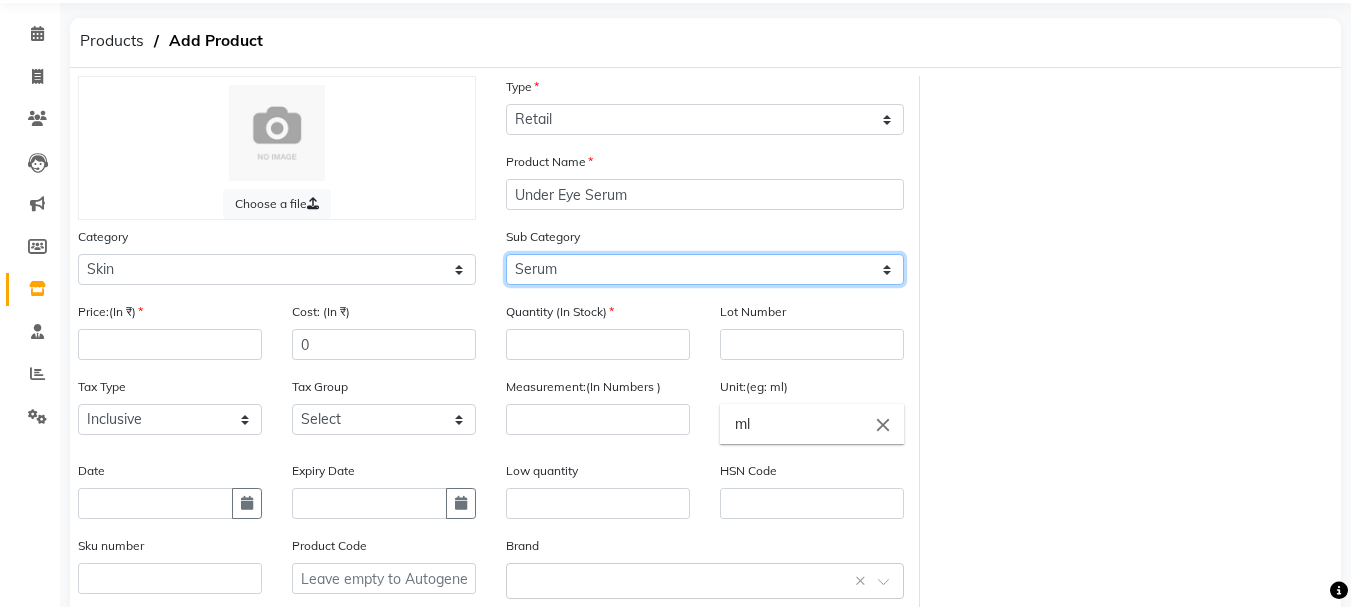 click on "Select Cleanser Facial Moisturiser Serum Toner Sun Care Masks Lip Care Eye Care Body Care Hand & Feet Kit & Combo Treatment Appliances Other Skin" 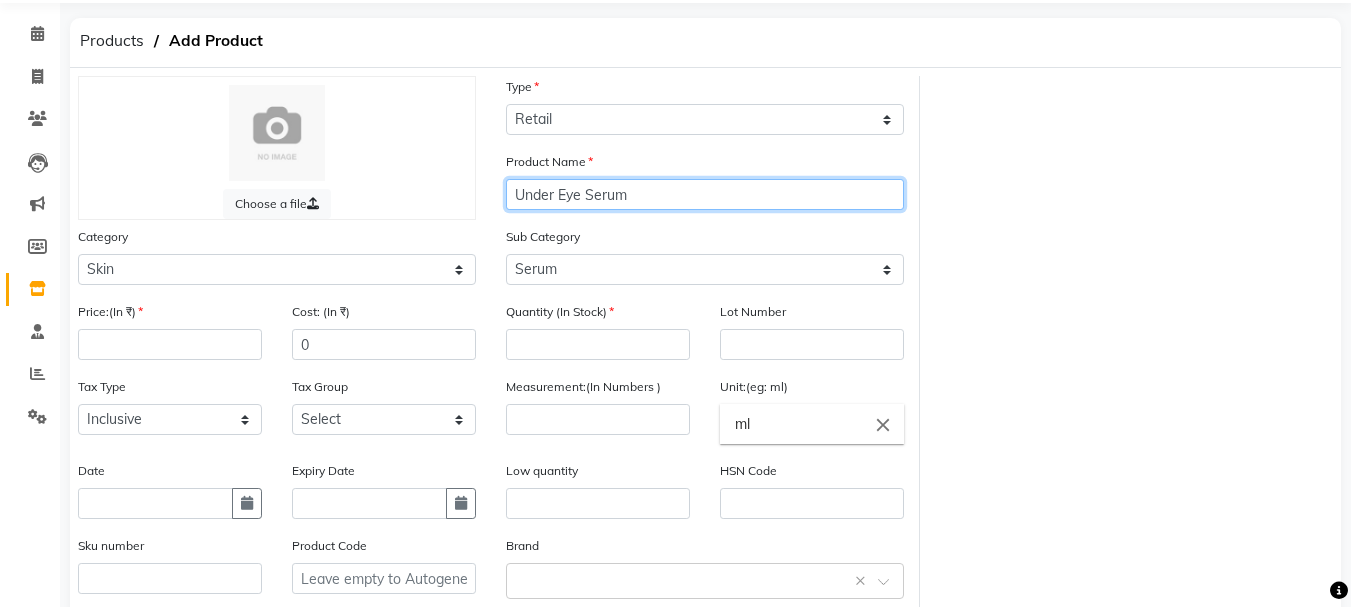 click on "Under Eye Serum" 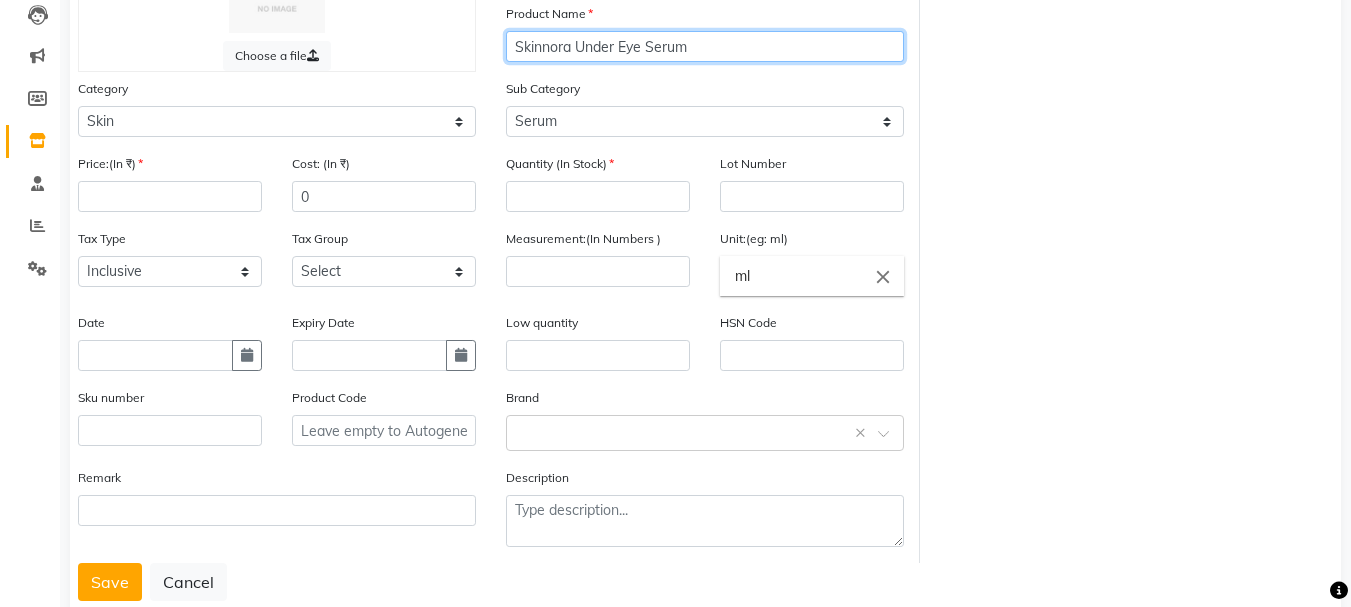 scroll, scrollTop: 169, scrollLeft: 0, axis: vertical 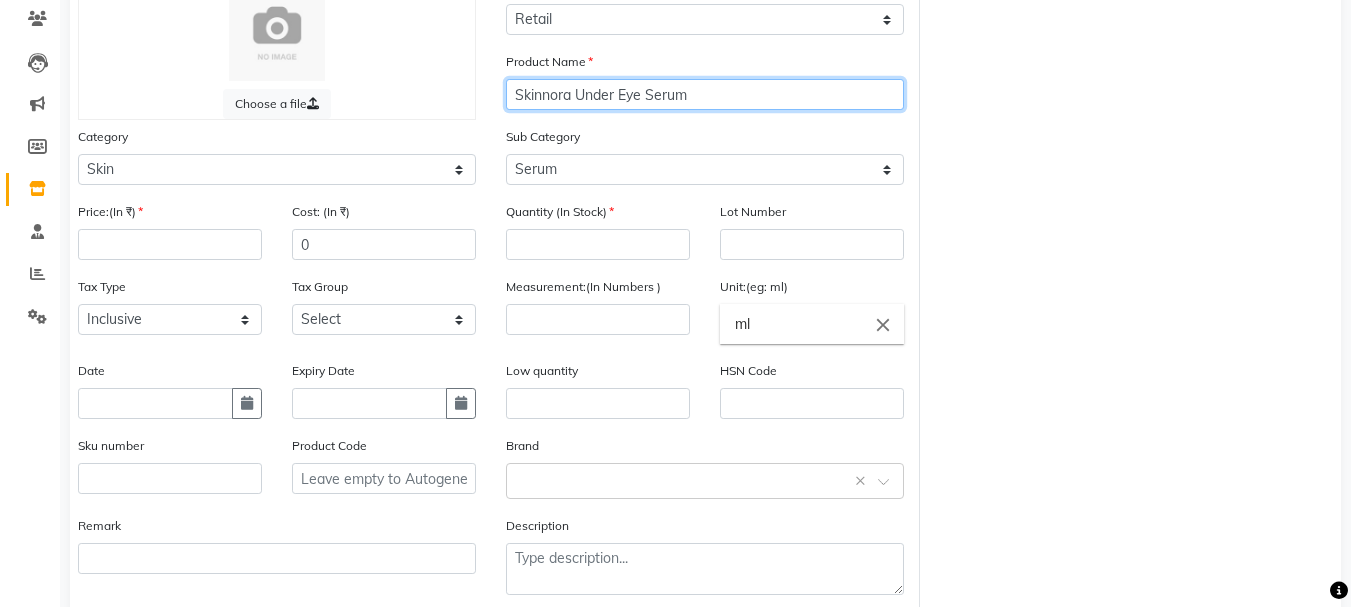 type on "Skinnora Under Eye Serum" 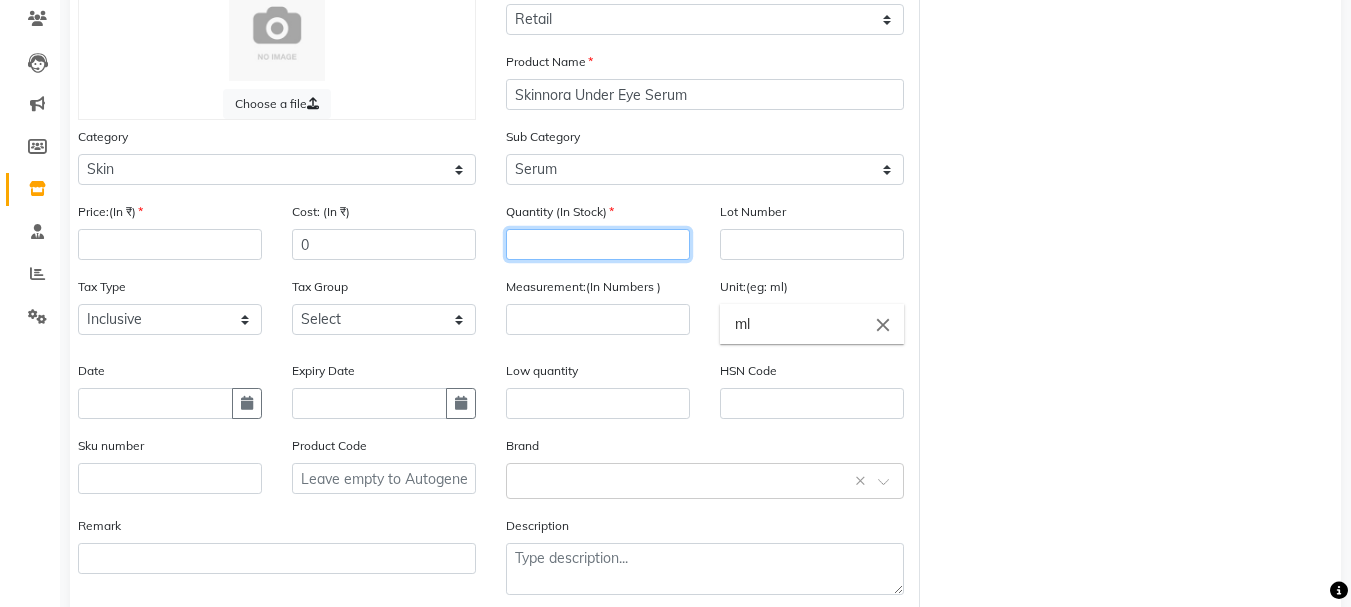 click 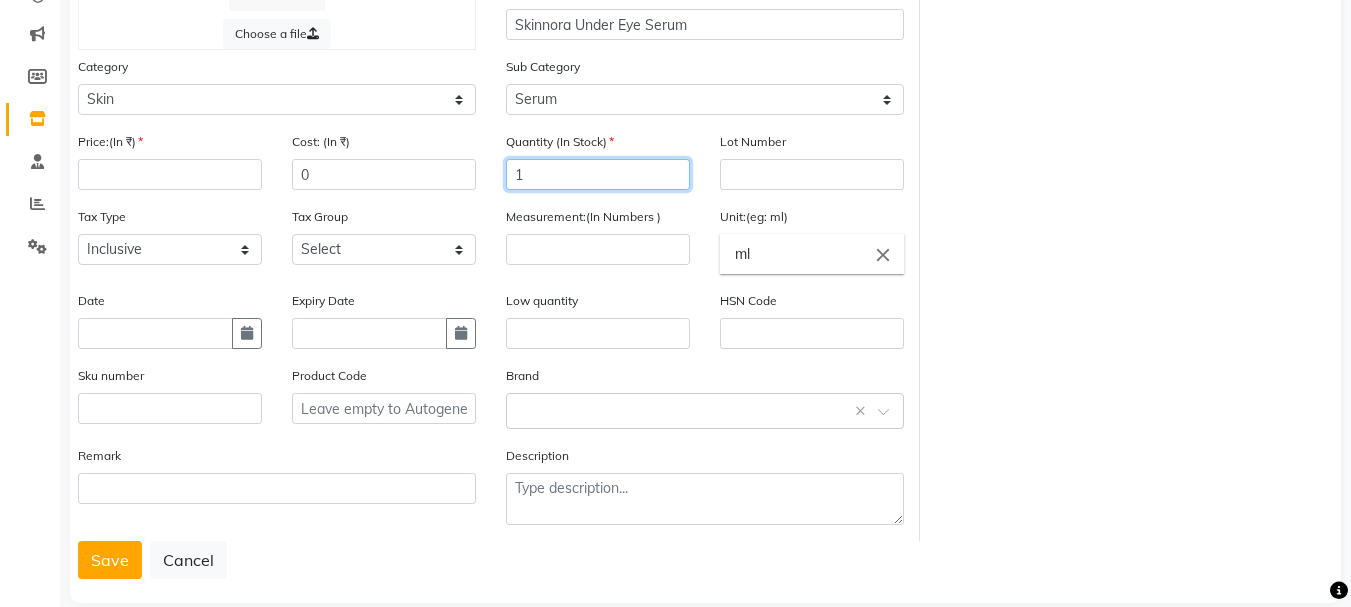 scroll, scrollTop: 269, scrollLeft: 0, axis: vertical 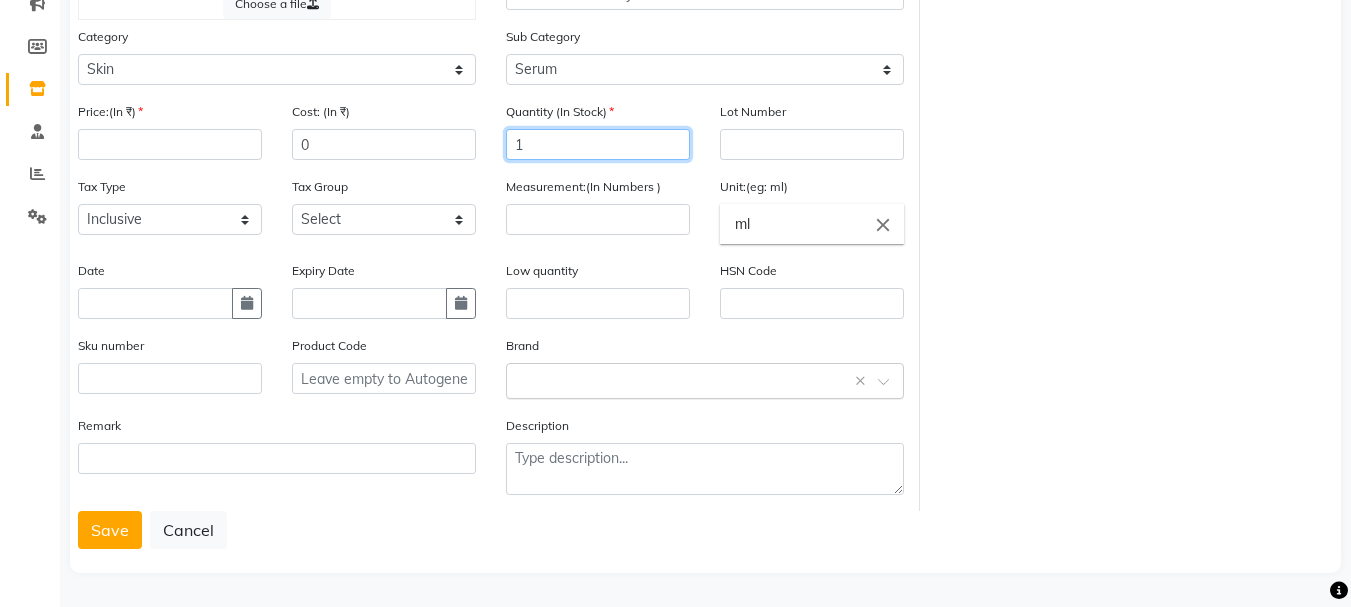 type on "1" 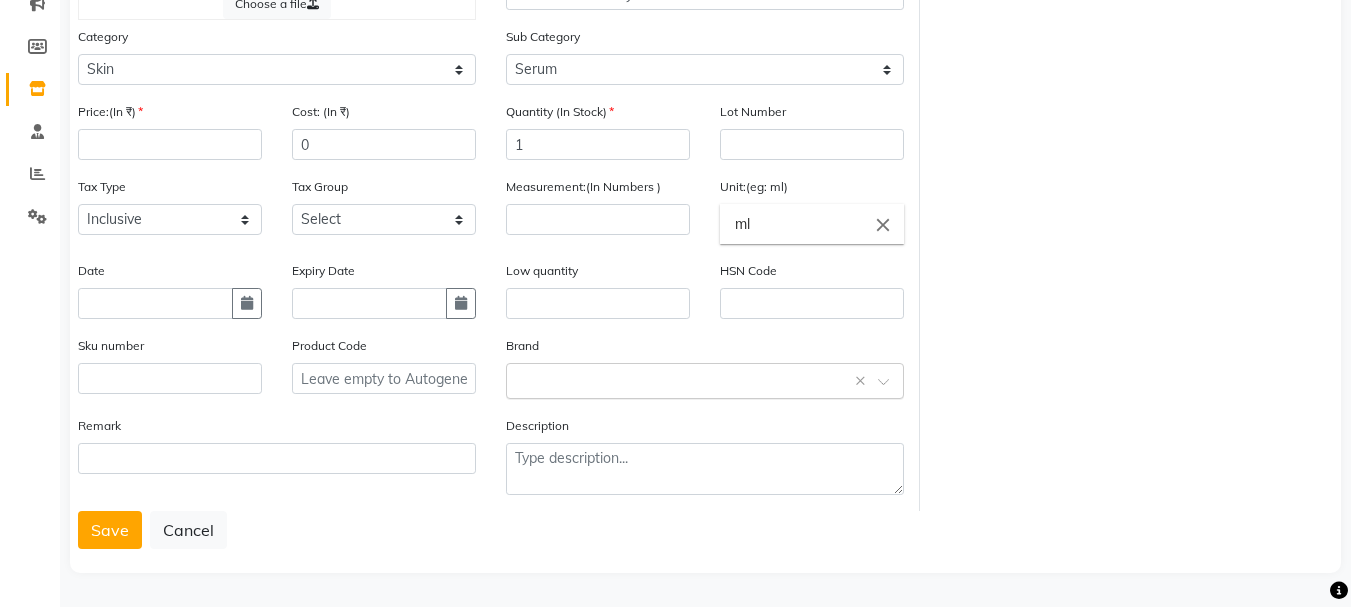 click on "Select brand or add custom brand    ×" 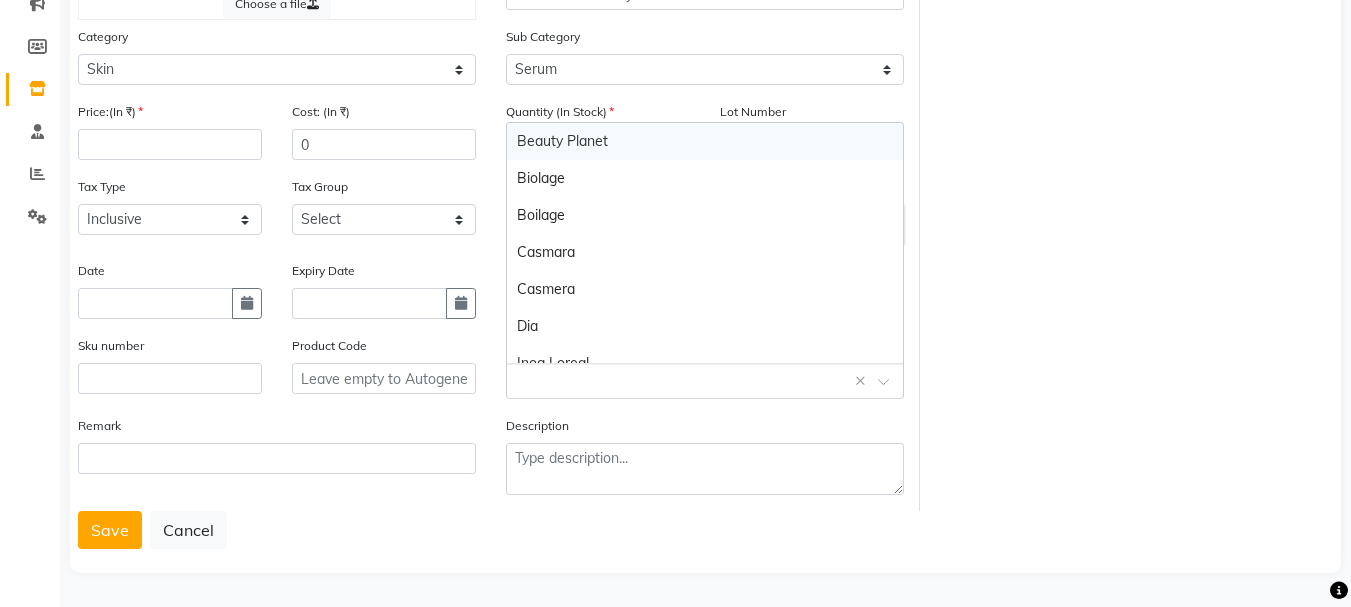 click 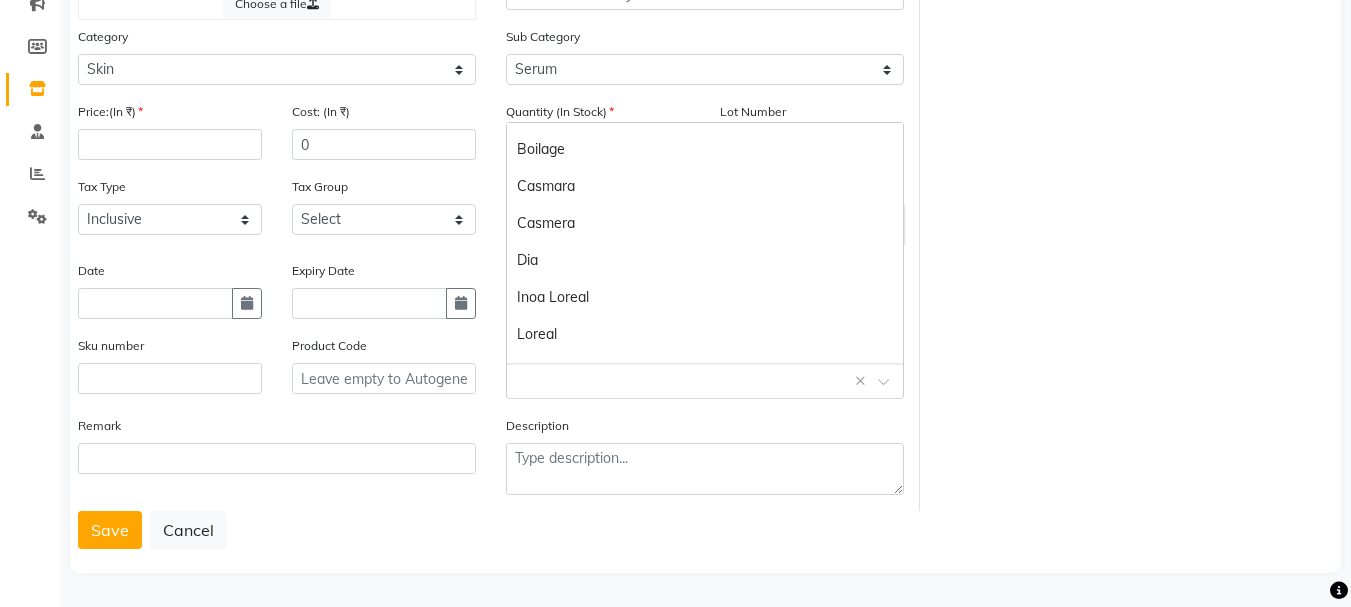 scroll, scrollTop: 0, scrollLeft: 0, axis: both 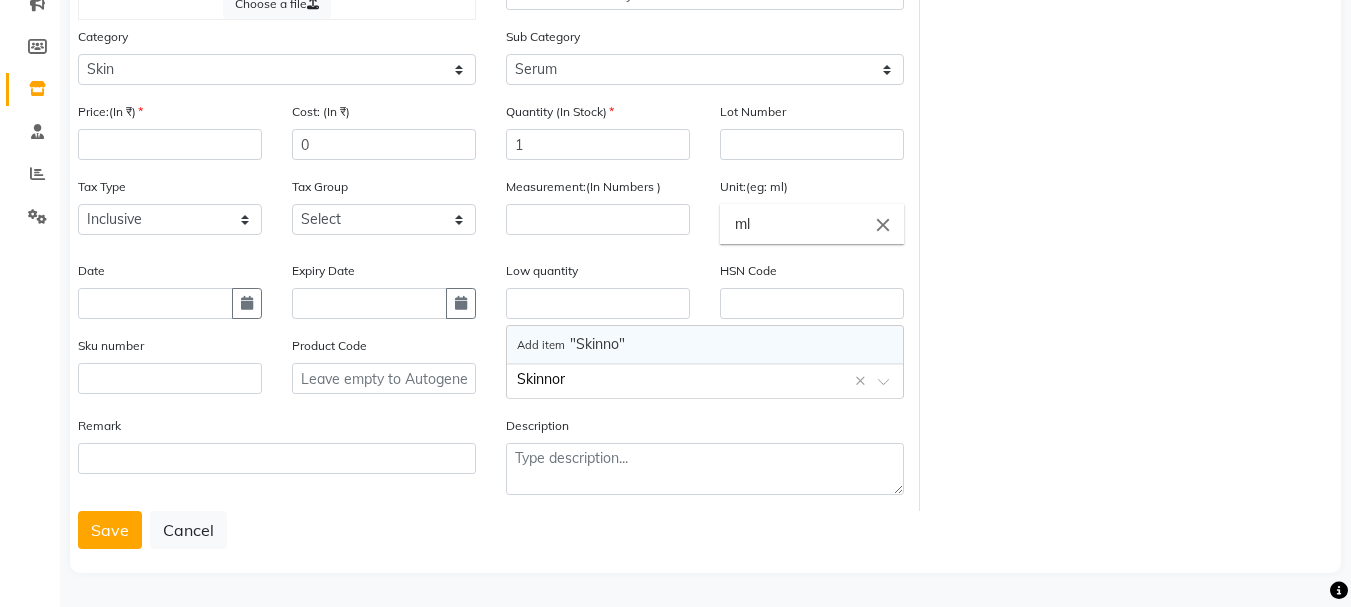 type on "Skinnora" 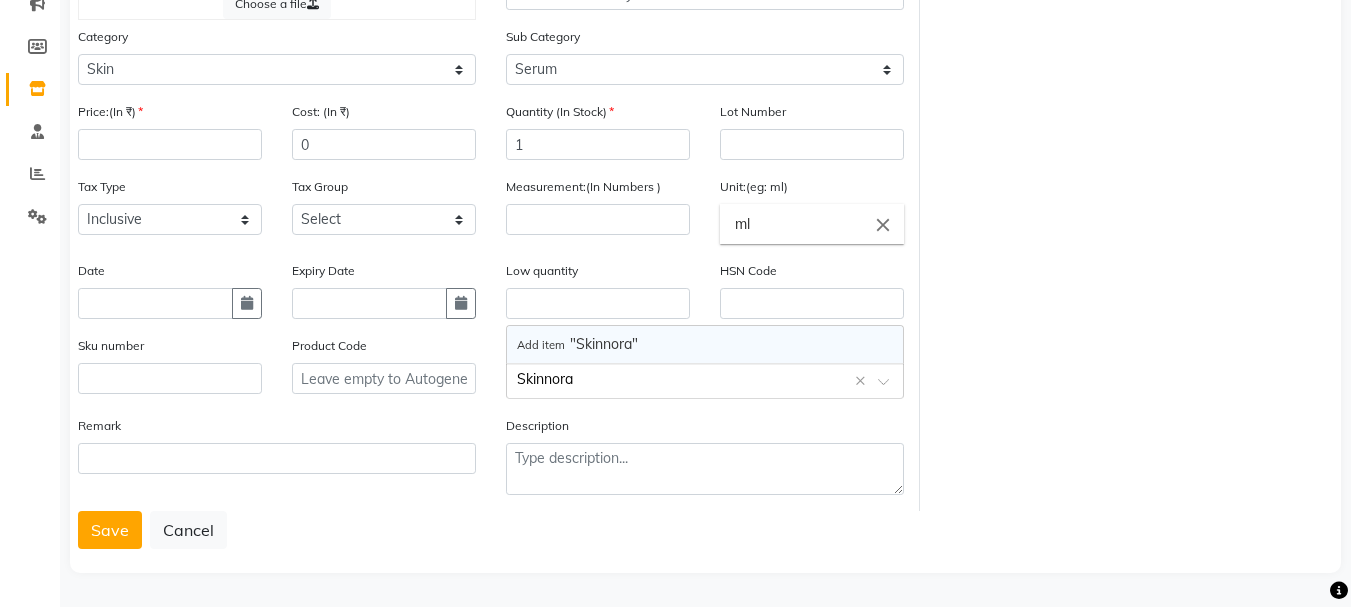 type 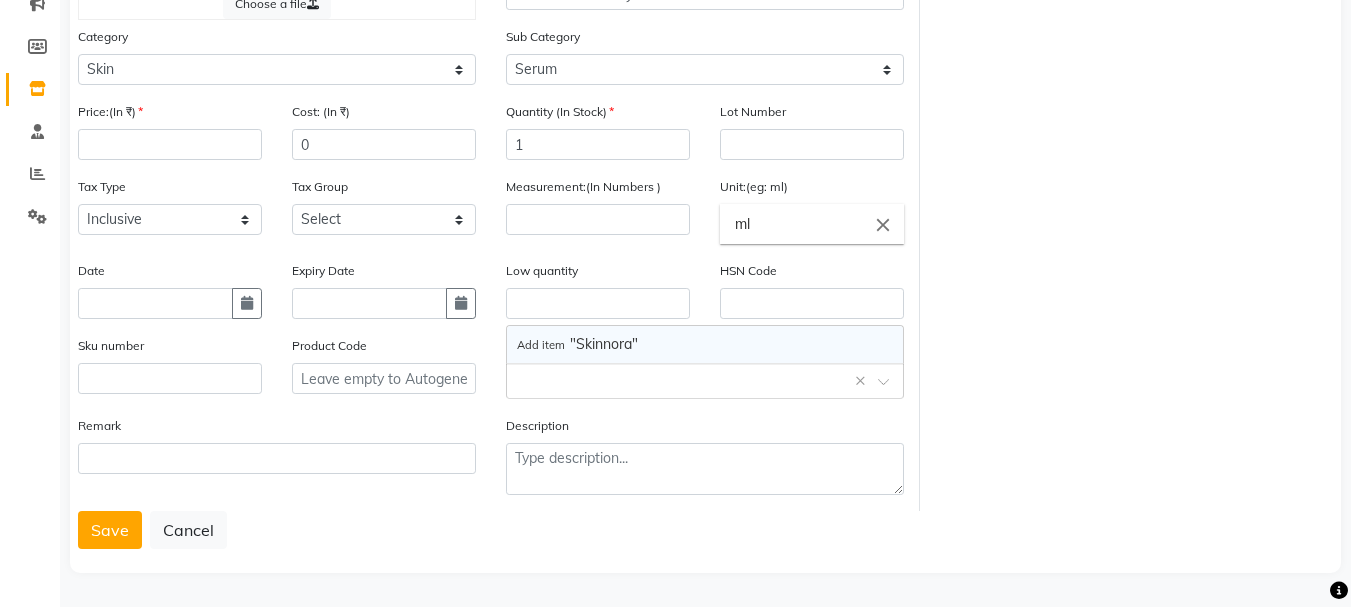 click on "Choose a file Type Select Type Both Retail Consumable Product Name Skinnora Under Eye Serum Category Select Hair Skin Makeup Personal Care Appliances Beard Waxing Disposable Threading Hands and Feet Beauty Planet Botox Cadiveu Casmara Cheryls Loreal Olaplex Other Sub Category Select Cleanser Facial Moisturiser Serum Toner Sun Care Masks Lip Care Eye Care Body Care Hand & Feet Kit & Combo Treatment Appliances Other Skin Price:(In ₹) Cost: (In ₹) 0 Quantity (In Stock) 1 Lot Number Tax Type Select Inclusive Exclusive Tax Group Select GST Measurement:(In Numbers ) Unit:(eg: ml) ml close Date Expiry Date Low quantity HSN Code Sku number Product Code Brand Select brand or add custom brand    × Remark Description" 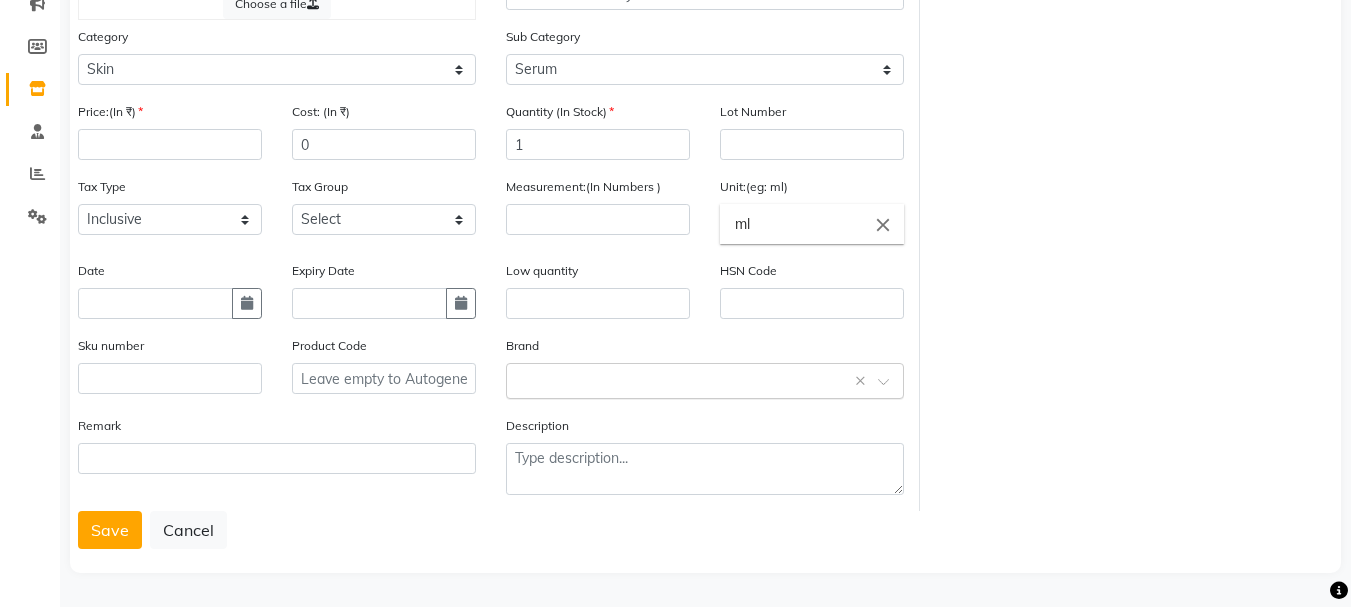 click on "Select brand or add custom brand    ×" 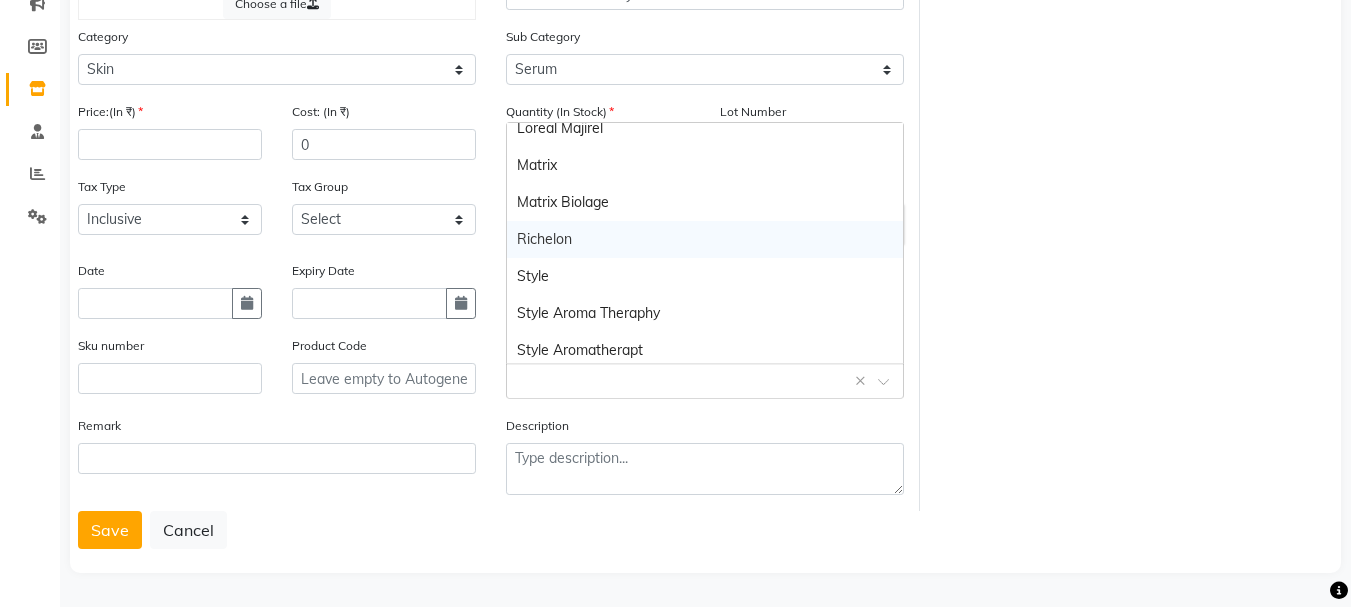 scroll, scrollTop: 389, scrollLeft: 0, axis: vertical 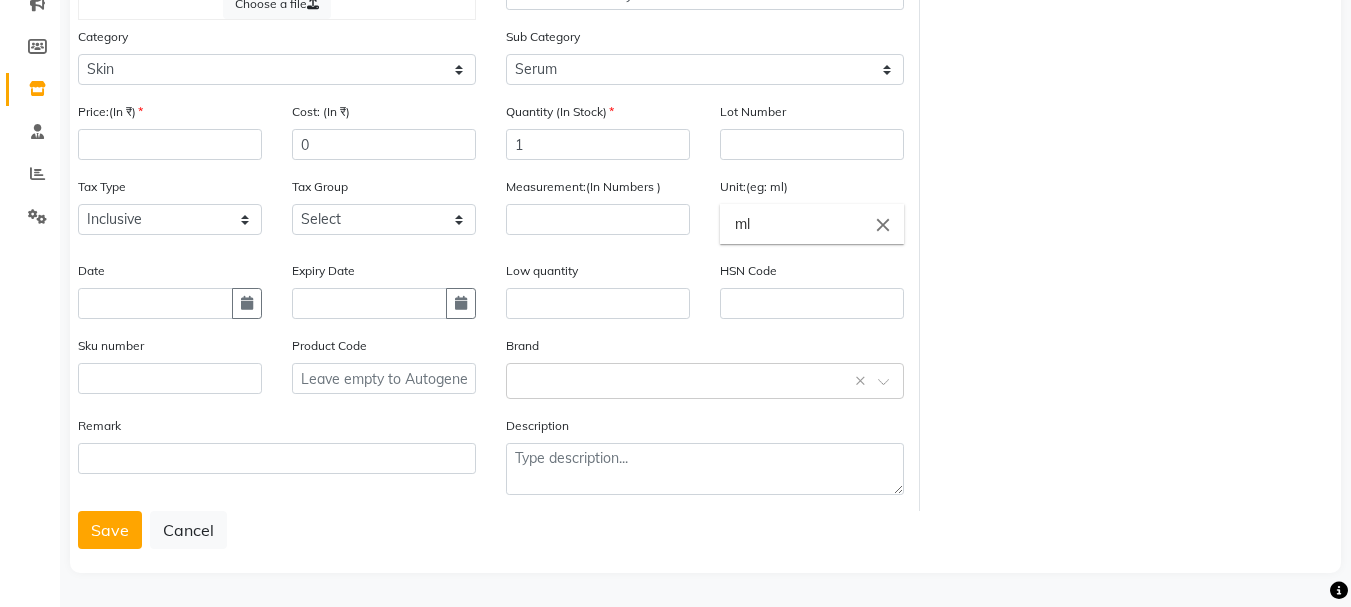 click on "Brand Select brand or add custom brand    ×" 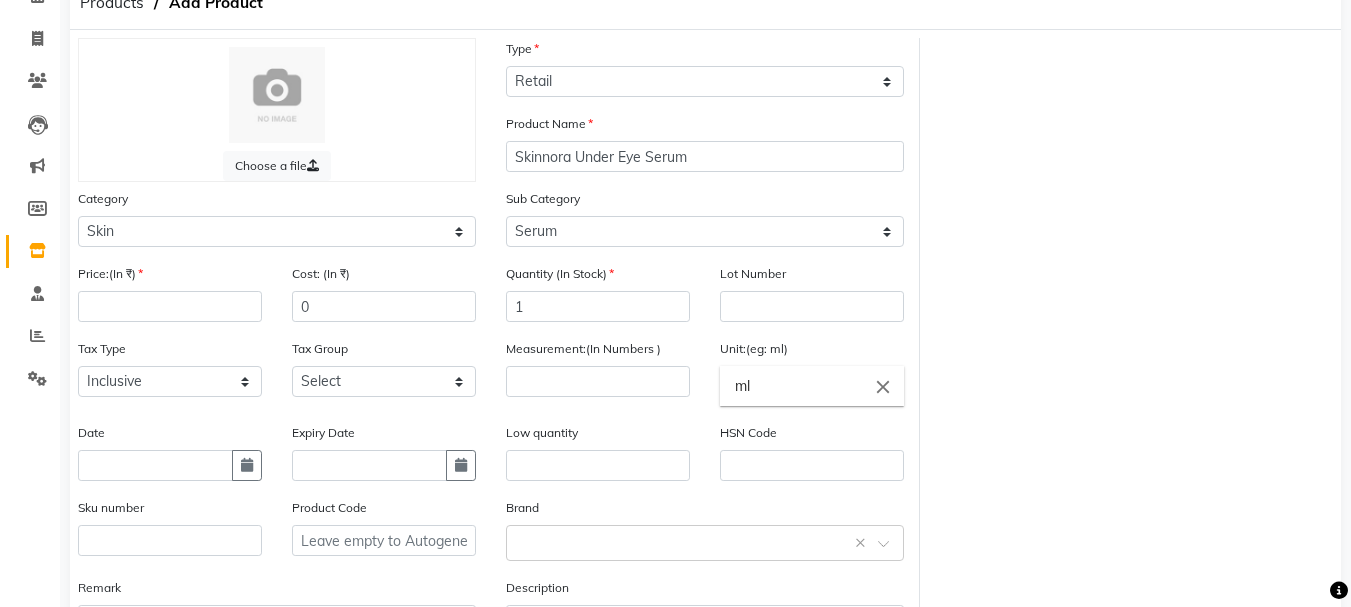 scroll, scrollTop: 269, scrollLeft: 0, axis: vertical 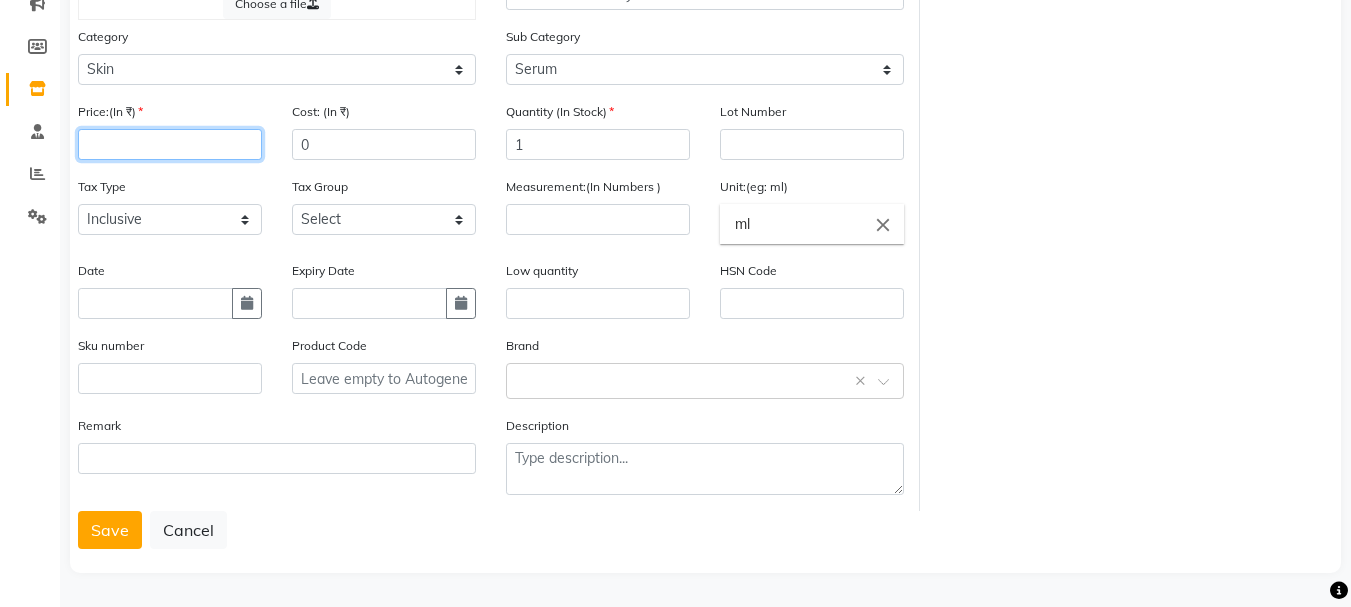 click 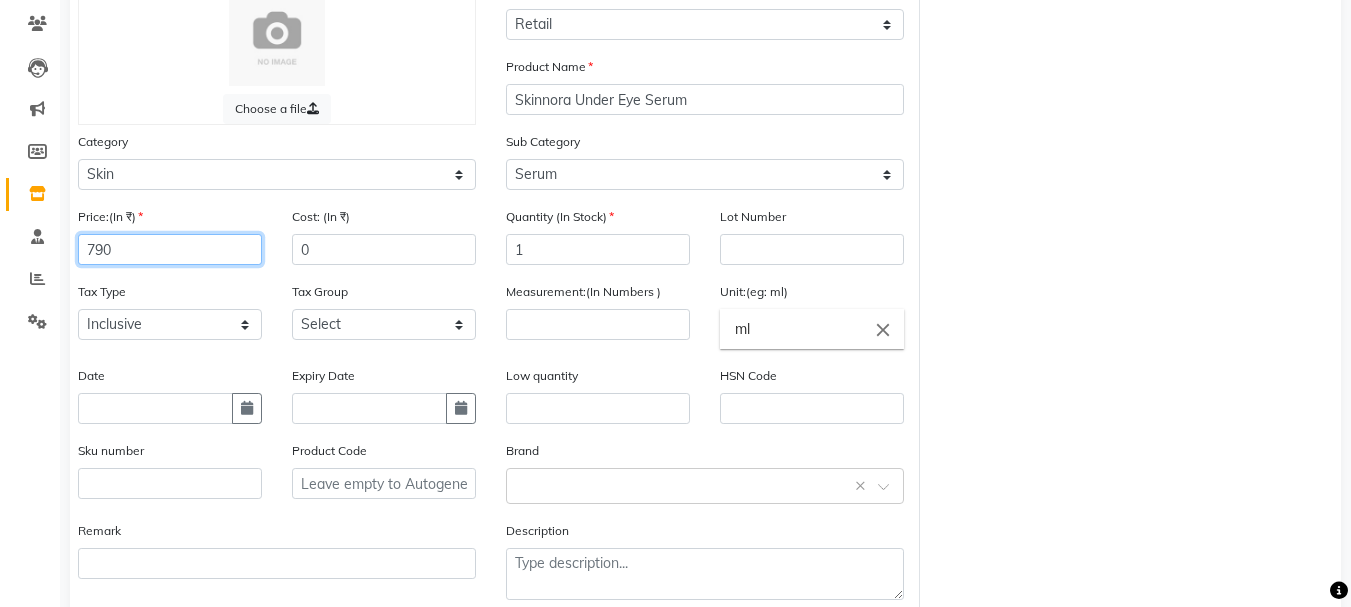 scroll, scrollTop: 269, scrollLeft: 0, axis: vertical 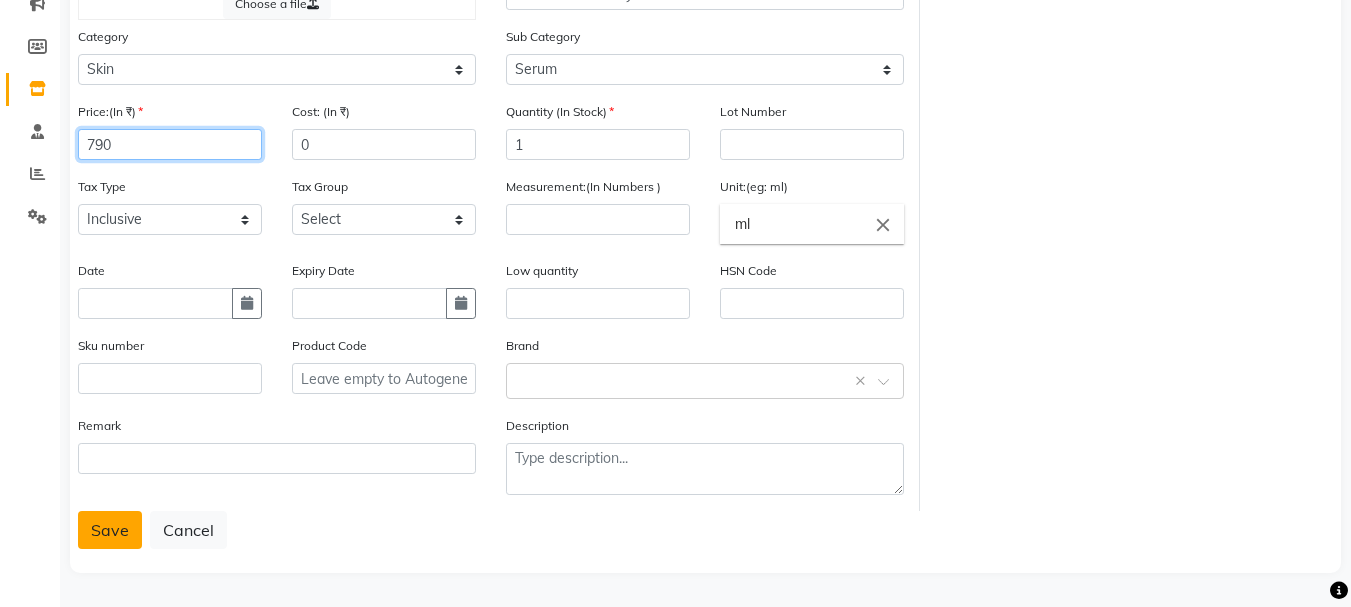 type on "790" 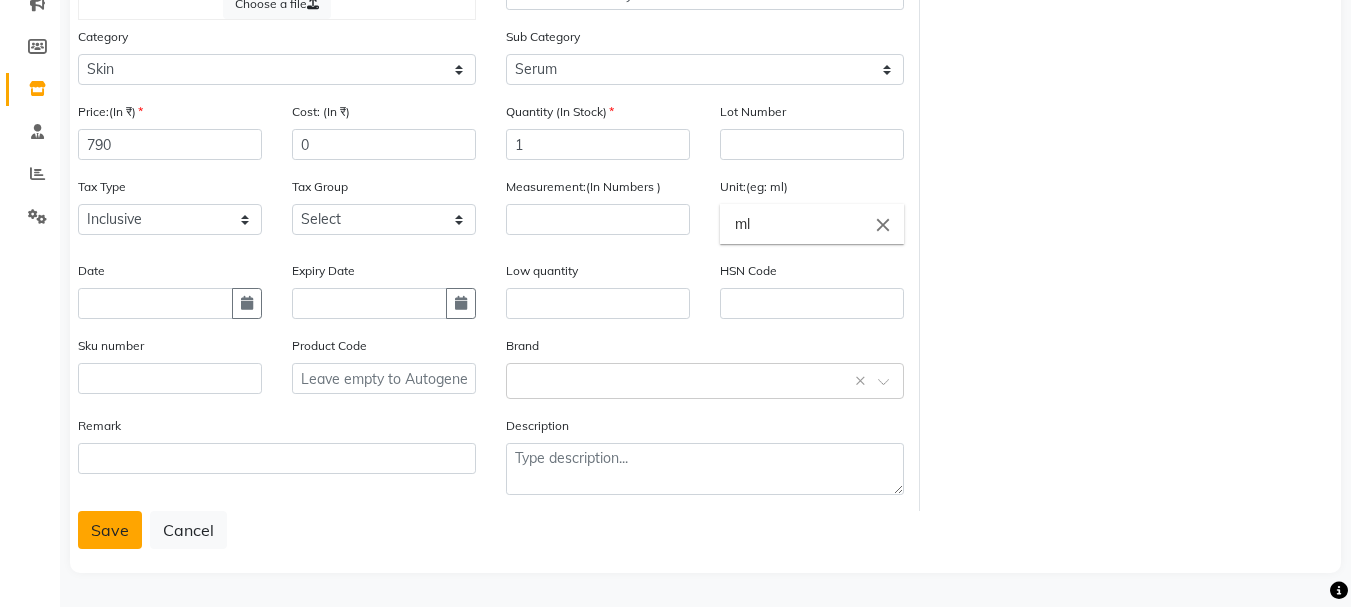 click on "Save" 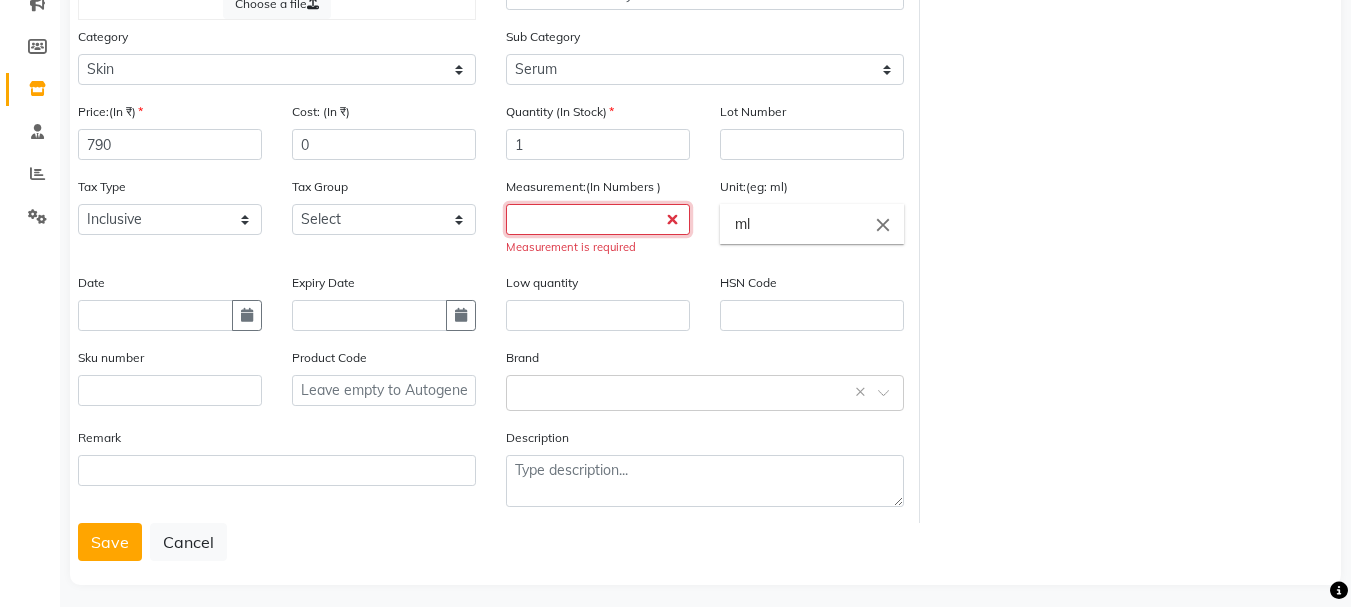 click 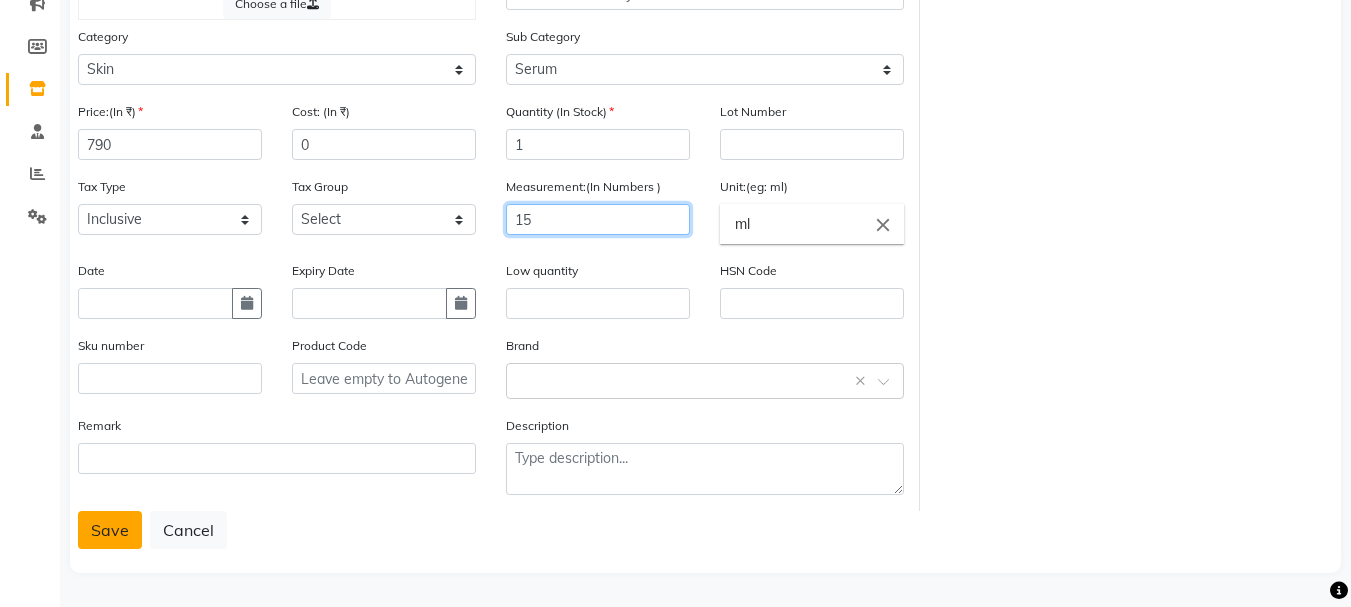 type on "15" 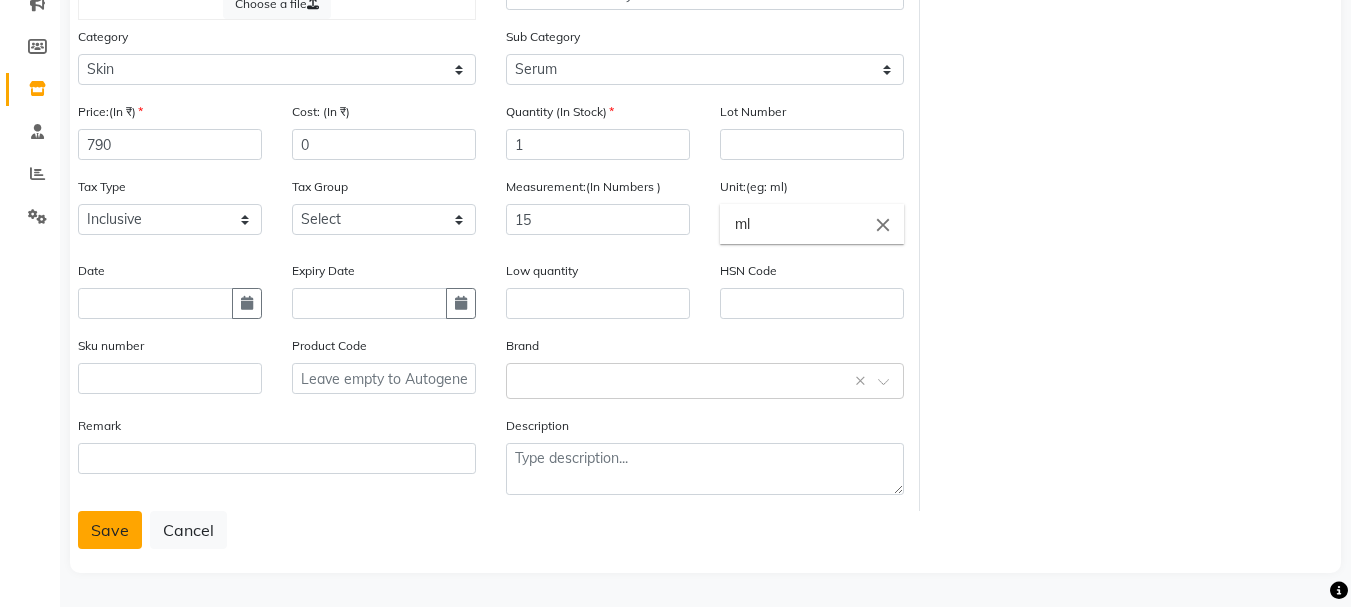 click on "Save" 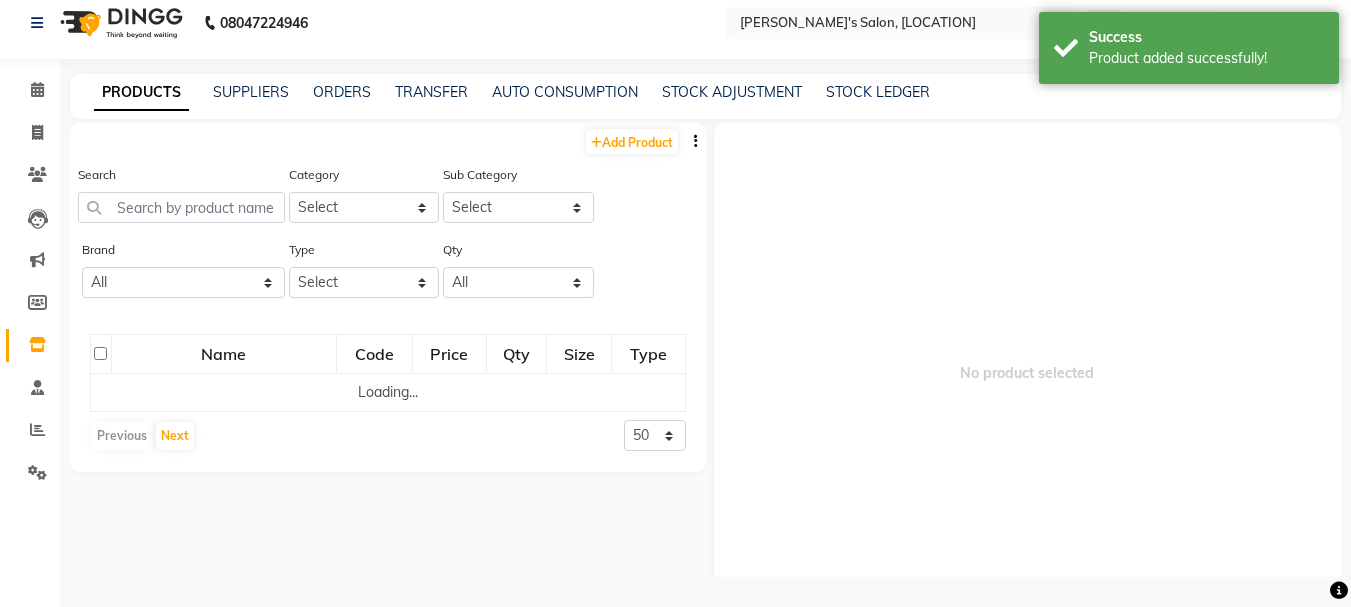 scroll, scrollTop: 13, scrollLeft: 0, axis: vertical 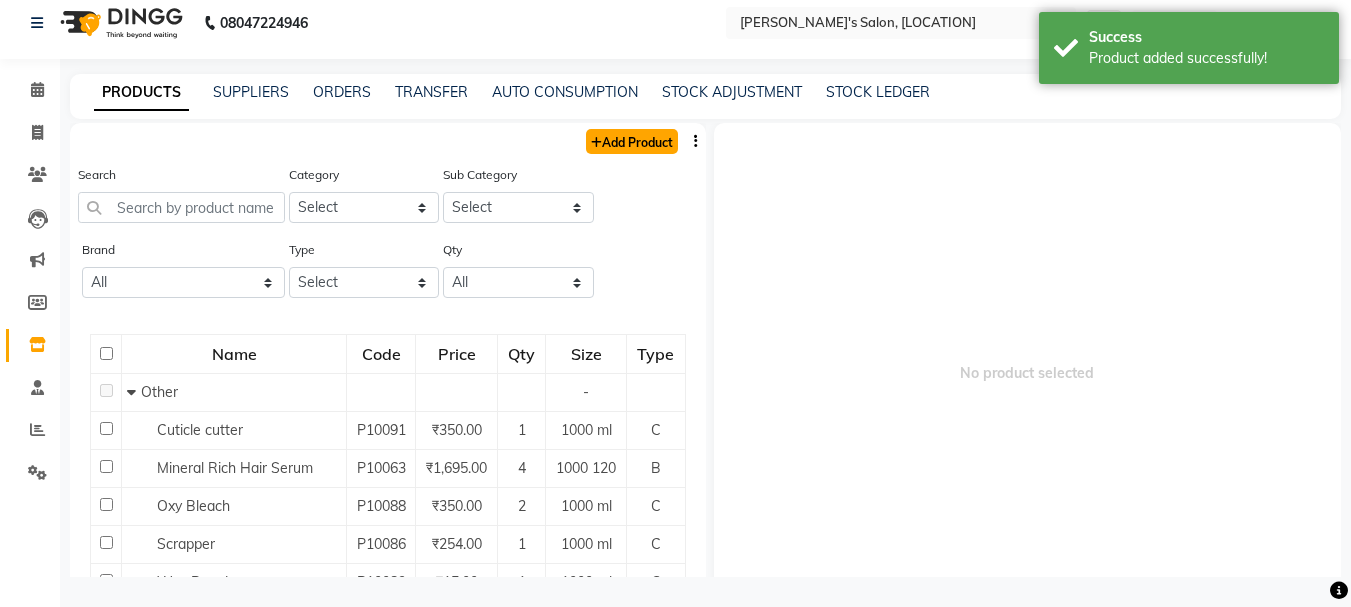 click on "Add Product" 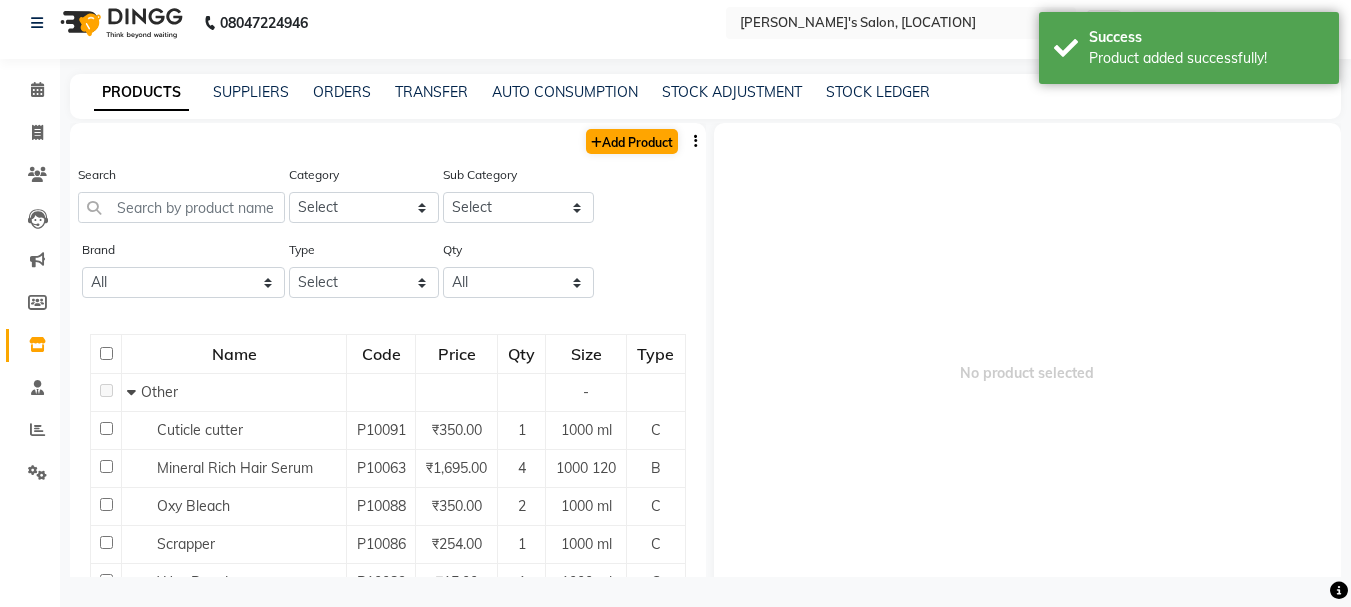 select on "true" 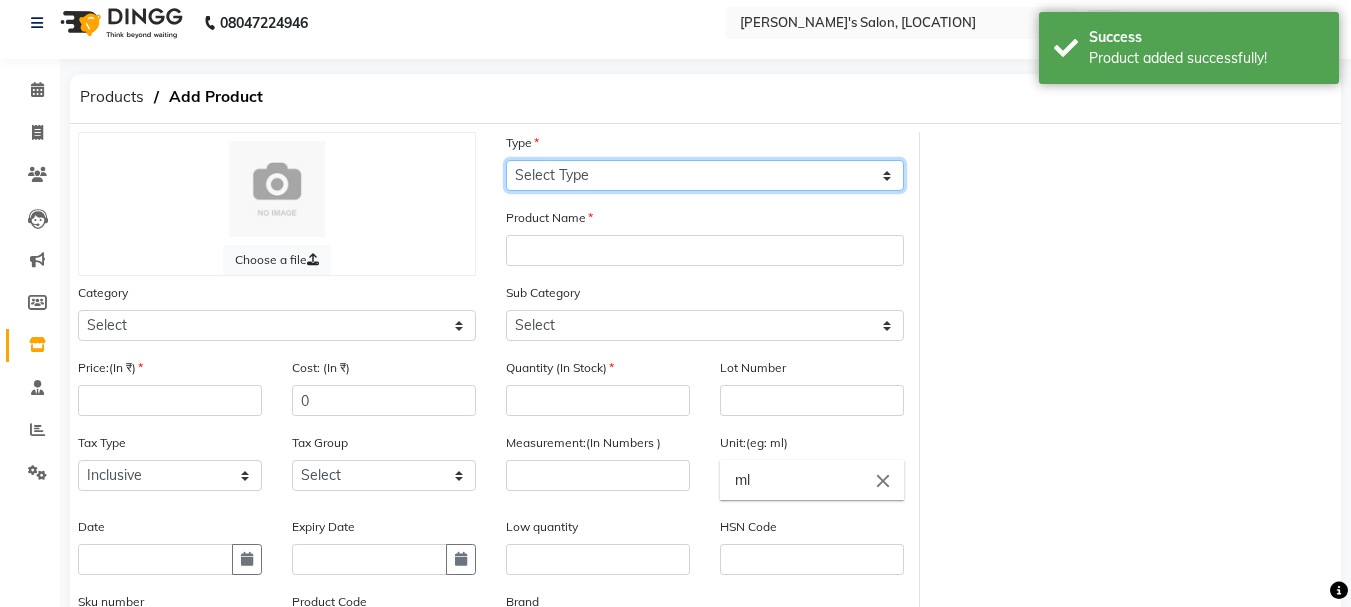 click on "Select Type Both Retail Consumable" 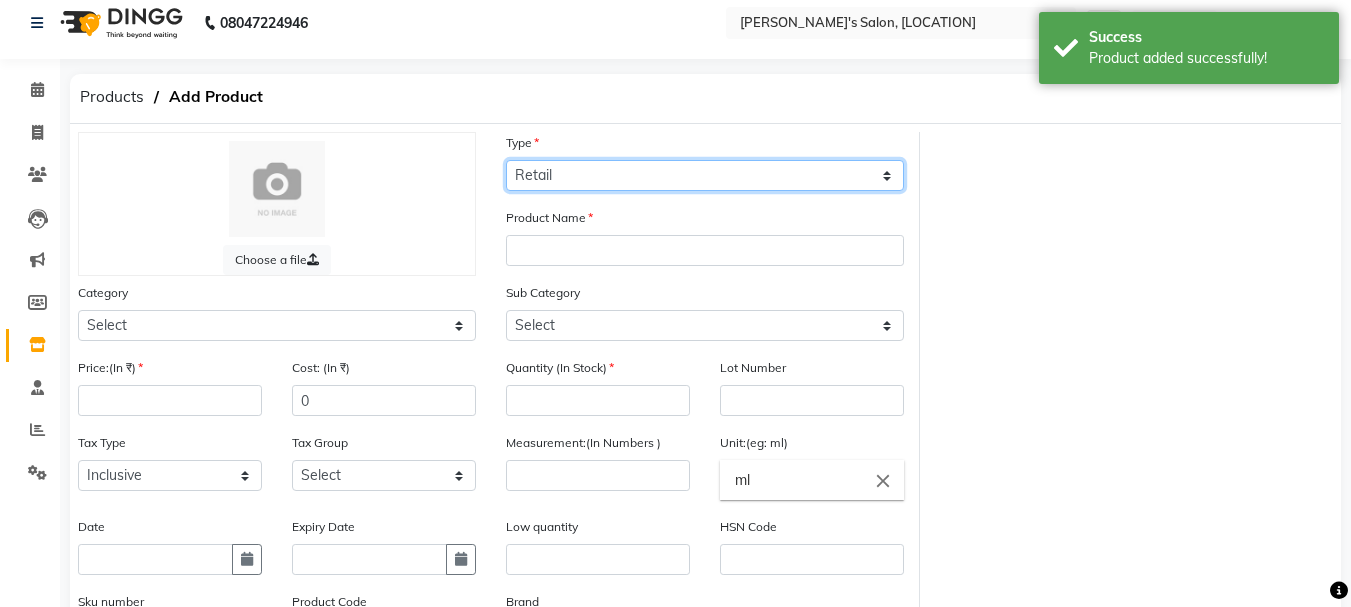 click on "Select Type Both Retail Consumable" 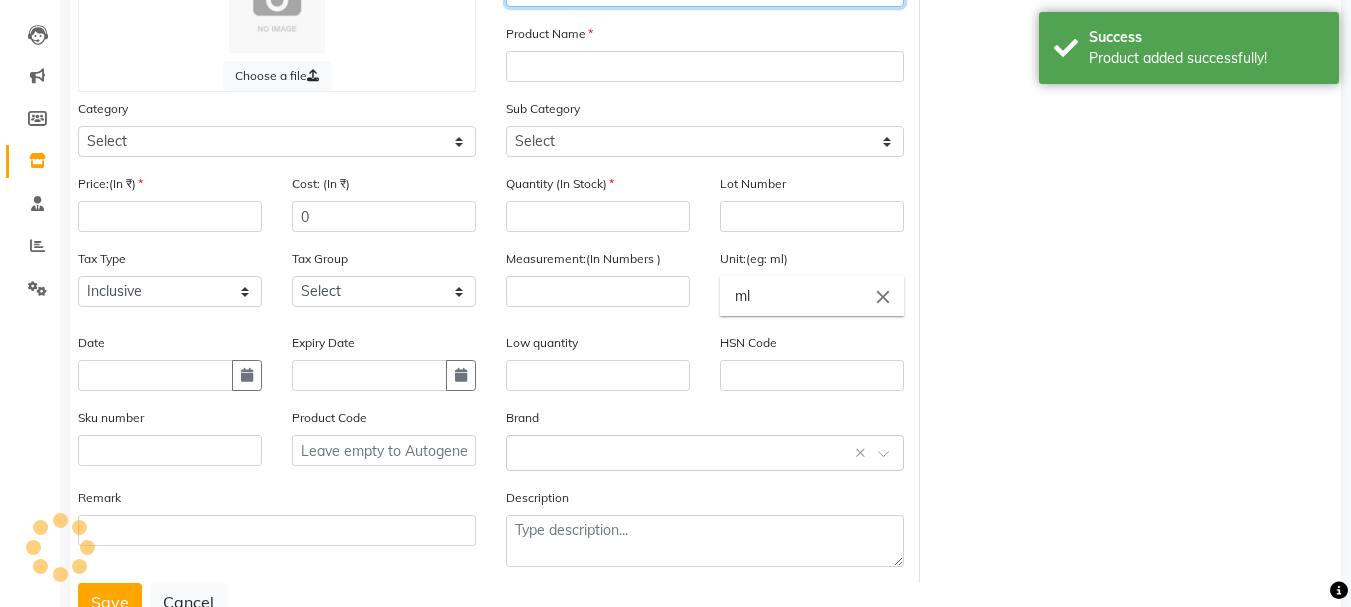 scroll, scrollTop: 213, scrollLeft: 0, axis: vertical 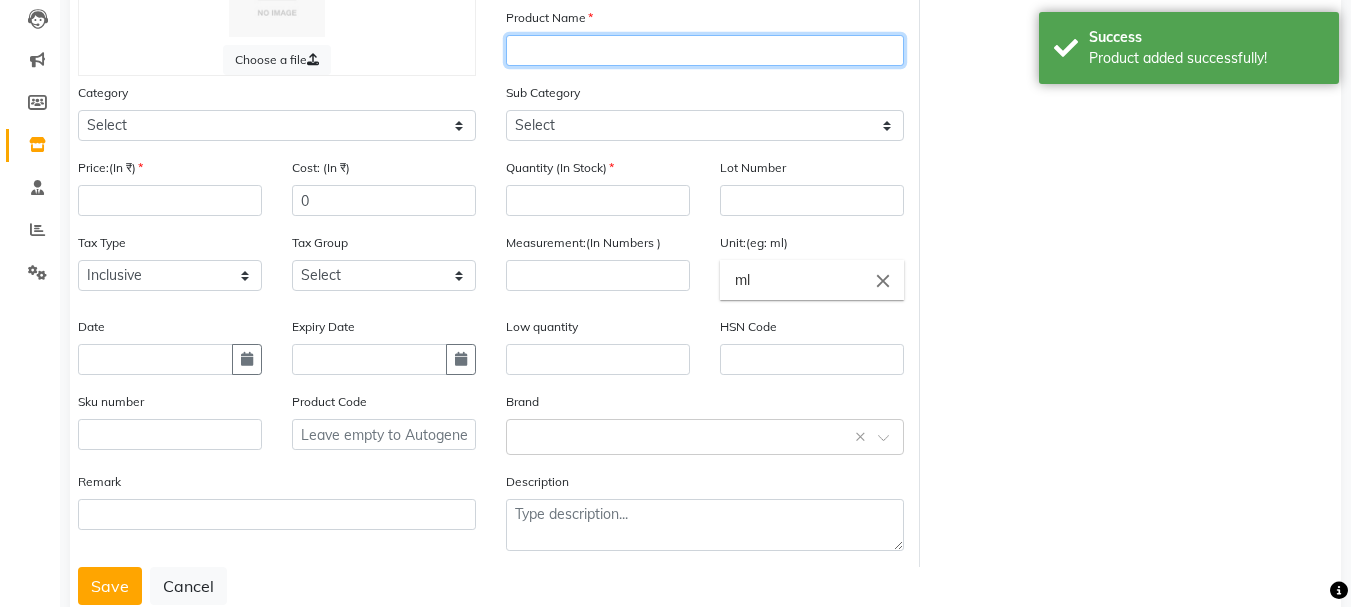 click 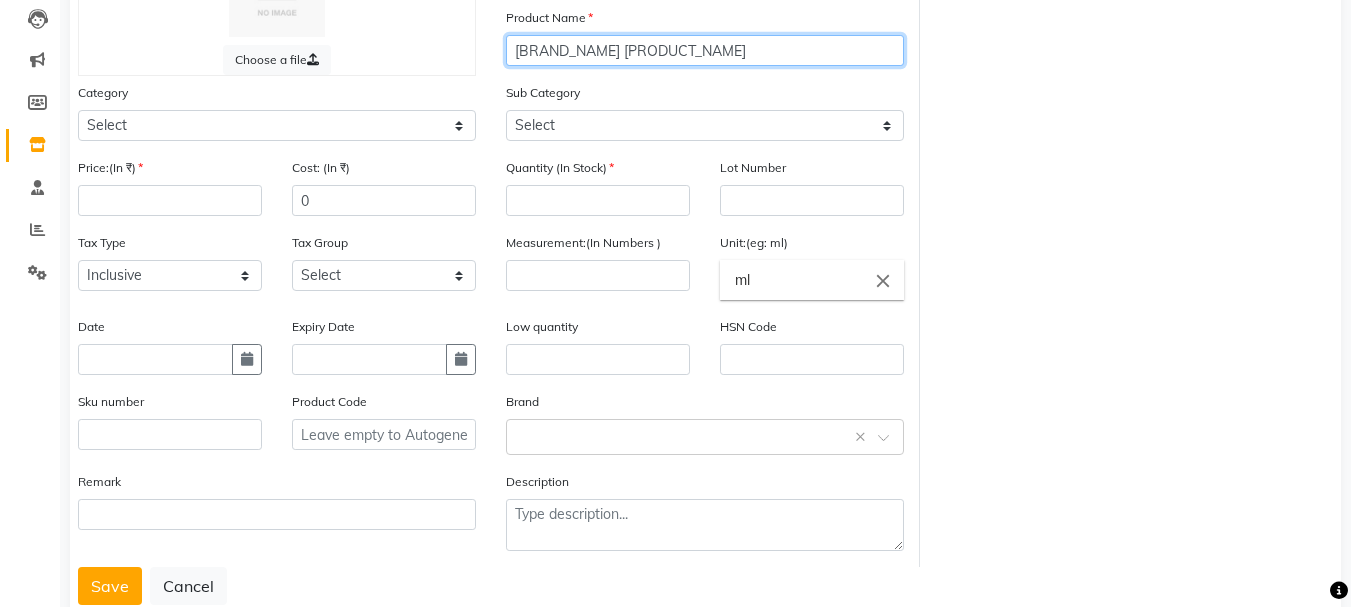 type on "Skinnora Brightening Creame" 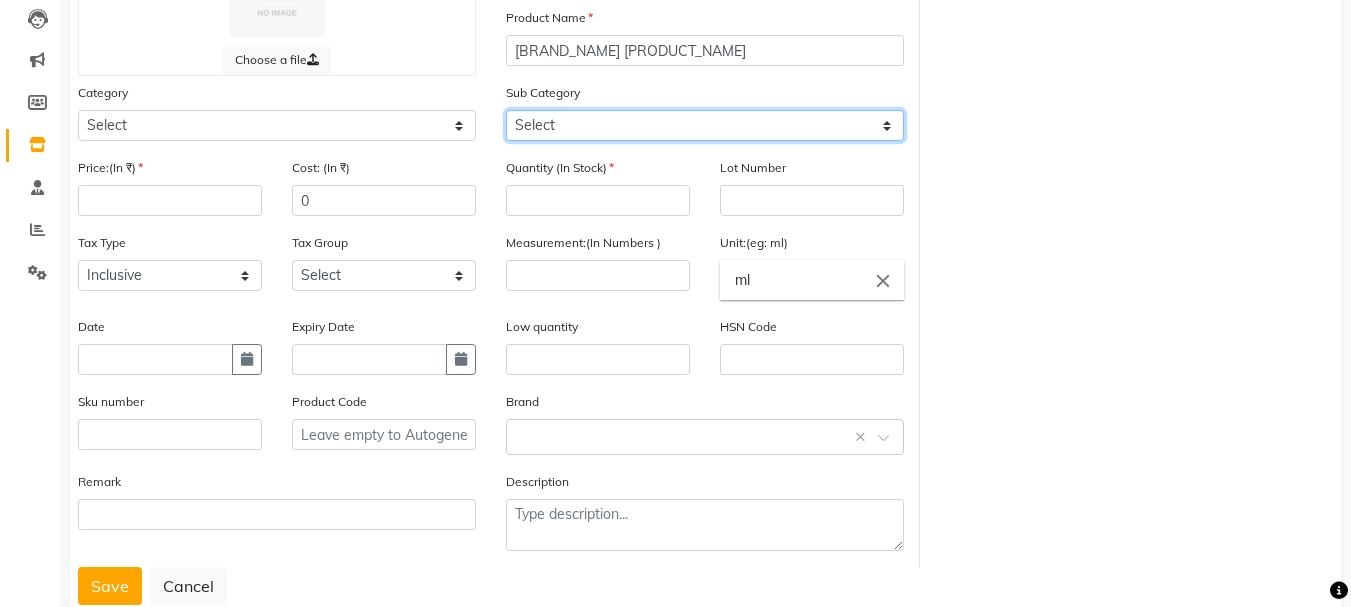 click on "Select" 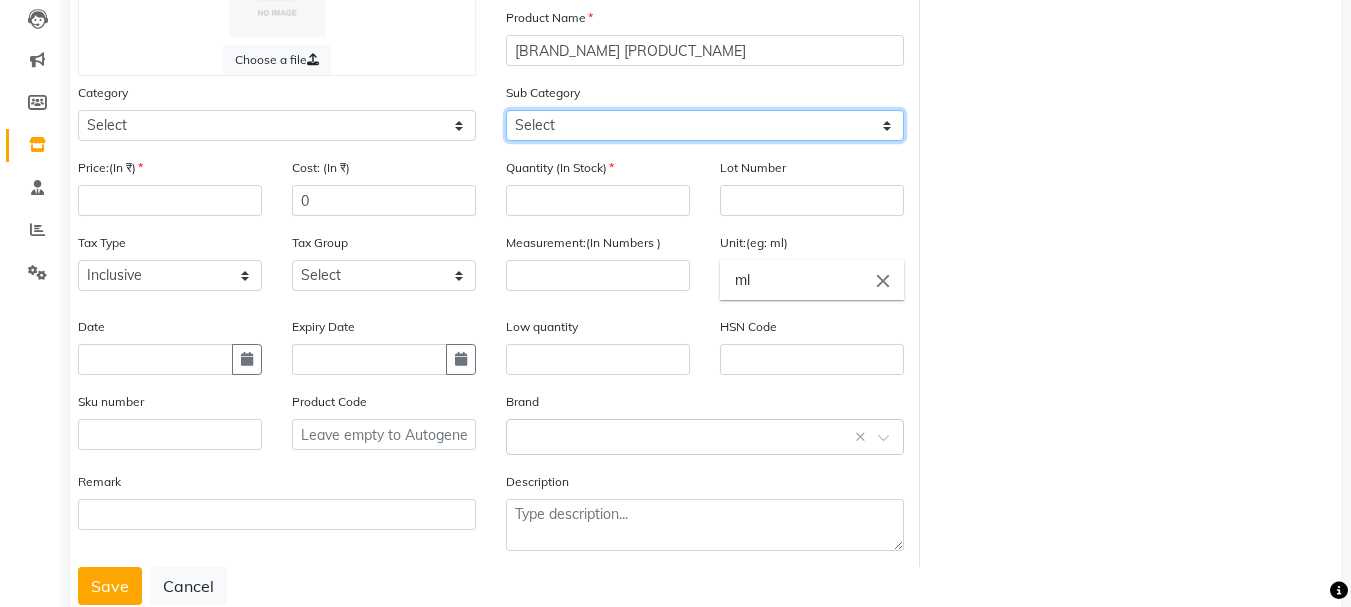 click on "Select" 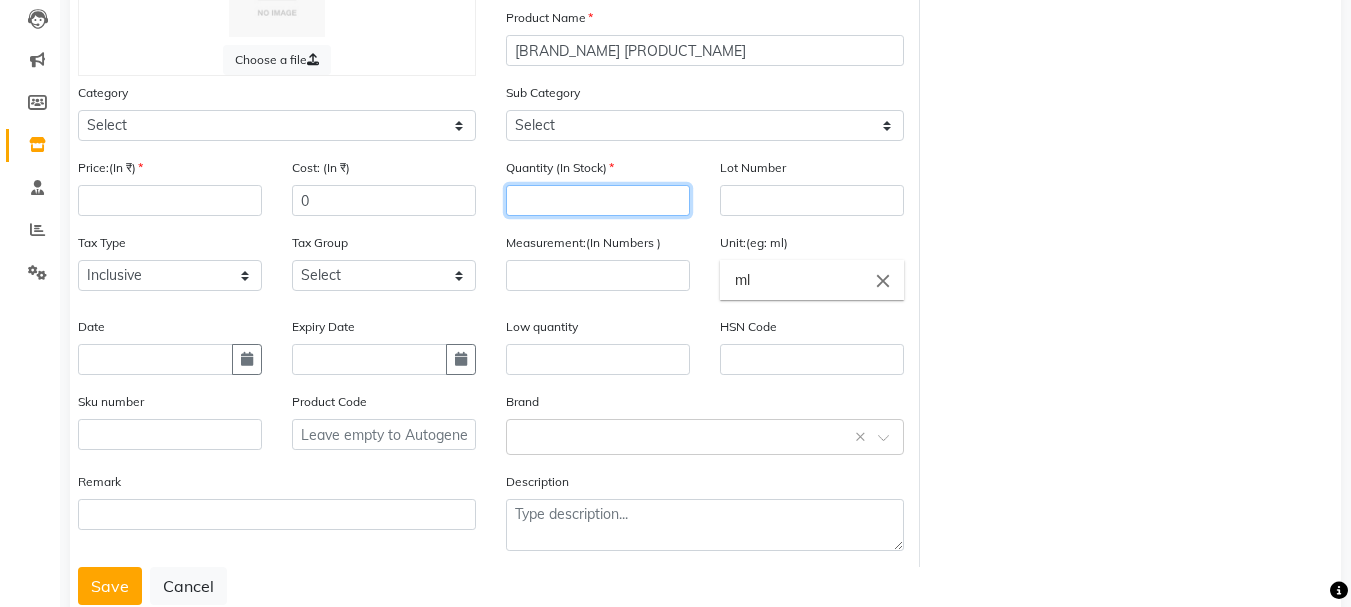 click 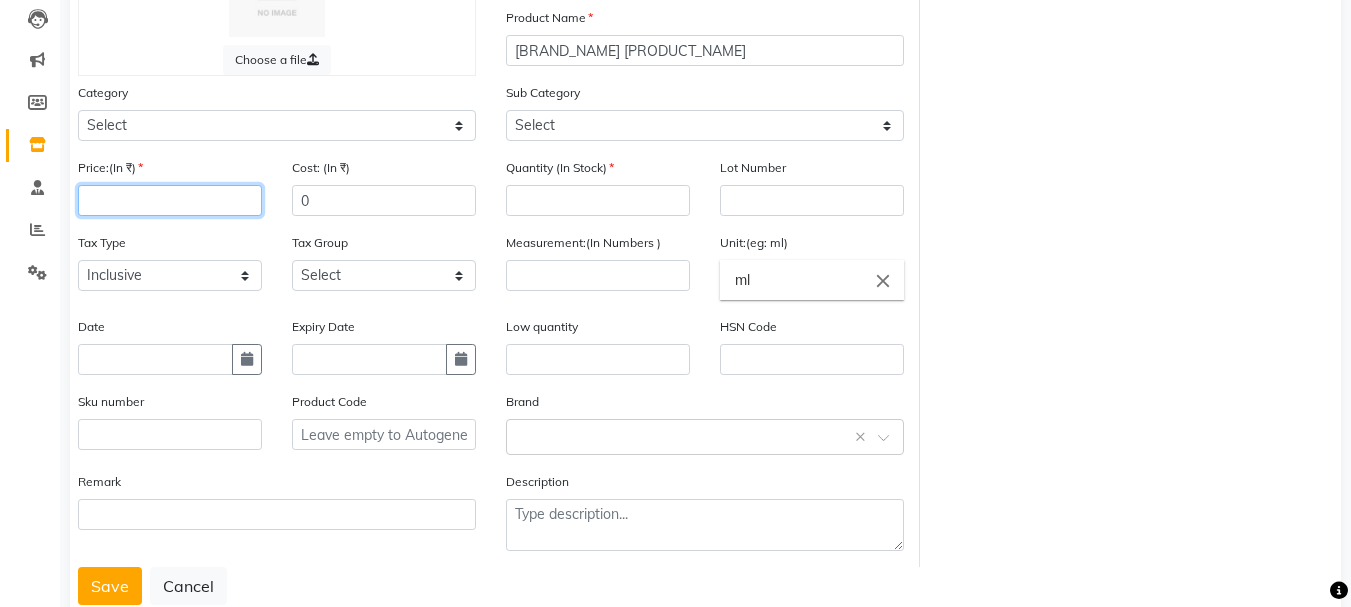click 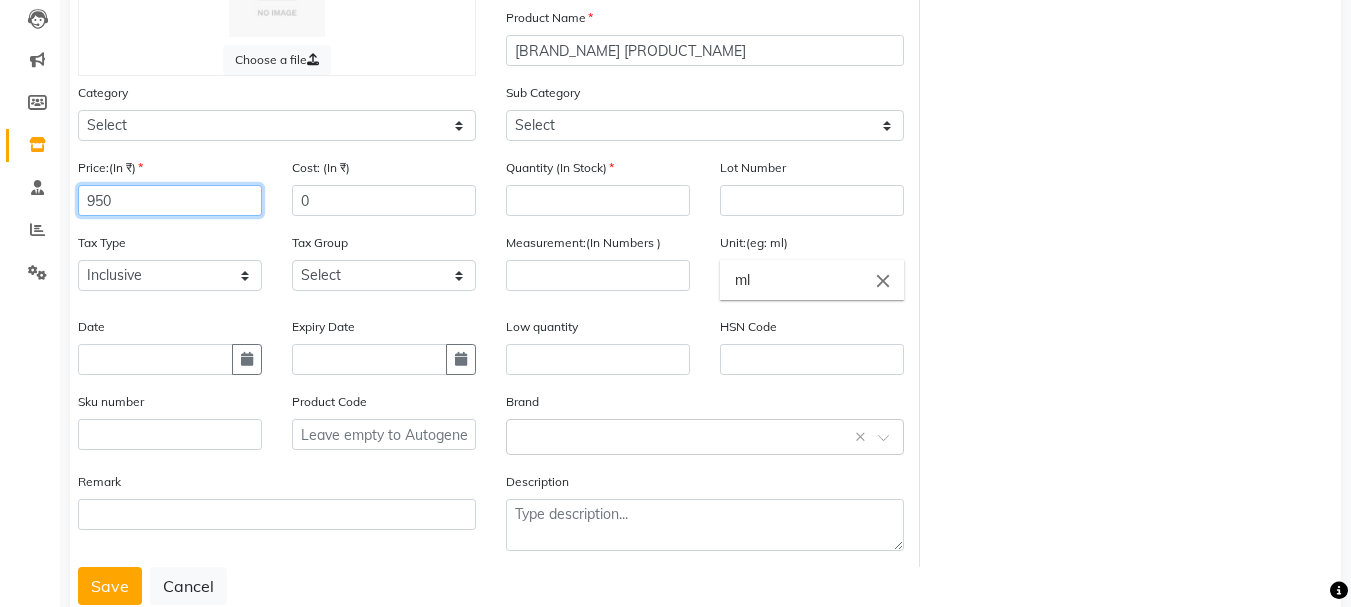 type on "950" 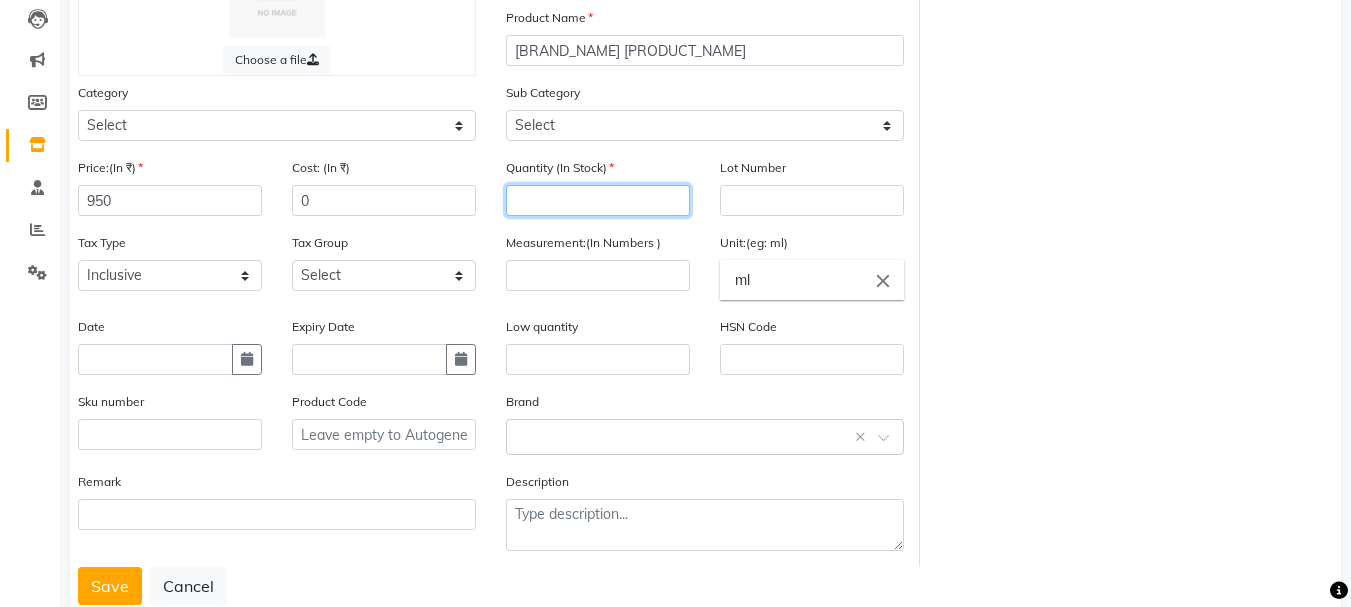 click 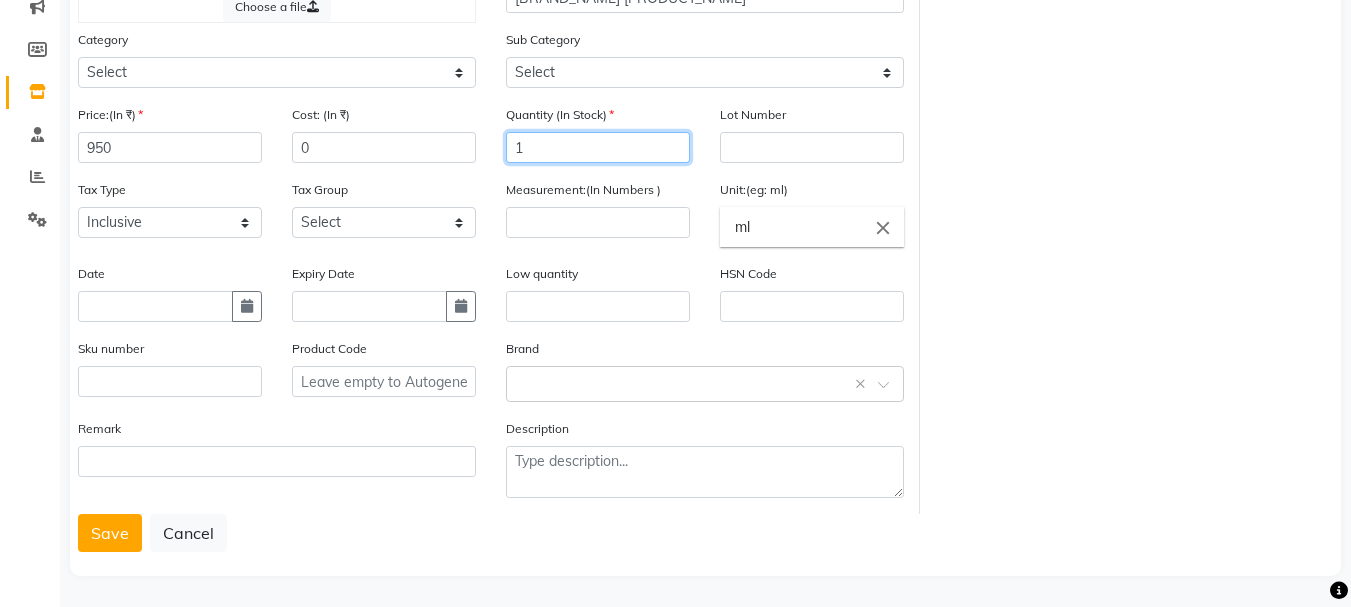 scroll, scrollTop: 269, scrollLeft: 0, axis: vertical 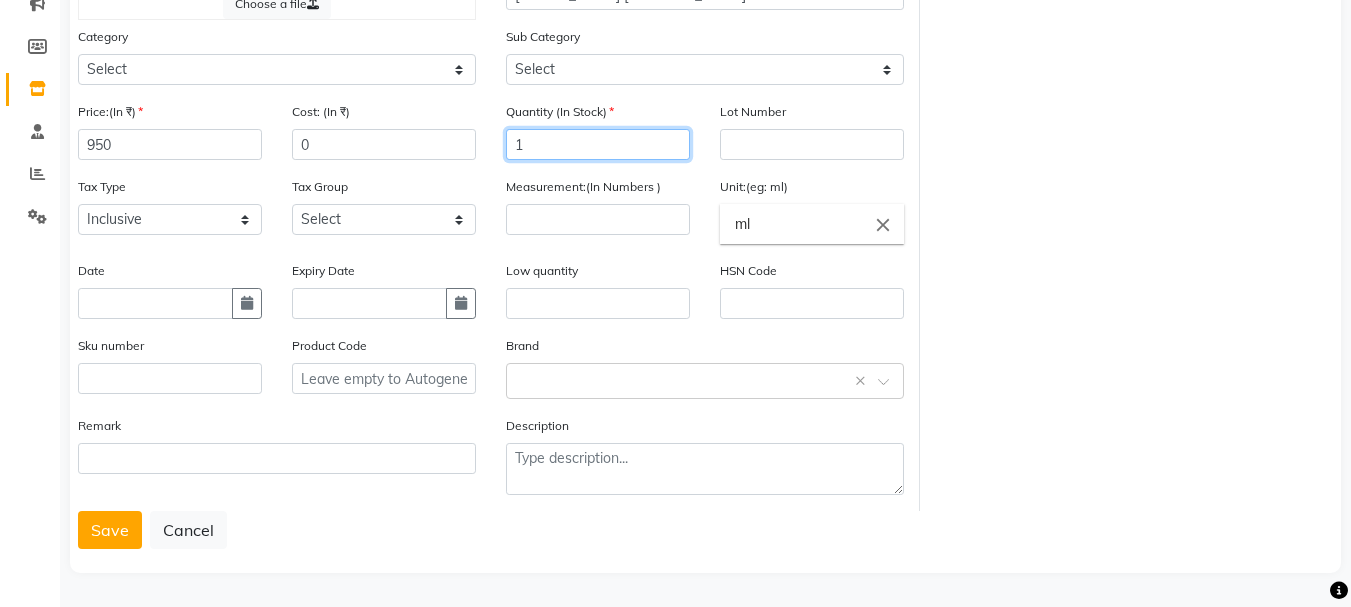 type on "1" 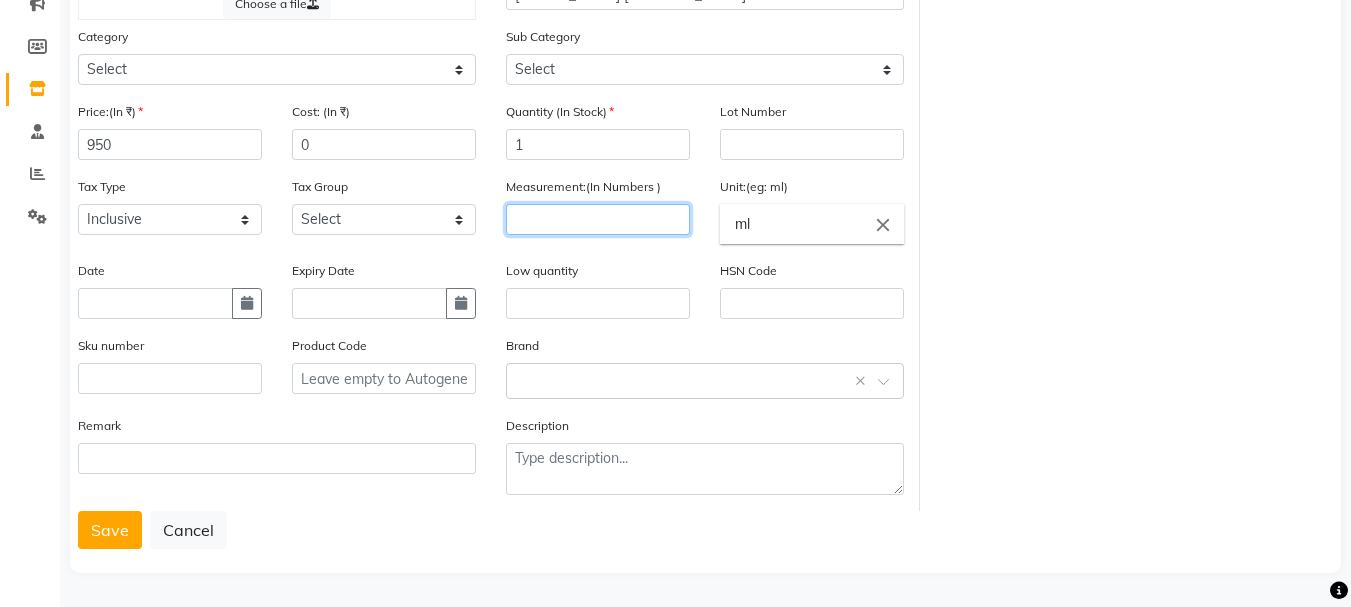click 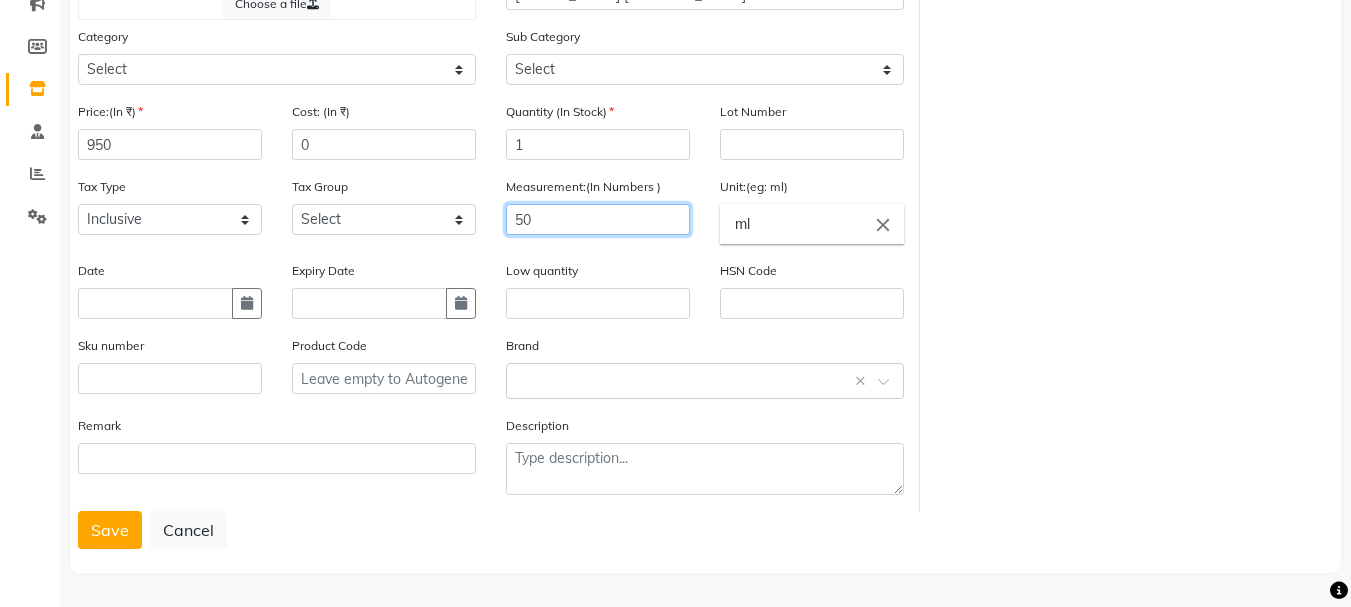 type on "50" 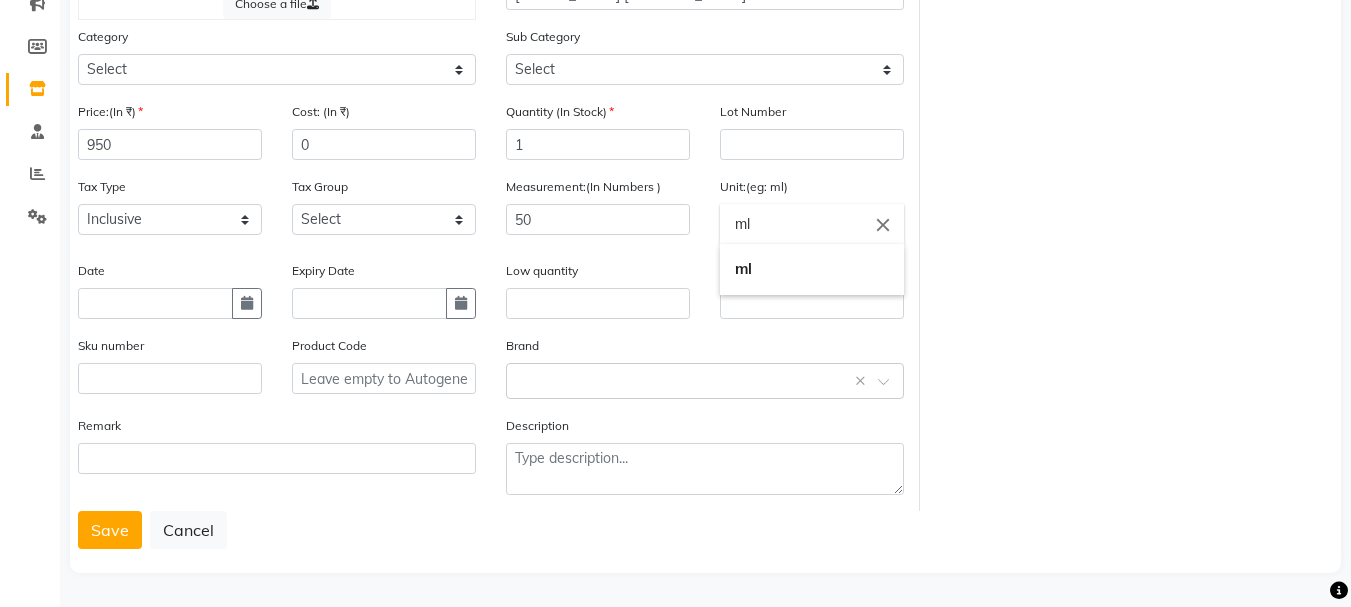 click on "ml" 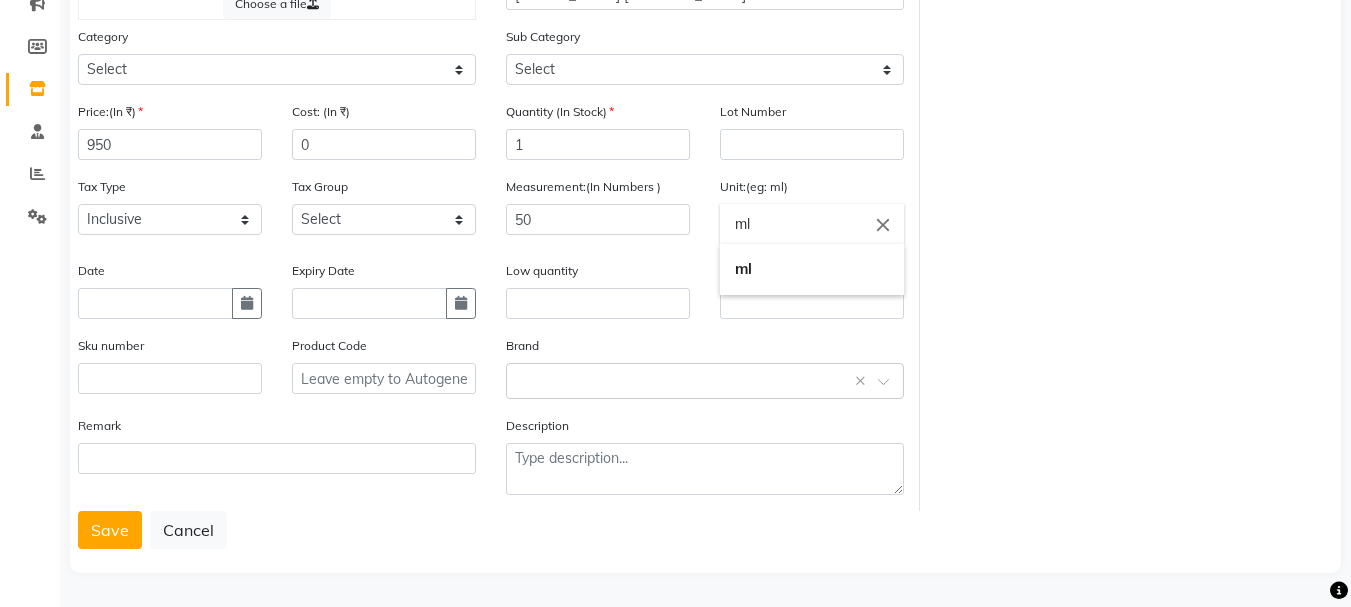 type on "m" 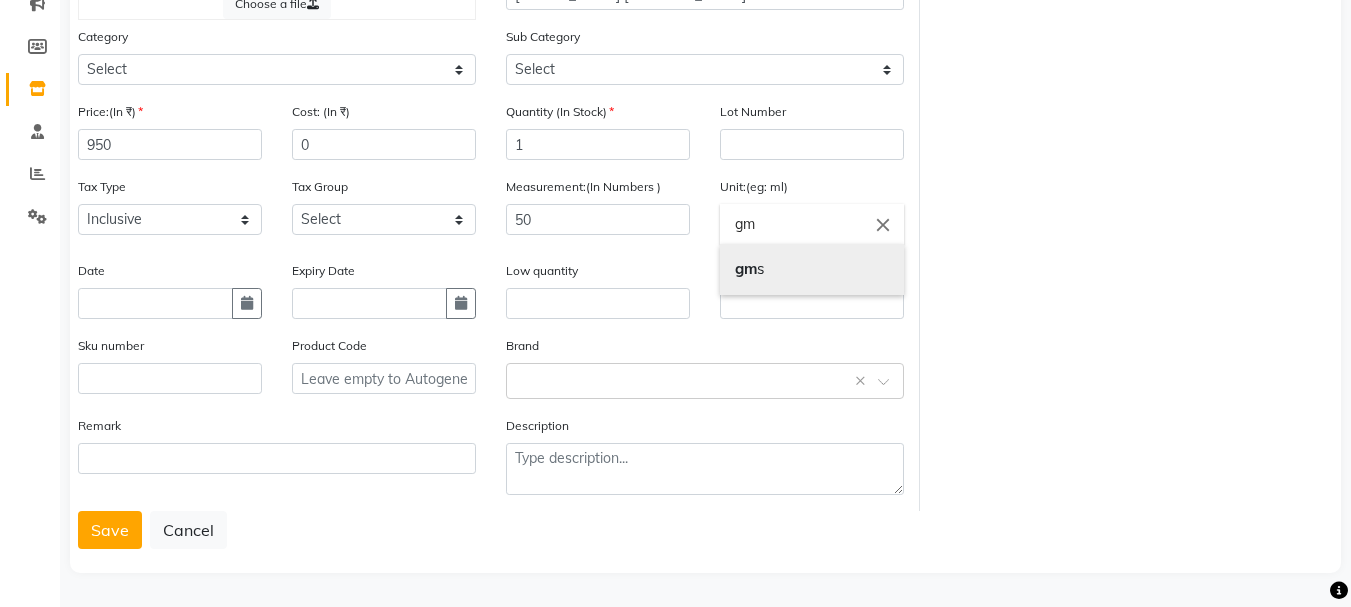 click on "gm" at bounding box center (746, 268) 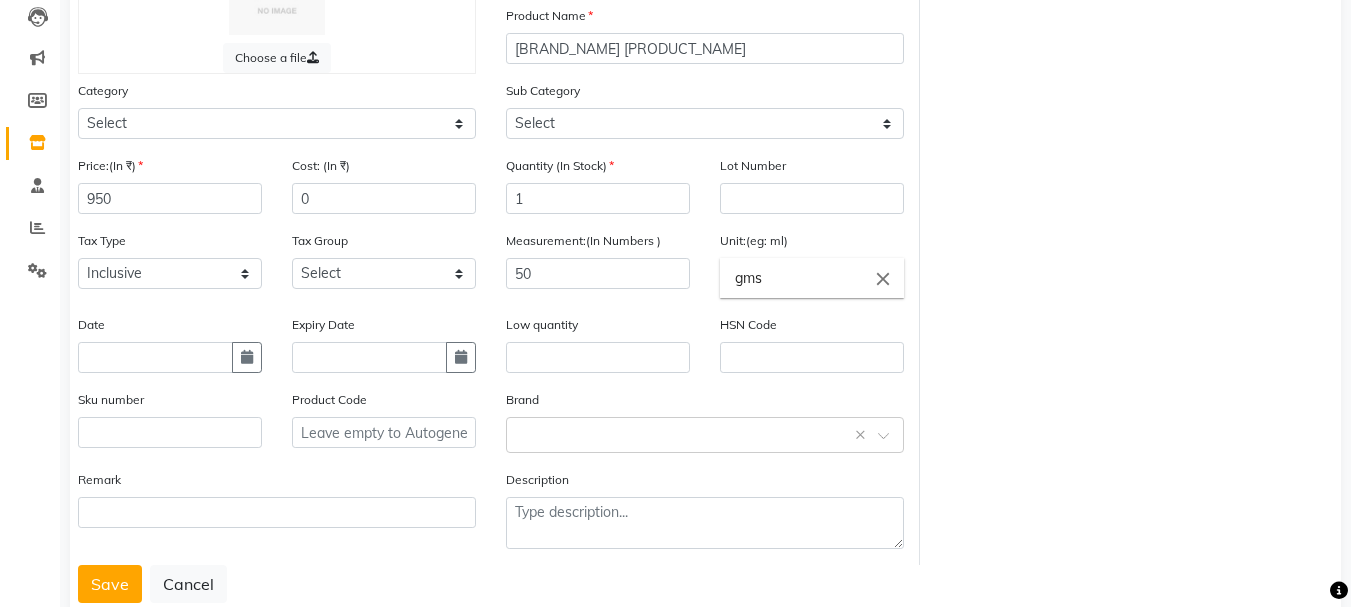 scroll, scrollTop: 169, scrollLeft: 0, axis: vertical 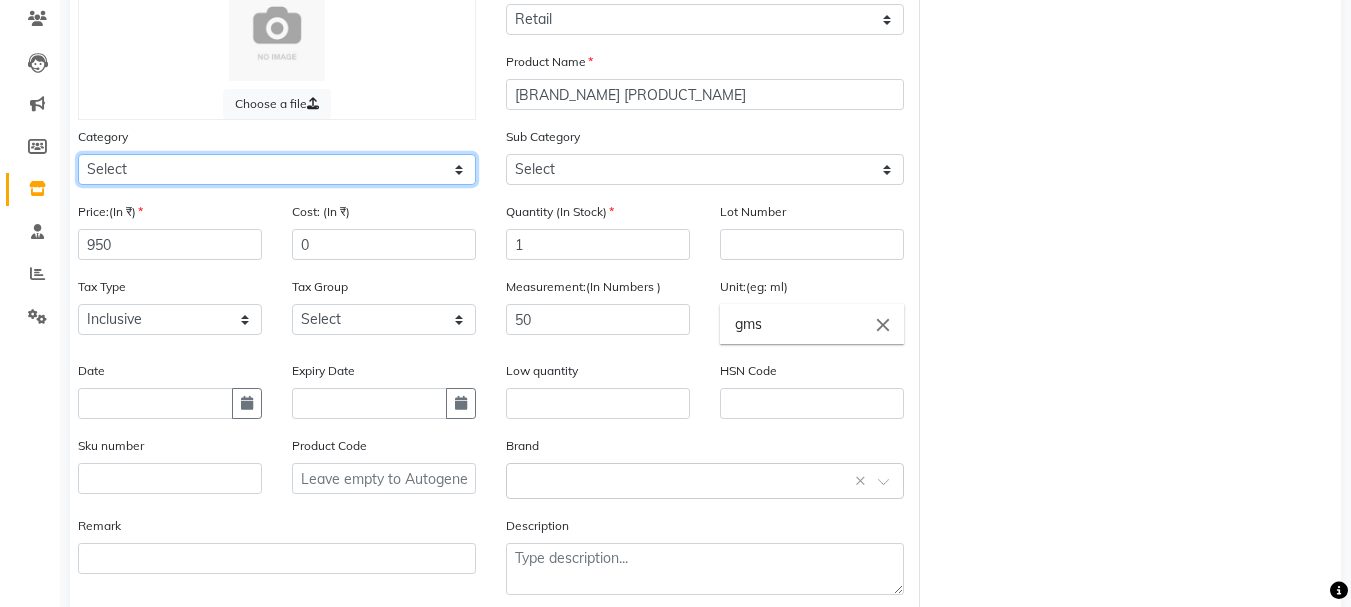 click on "Select Hair Skin Makeup Personal Care Appliances Beard Waxing Disposable Threading Hands and Feet Beauty Planet Botox Cadiveu Casmara Cheryls Loreal Olaplex Other" 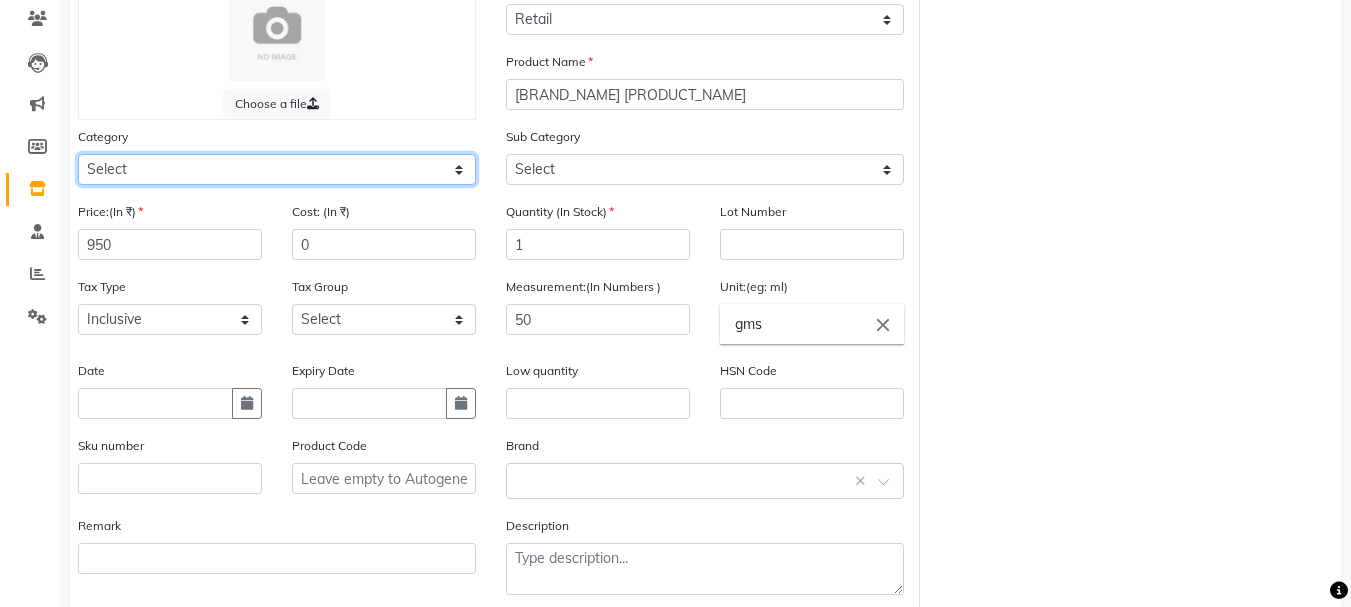 select on "1150" 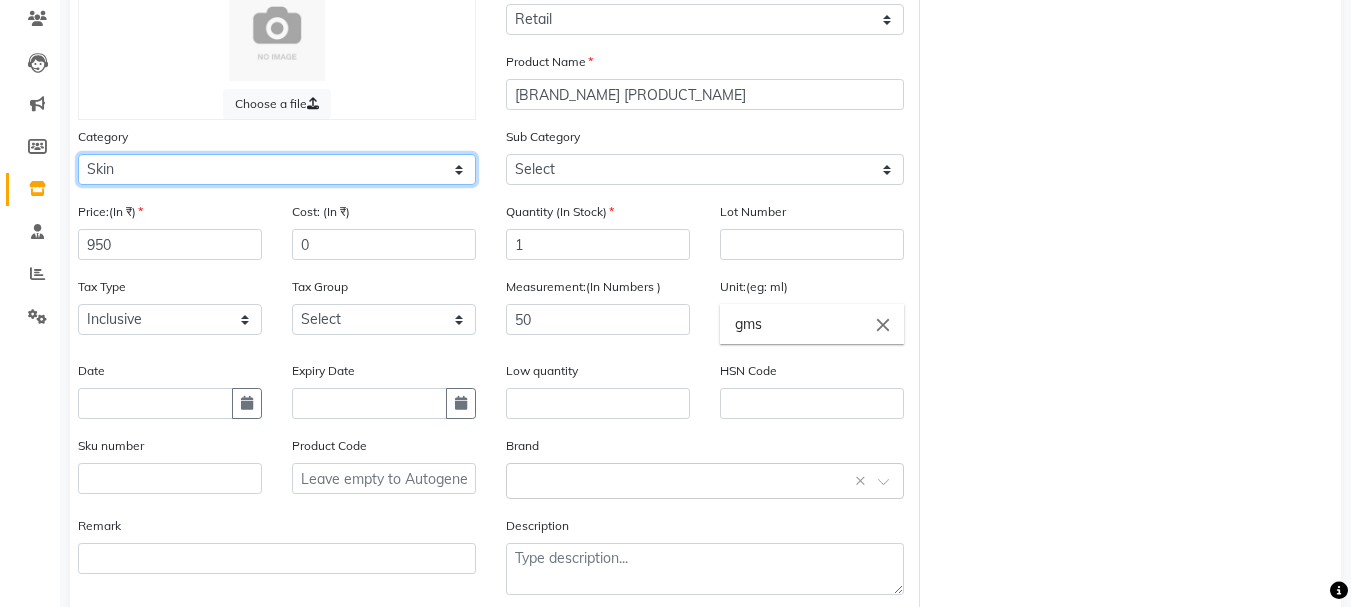 click on "Select Hair Skin Makeup Personal Care Appliances Beard Waxing Disposable Threading Hands and Feet Beauty Planet Botox Cadiveu Casmara Cheryls Loreal Olaplex Other" 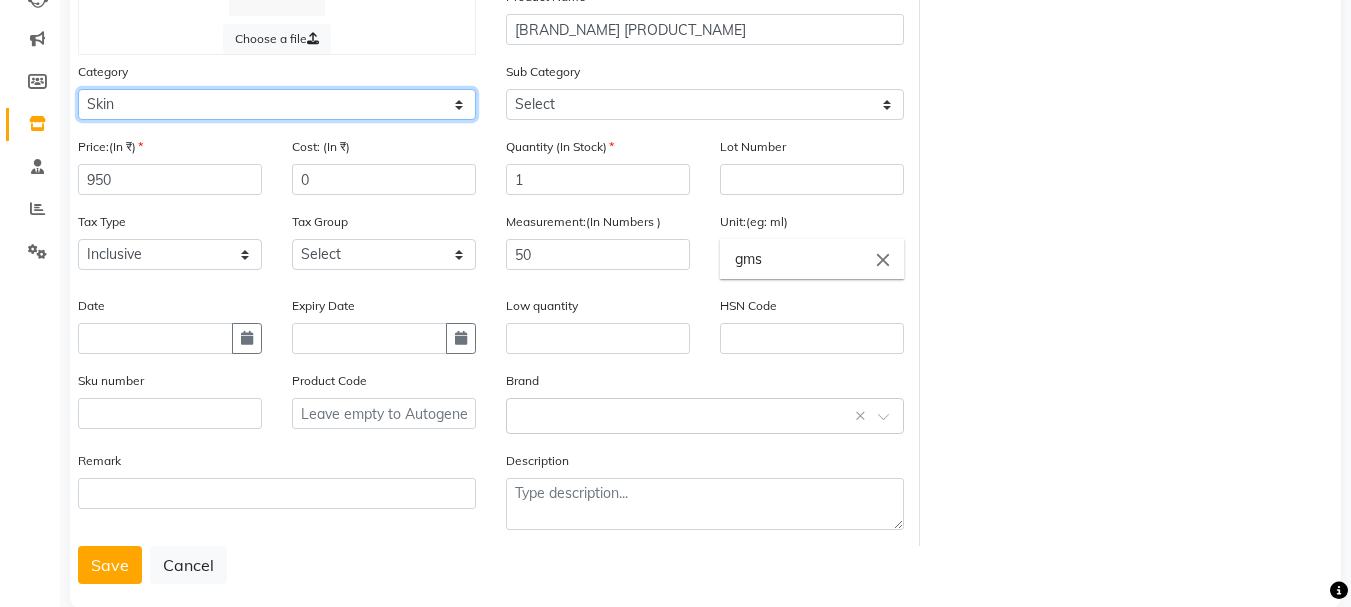 scroll, scrollTop: 269, scrollLeft: 0, axis: vertical 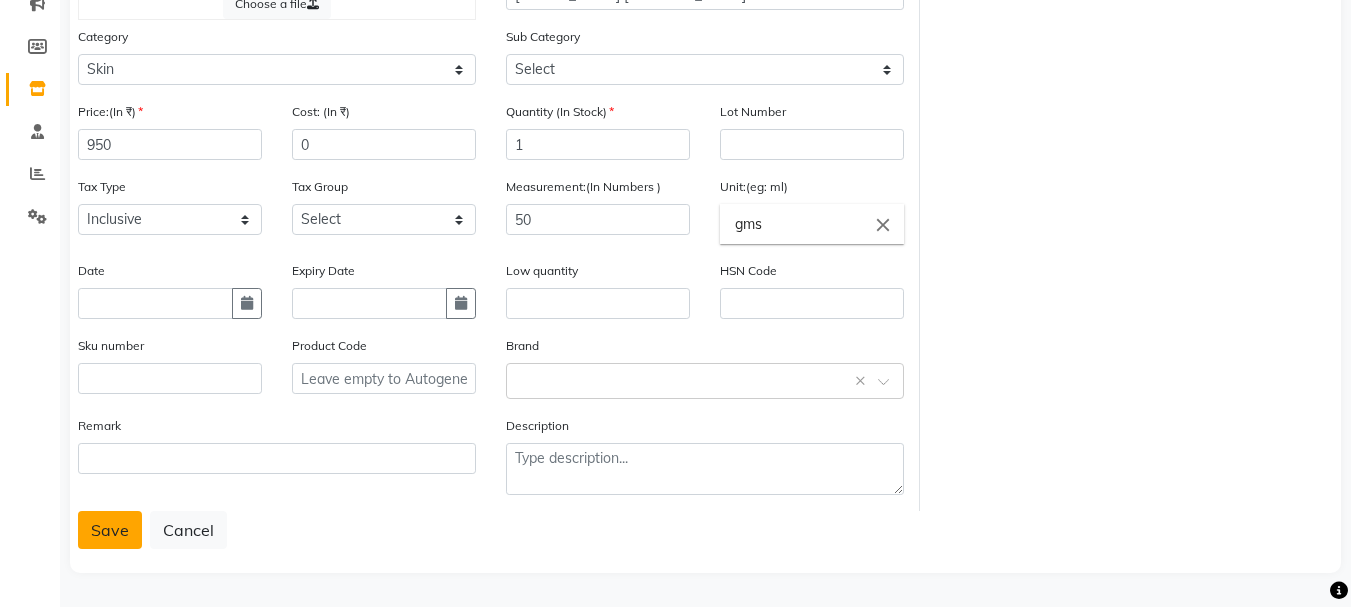 click on "Save" 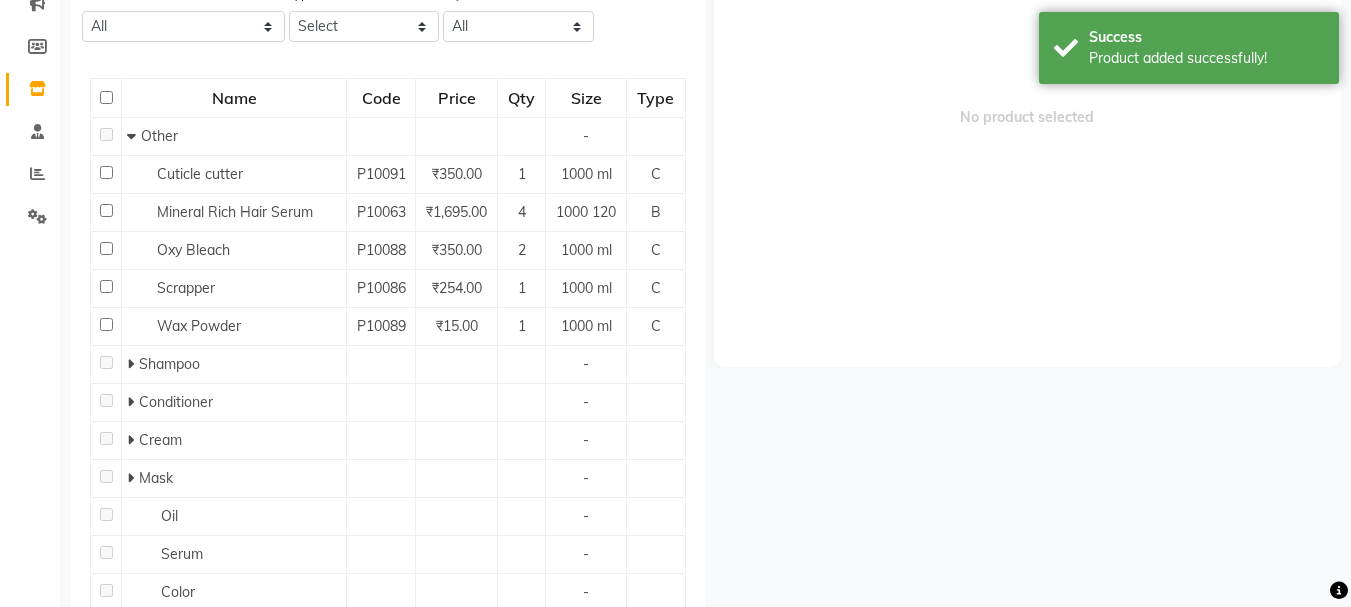 scroll, scrollTop: 13, scrollLeft: 0, axis: vertical 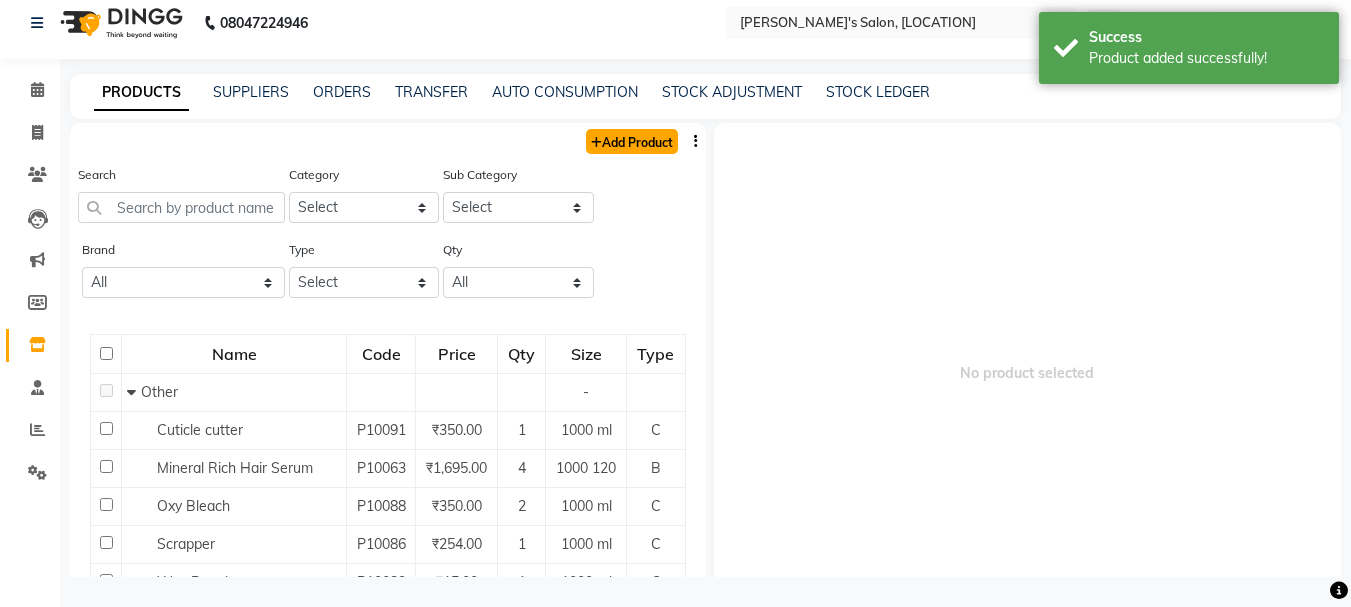 click on "Add Product" 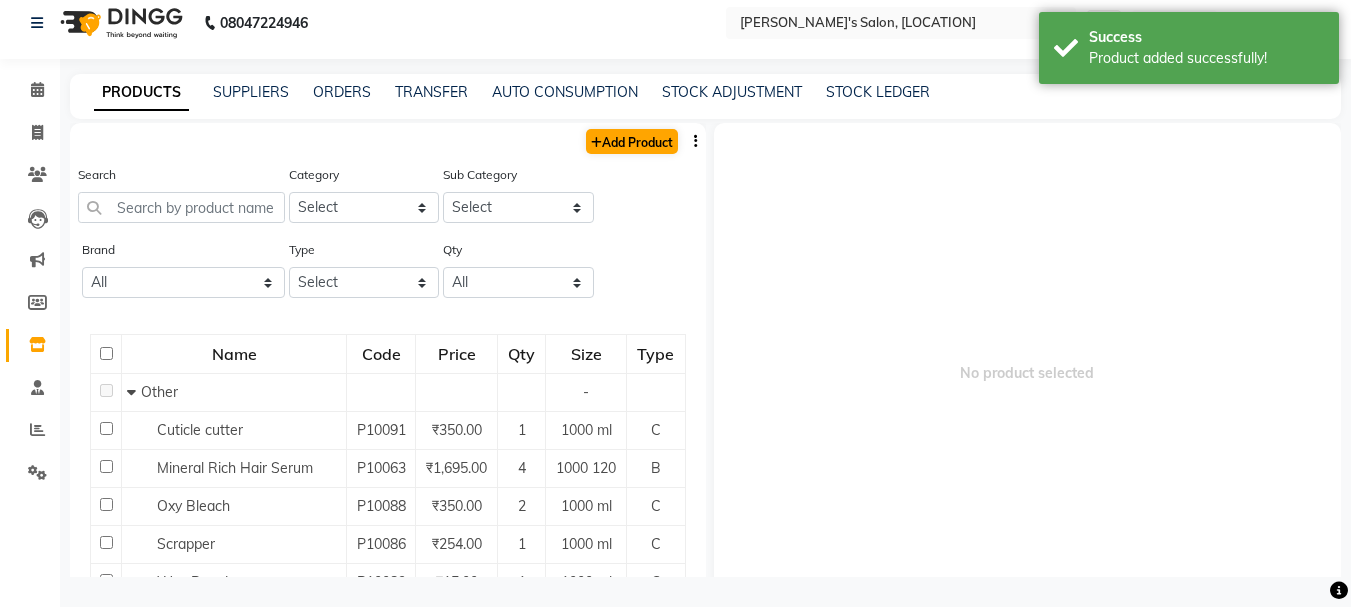 select on "true" 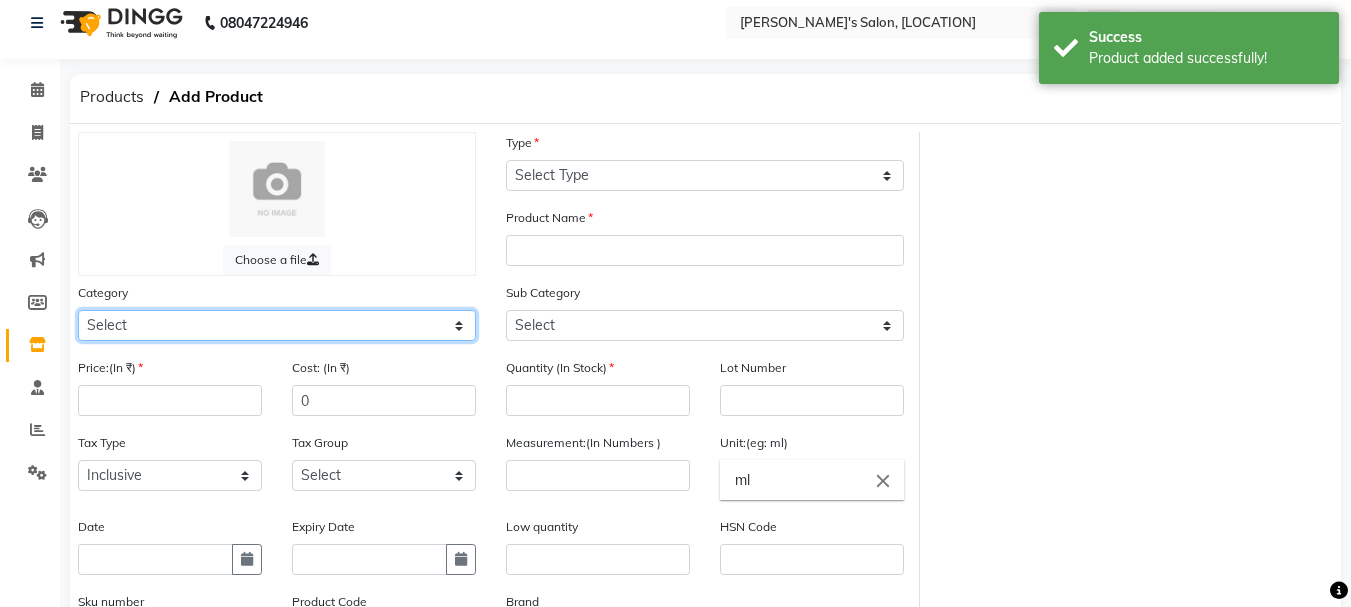 click on "Select Hair Skin Makeup Personal Care Appliances Beard Waxing Disposable Threading Hands and Feet Beauty Planet Botox Cadiveu Casmara Cheryls Loreal Olaplex Other" 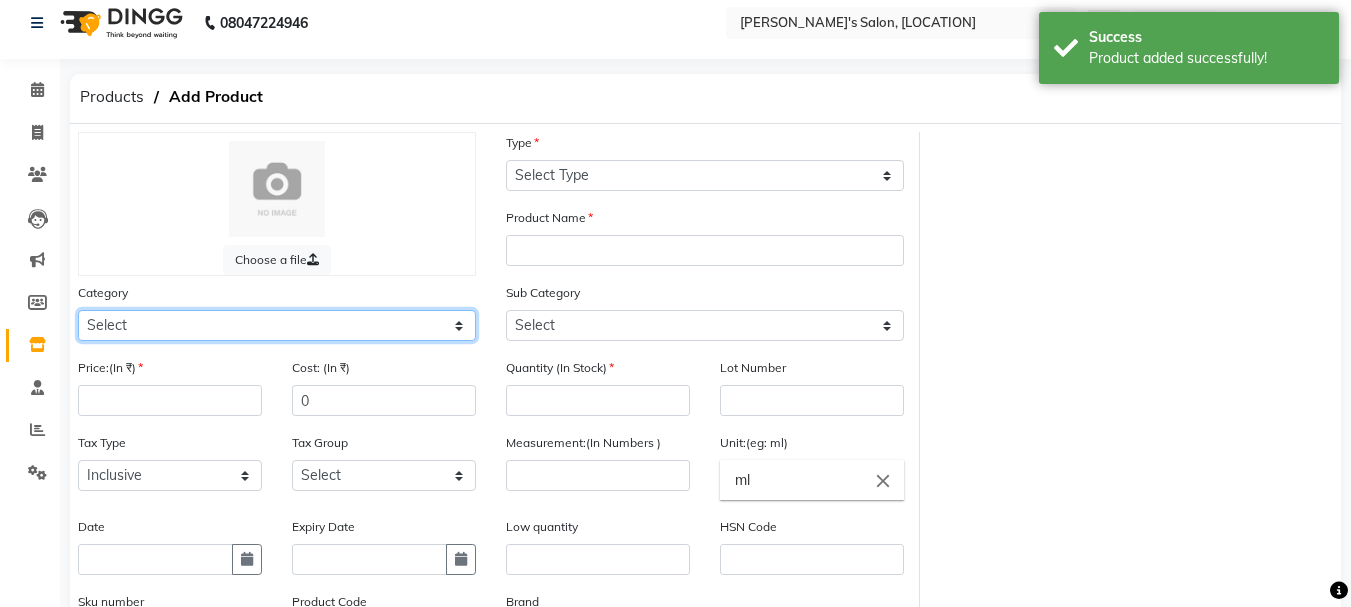 select on "1150" 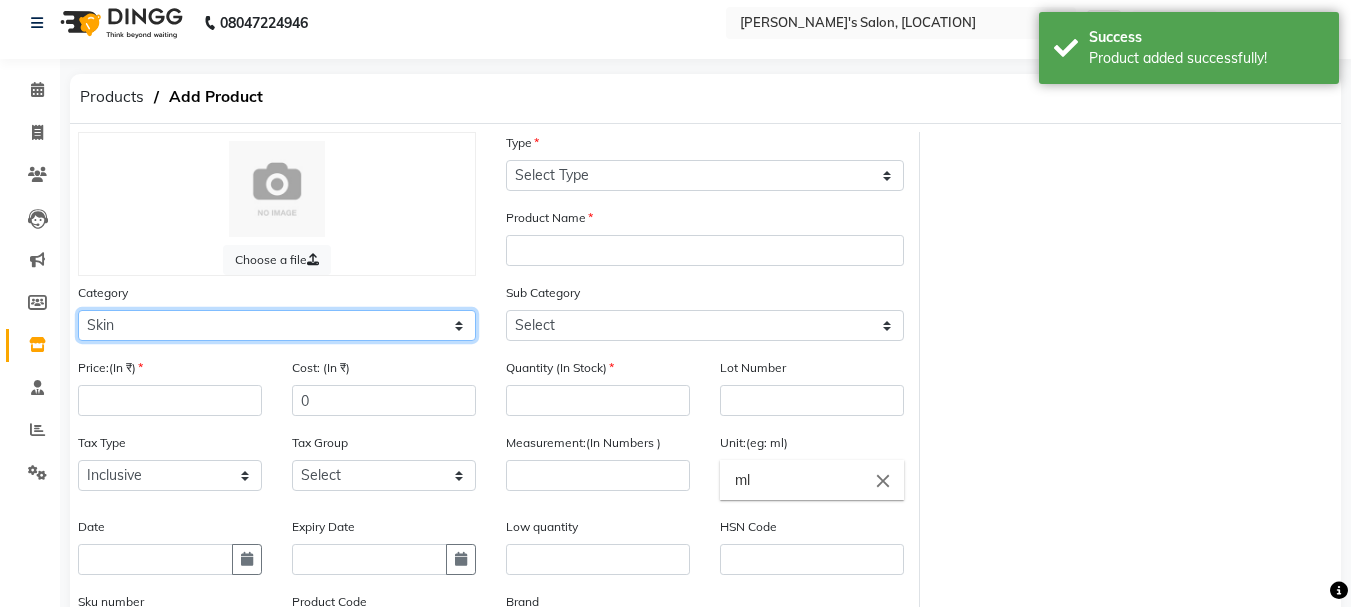 click on "Select Hair Skin Makeup Personal Care Appliances Beard Waxing Disposable Threading Hands and Feet Beauty Planet Botox Cadiveu Casmara Cheryls Loreal Olaplex Other" 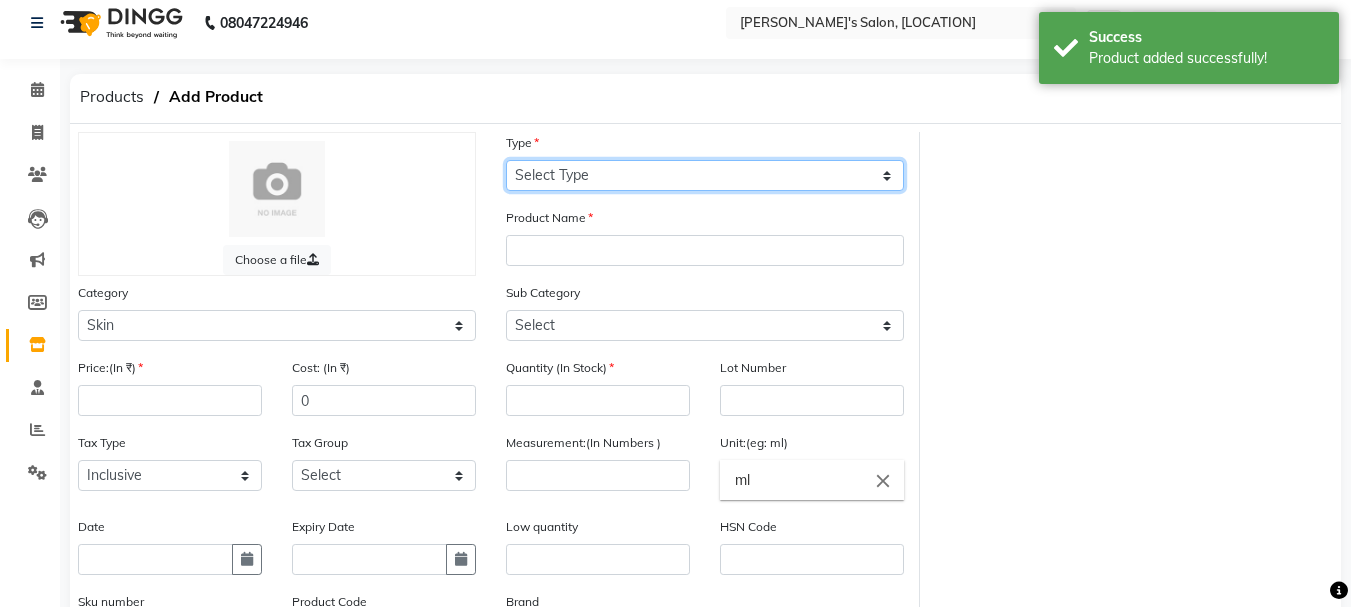 click on "Select Type Both Retail Consumable" 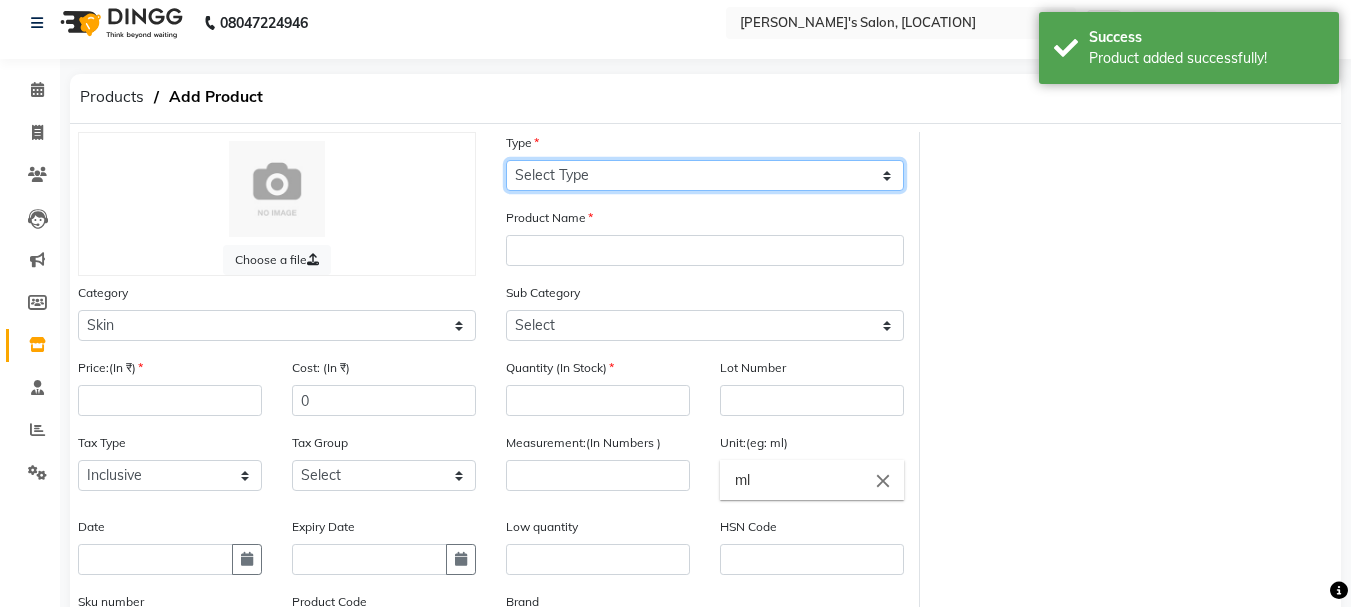select on "R" 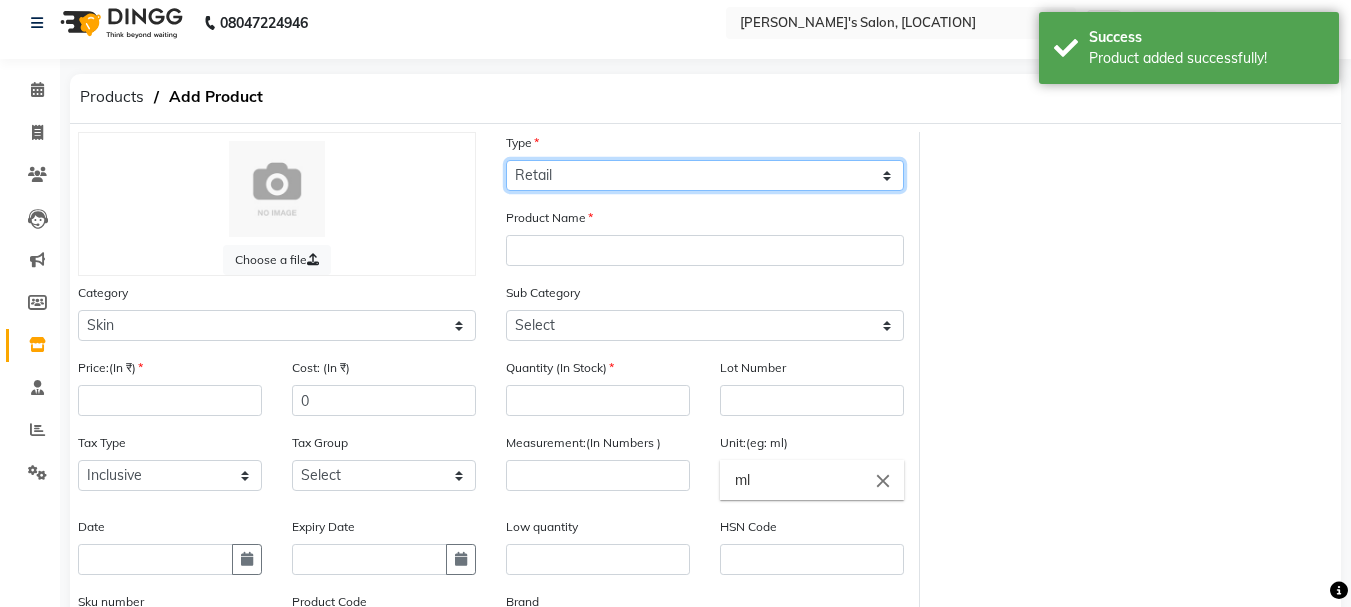 click on "Select Type Both Retail Consumable" 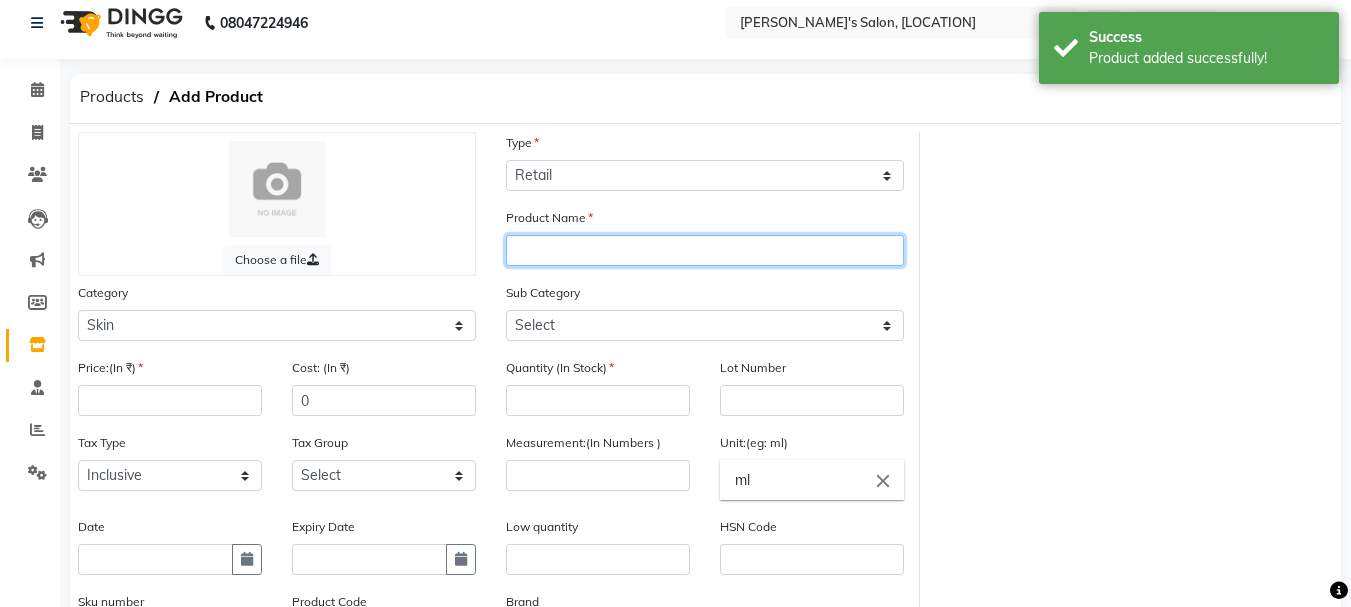 drag, startPoint x: 567, startPoint y: 252, endPoint x: 555, endPoint y: 242, distance: 15.6205 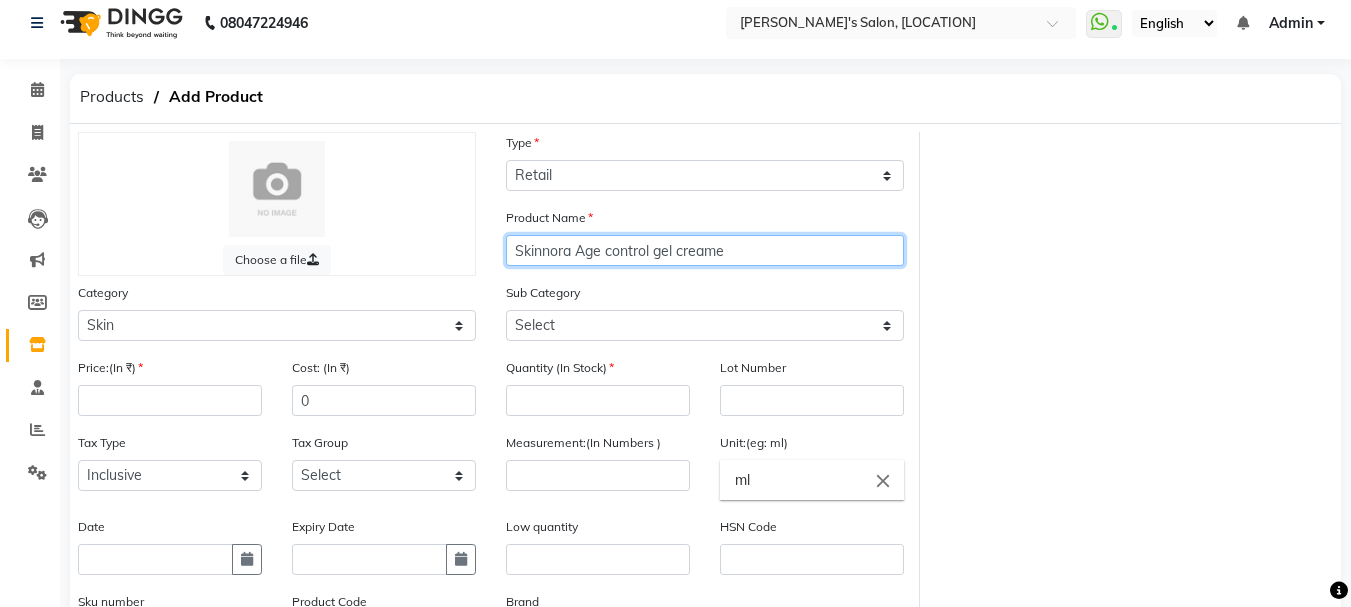 type on "Skinnora Age control gel creame" 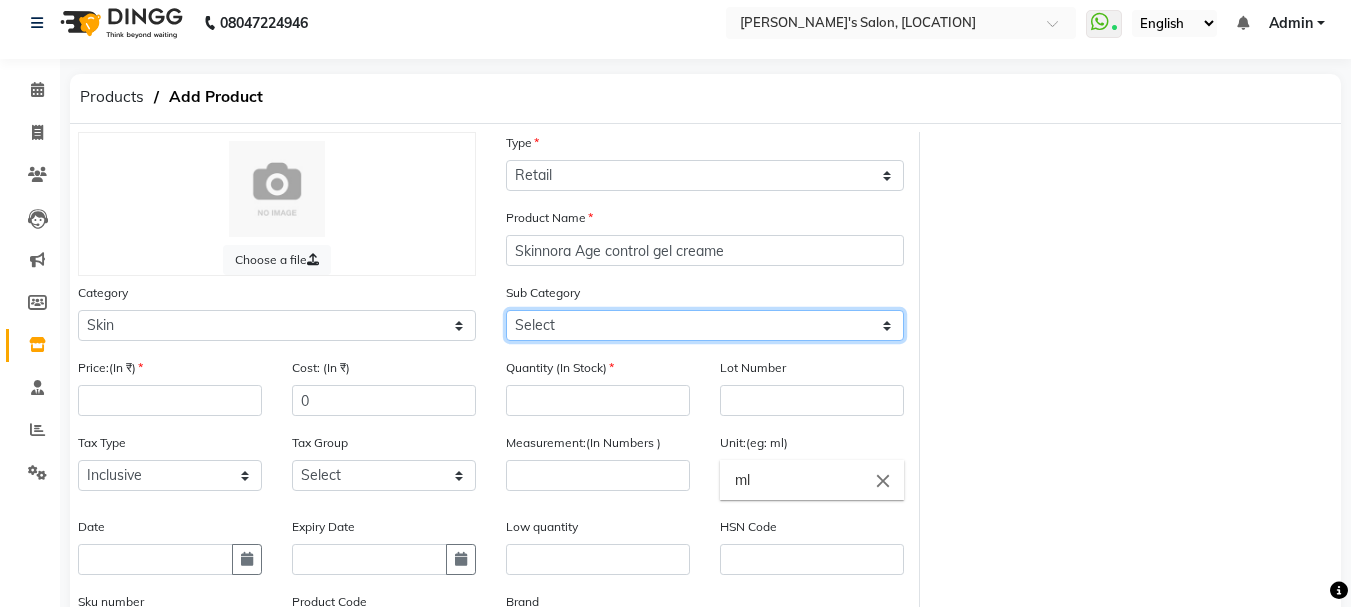 click on "Select Cleanser Facial Moisturiser Serum Toner Sun Care Masks Lip Care Eye Care Body Care Hand & Feet Kit & Combo Treatment Appliances Other Skin" 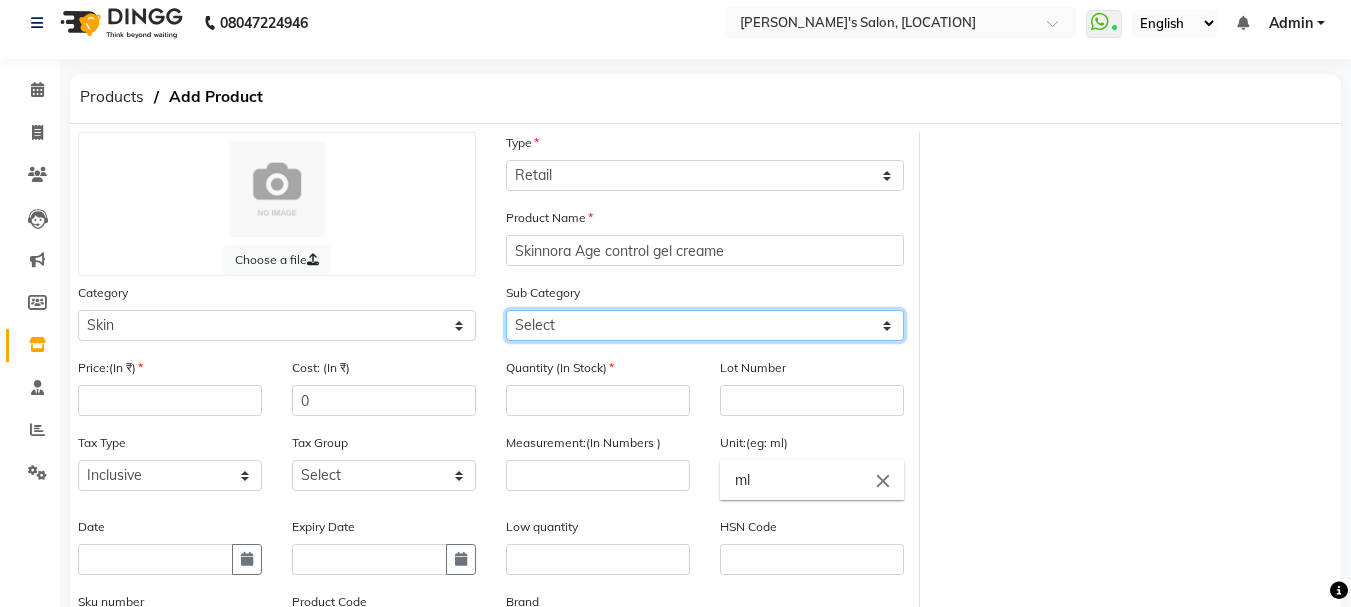 select on "1153" 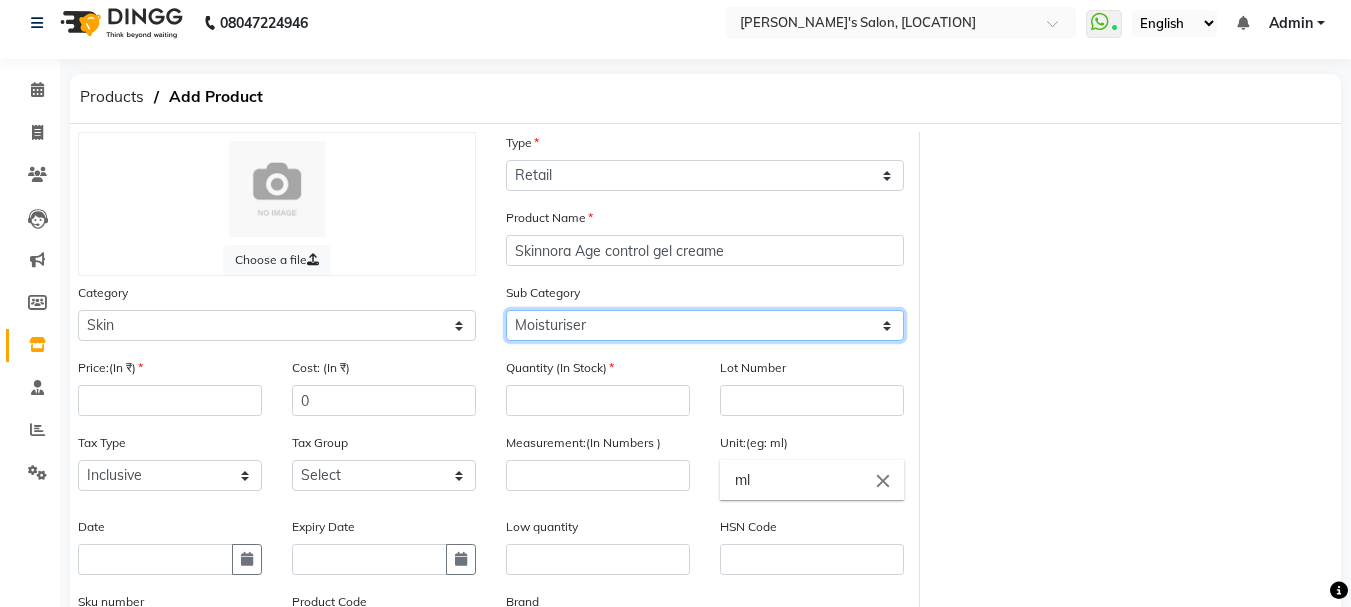 click on "Select Cleanser Facial Moisturiser Serum Toner Sun Care Masks Lip Care Eye Care Body Care Hand & Feet Kit & Combo Treatment Appliances Other Skin" 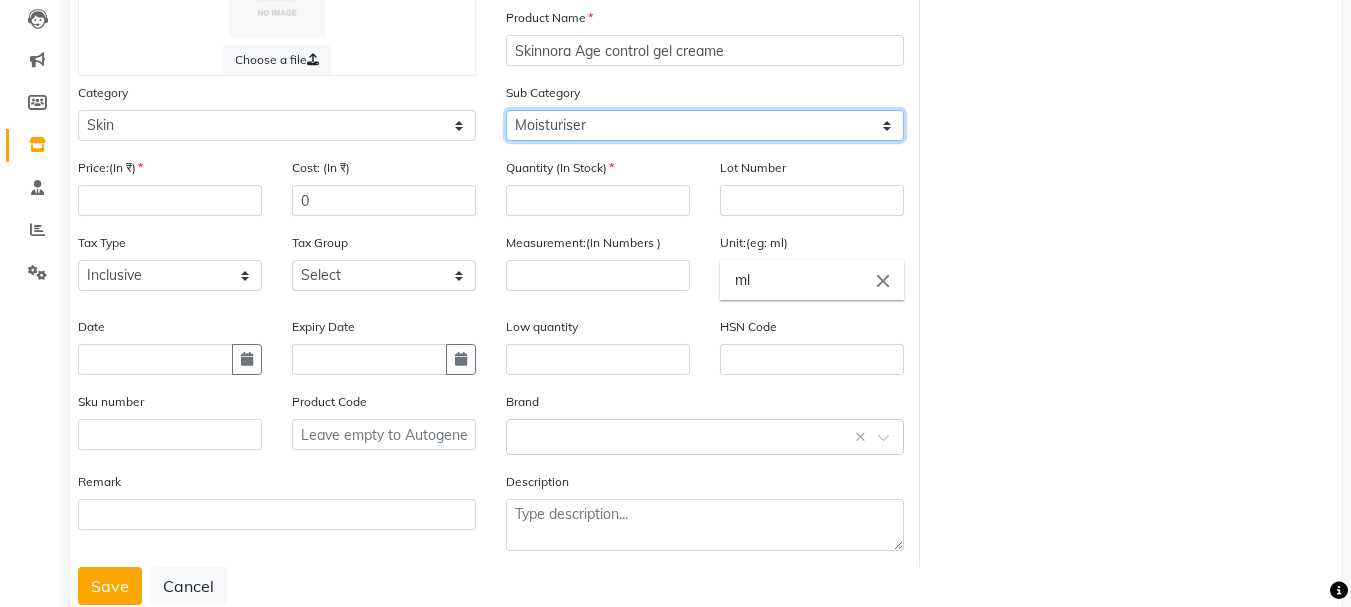 scroll, scrollTop: 113, scrollLeft: 0, axis: vertical 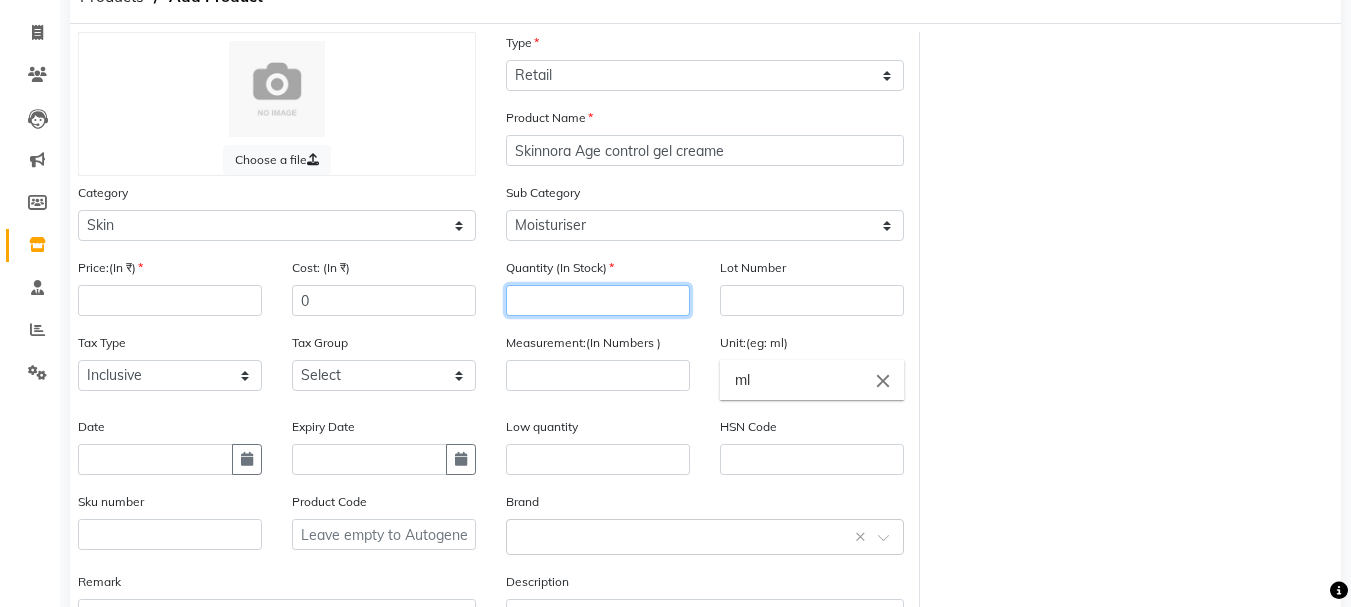 click 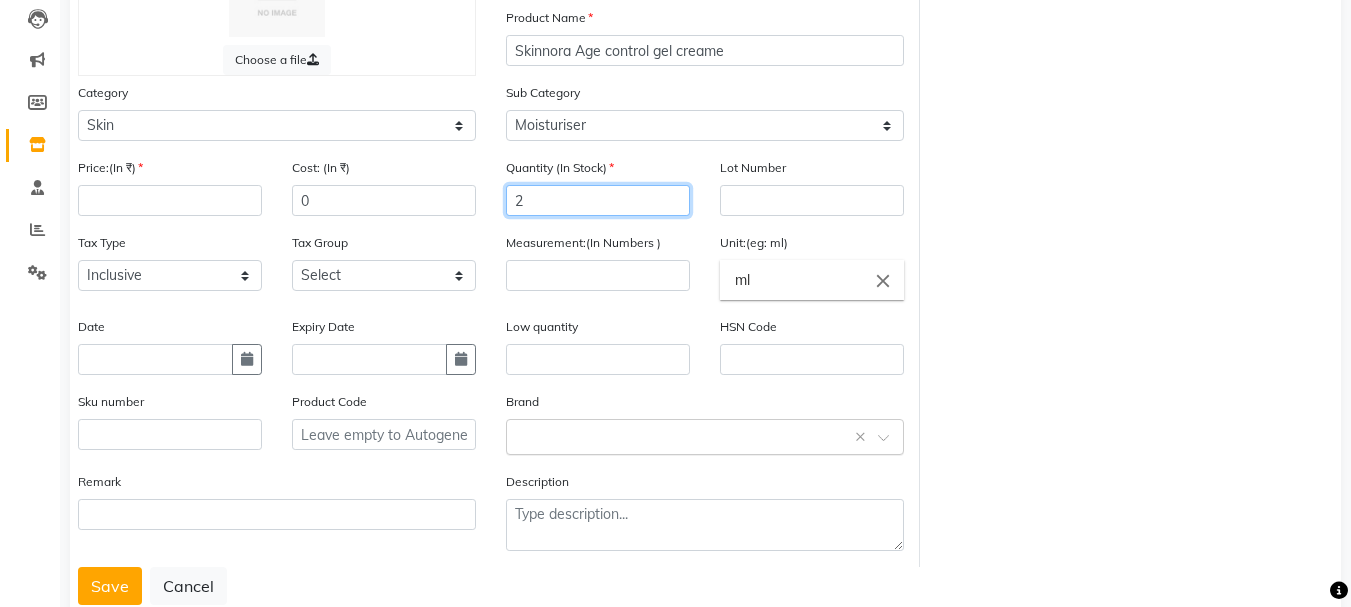 scroll, scrollTop: 269, scrollLeft: 0, axis: vertical 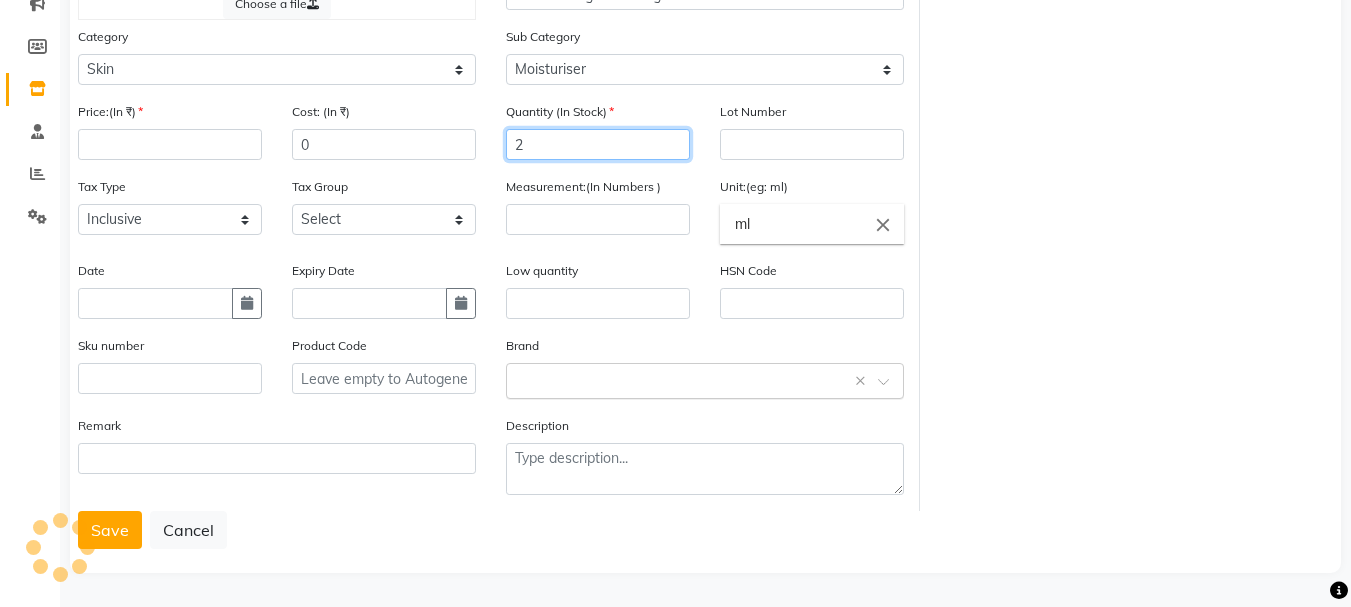 type on "2" 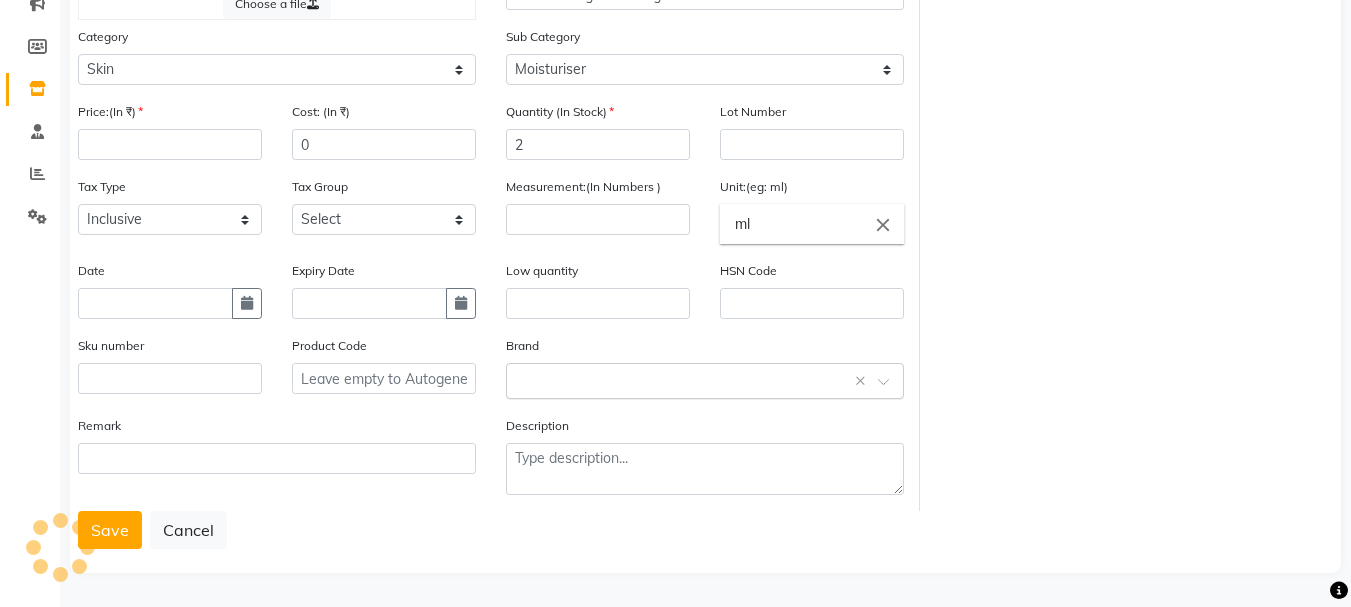 click 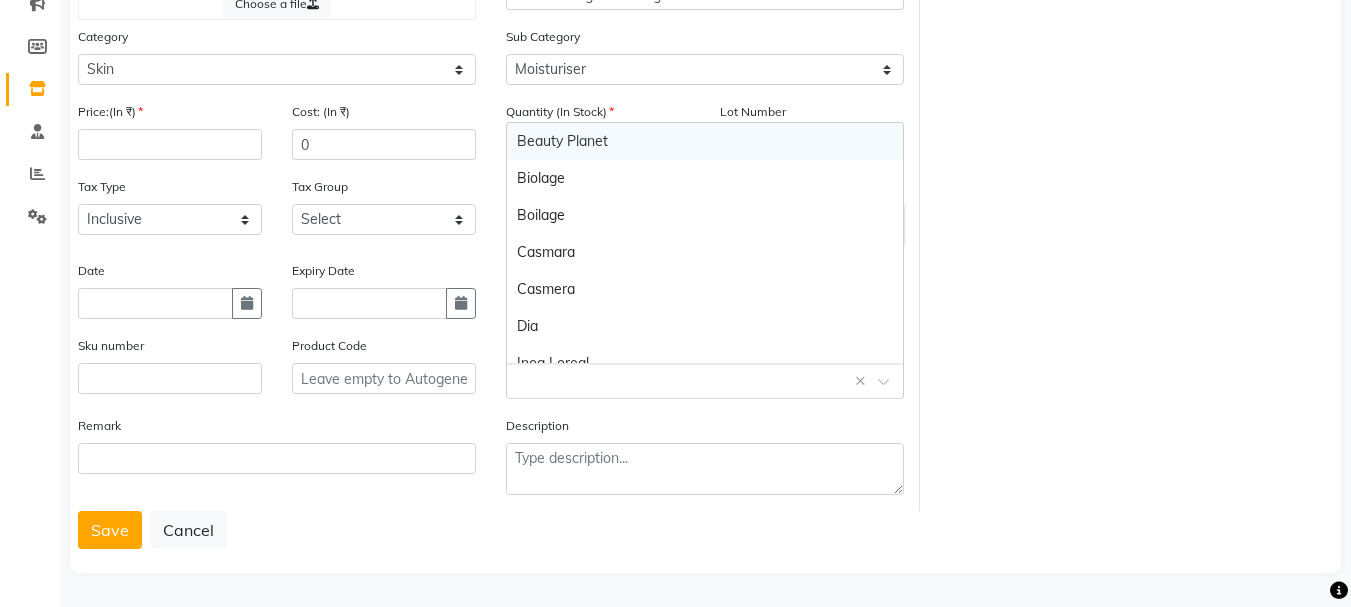 click 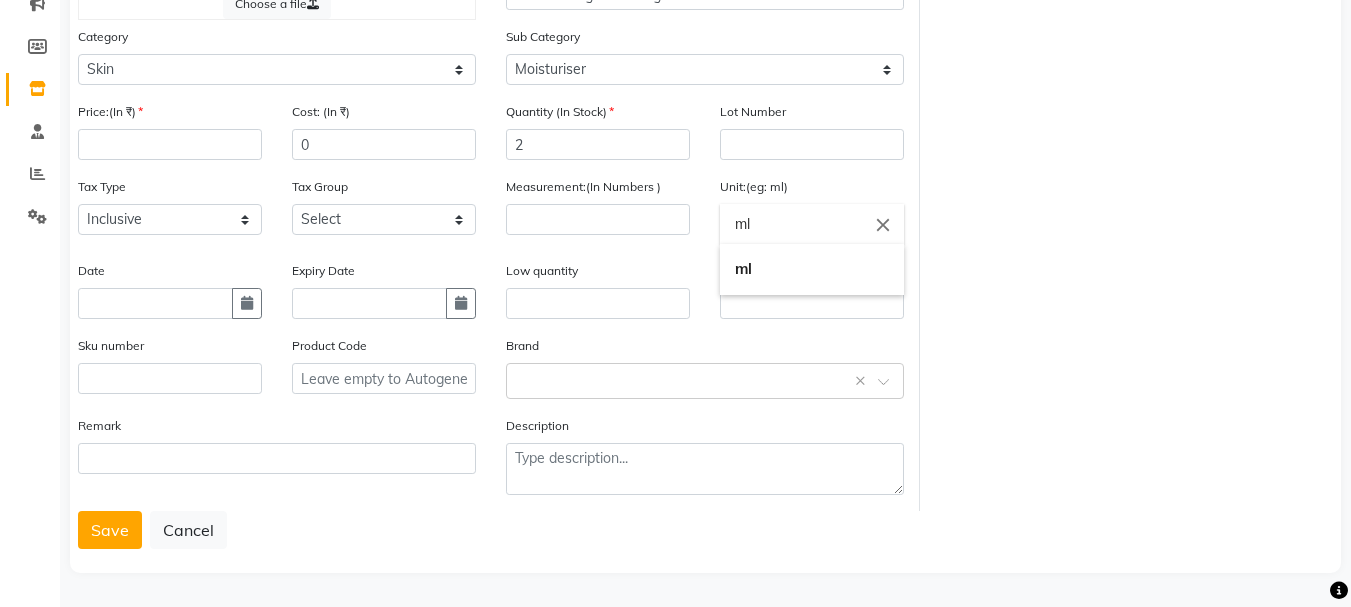 click on "ml" 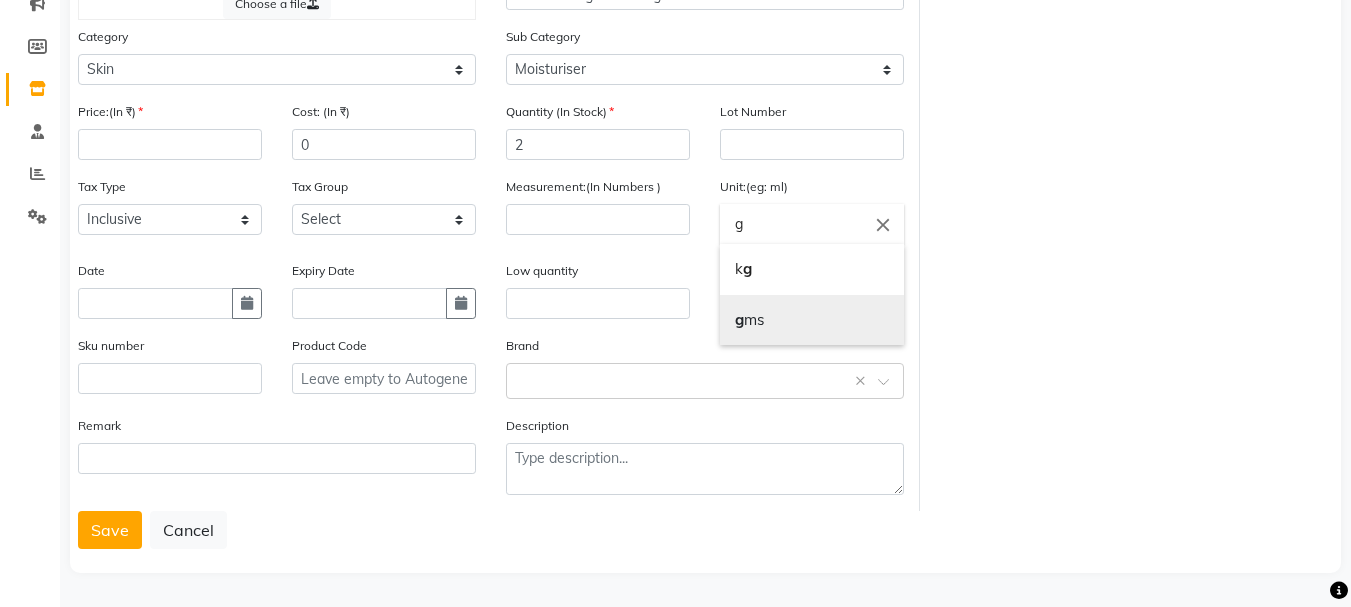 click on "g ms" at bounding box center (812, 320) 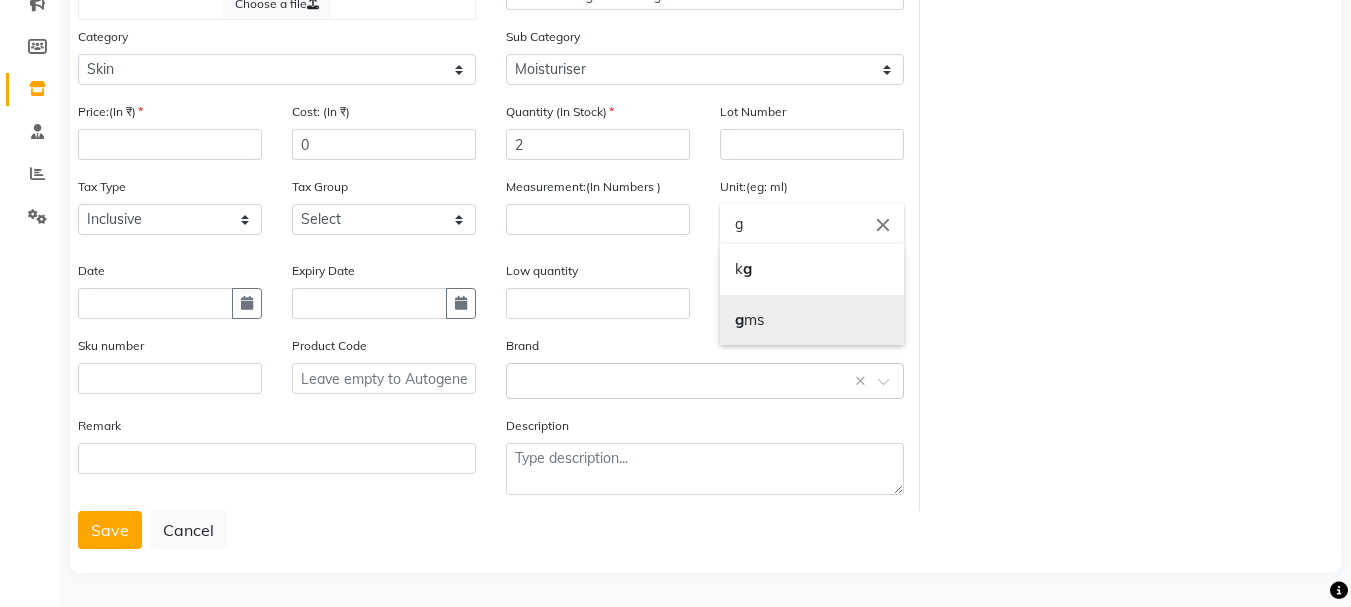 type on "gms" 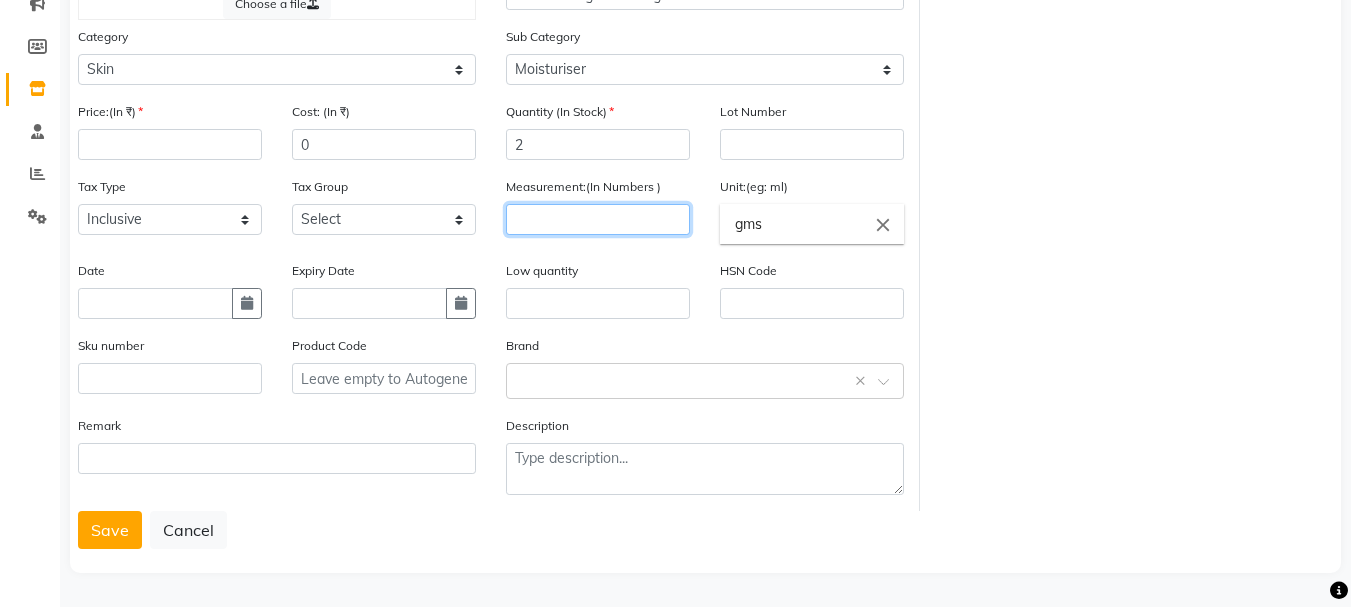 click 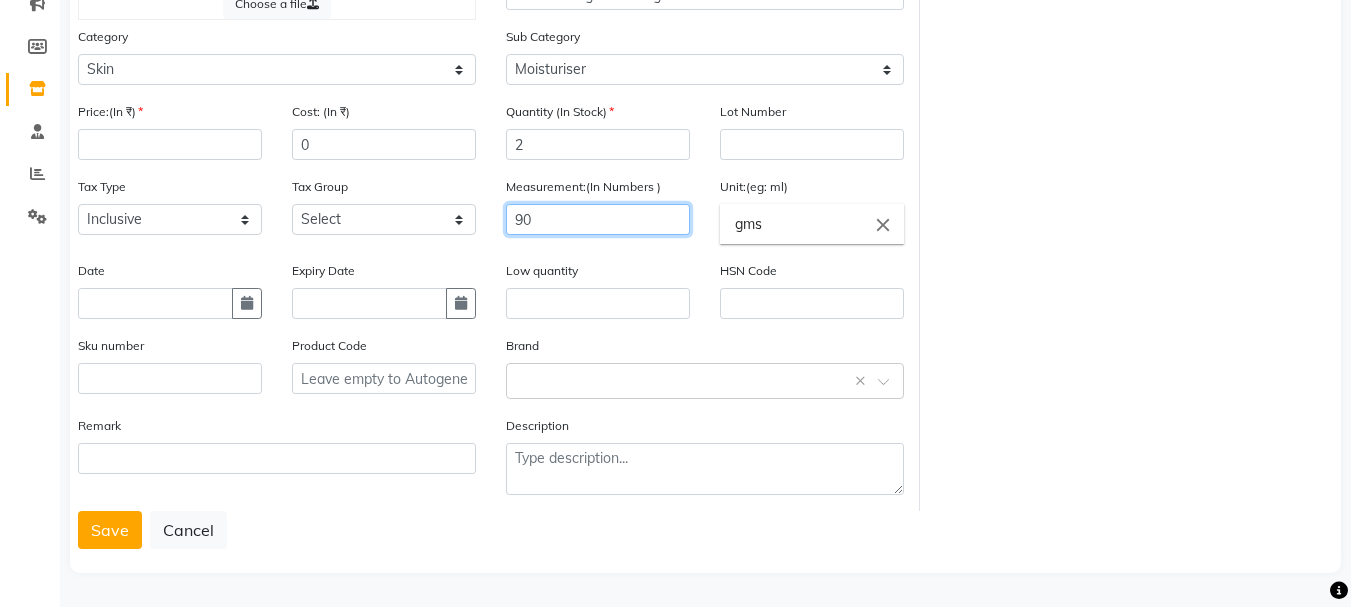 type on "9" 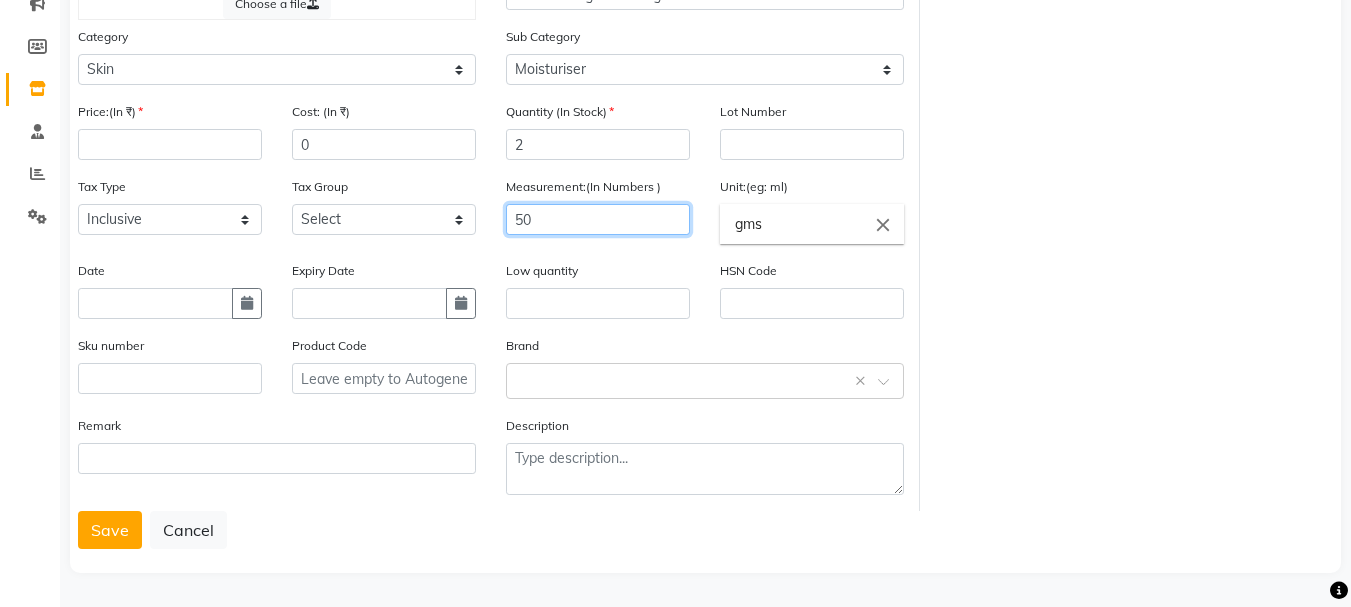 type on "50" 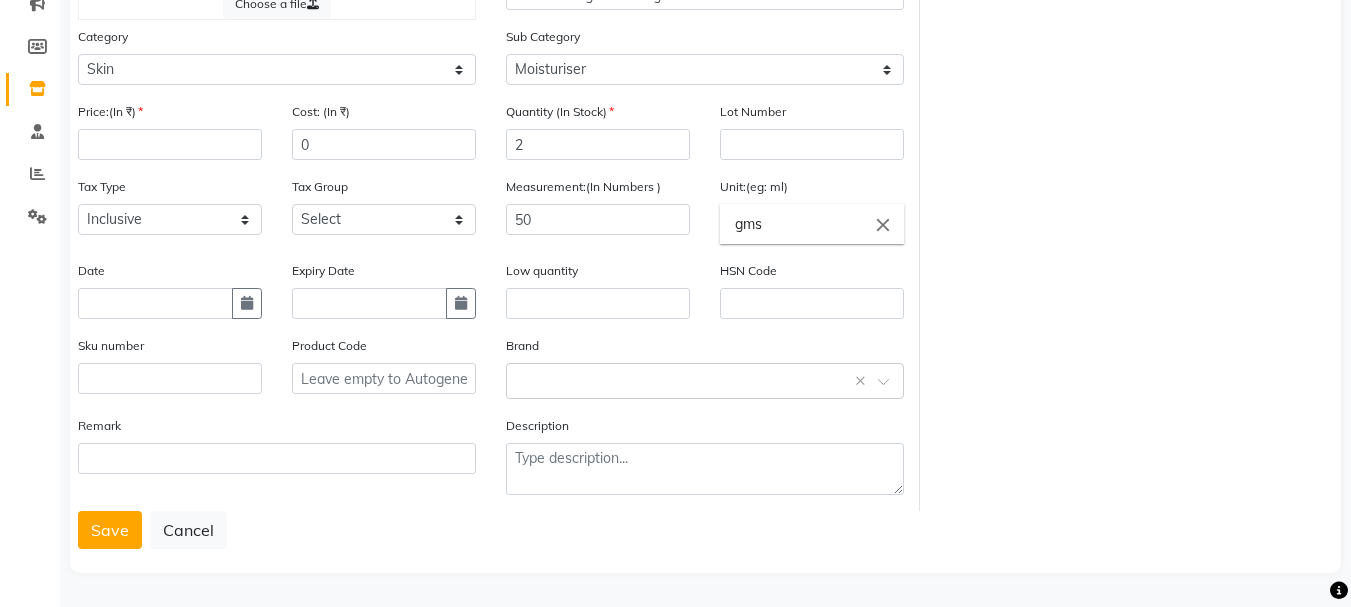 click on "Choose a file Type Select Type Both Retail Consumable Product Name Skinnora Age control gel creame Category Select Hair Skin Makeup Personal Care Appliances Beard Waxing Disposable Threading Hands and Feet Beauty Planet Botox Cadiveu Casmara Cheryls Loreal Olaplex Other Sub Category Select Cleanser Facial Moisturiser Serum Toner Sun Care Masks Lip Care Eye Care Body Care Hand & Feet Kit & Combo Treatment Appliances Other Skin Price:(In ₹) Cost: (In ₹) 0 Quantity (In Stock) 2 Lot Number Tax Type Select Inclusive Exclusive Tax Group Select GST Measurement:(In Numbers ) 50 Unit:(eg: ml) gms close Recently selected delete gms close Date Expiry Date Low quantity HSN Code Sku number Product Code Brand Select brand or add custom brand    × Remark Description" 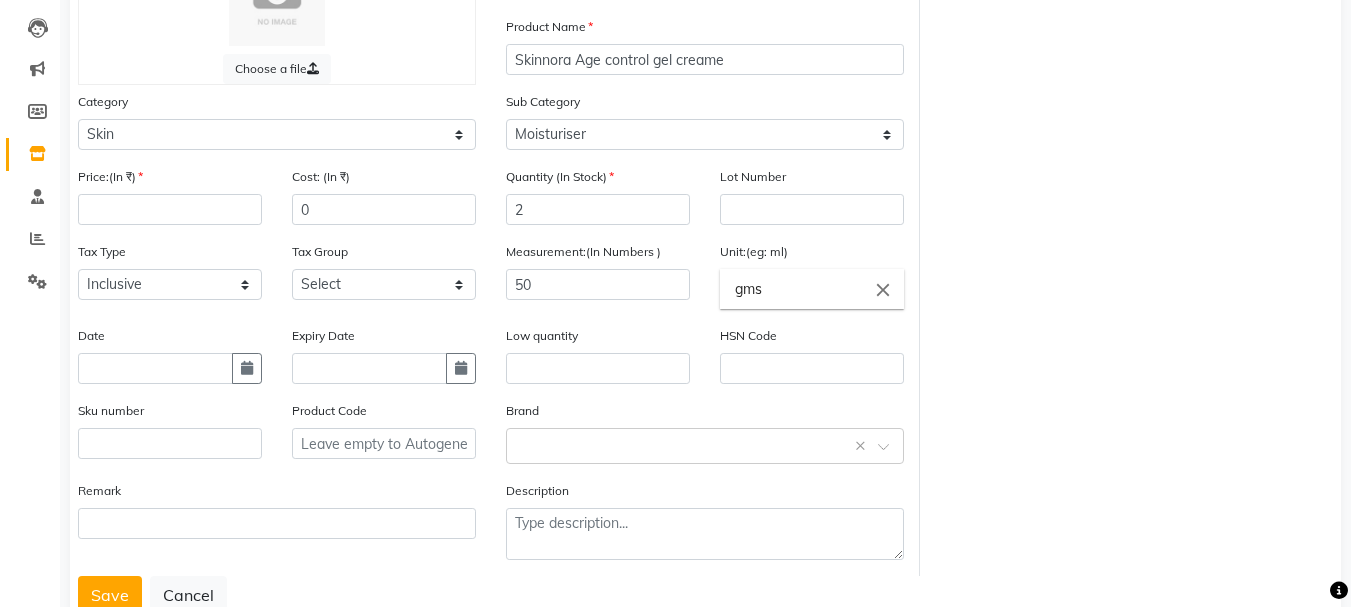 scroll, scrollTop: 169, scrollLeft: 0, axis: vertical 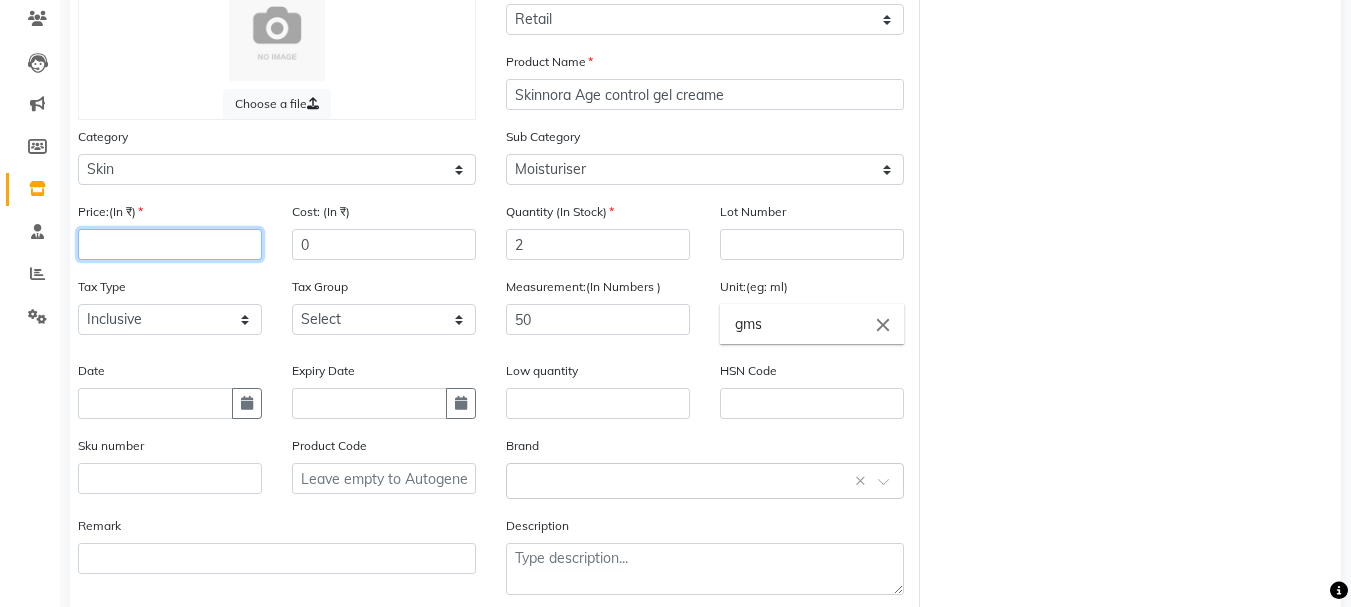click 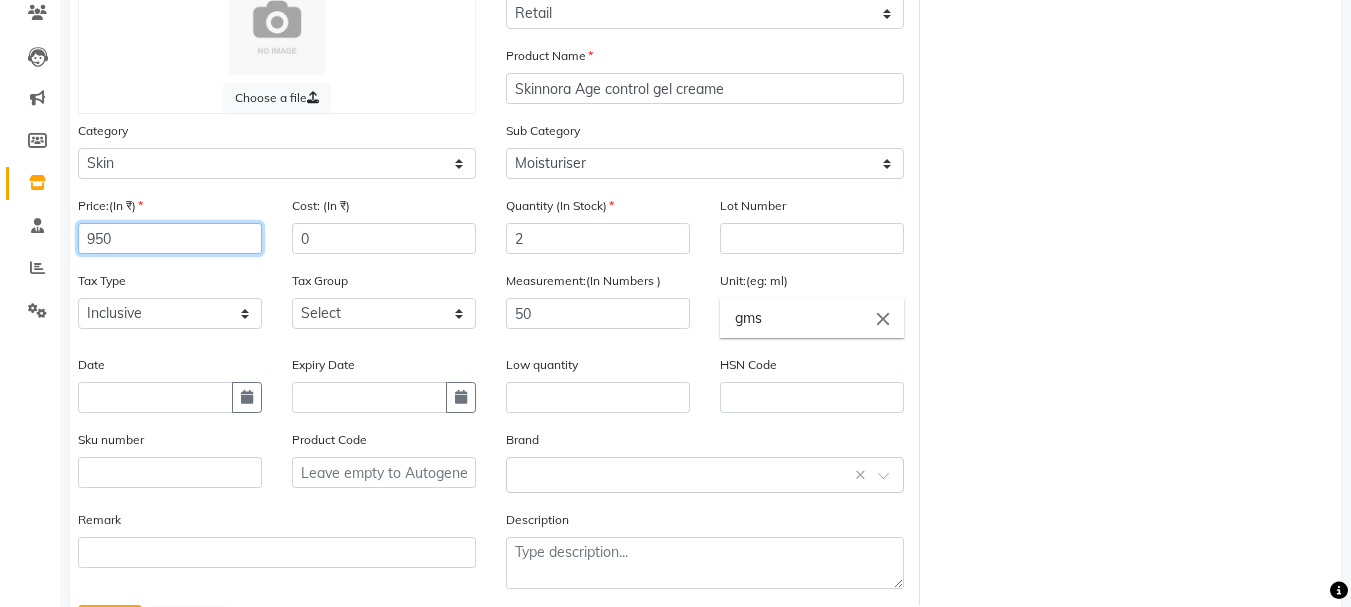 scroll, scrollTop: 269, scrollLeft: 0, axis: vertical 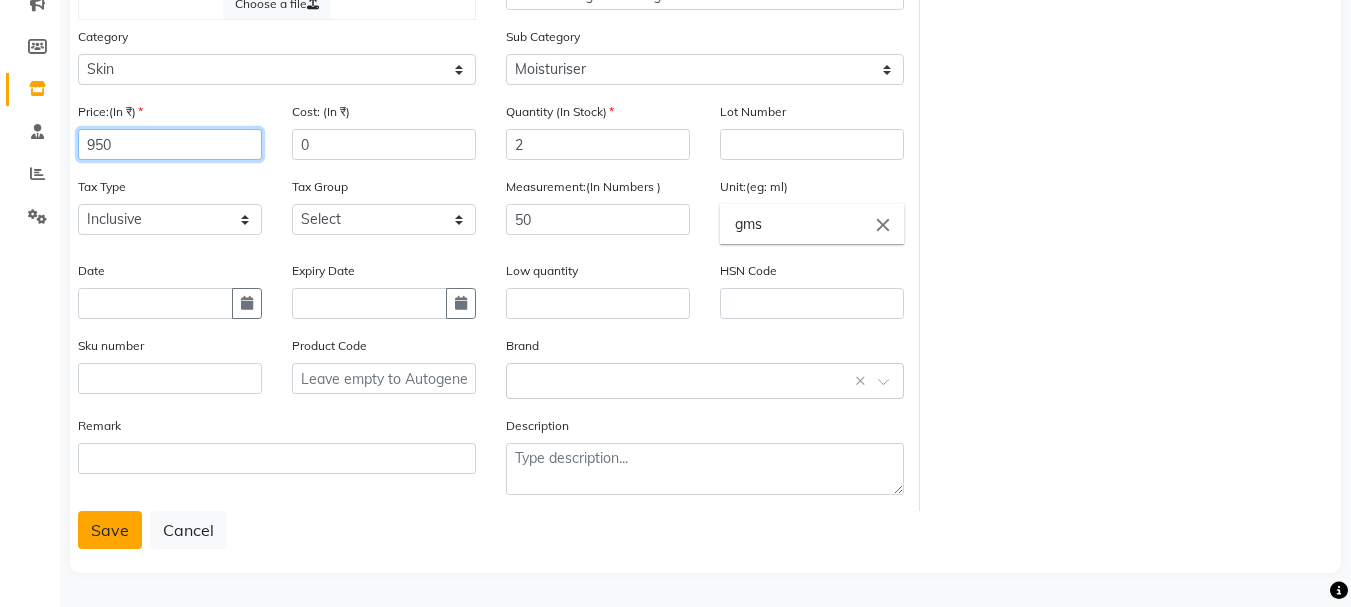 type on "950" 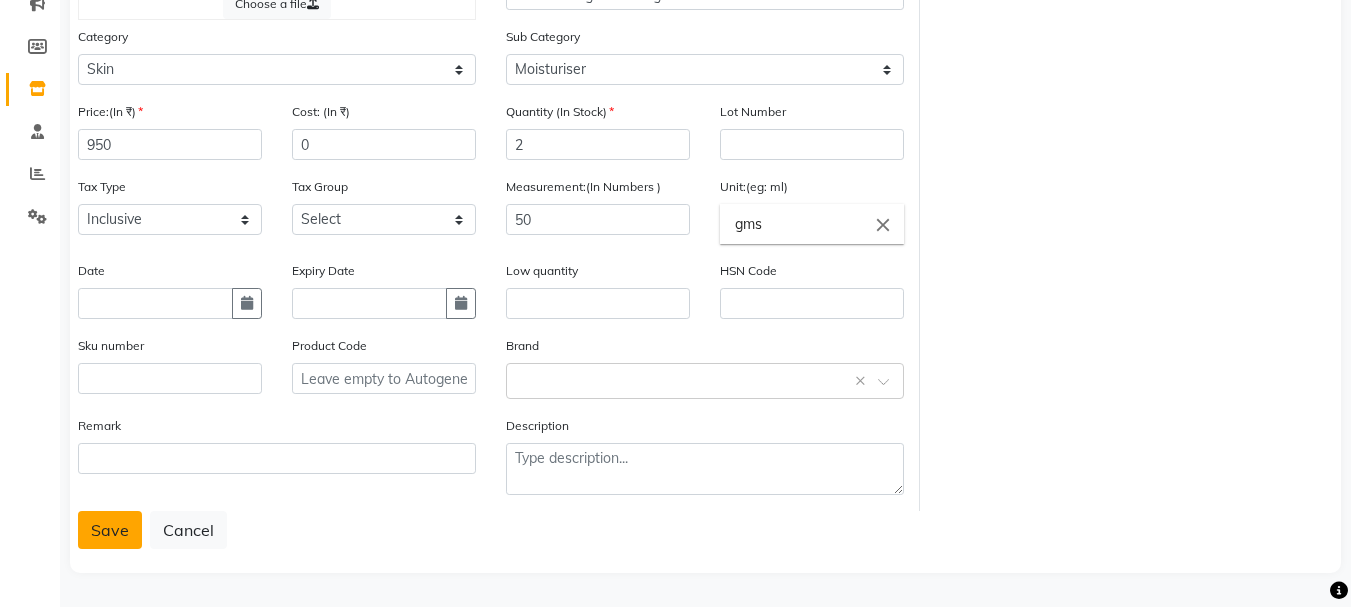 click on "Save" 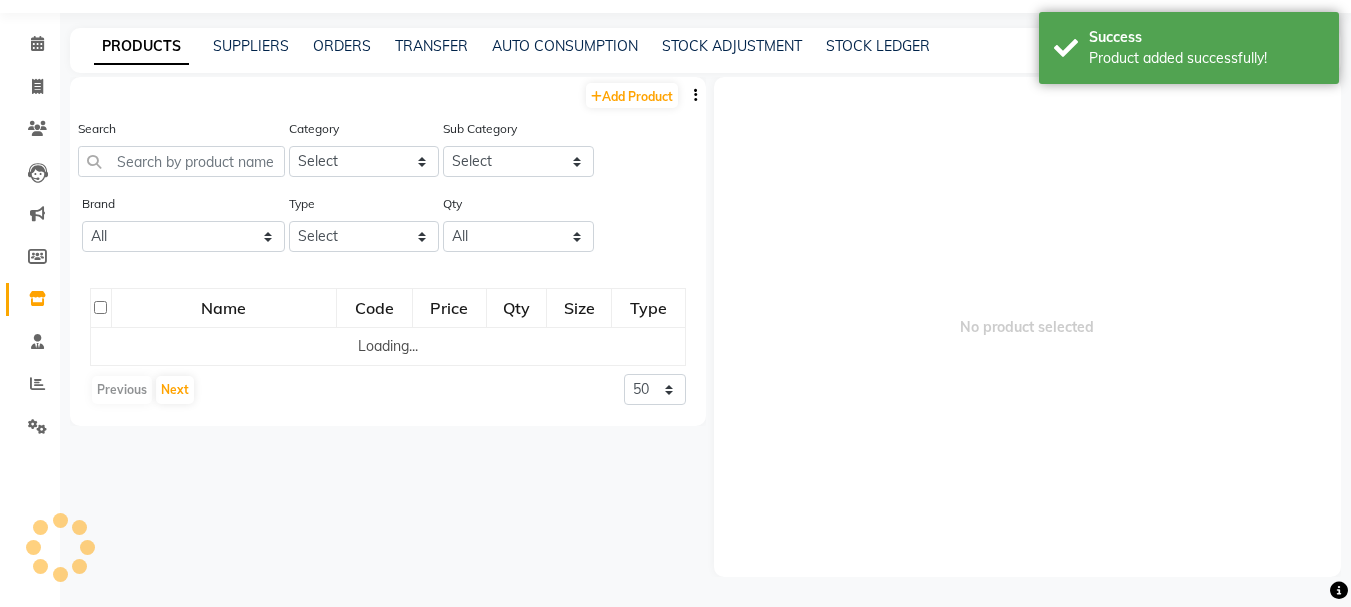 scroll, scrollTop: 13, scrollLeft: 0, axis: vertical 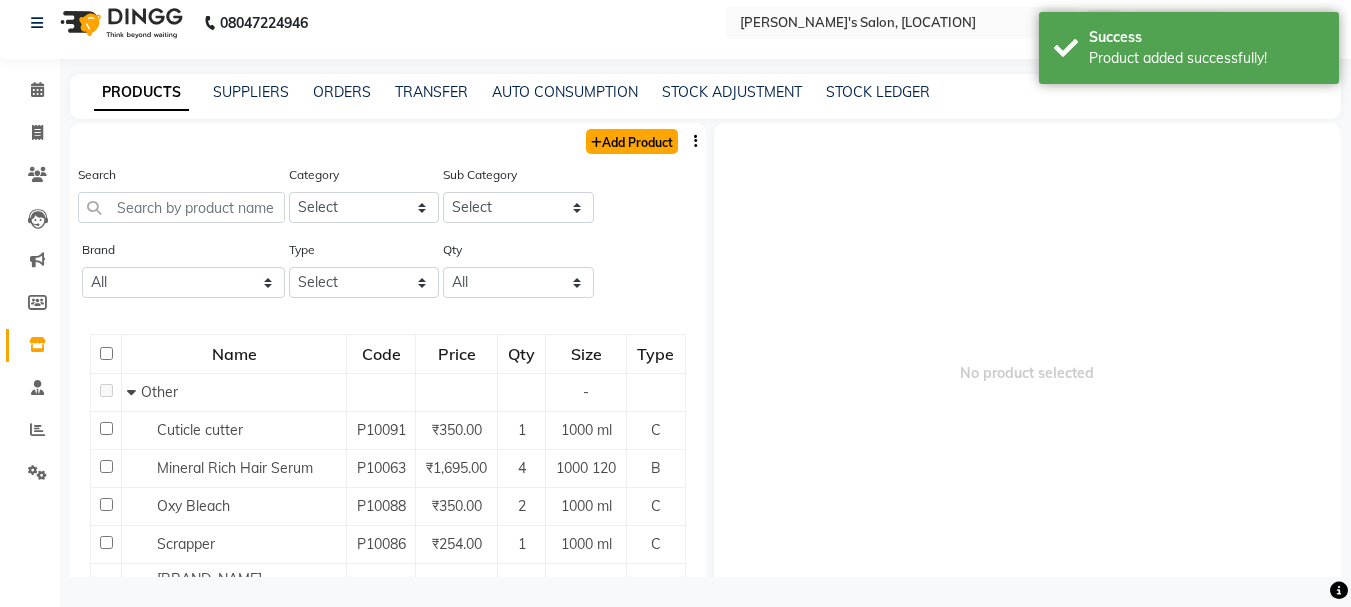 click on "Add Product" 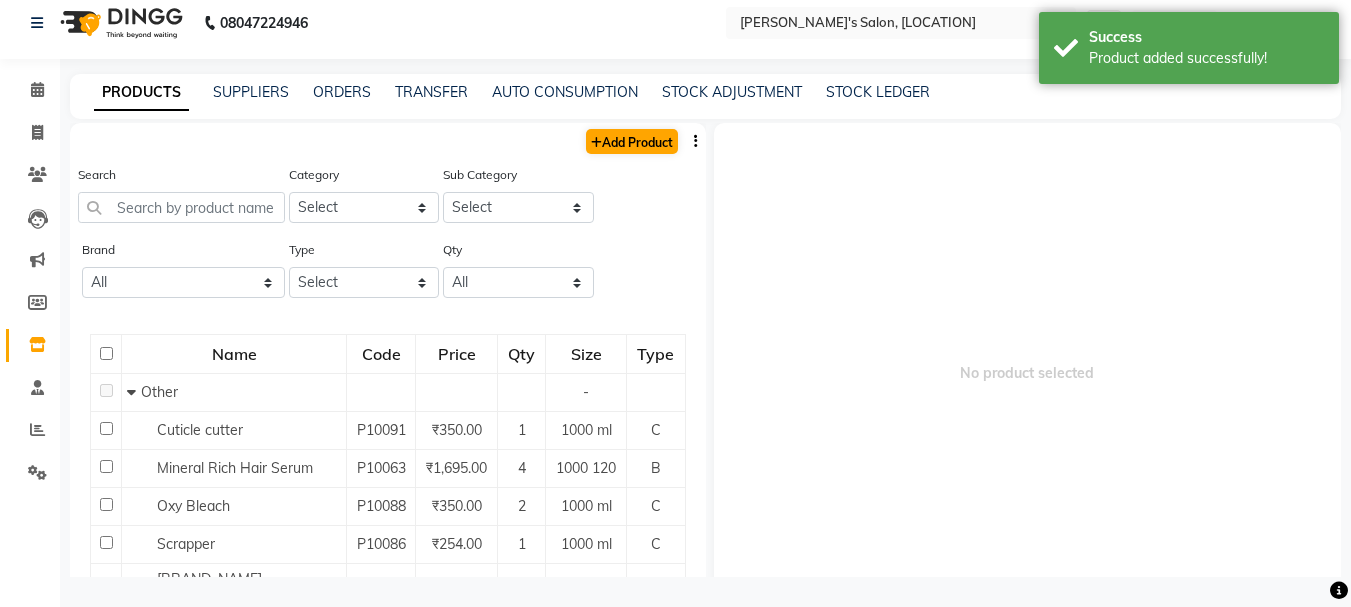 select on "true" 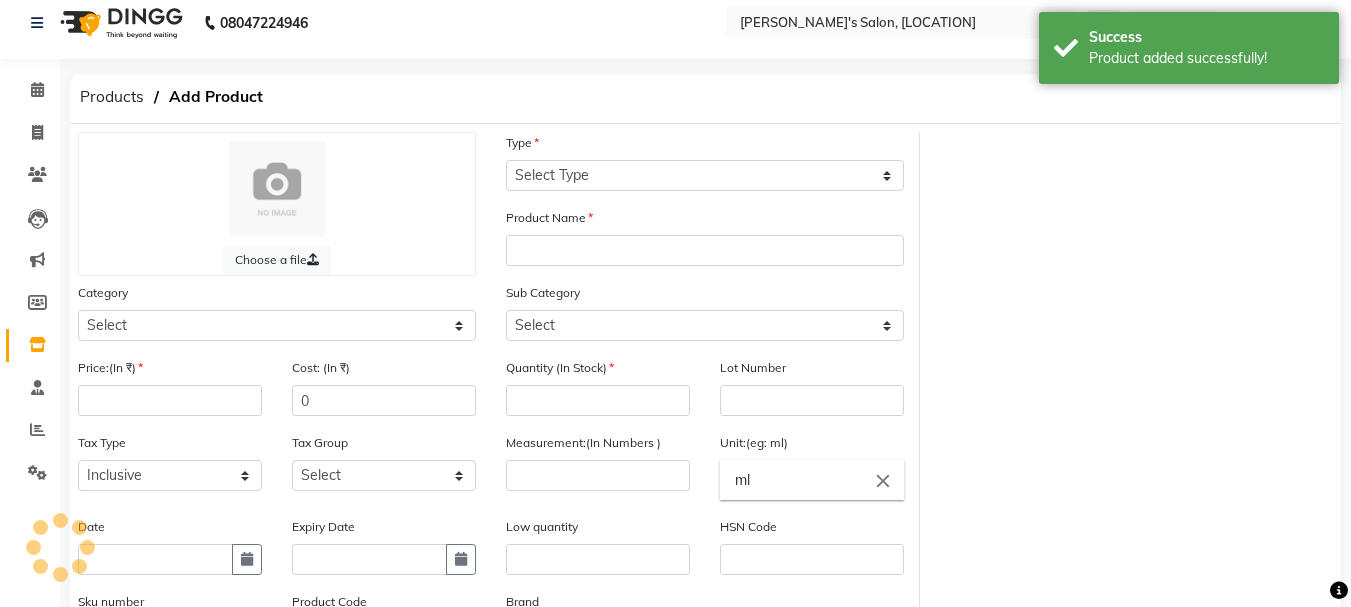 scroll, scrollTop: 213, scrollLeft: 0, axis: vertical 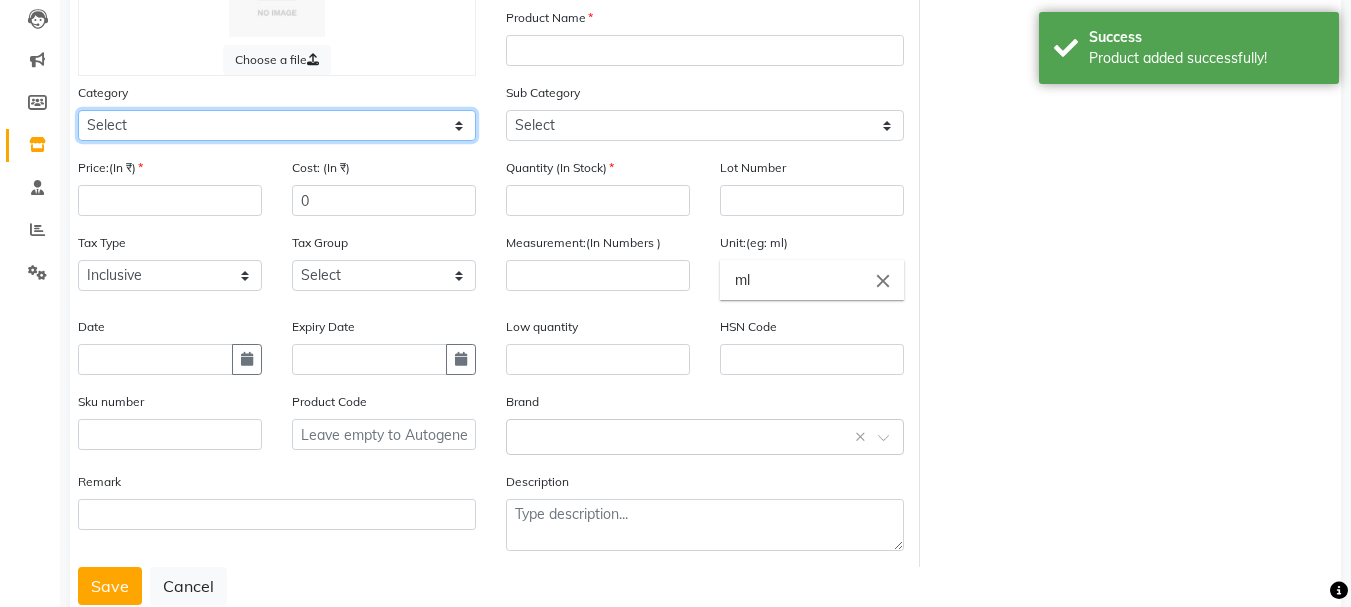 click on "Select Hair Skin Makeup Personal Care Appliances Beard Waxing Disposable Threading Hands and Feet Beauty Planet Botox Cadiveu Casmara Cheryls Loreal Olaplex Other" 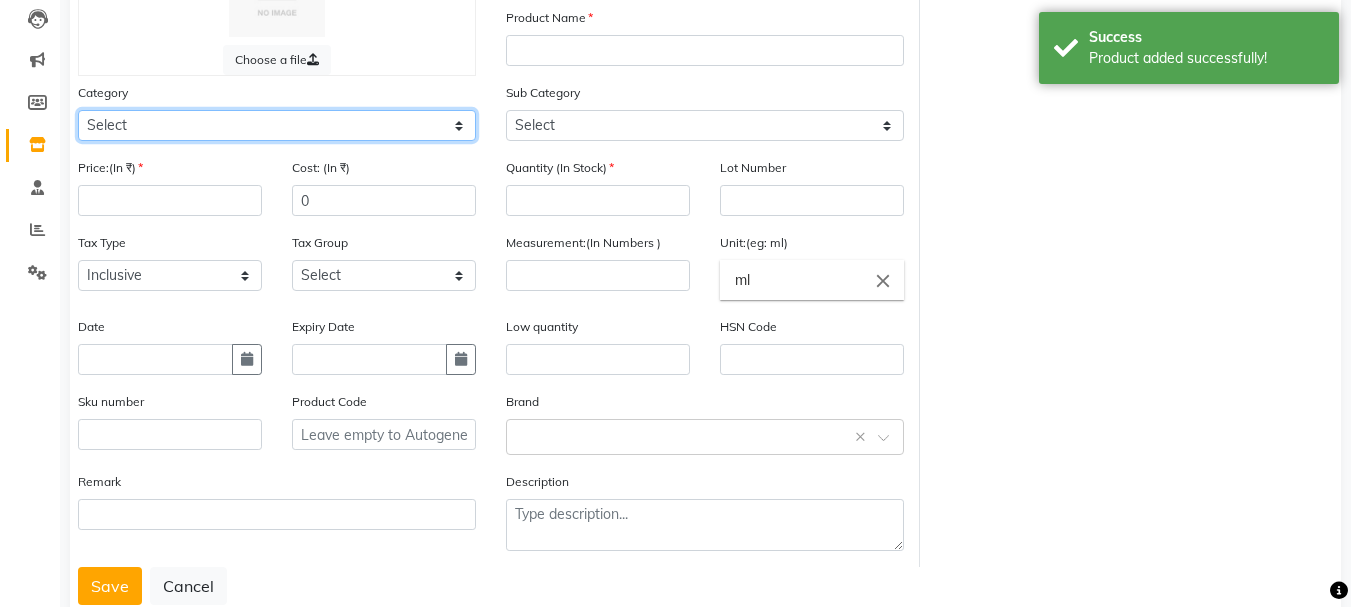 select on "1150" 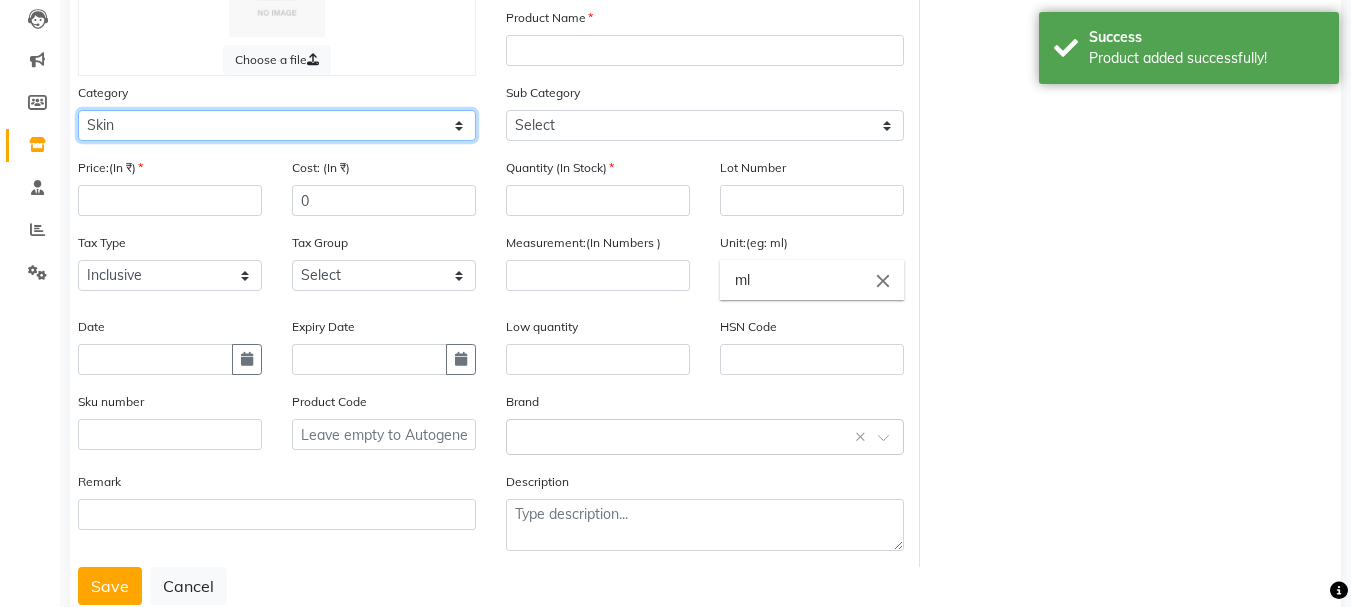 click on "Select Hair Skin Makeup Personal Care Appliances Beard Waxing Disposable Threading Hands and Feet Beauty Planet Botox Cadiveu Casmara Cheryls Loreal Olaplex Other" 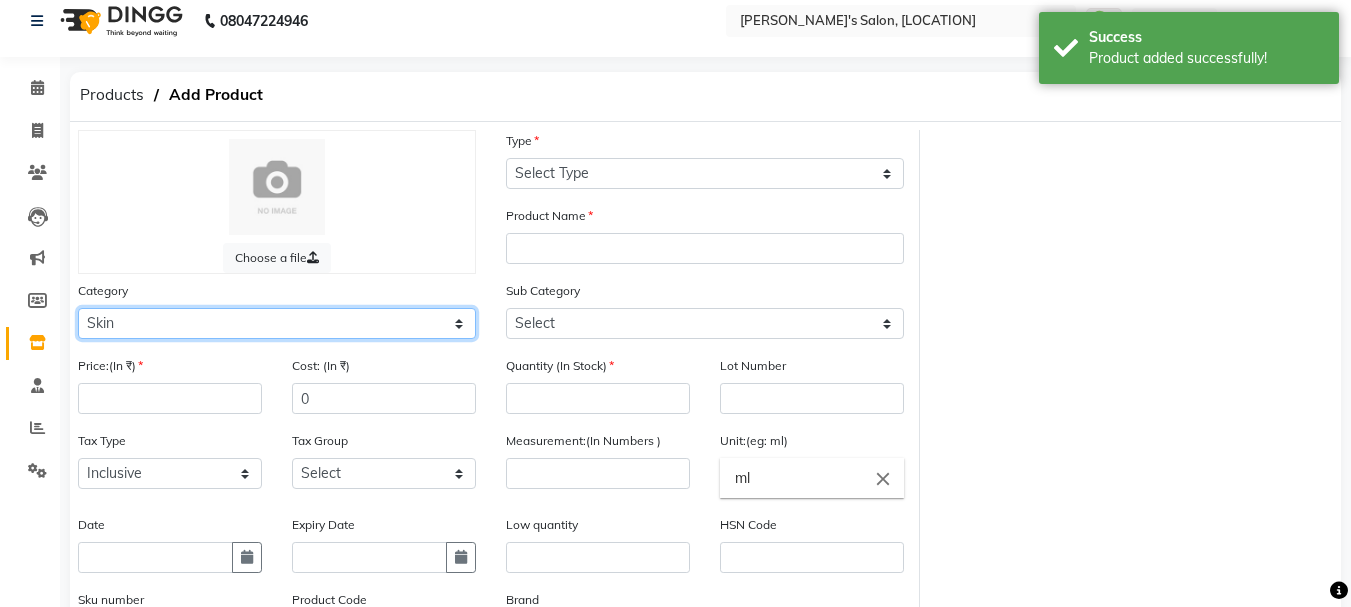 scroll, scrollTop: 13, scrollLeft: 0, axis: vertical 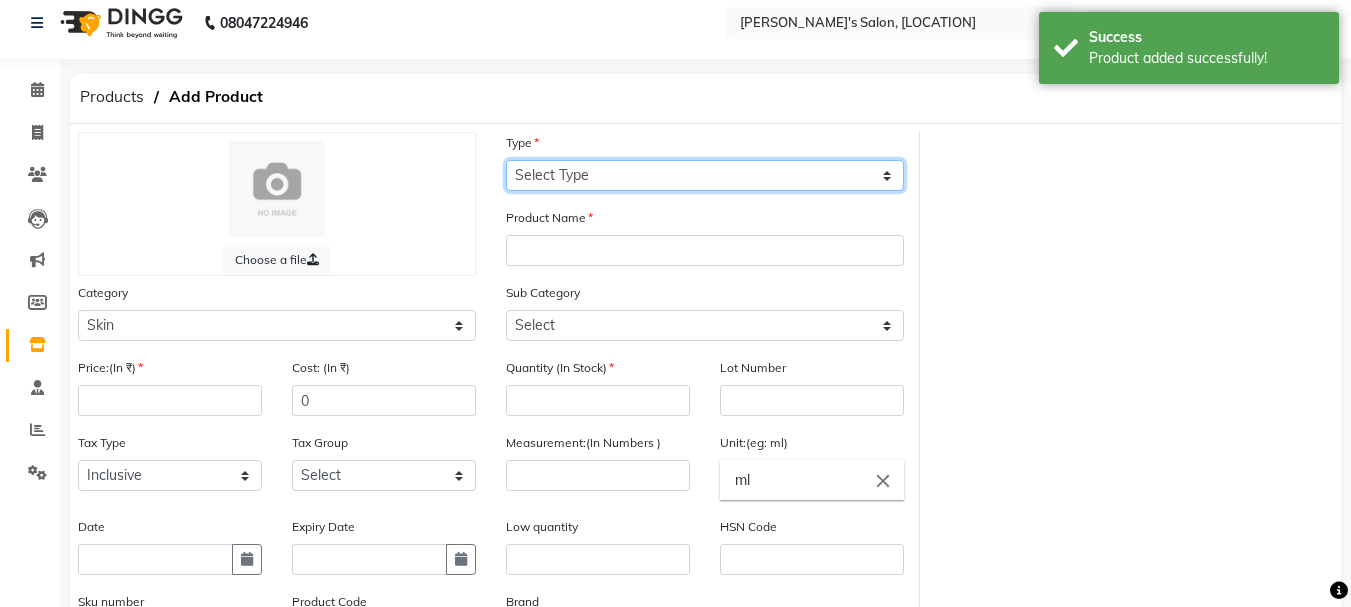click on "Select Type Both Retail Consumable" 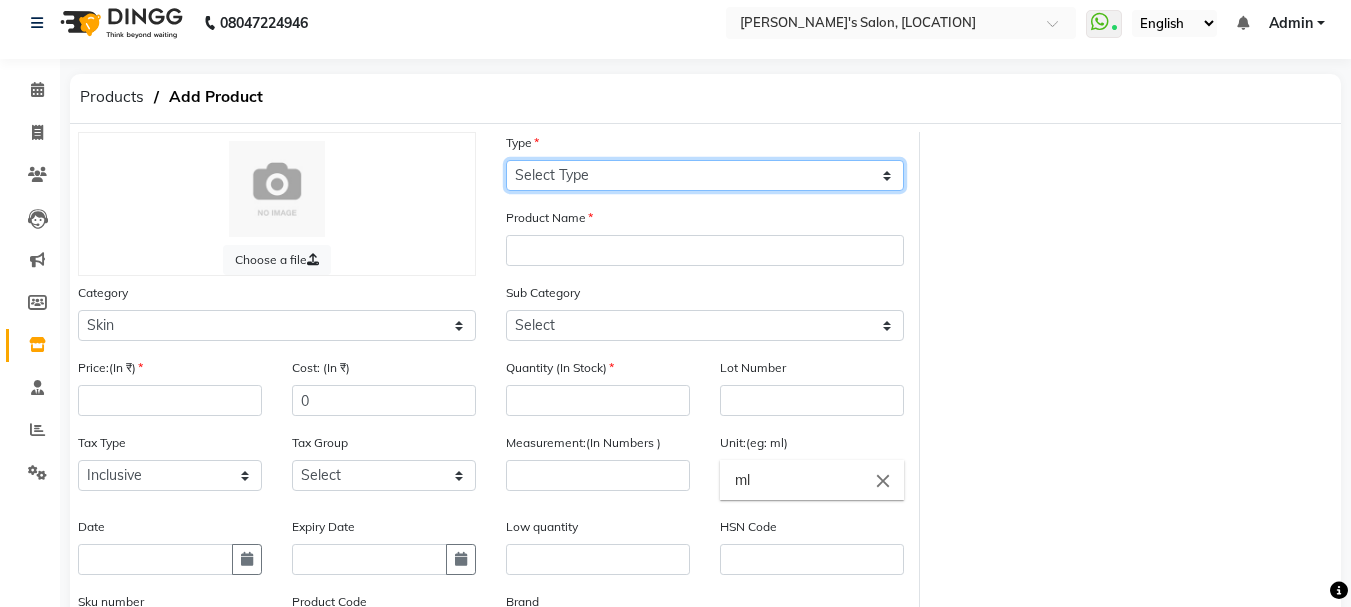 select on "R" 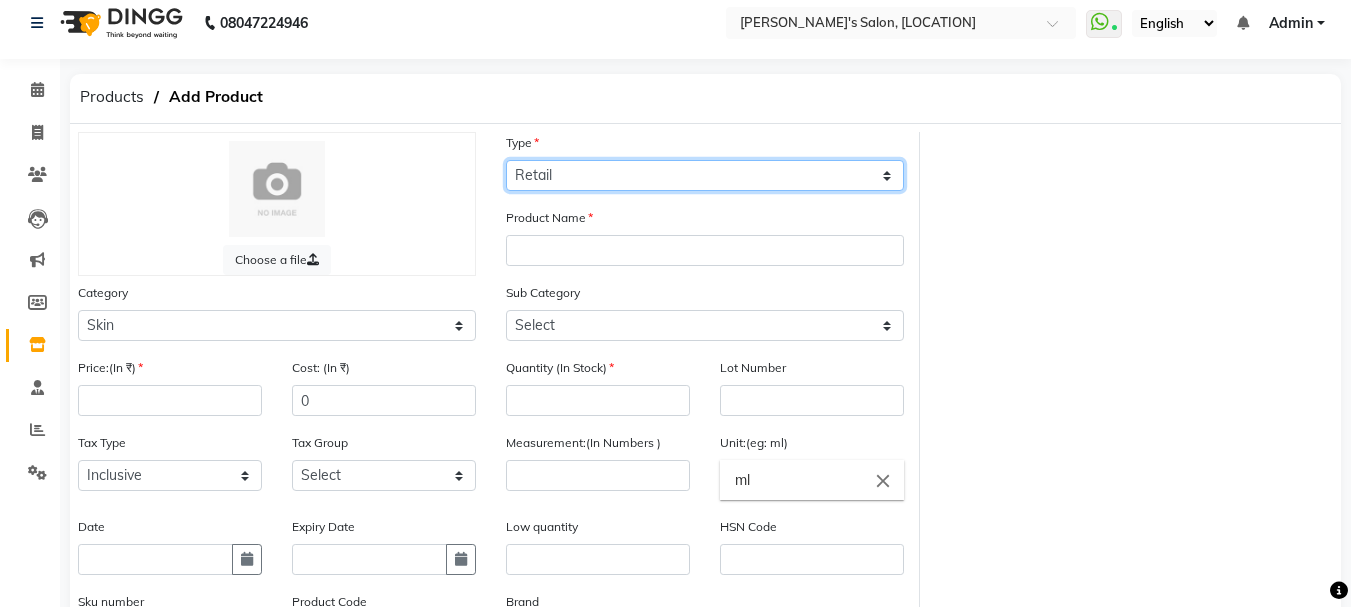 click on "Select Type Both Retail Consumable" 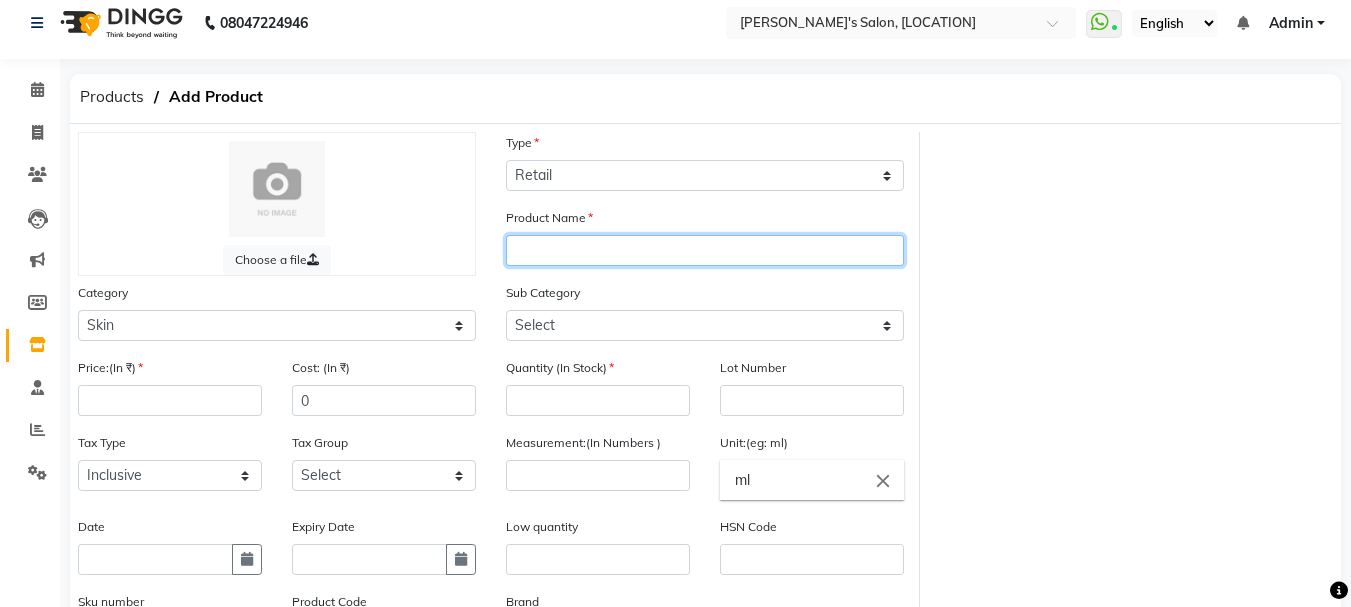 click 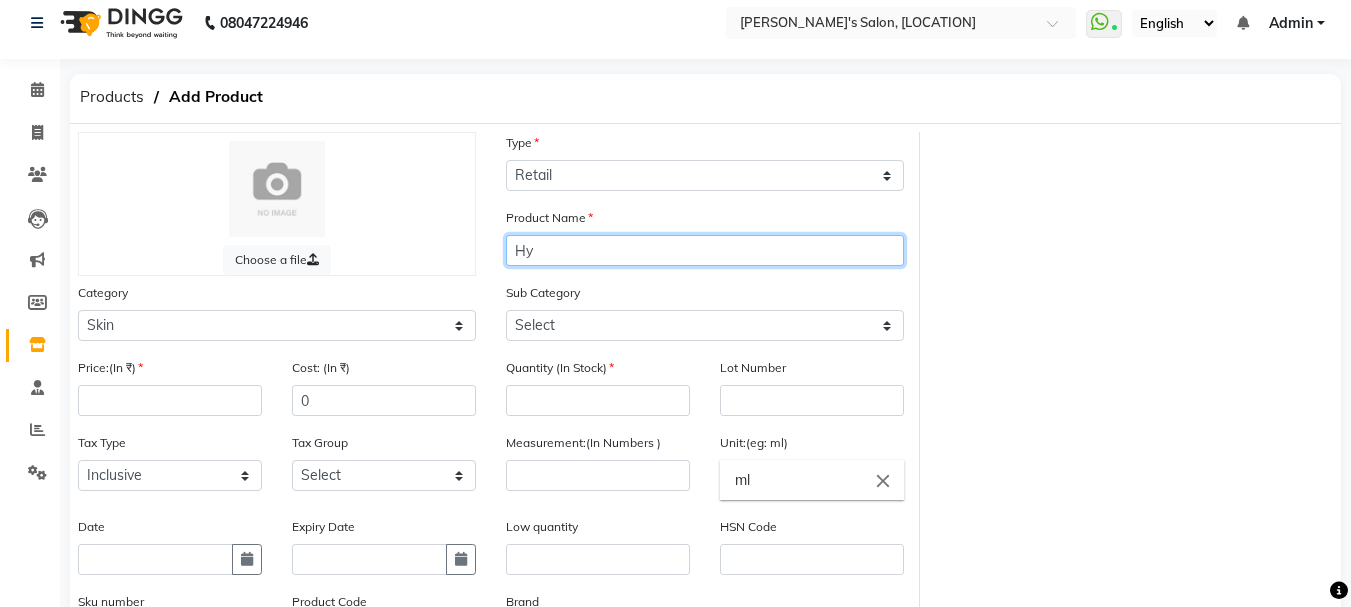 type on "H" 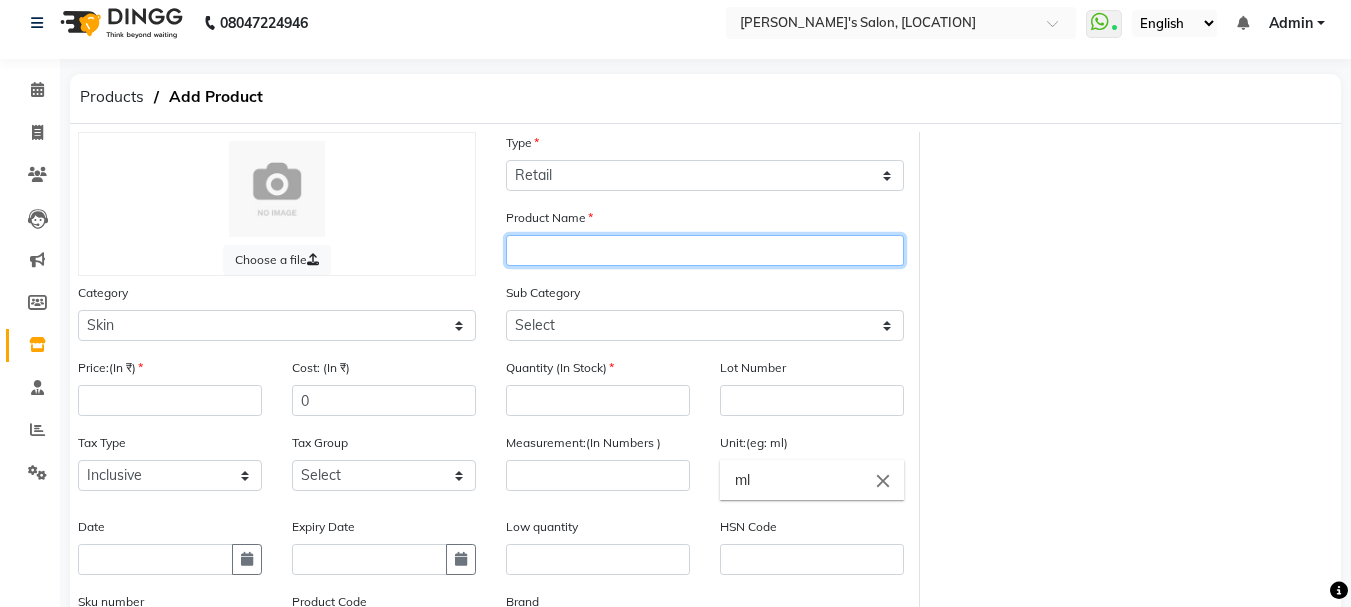 click 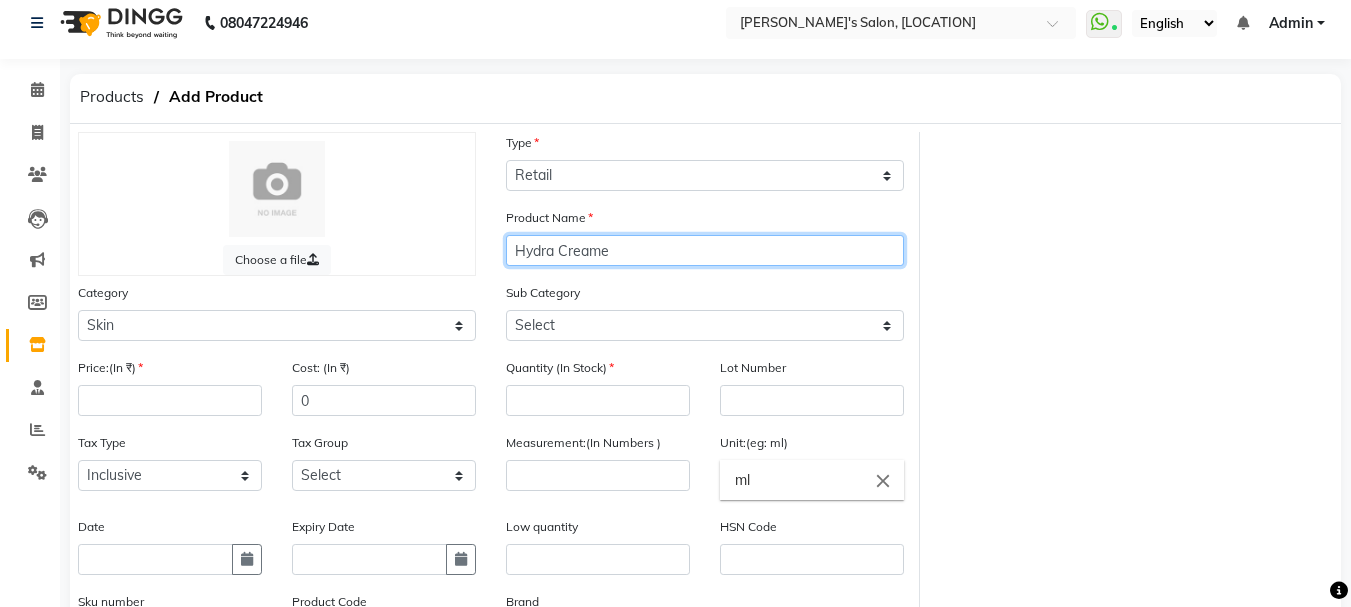 type on "Hydra Creame" 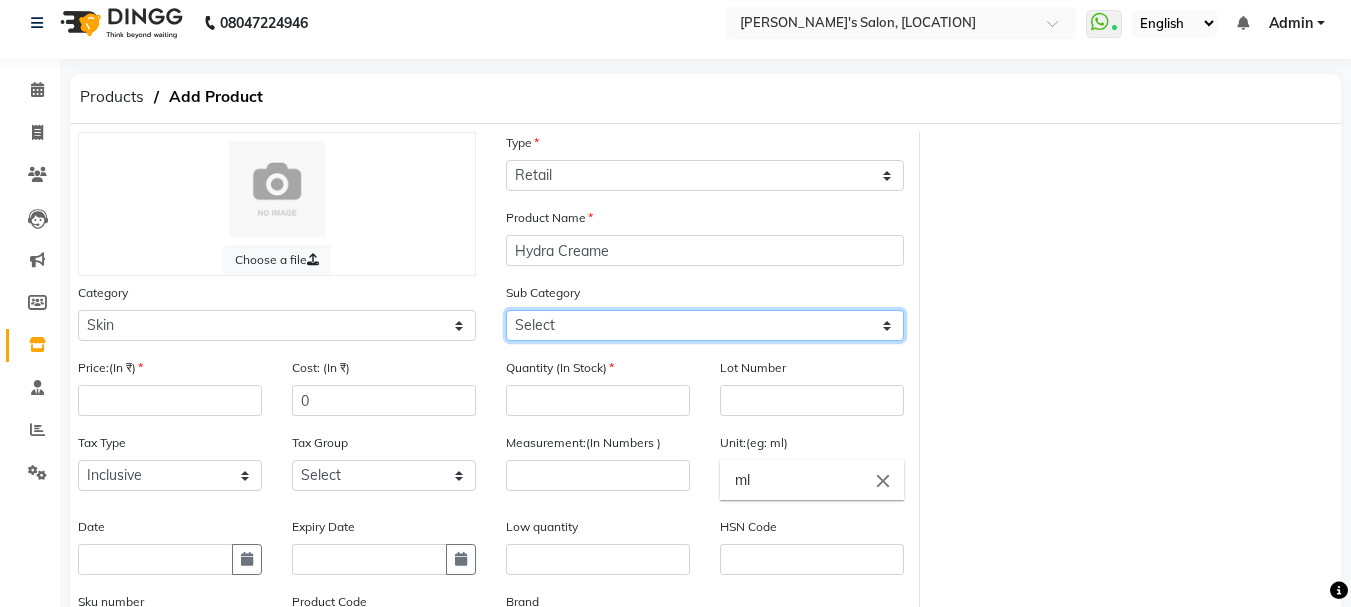 click on "Select Cleanser Facial Moisturiser Serum Toner Sun Care Masks Lip Care Eye Care Body Care Hand & Feet Kit & Combo Treatment Appliances Other Skin" 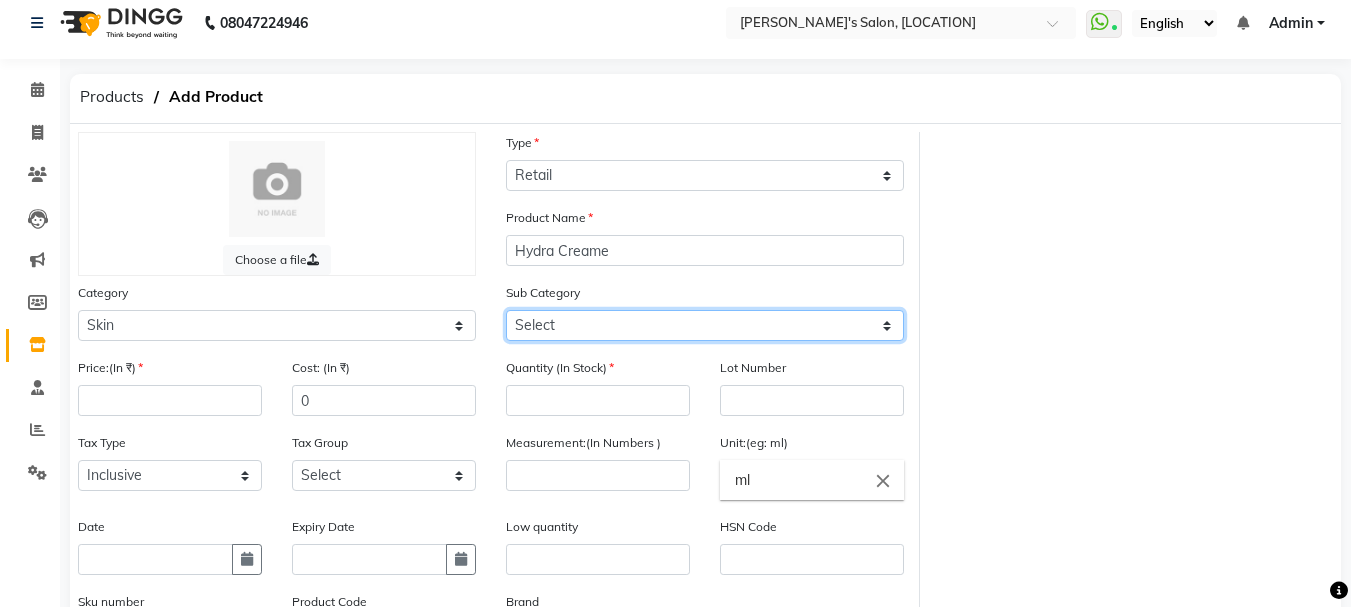 select on "1153" 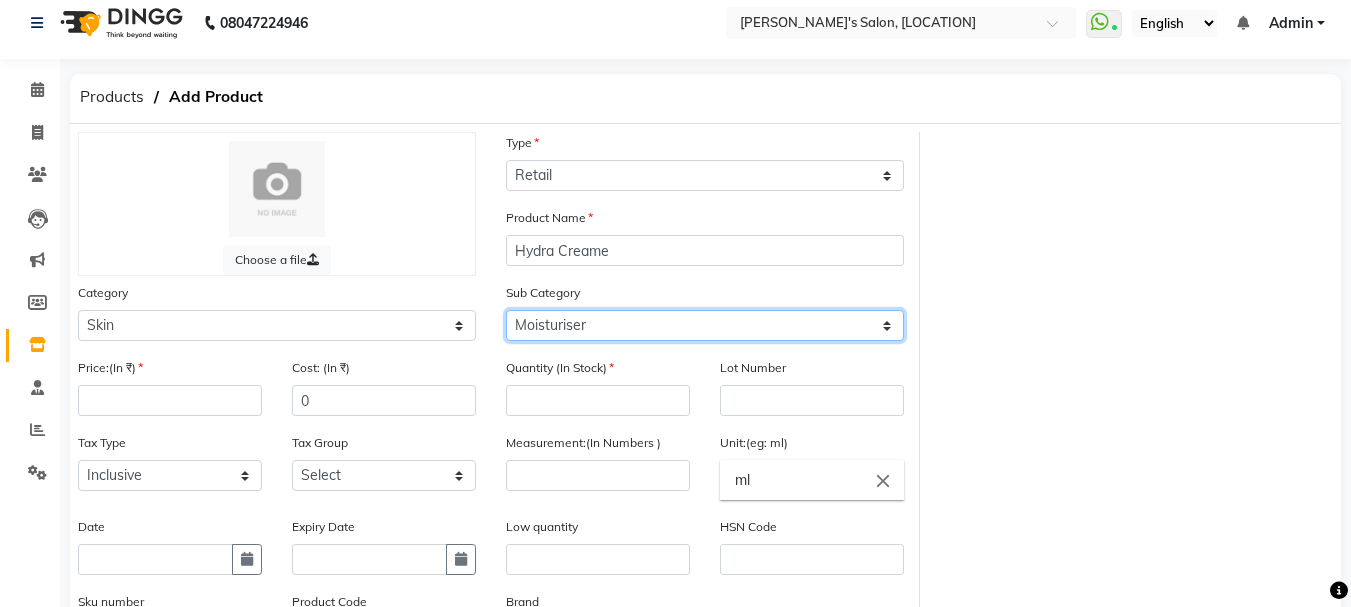 click on "Select Cleanser Facial Moisturiser Serum Toner Sun Care Masks Lip Care Eye Care Body Care Hand & Feet Kit & Combo Treatment Appliances Other Skin" 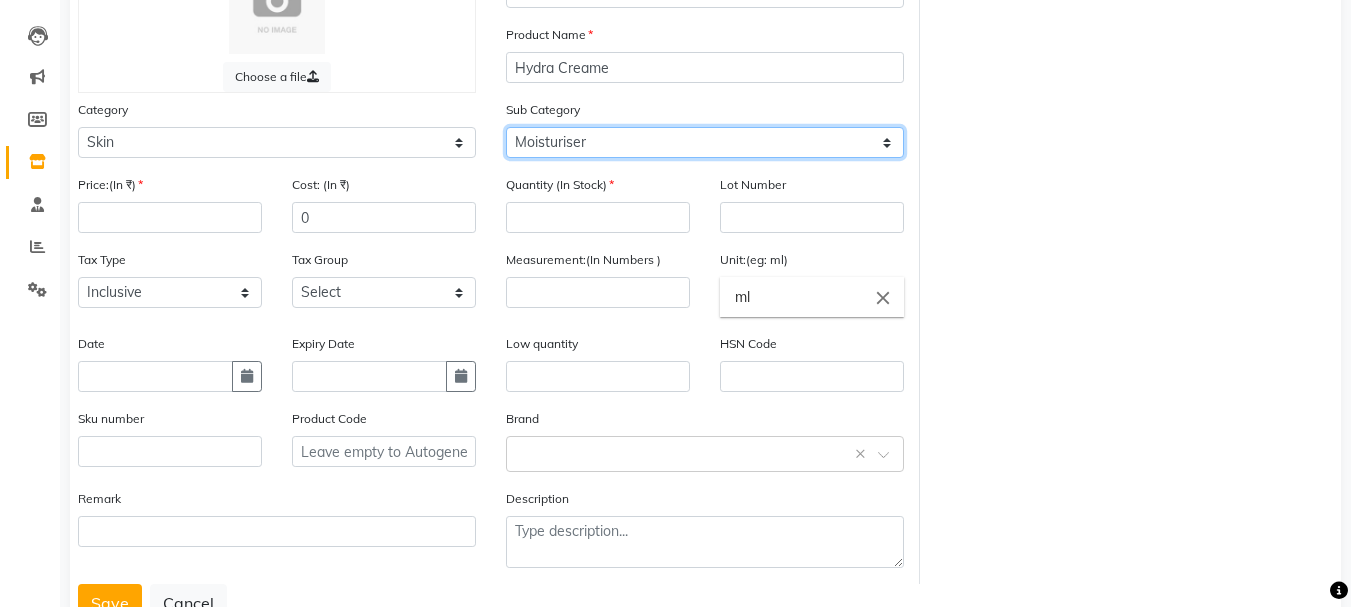 scroll, scrollTop: 213, scrollLeft: 0, axis: vertical 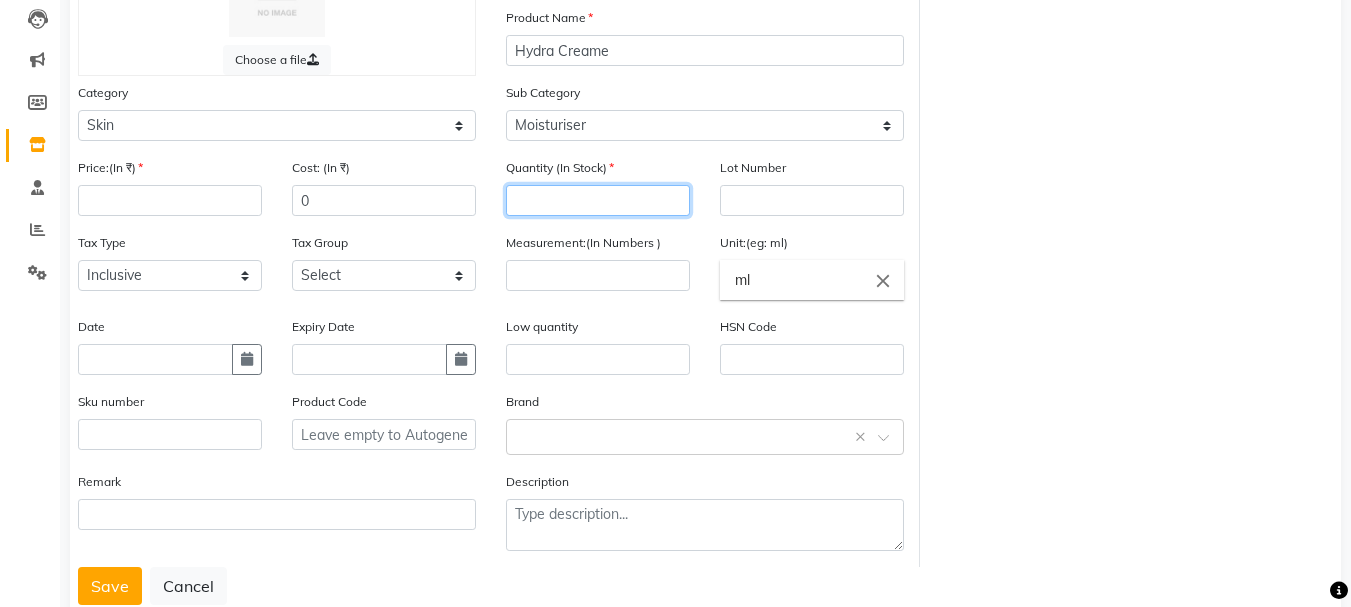 click 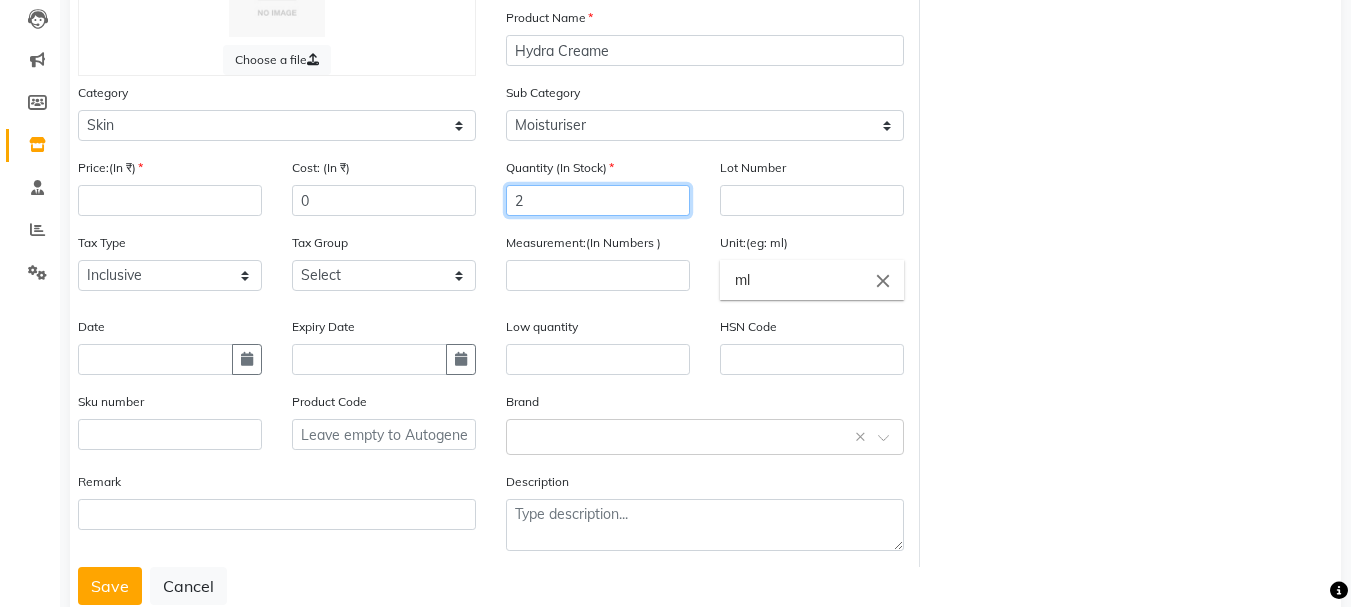 type on "2" 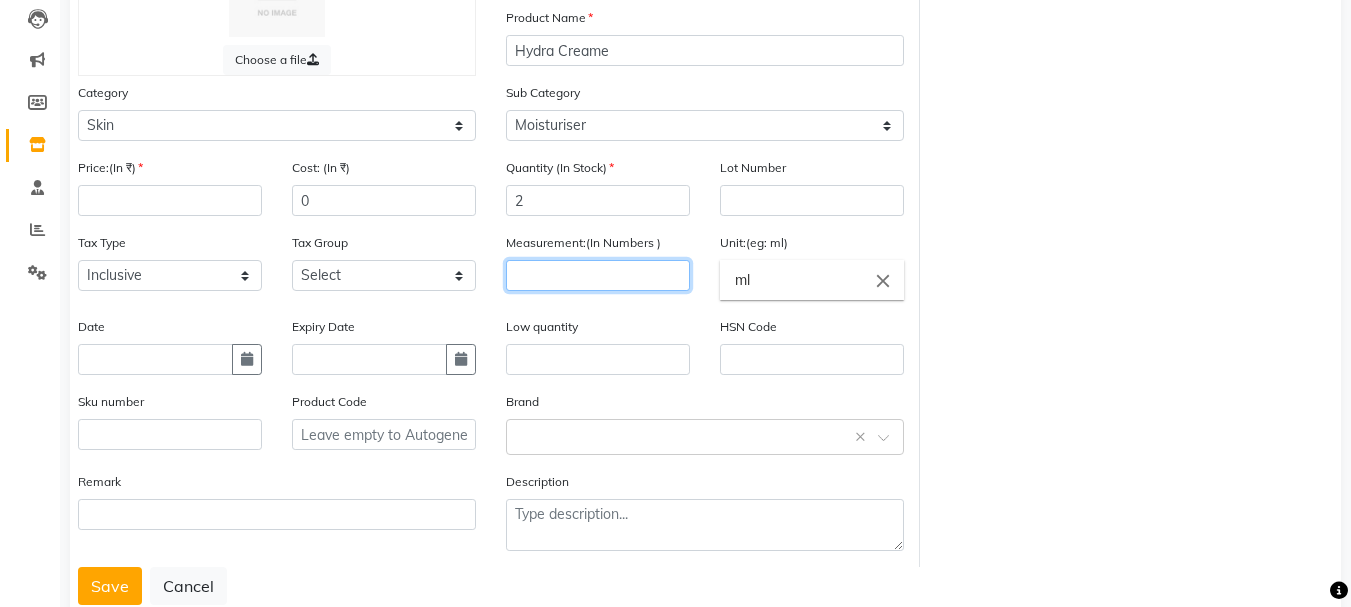 click 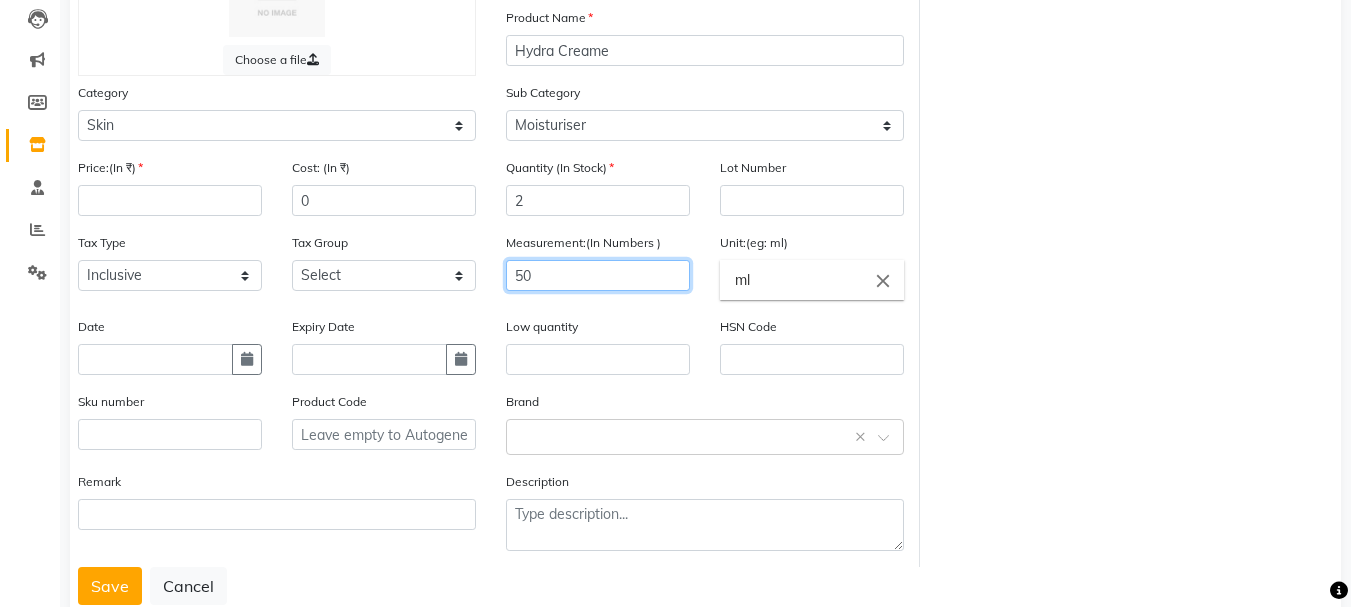 type on "50" 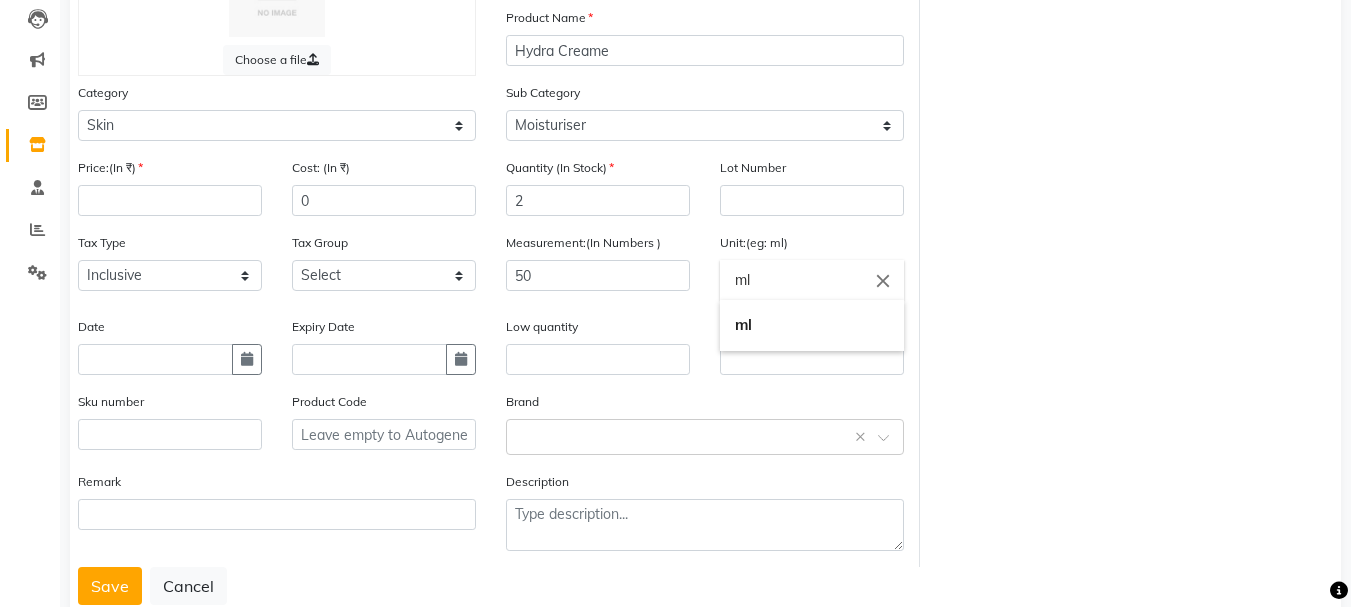 drag, startPoint x: 774, startPoint y: 295, endPoint x: 706, endPoint y: 278, distance: 70.0928 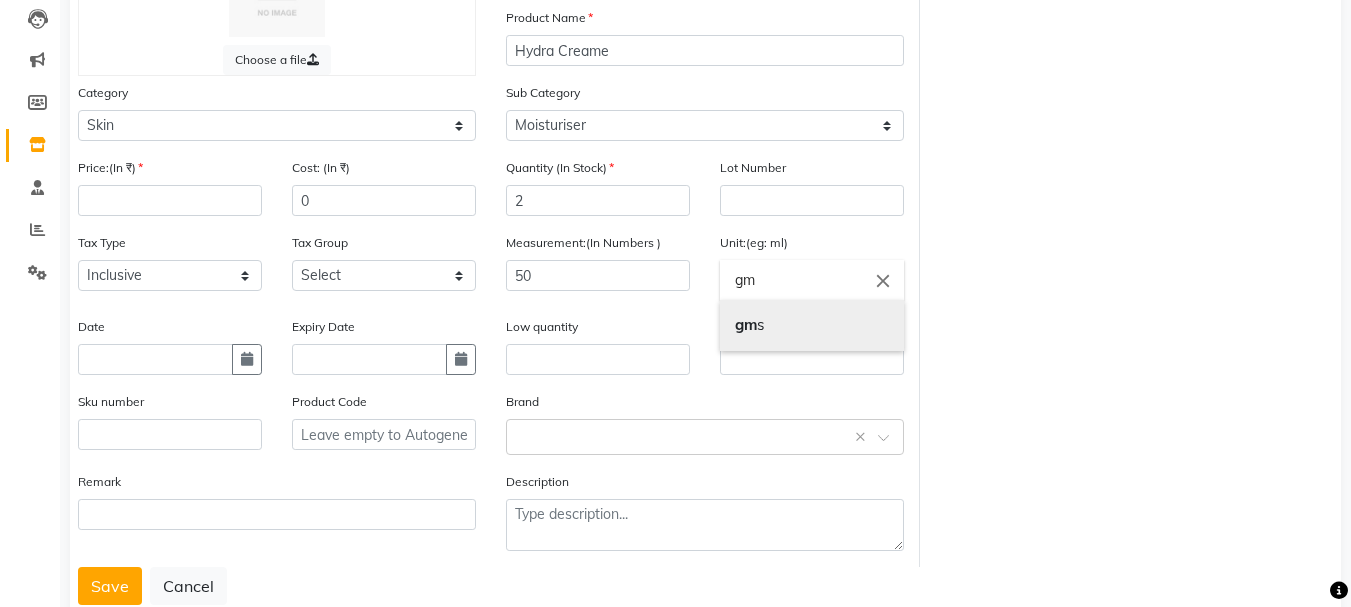 click on "gm s" at bounding box center [812, 325] 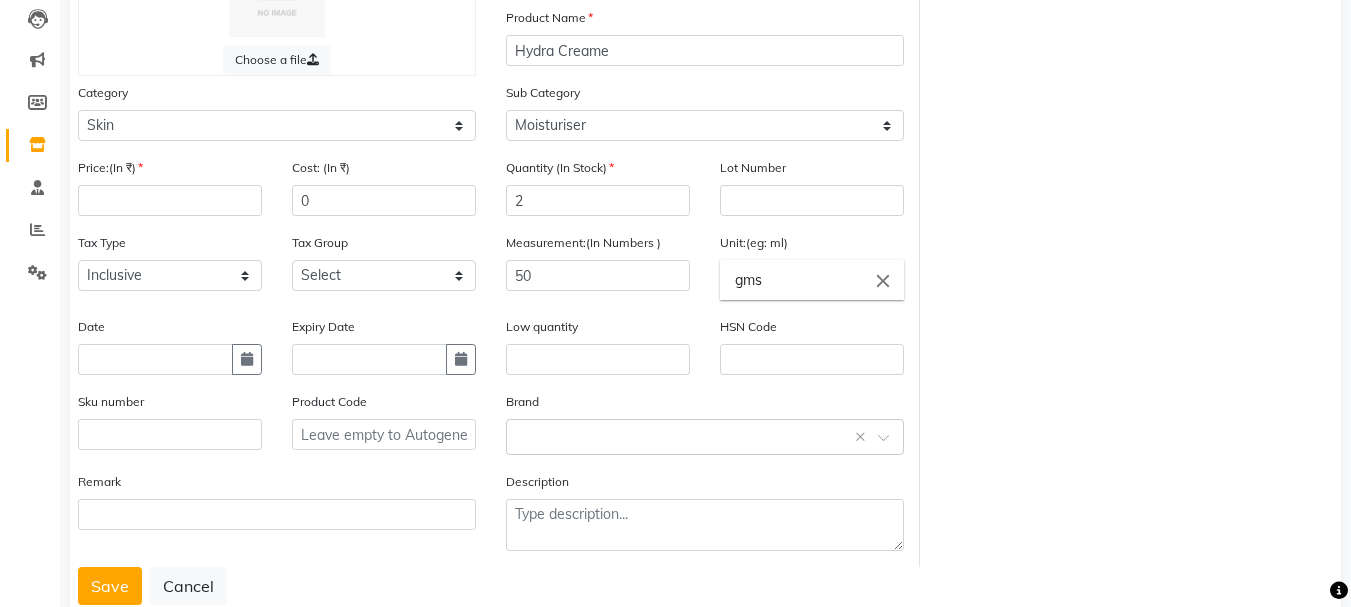 click on "Price:(In ₹)" 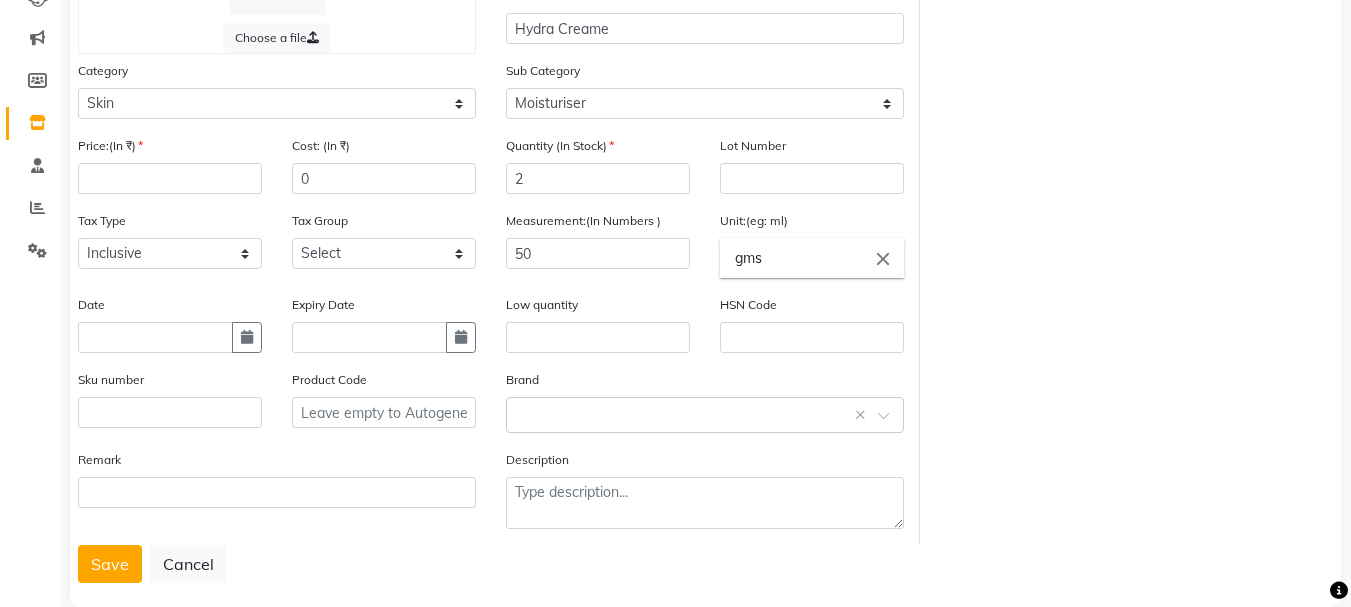 scroll, scrollTop: 269, scrollLeft: 0, axis: vertical 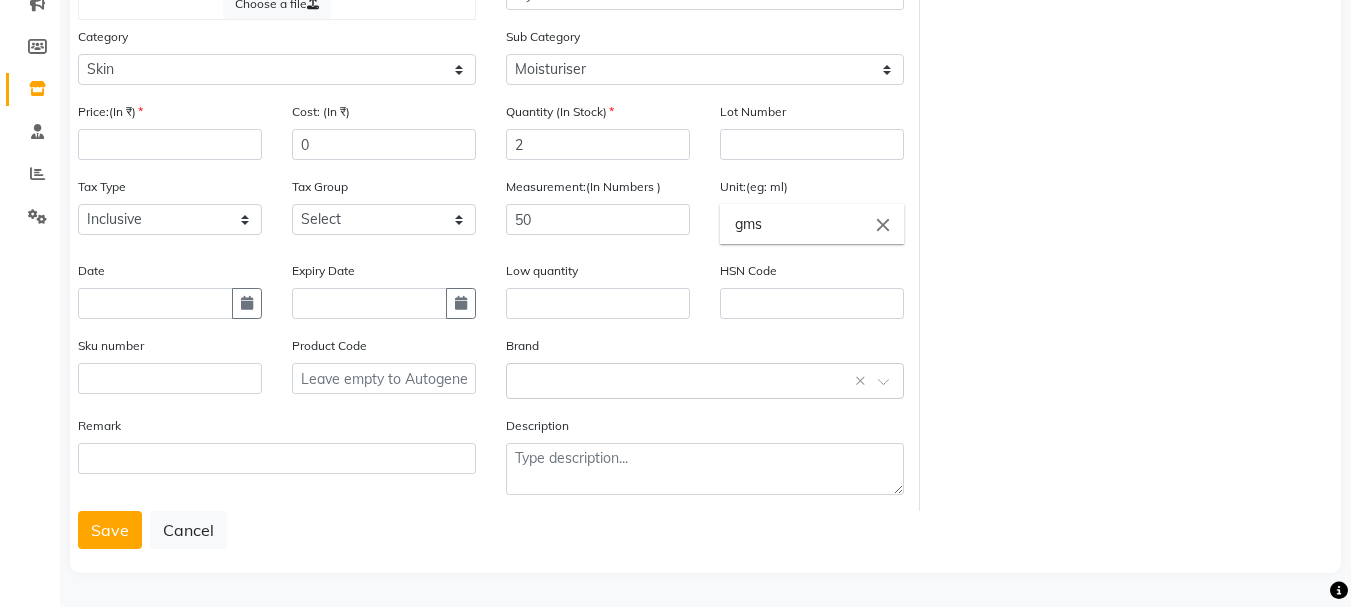 click on "Tax Type Select Inclusive Exclusive" 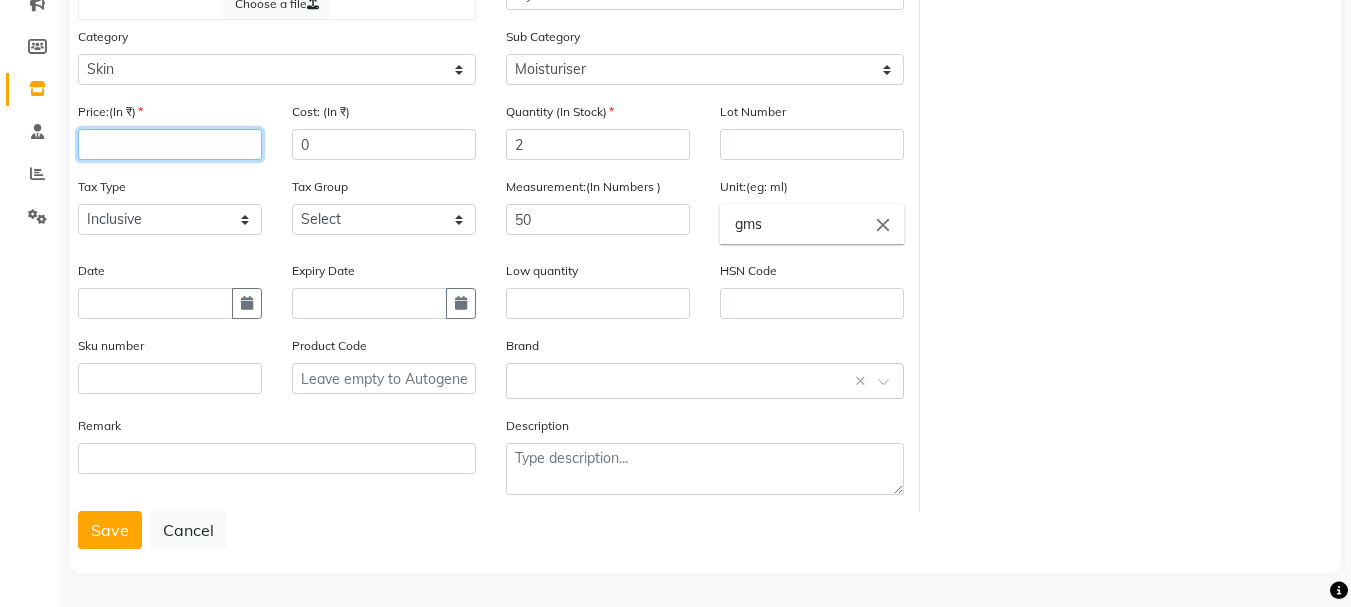 click 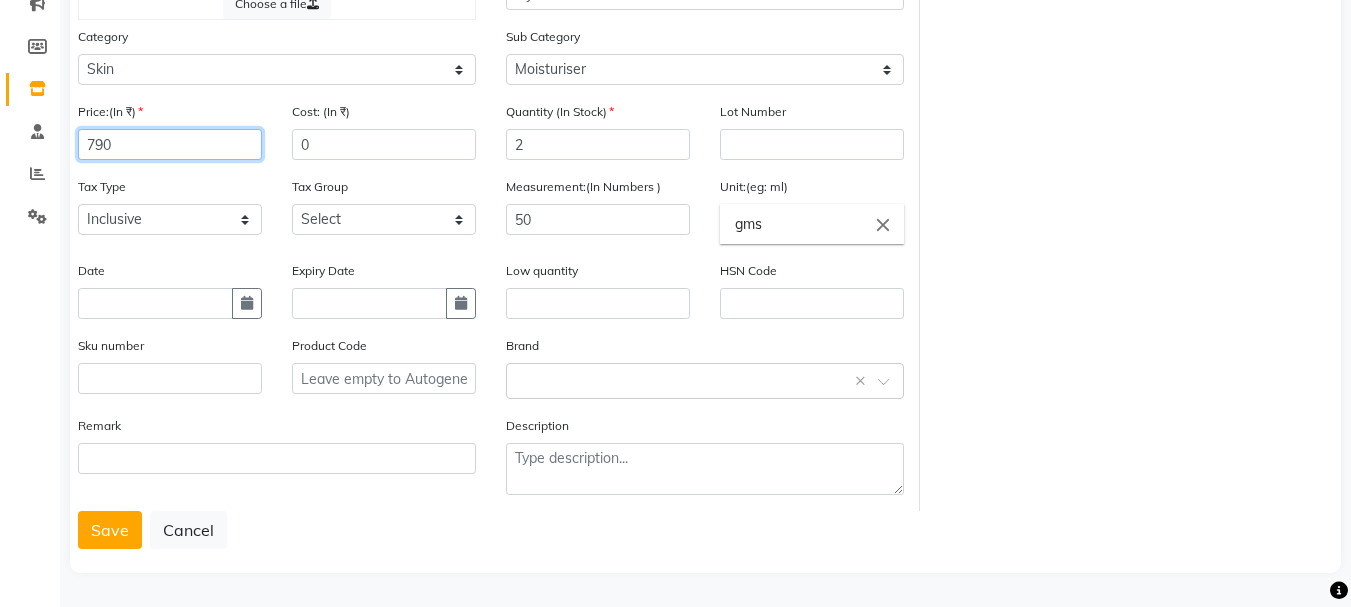 type on "790" 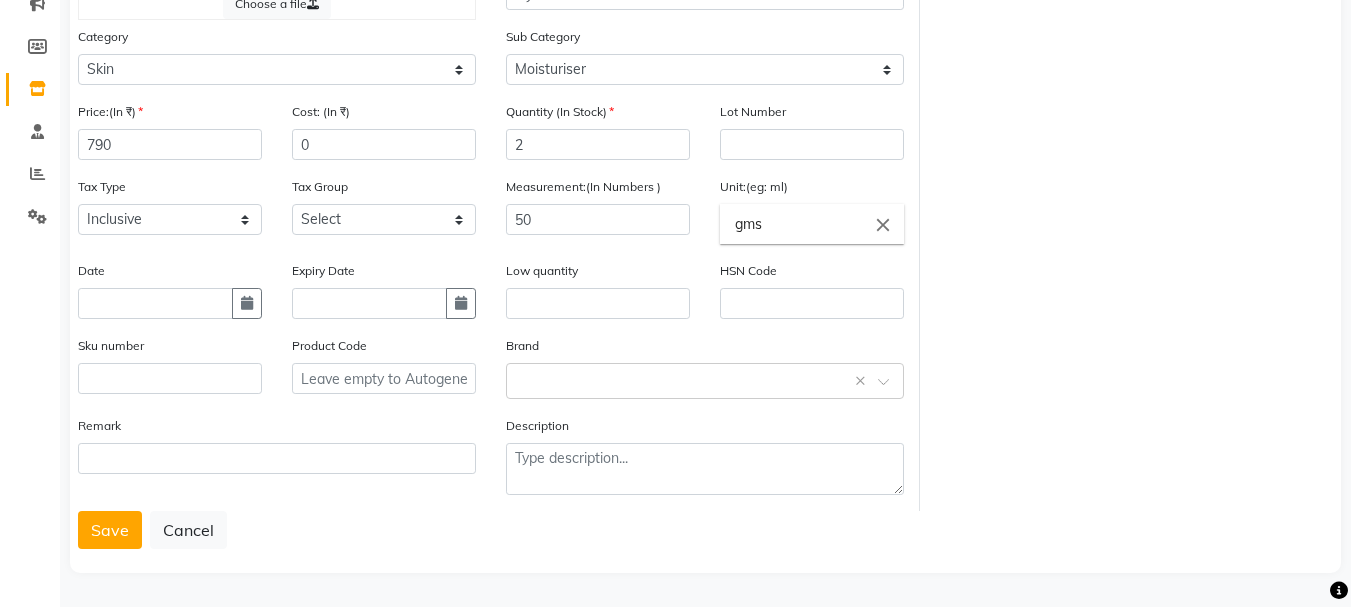 click on "Choose a file Type Select Type Both Retail Consumable Product Name Hydra Creame Category Select Hair Skin Makeup Personal Care Appliances Beard Waxing Disposable Threading Hands and Feet Beauty Planet Botox Cadiveu Casmara Cheryls Loreal Olaplex Other Sub Category Select Cleanser Facial Moisturiser Serum Toner Sun Care Masks Lip Care Eye Care Body Care Hand & Feet Kit & Combo Treatment Appliances Other Skin Price:(In ₹) 790 Cost: (In ₹) 0 Quantity (In Stock) 2 Lot Number Tax Type Select Inclusive Exclusive Tax Group Select GST Measurement:(In Numbers ) 50 Unit:(eg: ml) gms close Date Expiry Date Low quantity HSN Code Sku number Product Code Brand Select brand or add custom brand    × Remark Description" 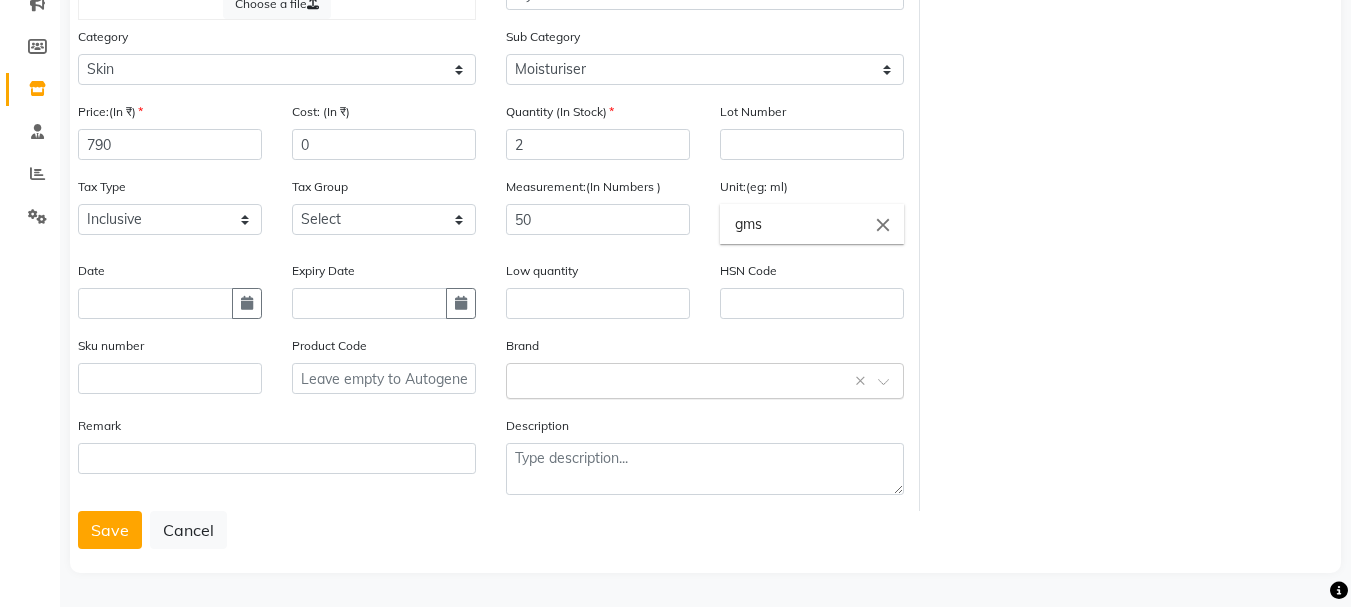 click on "Select brand or add custom brand    ×" 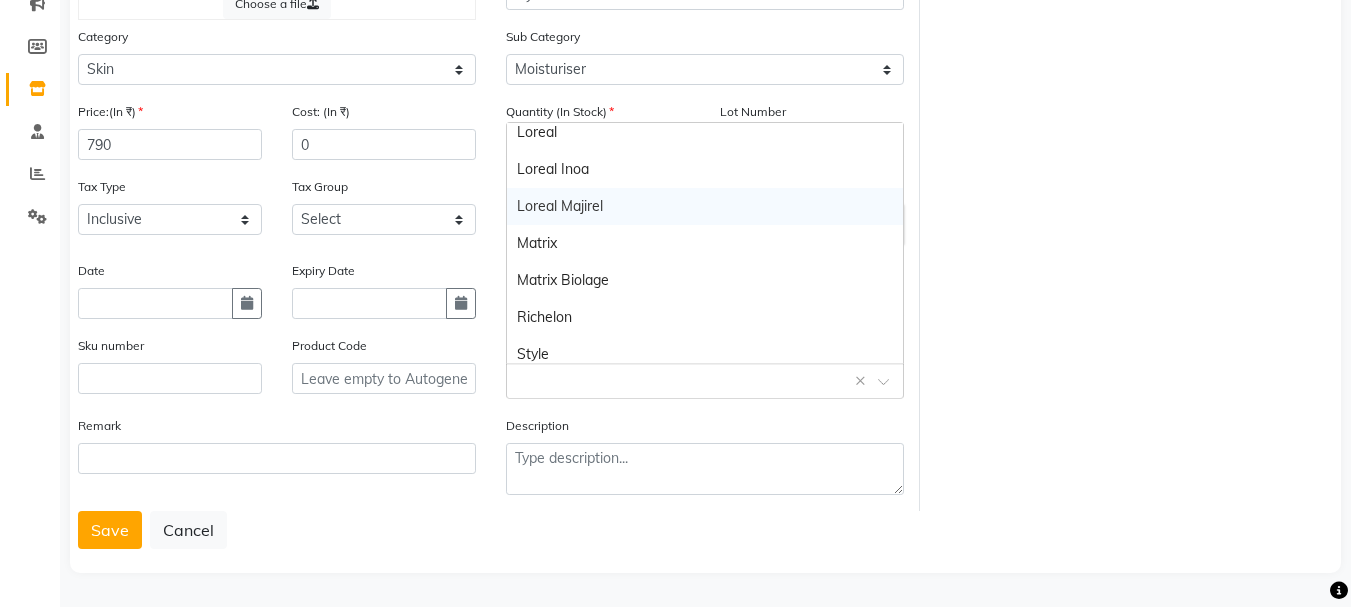 scroll, scrollTop: 389, scrollLeft: 0, axis: vertical 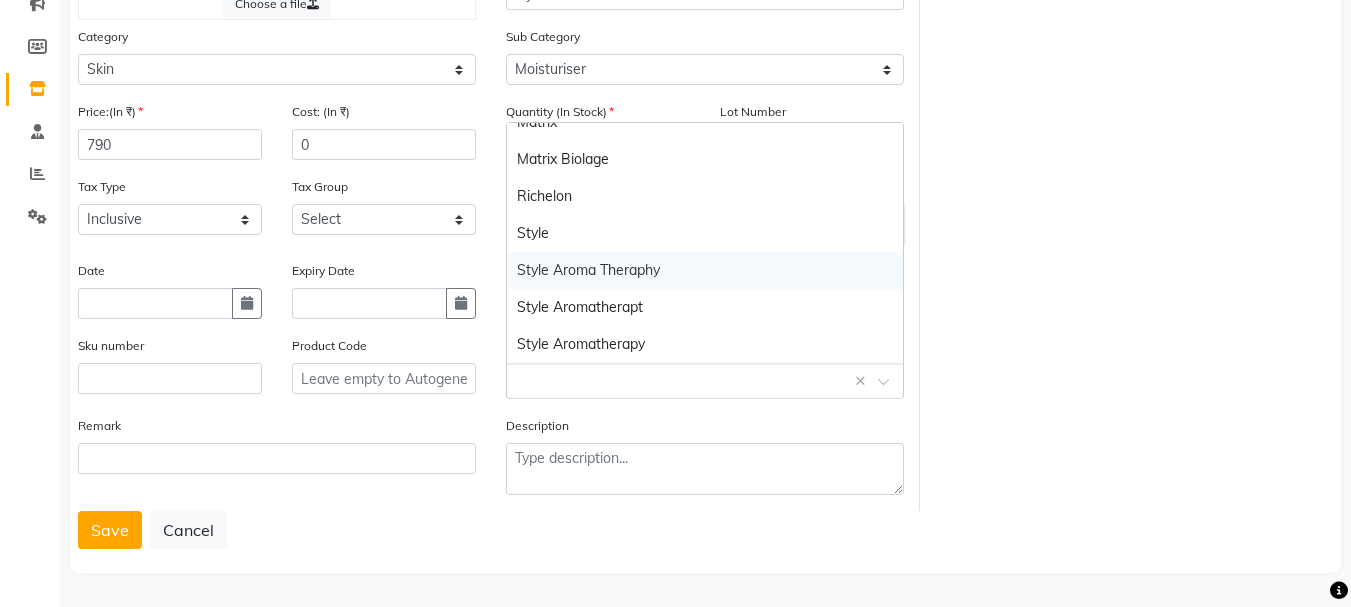 click on "Choose a file Type Select Type Both Retail Consumable Product Name Hydra Creame Category Select Hair Skin Makeup Personal Care Appliances Beard Waxing Disposable Threading Hands and Feet Beauty Planet Botox Cadiveu Casmara Cheryls Loreal Olaplex Other Sub Category Select Cleanser Facial Moisturiser Serum Toner Sun Care Masks Lip Care Eye Care Body Care Hand & Feet Kit & Combo Treatment Appliances Other Skin Price:(In ₹) 790 Cost: (In ₹) 0 Quantity (In Stock) 2 Lot Number Tax Type Select Inclusive Exclusive Tax Group Select GST Measurement:(In Numbers ) 50 Unit:(eg: ml) gms close Date Expiry Date Low quantity HSN Code Sku number Product Code Brand Select brand or add custom brand    × Remark Description" 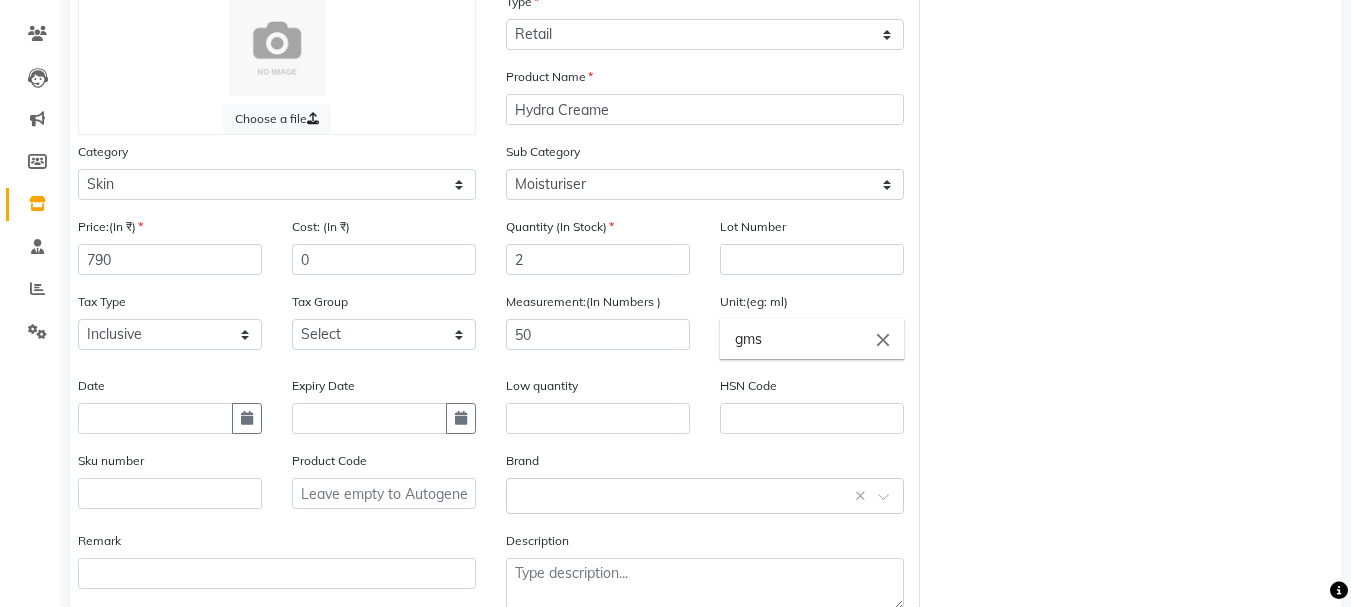 scroll, scrollTop: 200, scrollLeft: 0, axis: vertical 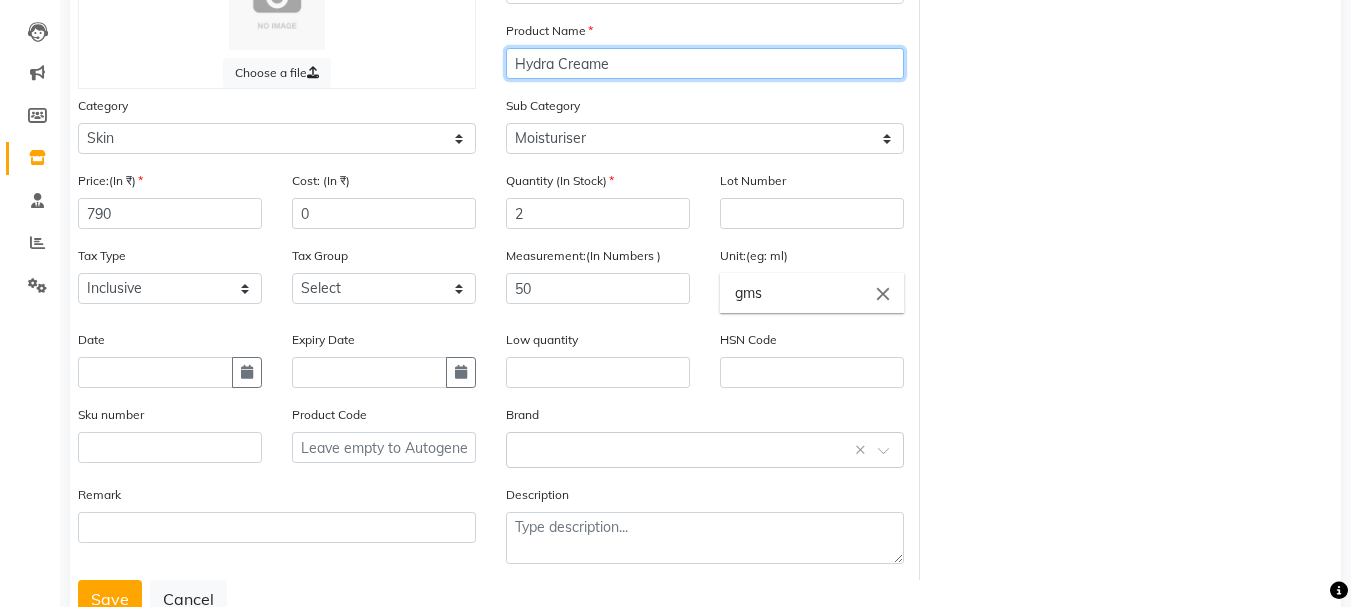 click on "Hydra Creame" 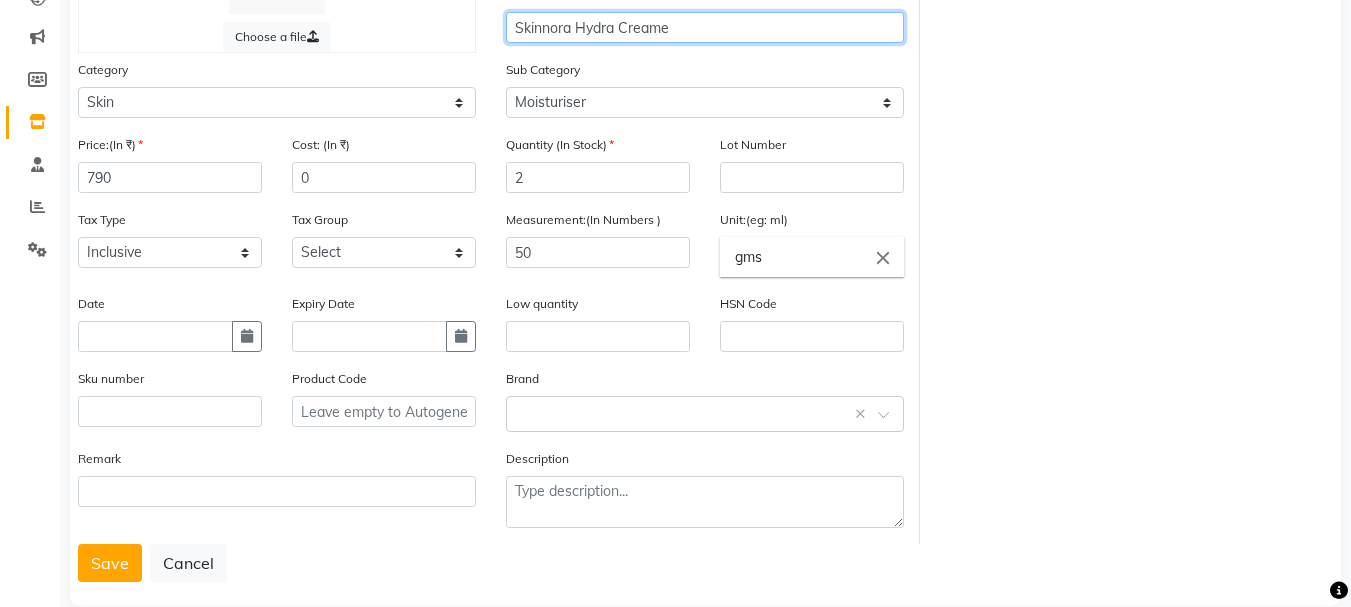 scroll, scrollTop: 269, scrollLeft: 0, axis: vertical 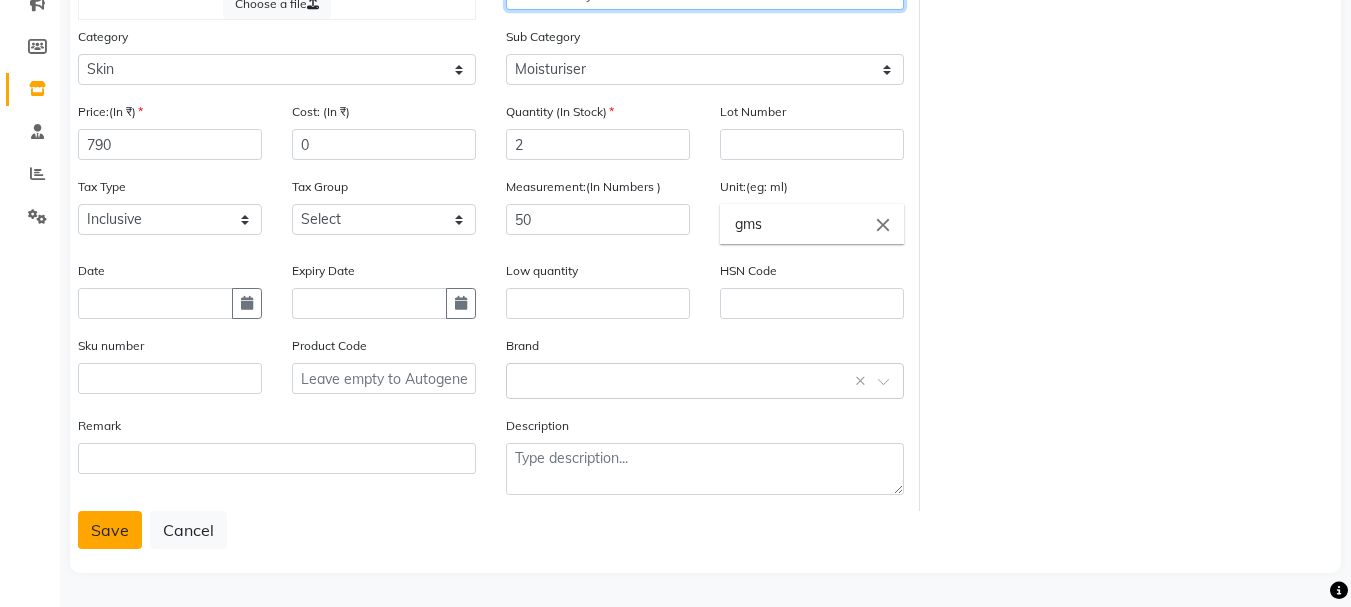 type on "Skinnora Hydra Creame" 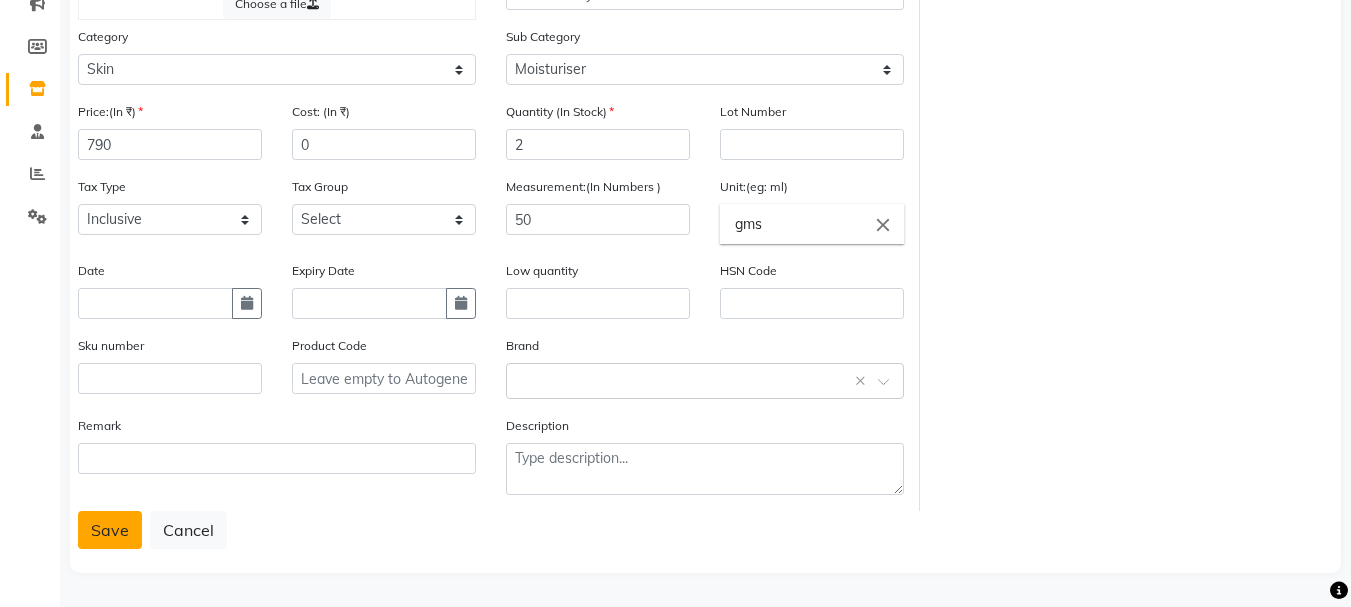 click on "Save" 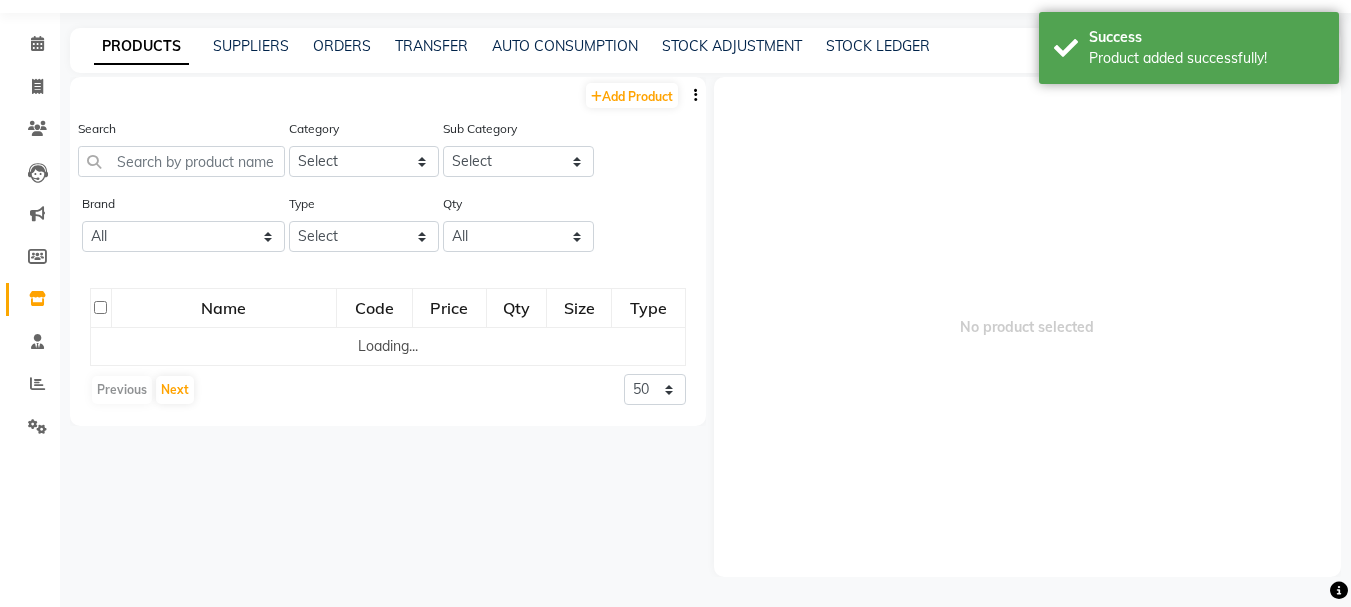 scroll, scrollTop: 13, scrollLeft: 0, axis: vertical 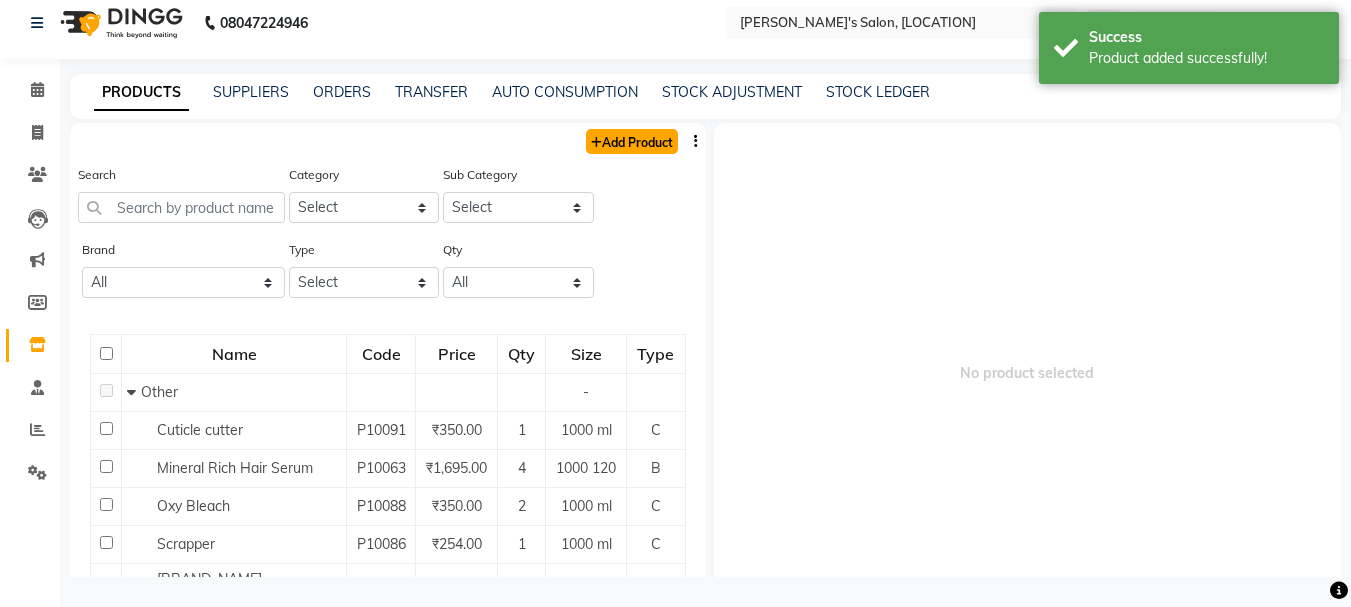 click on "Add Product" 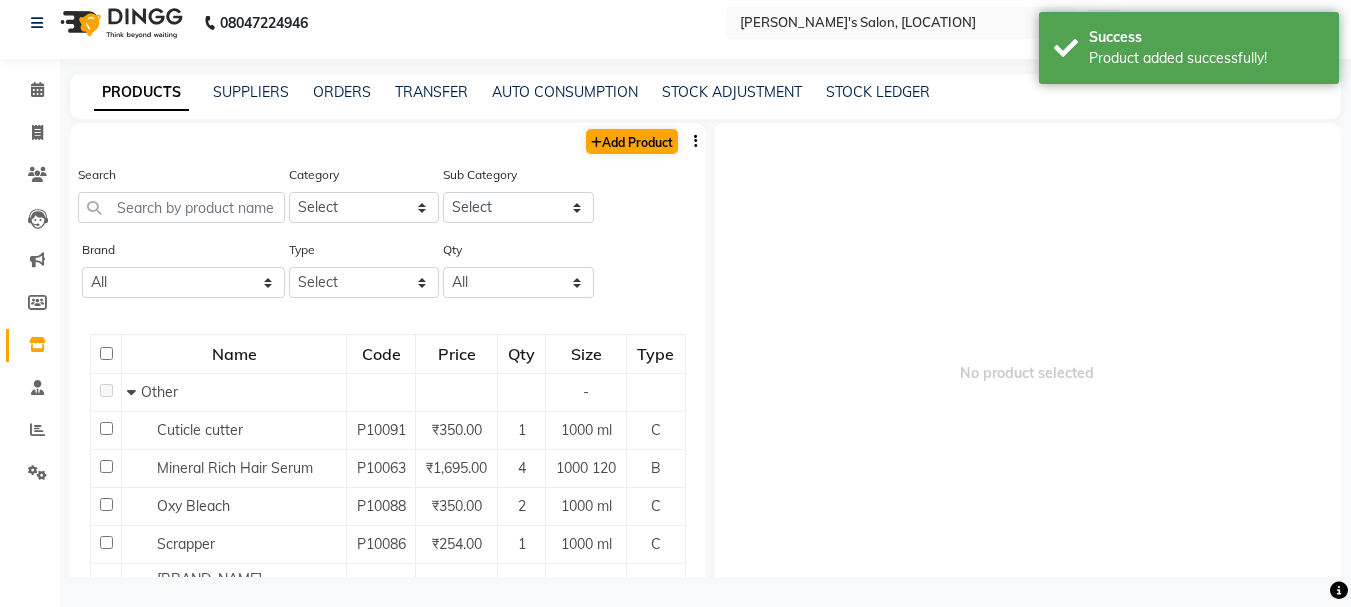 select on "true" 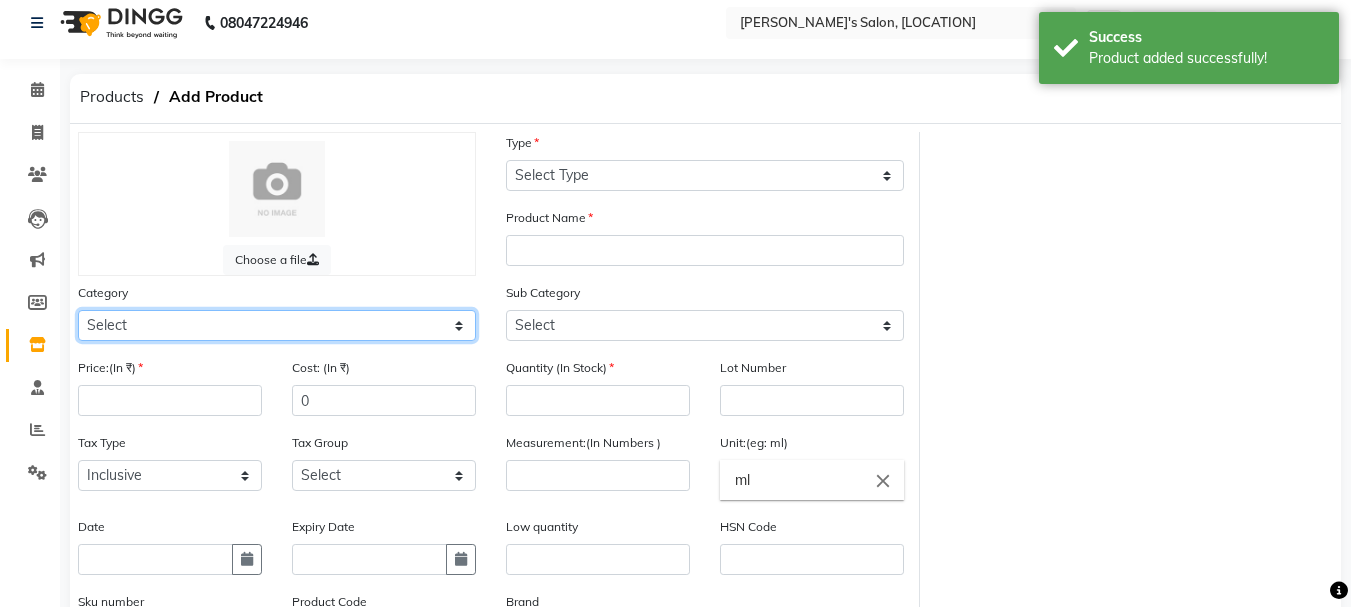 drag, startPoint x: 223, startPoint y: 323, endPoint x: 208, endPoint y: 316, distance: 16.552946 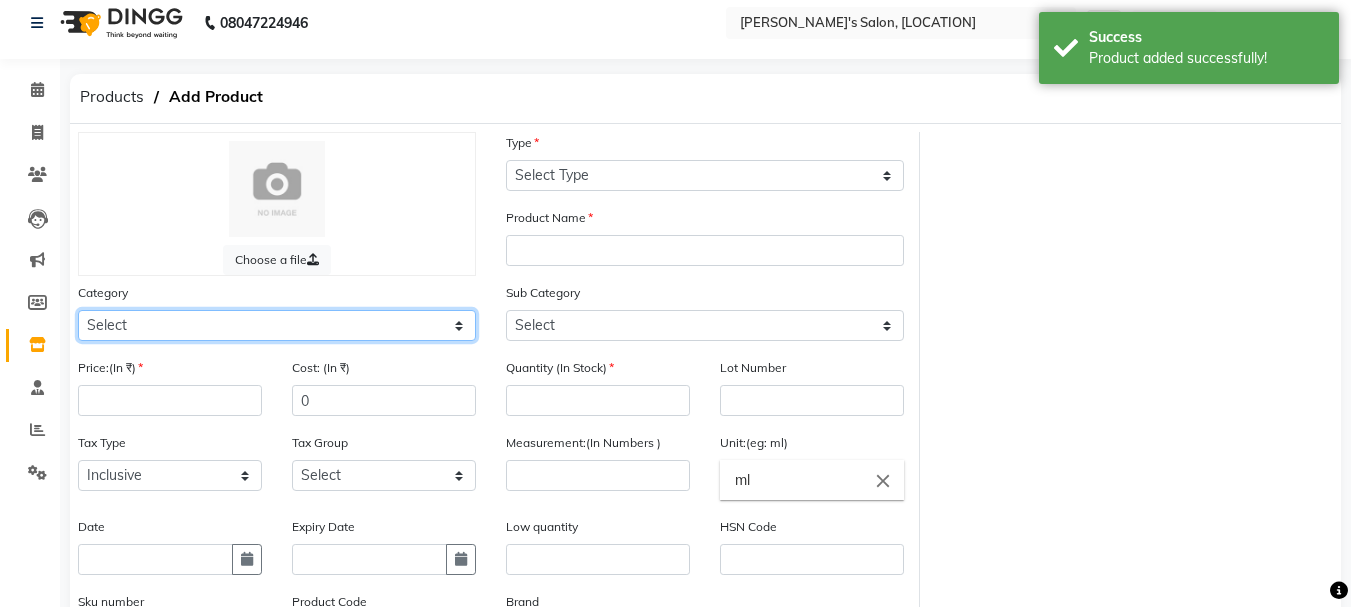 select on "1150" 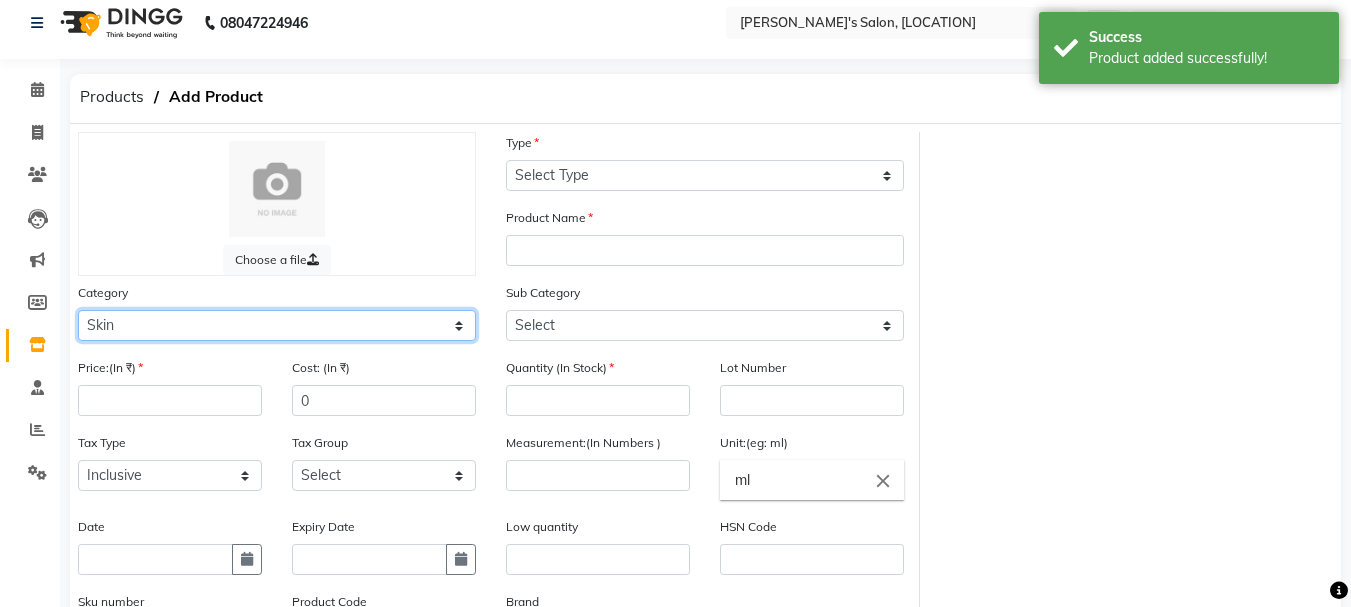click on "Select Hair Skin Makeup Personal Care Appliances Beard Waxing Disposable Threading Hands and Feet Beauty Planet Botox Cadiveu Casmara Cheryls Loreal Olaplex Other" 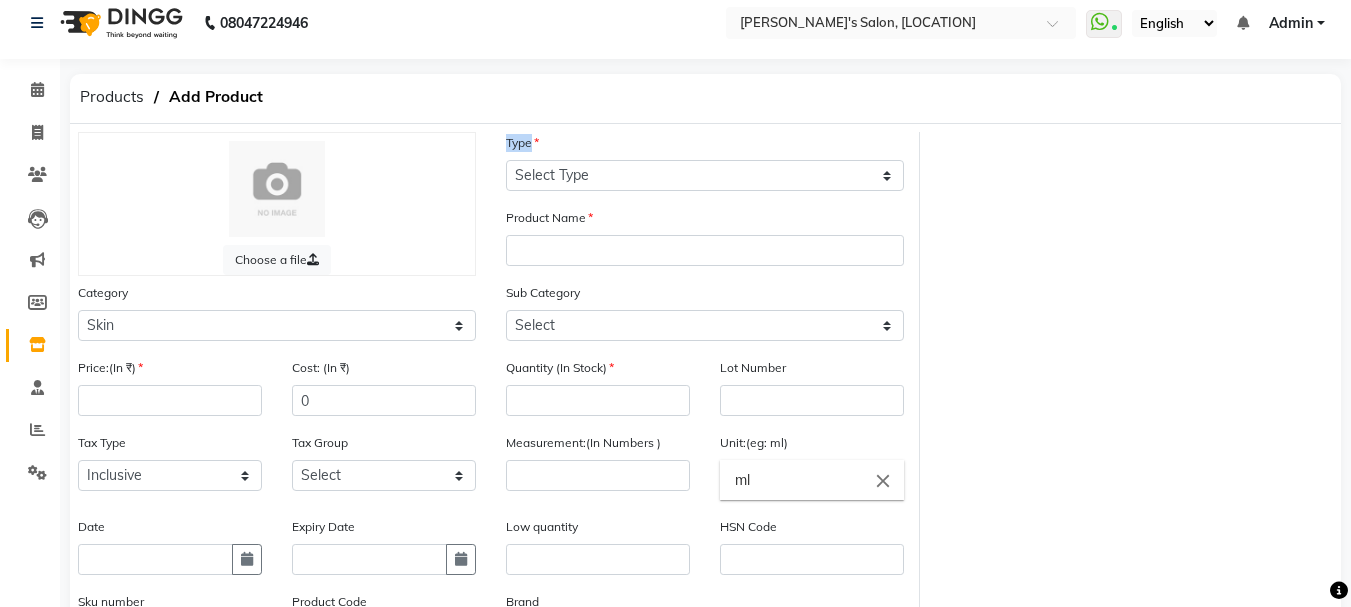 click on "Type Select Type Both Retail Consumable" 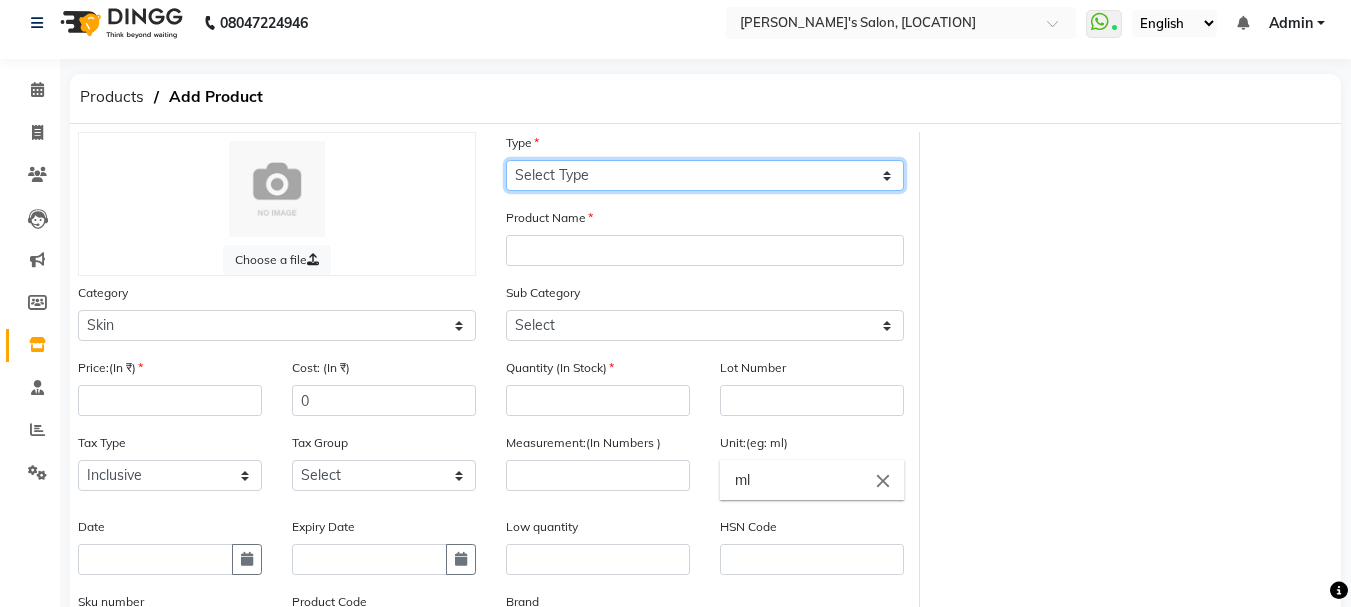 click on "Select Type Both Retail Consumable" 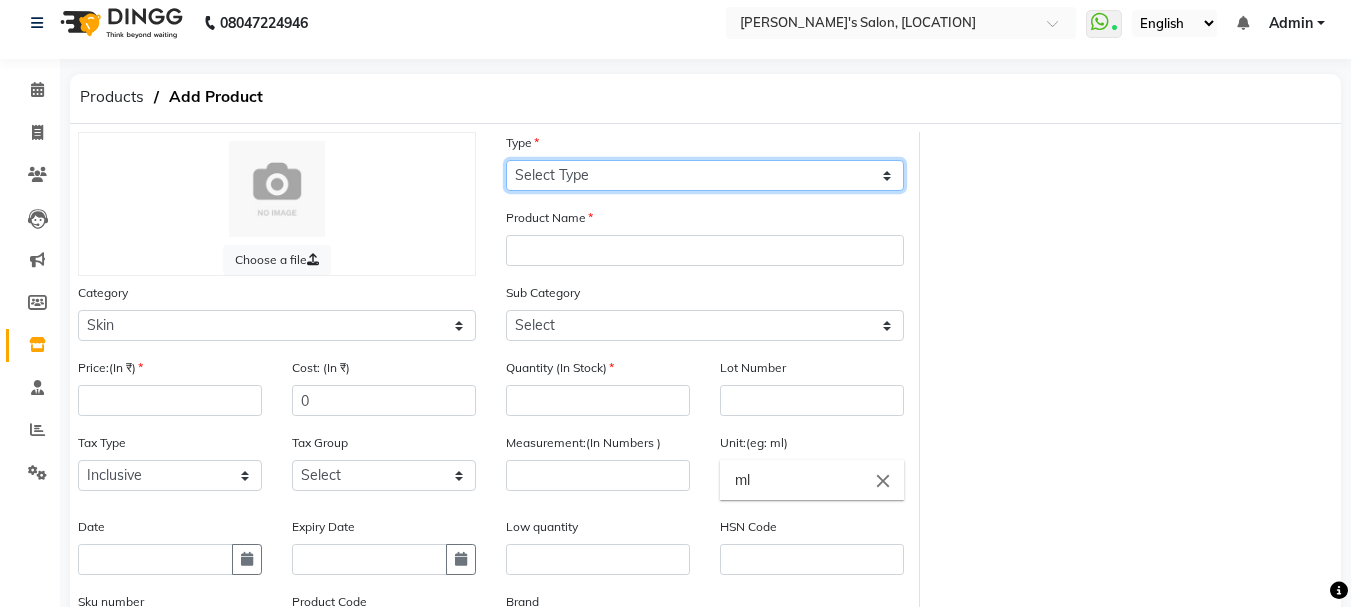 select on "R" 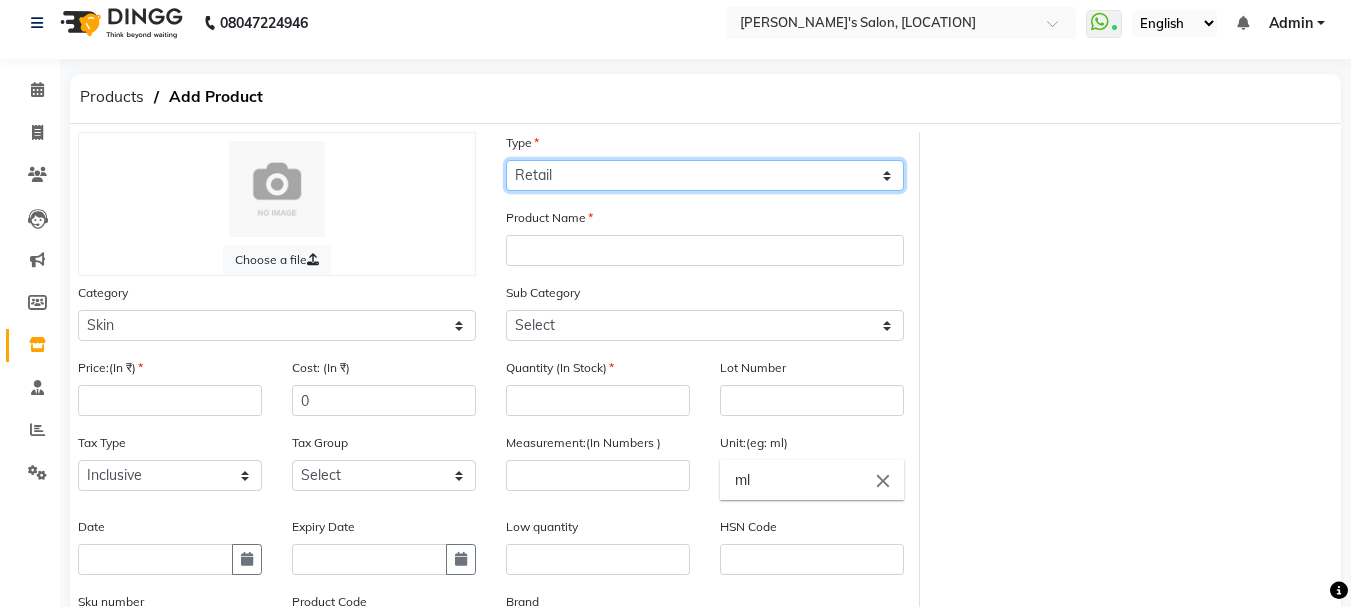 click on "Select Type Both Retail Consumable" 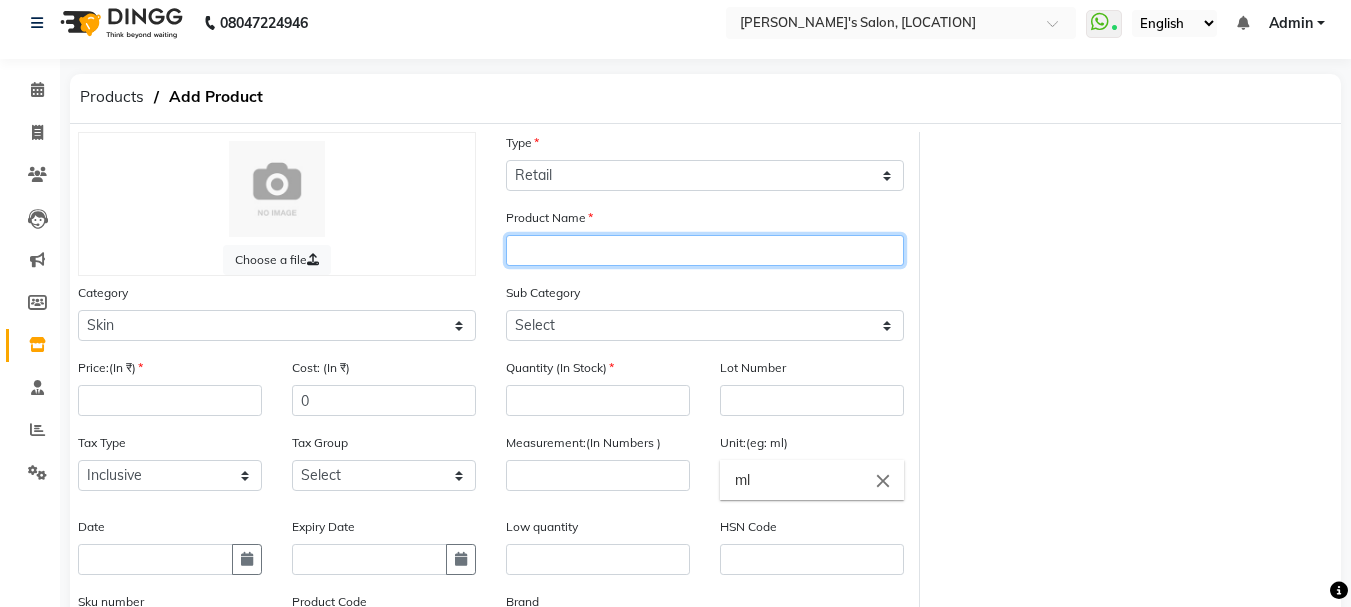 click 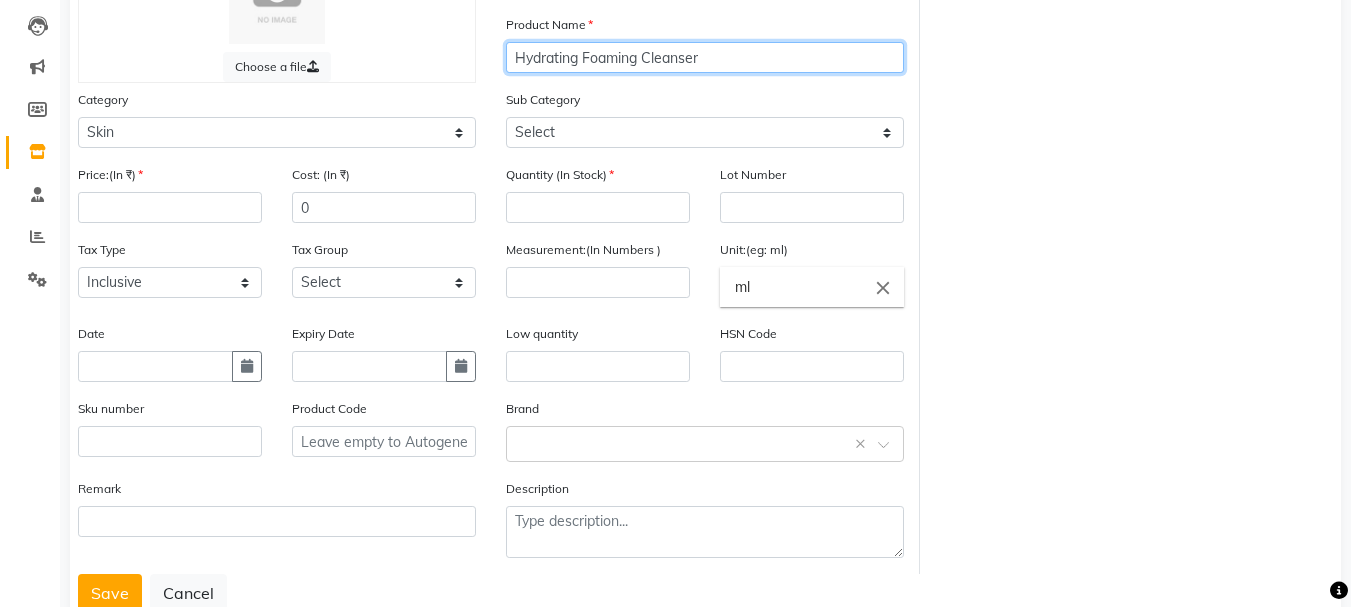 scroll, scrollTop: 213, scrollLeft: 0, axis: vertical 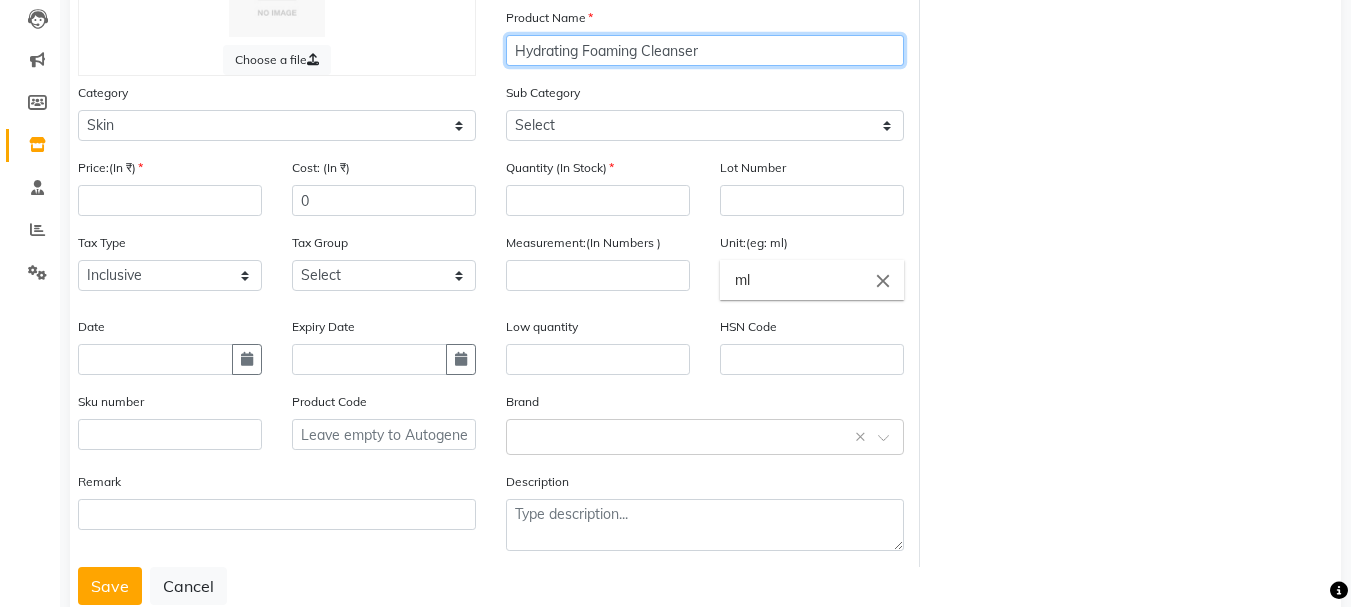 type on "Hydrating Foaming Cleanser" 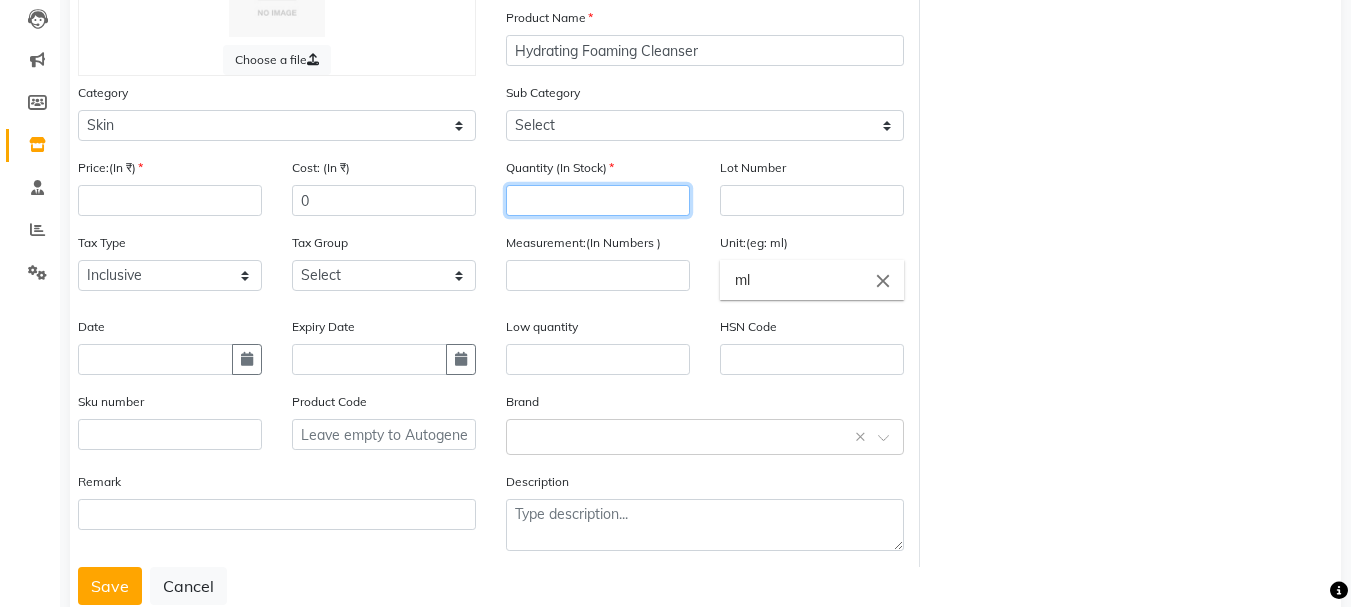 click 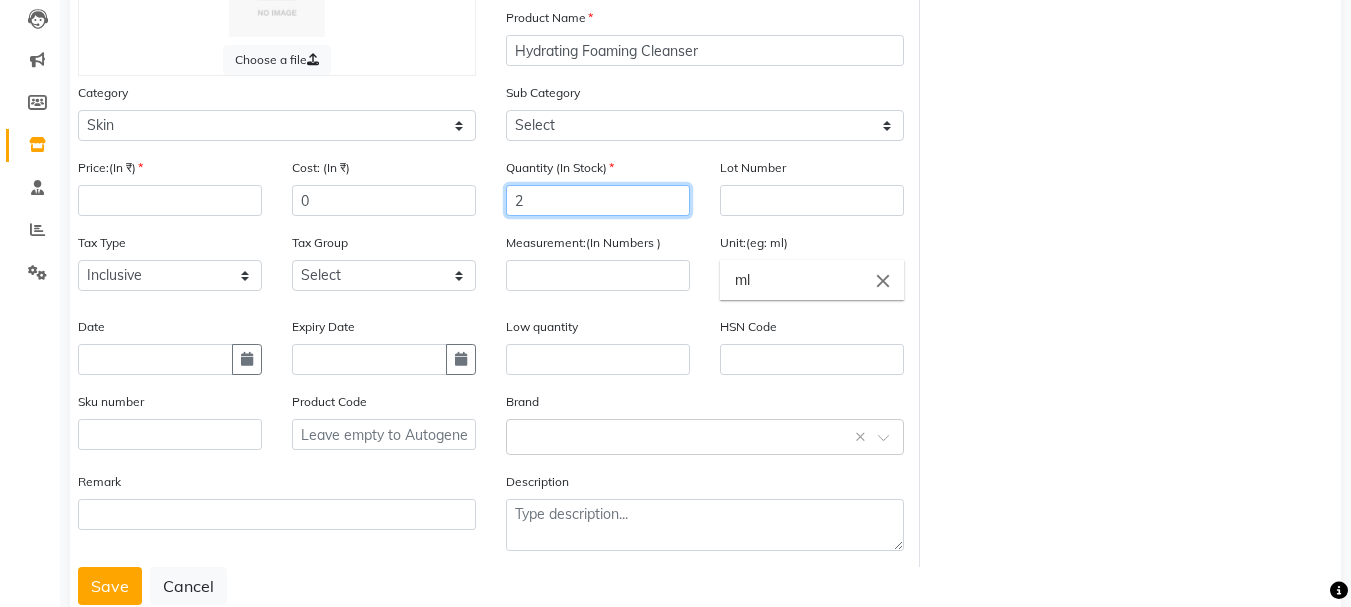 type on "2" 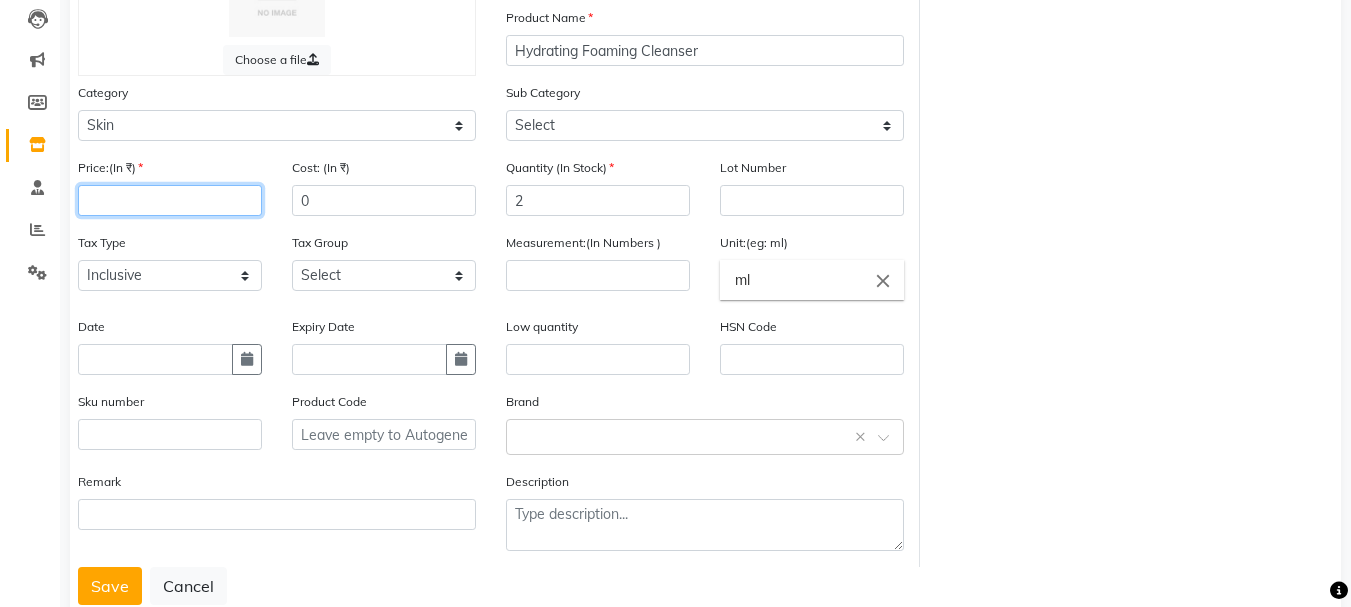 click 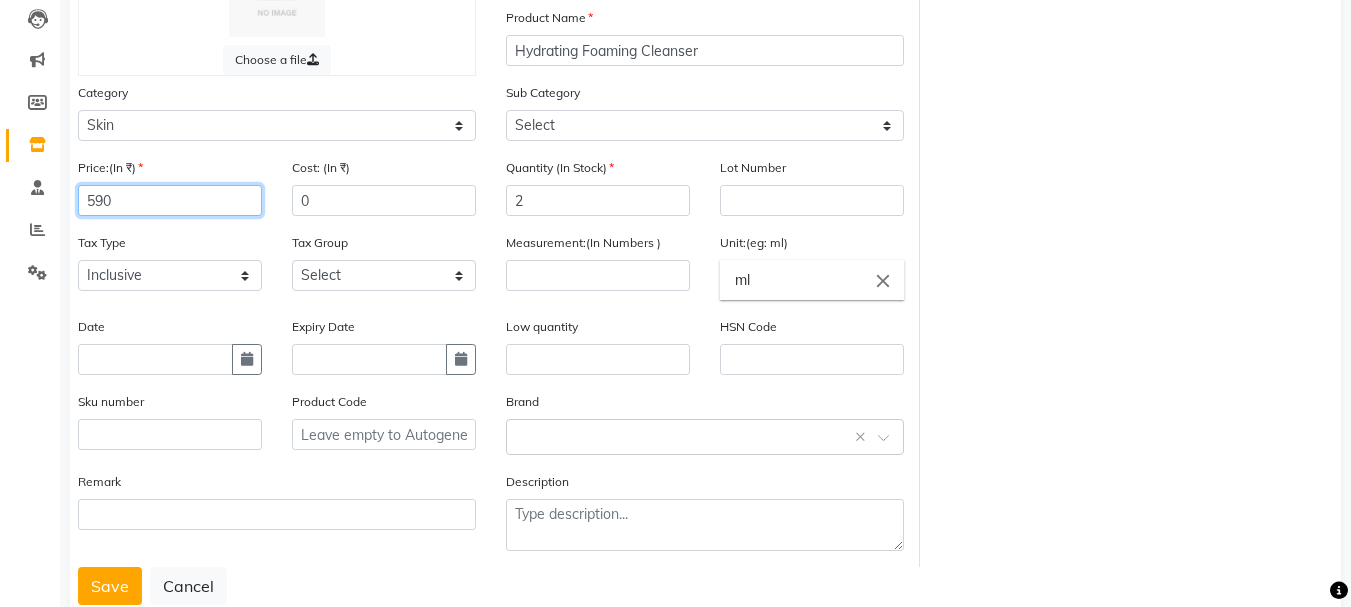 type on "590" 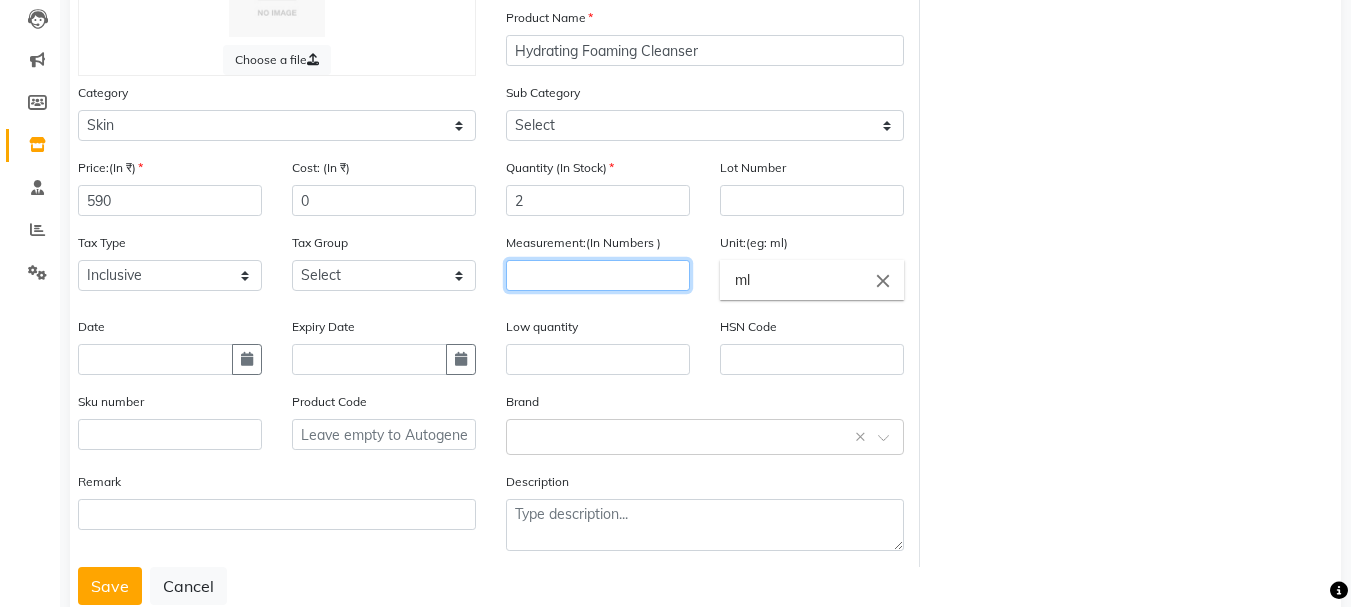 click 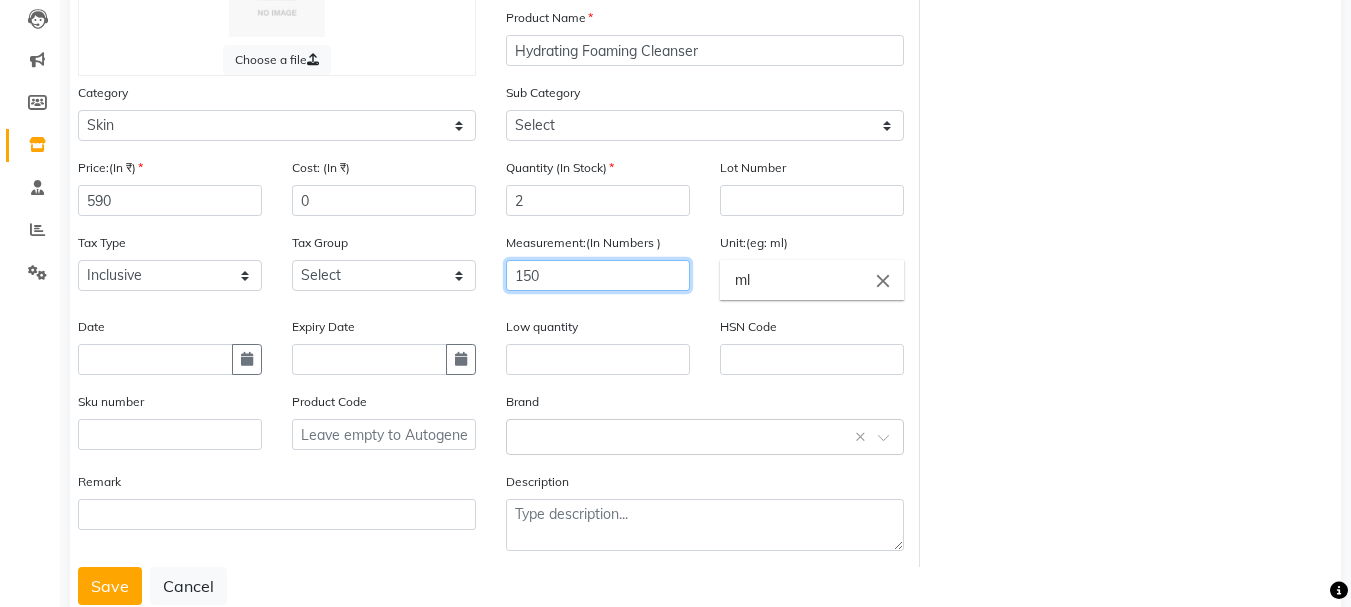 scroll, scrollTop: 269, scrollLeft: 0, axis: vertical 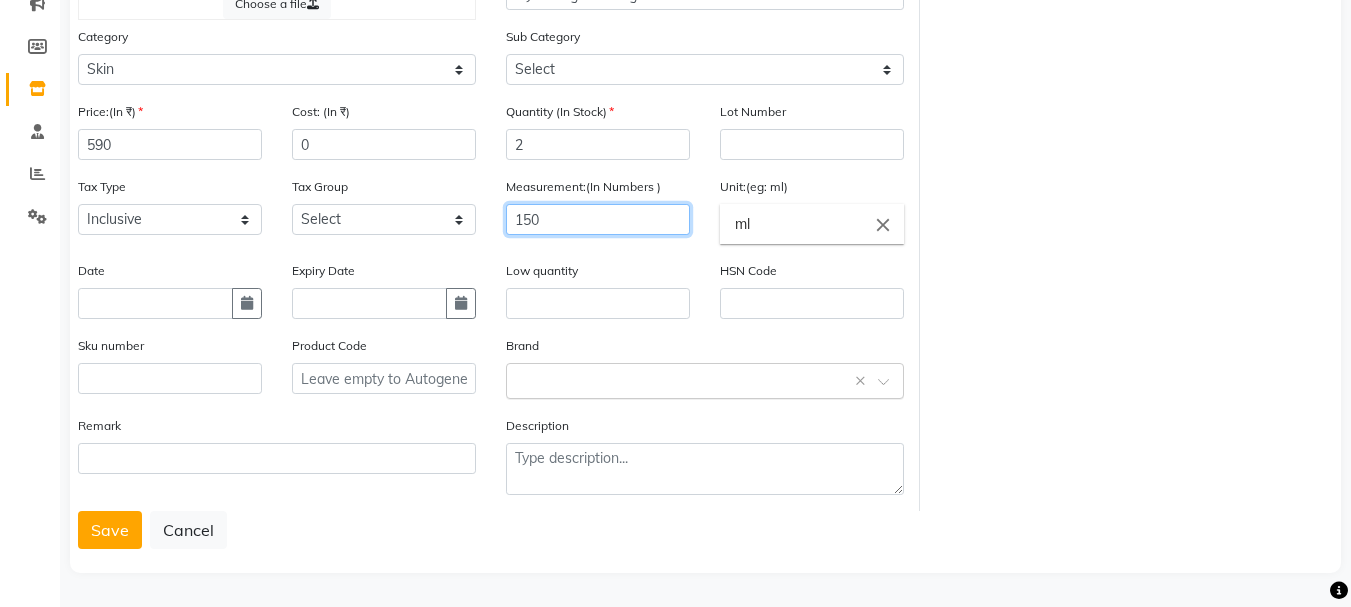 type on "150" 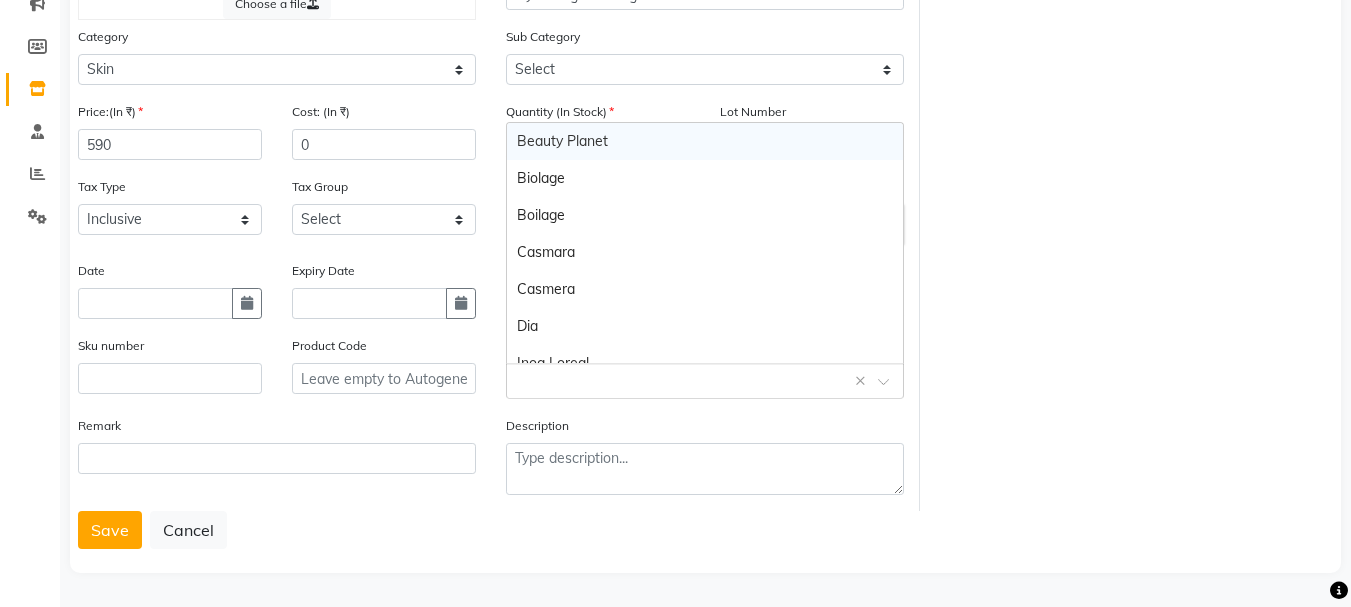 click 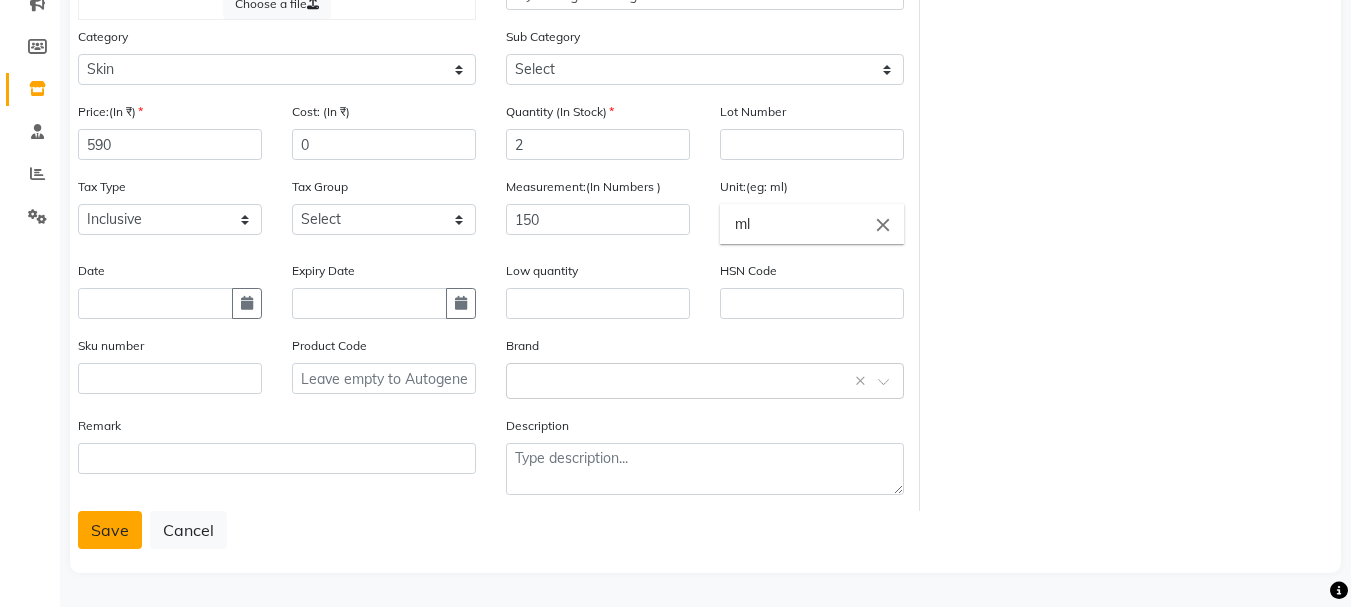 click on "Save" 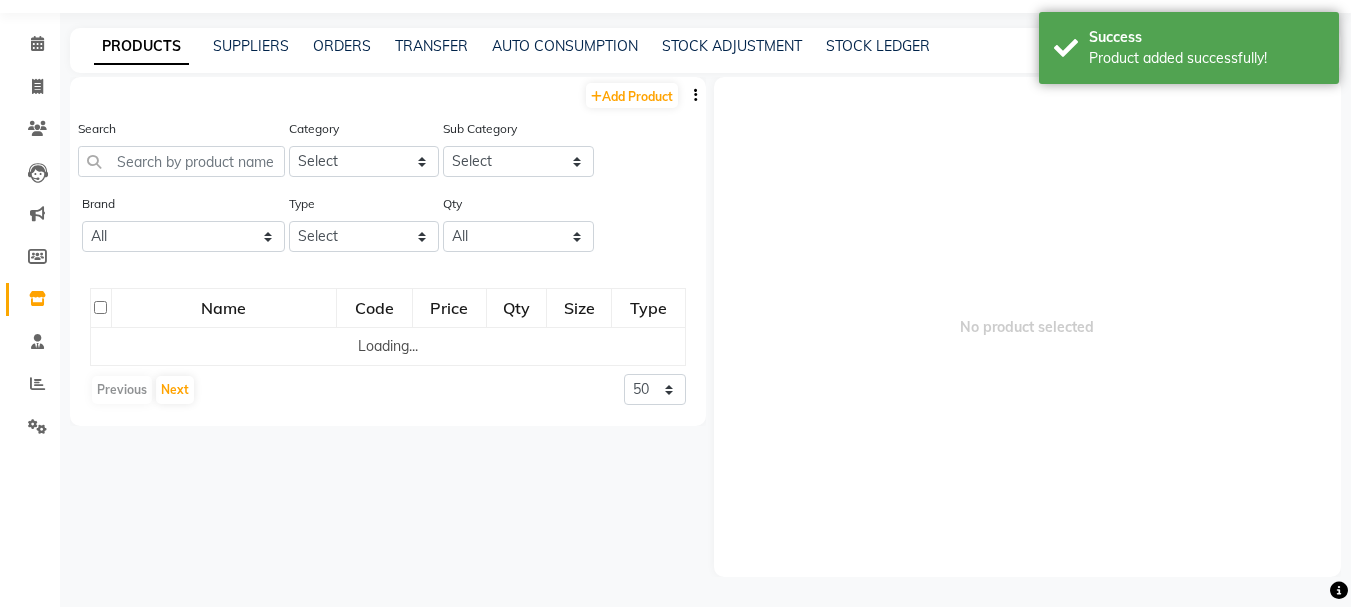 scroll, scrollTop: 13, scrollLeft: 0, axis: vertical 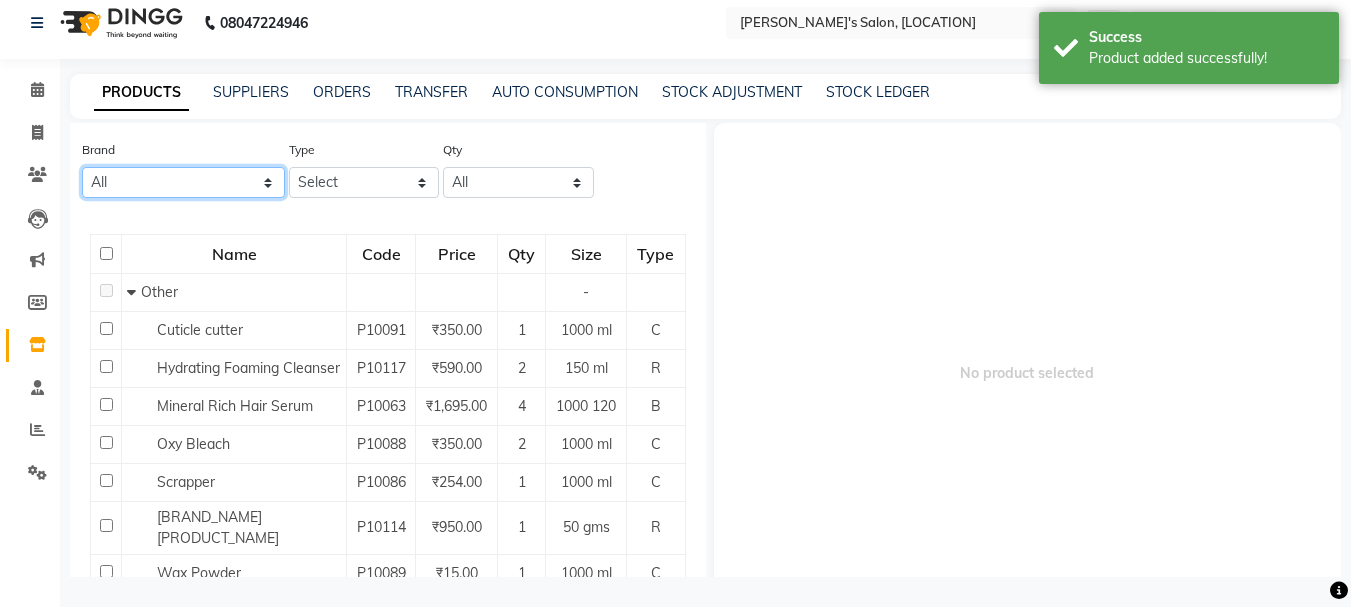click on "All" 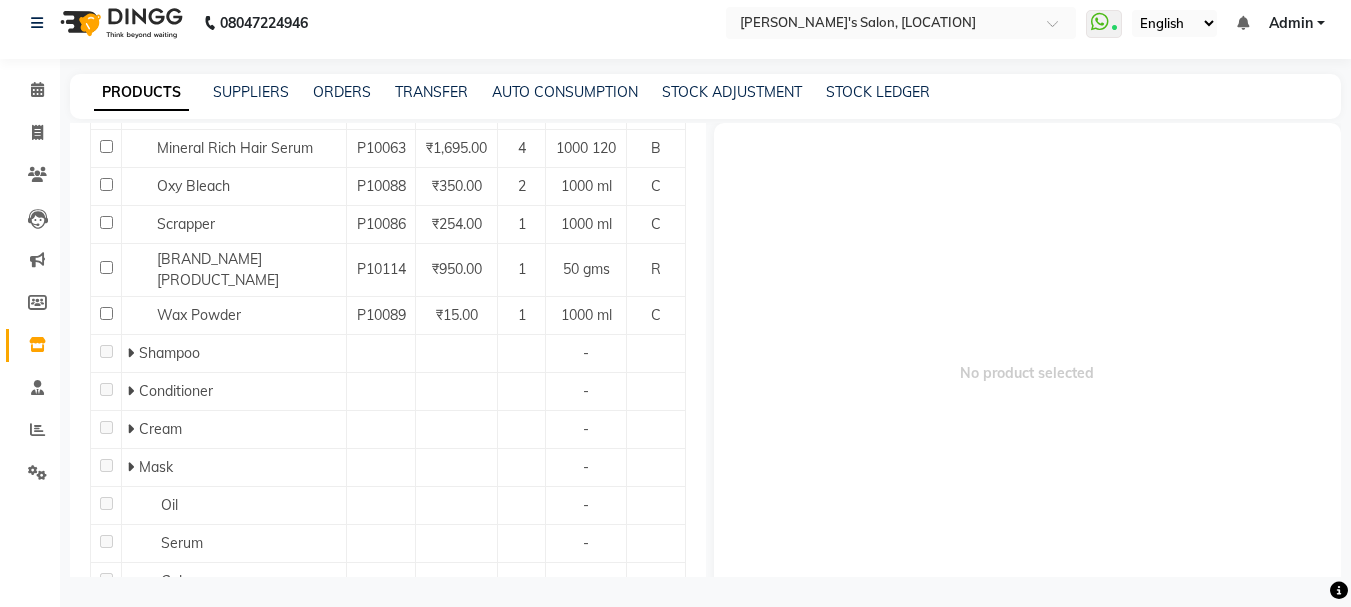 scroll, scrollTop: 0, scrollLeft: 0, axis: both 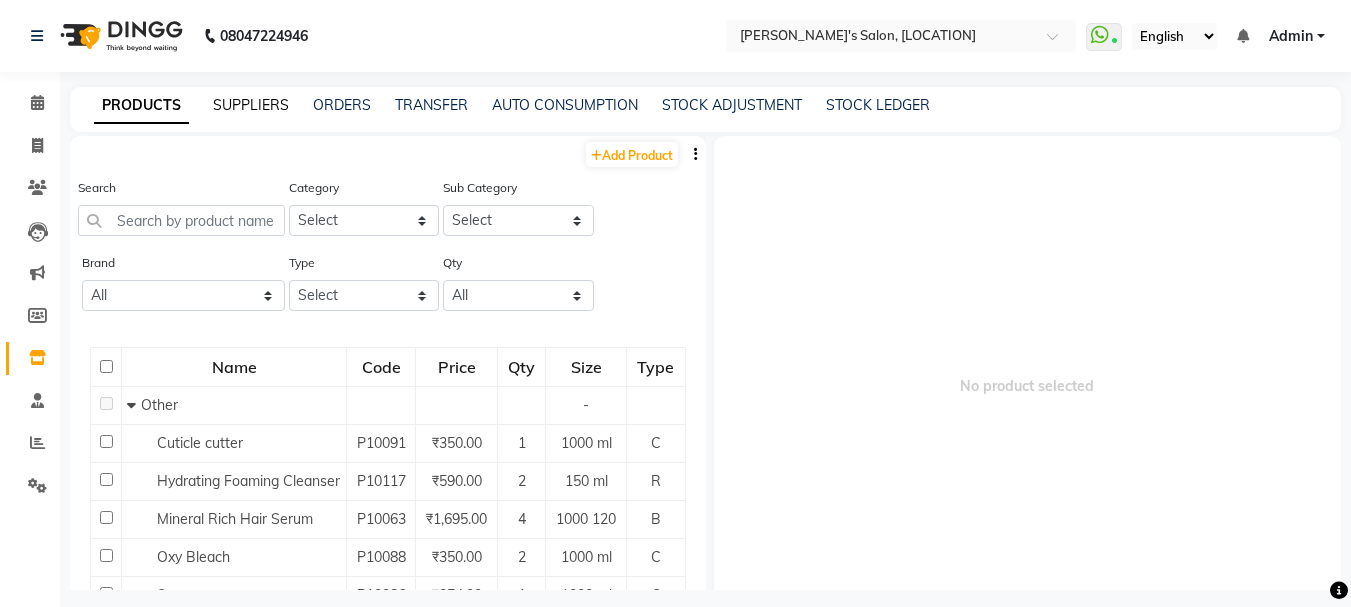 click on "SUPPLIERS" 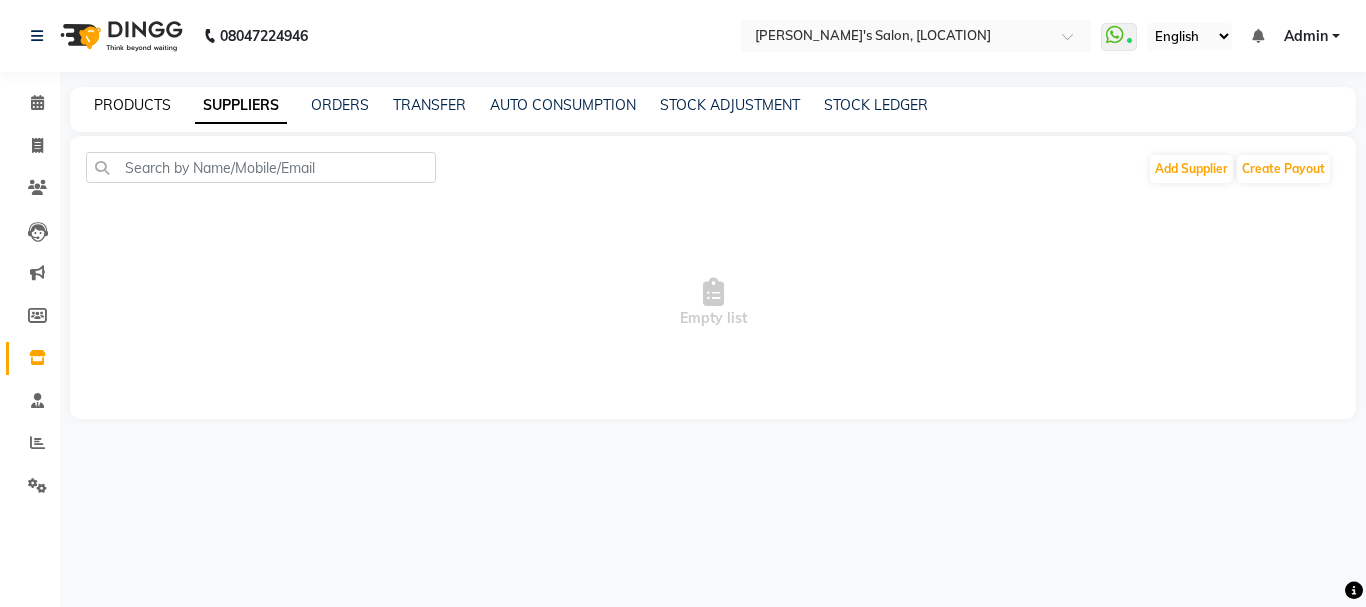 click on "PRODUCTS" 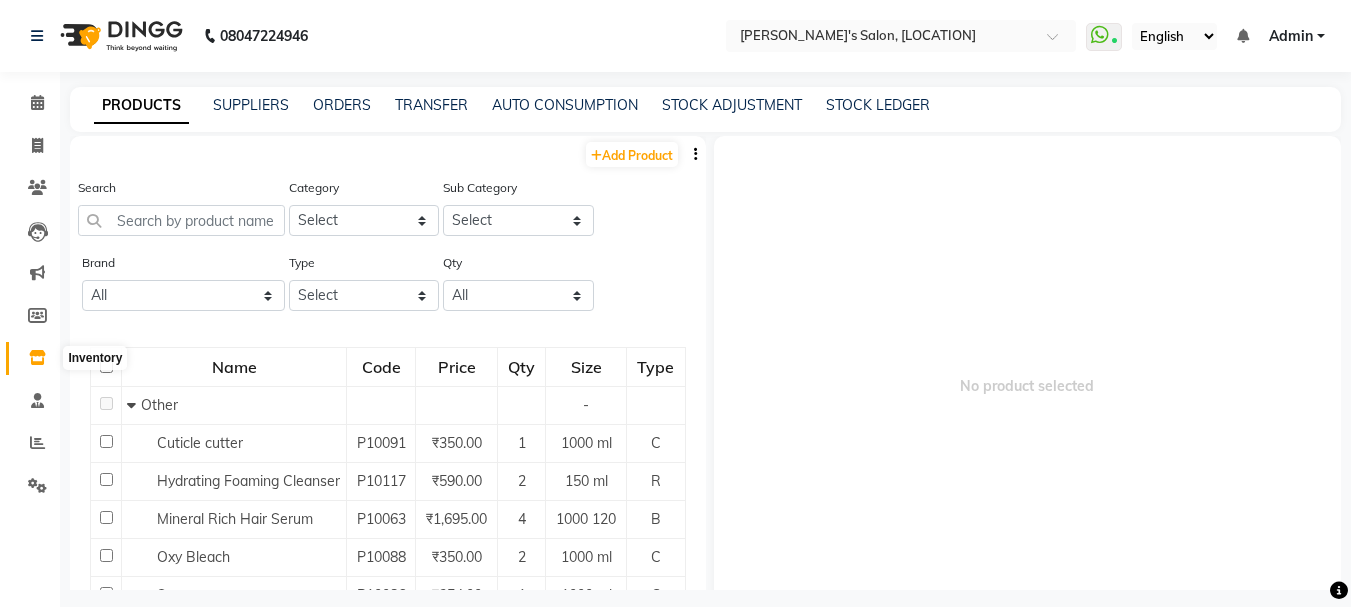 click 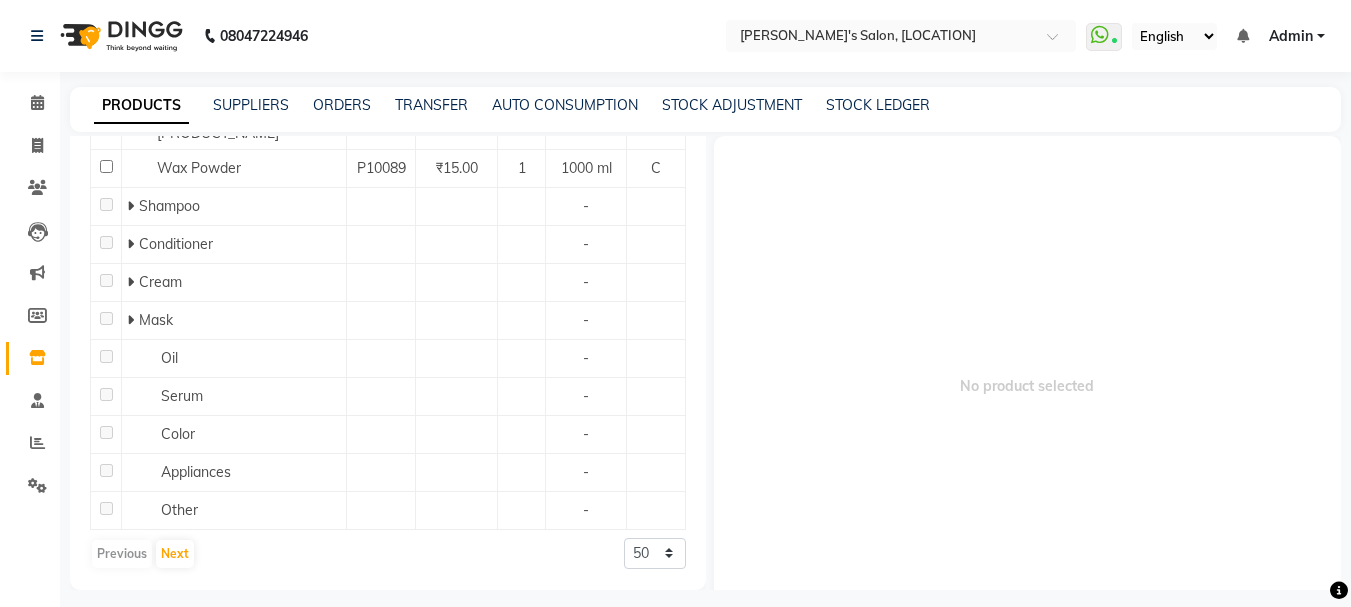 scroll, scrollTop: 0, scrollLeft: 0, axis: both 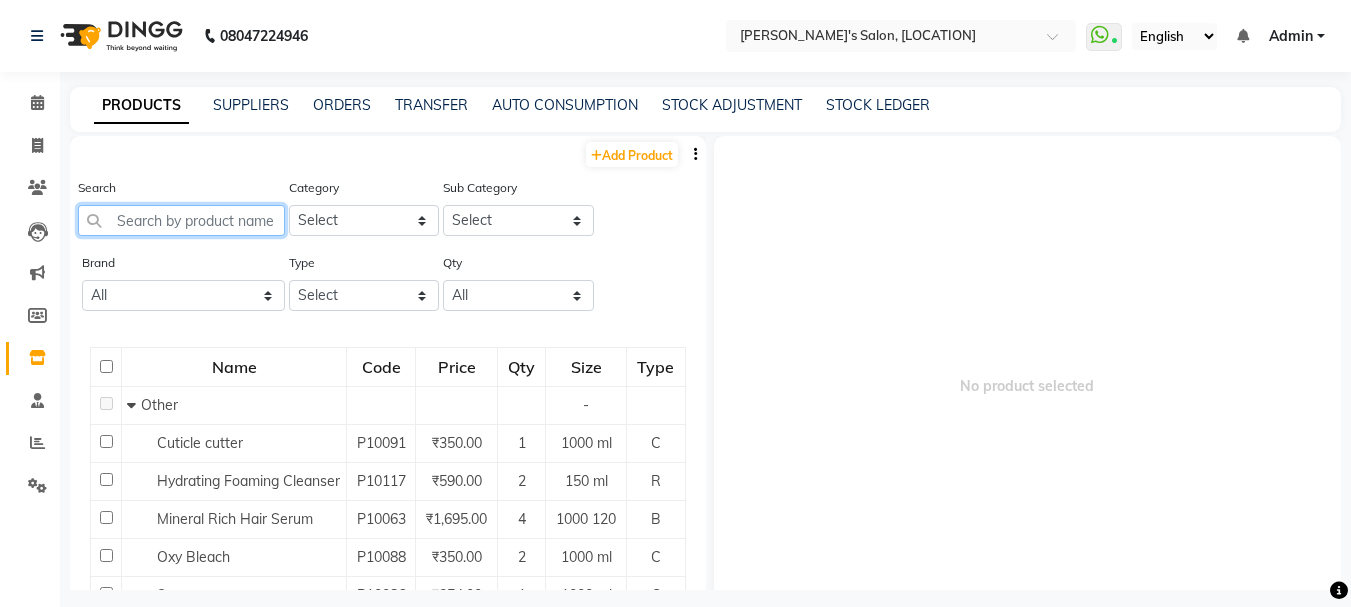 click 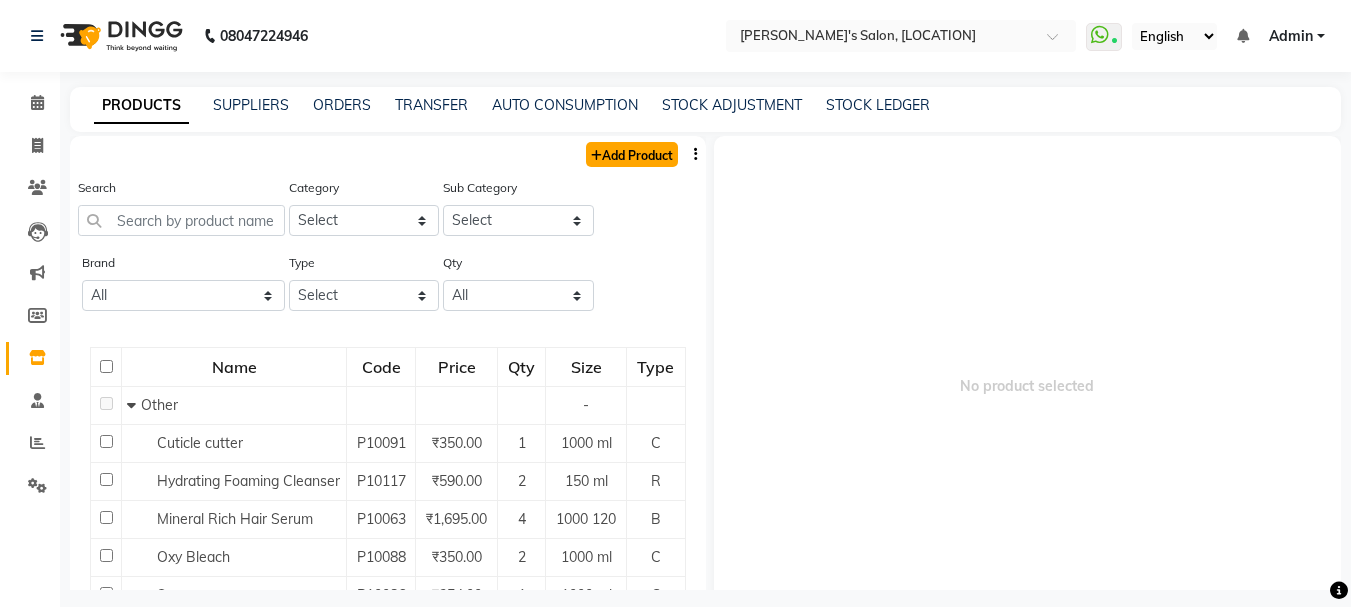 click on "Add Product" 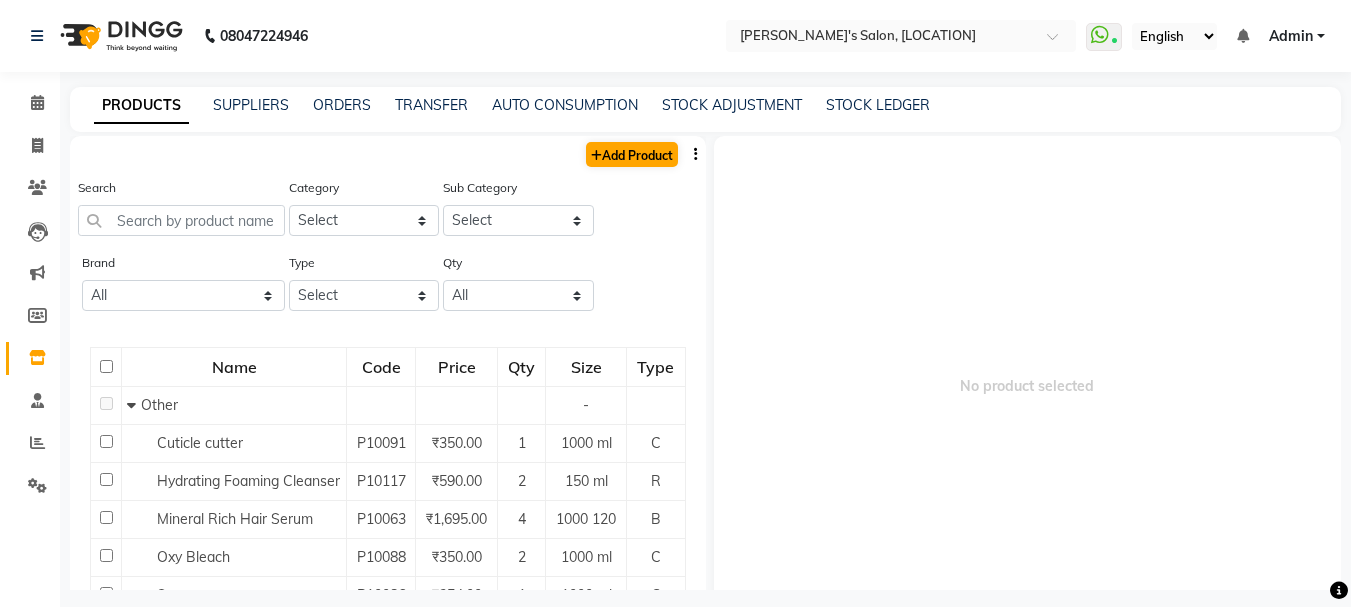 select on "true" 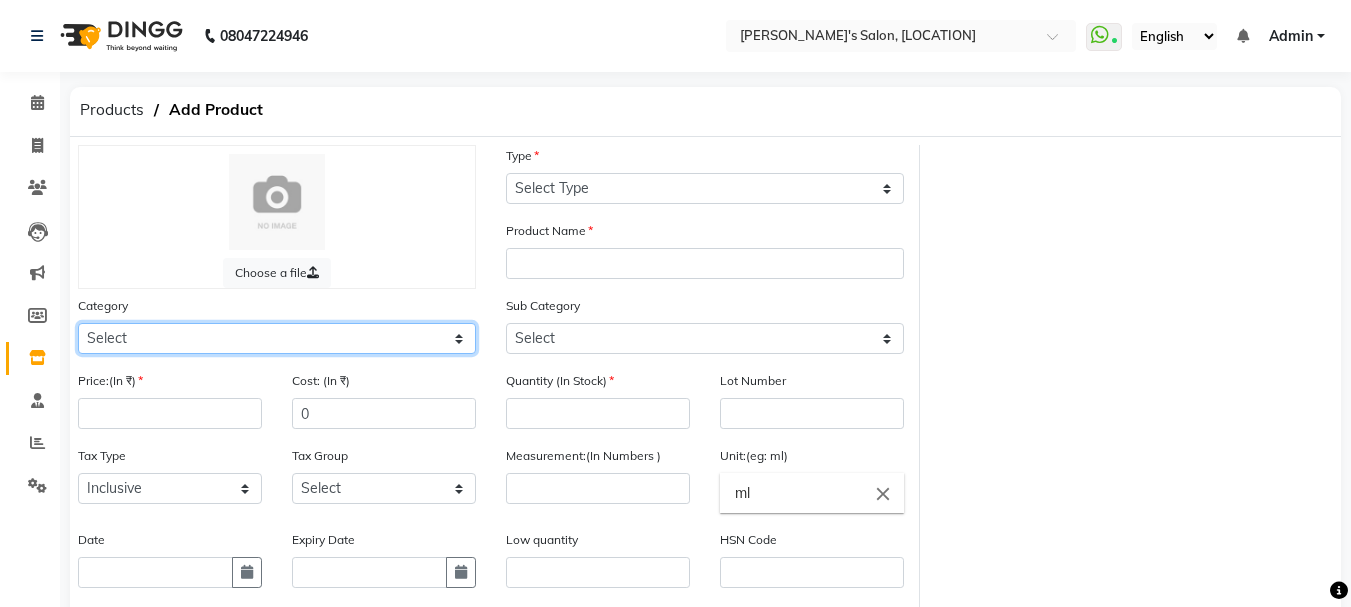 click on "Select Hair Skin Makeup Personal Care Appliances Beard Waxing Disposable Threading Hands and Feet Beauty Planet Botox Cadiveu Casmara Cheryls Loreal Olaplex Other" 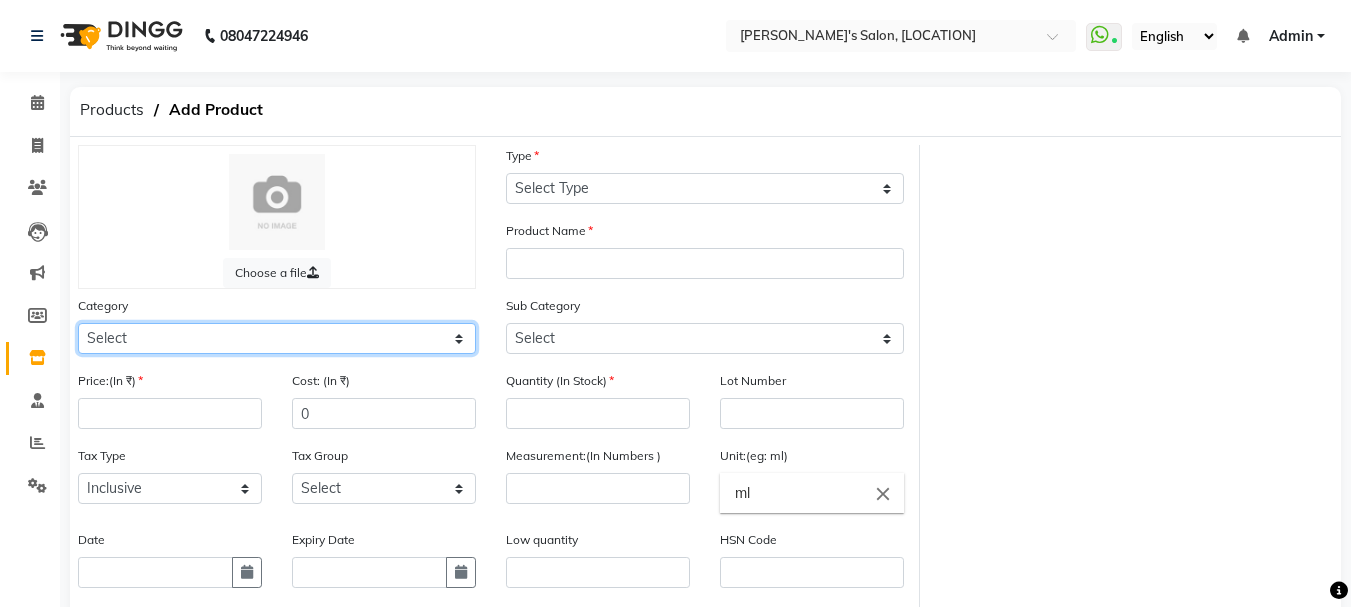 select on "1150" 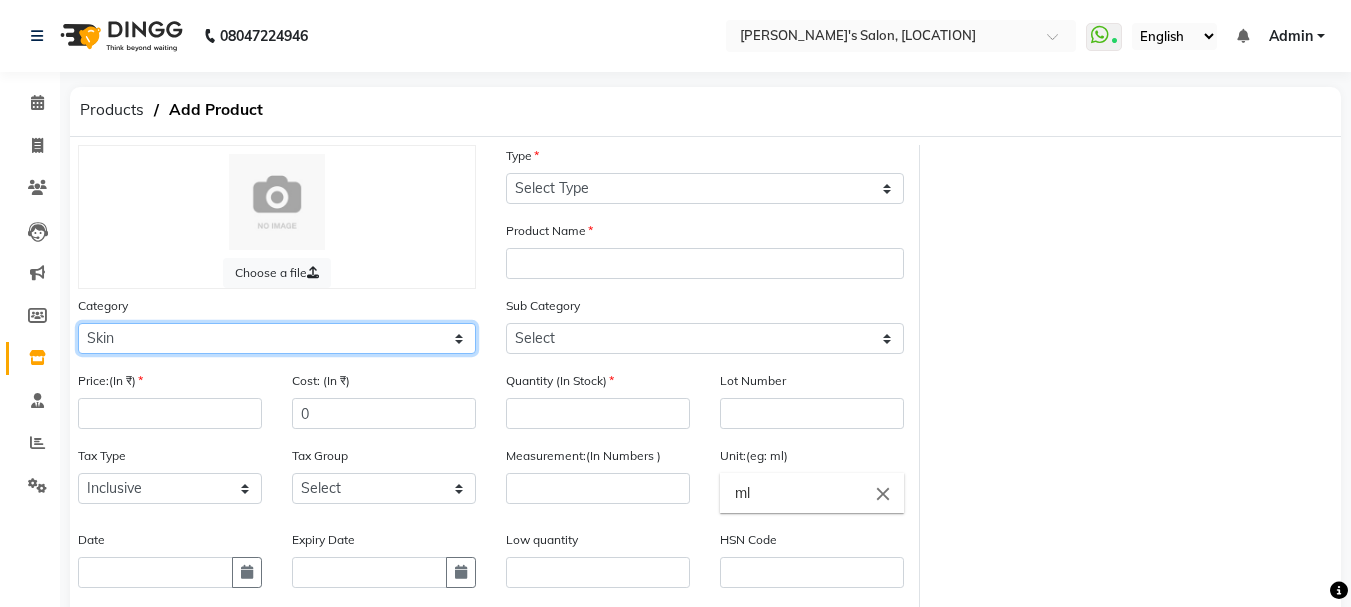 click on "Select Hair Skin Makeup Personal Care Appliances Beard Waxing Disposable Threading Hands and Feet Beauty Planet Botox Cadiveu Casmara Cheryls Loreal Olaplex Other" 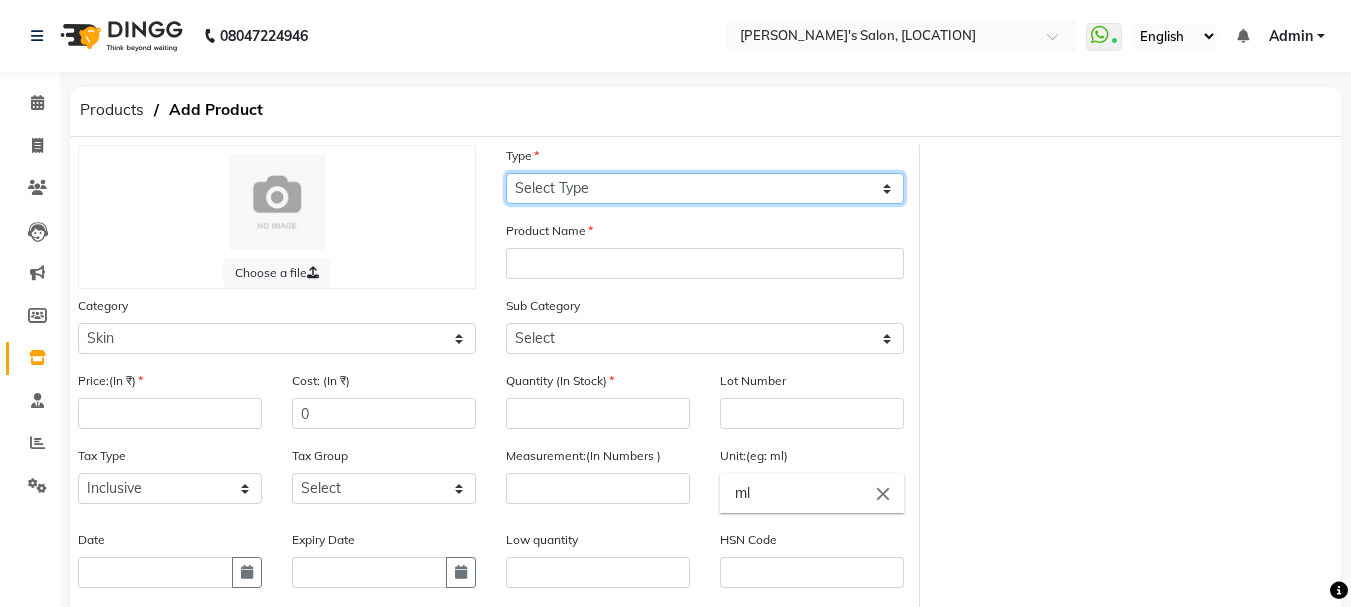 click on "Select Type Both Retail Consumable" 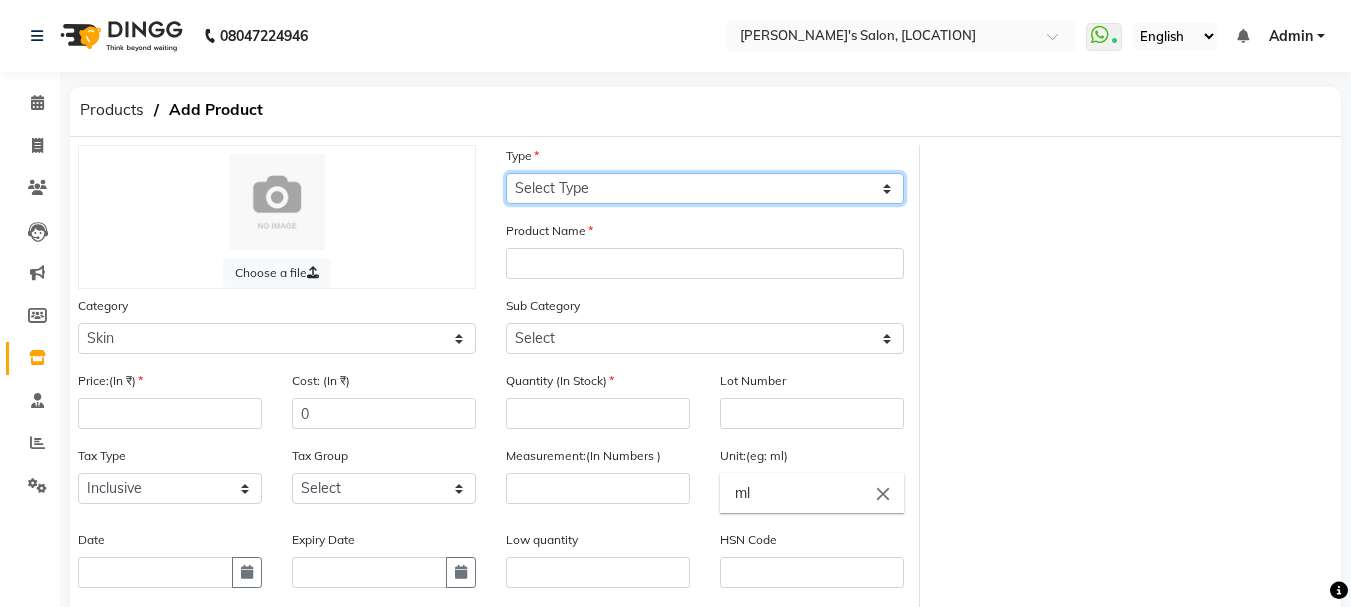select on "R" 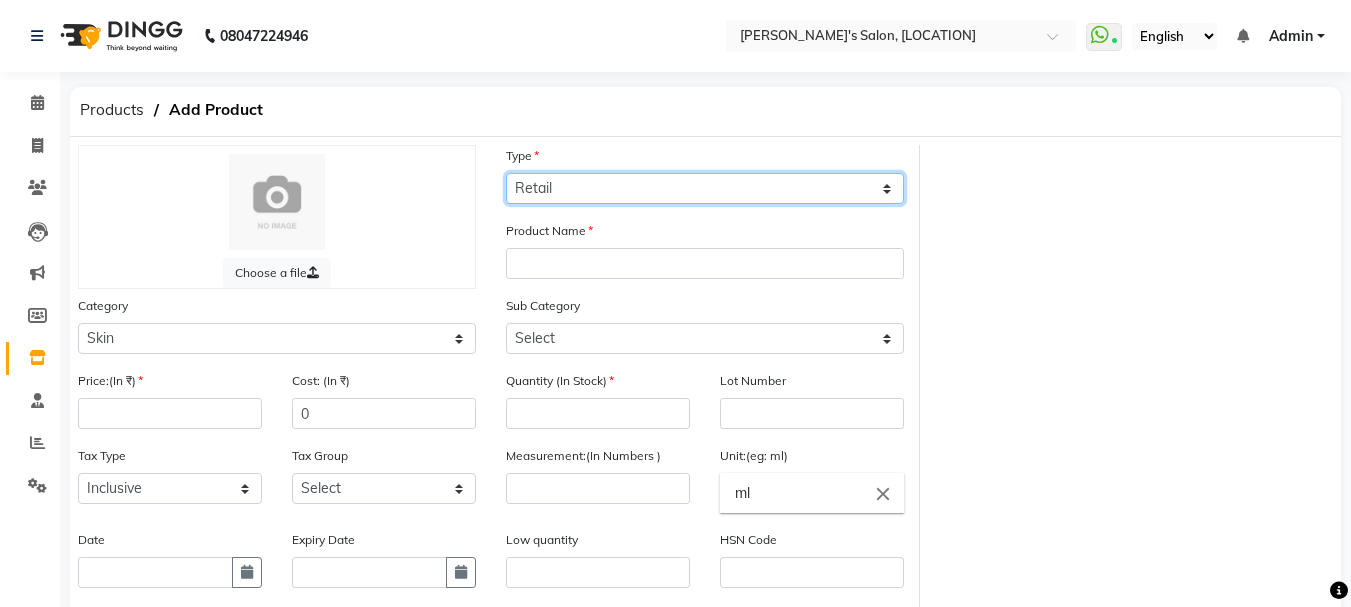 click on "Select Type Both Retail Consumable" 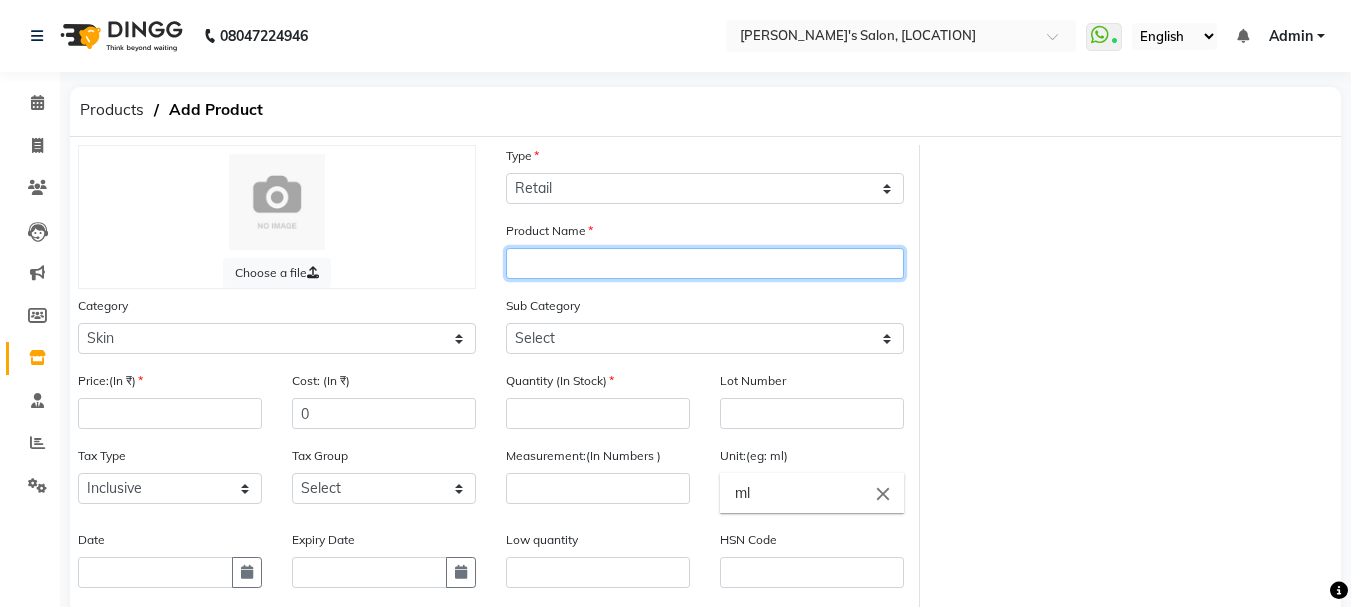 click 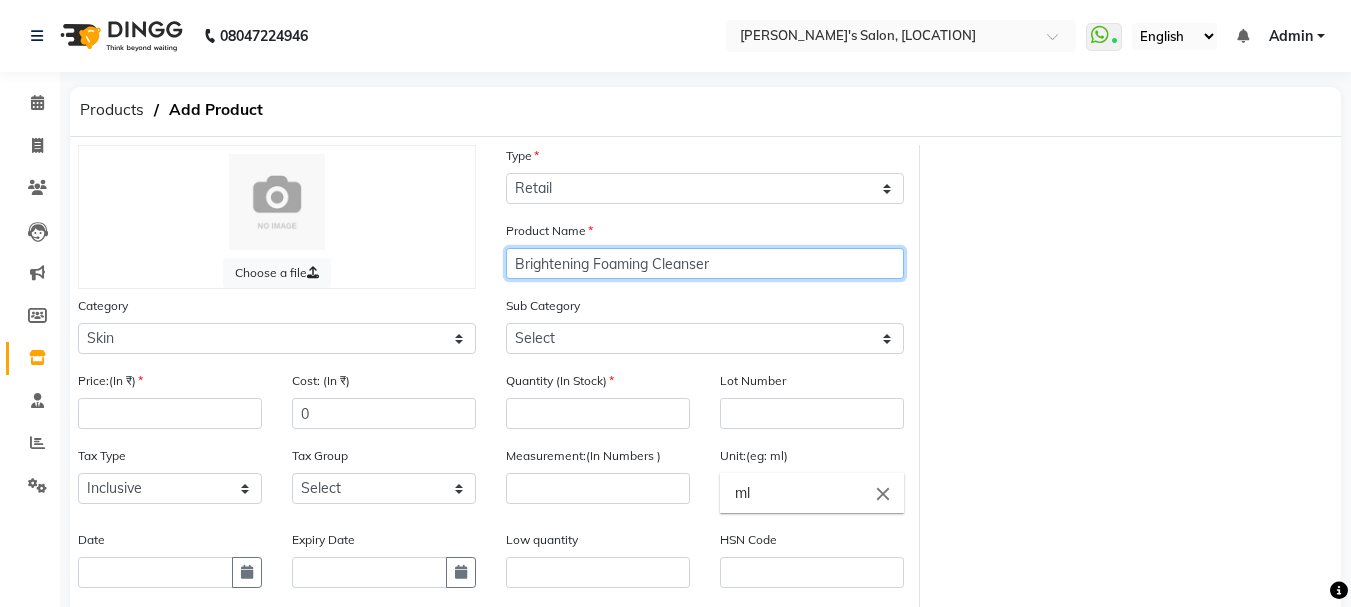 type on "Brightening Foaming Cleanser" 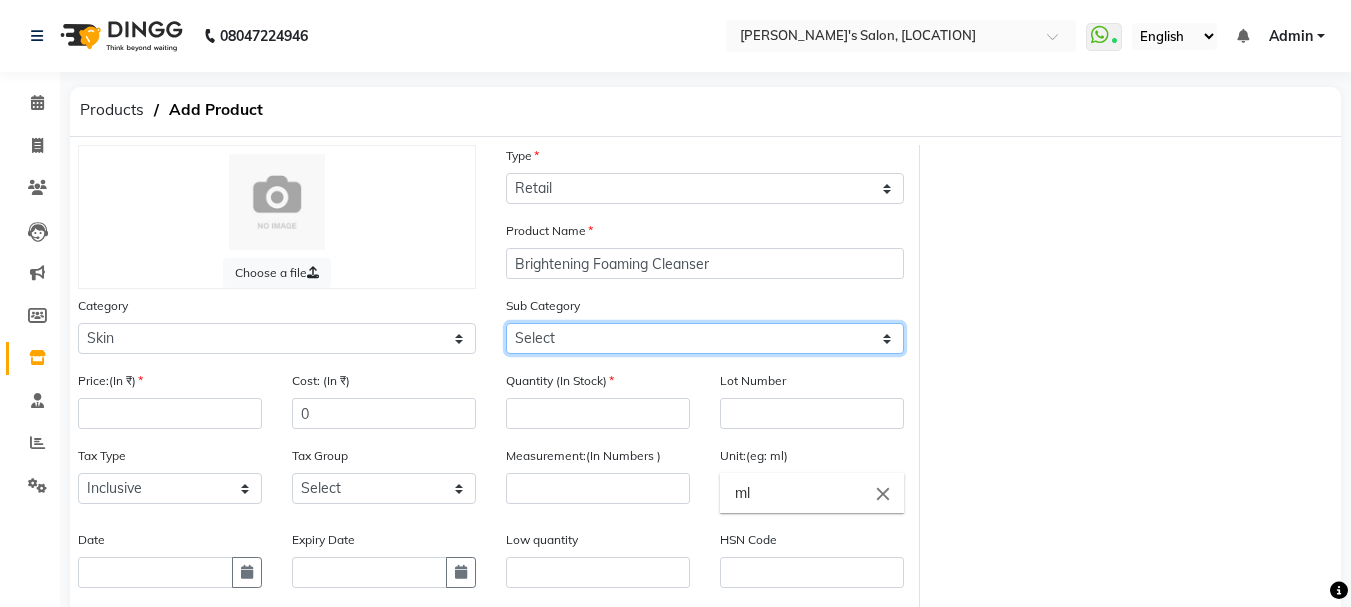 click on "Select Cleanser Facial Moisturiser Serum Toner Sun Care Masks Lip Care Eye Care Body Care Hand & Feet Kit & Combo Treatment Appliances Other Skin" 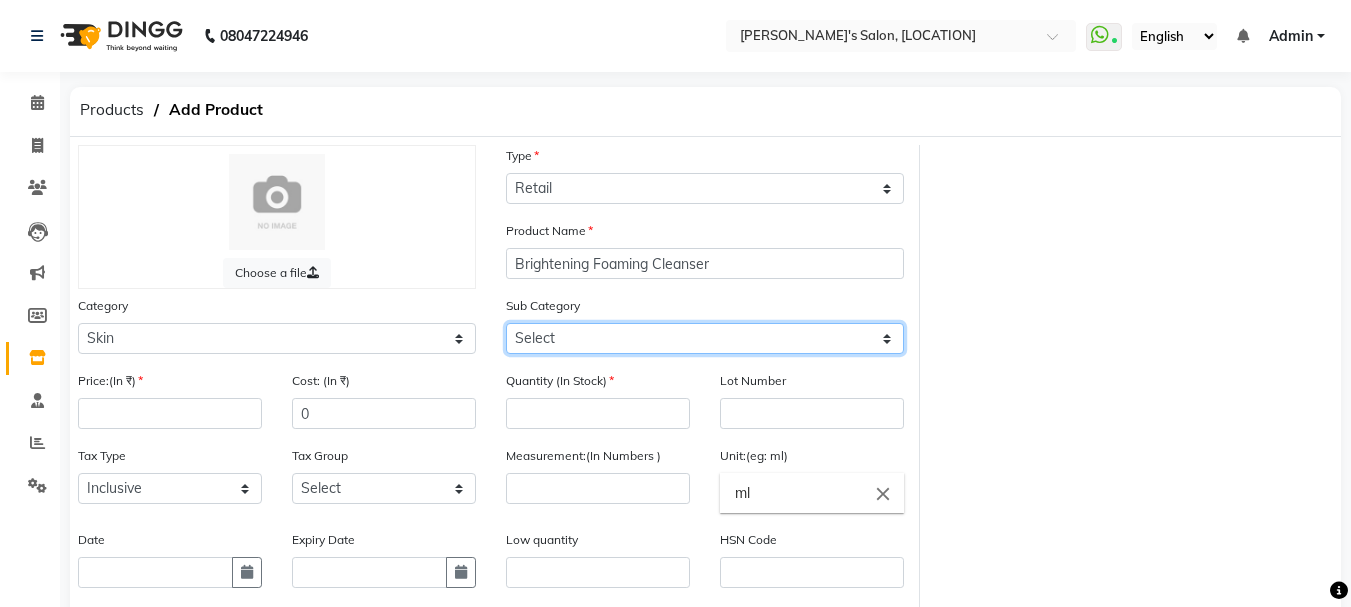 select on "1151" 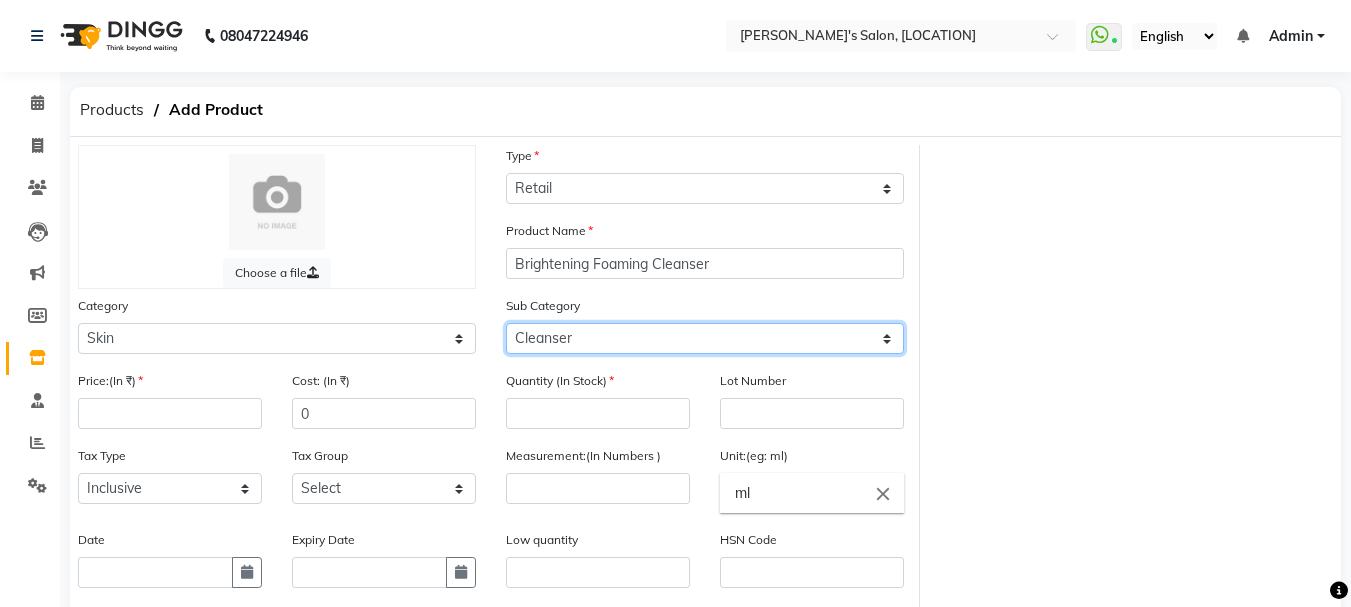 click on "Select Cleanser Facial Moisturiser Serum Toner Sun Care Masks Lip Care Eye Care Body Care Hand & Feet Kit & Combo Treatment Appliances Other Skin" 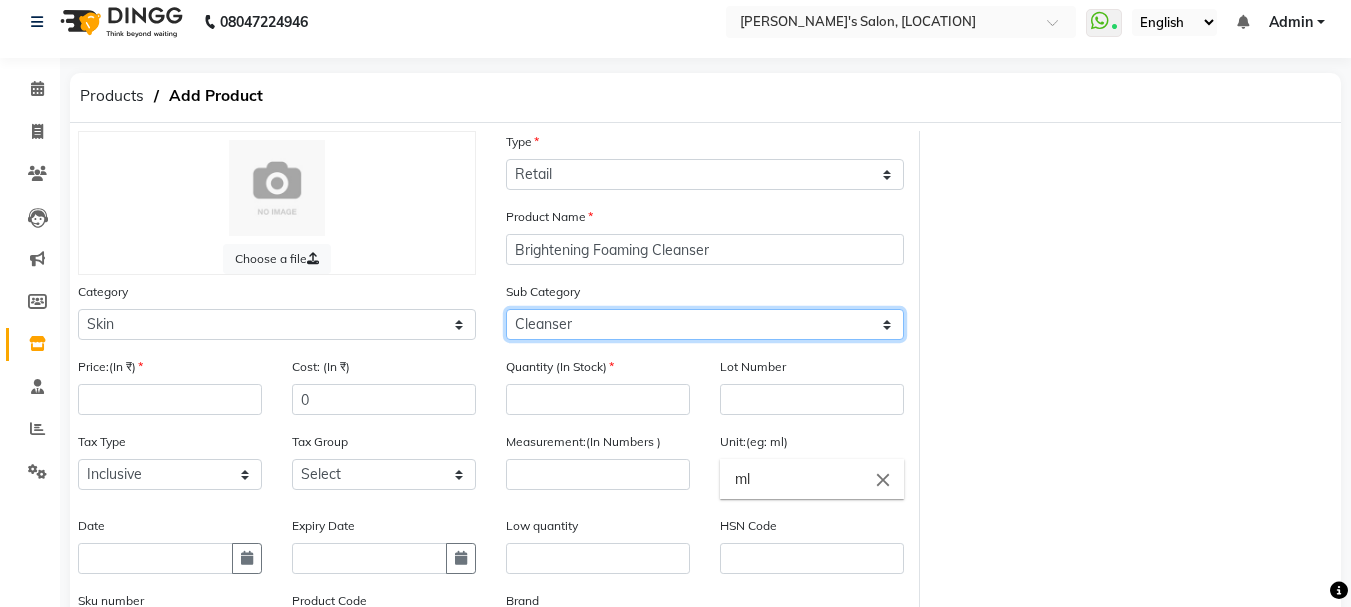 scroll, scrollTop: 100, scrollLeft: 0, axis: vertical 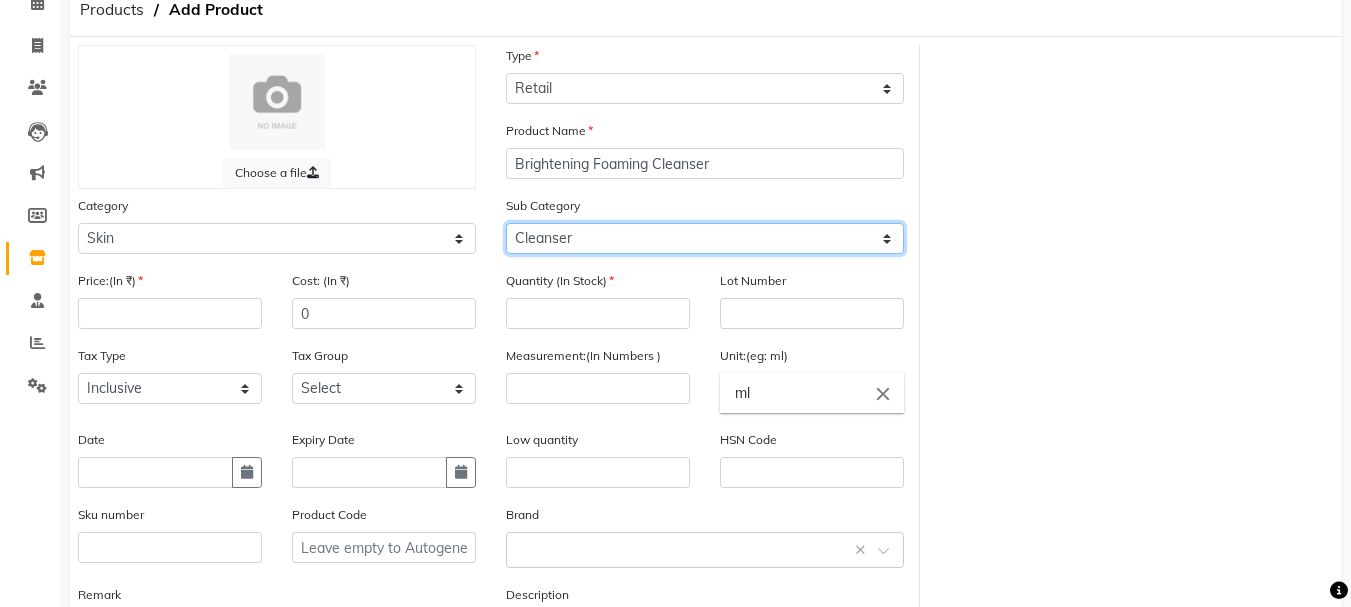 click on "Select Cleanser Facial Moisturiser Serum Toner Sun Care Masks Lip Care Eye Care Body Care Hand & Feet Kit & Combo Treatment Appliances Other Skin" 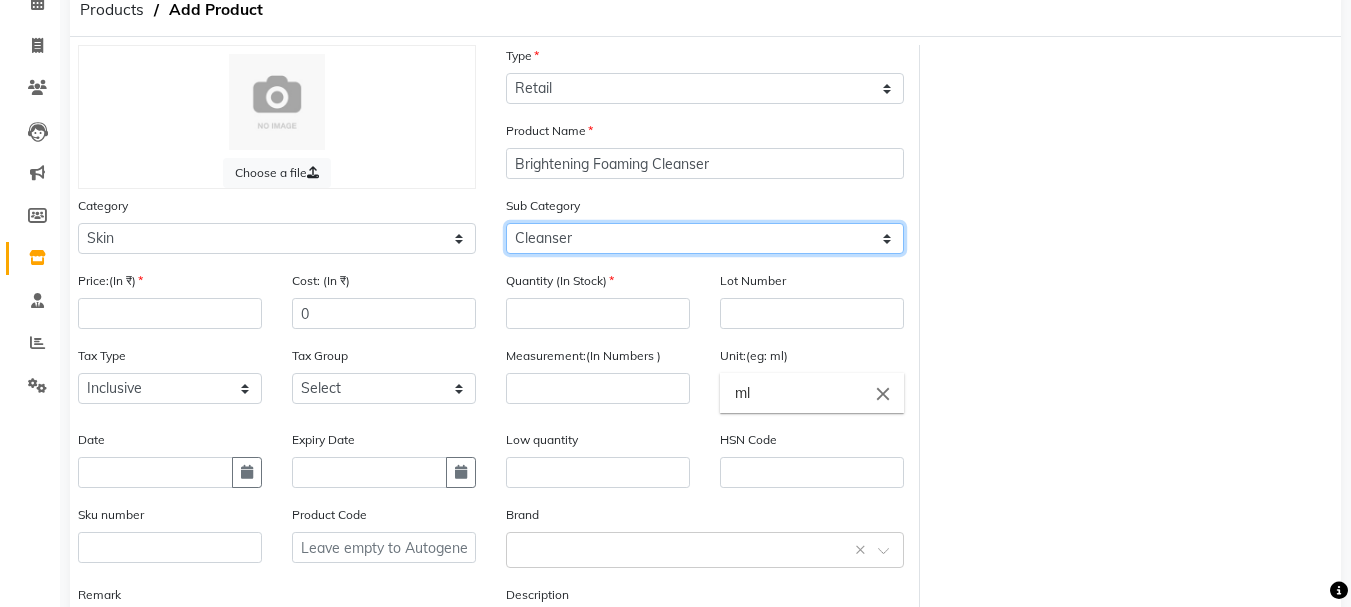 click on "Select Cleanser Facial Moisturiser Serum Toner Sun Care Masks Lip Care Eye Care Body Care Hand & Feet Kit & Combo Treatment Appliances Other Skin" 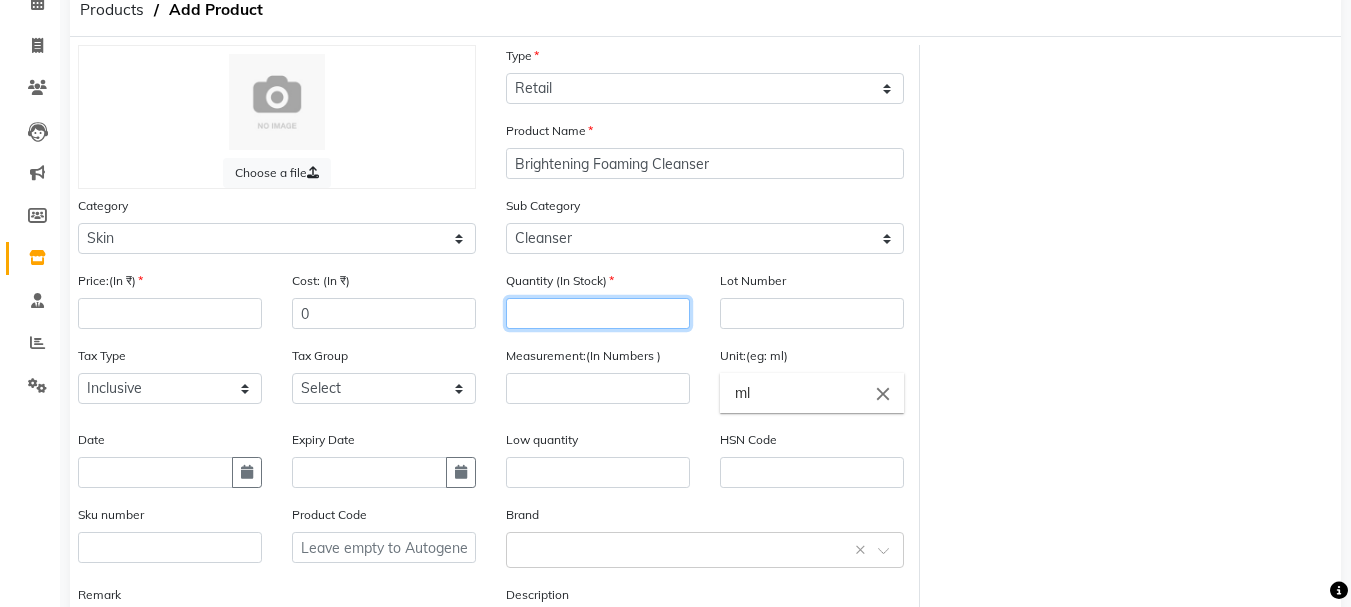 click 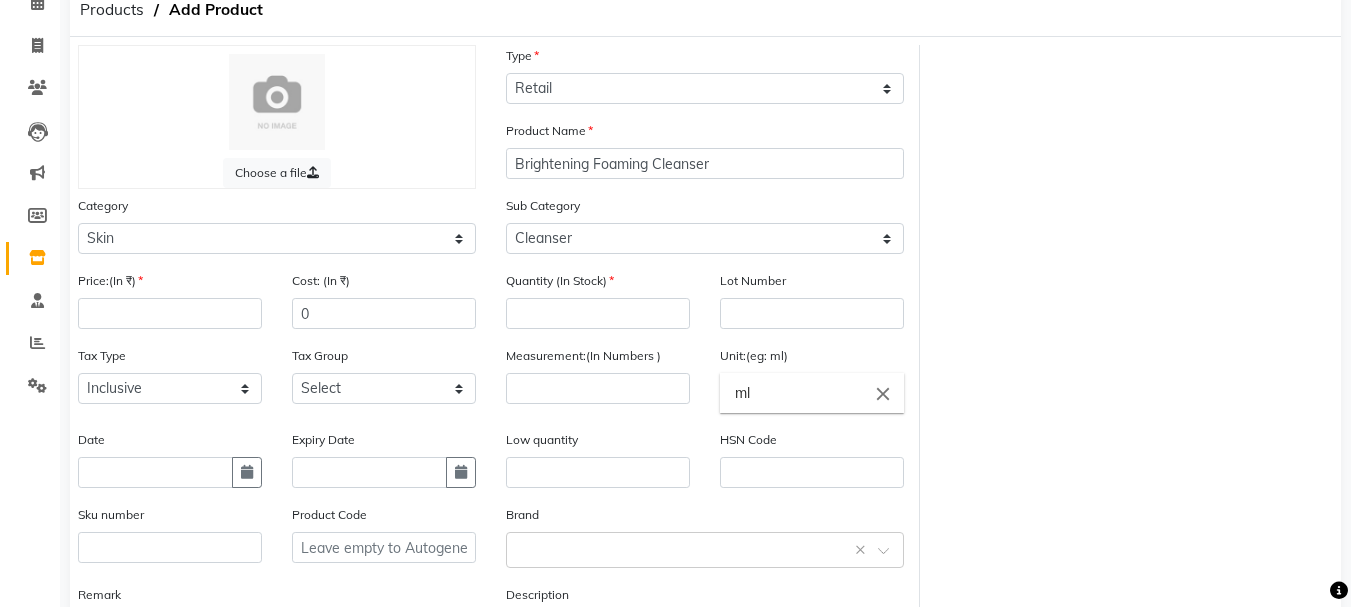 click on "Price:(In ₹)" 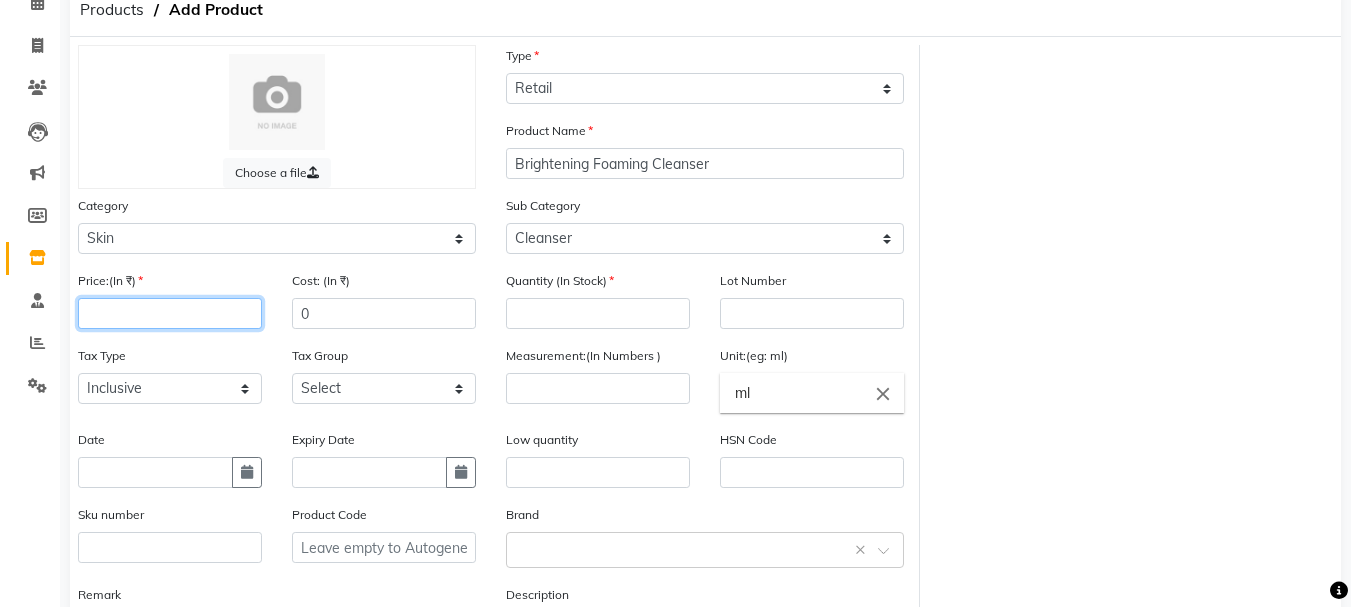click 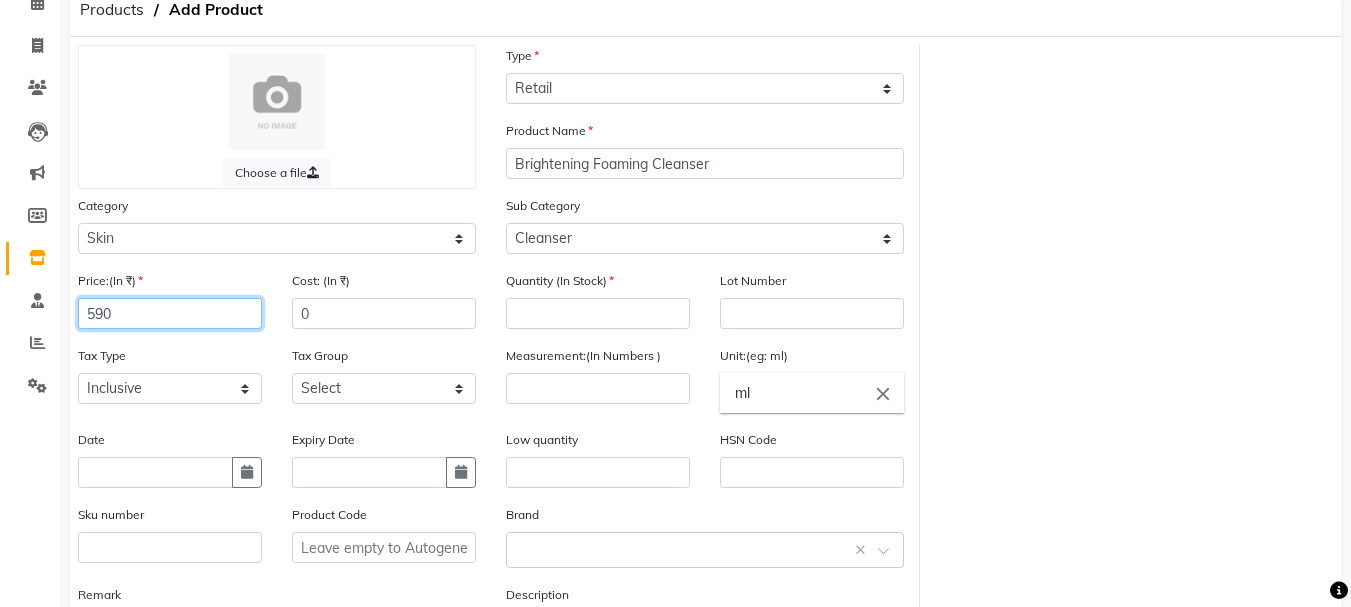 type on "590" 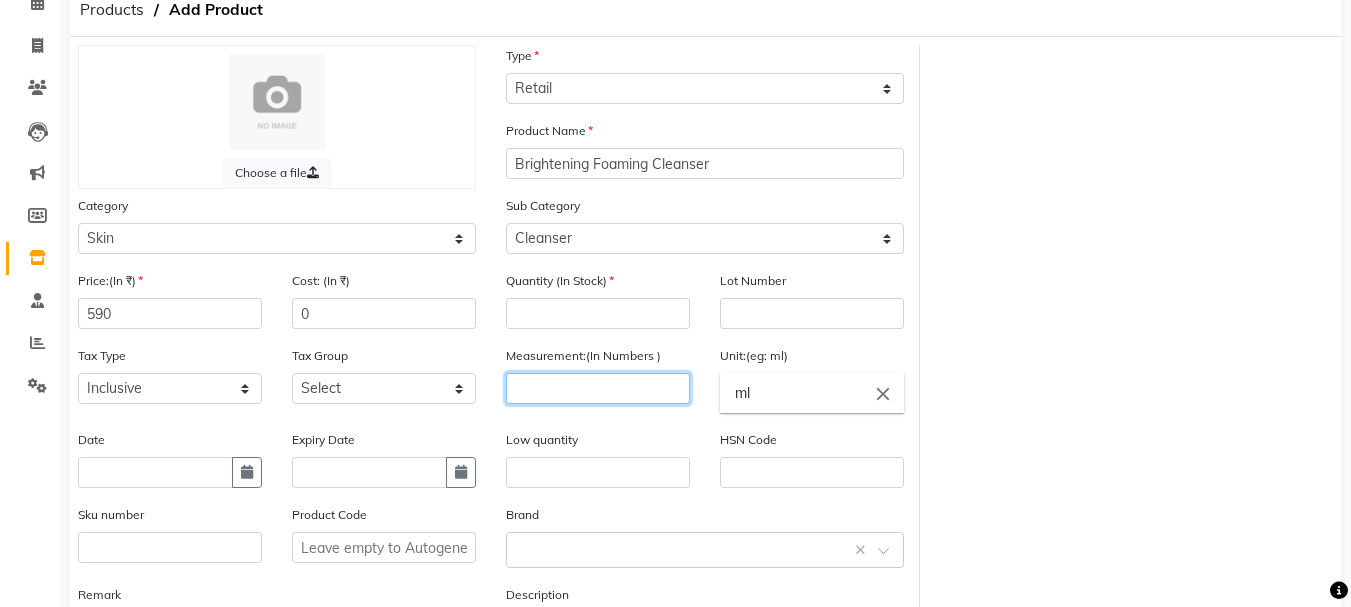 click 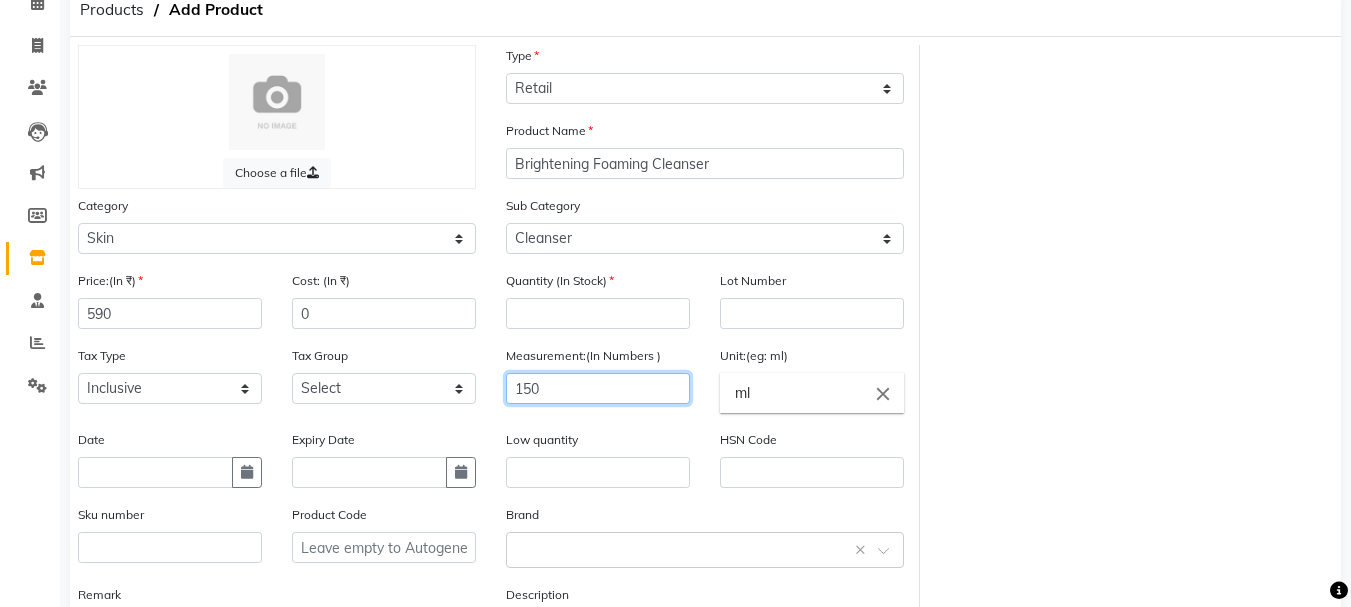 type on "150" 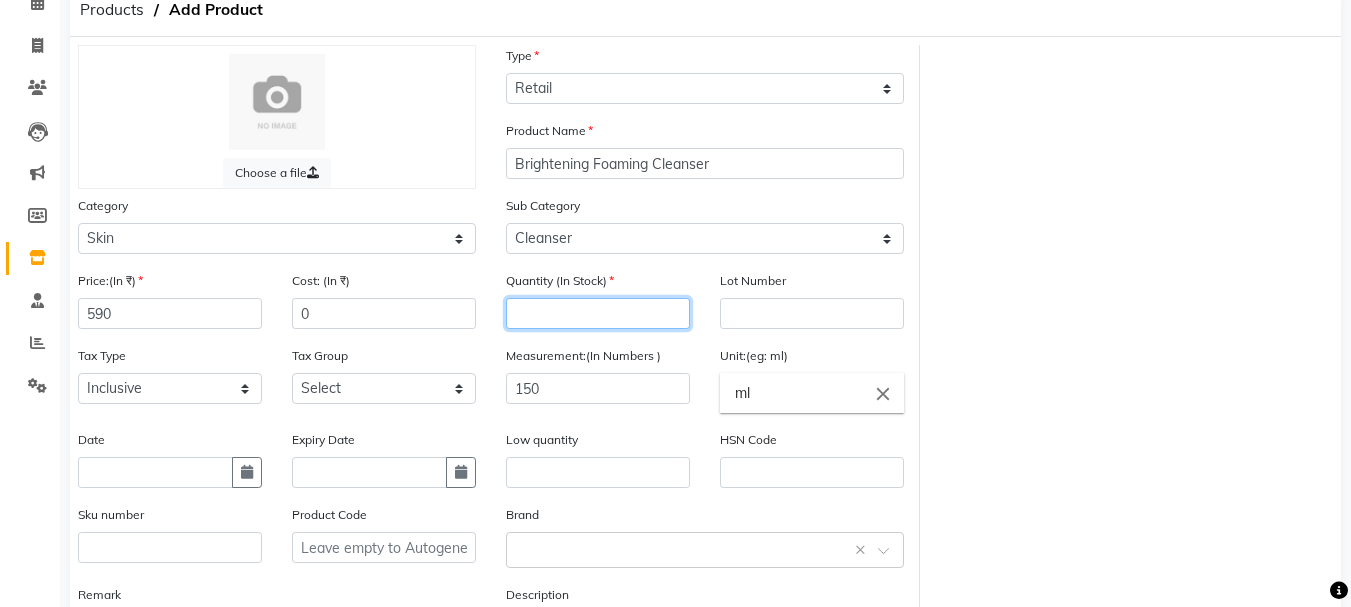 click 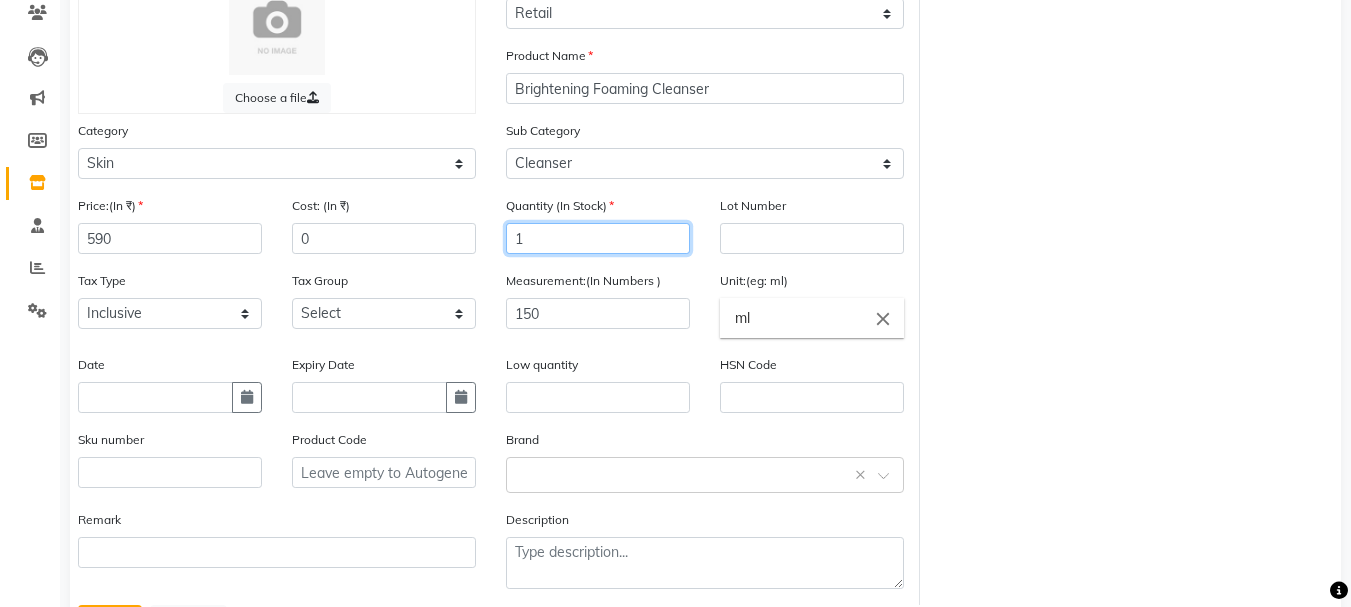 scroll, scrollTop: 269, scrollLeft: 0, axis: vertical 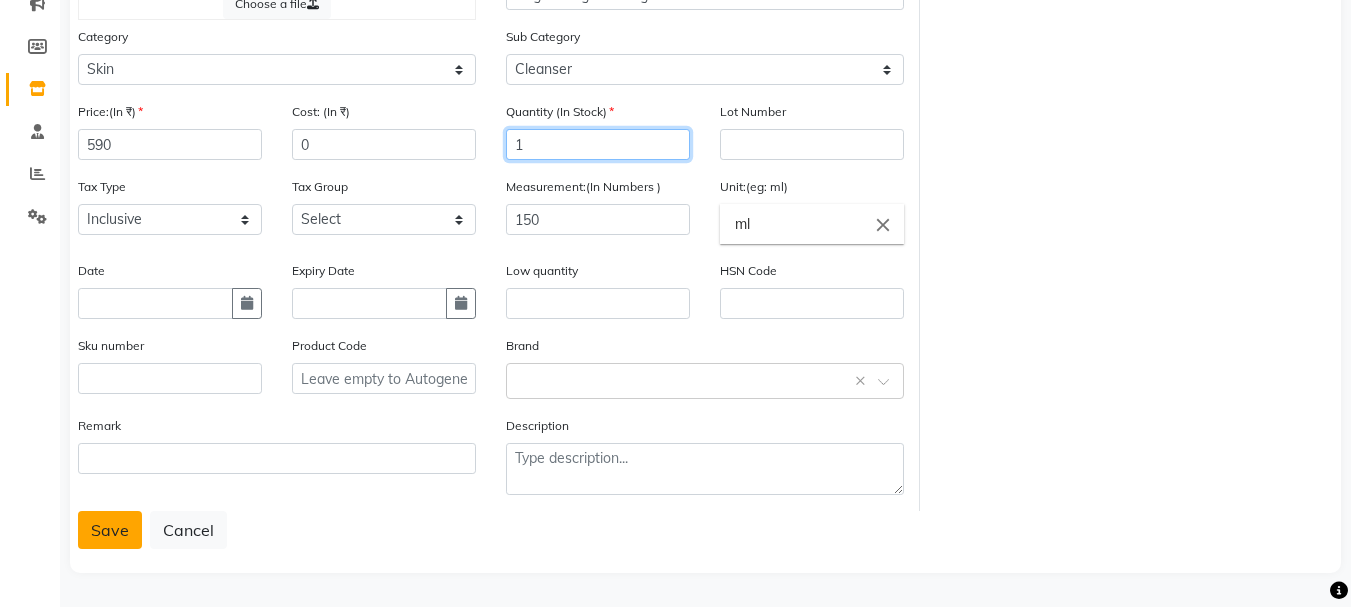 type on "1" 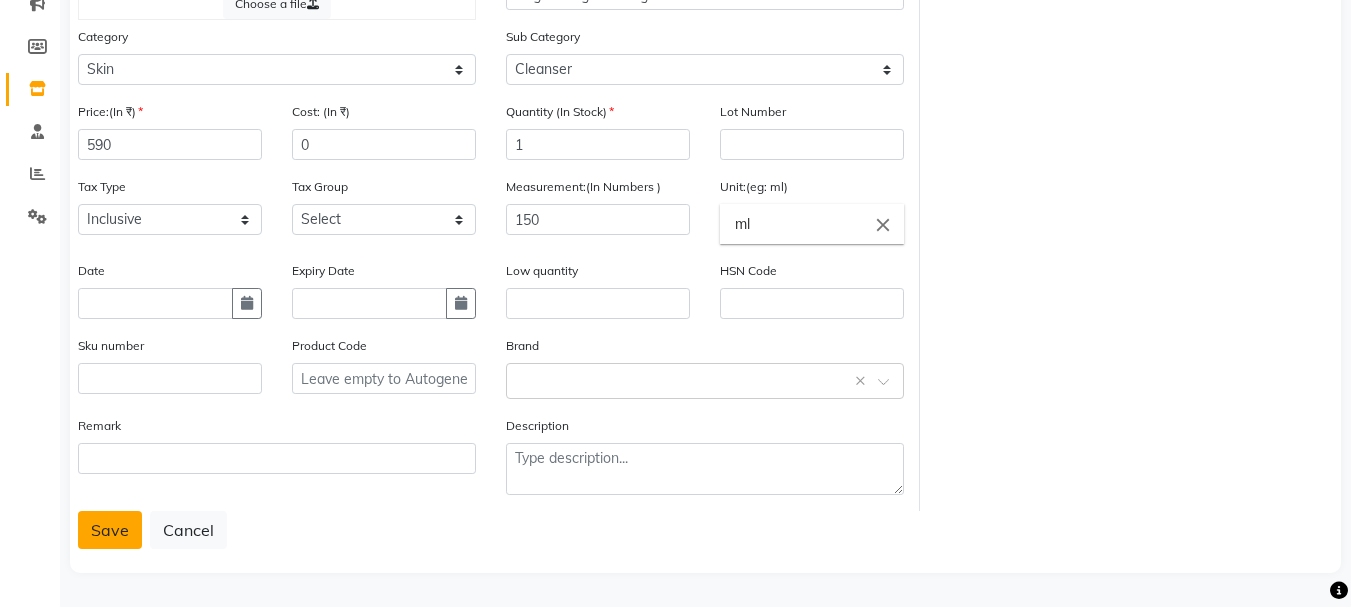 click on "Save" 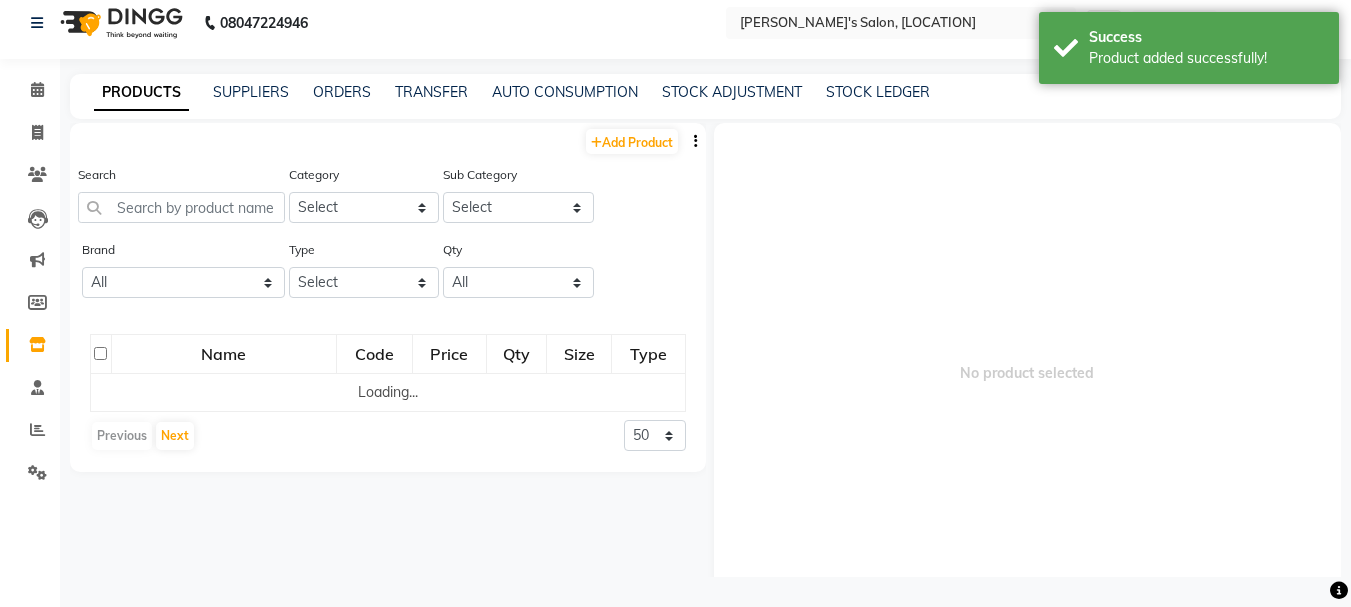 scroll, scrollTop: 13, scrollLeft: 0, axis: vertical 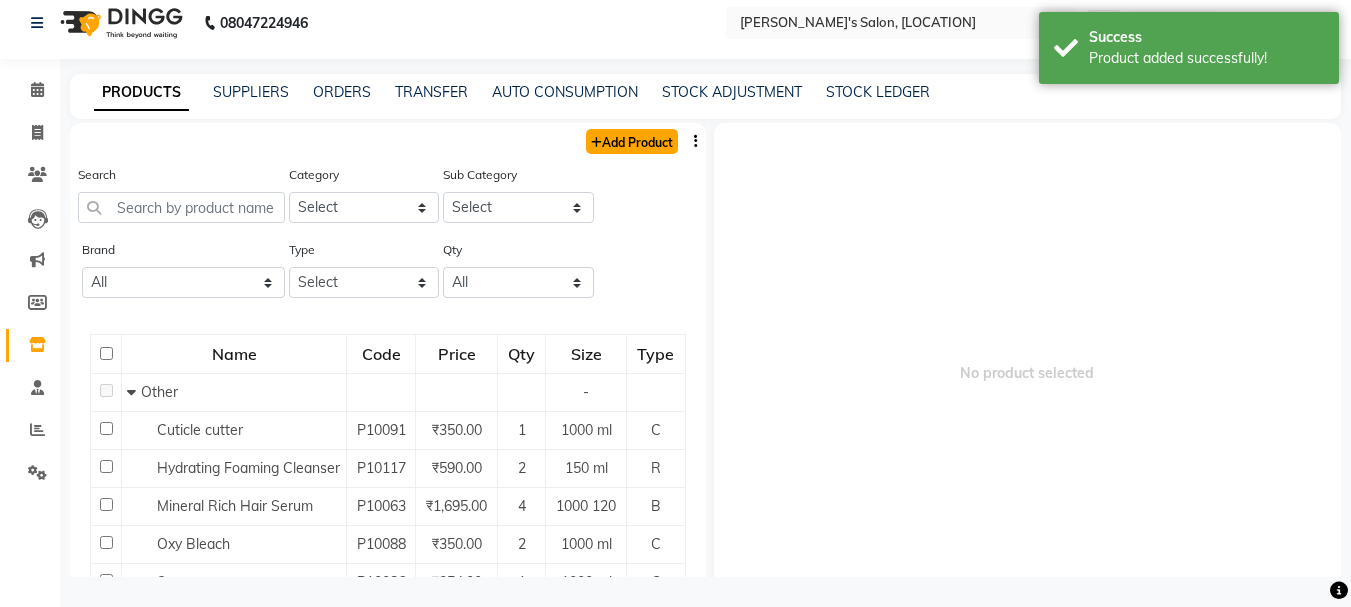 click on "Add Product" 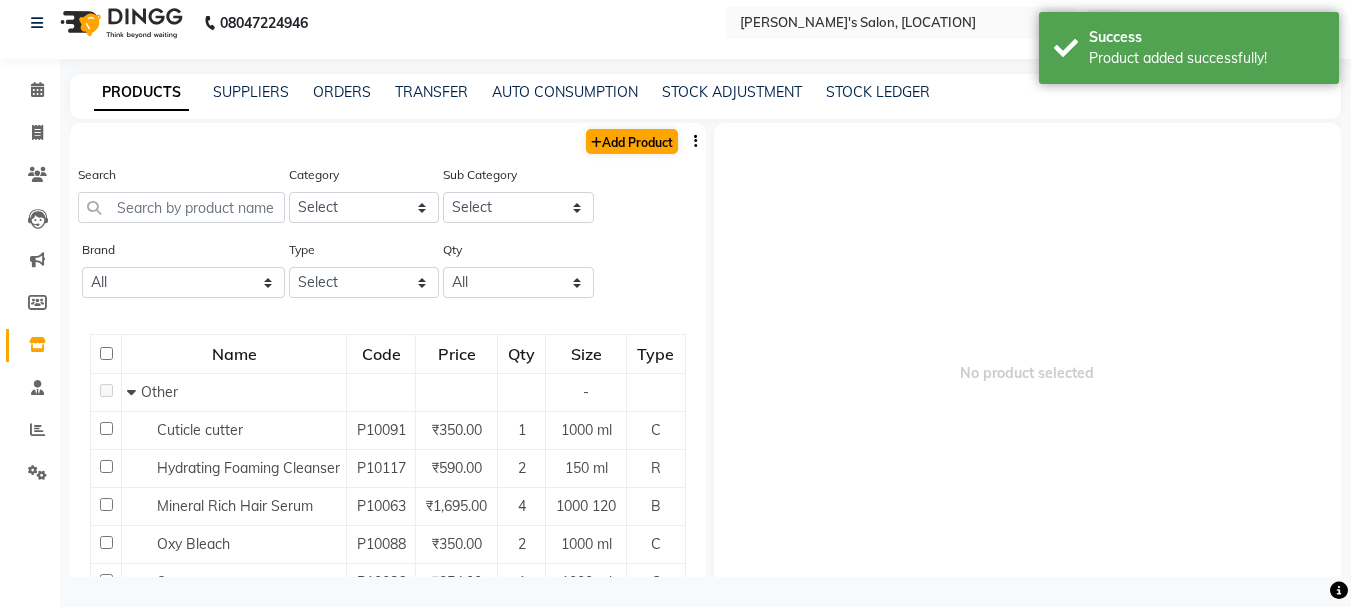 select on "true" 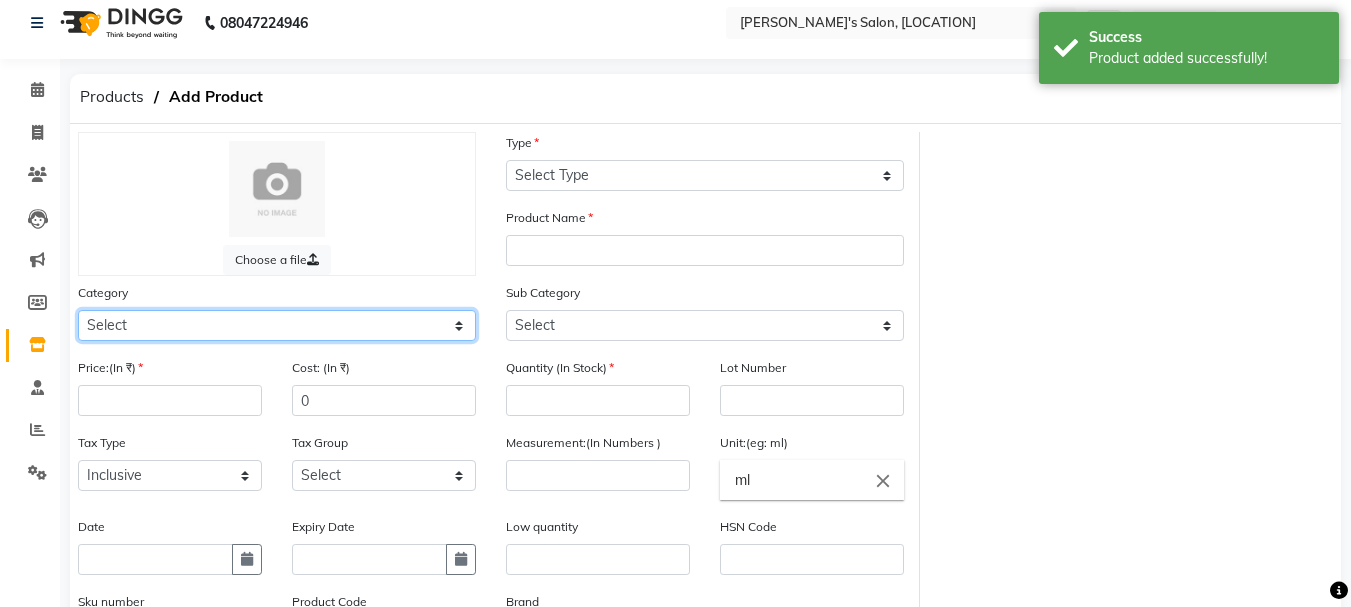 click on "Select Hair Skin Makeup Personal Care Appliances Beard Waxing Disposable Threading Hands and Feet Beauty Planet Botox Cadiveu Casmara Cheryls Loreal Olaplex Other" 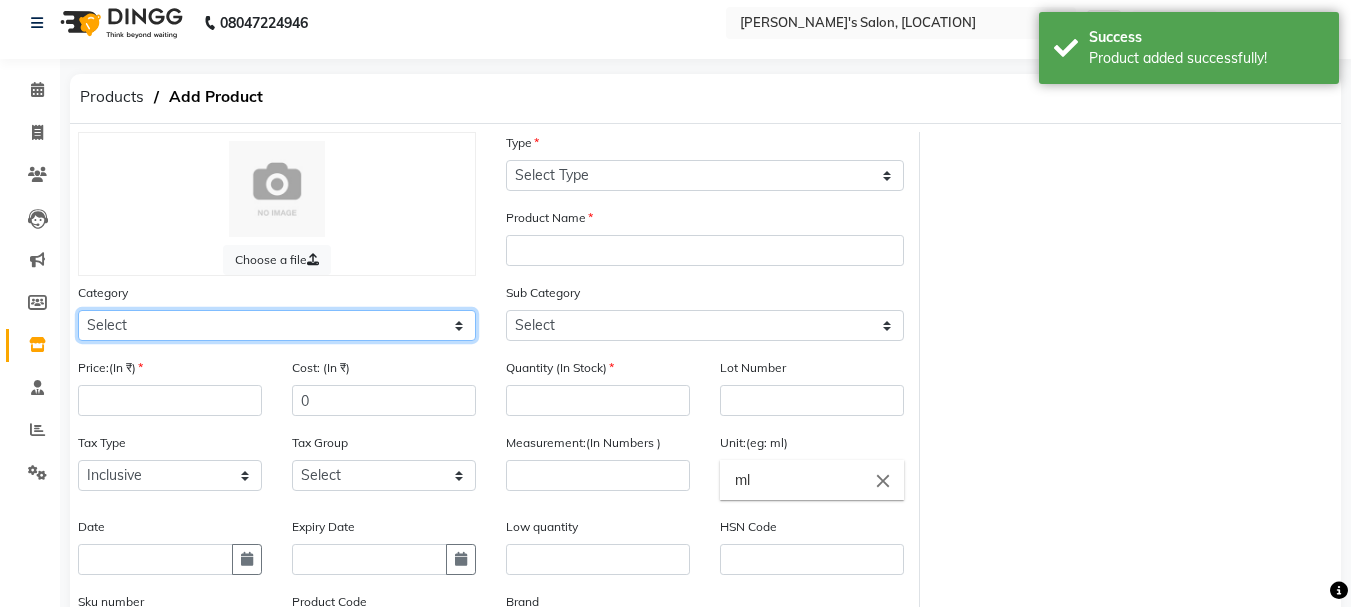 select on "1150" 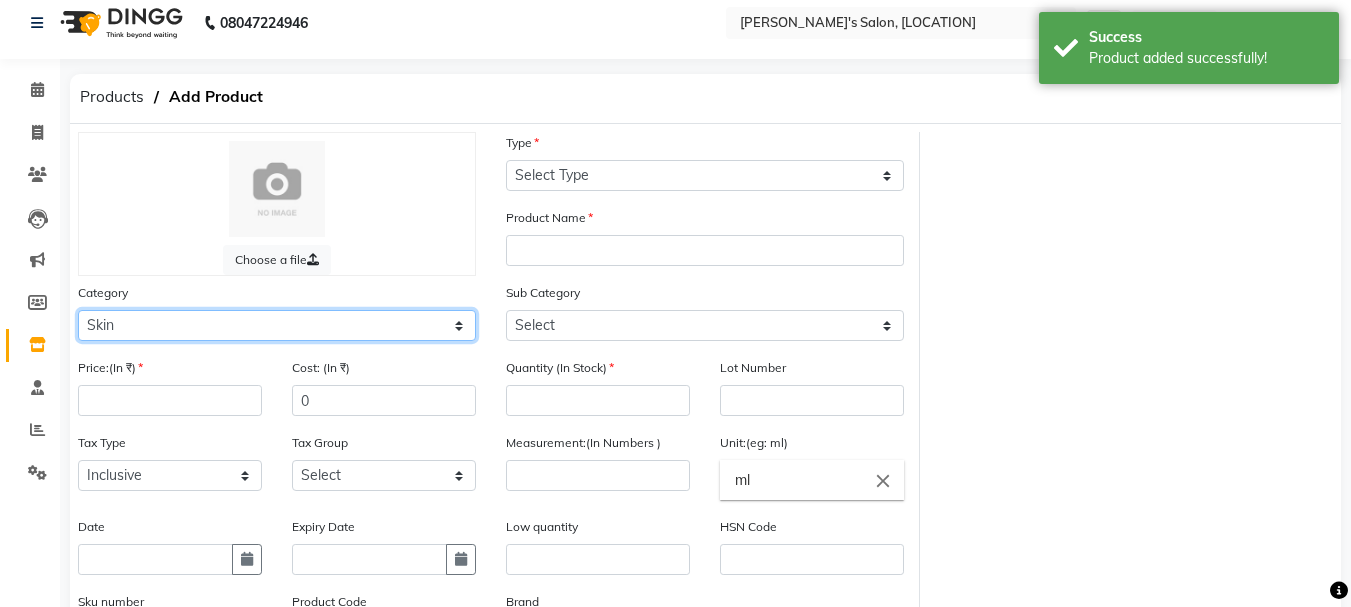 click on "Select Hair Skin Makeup Personal Care Appliances Beard Waxing Disposable Threading Hands and Feet Beauty Planet Botox Cadiveu Casmara Cheryls Loreal Olaplex Other" 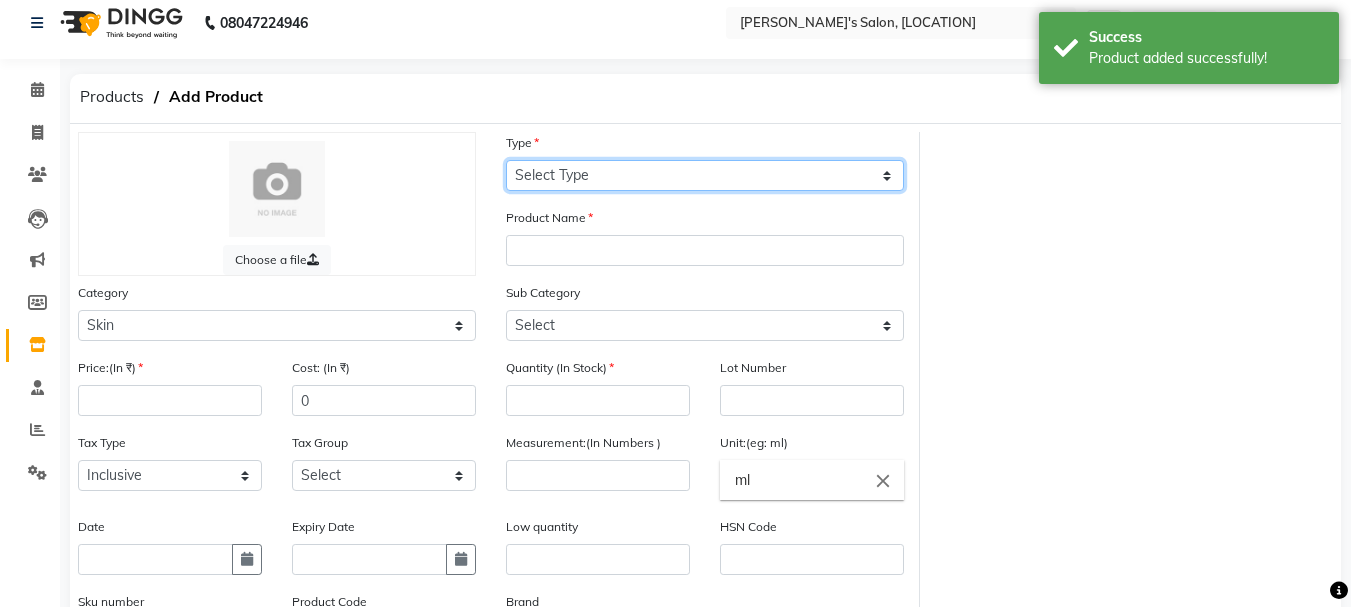 click on "Select Type Both Retail Consumable" 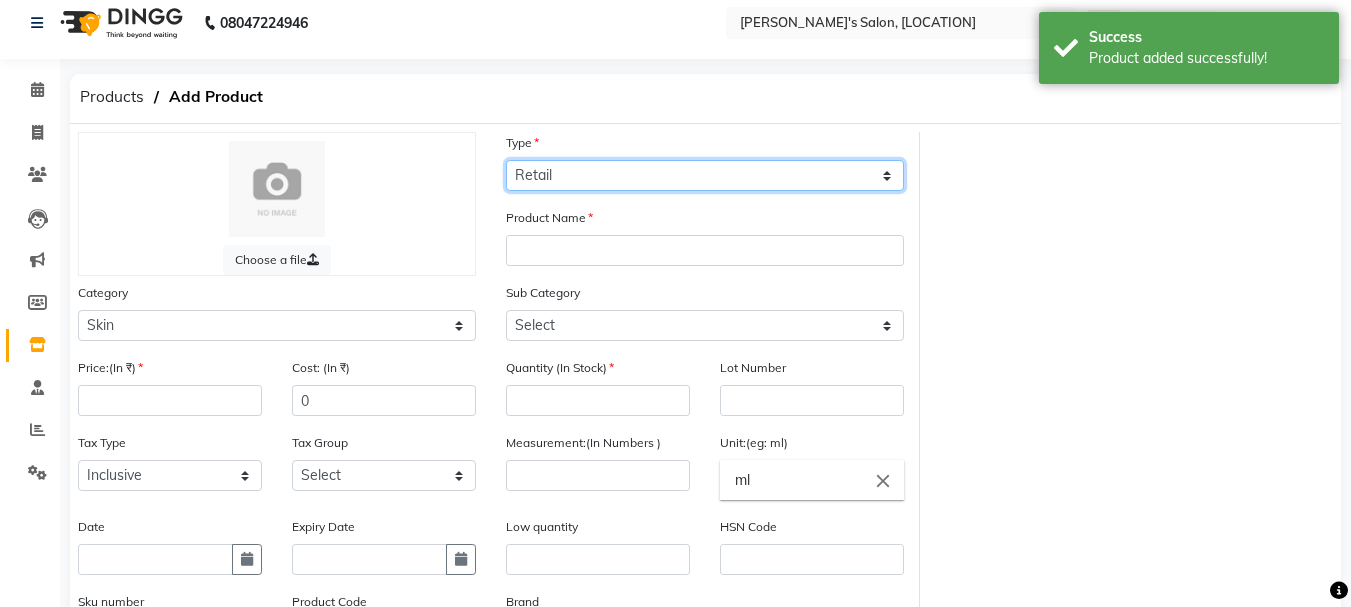 click on "Select Type Both Retail Consumable" 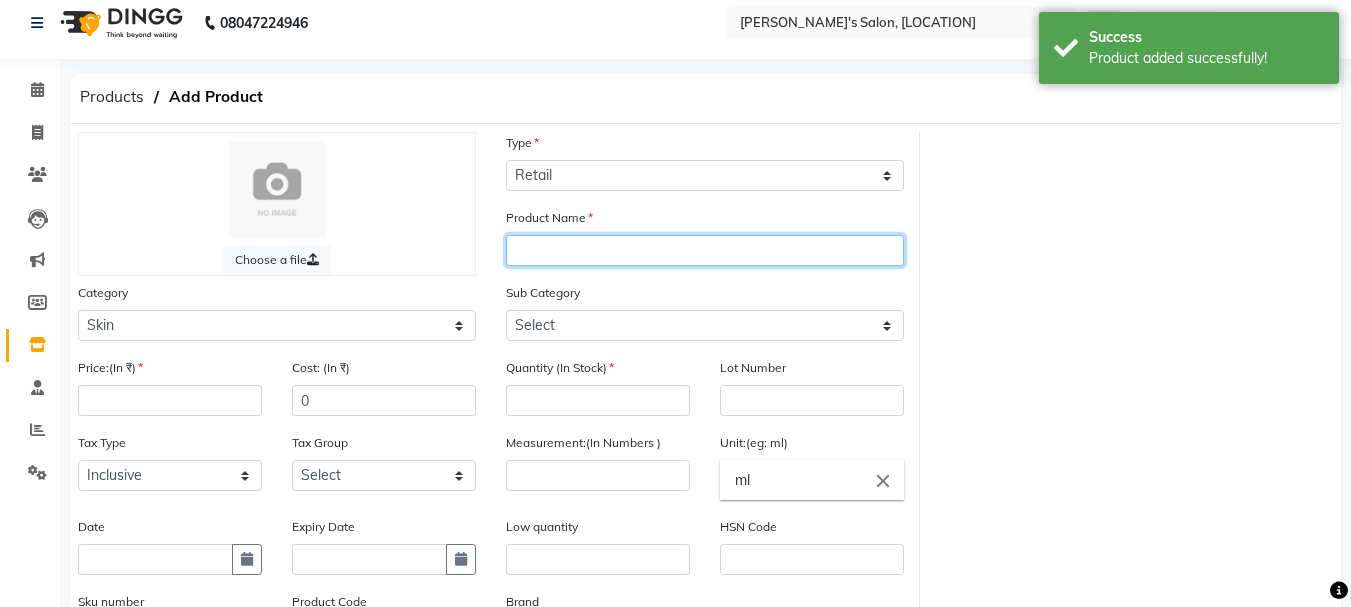 click 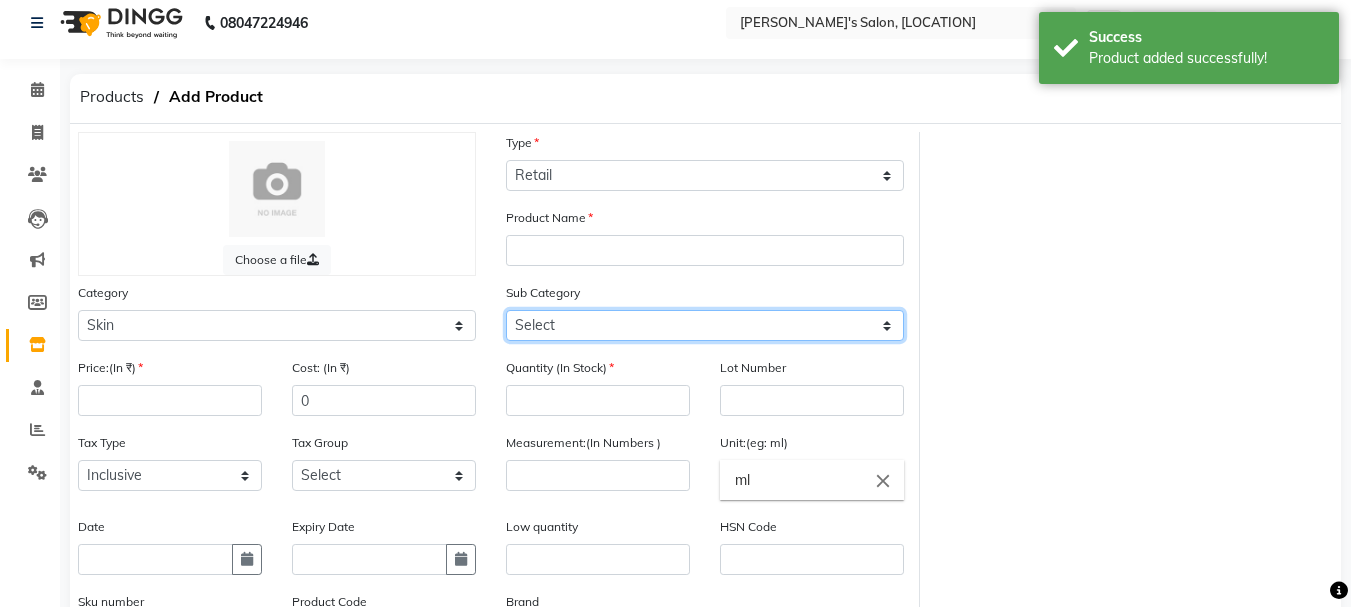 click on "Select Cleanser Facial Moisturiser Serum Toner Sun Care Masks Lip Care Eye Care Body Care Hand & Feet Kit & Combo Treatment Appliances Other Skin" 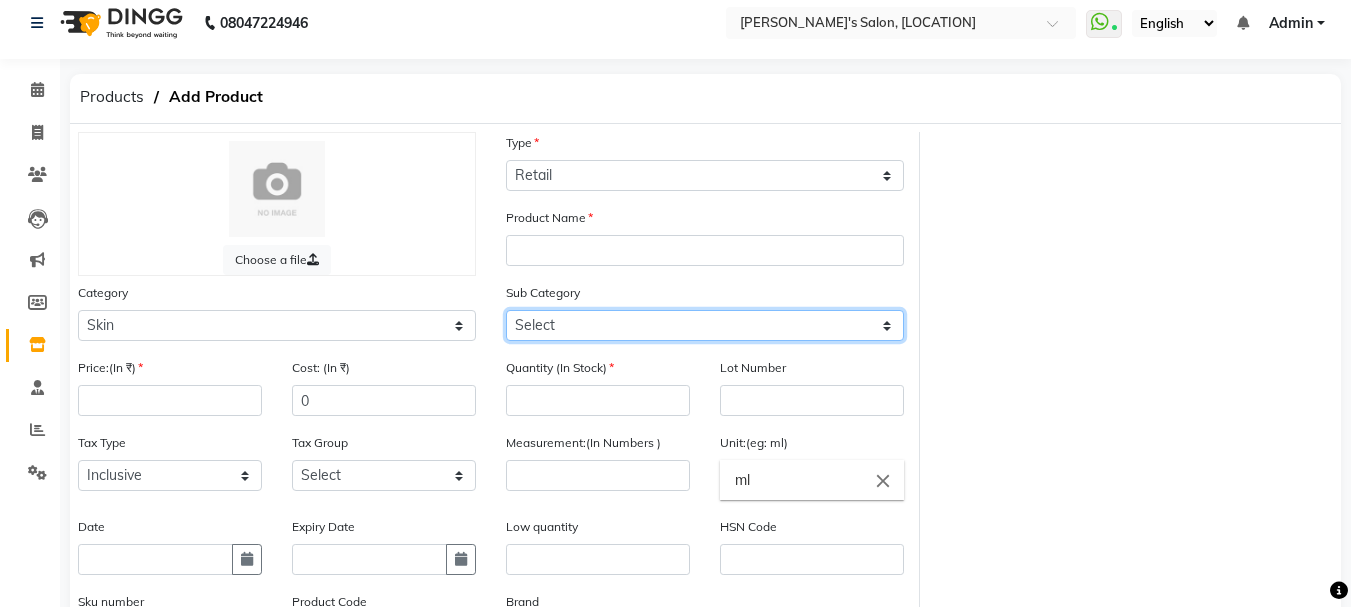 select on "1154" 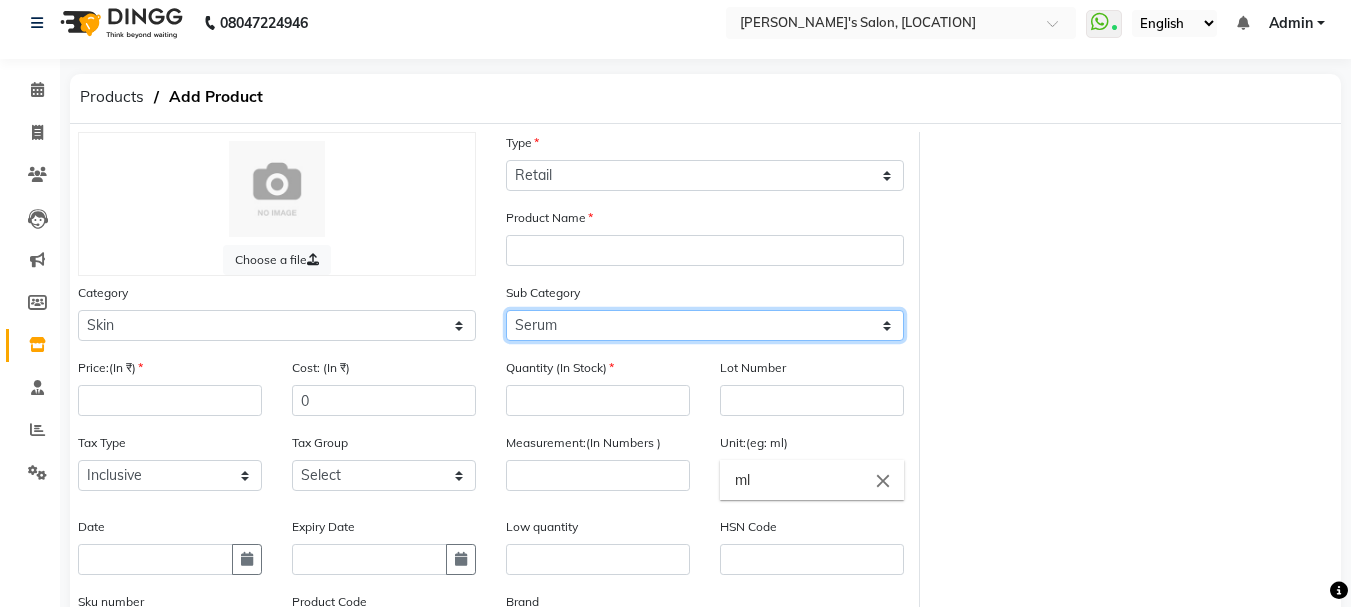 click on "Select Cleanser Facial Moisturiser Serum Toner Sun Care Masks Lip Care Eye Care Body Care Hand & Feet Kit & Combo Treatment Appliances Other Skin" 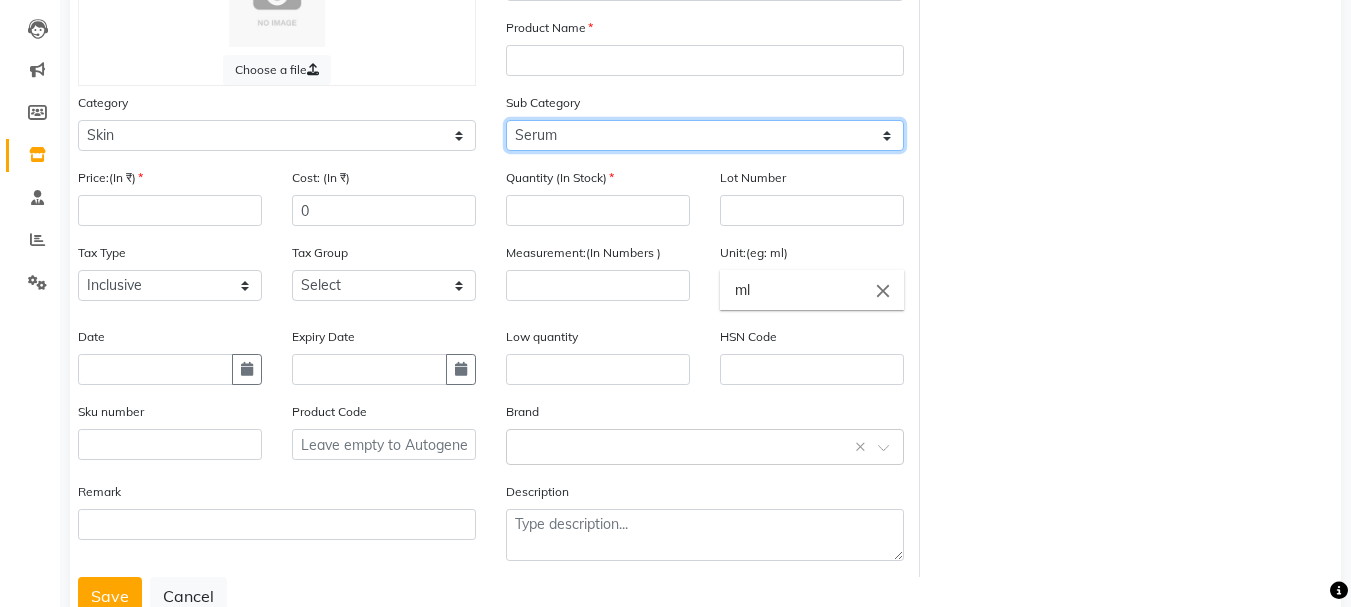 scroll, scrollTop: 169, scrollLeft: 0, axis: vertical 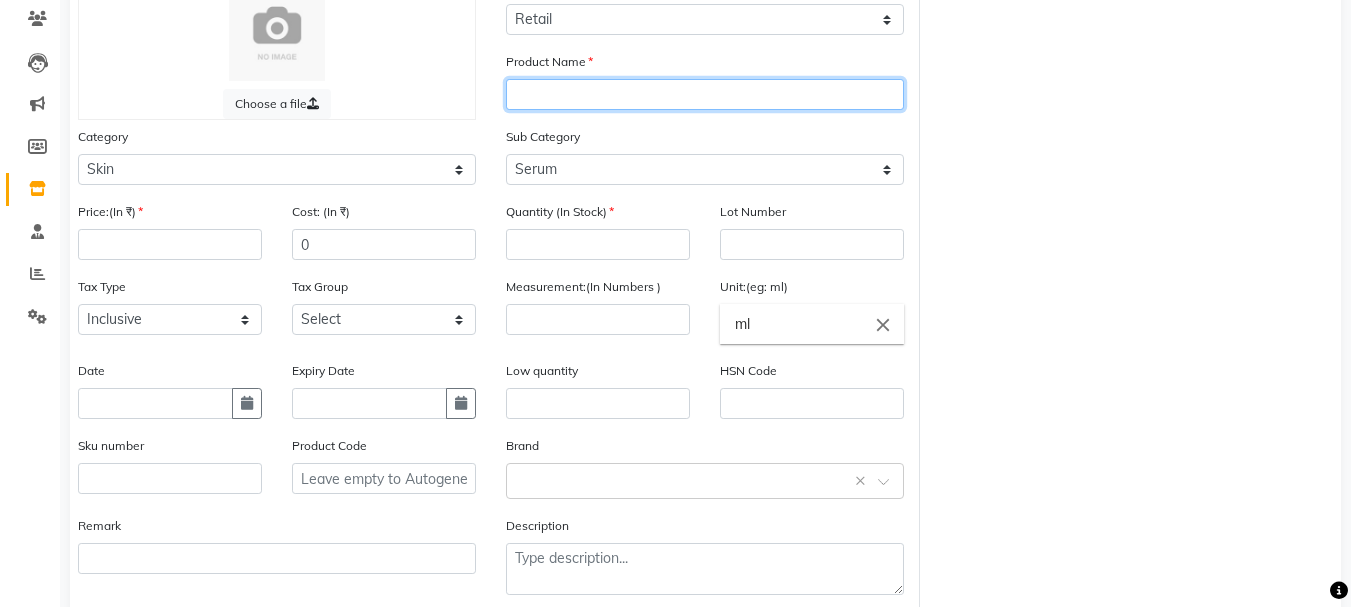click 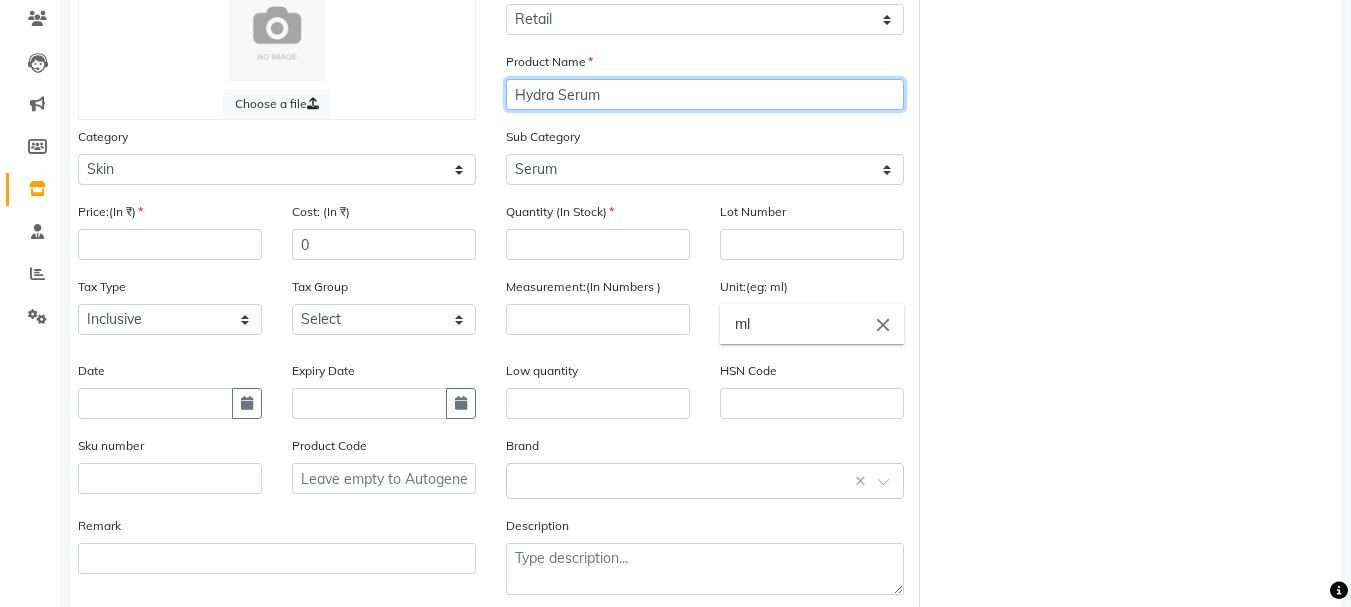 type on "Hydra Serum" 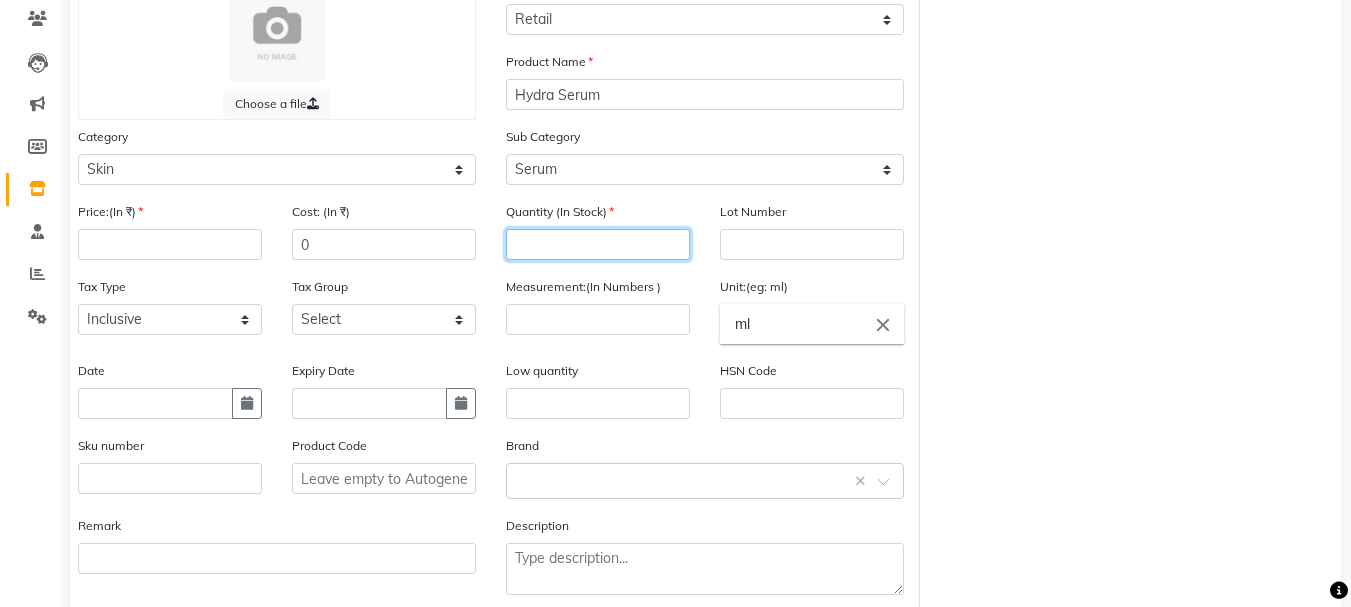 click 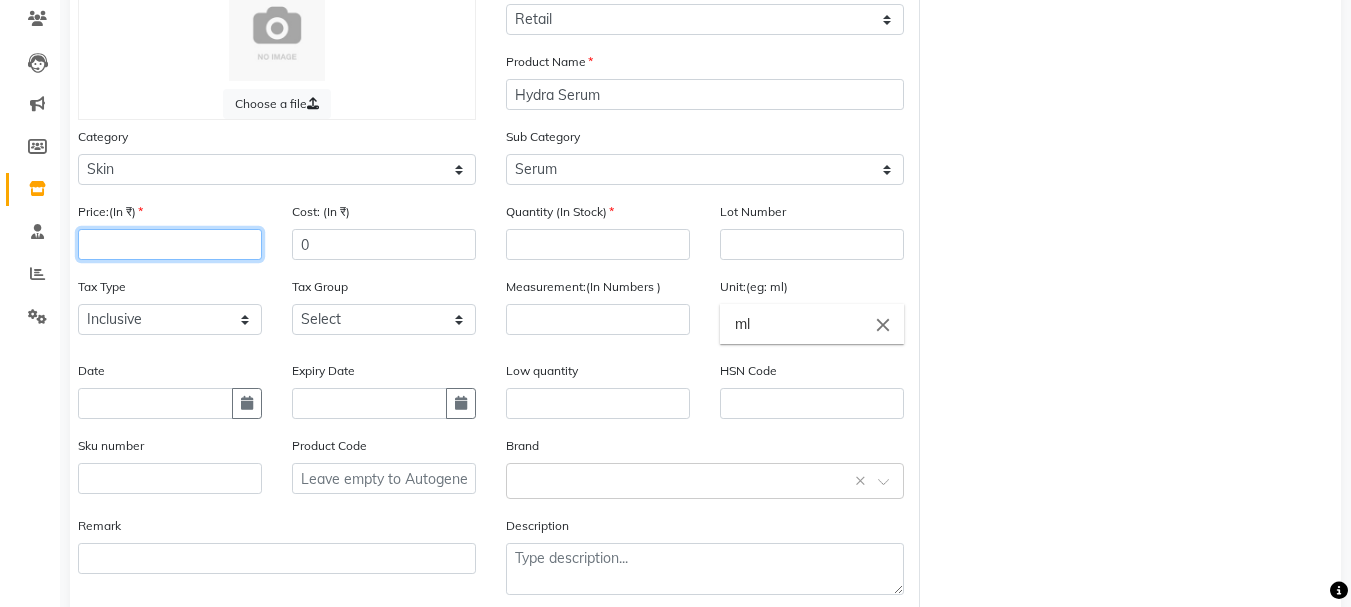 click 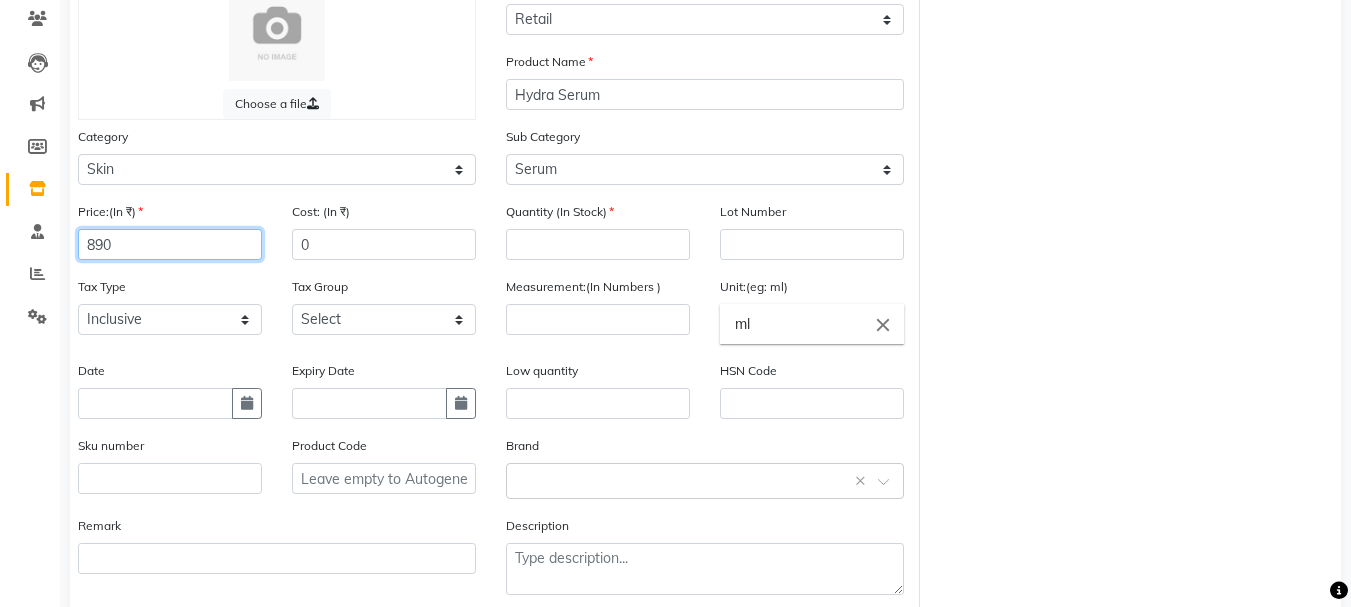 type on "890" 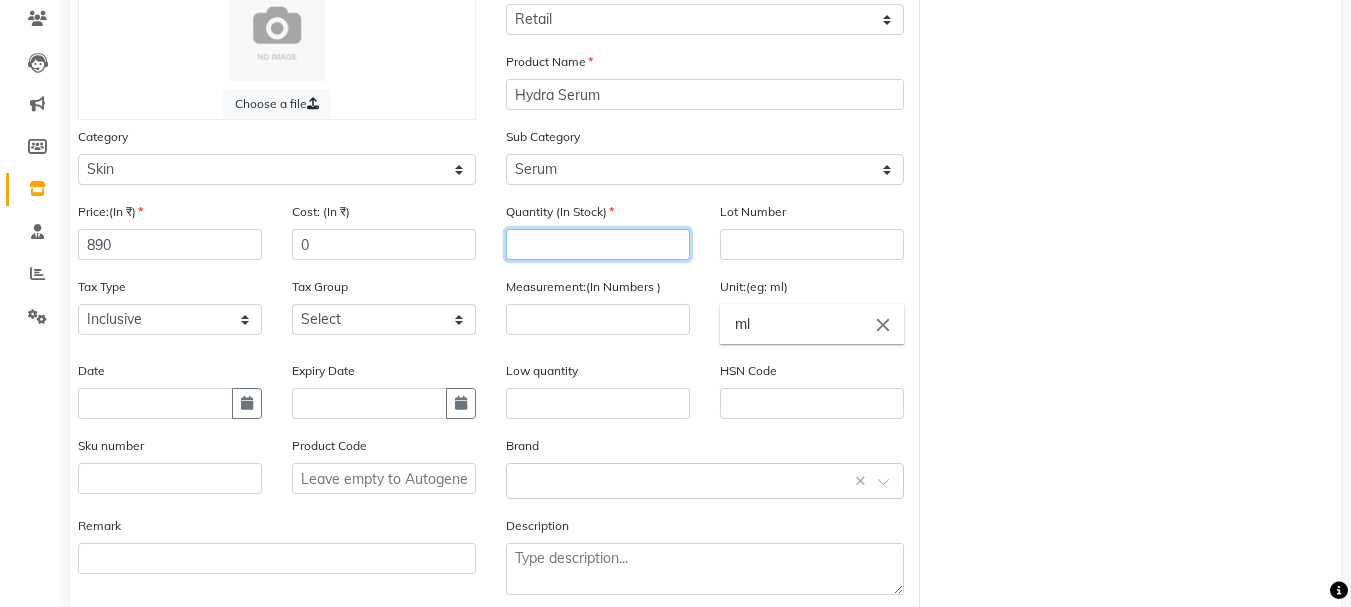 click 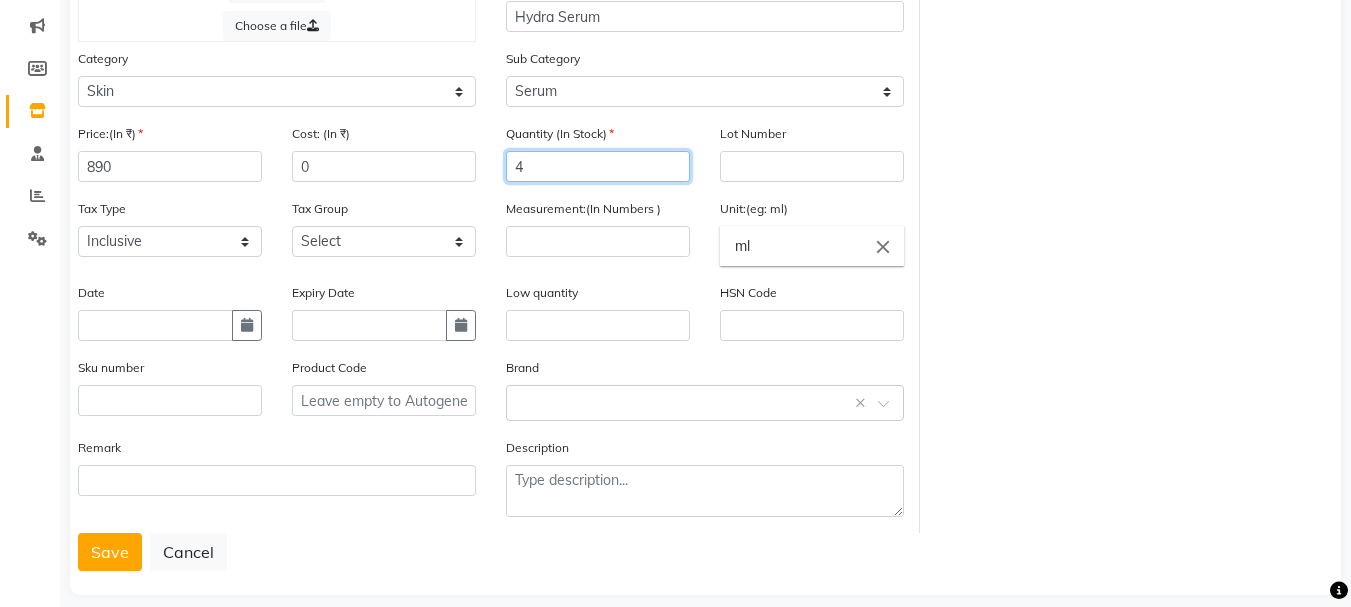 scroll, scrollTop: 269, scrollLeft: 0, axis: vertical 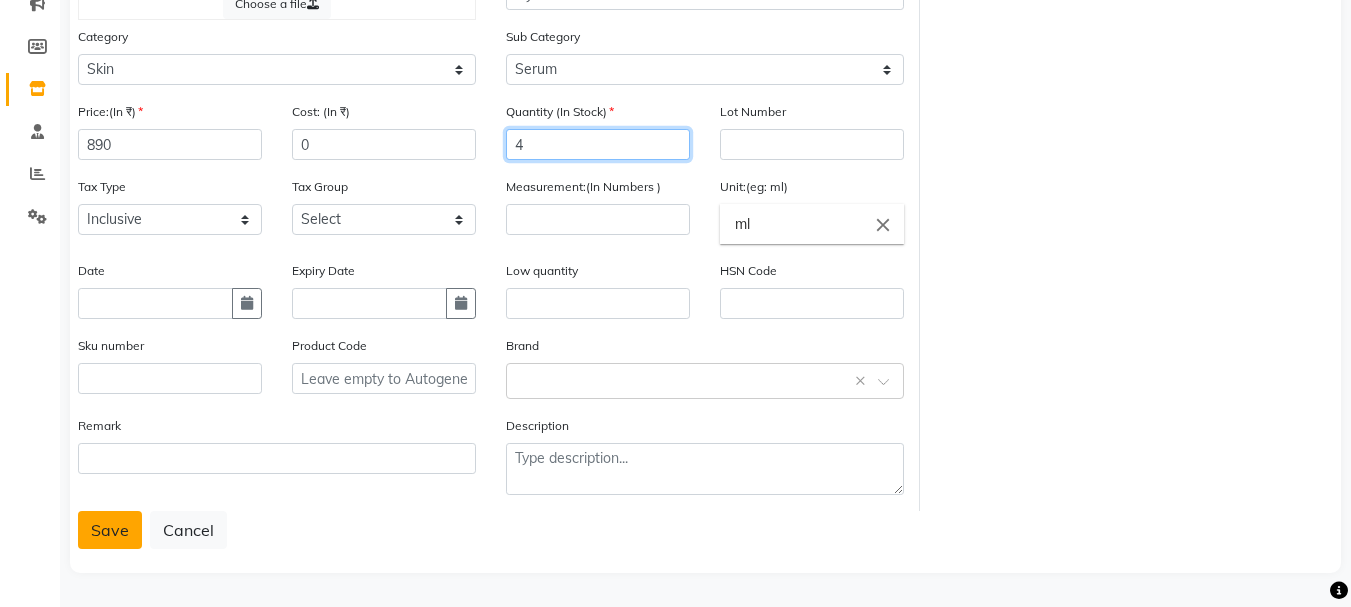 type on "4" 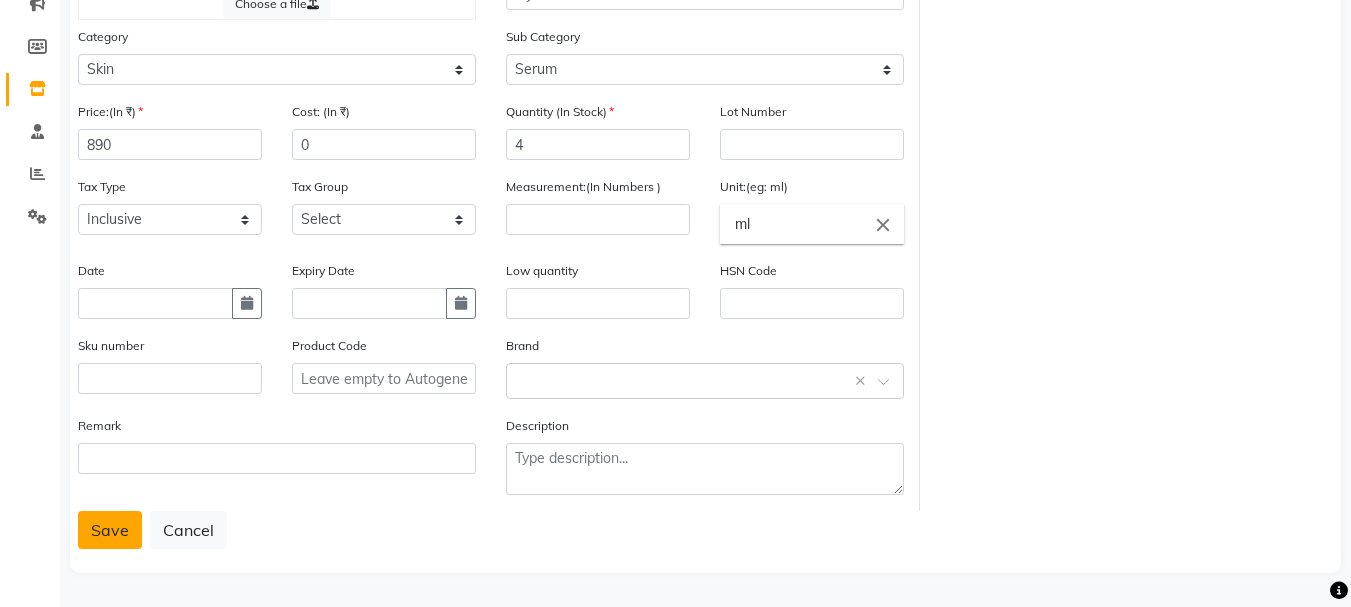 click on "Save" 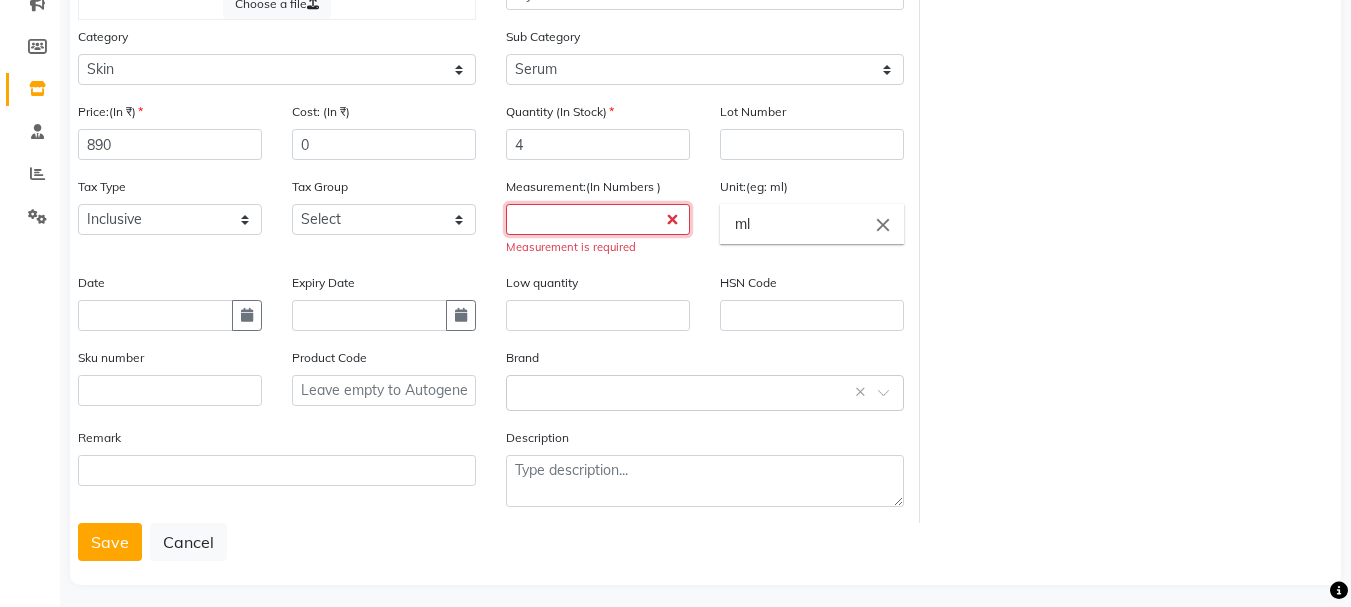 click 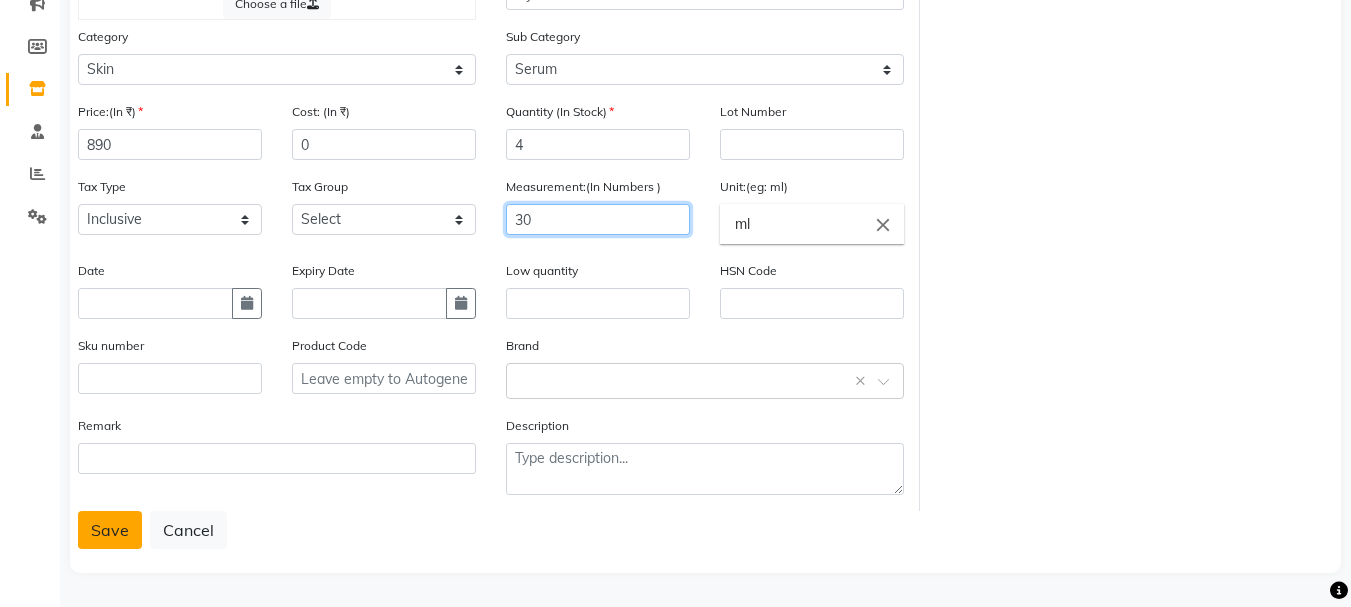 type on "30" 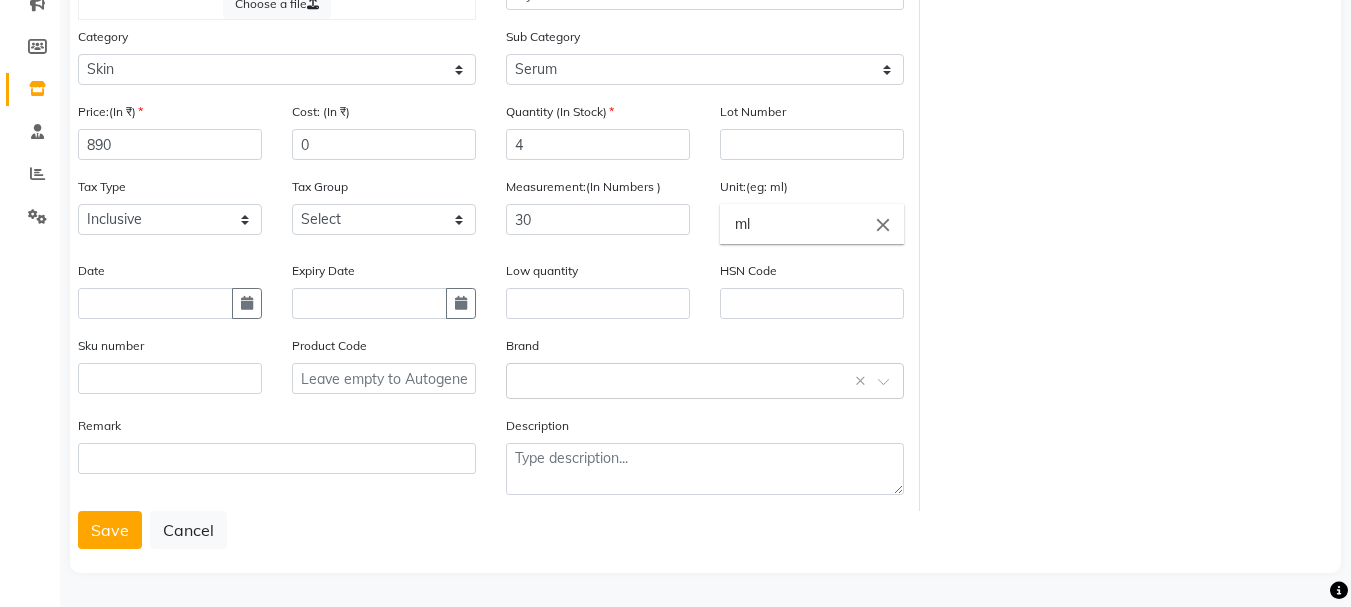 click on "Save" 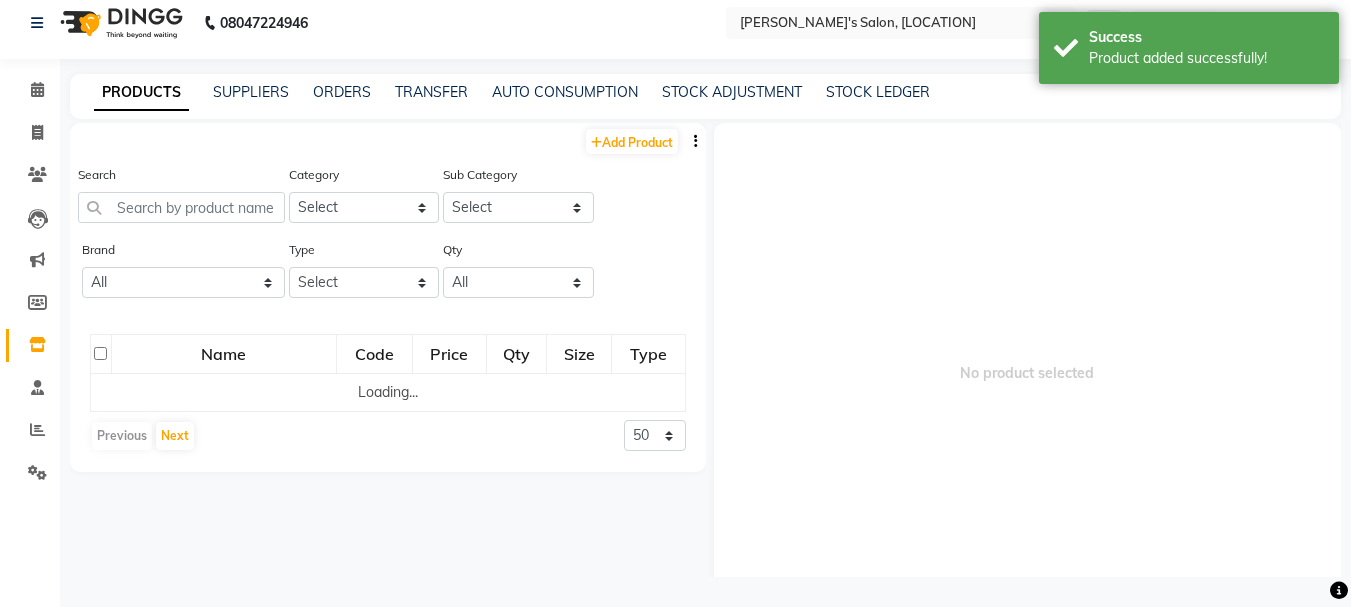 scroll, scrollTop: 13, scrollLeft: 0, axis: vertical 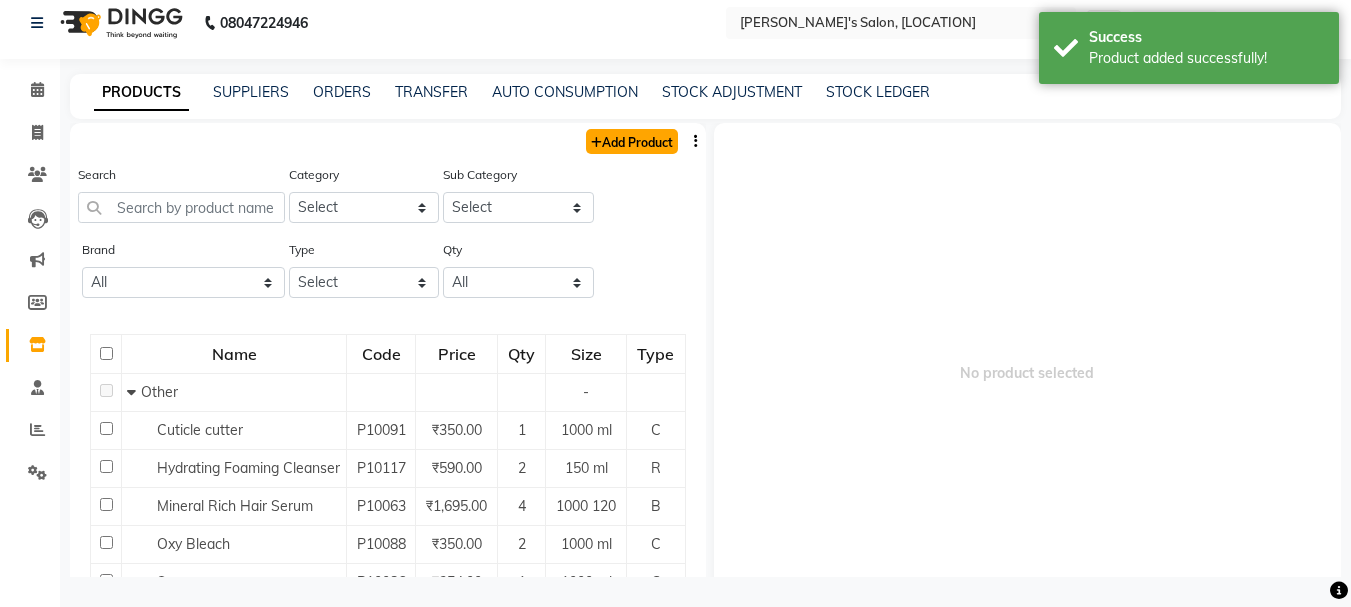 click on "Add Product" 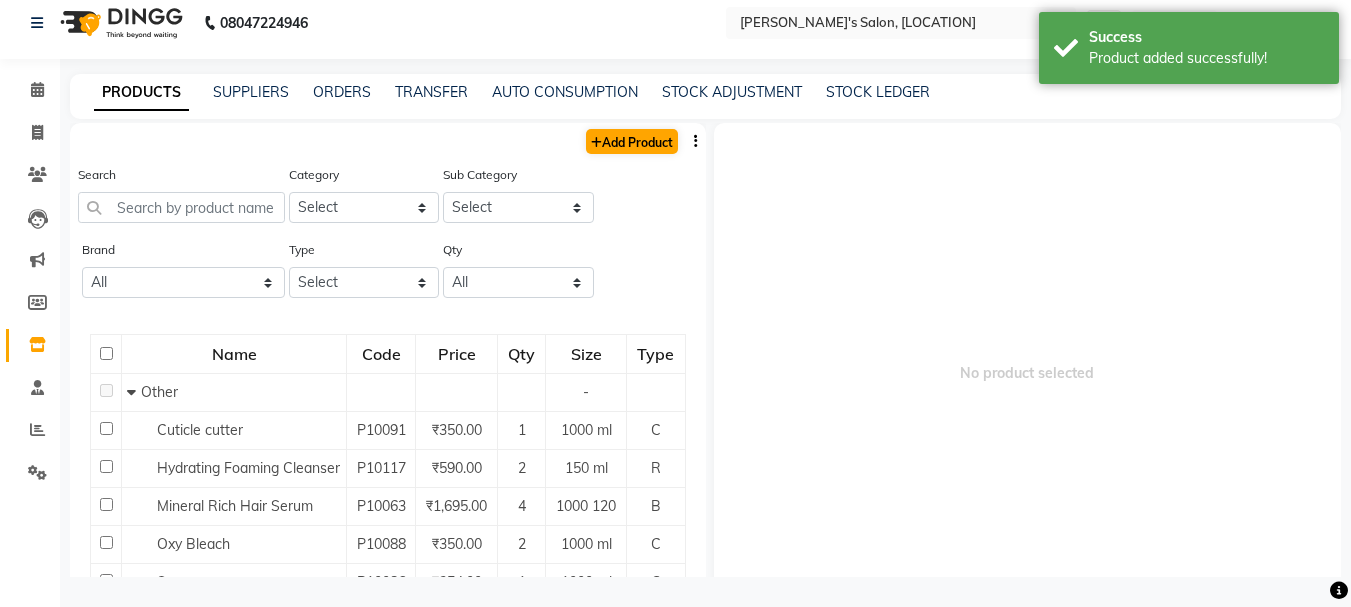 select on "true" 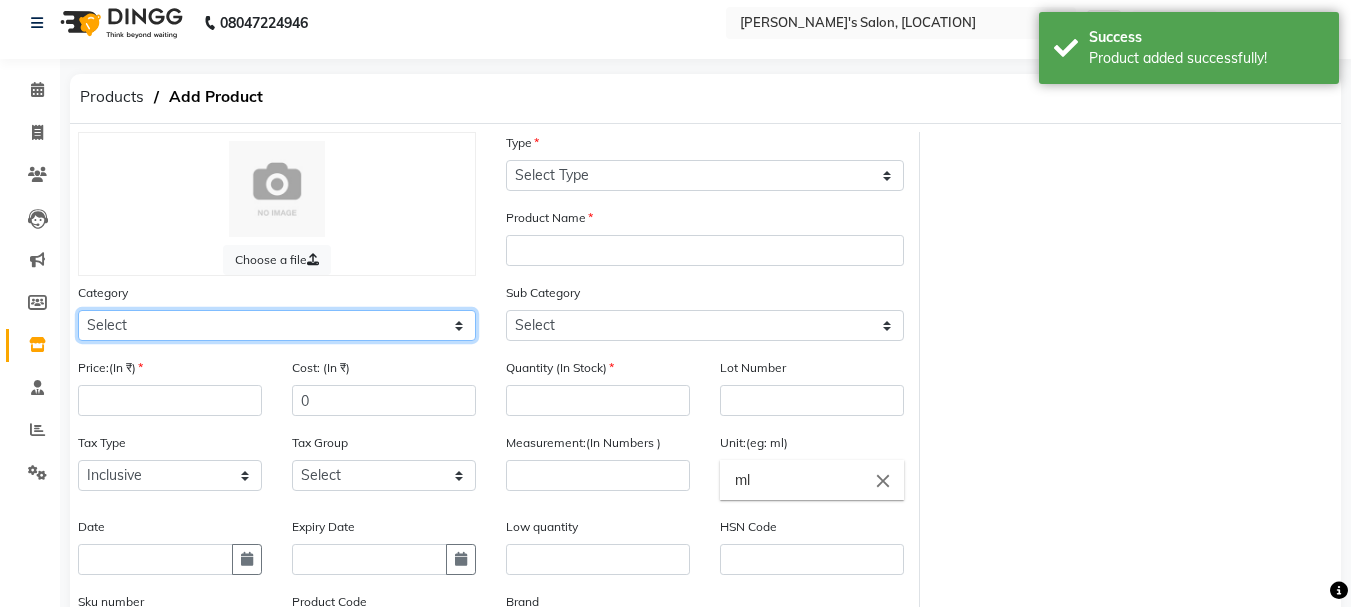 click on "Select Hair Skin Makeup Personal Care Appliances Beard Waxing Disposable Threading Hands and Feet Beauty Planet Botox Cadiveu Casmara Cheryls Loreal Olaplex Other" 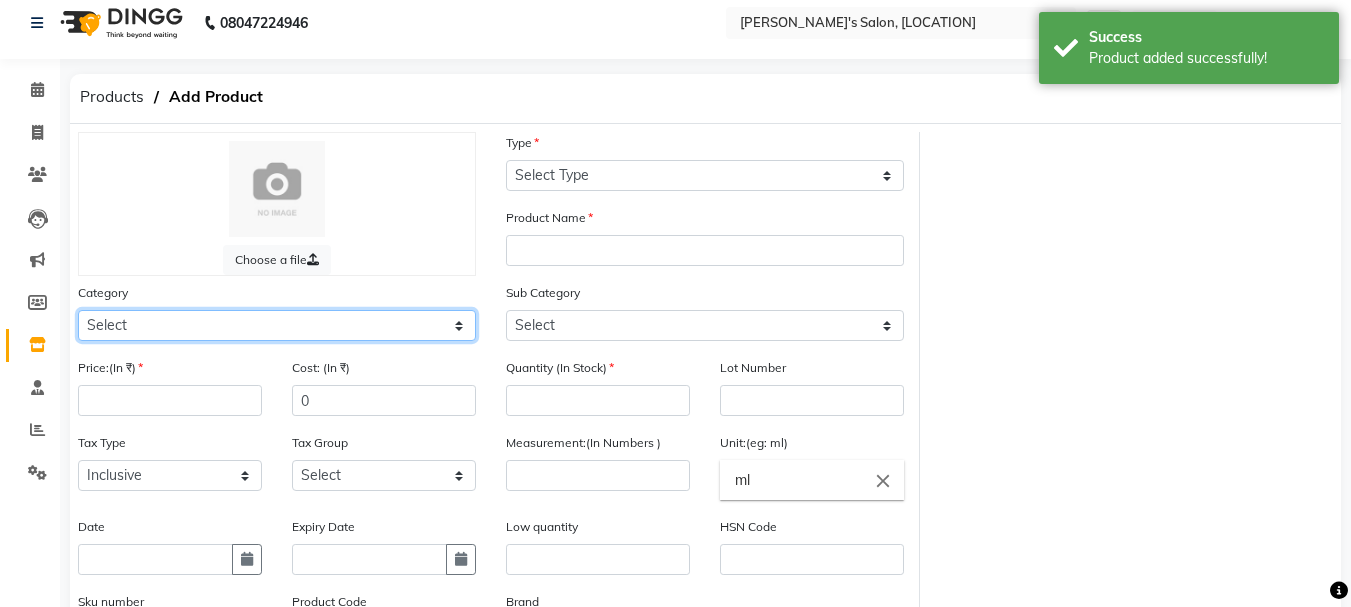 select on "1150" 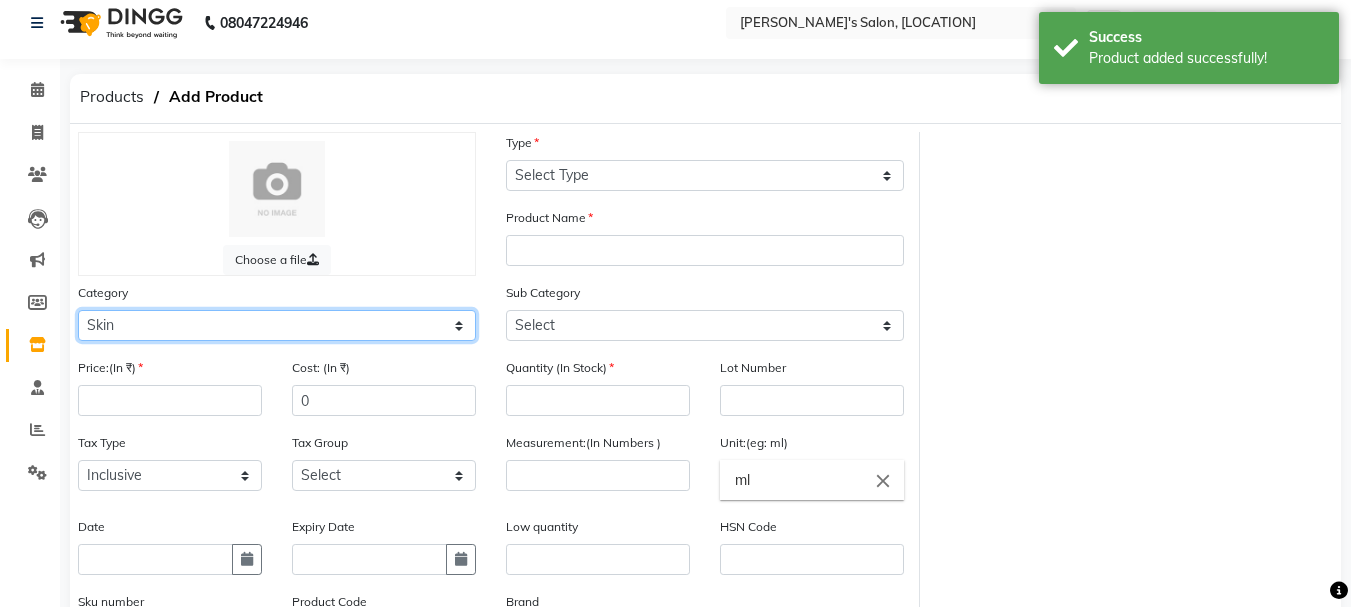 click on "Select Hair Skin Makeup Personal Care Appliances Beard Waxing Disposable Threading Hands and Feet Beauty Planet Botox Cadiveu Casmara Cheryls Loreal Olaplex Other" 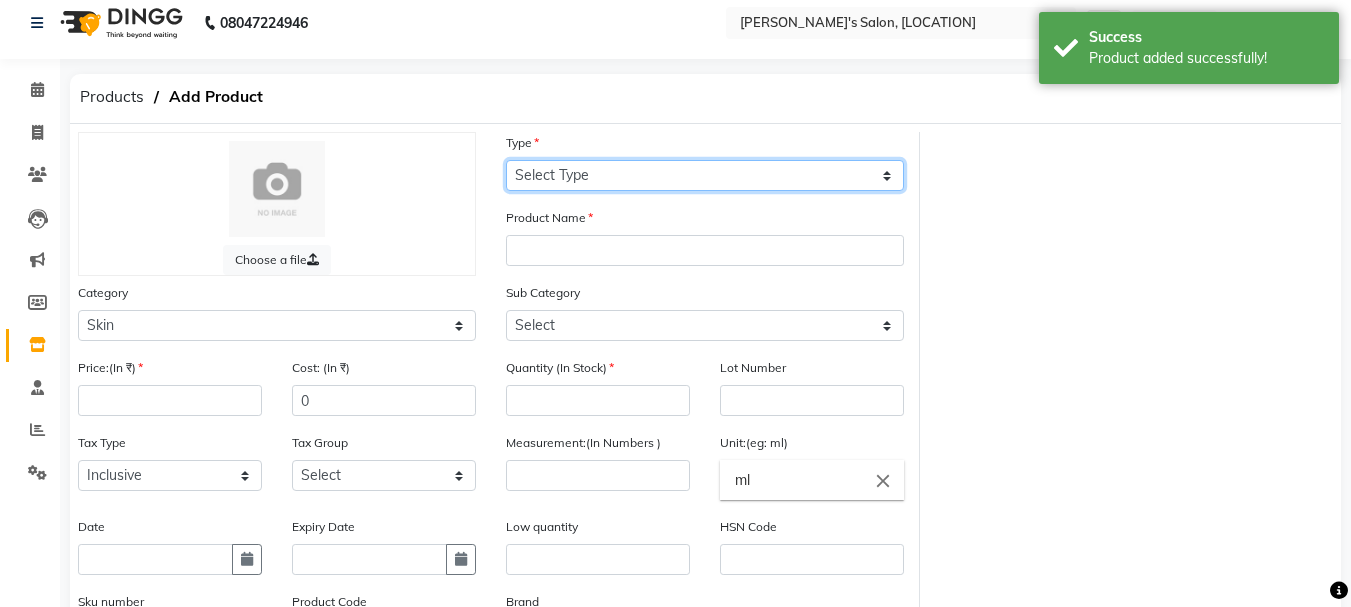 click on "Select Type Both Retail Consumable" 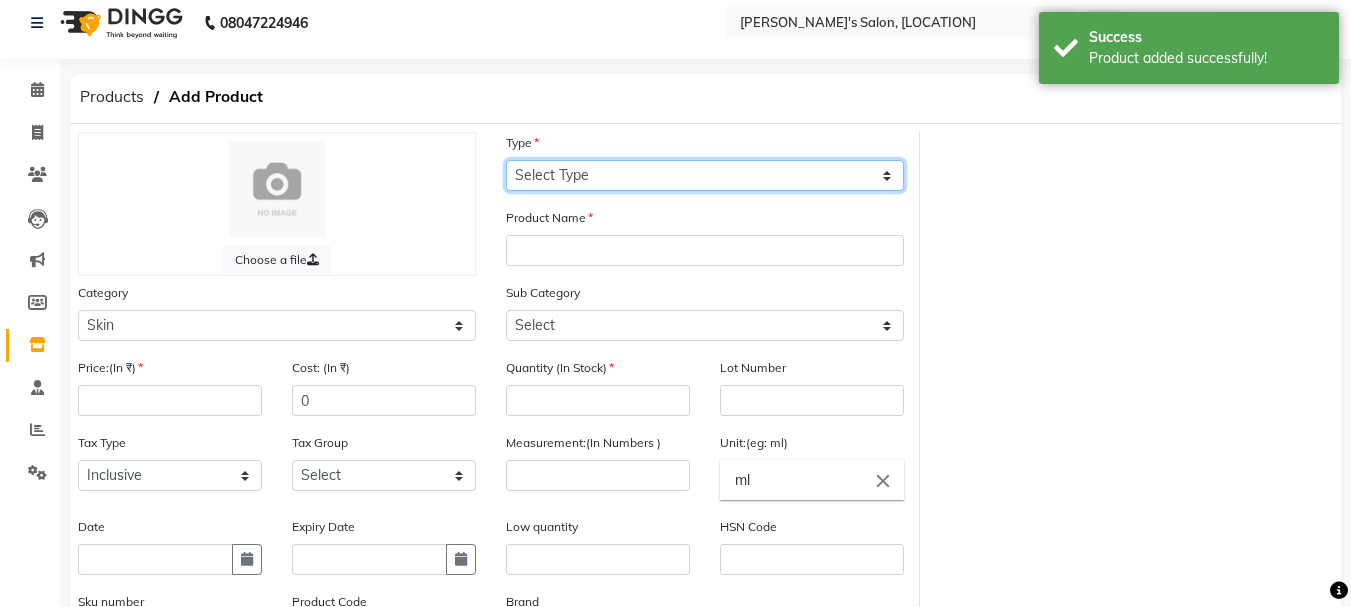 select on "R" 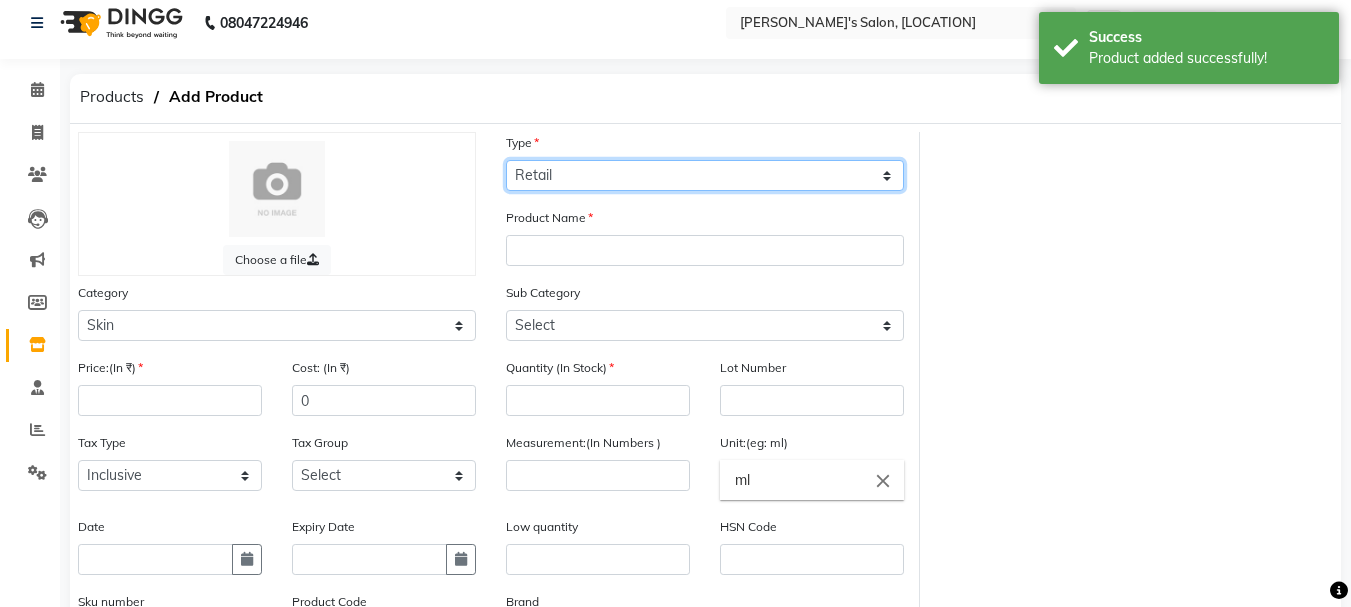 click on "Select Type Both Retail Consumable" 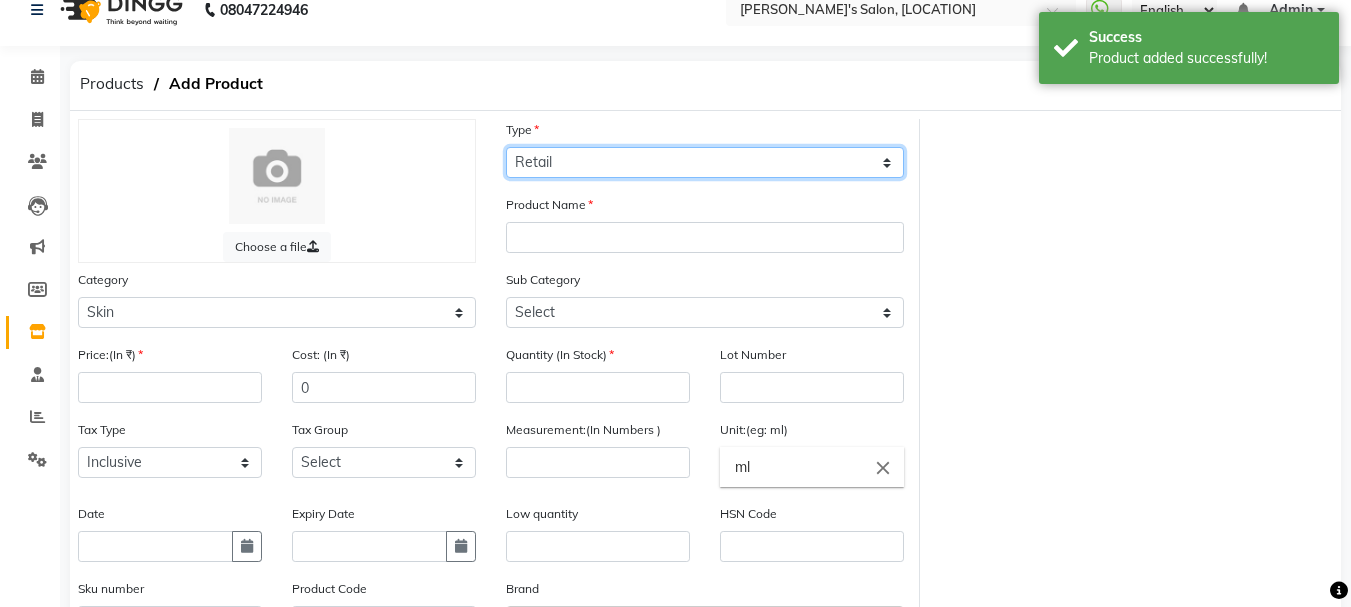 scroll, scrollTop: 113, scrollLeft: 0, axis: vertical 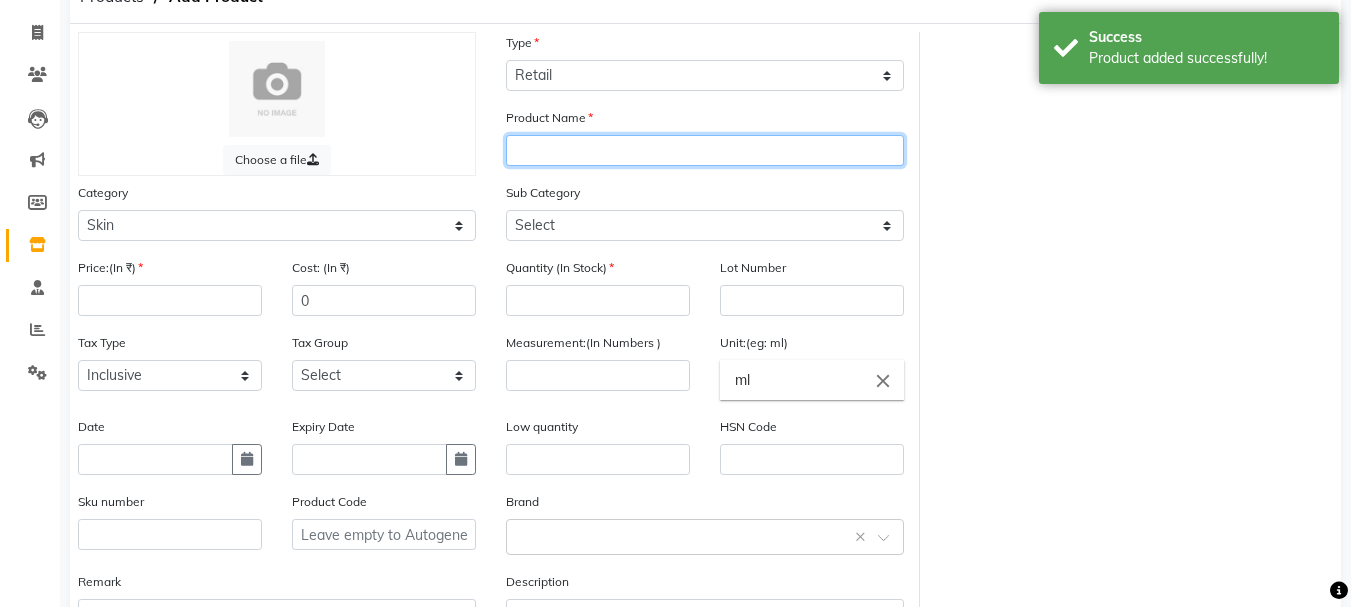 click 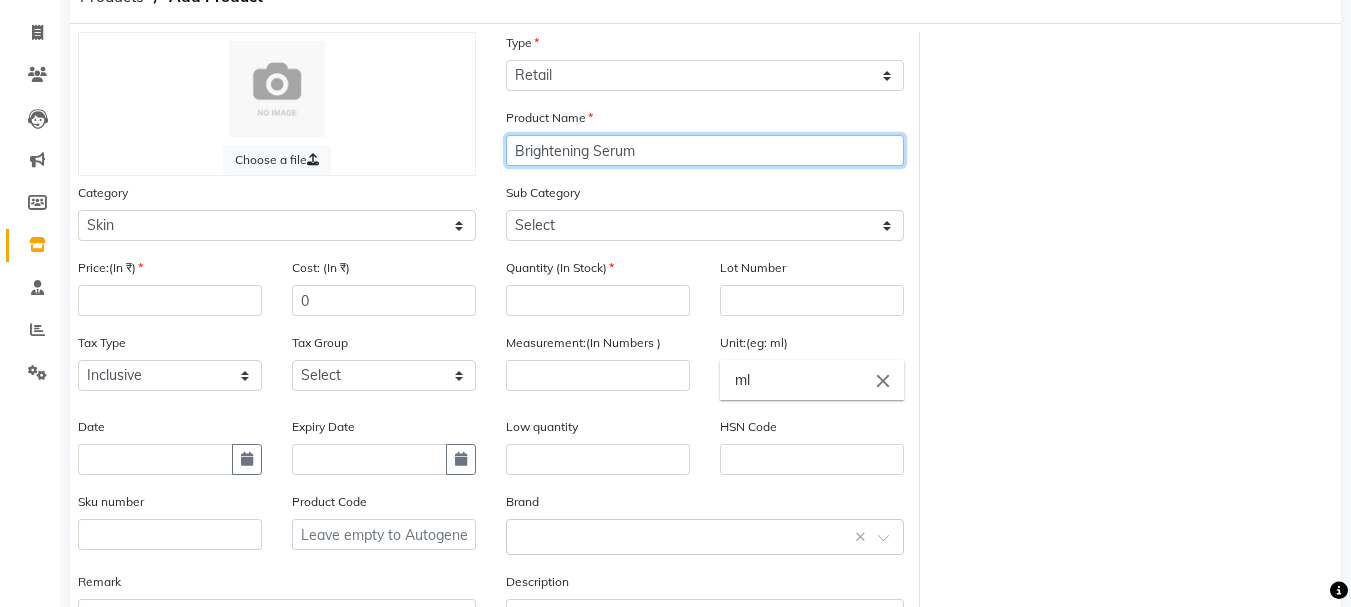type on "Brightening Serum" 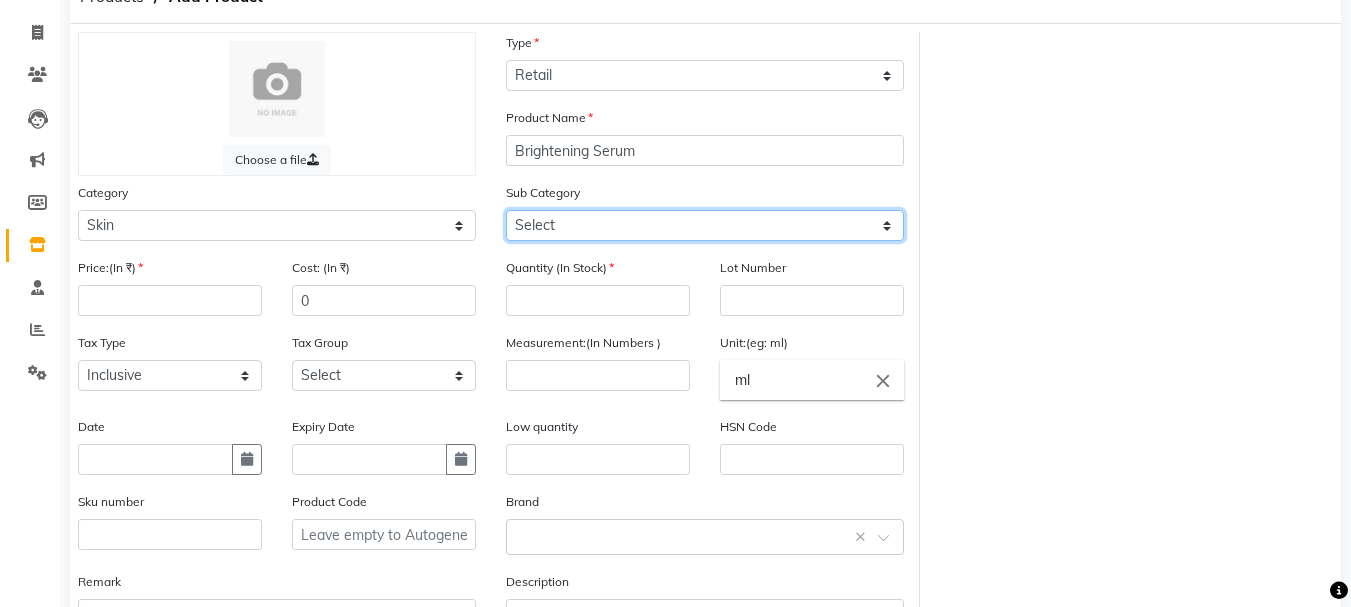 click on "Select Cleanser Facial Moisturiser Serum Toner Sun Care Masks Lip Care Eye Care Body Care Hand & Feet Kit & Combo Treatment Appliances Other Skin" 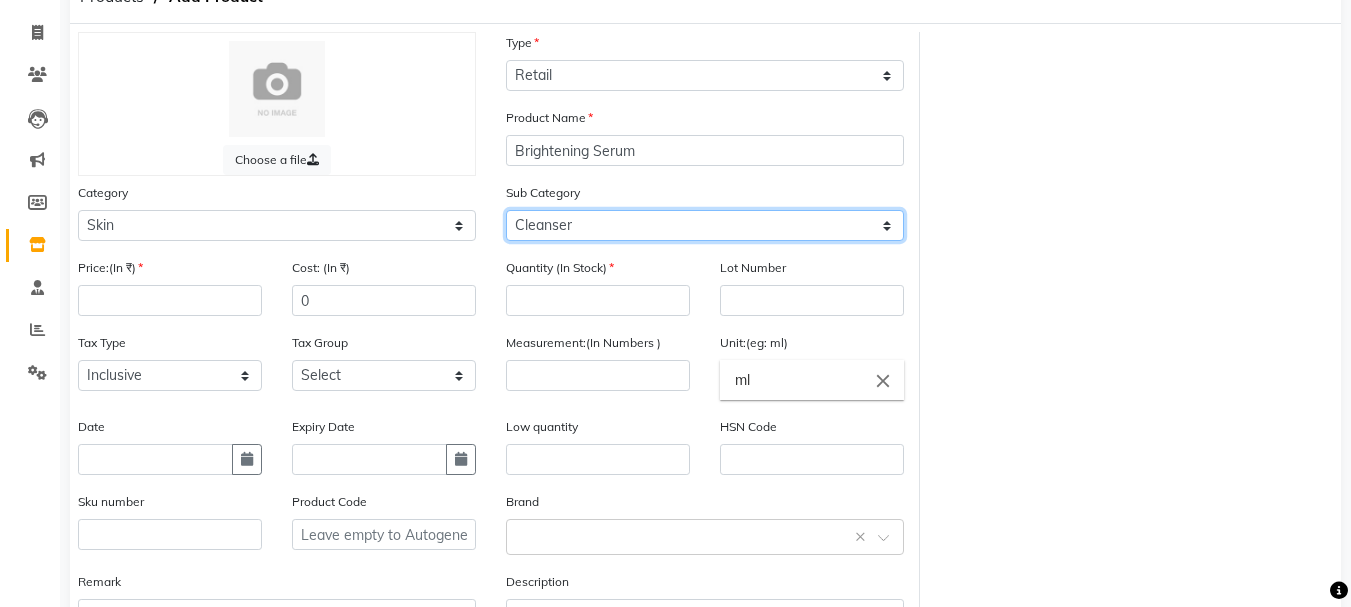 click on "Select Cleanser Facial Moisturiser Serum Toner Sun Care Masks Lip Care Eye Care Body Care Hand & Feet Kit & Combo Treatment Appliances Other Skin" 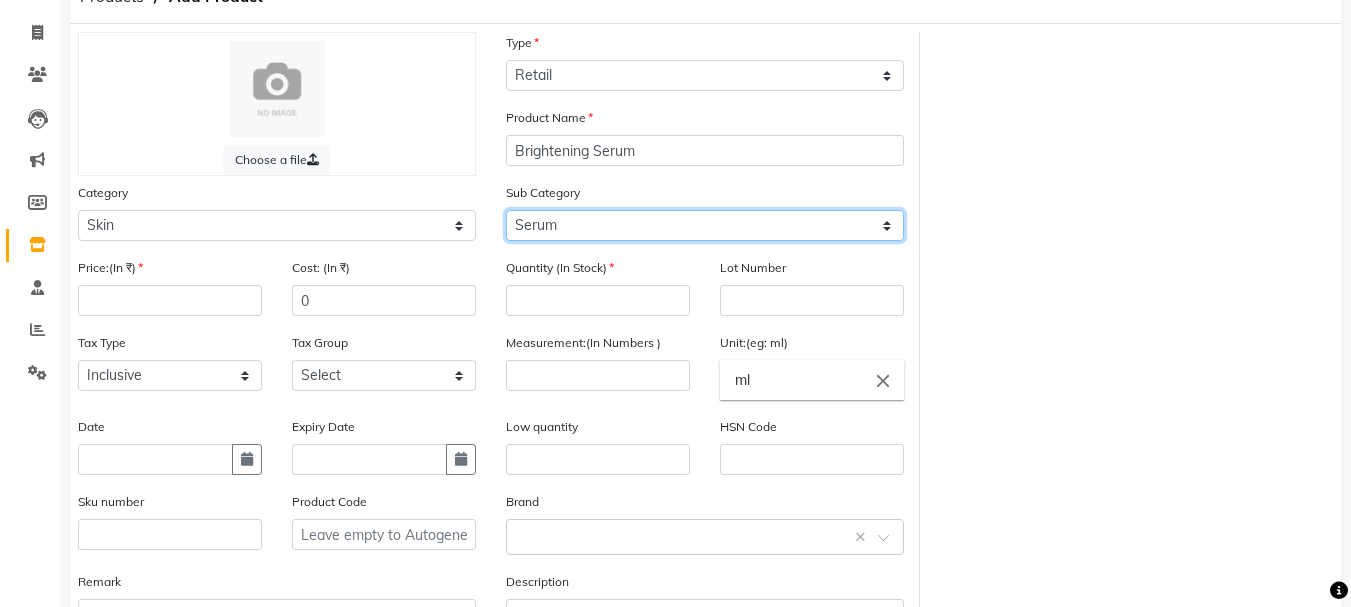 click on "Select Cleanser Facial Moisturiser Serum Toner Sun Care Masks Lip Care Eye Care Body Care Hand & Feet Kit & Combo Treatment Appliances Other Skin" 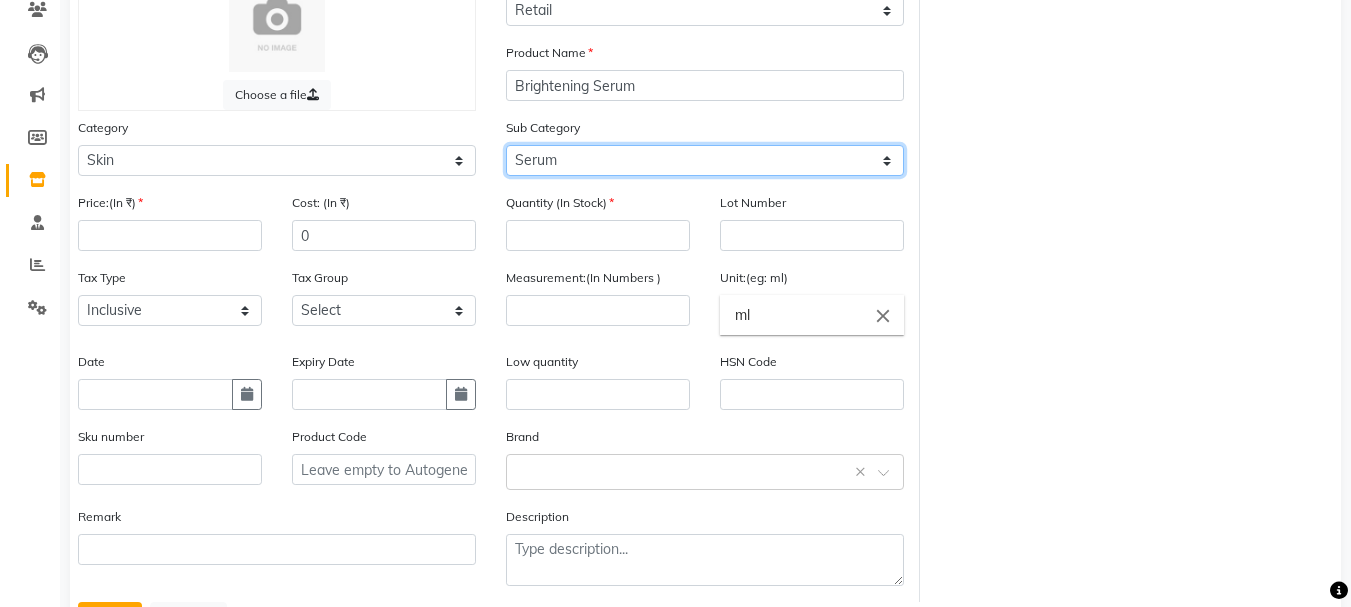 scroll, scrollTop: 213, scrollLeft: 0, axis: vertical 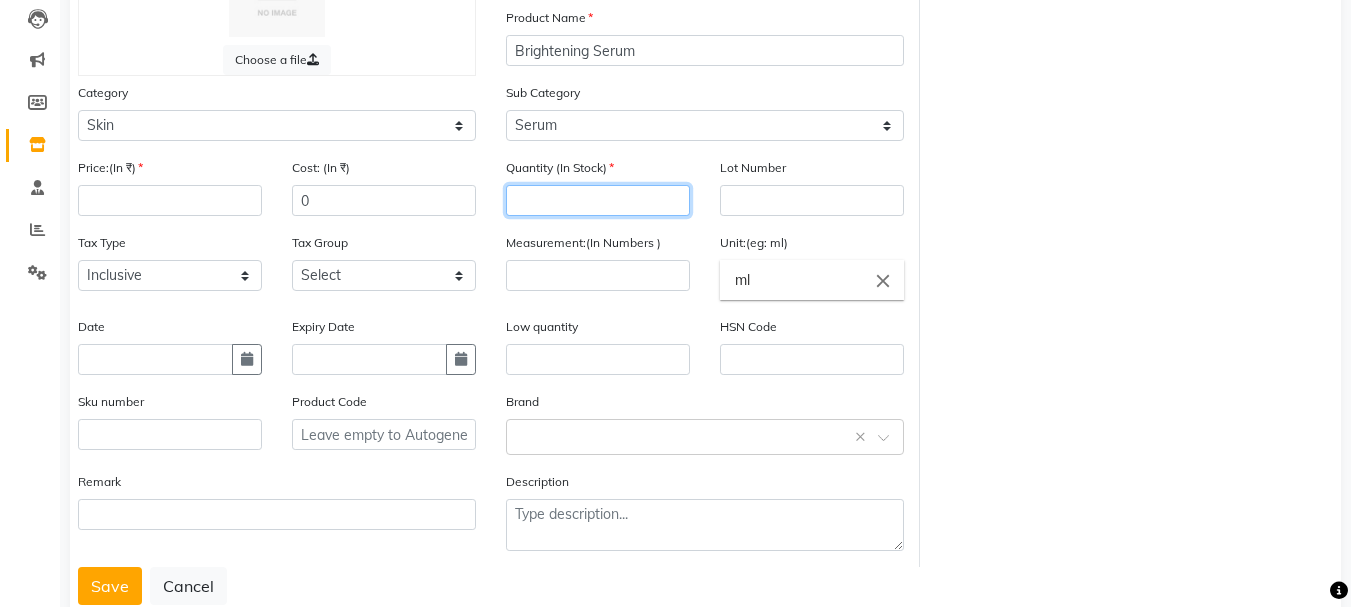 click 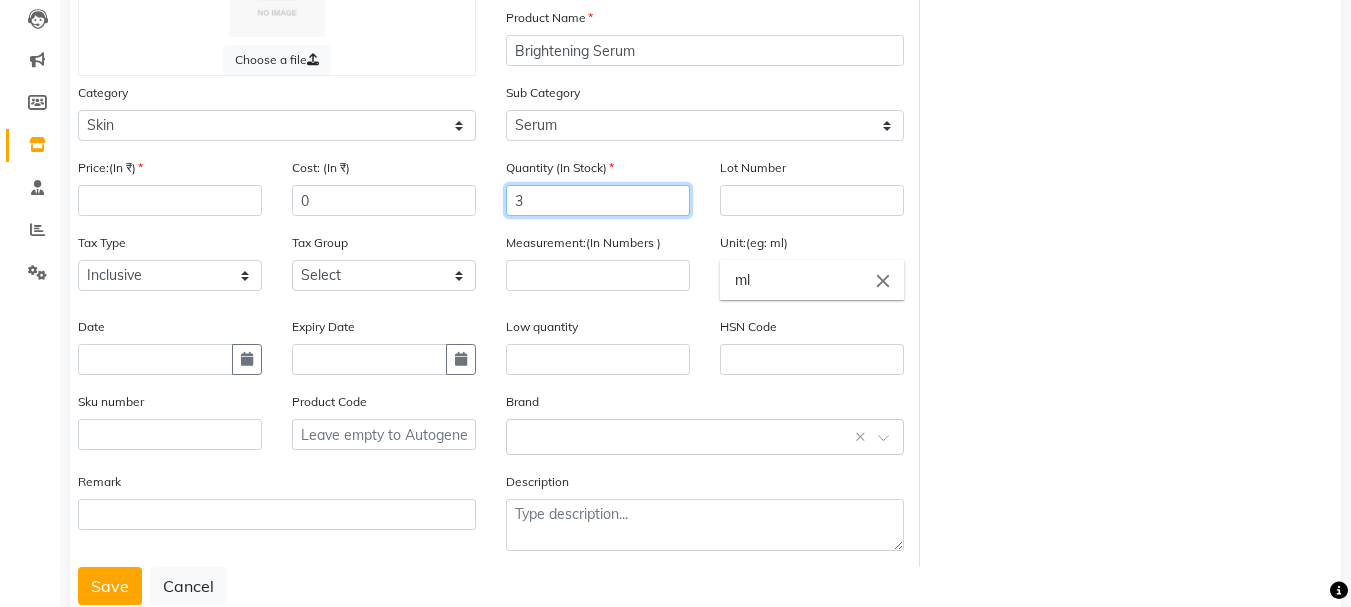 type on "3" 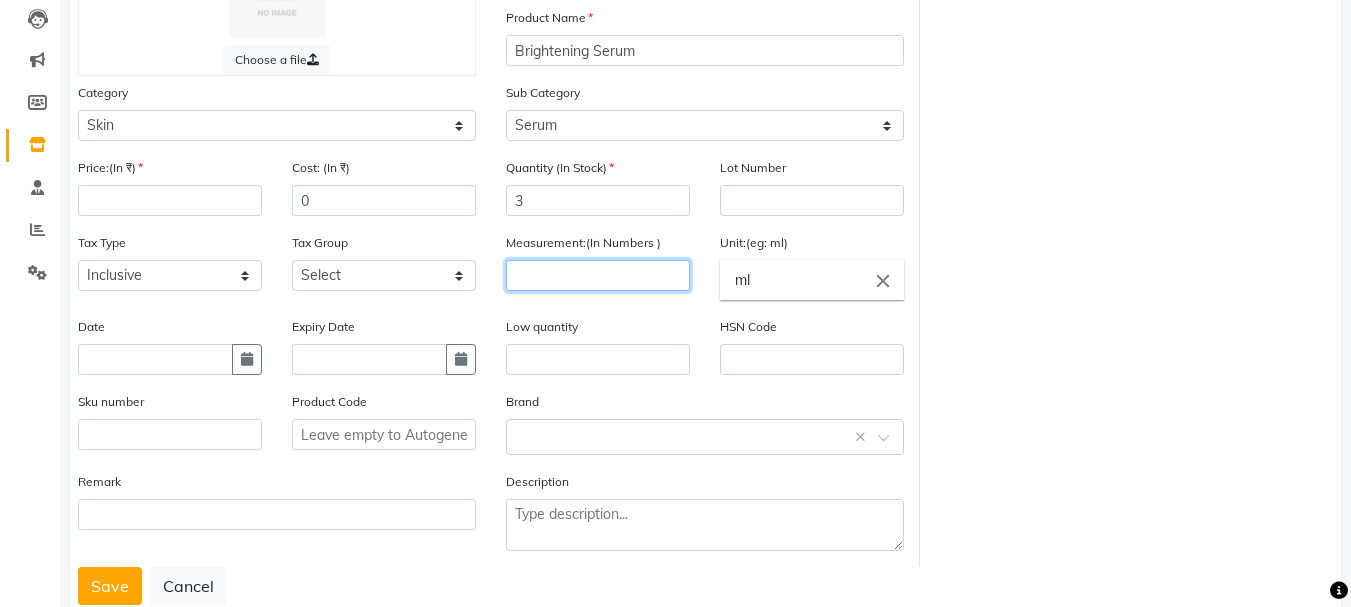 click 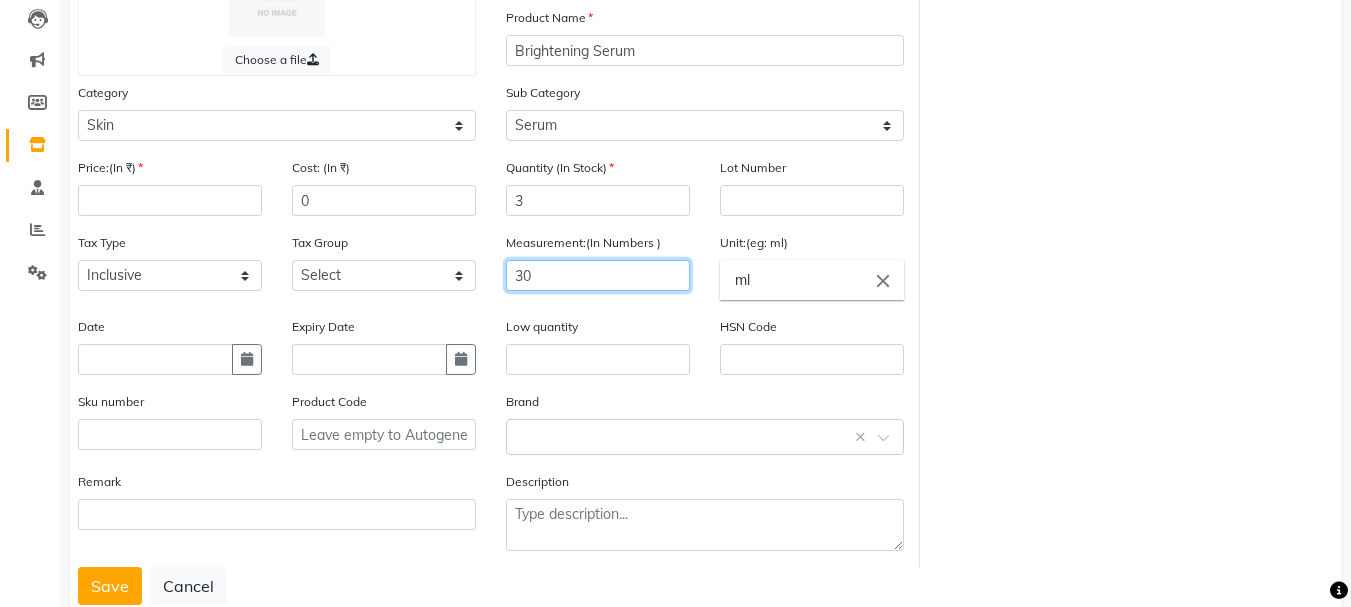 type on "30" 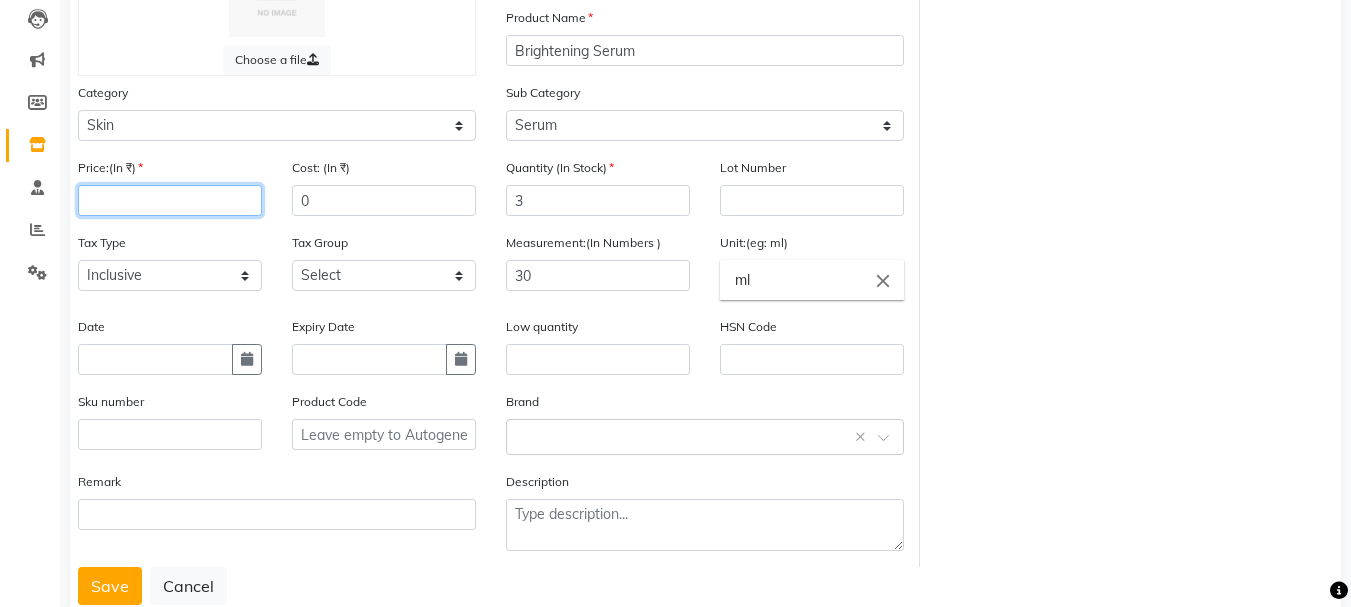 click 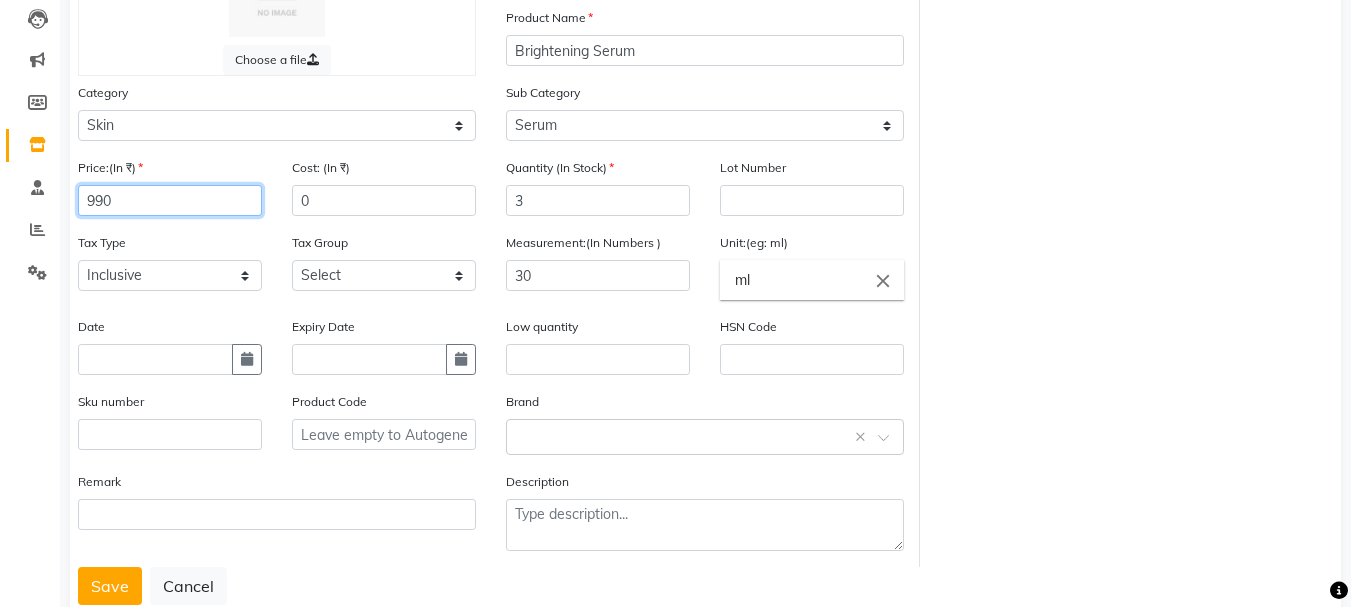 type on "990" 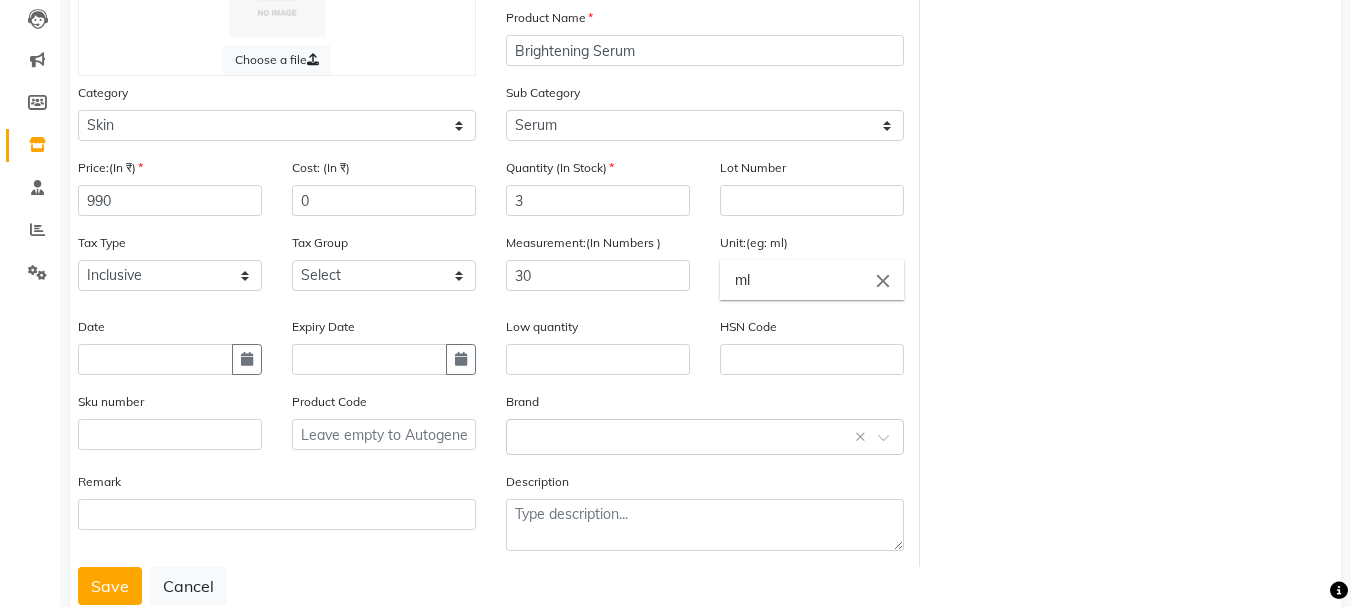 click on "Choose a file Type Select Type Both Retail Consumable Product Name Brightening Serum Category Select Hair Skin Makeup Personal Care Appliances Beard Waxing Disposable Threading Hands and Feet Beauty Planet Botox Cadiveu Casmara Cheryls Loreal Olaplex Other Sub Category Select Cleanser Facial Moisturiser Serum Toner Sun Care Masks Lip Care Eye Care Body Care Hand & Feet Kit & Combo Treatment Appliances Other Skin Price:(In ₹) 990 Cost: (In ₹) 0 Quantity (In Stock) 3 Lot Number Tax Type Select Inclusive Exclusive Tax Group Select GST Measurement:(In Numbers ) 30 Unit:(eg: ml) ml close Date Expiry Date Low quantity HSN Code Sku number Product Code Brand Select brand or add custom brand    × Remark Description" 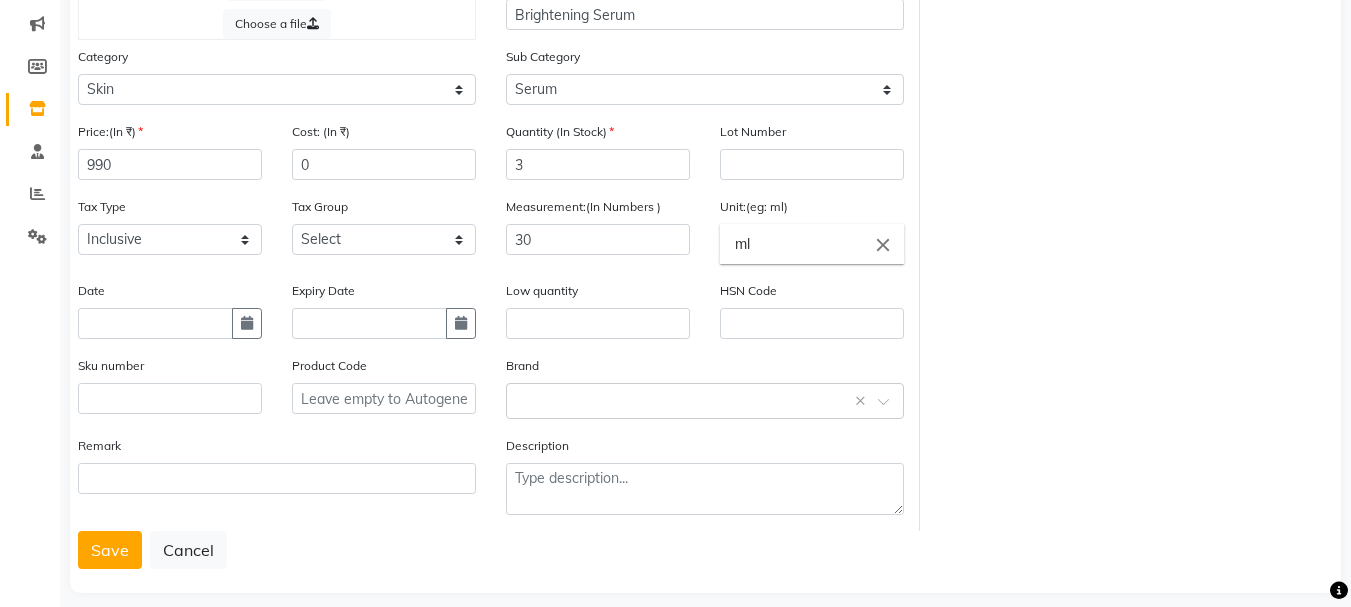 scroll, scrollTop: 269, scrollLeft: 0, axis: vertical 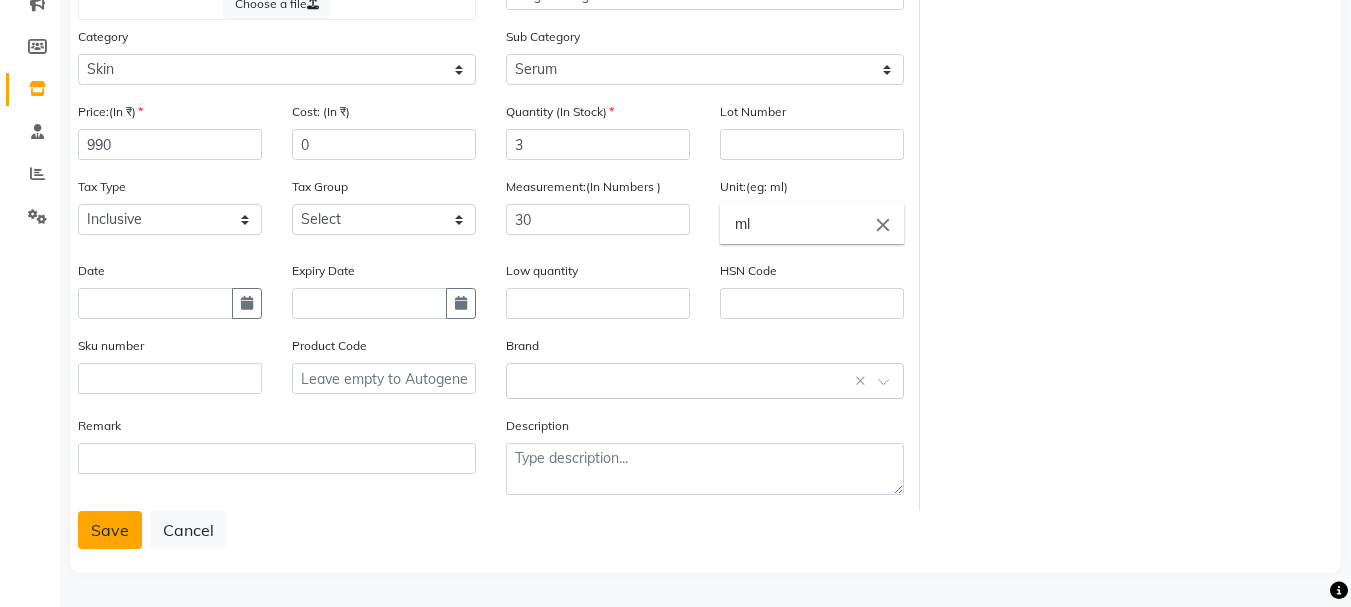 click on "Save" 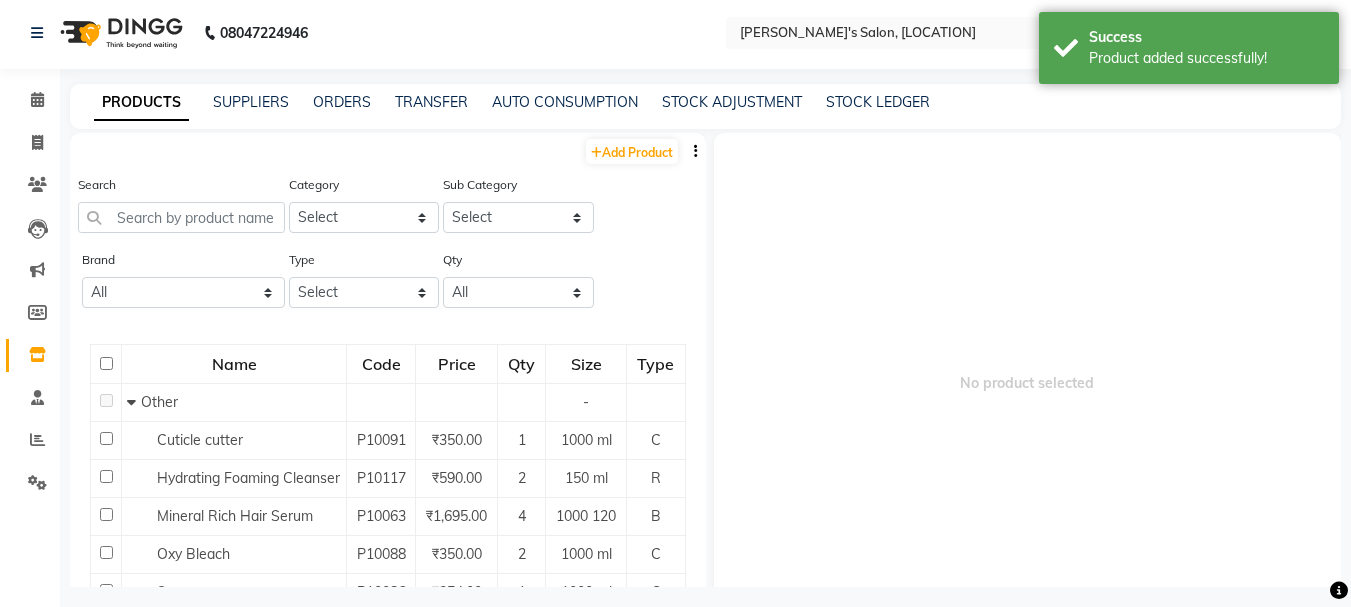 scroll, scrollTop: 0, scrollLeft: 0, axis: both 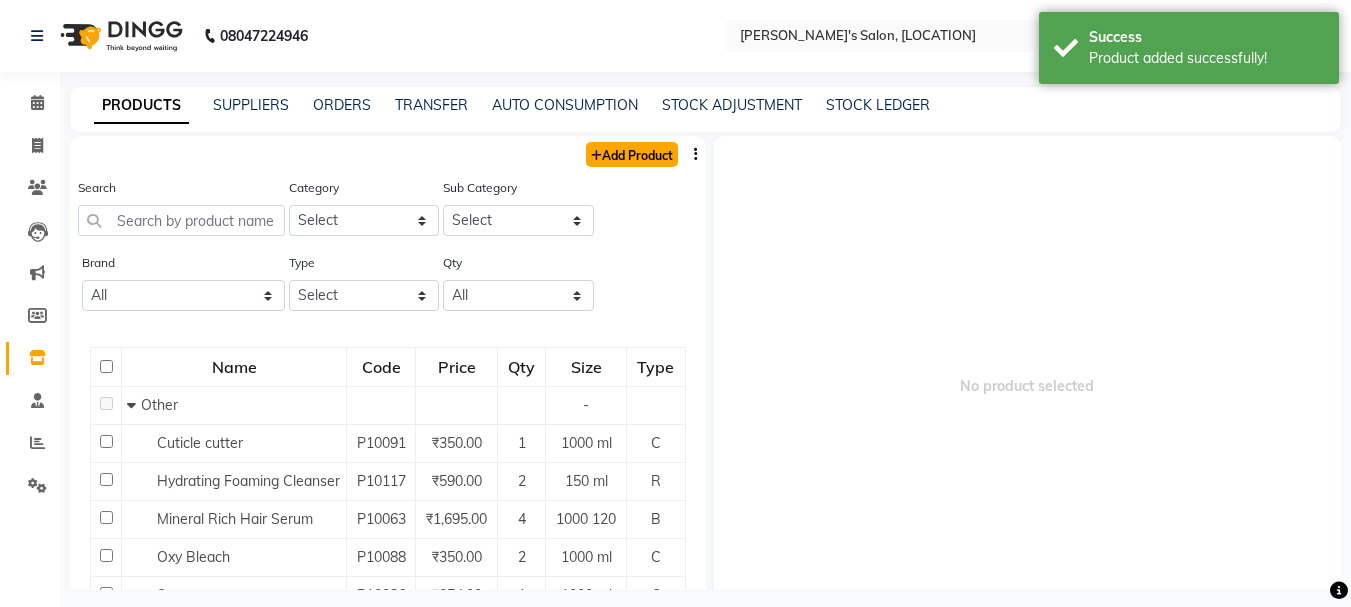 click on "Add Product" 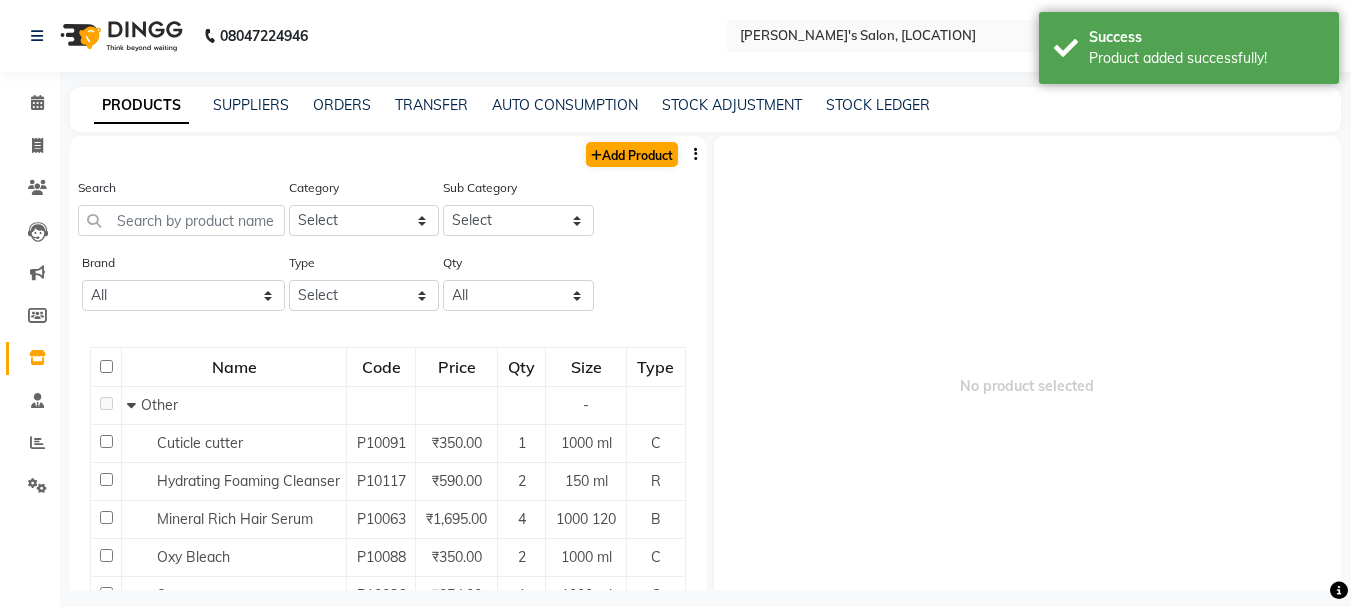 select on "true" 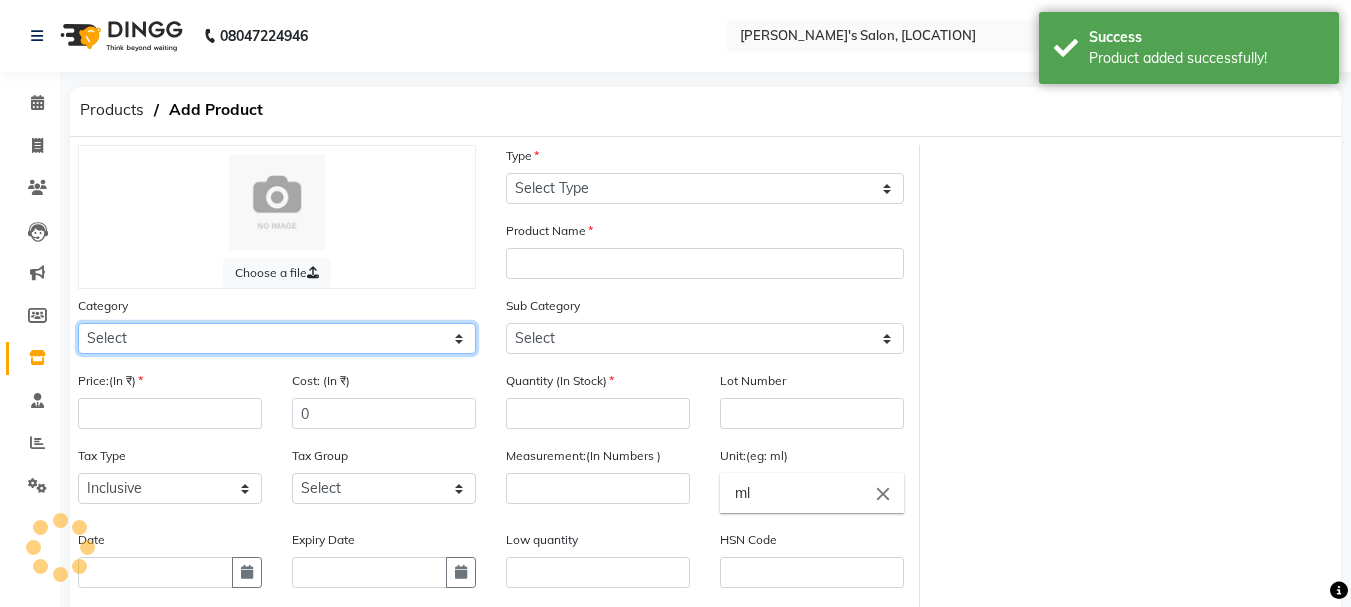 click on "Select Hair Skin Makeup Personal Care Appliances Beard Waxing Disposable Threading Hands and Feet Beauty Planet Botox Cadiveu Casmara Cheryls Loreal Olaplex Other" 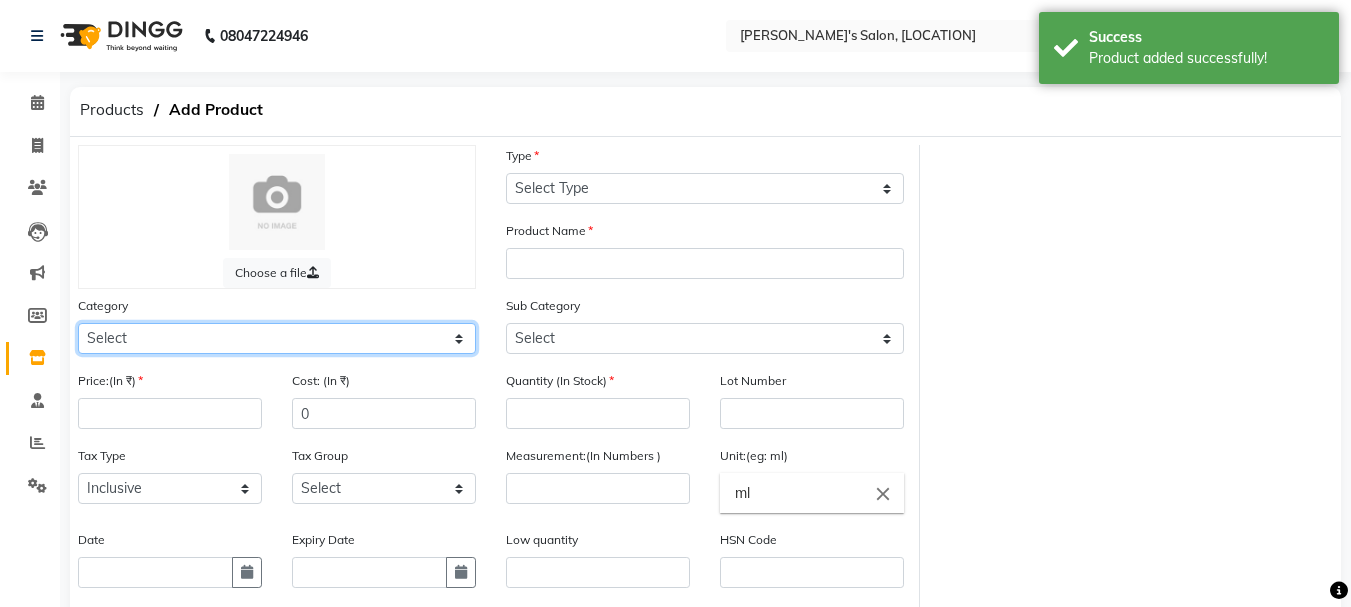 select on "1150" 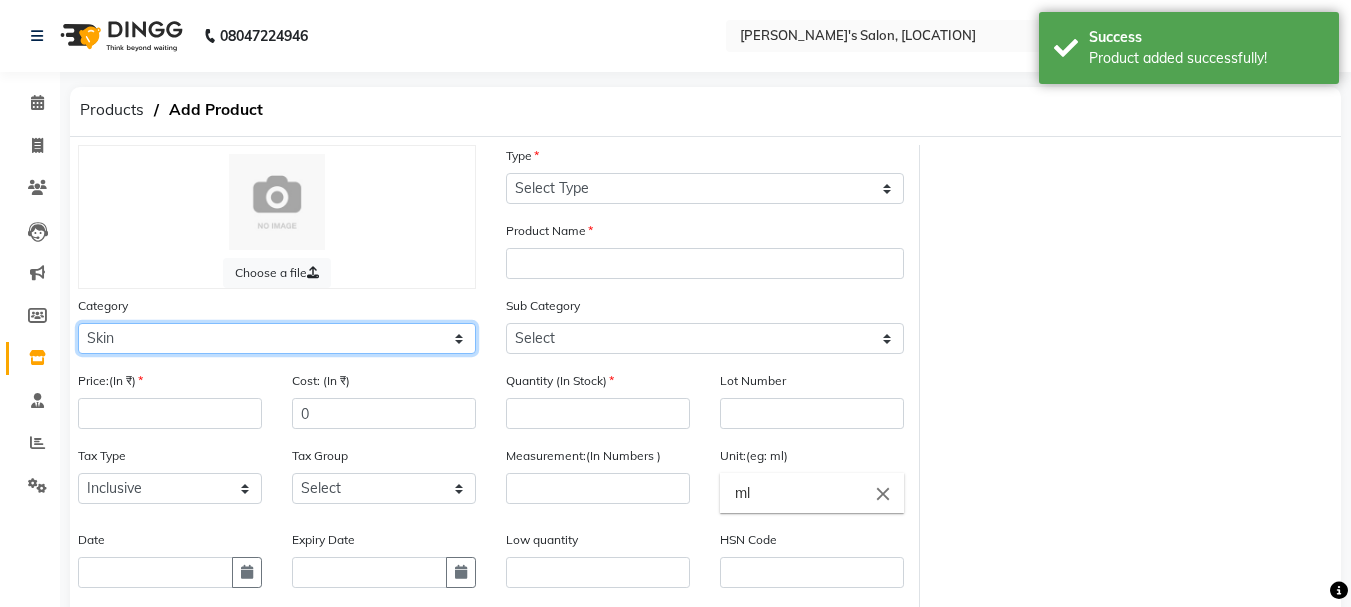 click on "Select Hair Skin Makeup Personal Care Appliances Beard Waxing Disposable Threading Hands and Feet Beauty Planet Botox Cadiveu Casmara Cheryls Loreal Olaplex Other" 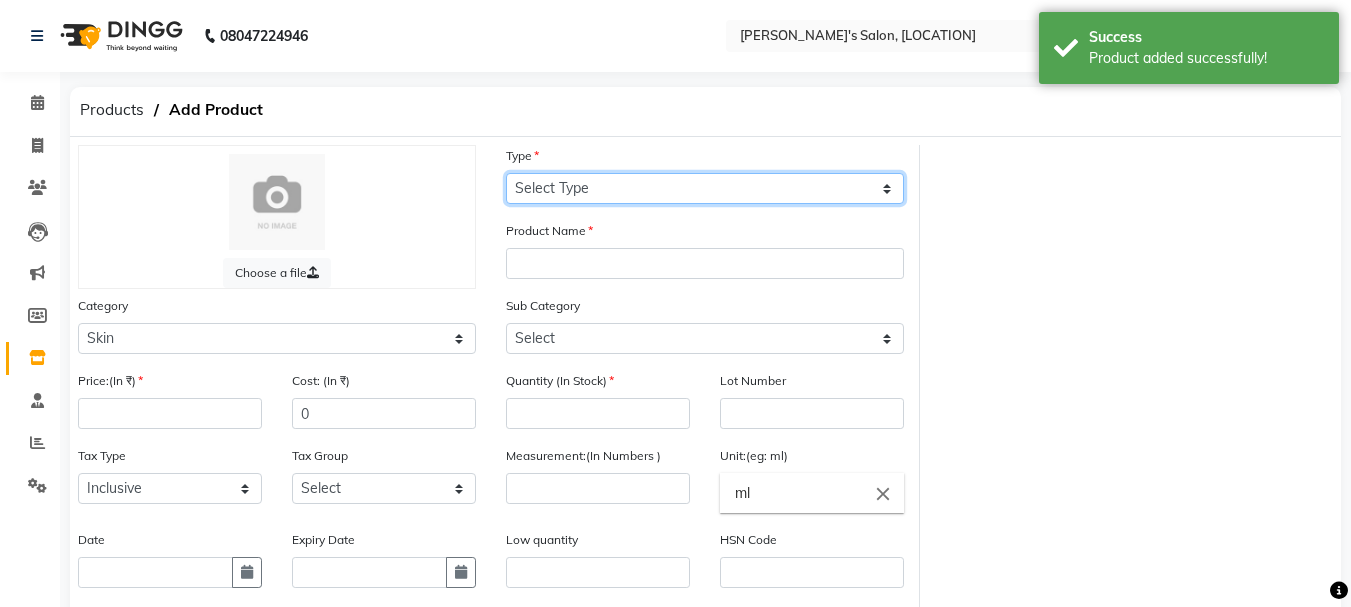 click on "Select Type Both Retail Consumable" 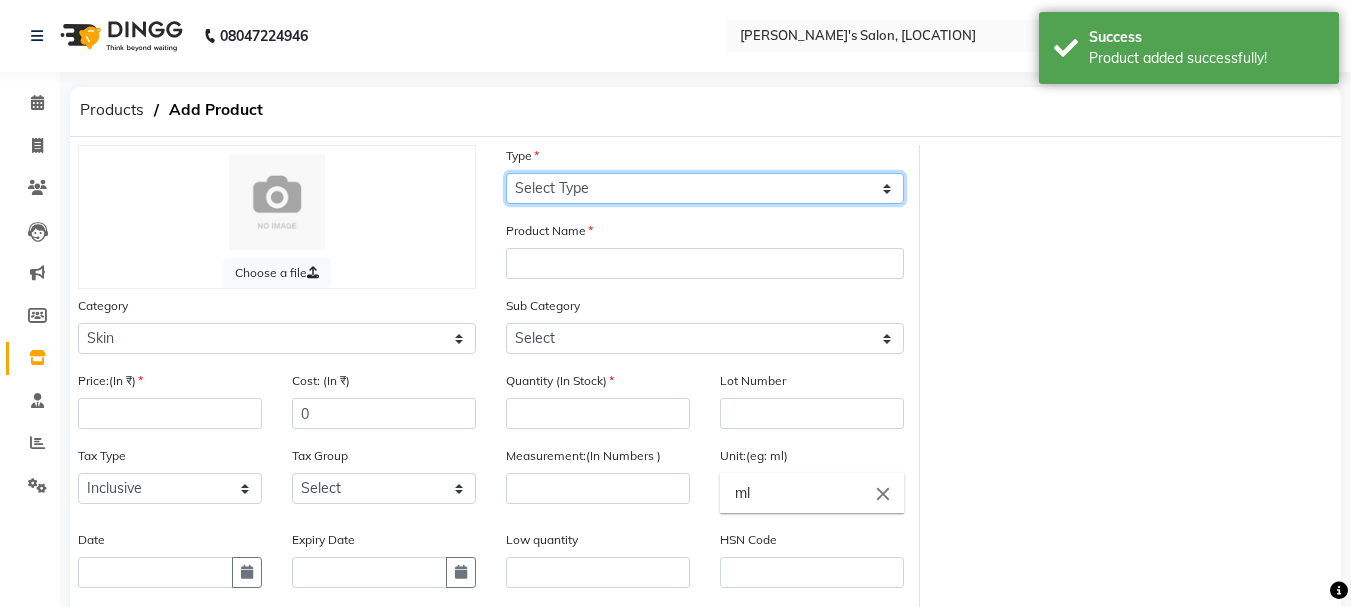 select on "R" 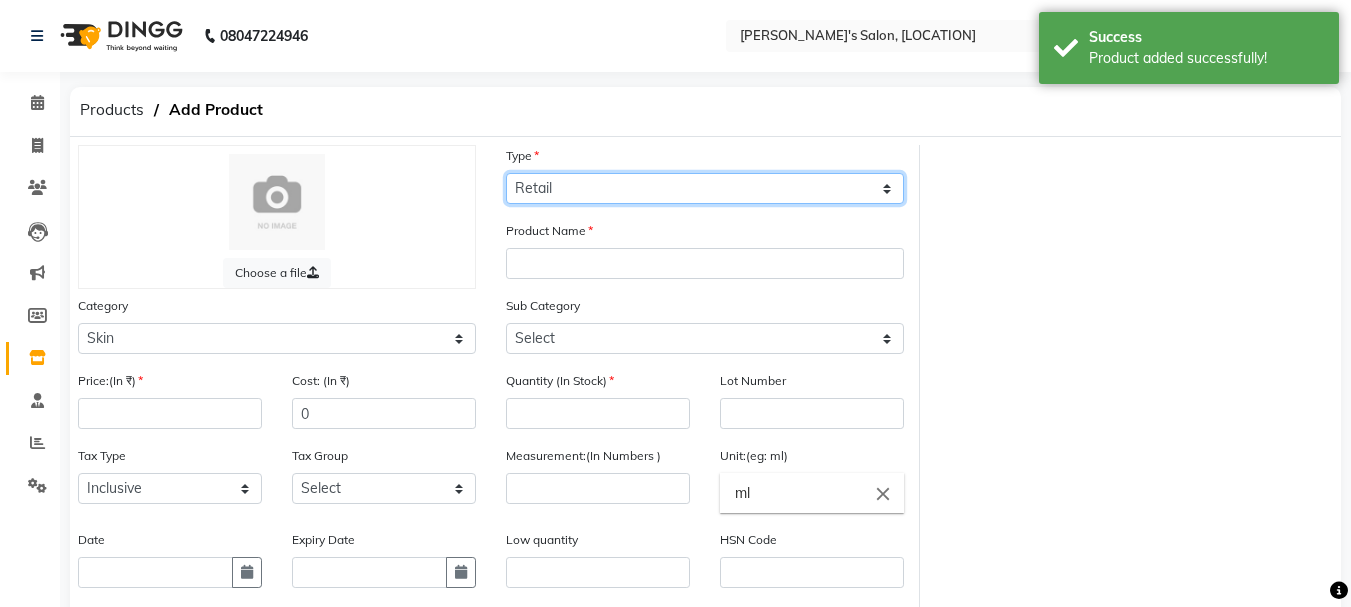 click on "Select Type Both Retail Consumable" 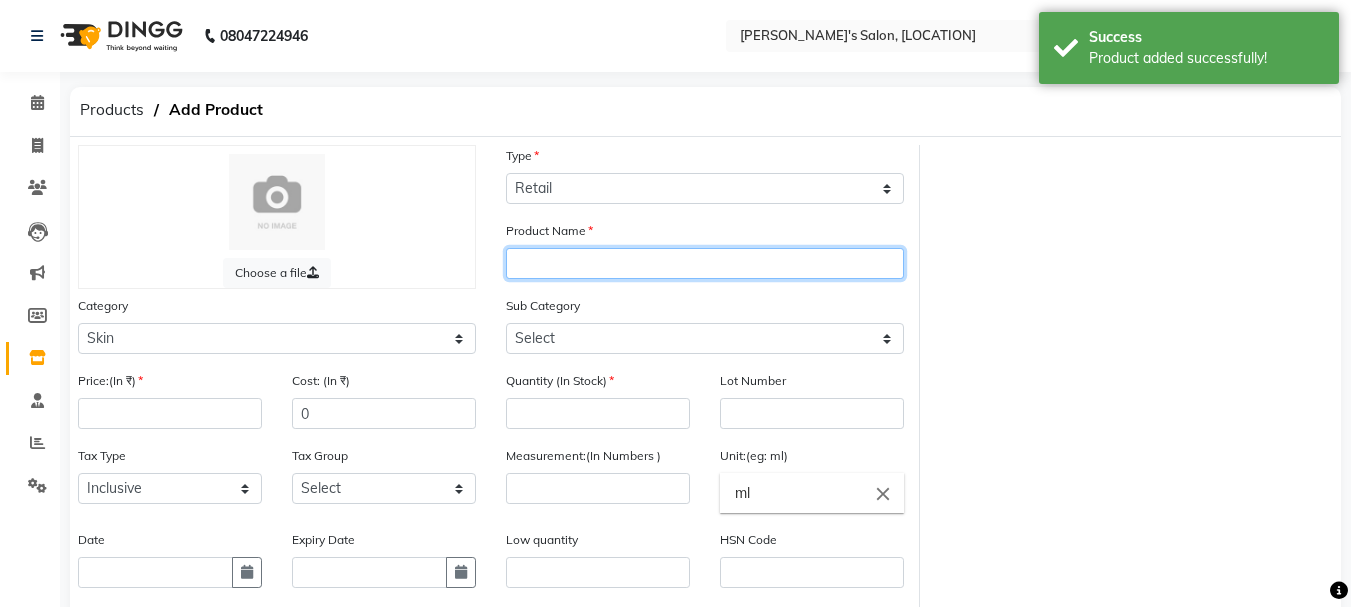 click 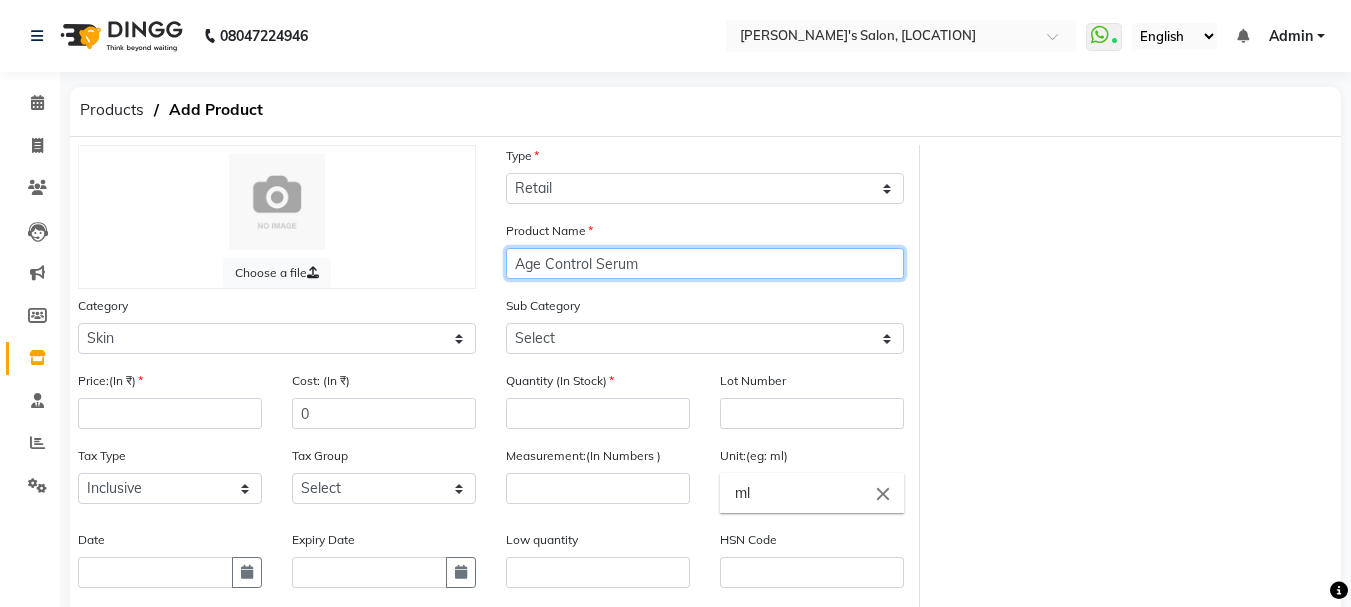 type on "Age Control Serum" 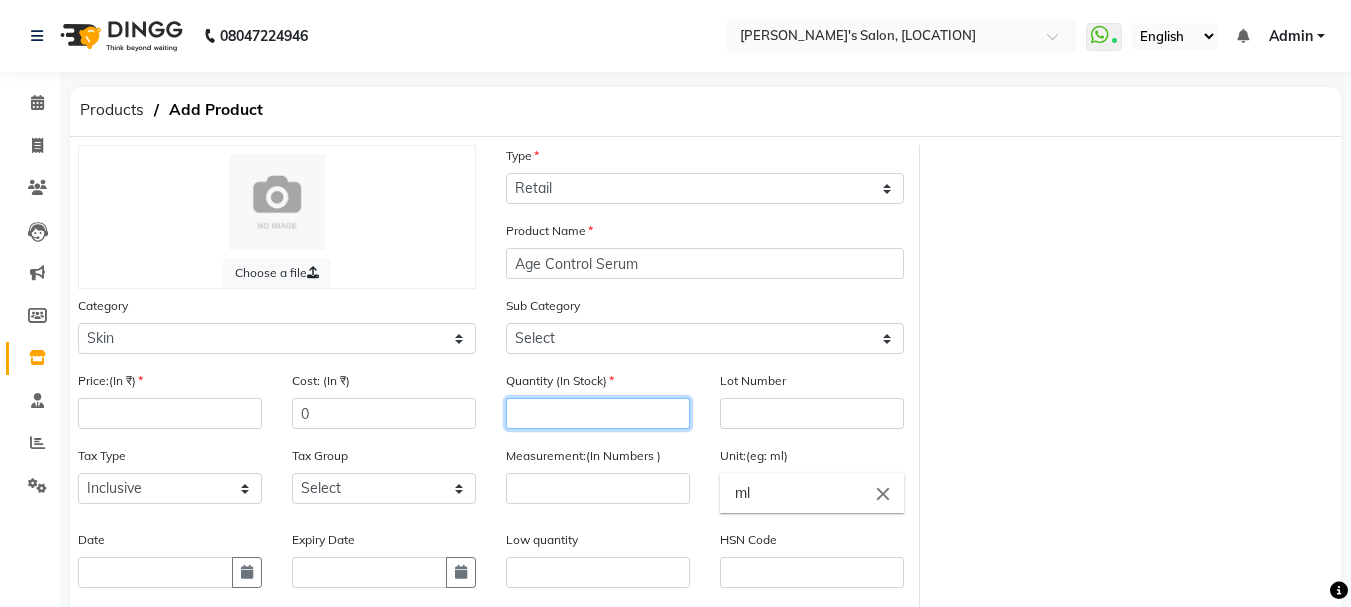 click 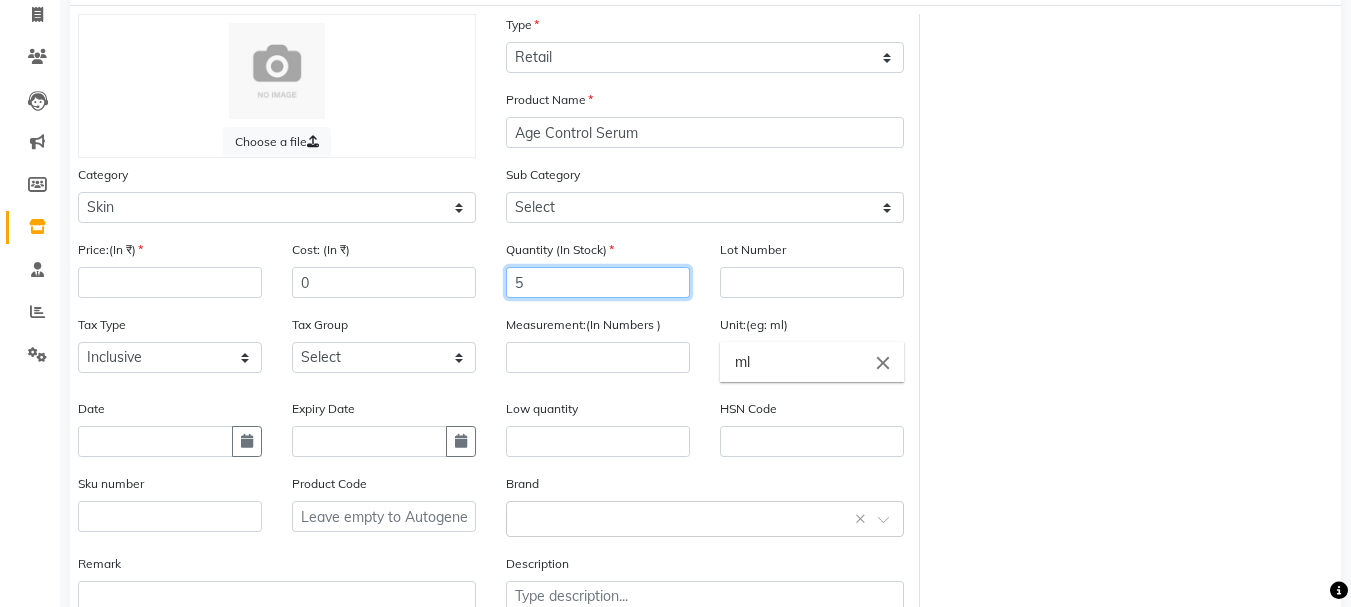 scroll, scrollTop: 200, scrollLeft: 0, axis: vertical 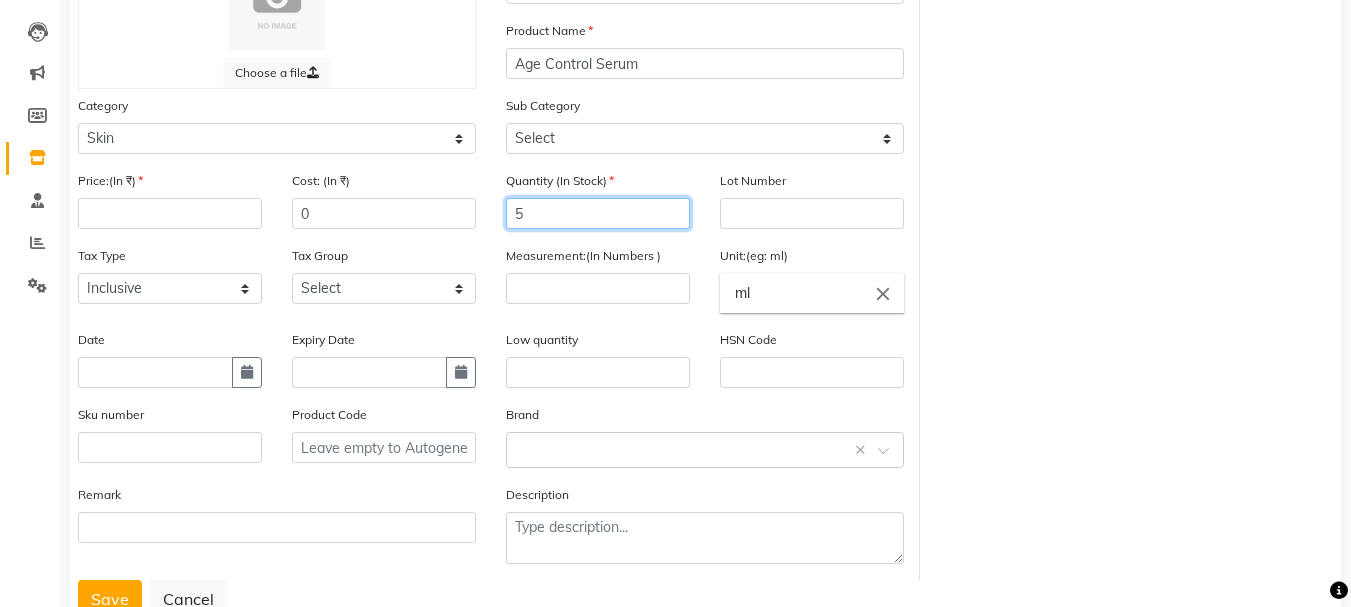 type on "5" 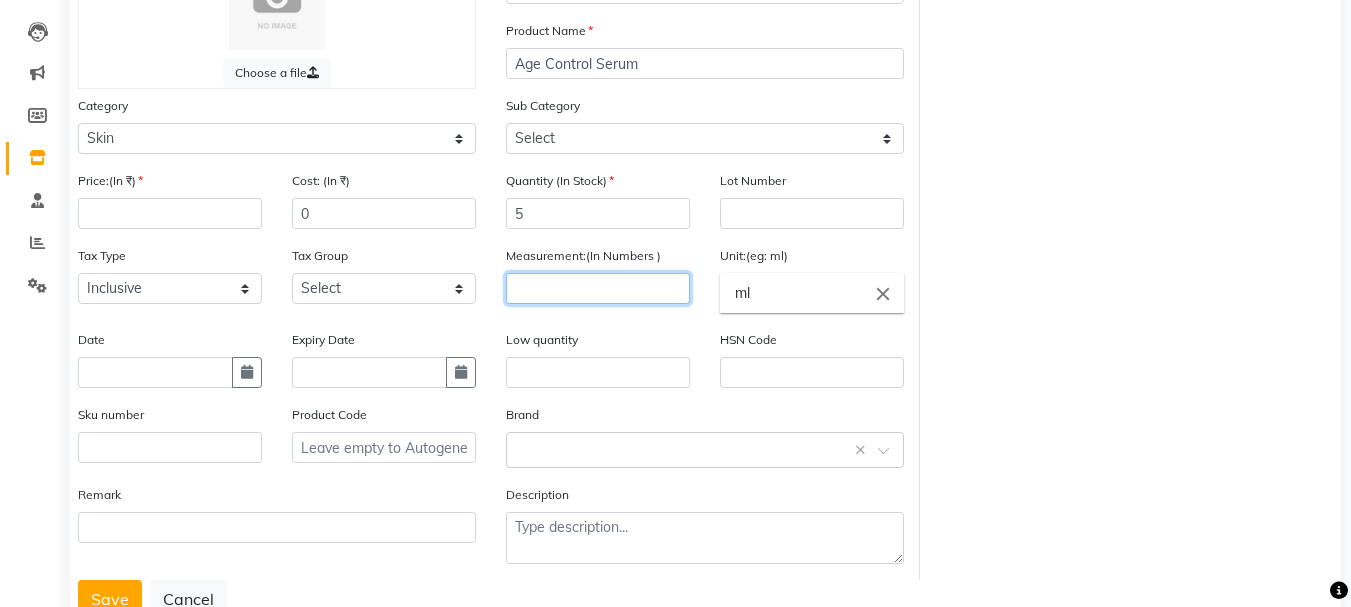 click 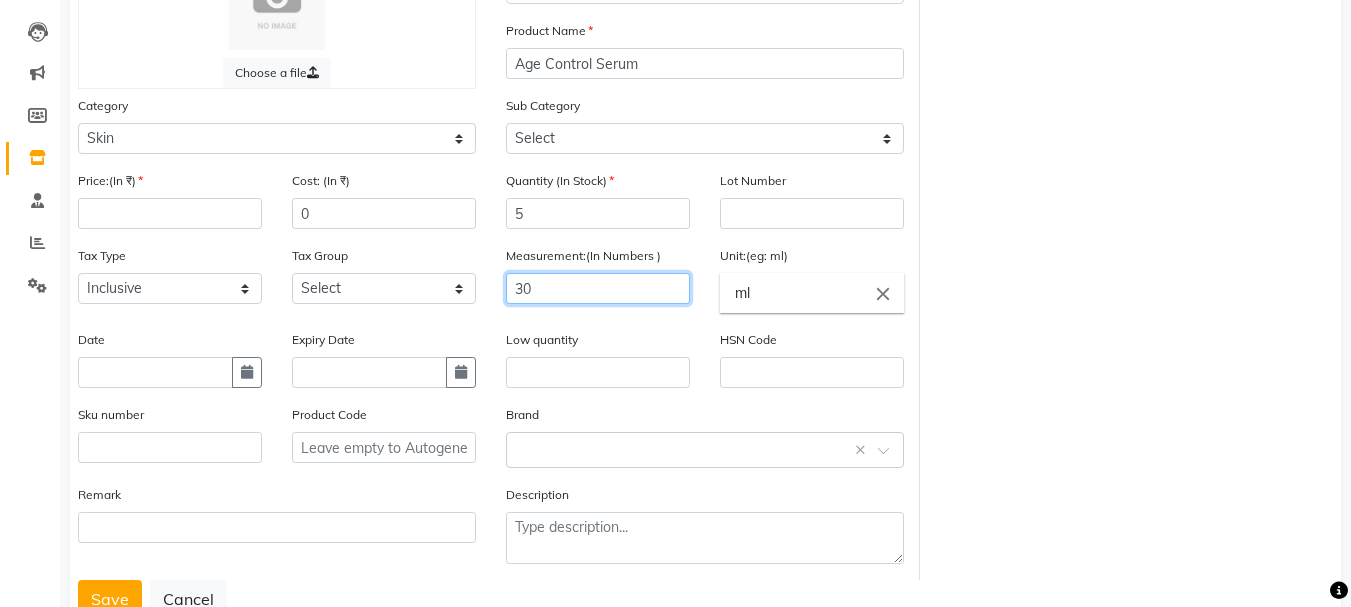 type on "30" 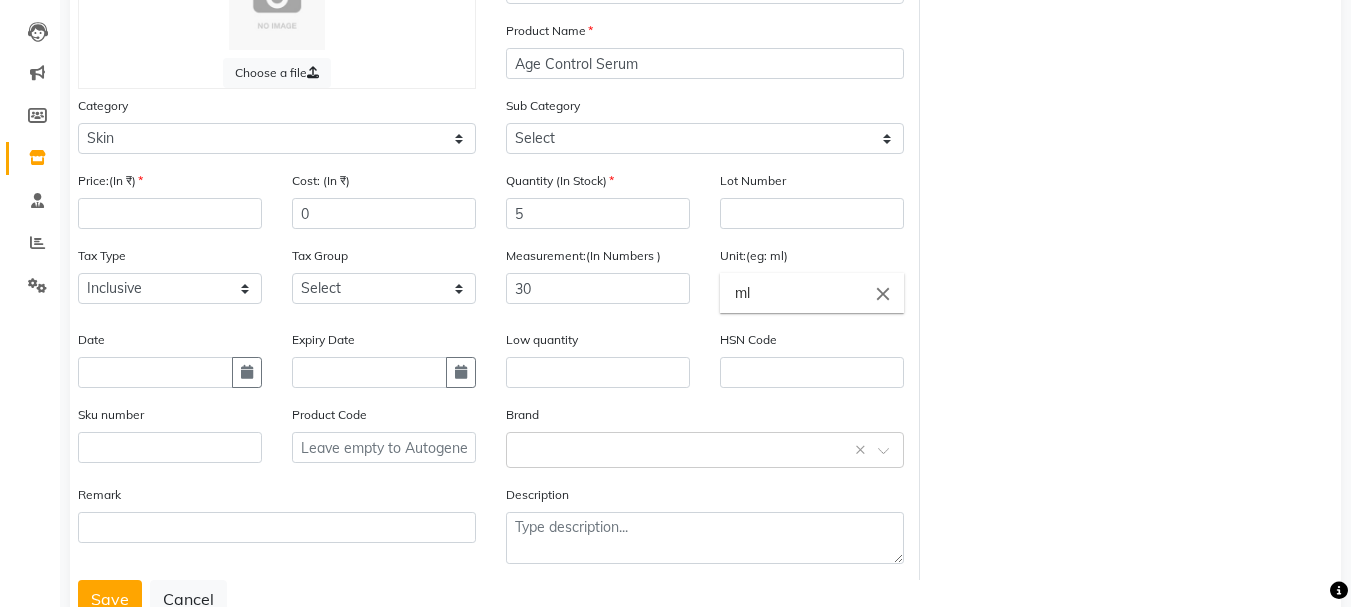 click on "Choose a file Type Select Type Both Retail Consumable Product Name Age Control Serum Category Select Hair Skin Makeup Personal Care Appliances Beard Waxing Disposable Threading Hands and Feet Beauty Planet Botox Cadiveu Casmara Cheryls Loreal Olaplex Other Sub Category Select Cleanser Facial Moisturiser Serum Toner Sun Care Masks Lip Care Eye Care Body Care Hand & Feet Kit & Combo Treatment Appliances Other Skin Price:(In ₹) Cost: (In ₹) 0 Quantity (In Stock) 5 Lot Number Tax Type Select Inclusive Exclusive Tax Group Select GST Measurement:(In Numbers ) 30 Unit:(eg: ml) ml close Date Expiry Date Low quantity HSN Code Sku number Product Code Brand Select brand or add custom brand    × Remark Description" 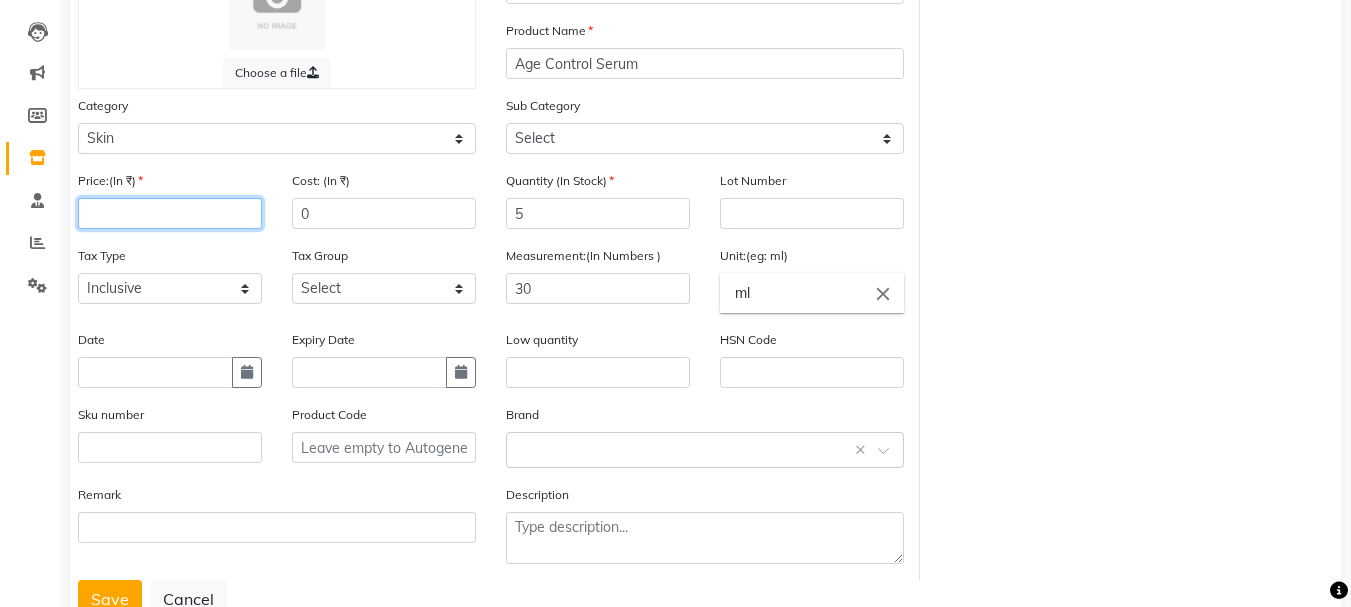 click 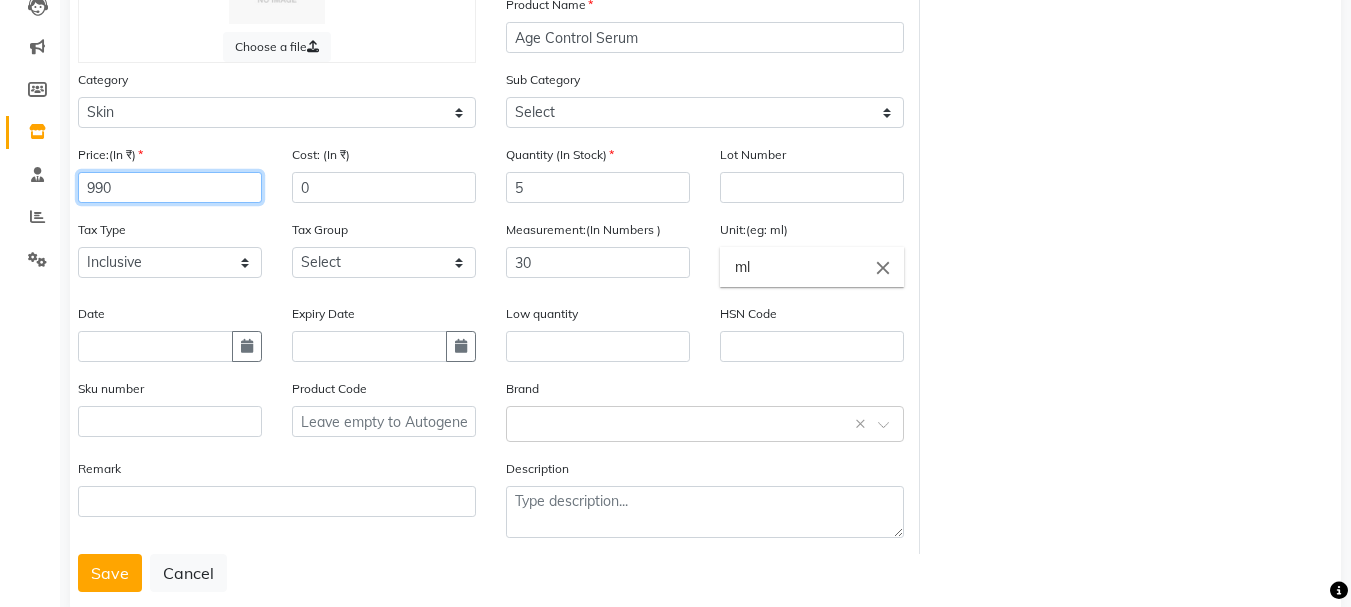 scroll, scrollTop: 269, scrollLeft: 0, axis: vertical 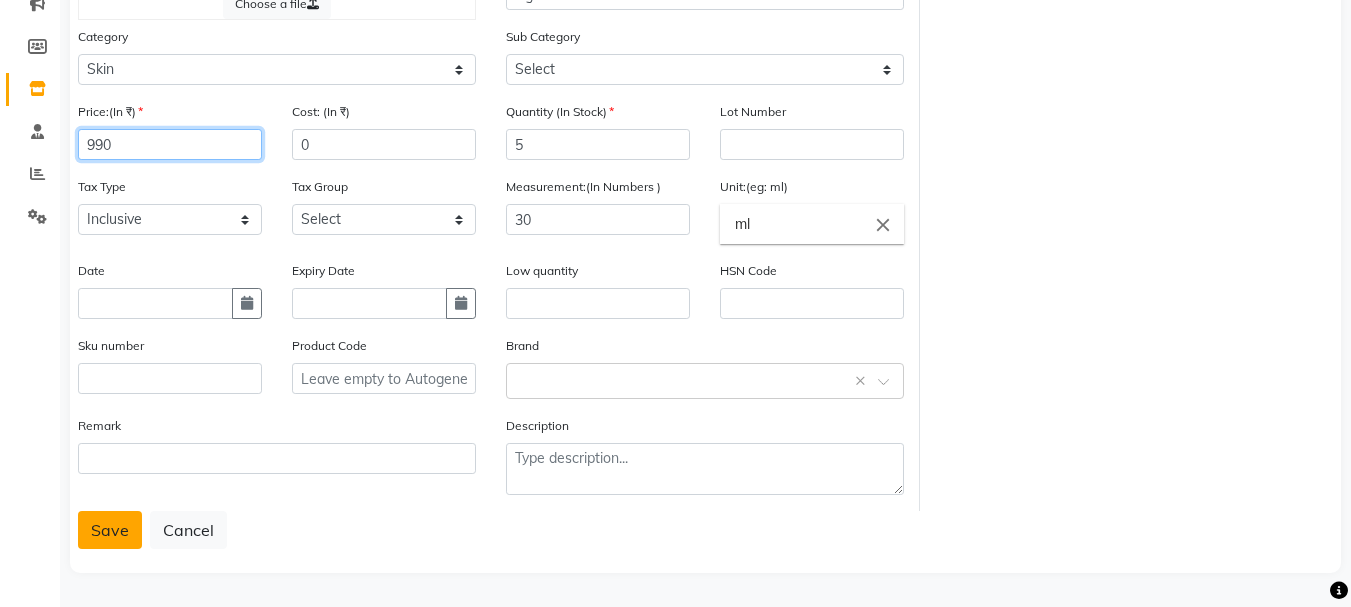 type on "990" 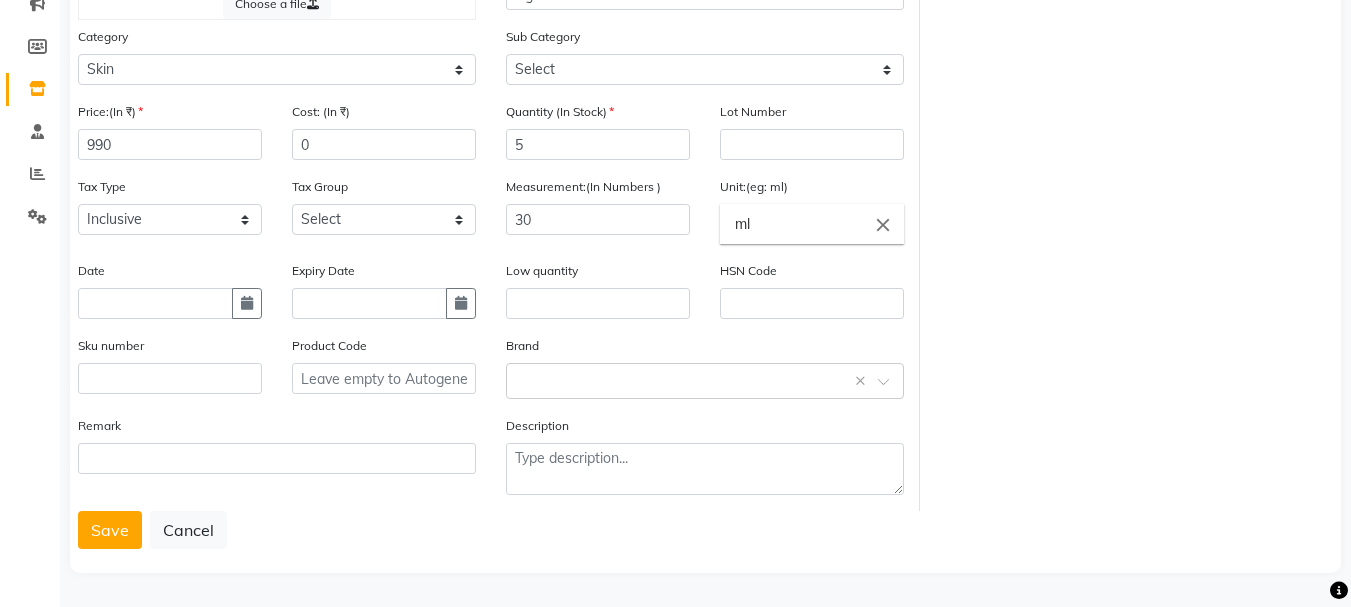 drag, startPoint x: 106, startPoint y: 522, endPoint x: 107, endPoint y: 511, distance: 11.045361 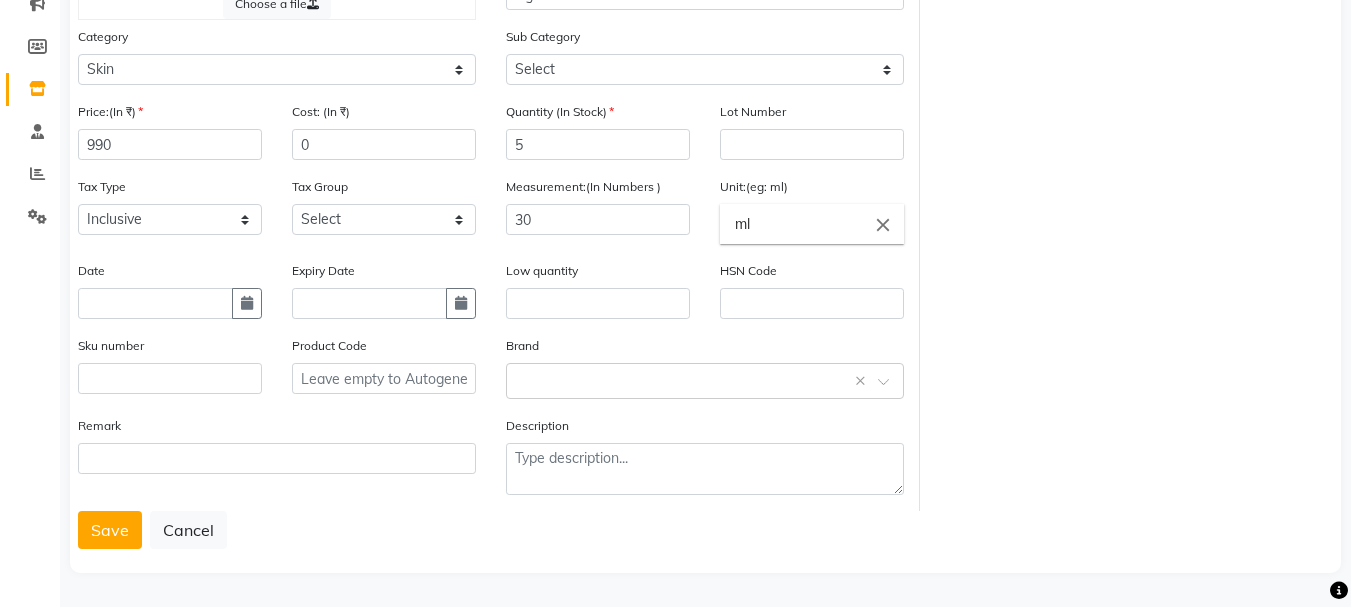 click on "Save" 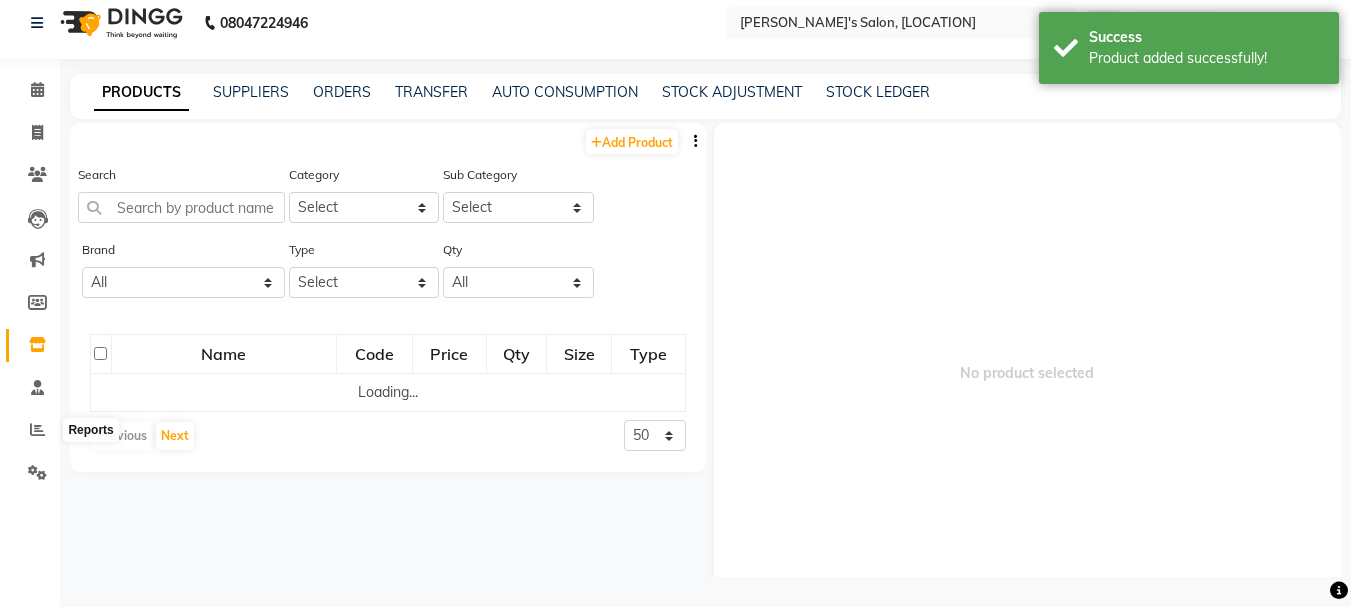 scroll, scrollTop: 13, scrollLeft: 0, axis: vertical 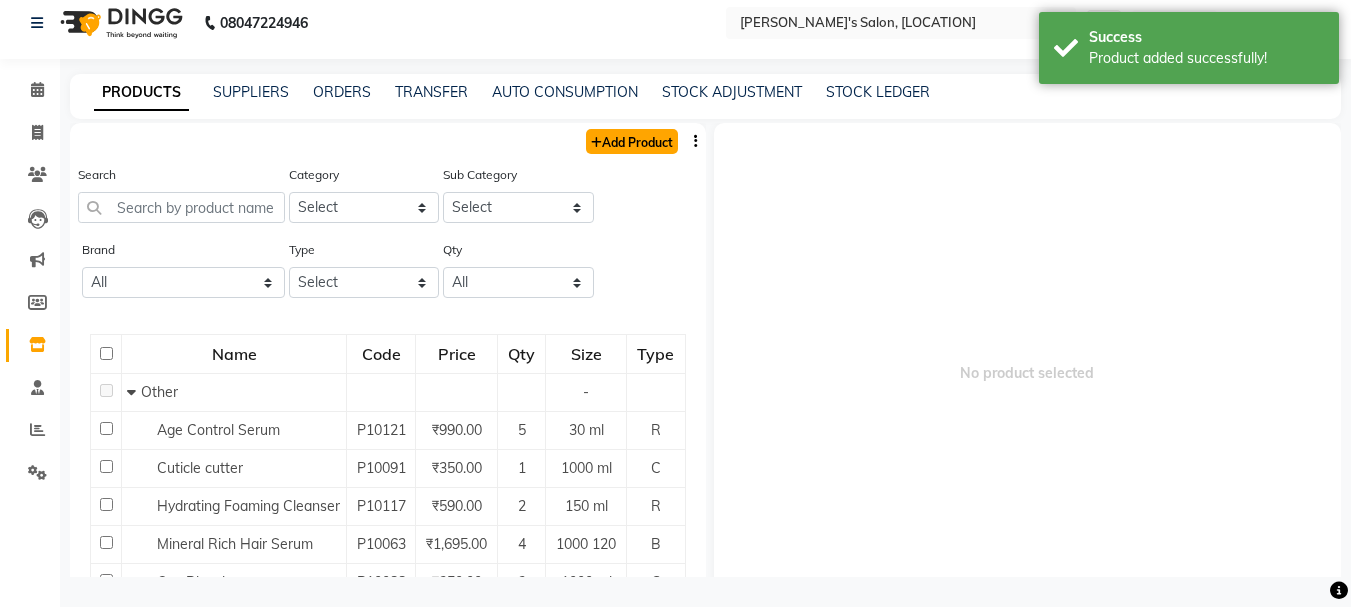 click on "Add Product" 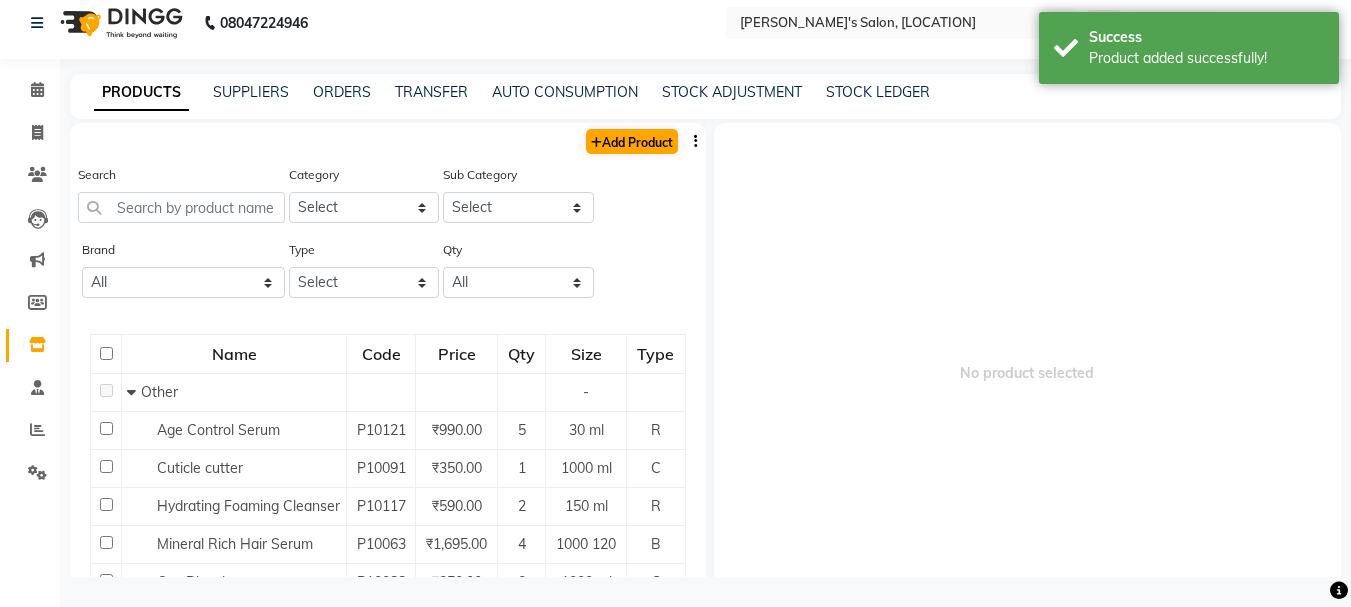 select on "true" 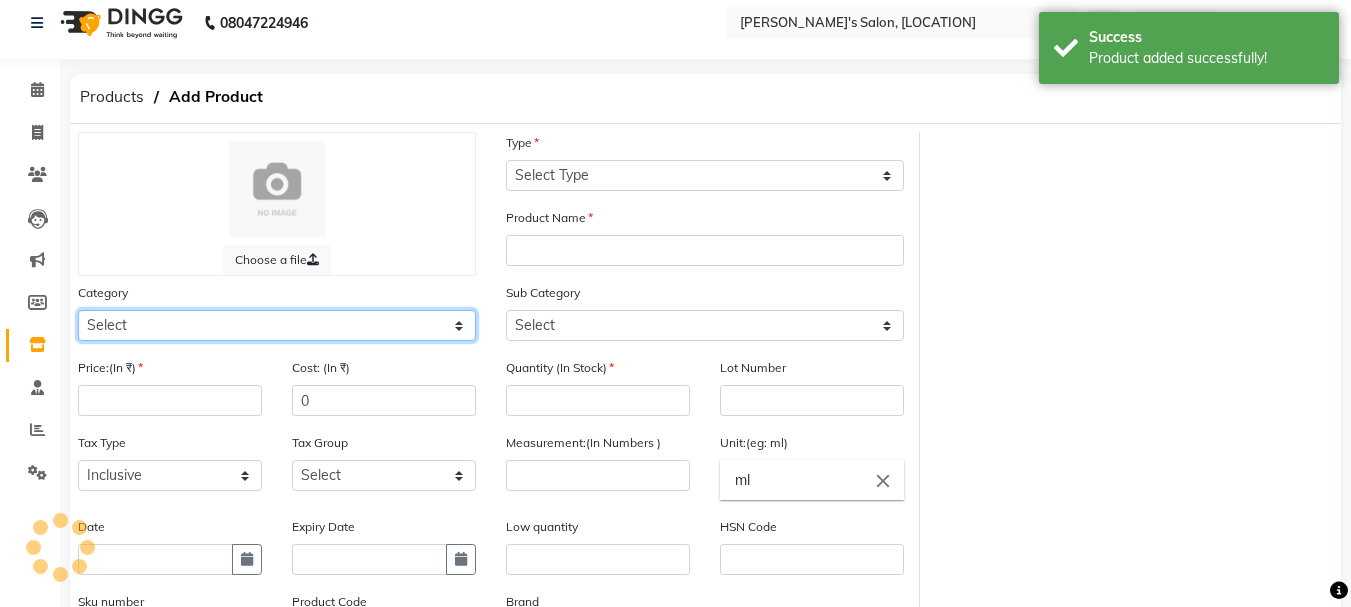 click on "Select" 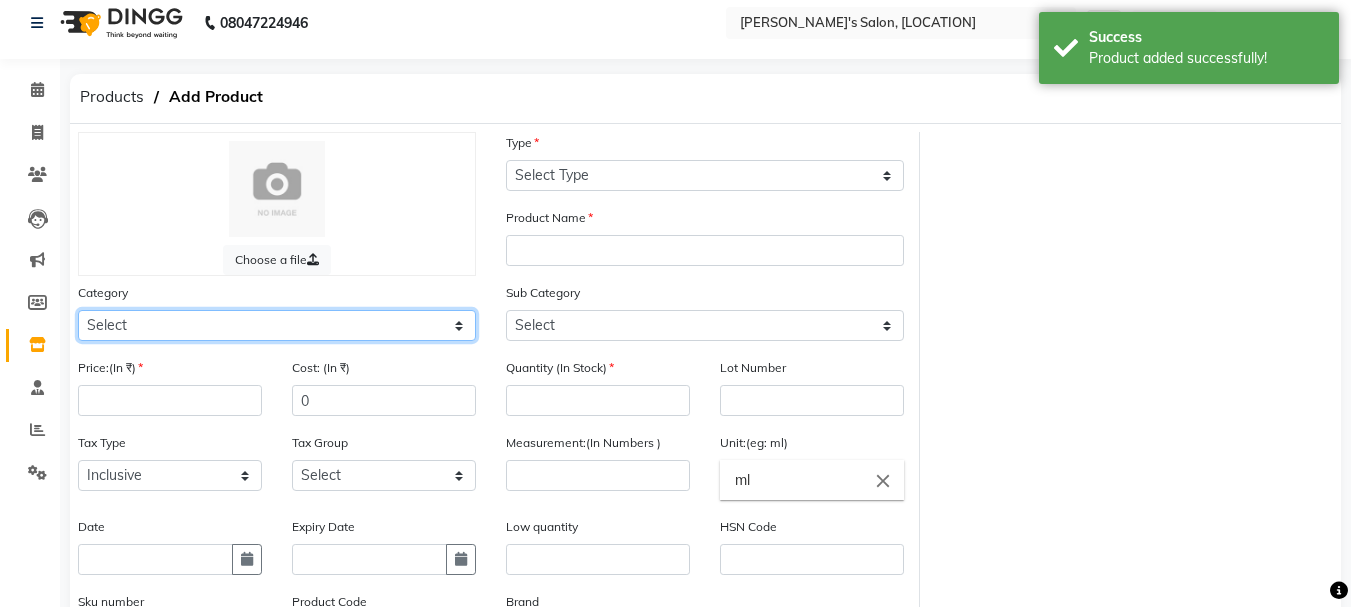 drag, startPoint x: 174, startPoint y: 314, endPoint x: 159, endPoint y: 326, distance: 19.209373 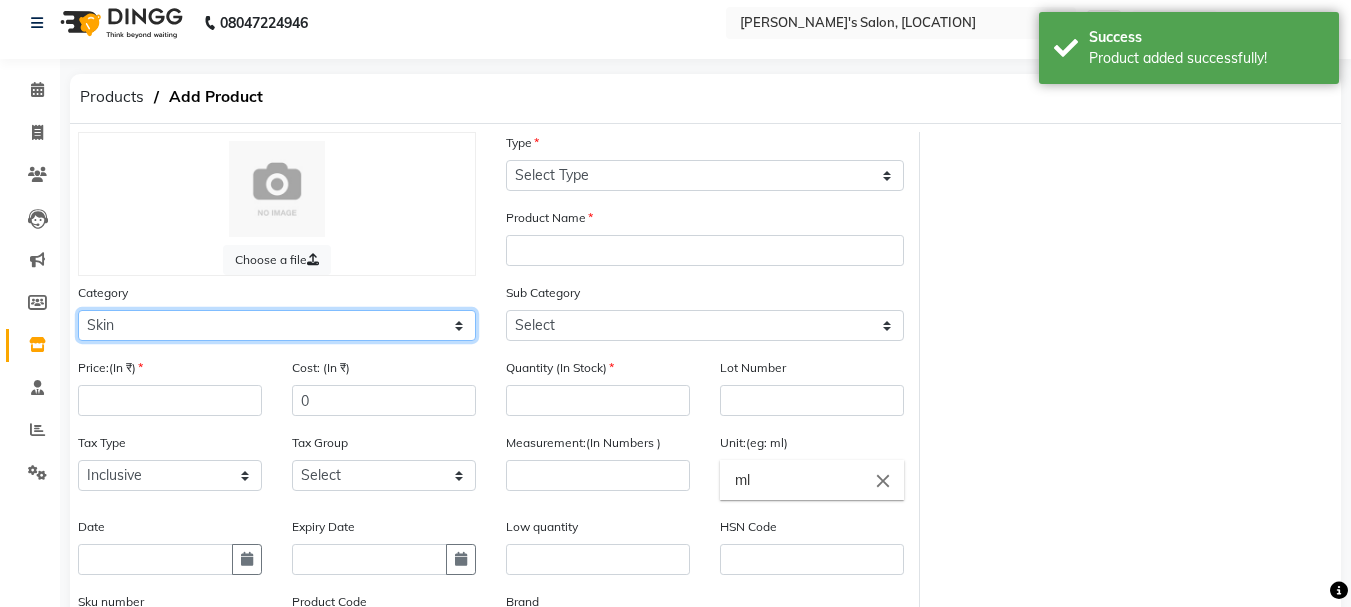 click on "Select Hair Skin Makeup Personal Care Appliances Beard Waxing Disposable Threading Hands and Feet Beauty Planet Botox Cadiveu Casmara Cheryls Loreal Olaplex Other" 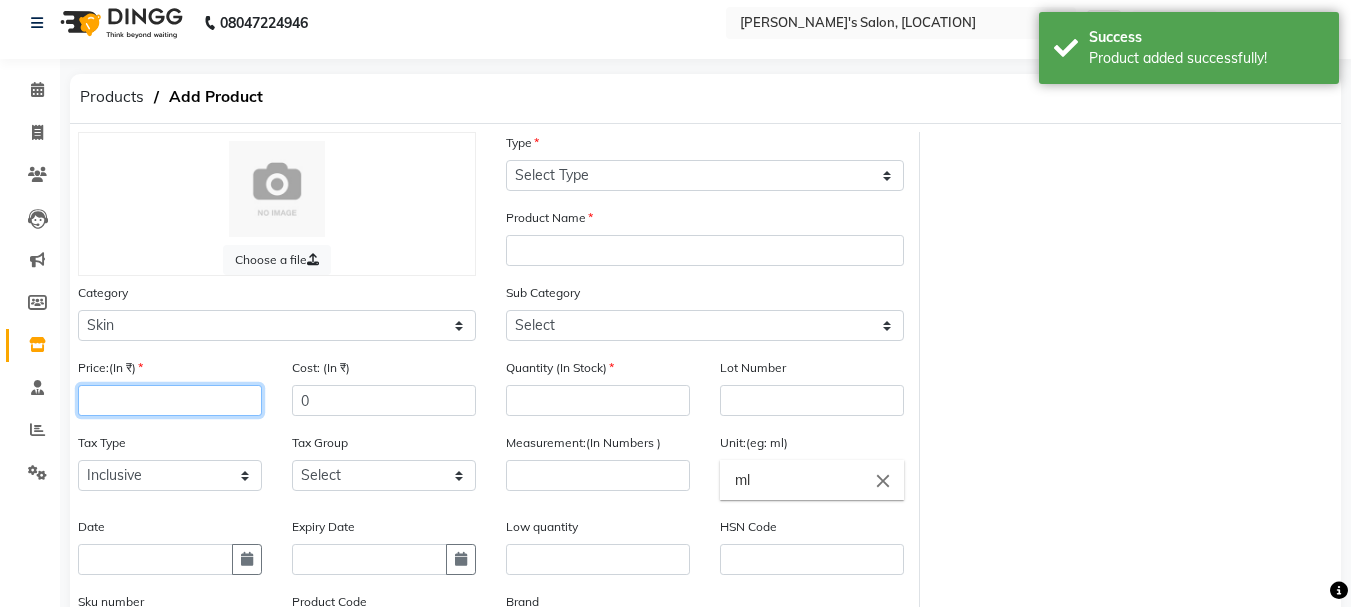 click 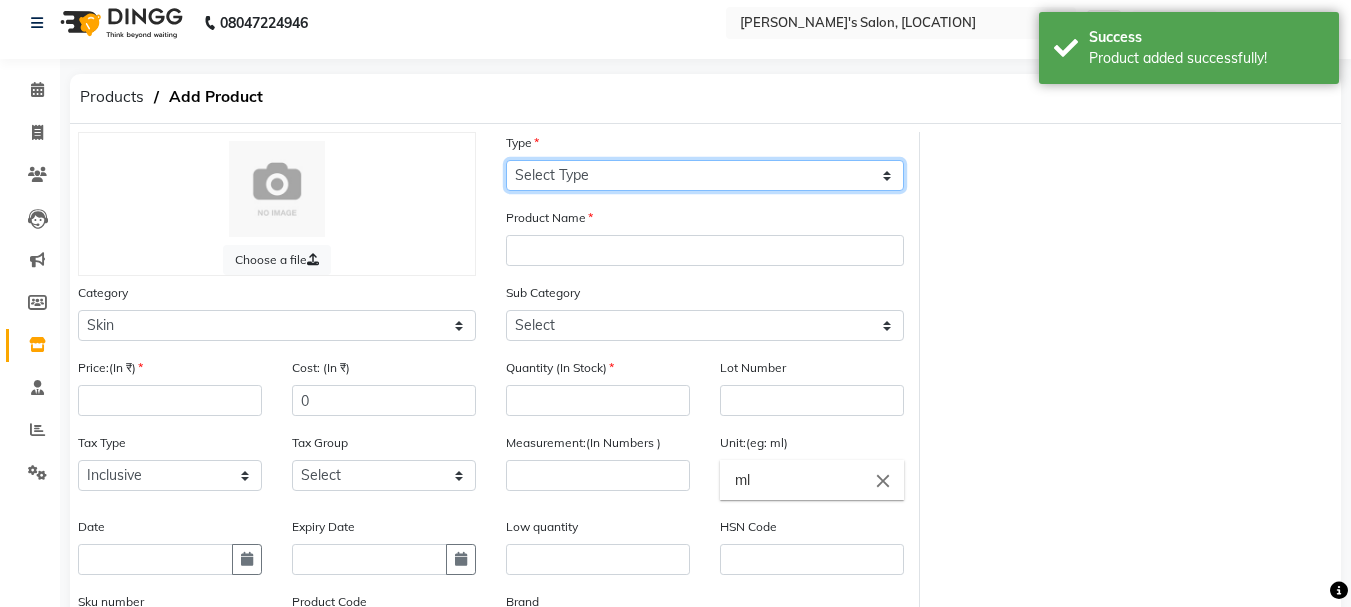 click on "Select Type Both Retail Consumable" 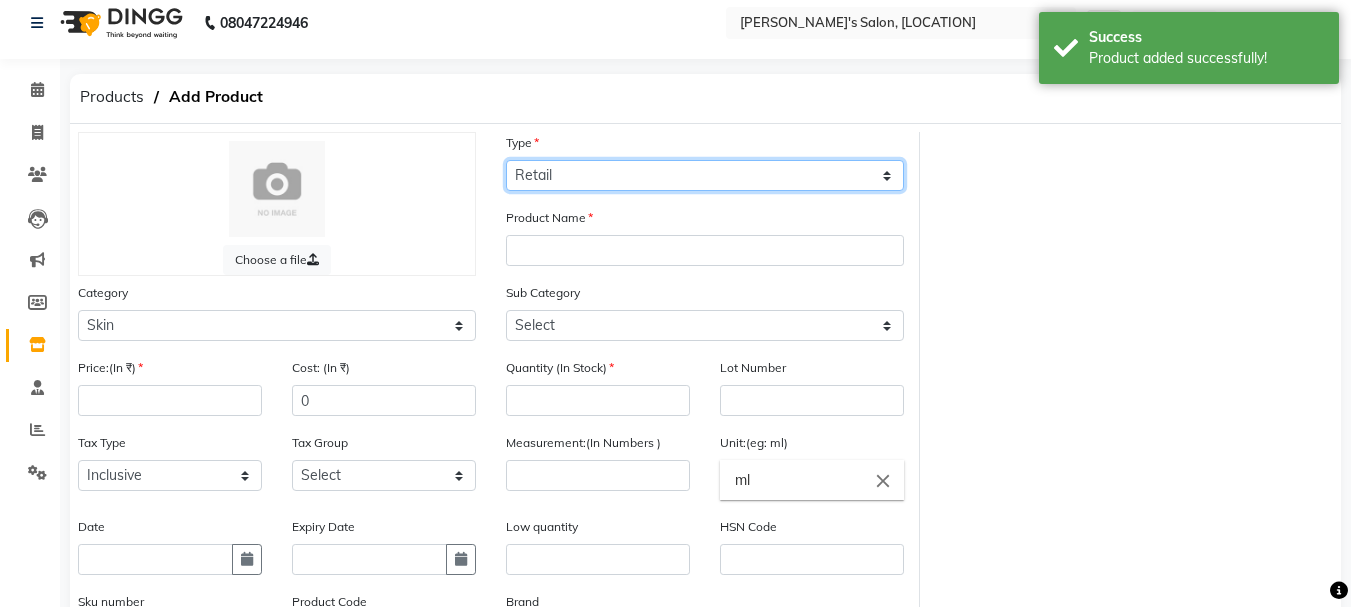 click on "Select Type Both Retail Consumable" 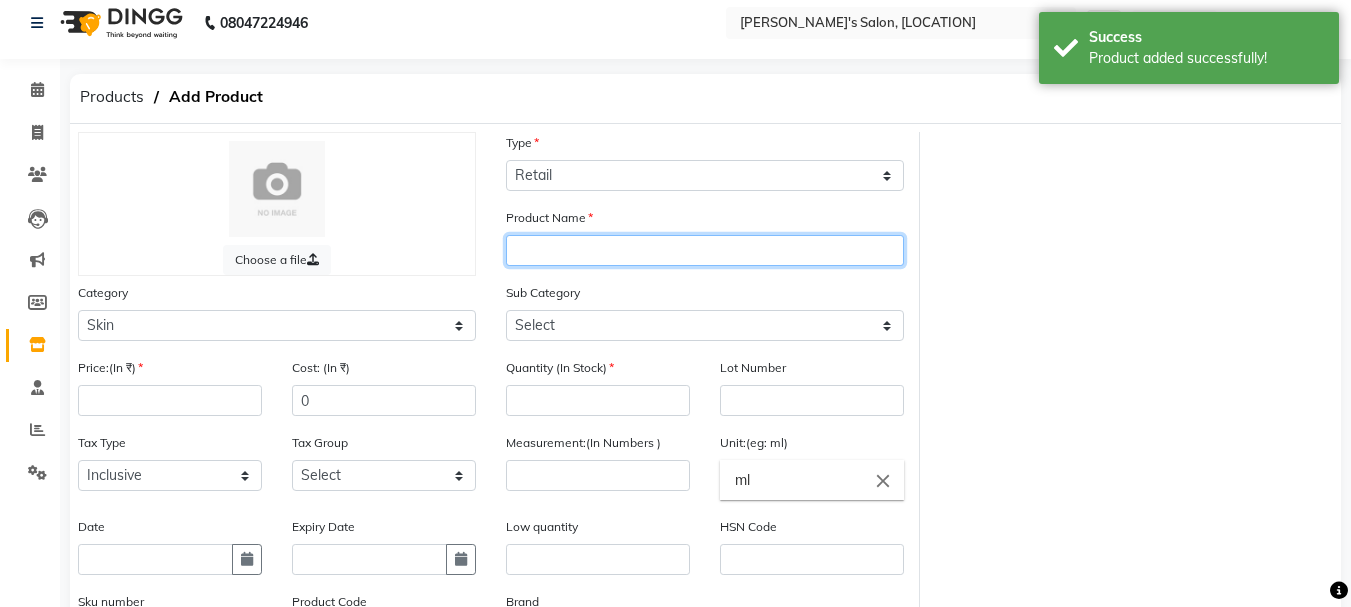 click 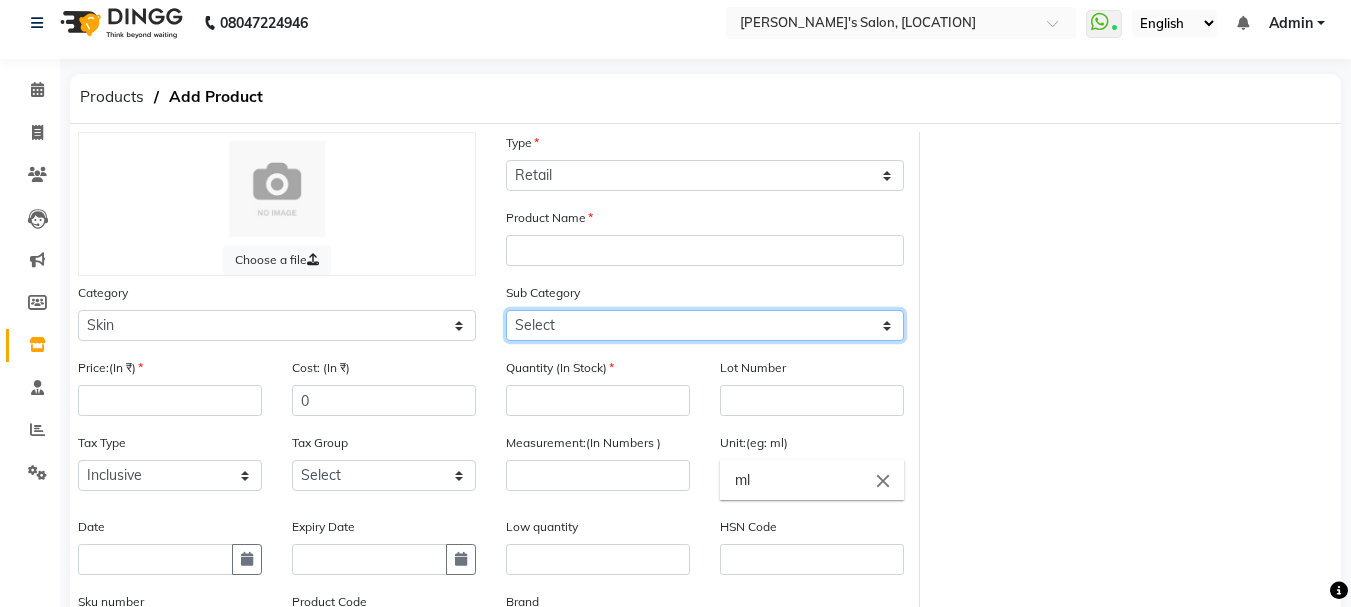 click on "Select Cleanser Facial Moisturiser Serum Toner Sun Care Masks Lip Care Eye Care Body Care Hand & Feet Kit & Combo Treatment Appliances Other Skin" 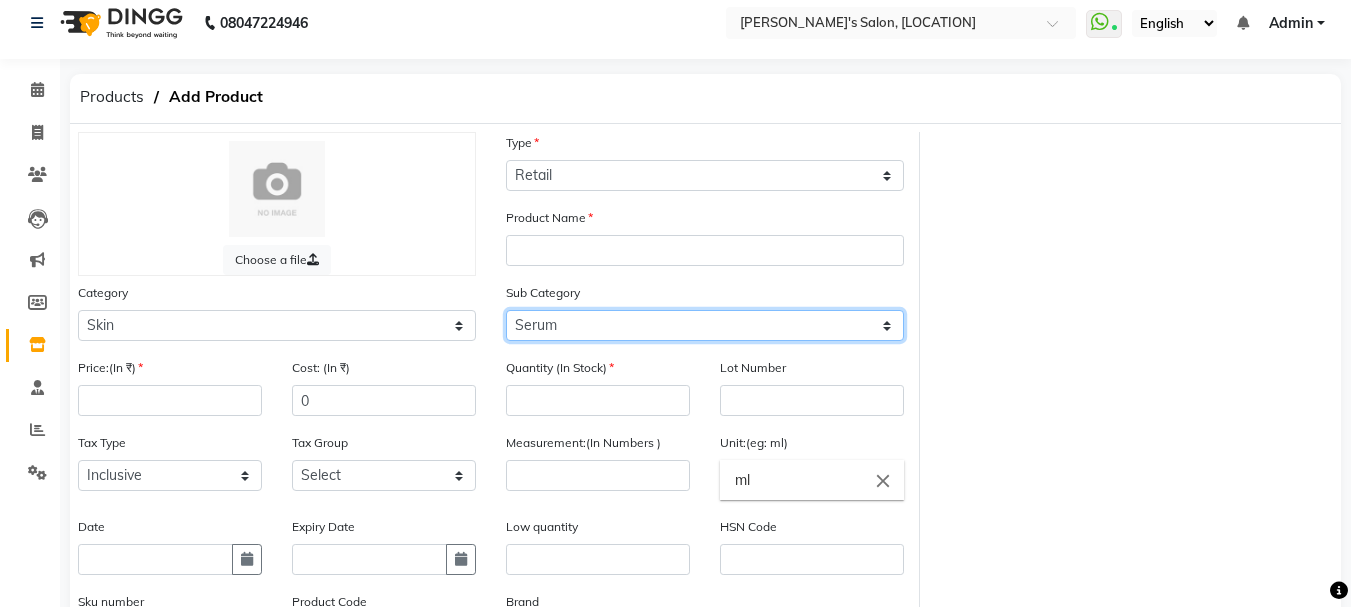 click on "Select Cleanser Facial Moisturiser Serum Toner Sun Care Masks Lip Care Eye Care Body Care Hand & Feet Kit & Combo Treatment Appliances Other Skin" 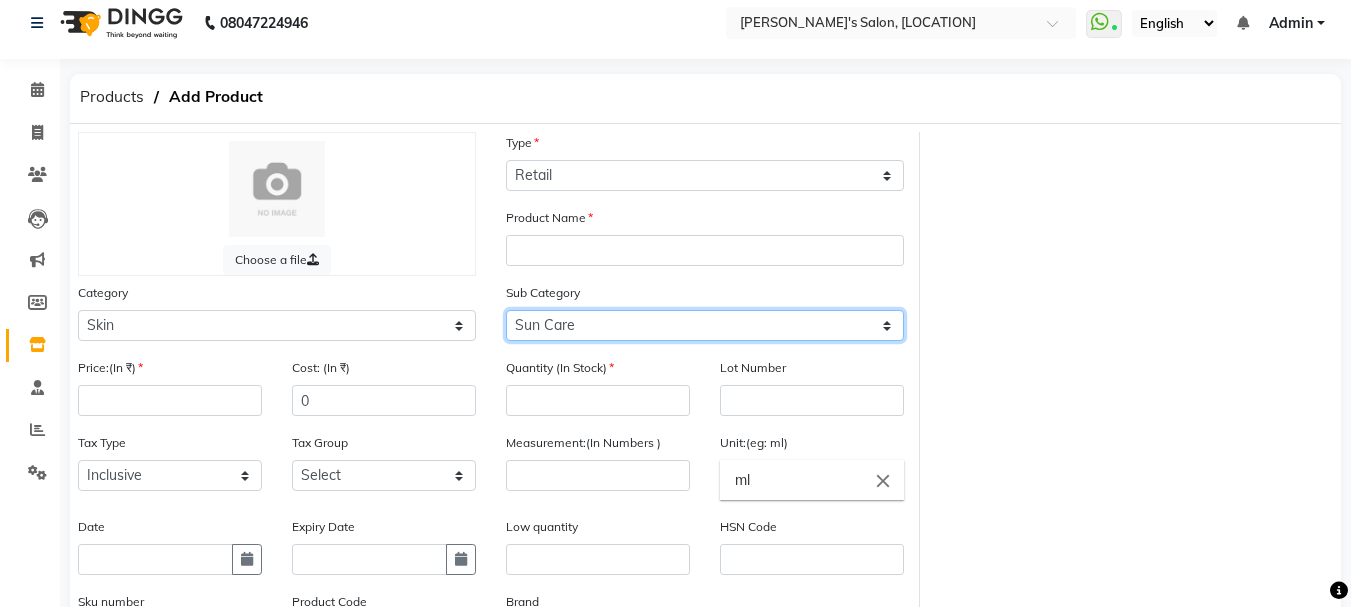 click on "Select Cleanser Facial Moisturiser Serum Toner Sun Care Masks Lip Care Eye Care Body Care Hand & Feet Kit & Combo Treatment Appliances Other Skin" 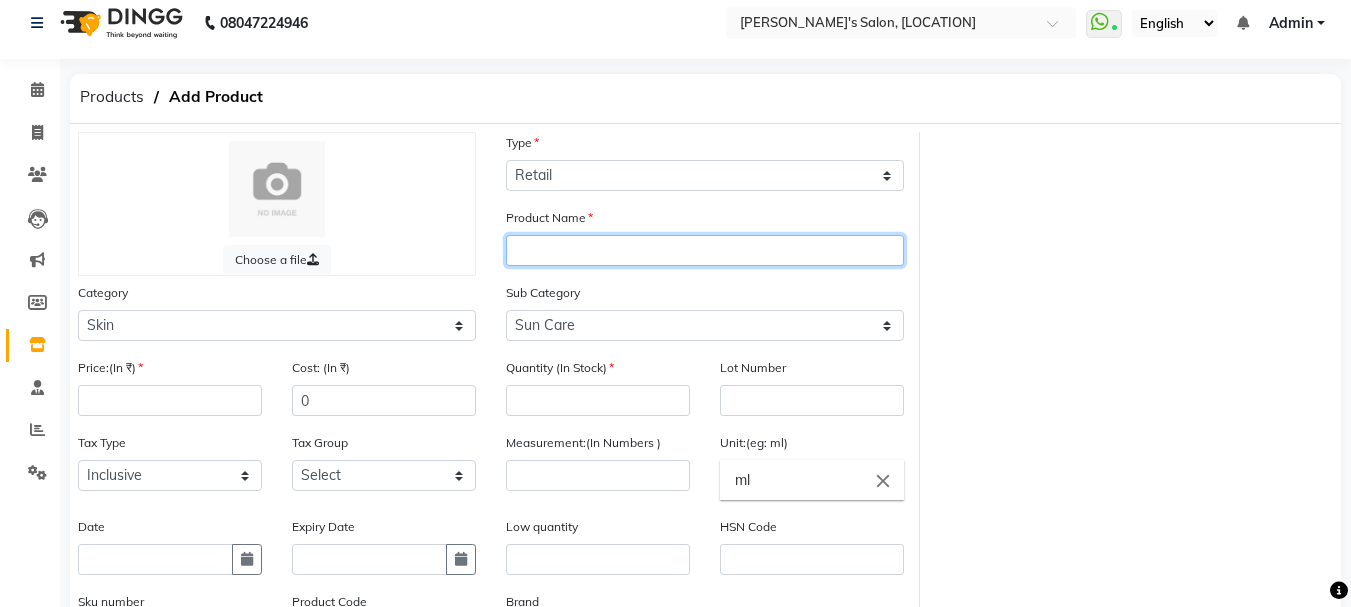 click 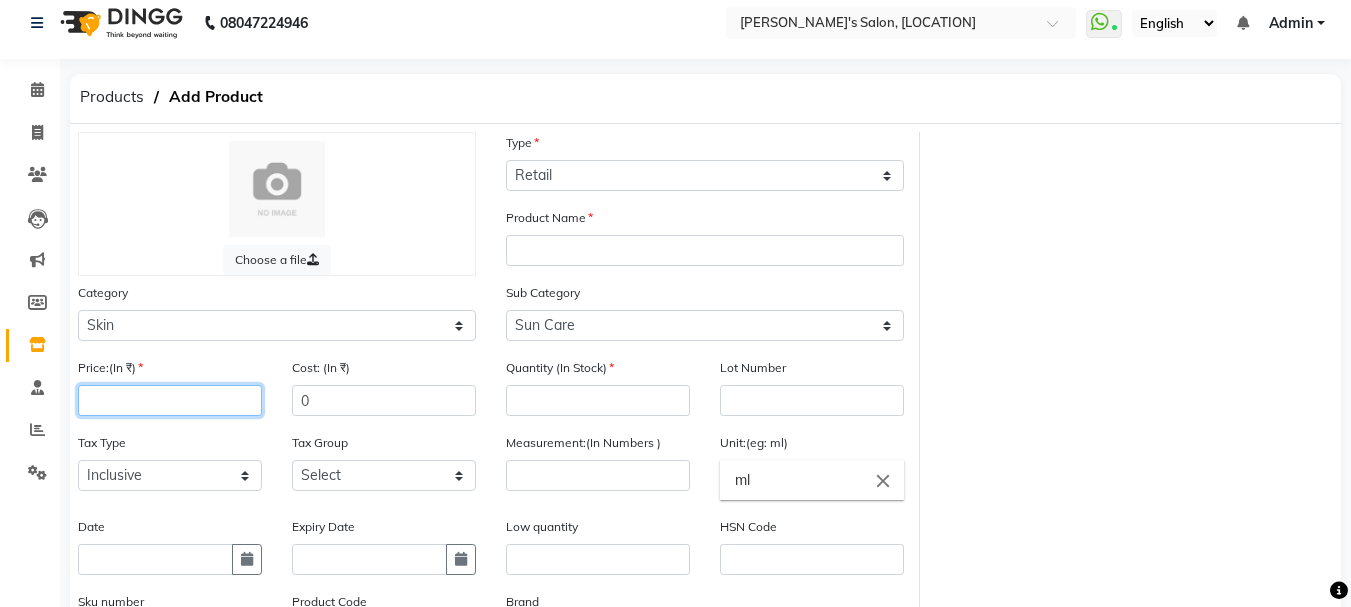 click 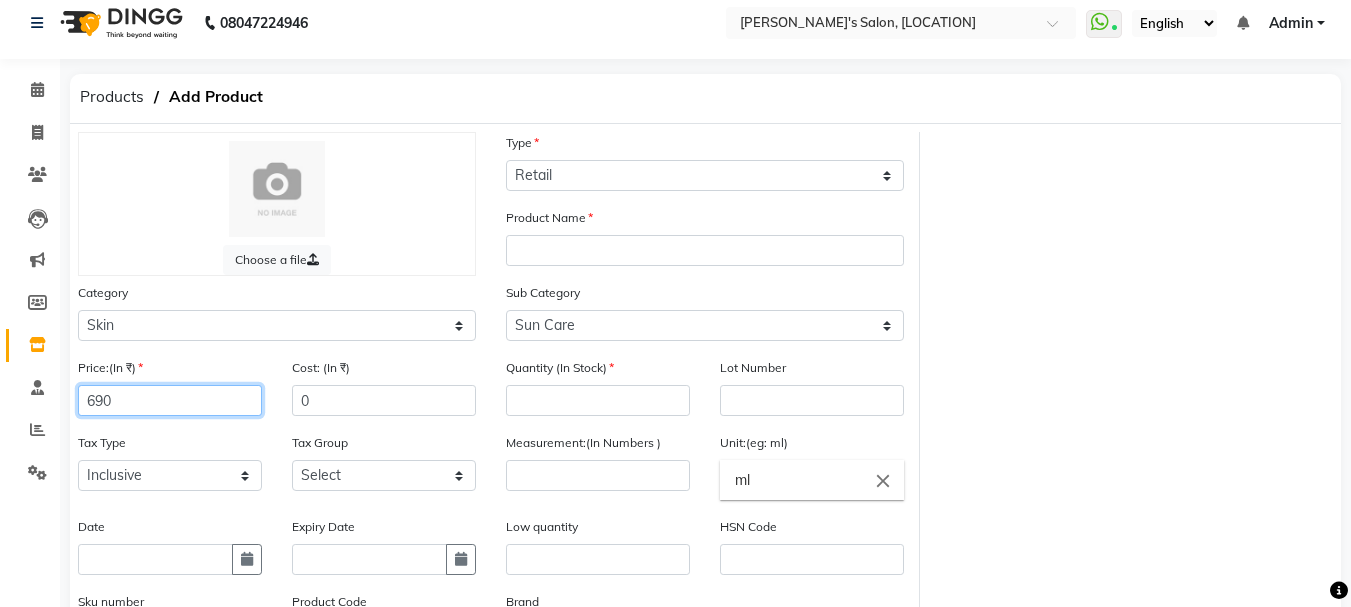 type on "690" 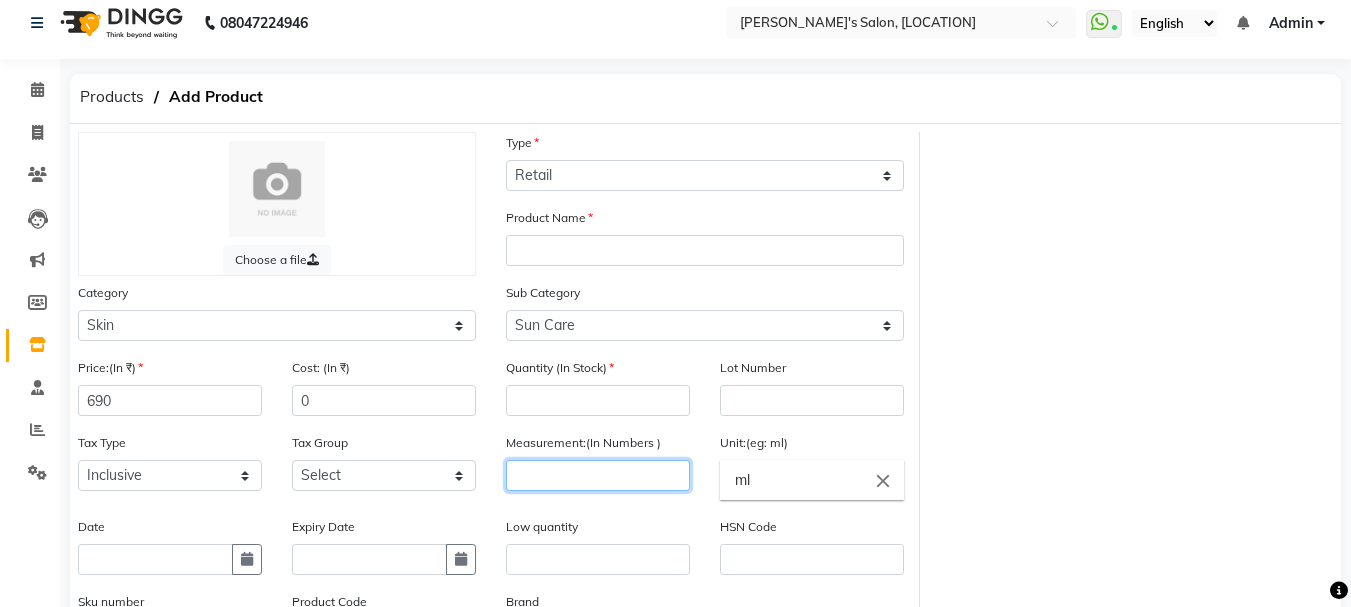 click 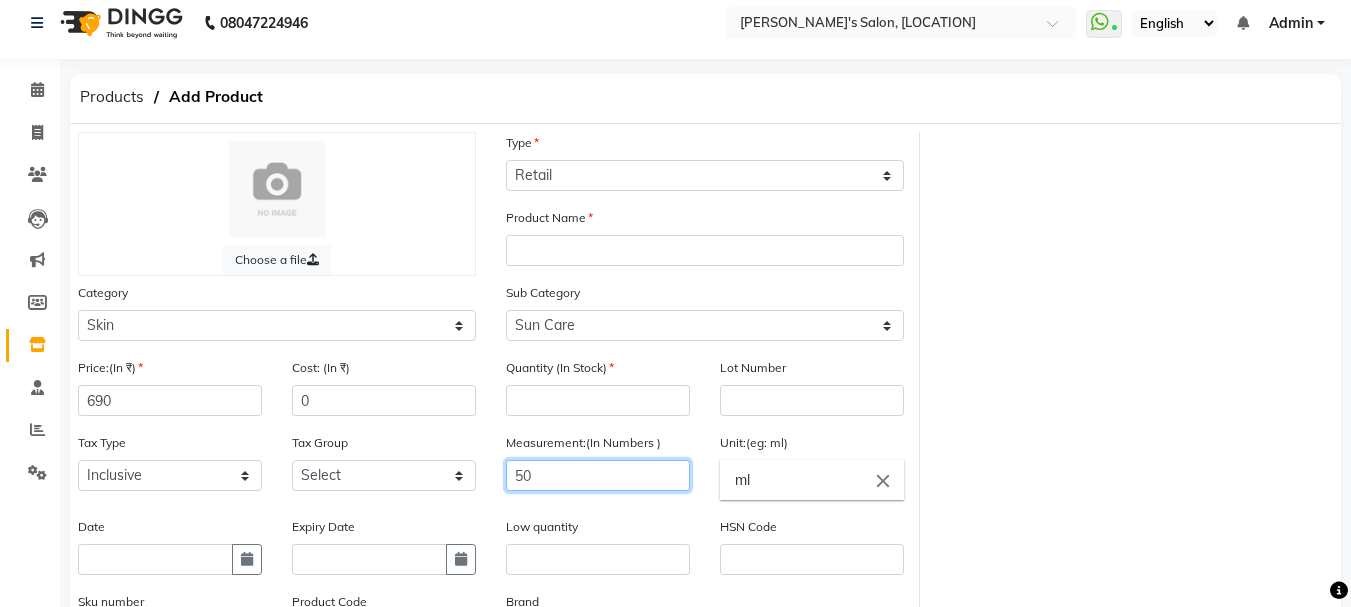 type on "50" 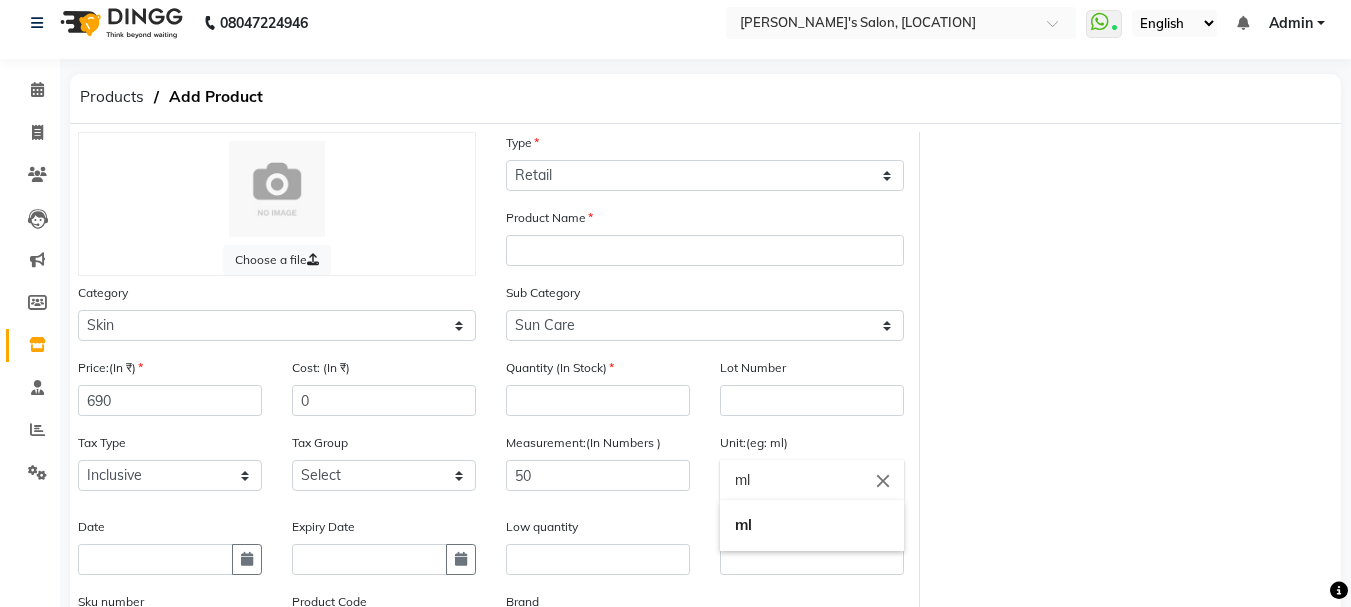 click on "ml" 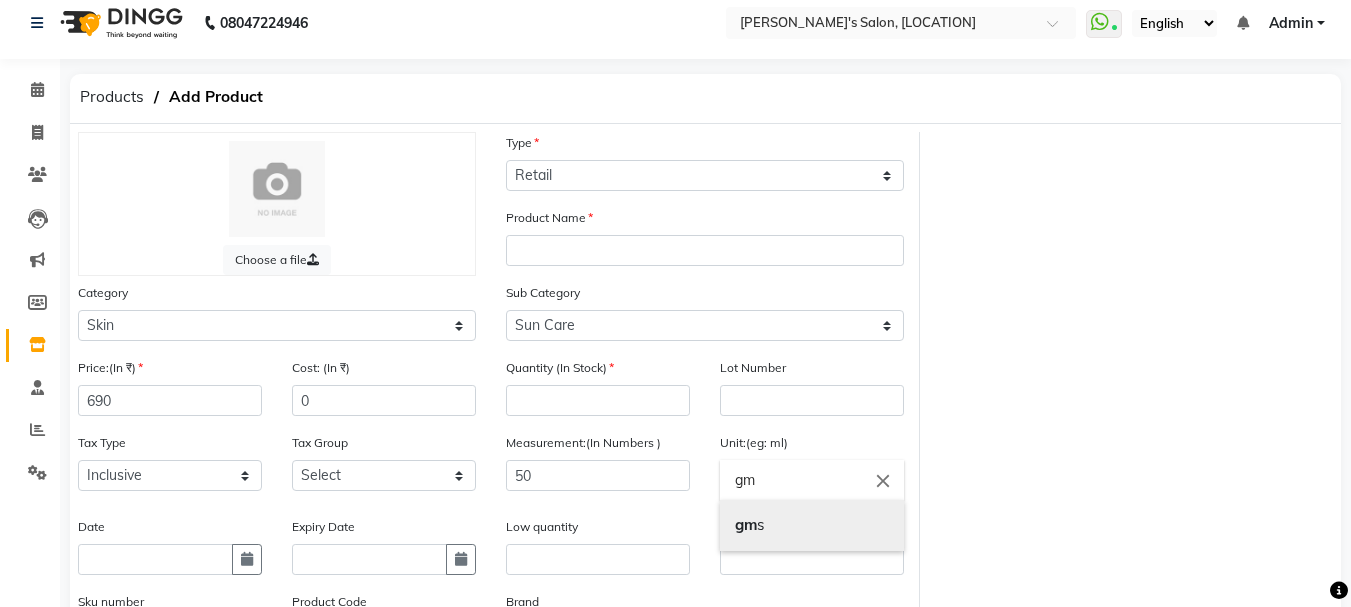 click on "gm s" at bounding box center [812, 525] 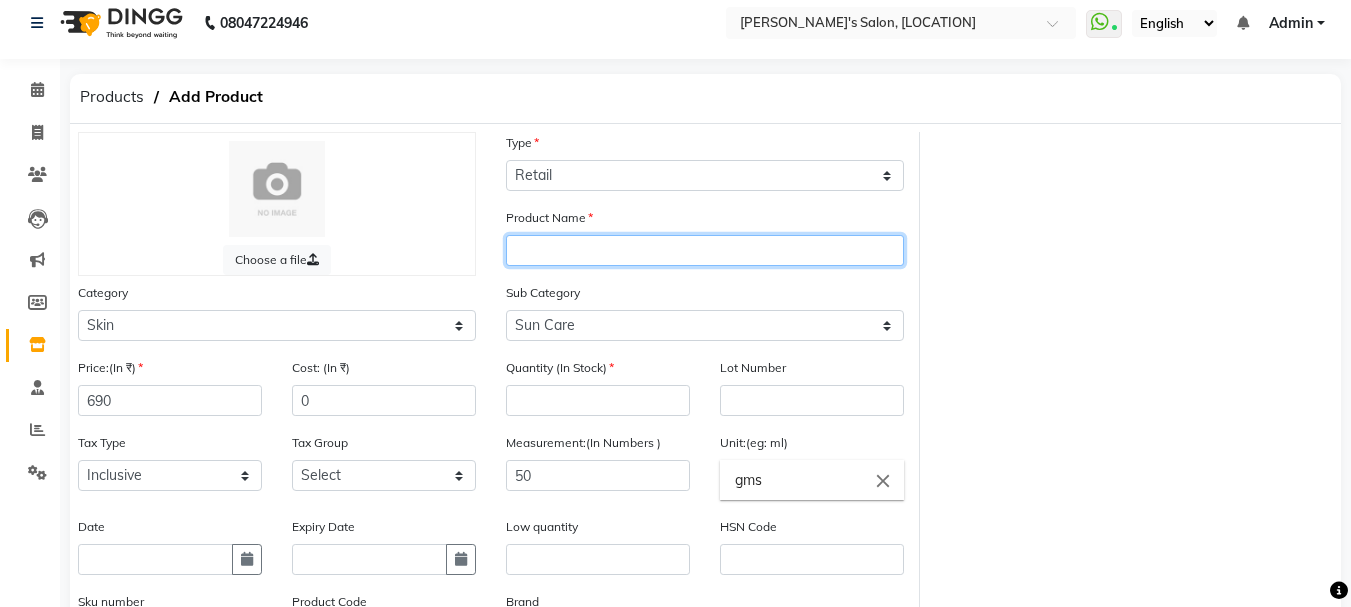 click 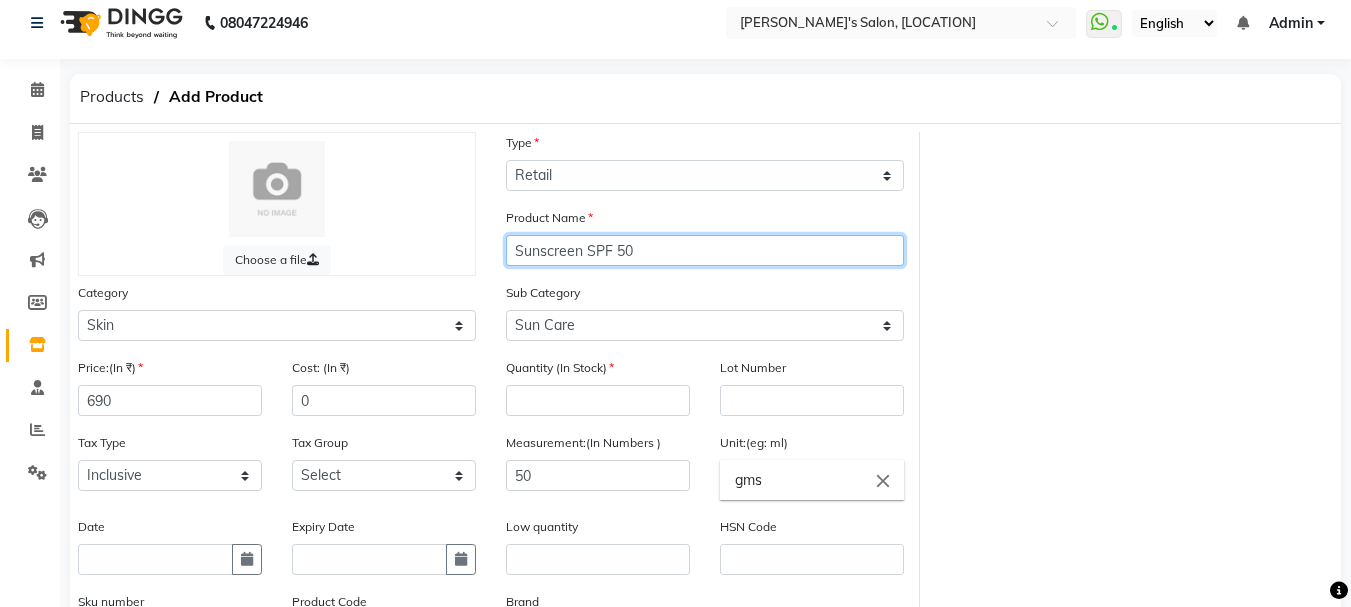 click on "Sunscreen SPF 50" 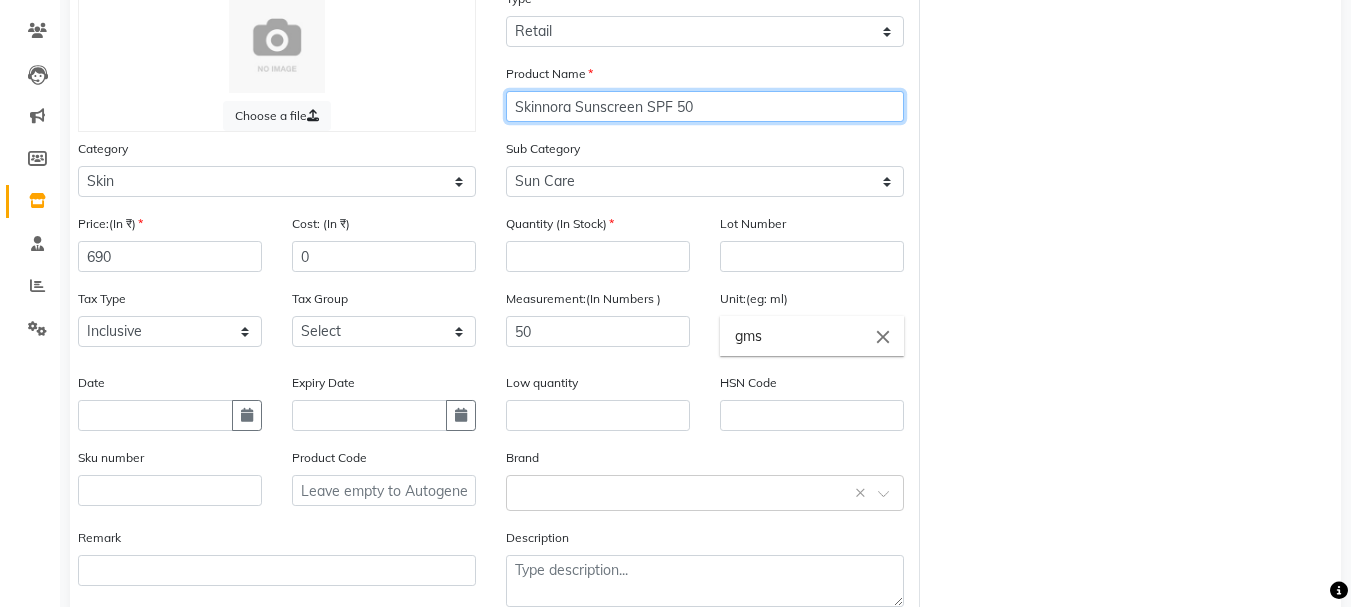 scroll, scrollTop: 113, scrollLeft: 0, axis: vertical 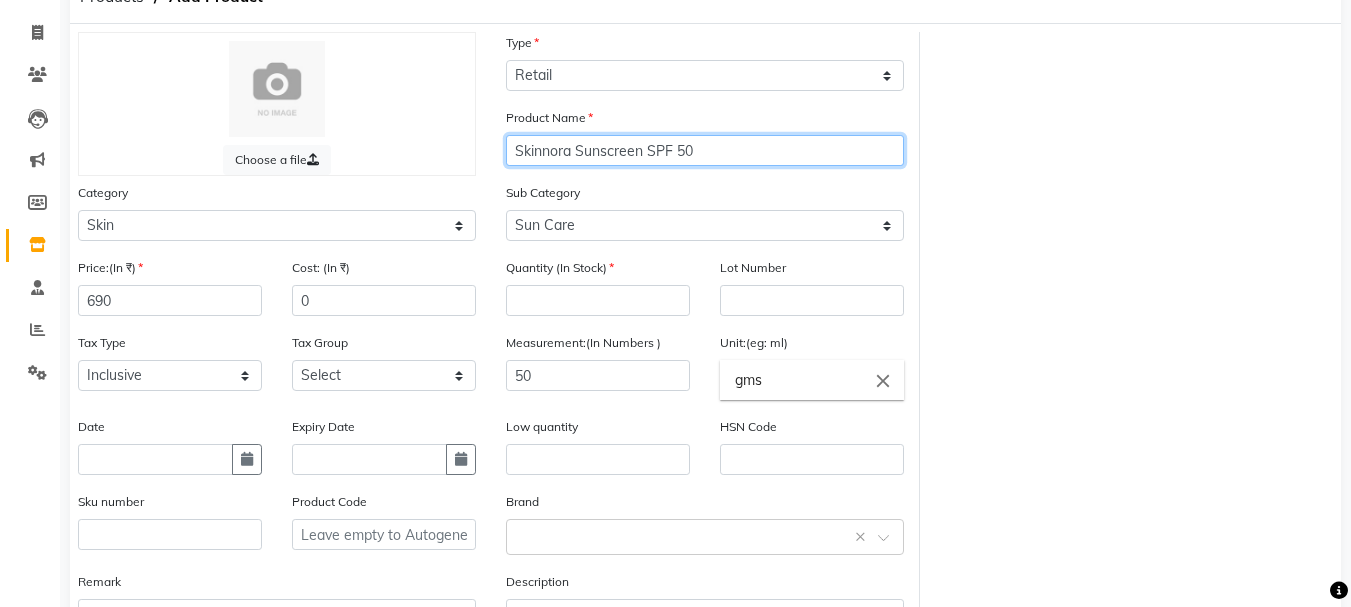 type on "Skinnora Sunscreen SPF 50" 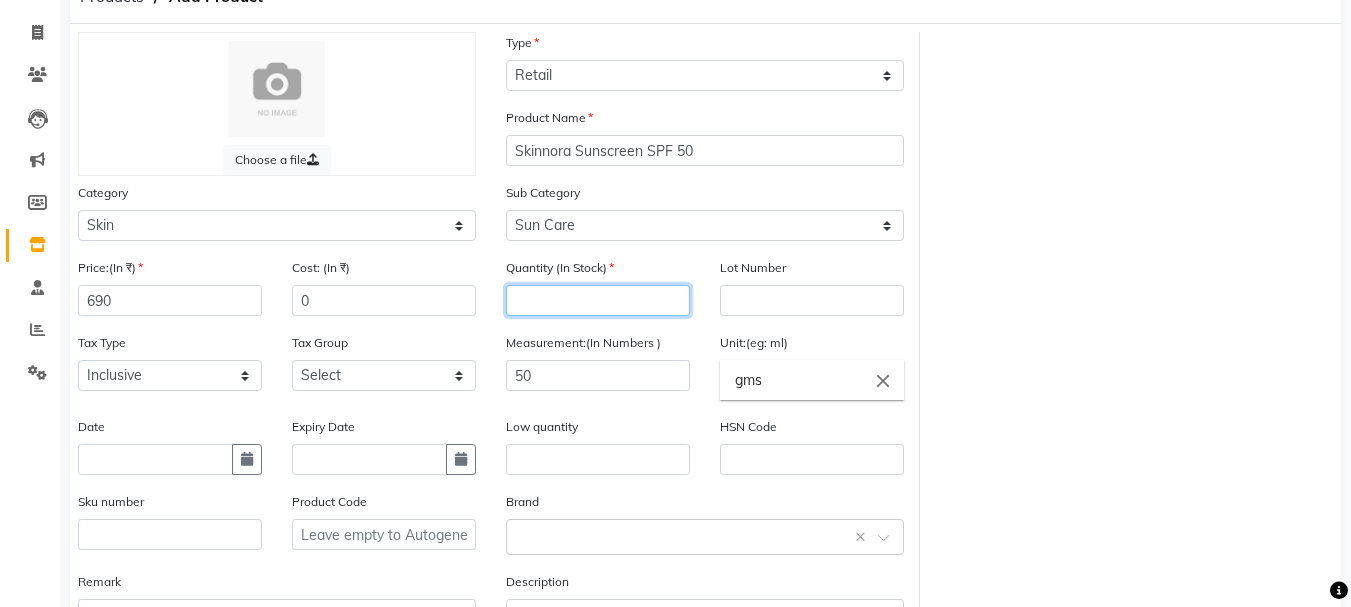 click 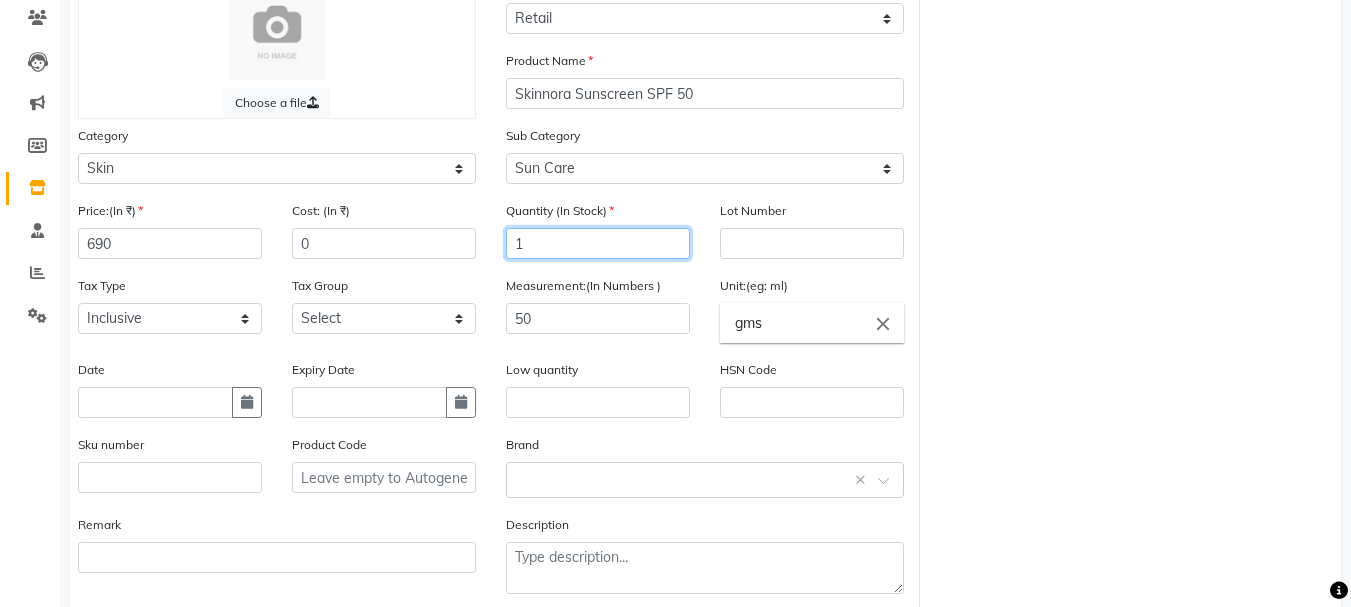 scroll, scrollTop: 269, scrollLeft: 0, axis: vertical 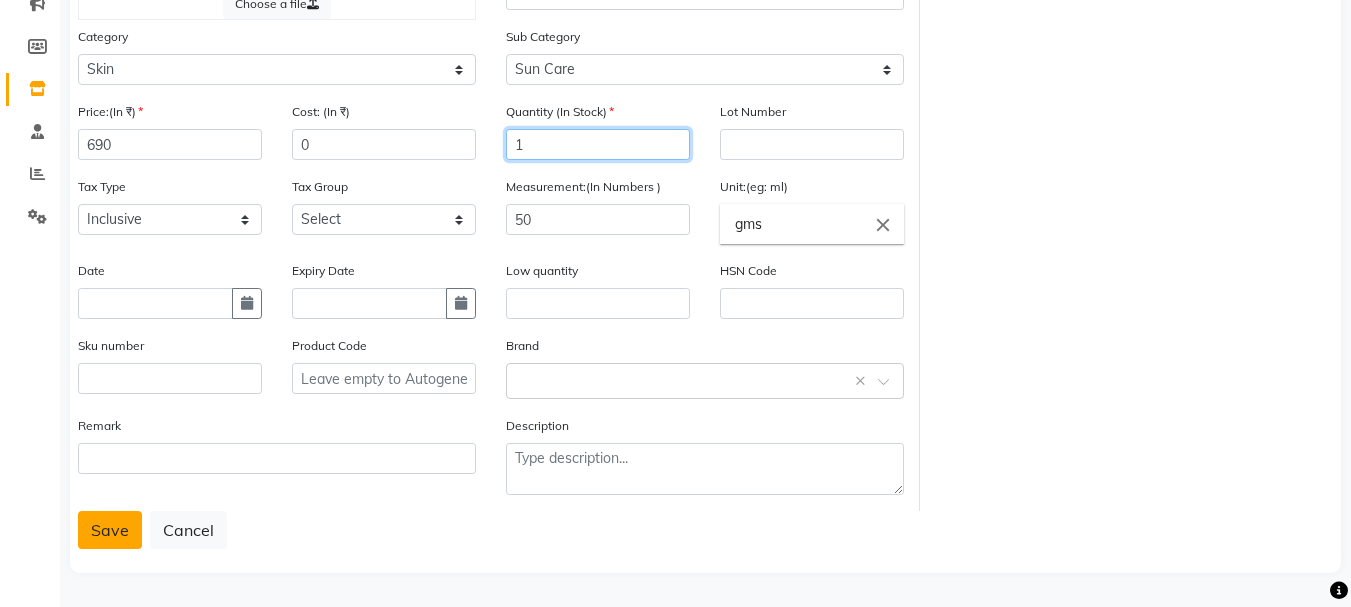 type on "1" 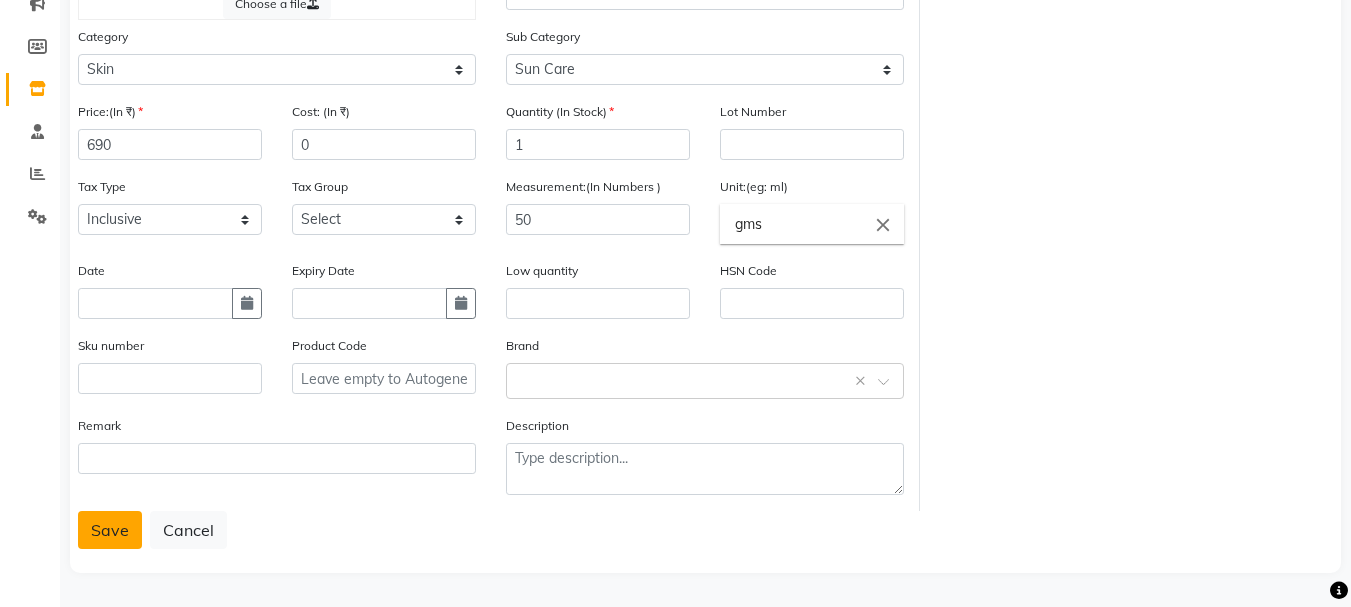 click on "Save" 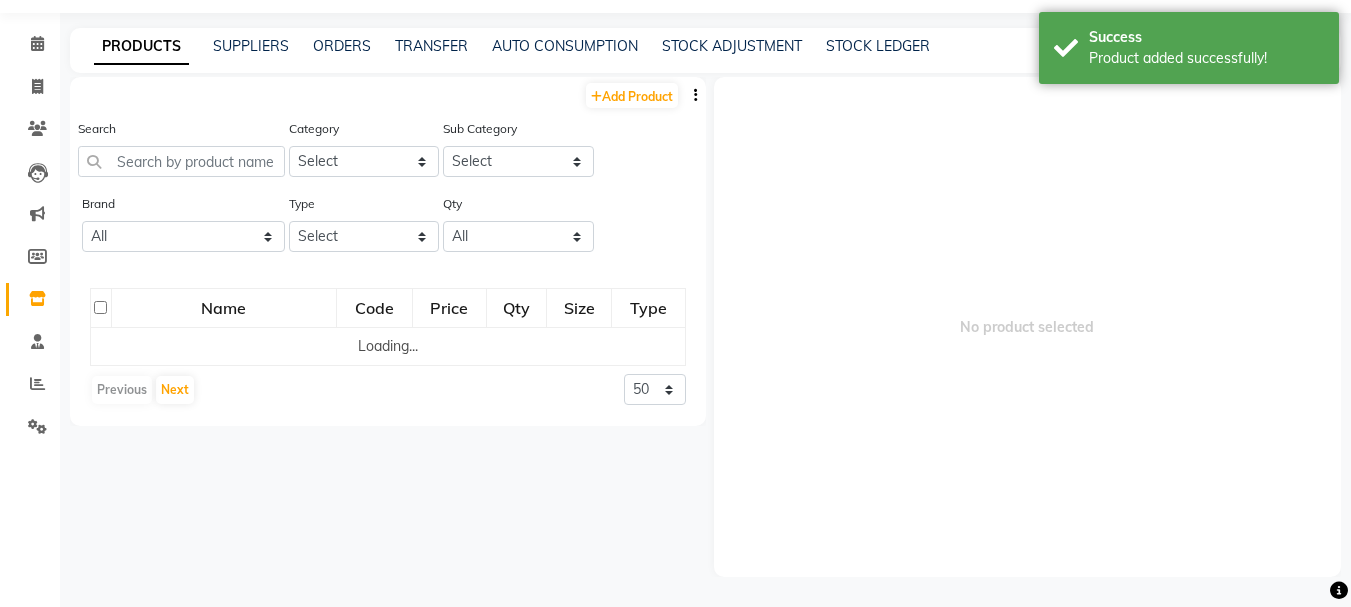 scroll, scrollTop: 13, scrollLeft: 0, axis: vertical 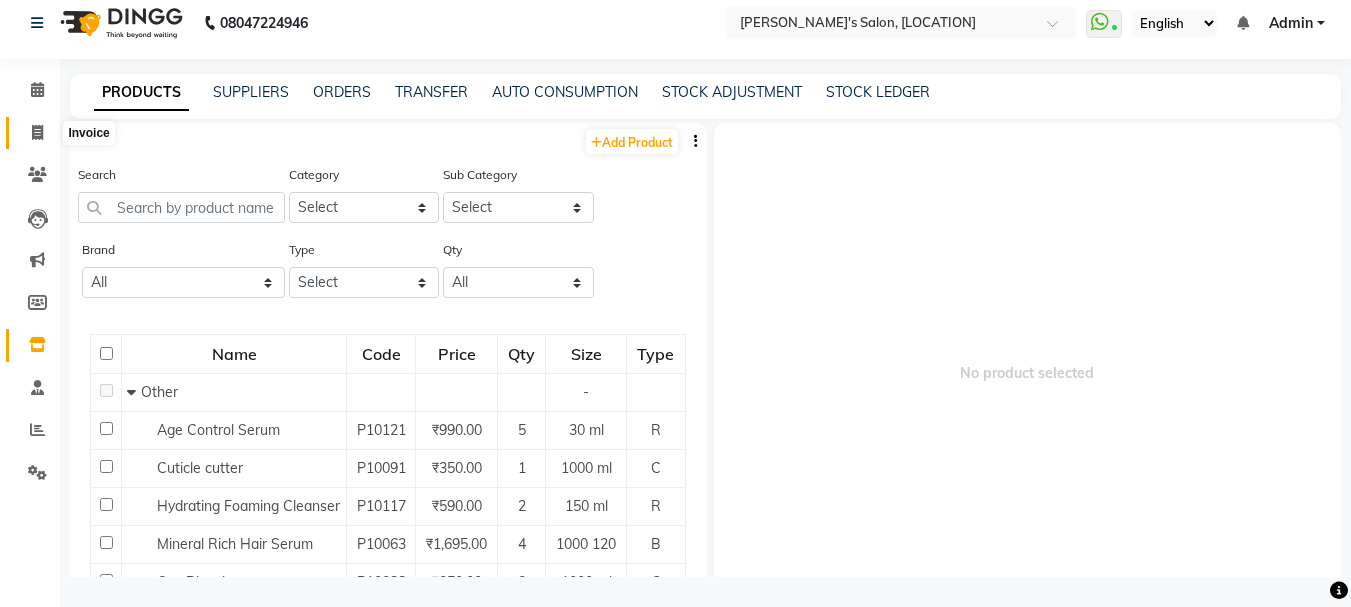 click 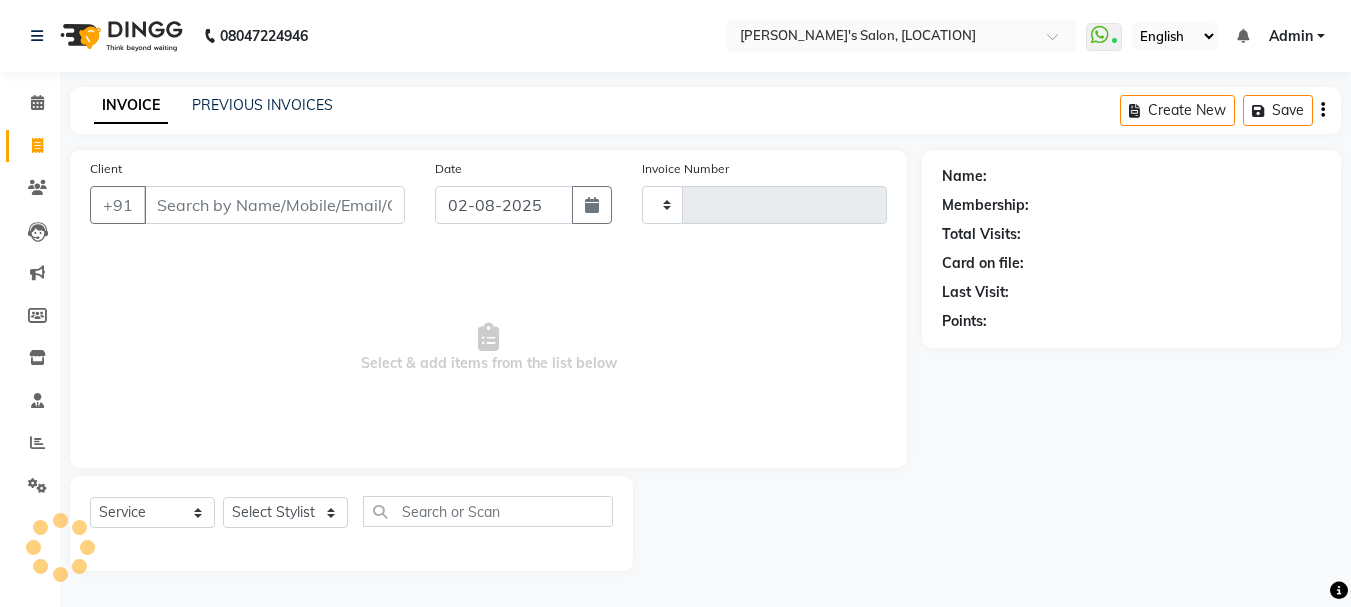 scroll, scrollTop: 0, scrollLeft: 0, axis: both 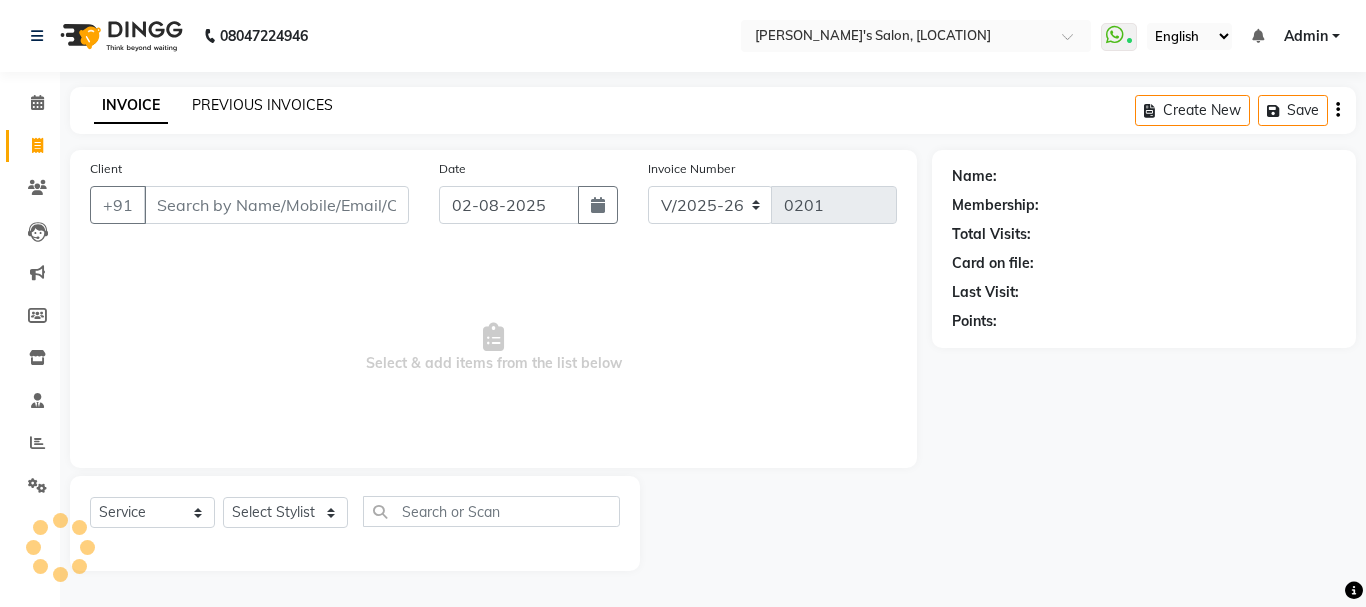 click on "PREVIOUS INVOICES" 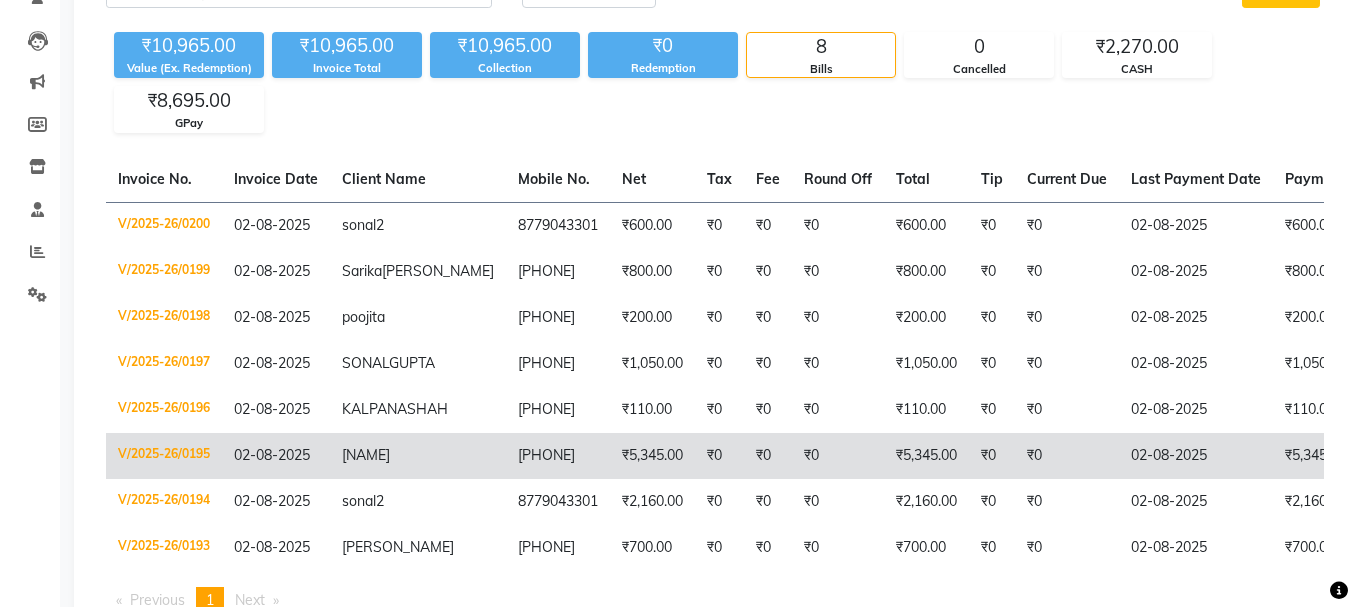 scroll, scrollTop: 200, scrollLeft: 0, axis: vertical 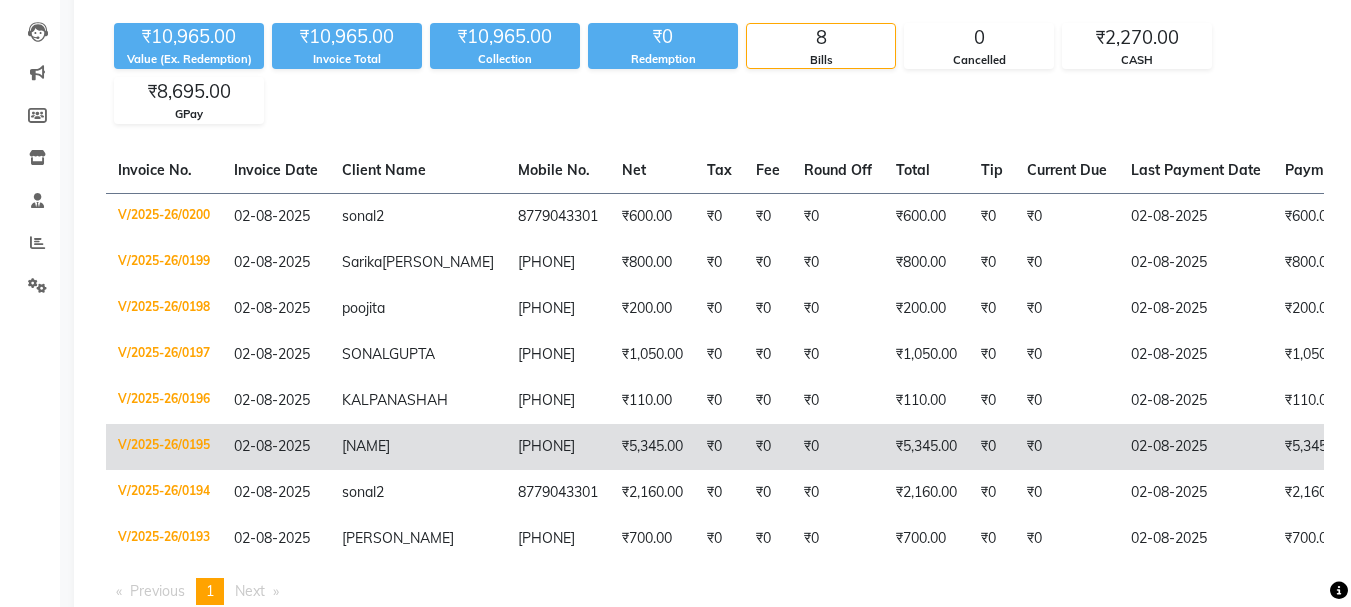 click on "₹0" 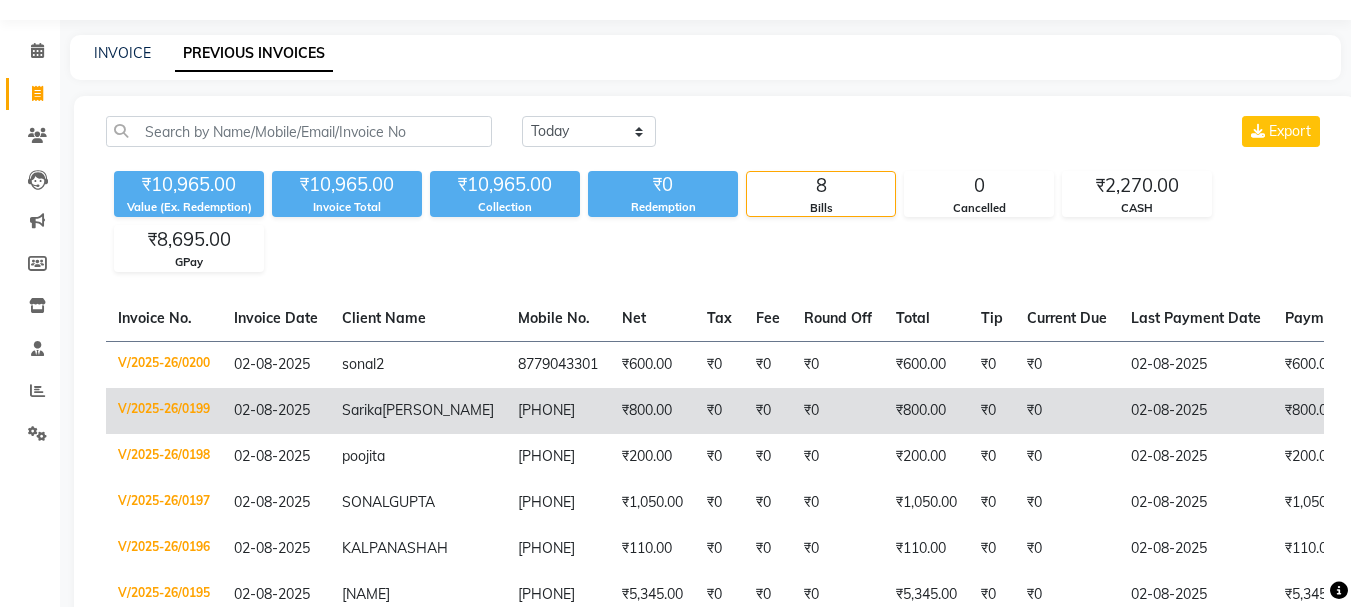 scroll, scrollTop: 0, scrollLeft: 0, axis: both 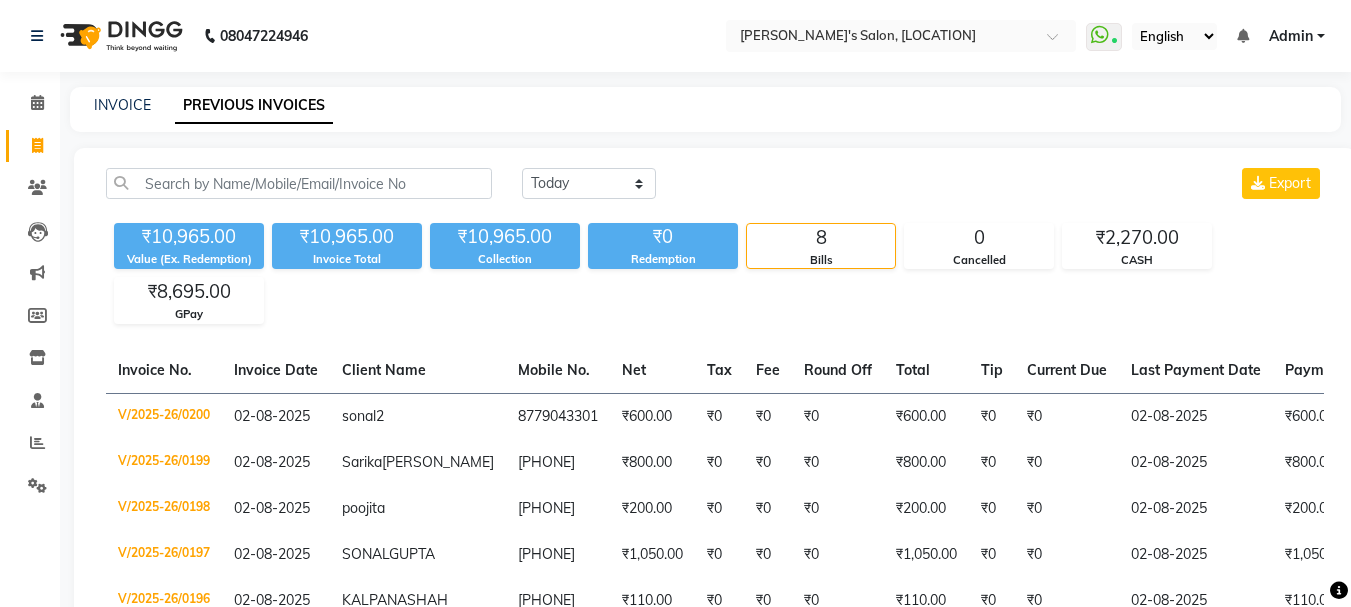 click on "PREVIOUS INVOICES" 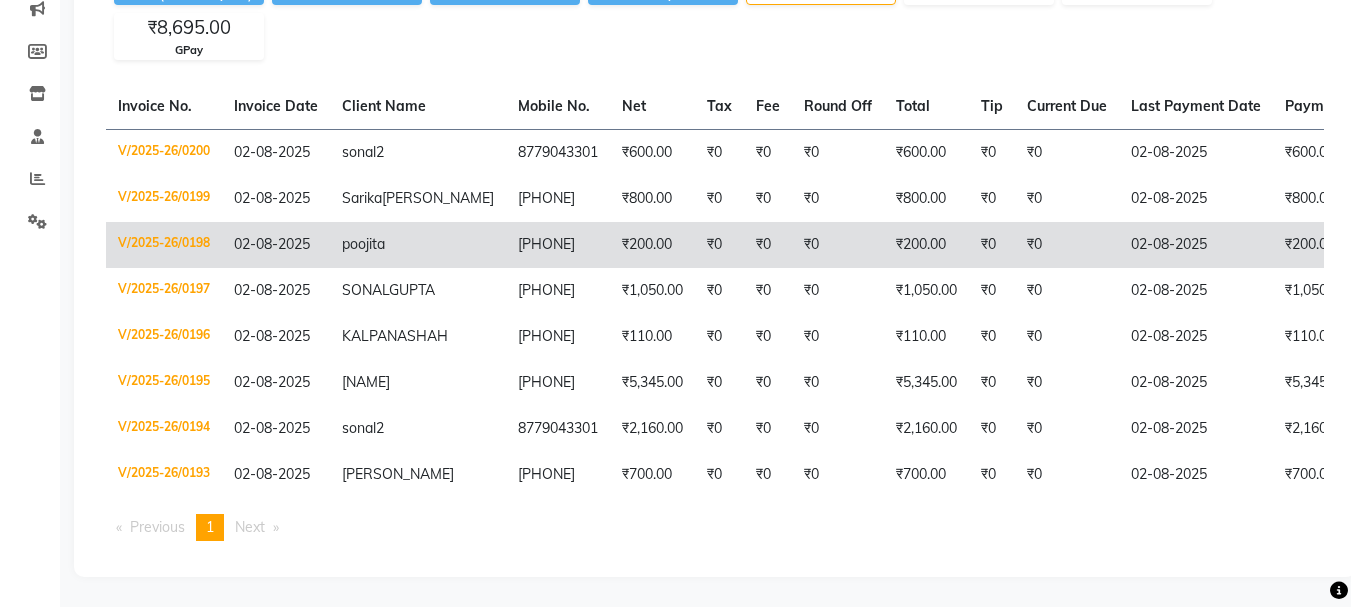 scroll, scrollTop: 0, scrollLeft: 0, axis: both 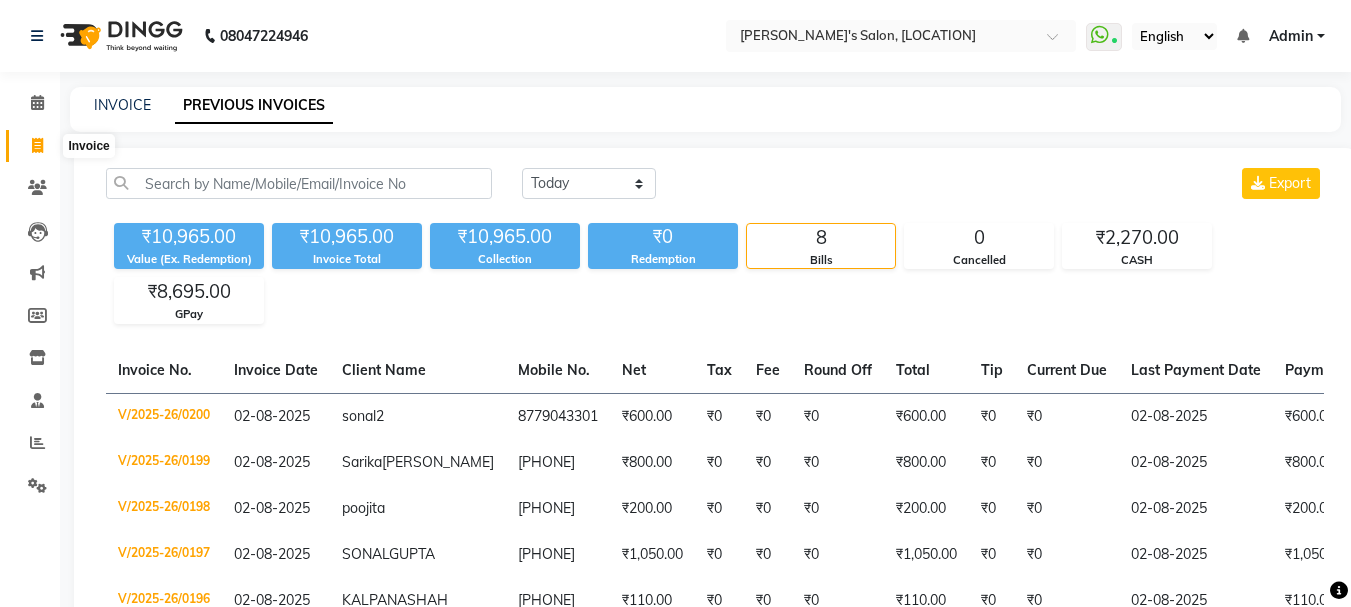 click 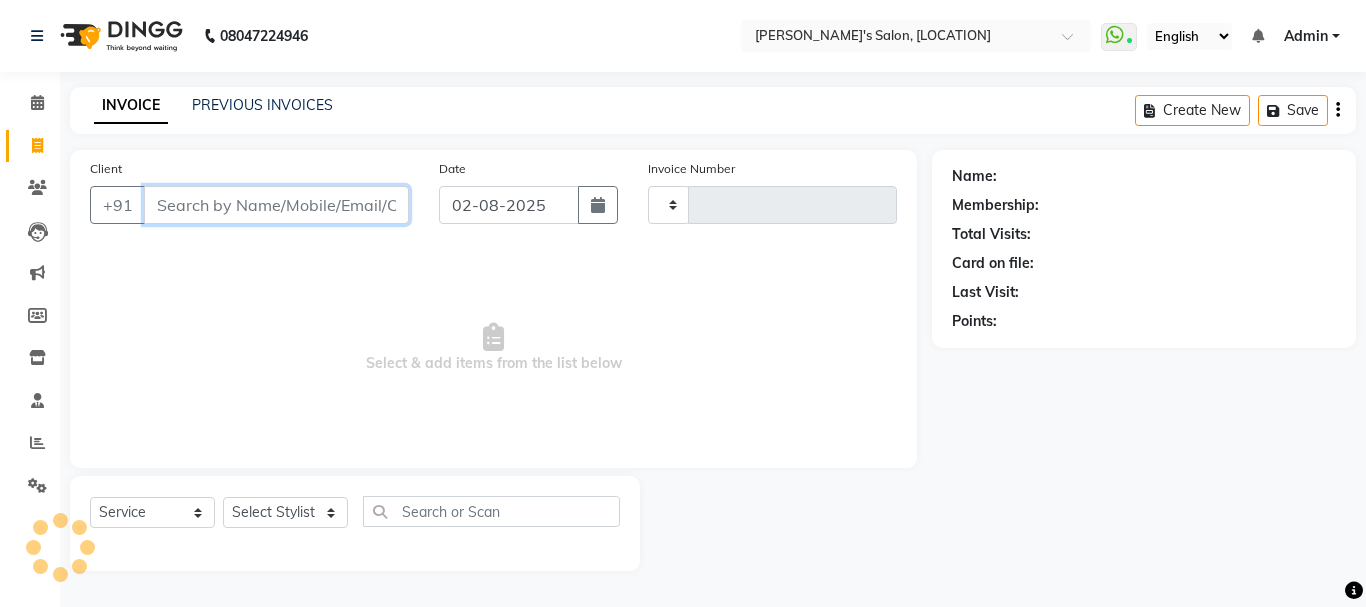 click on "Client" at bounding box center [276, 205] 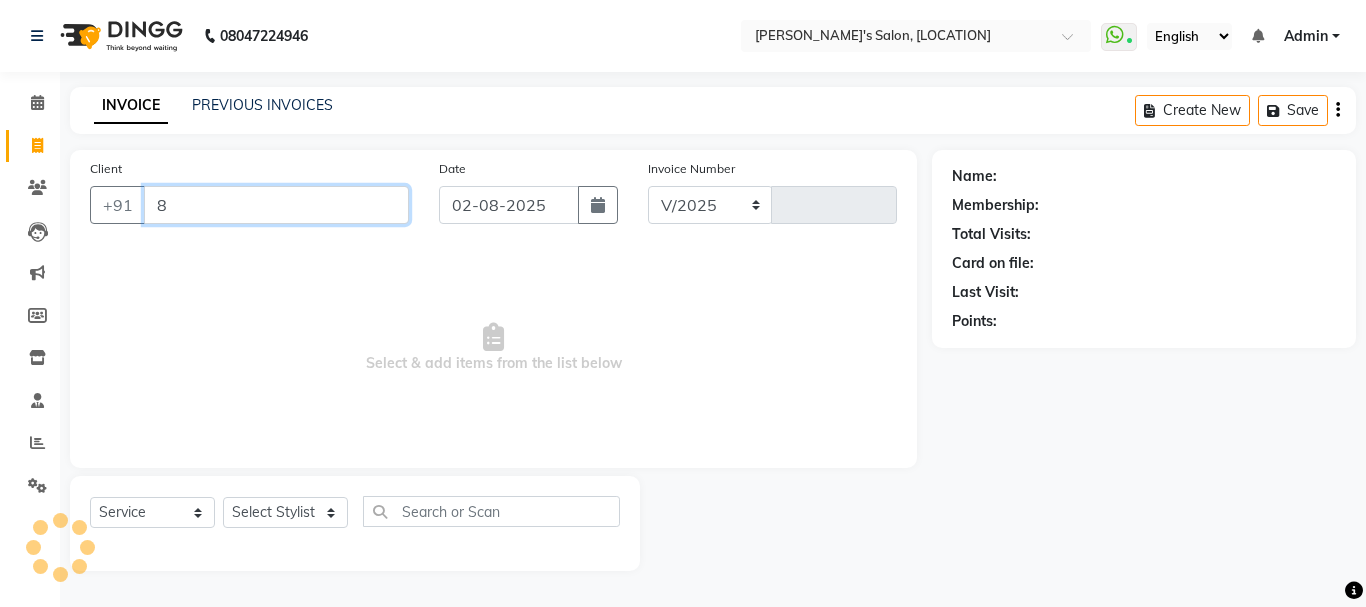 select on "716" 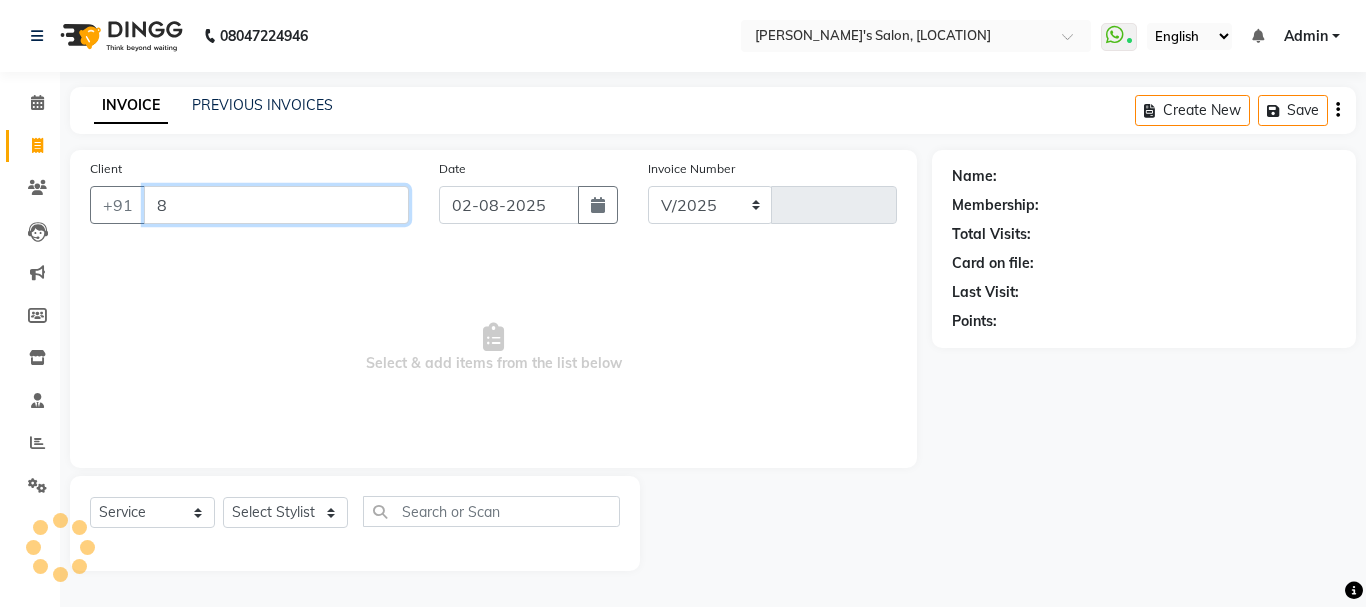type on "0203" 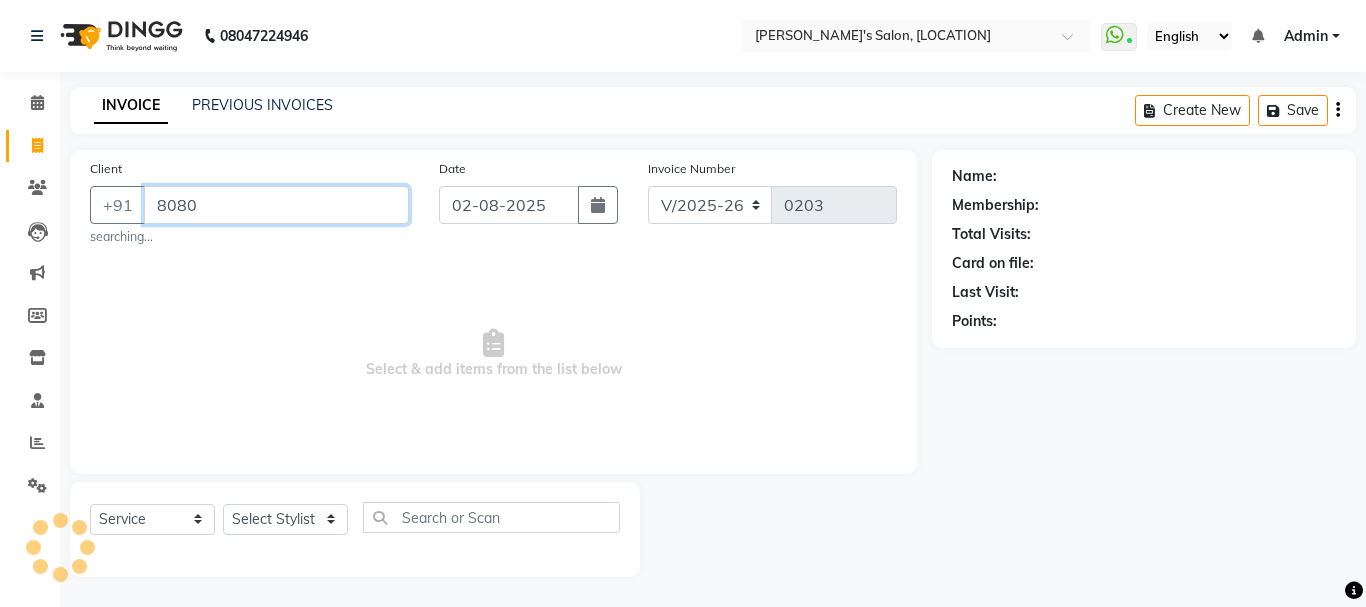type on "80800" 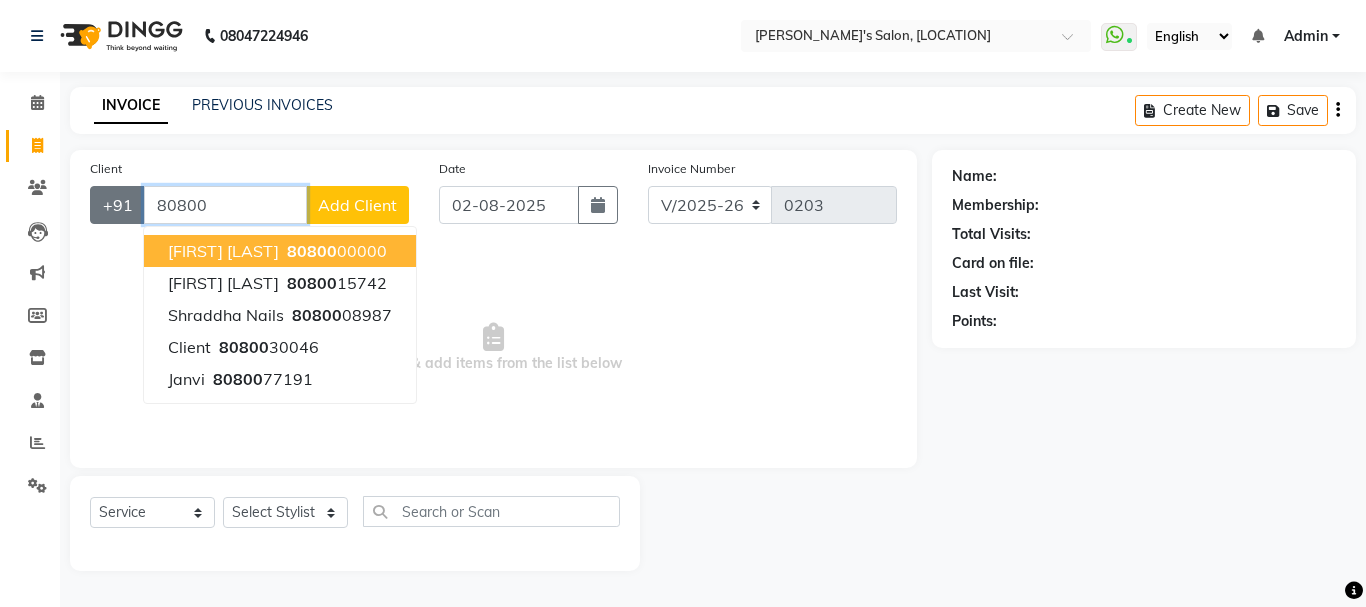 drag, startPoint x: 240, startPoint y: 204, endPoint x: 112, endPoint y: 199, distance: 128.09763 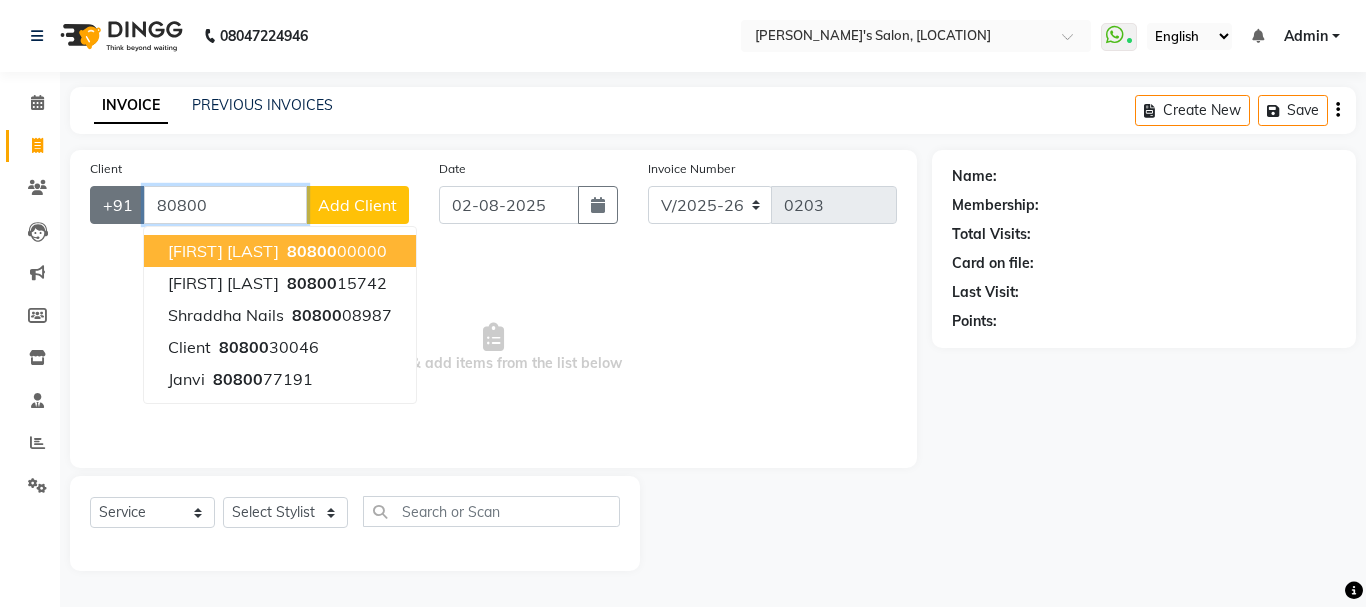 click on "+91 80800 Shruta Morea   80800 00000 Sukanya Curly   80800 15742 Shraddha Nails   80800 08987 client   80800 30046 Janvi   80800 77191 Add Client" 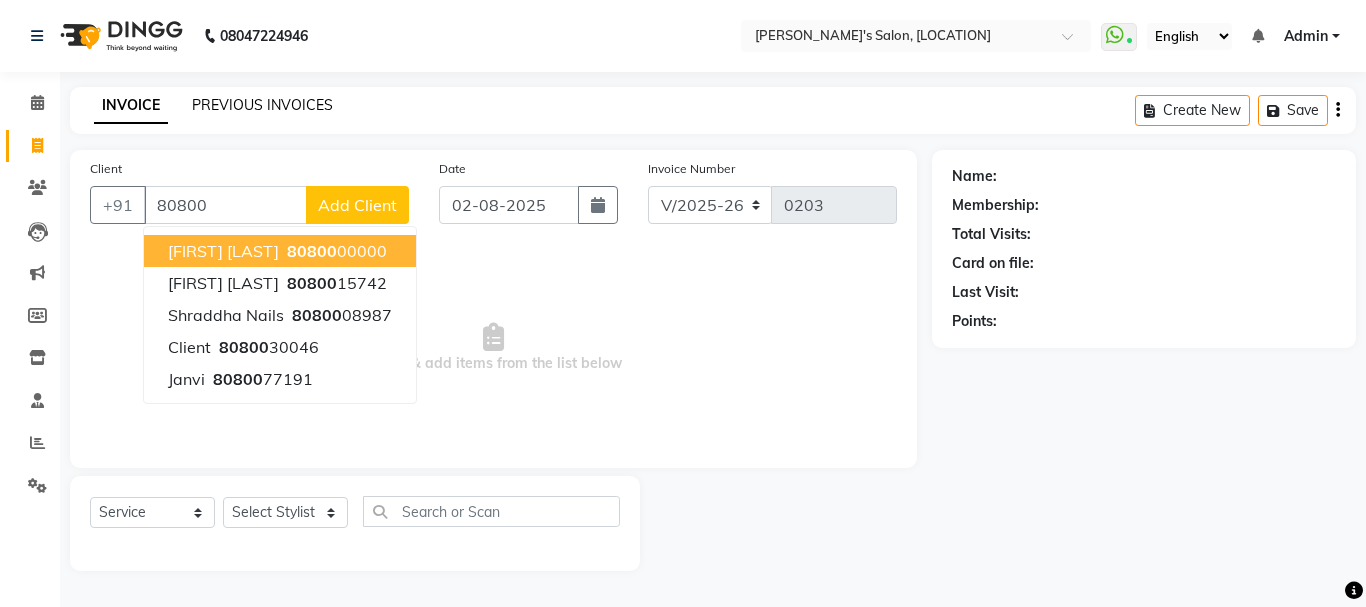 click on "PREVIOUS INVOICES" 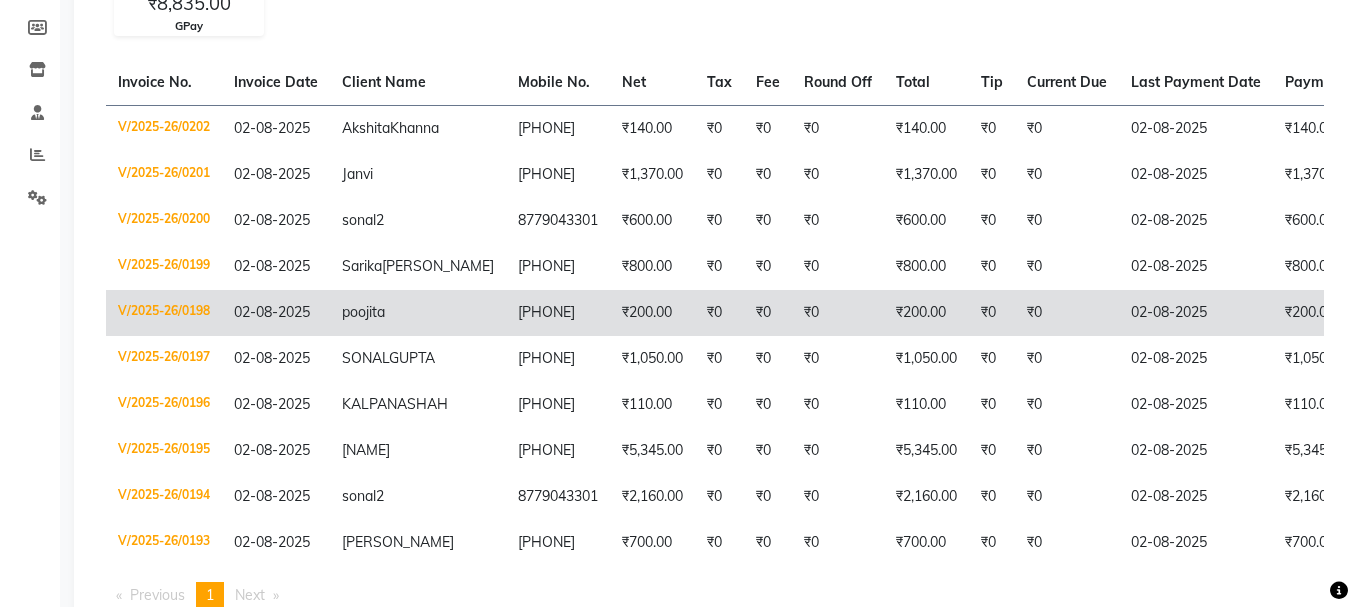 scroll, scrollTop: 0, scrollLeft: 0, axis: both 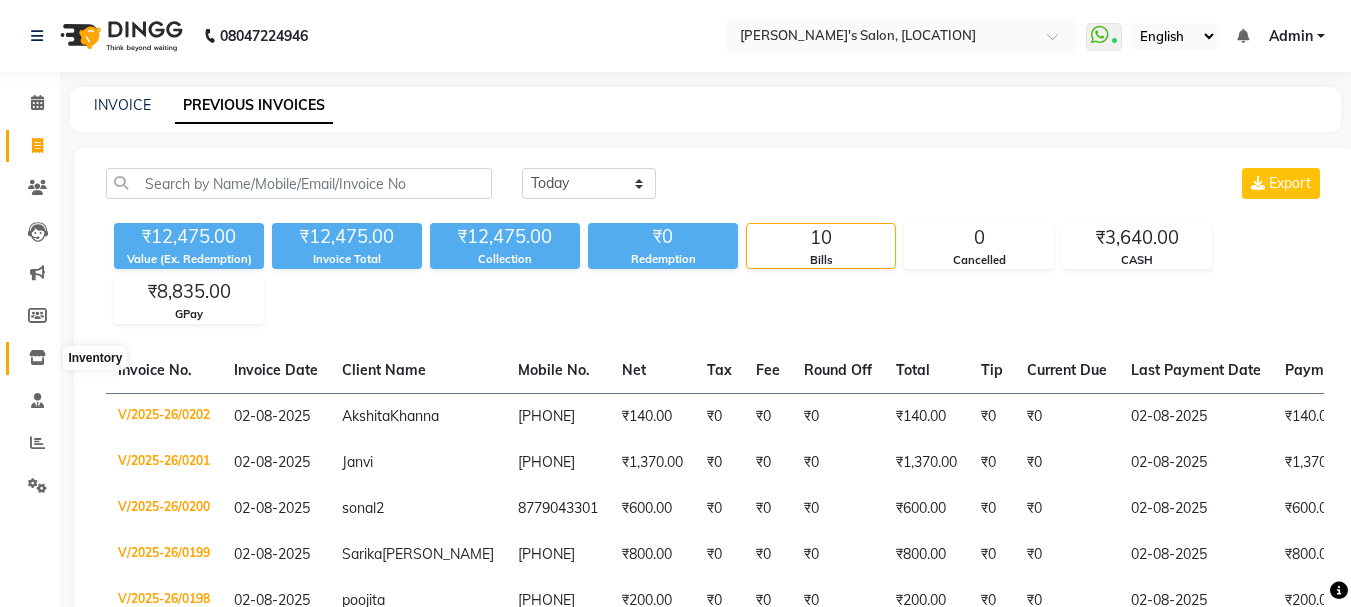 click 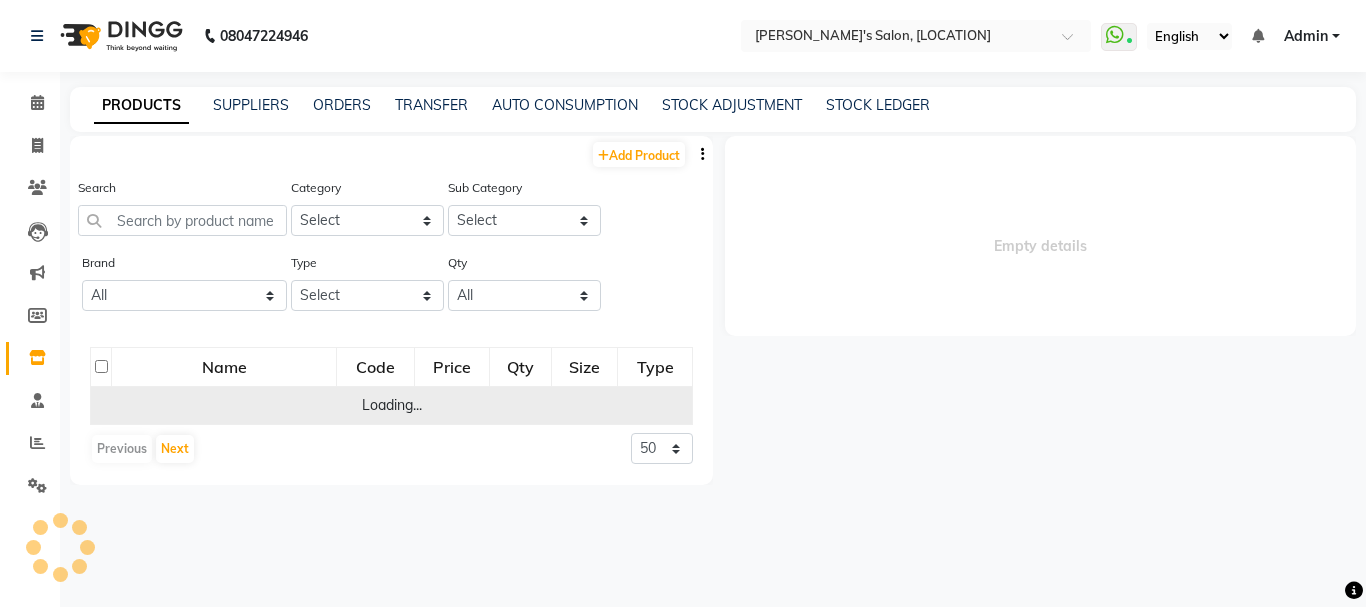 select 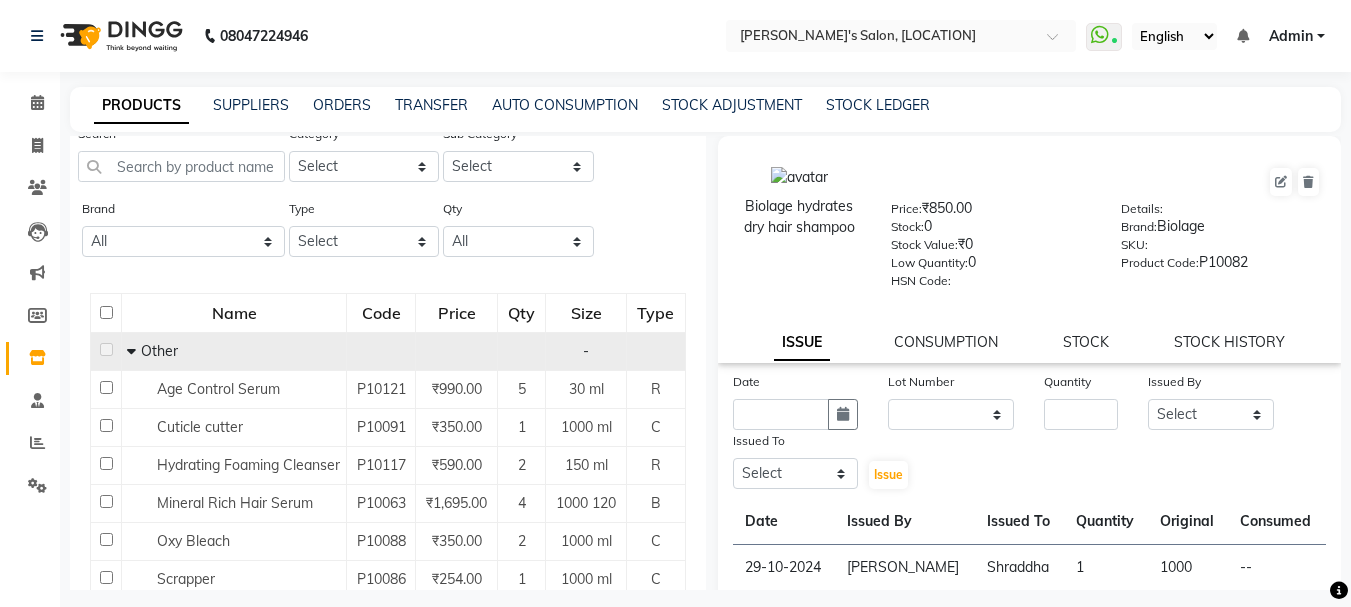 scroll, scrollTop: 100, scrollLeft: 0, axis: vertical 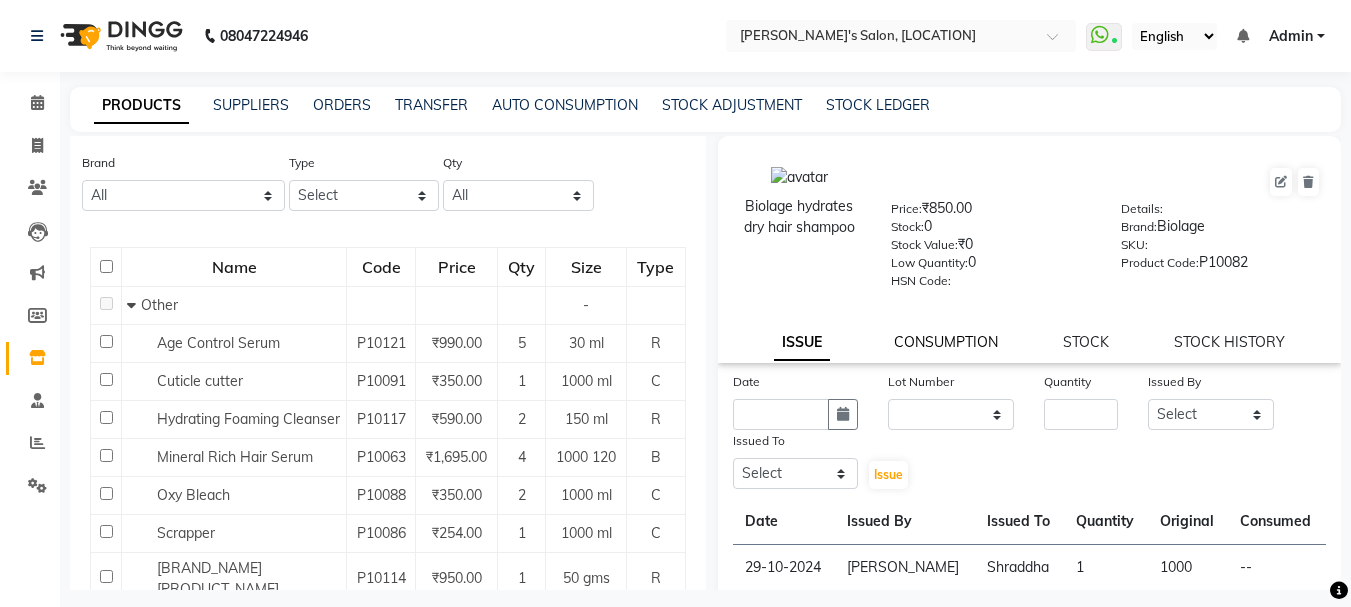 click on "CONSUMPTION" 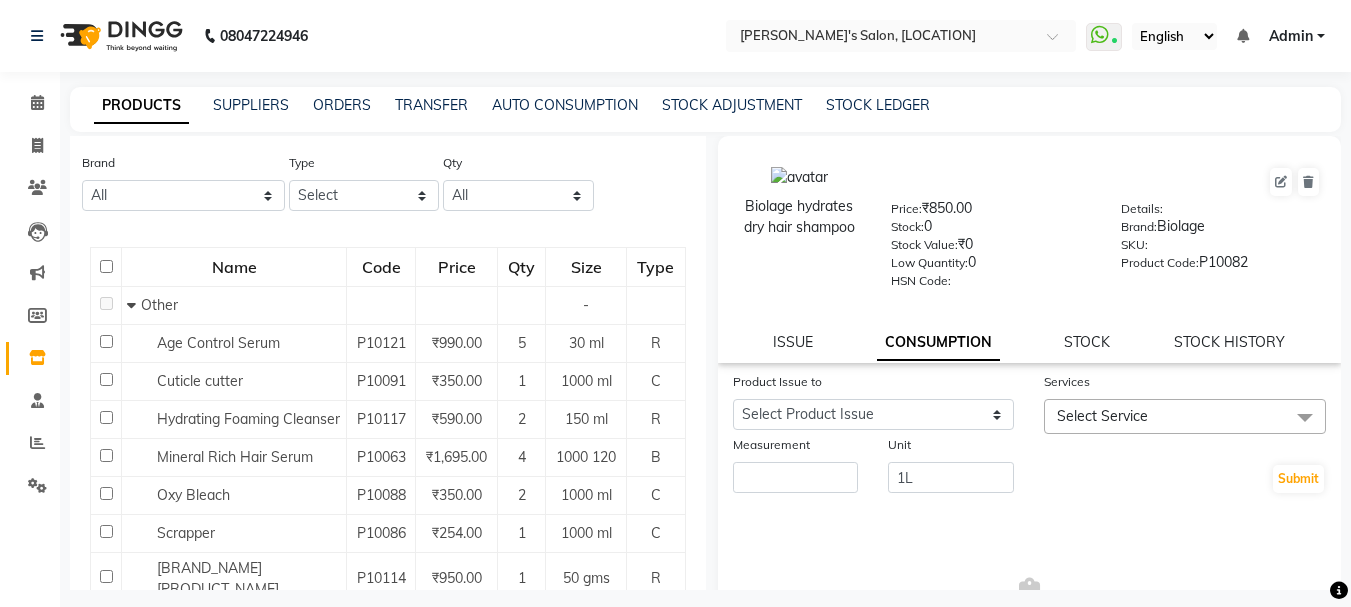 click on "STOCK" 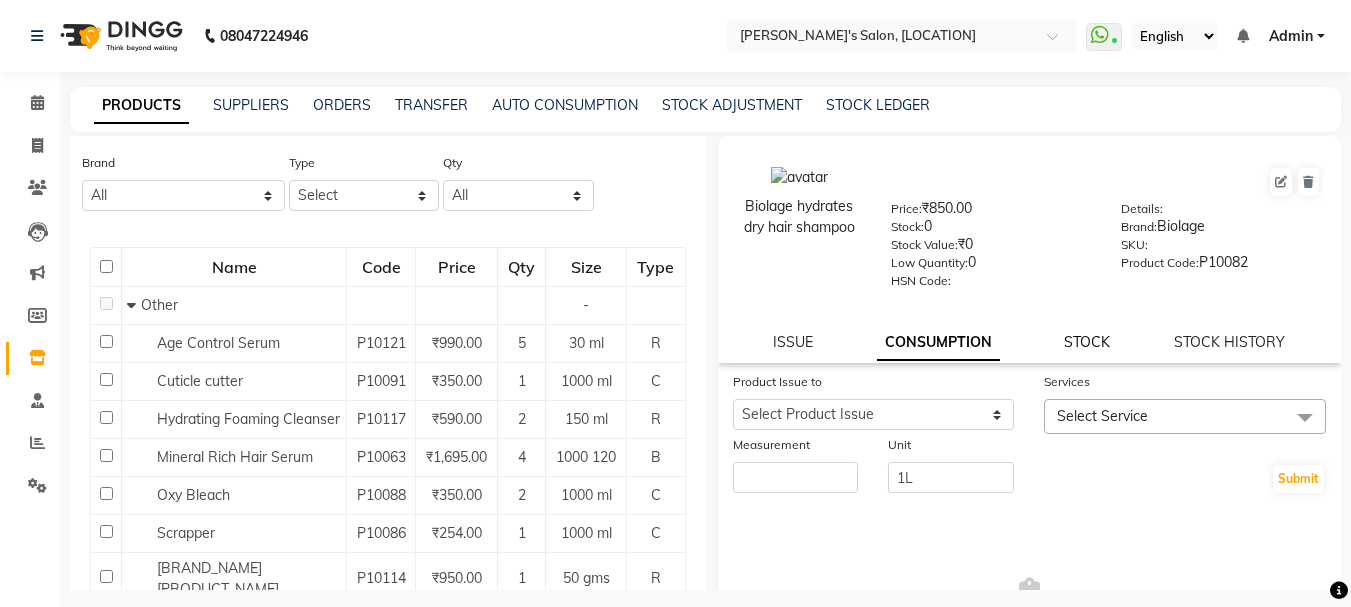 click on "STOCK" 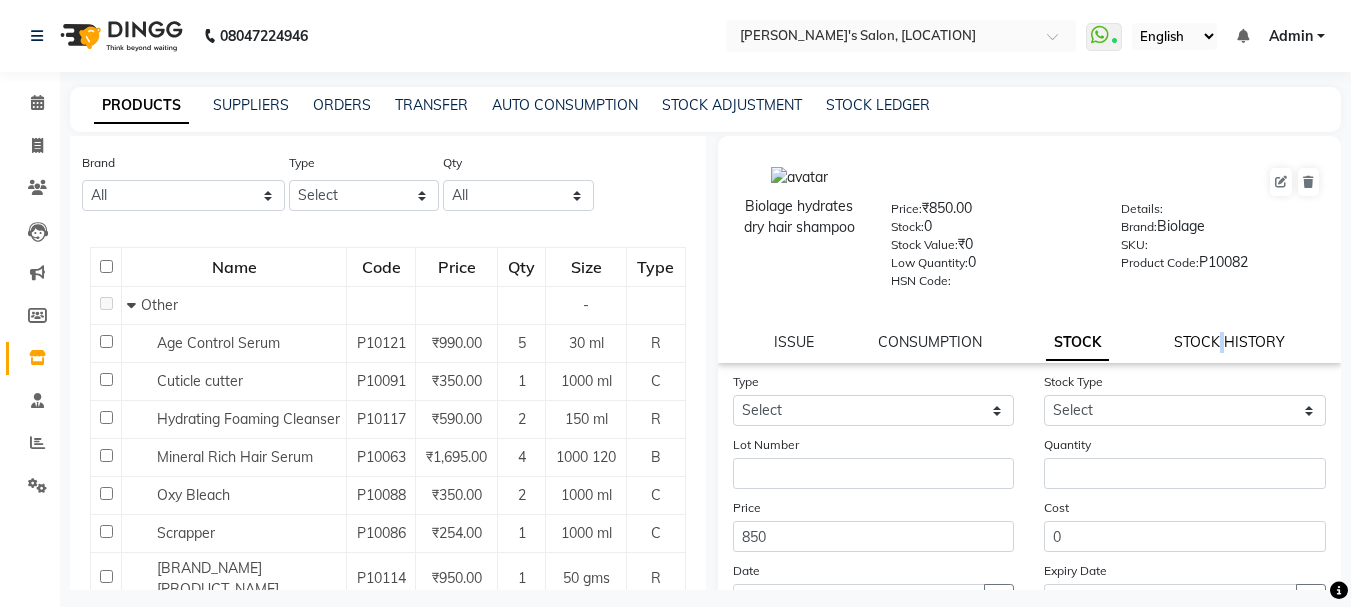 click on "STOCK HISTORY" 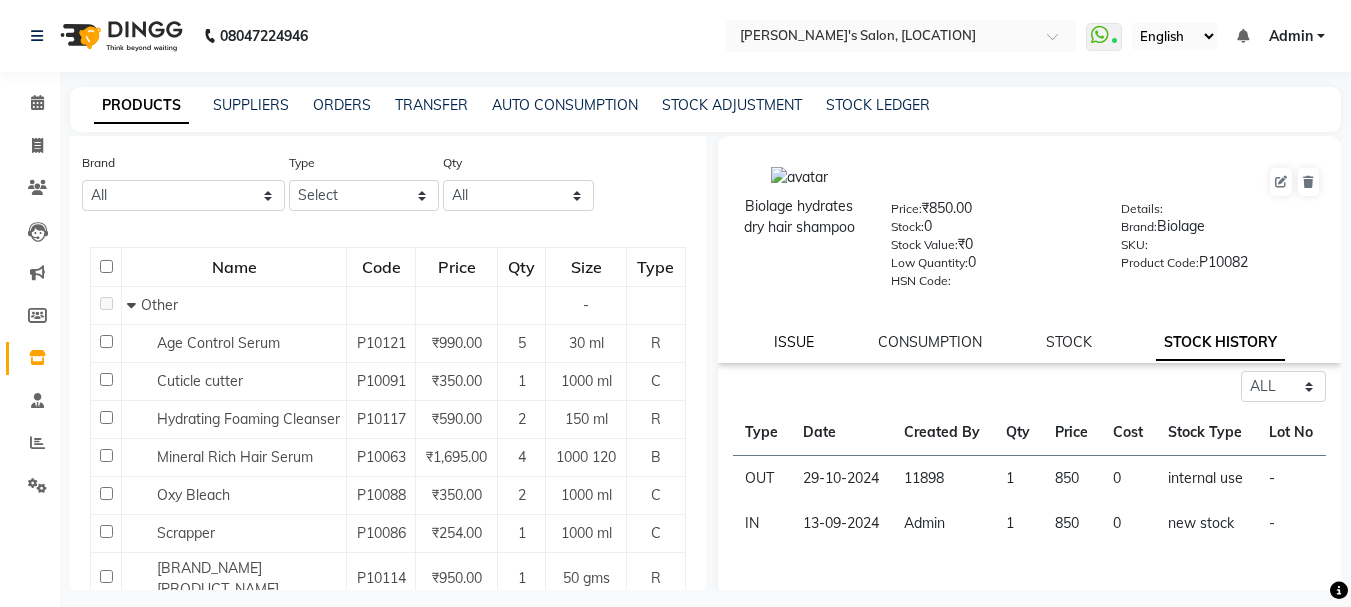 drag, startPoint x: 810, startPoint y: 327, endPoint x: 793, endPoint y: 337, distance: 19.723083 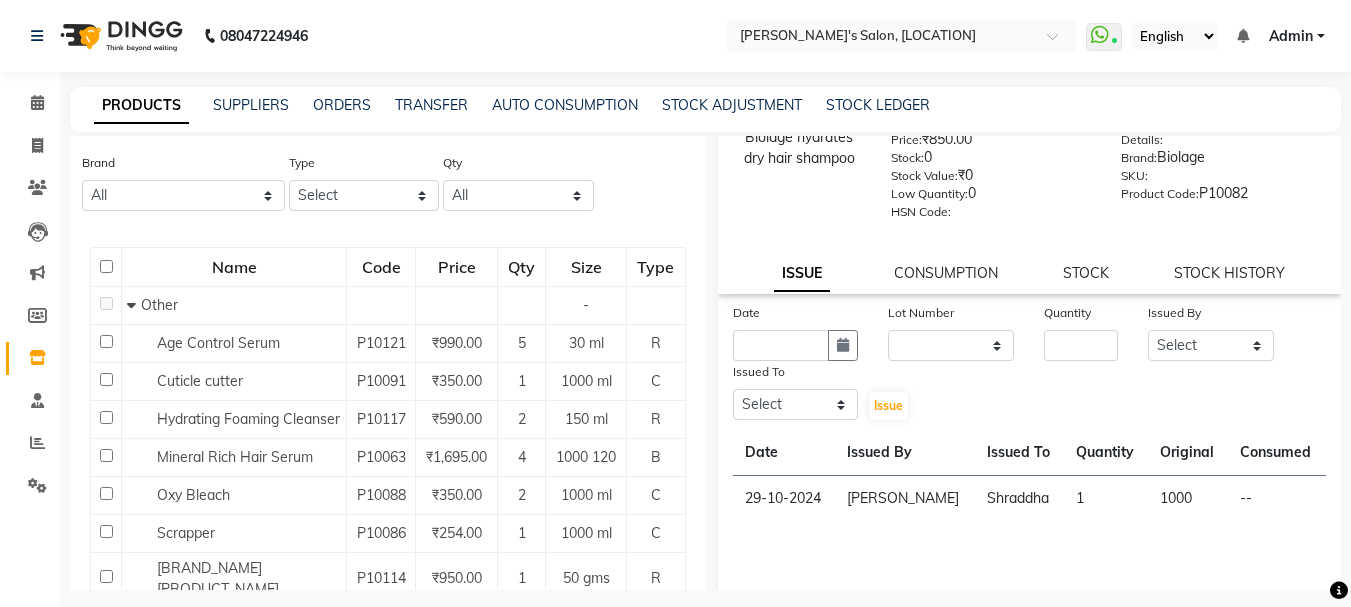 scroll, scrollTop: 100, scrollLeft: 0, axis: vertical 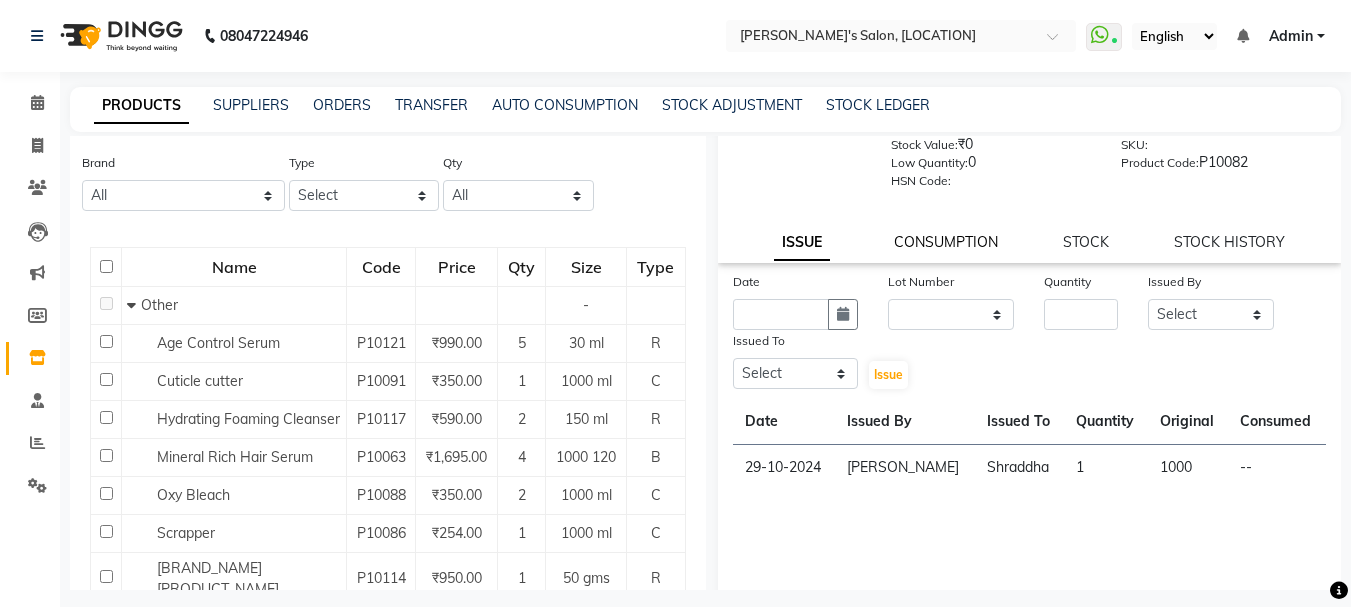 click on "CONSUMPTION" 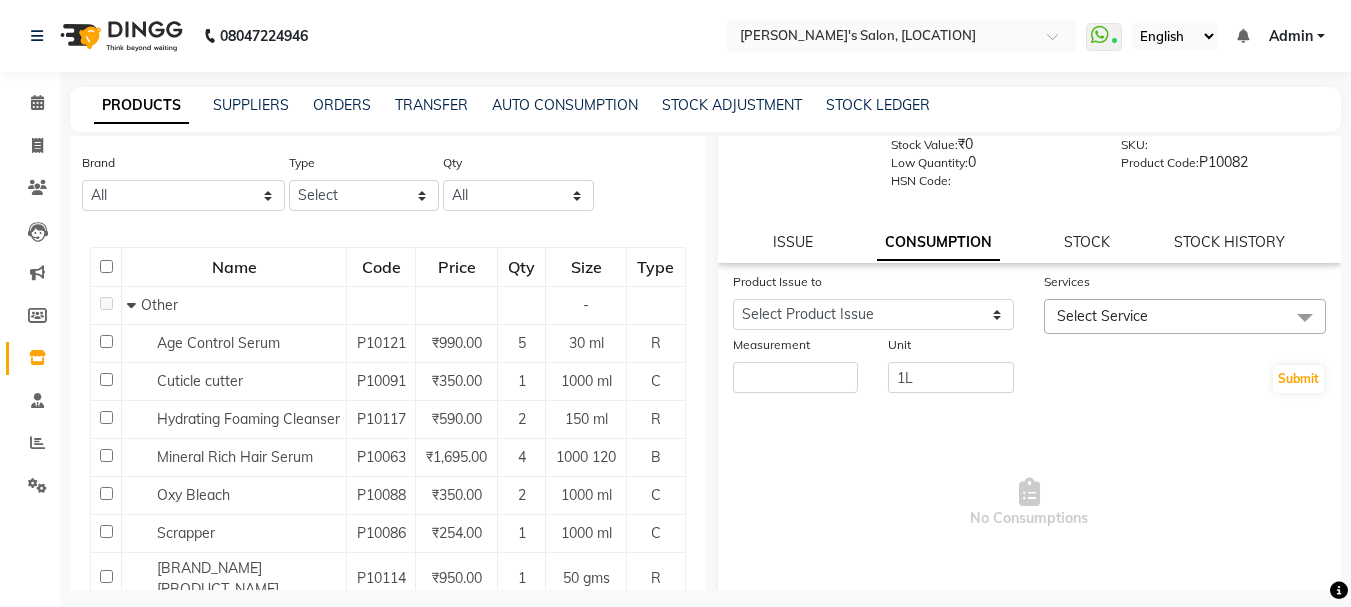 click on "Biolage hydrates dry hair shampoo  Price:   ₹850.00  Stock:   0  Stock Value:   ₹0  Low Quantity:  0  HSN Code:    Details:     Brand:   Biolage  SKU:     Product Code:   P10082  ISSUE CONSUMPTION STOCK STOCK HISTORY" 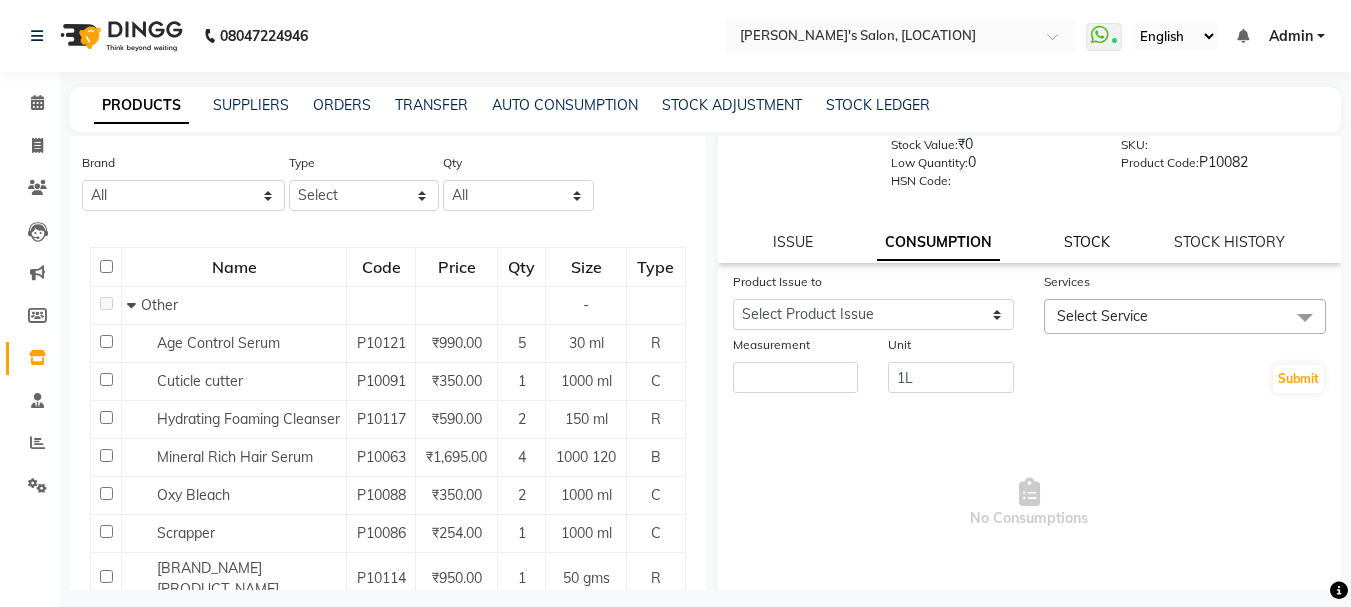 click on "STOCK" 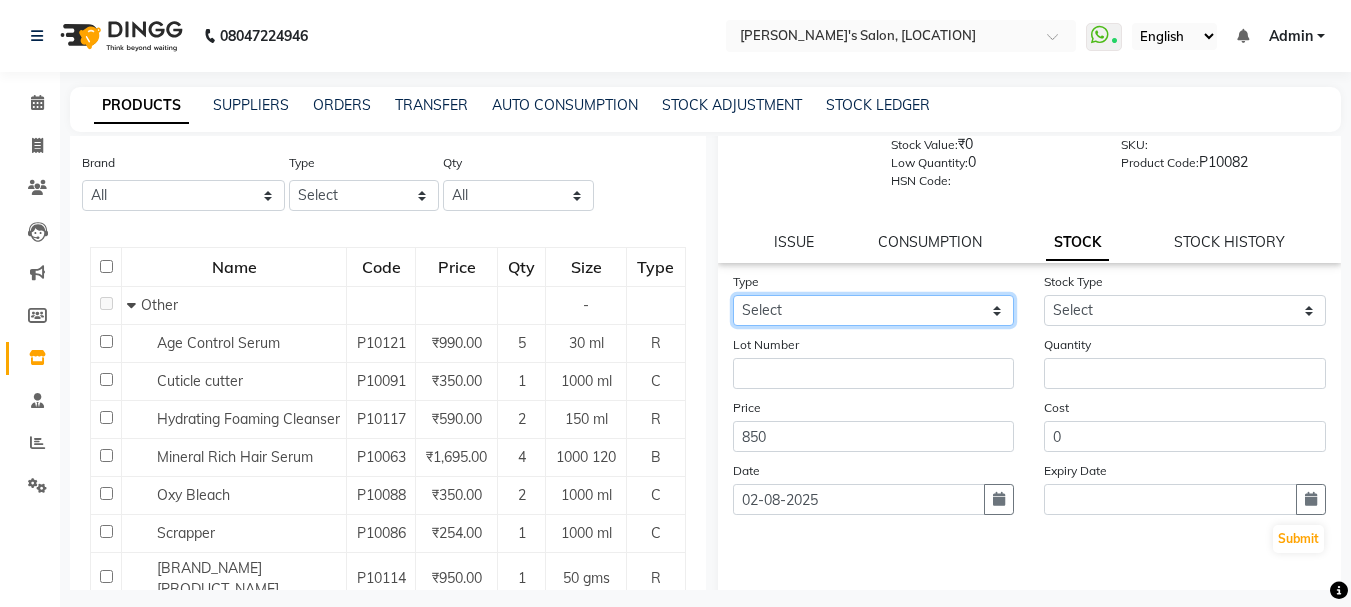 click on "Select In Out" 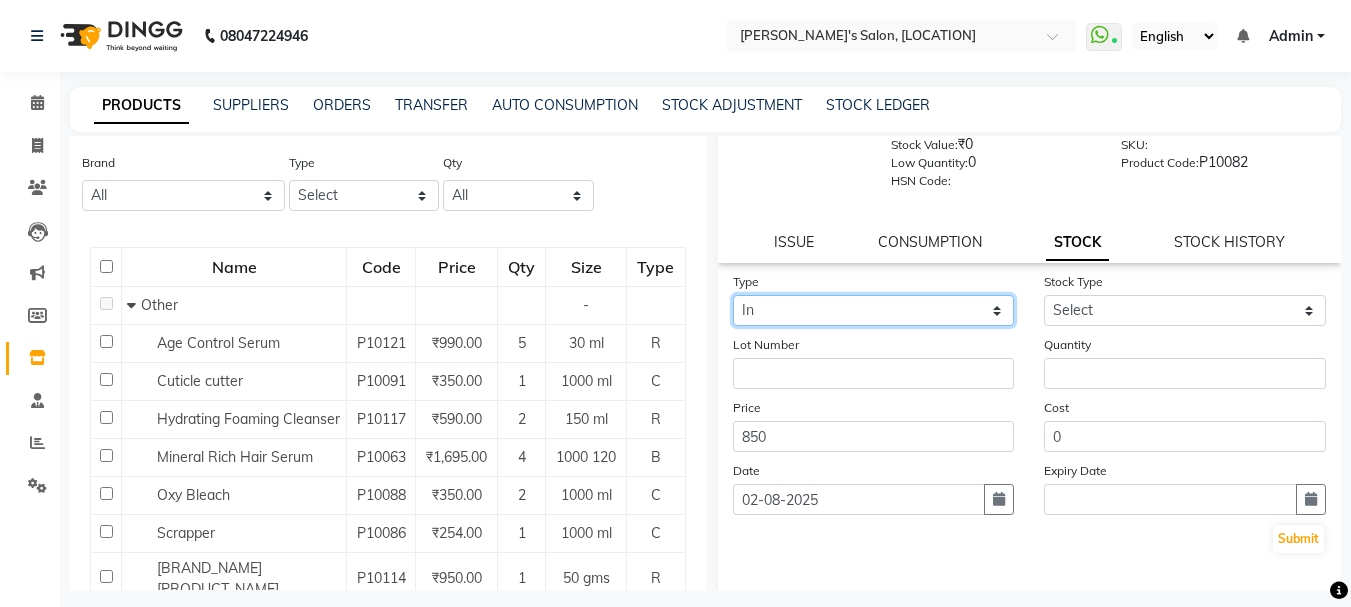 click on "Select In Out" 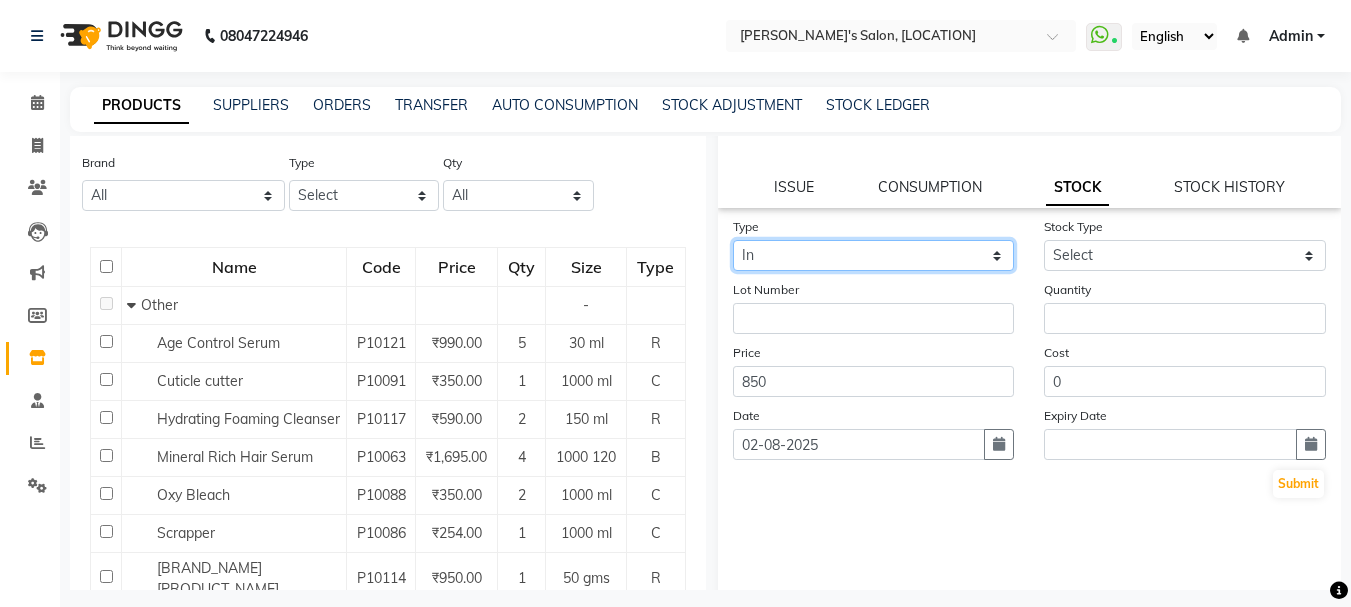 scroll, scrollTop: 181, scrollLeft: 0, axis: vertical 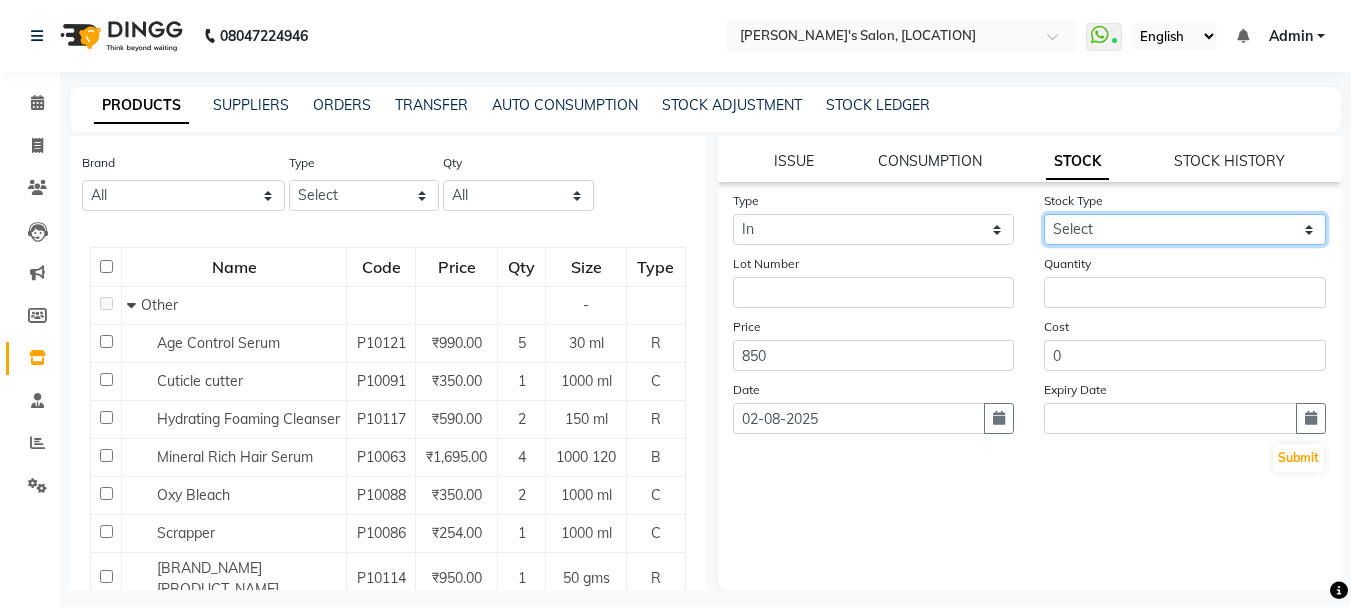 click on "Select New Stock Adjustment Return Other" 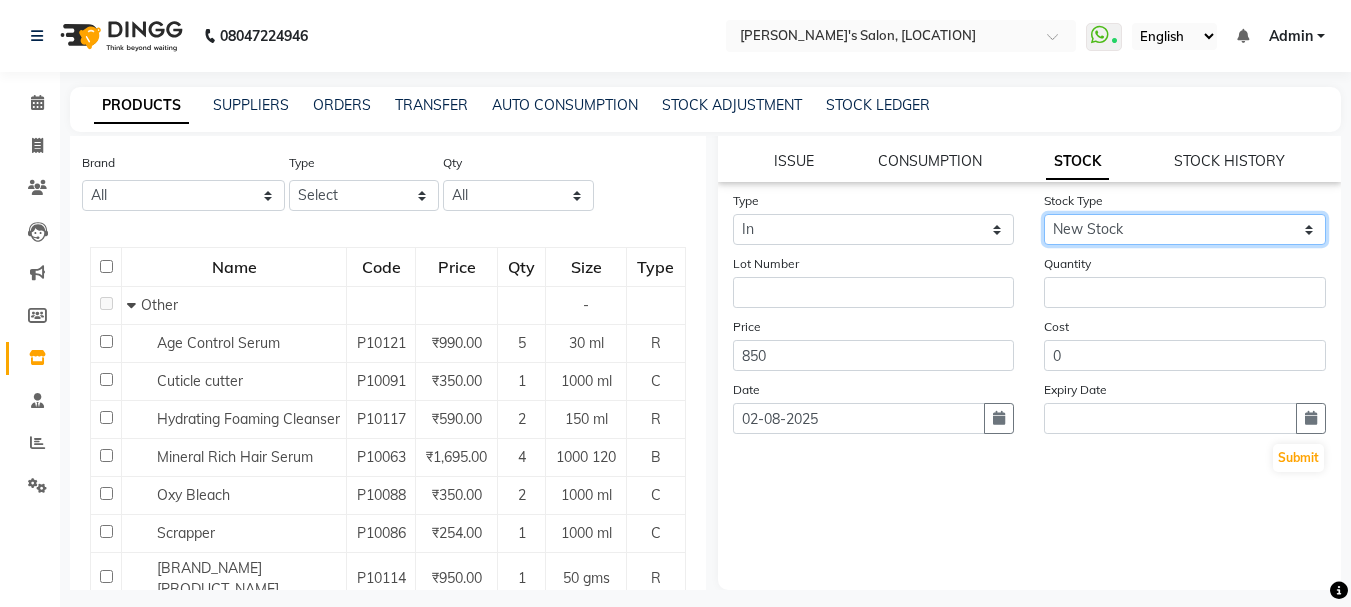 click on "Select New Stock Adjustment Return Other" 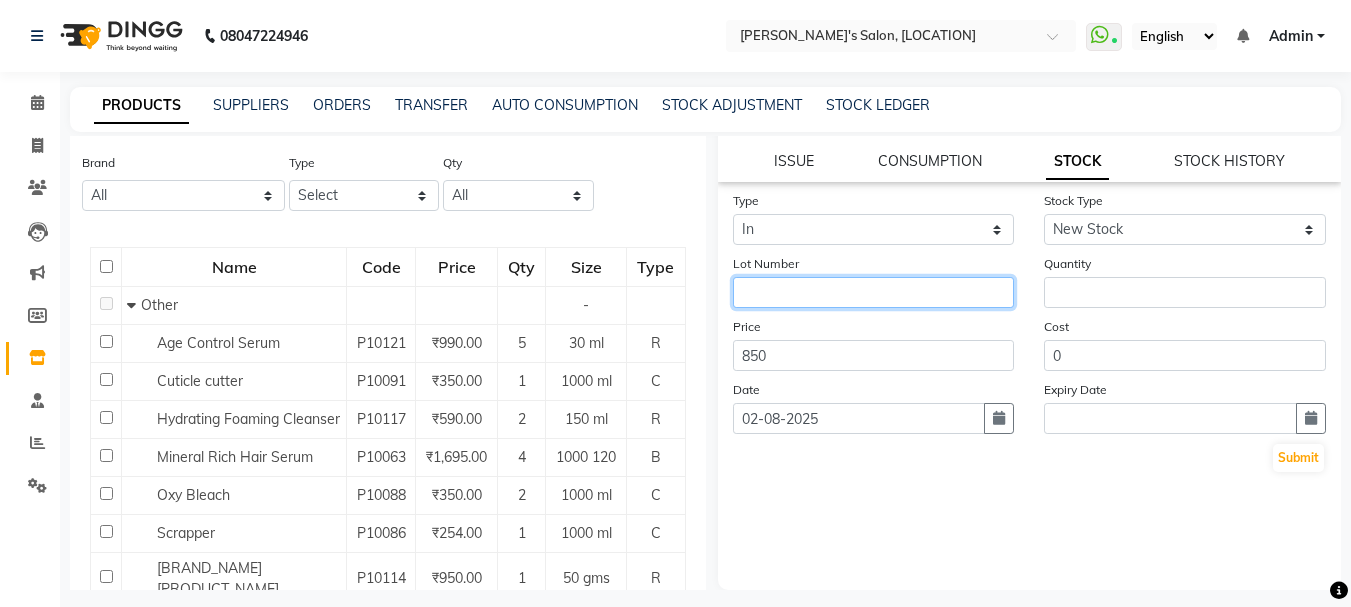 click 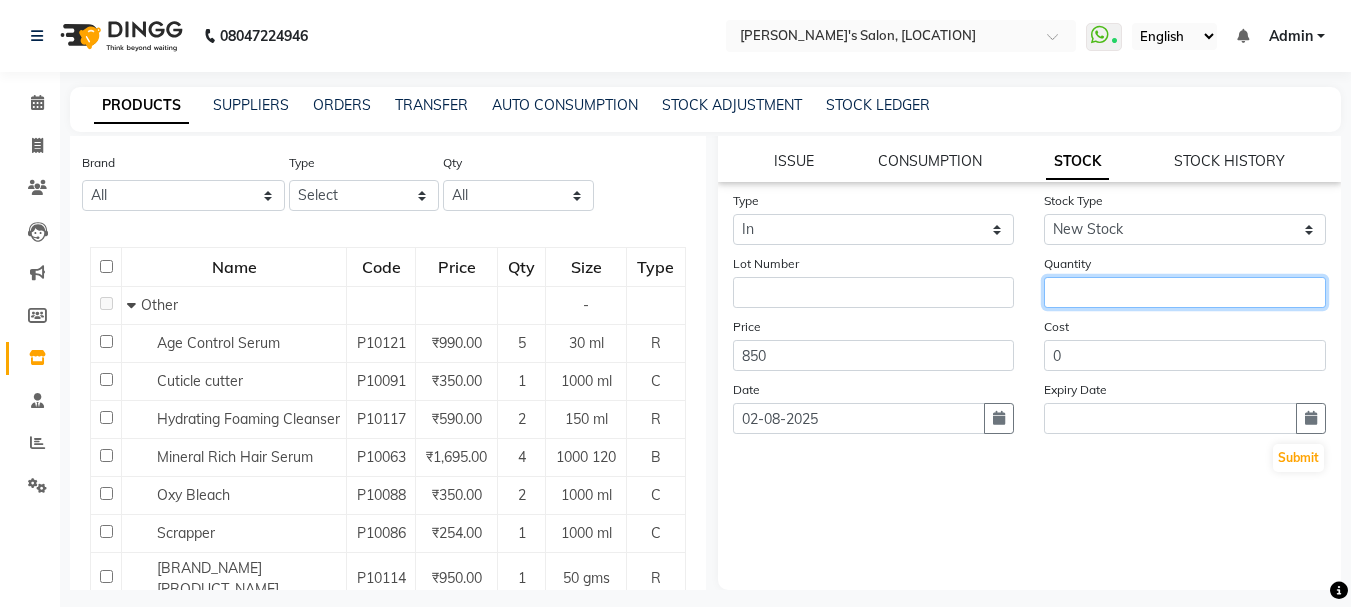drag, startPoint x: 1102, startPoint y: 289, endPoint x: 1111, endPoint y: 295, distance: 10.816654 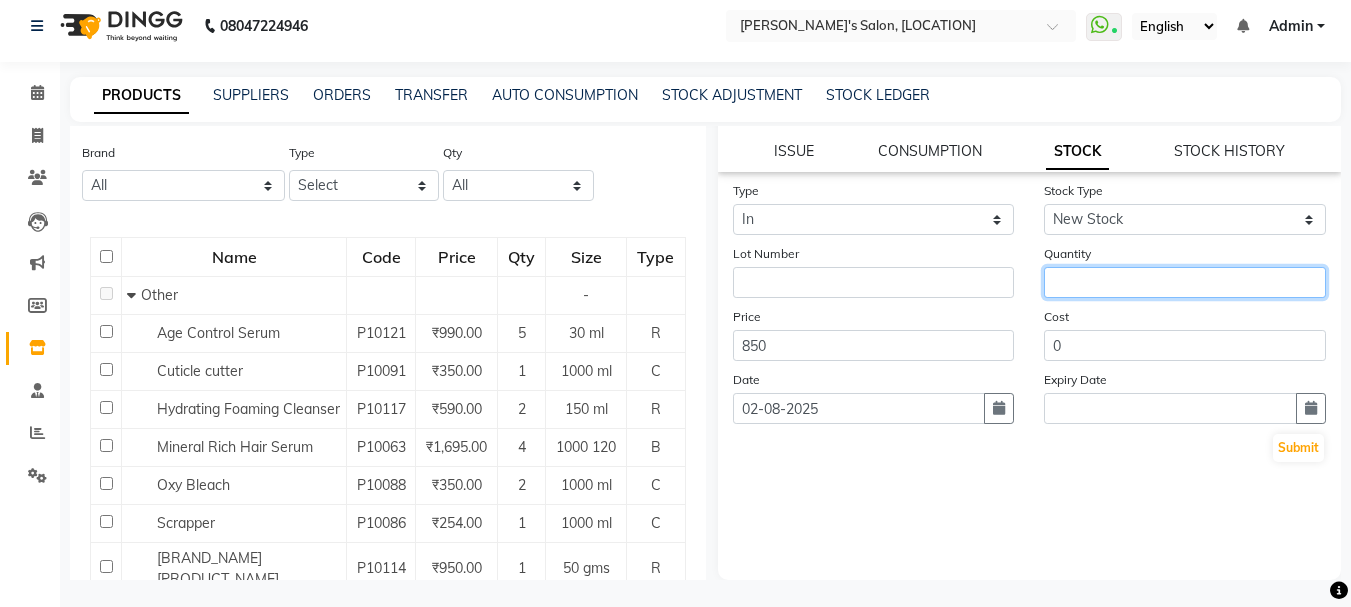 scroll, scrollTop: 13, scrollLeft: 0, axis: vertical 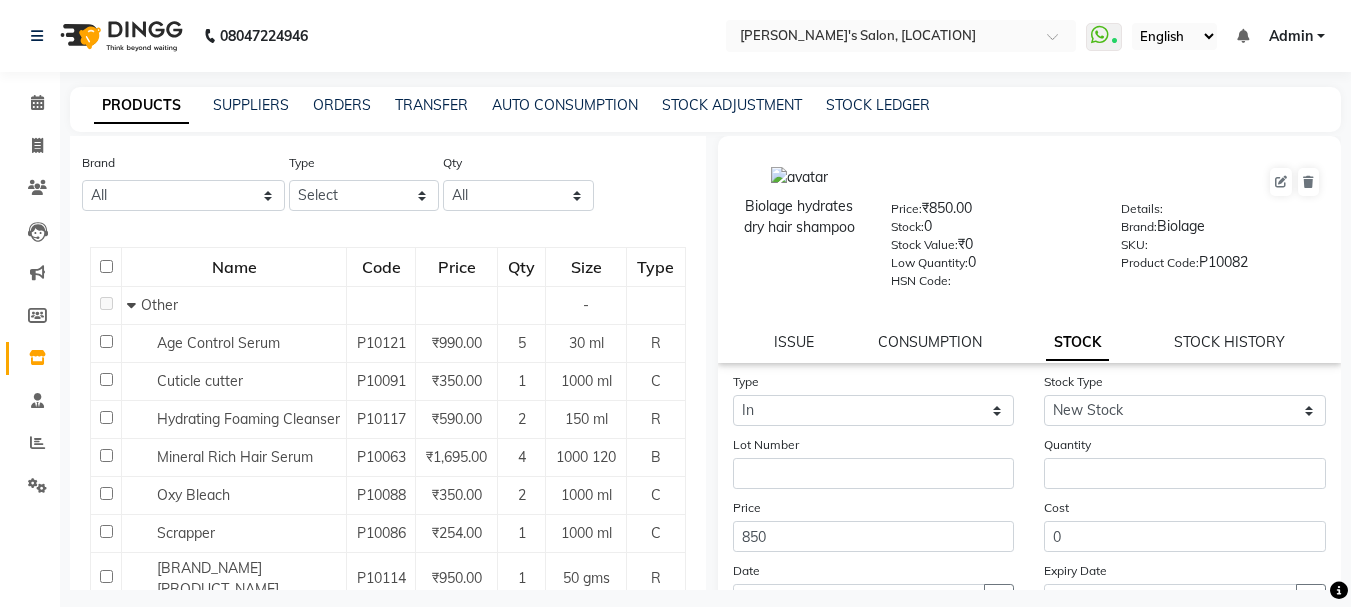 click on "PRODUCTS SUPPLIERS ORDERS TRANSFER AUTO CONSUMPTION STOCK ADJUSTMENT STOCK LEDGER" 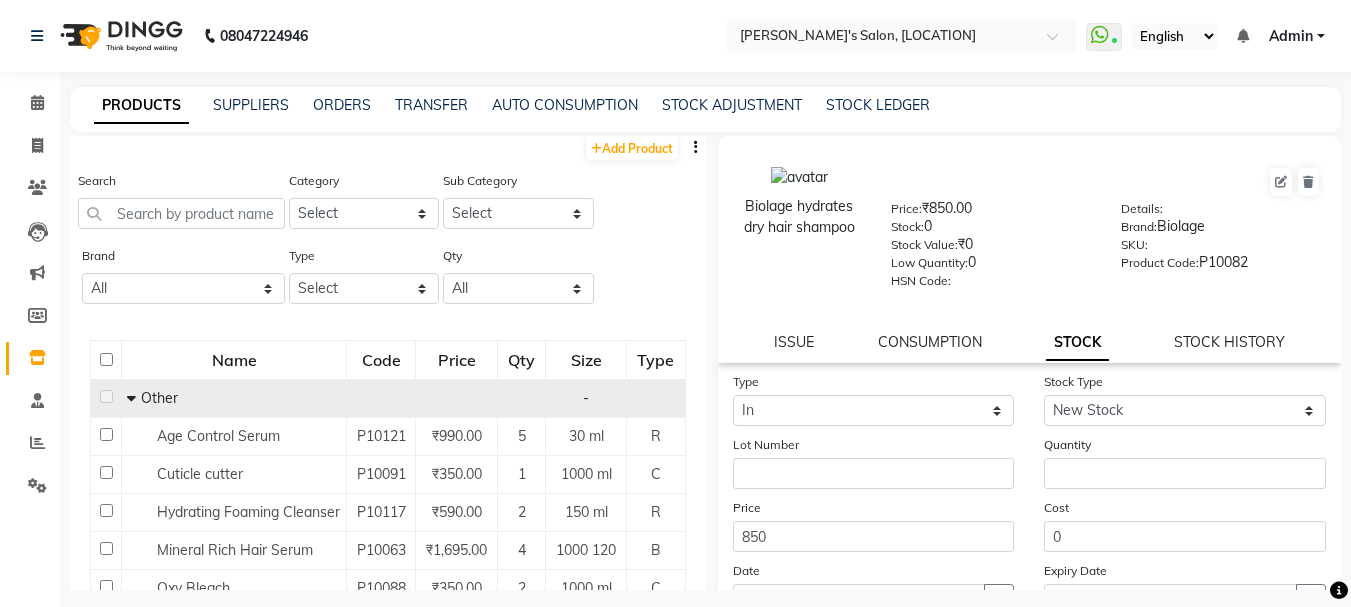 scroll, scrollTop: 0, scrollLeft: 0, axis: both 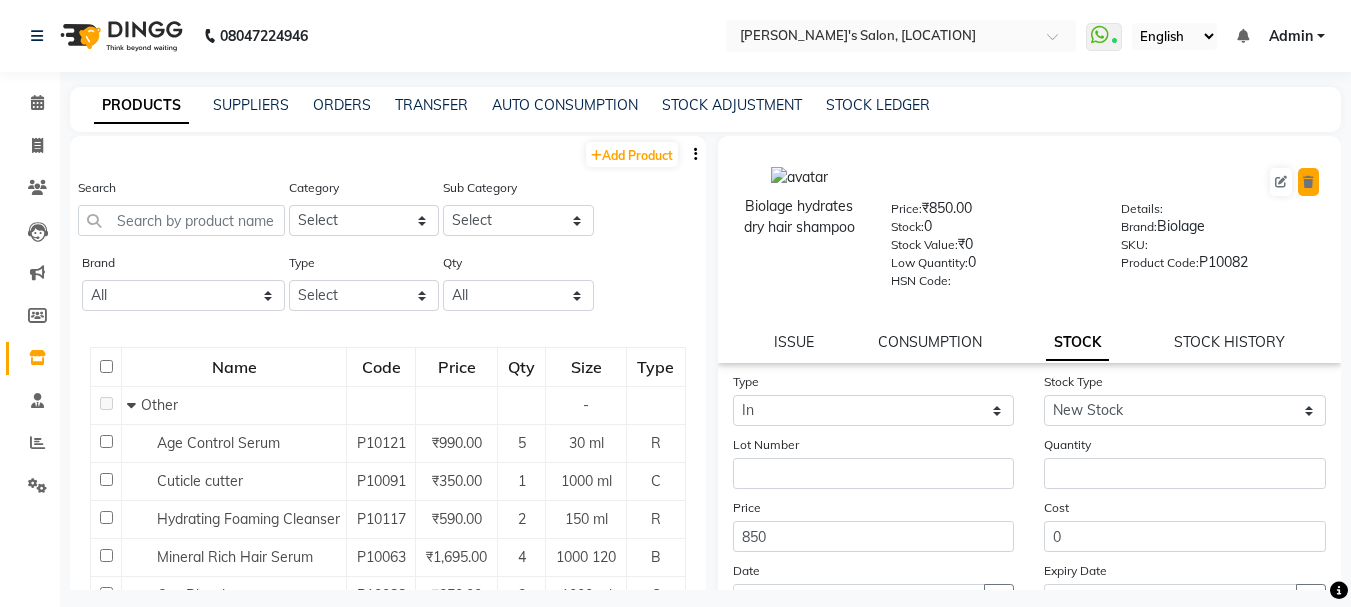 click 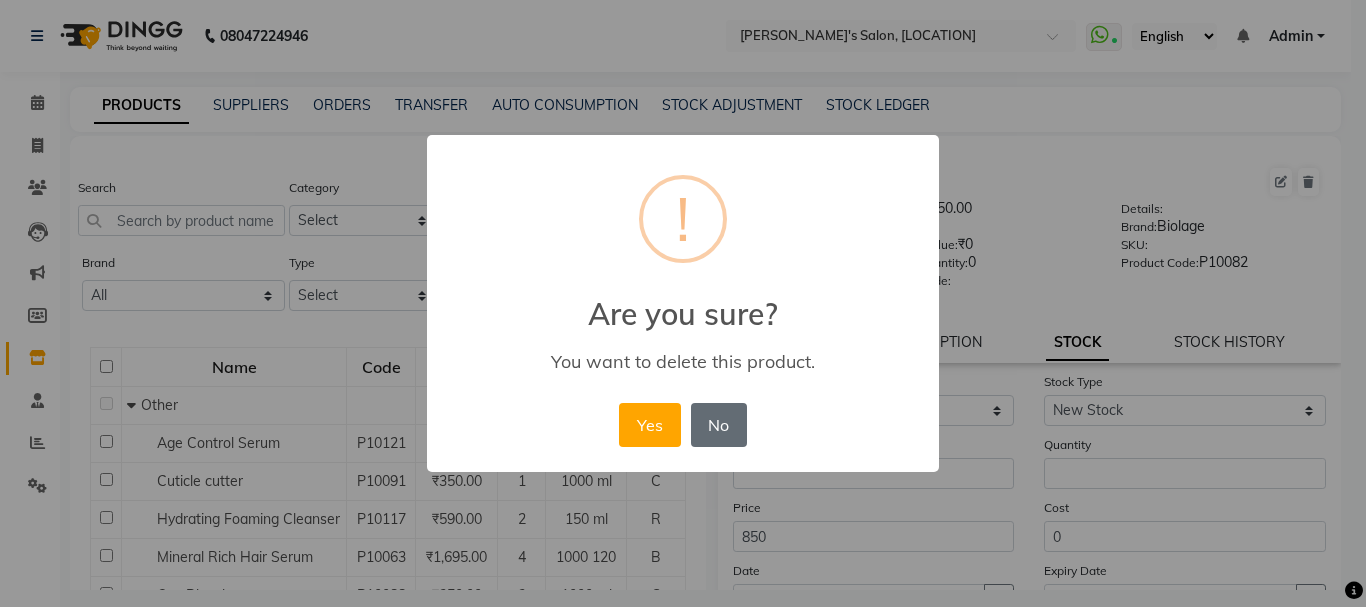 click on "No" at bounding box center (719, 425) 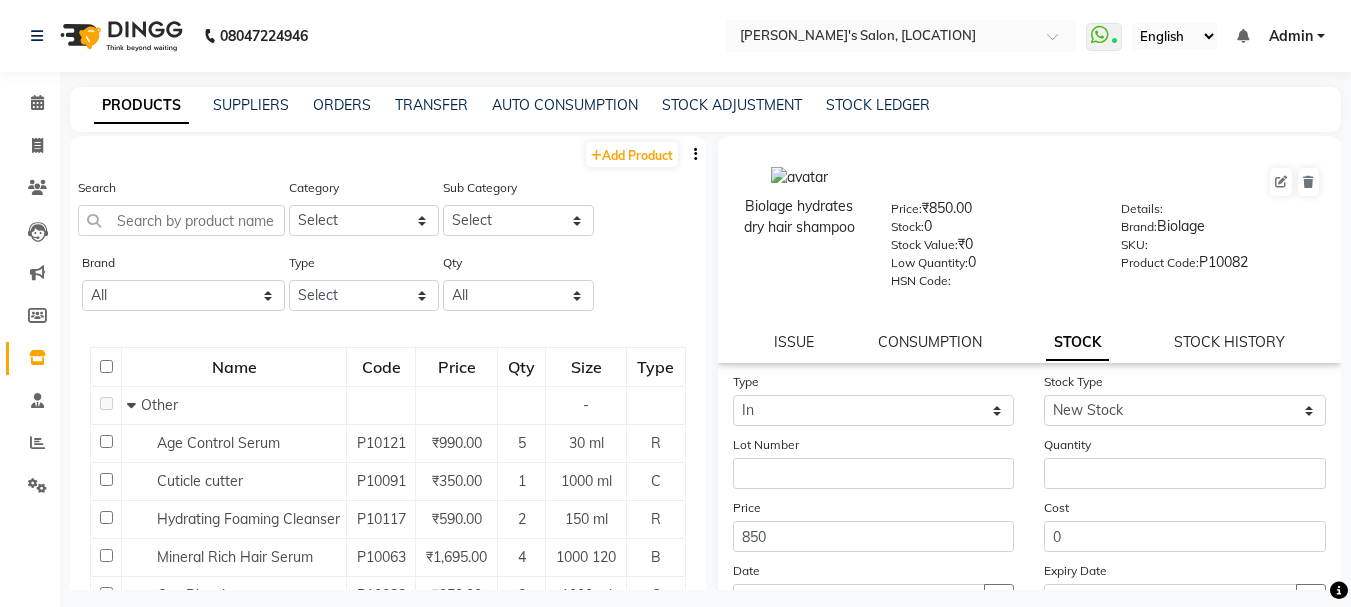 click on "08047224946 Select Location × Tanvi's Salon, Elphinstone  WhatsApp Status  ✕ Status:  Connected Most Recent Message: 02-08-2025     06:57 PM Recent Service Activity: 02-08-2025     07:00 PM English ENGLISH Español العربية मराठी हिंदी ગુજરાતી தமிழ் 中文 Notifications nothing to show Admin Manage Profile Change Password Sign out  Version:3.15.11" 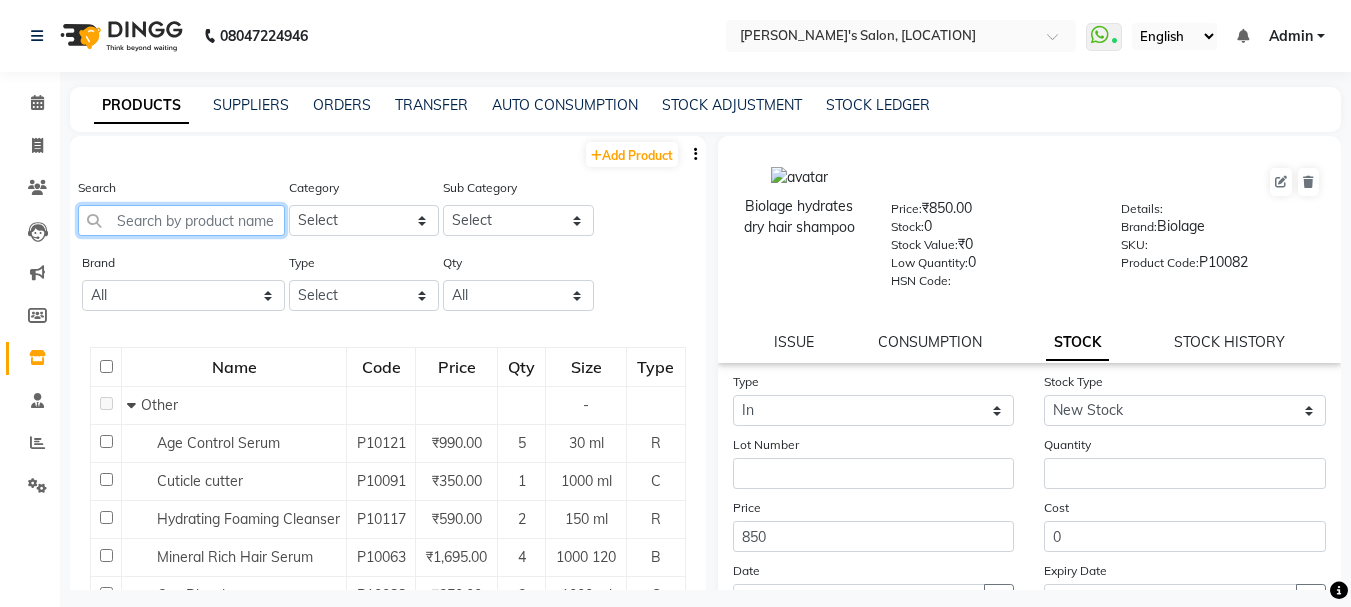 click 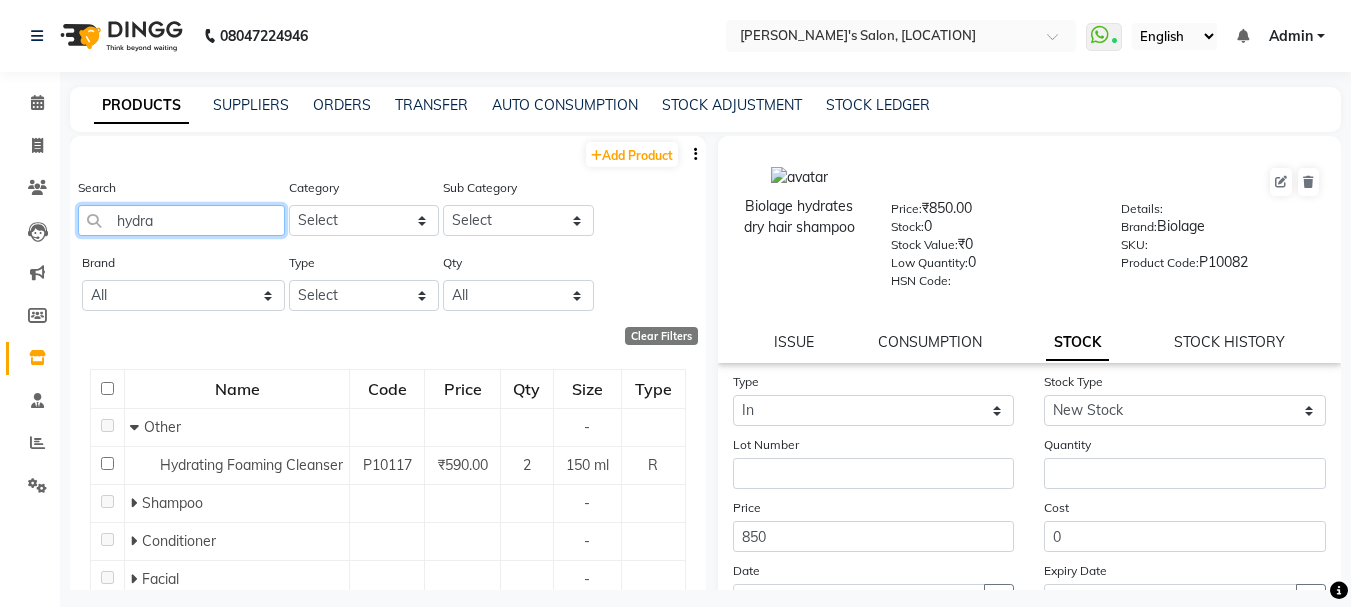 type on "hydra" 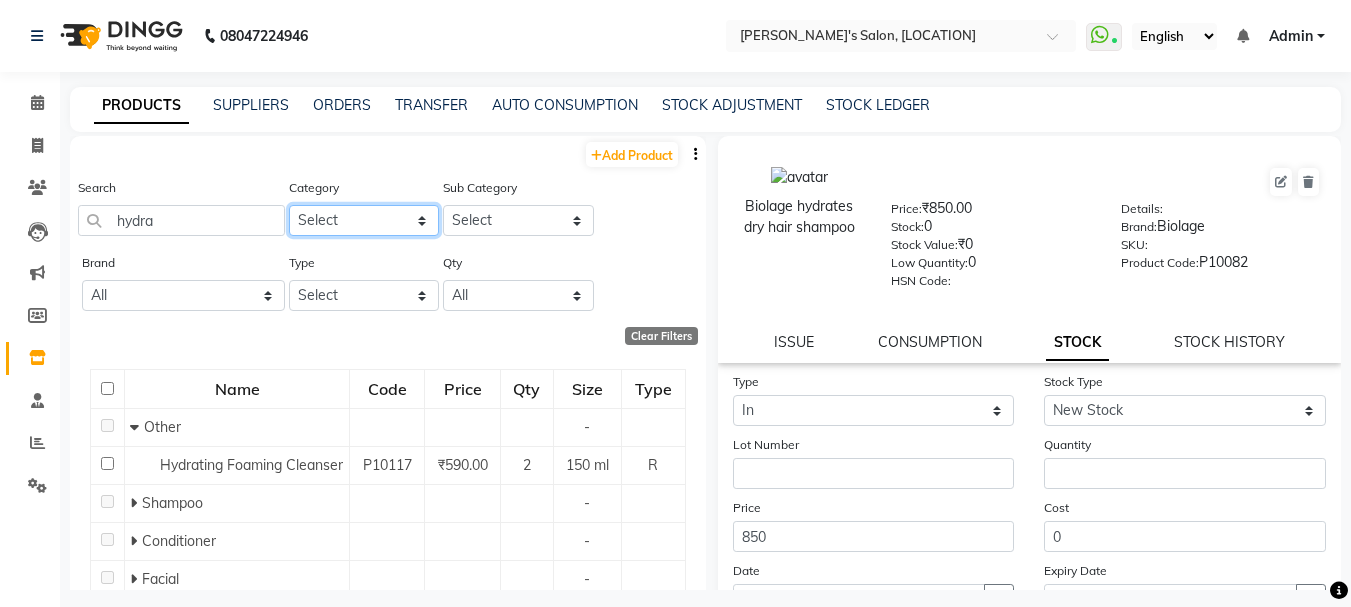 click on "Select Hair Skin Makeup Personal Care Appliances Beard Waxing Disposable Threading Hands and Feet Beauty Planet Botox Cadiveu Casmara Cheryls Loreal Olaplex Other" 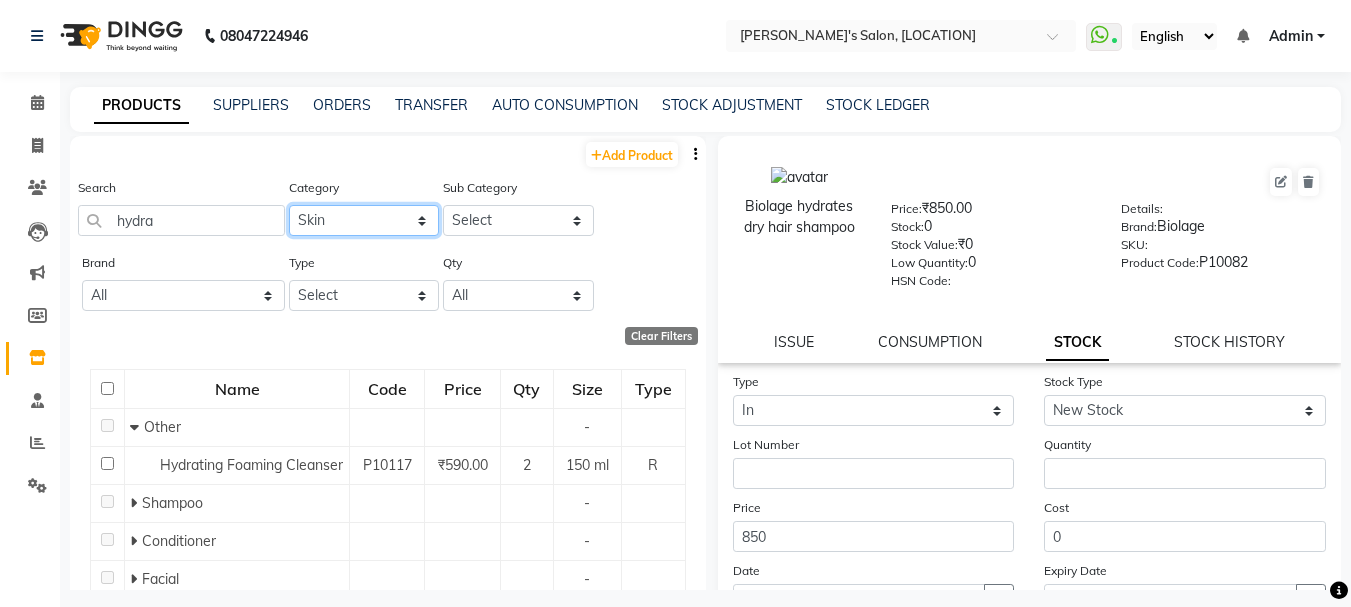 click on "Select Hair Skin Makeup Personal Care Appliances Beard Waxing Disposable Threading Hands and Feet Beauty Planet Botox Cadiveu Casmara Cheryls Loreal Olaplex Other" 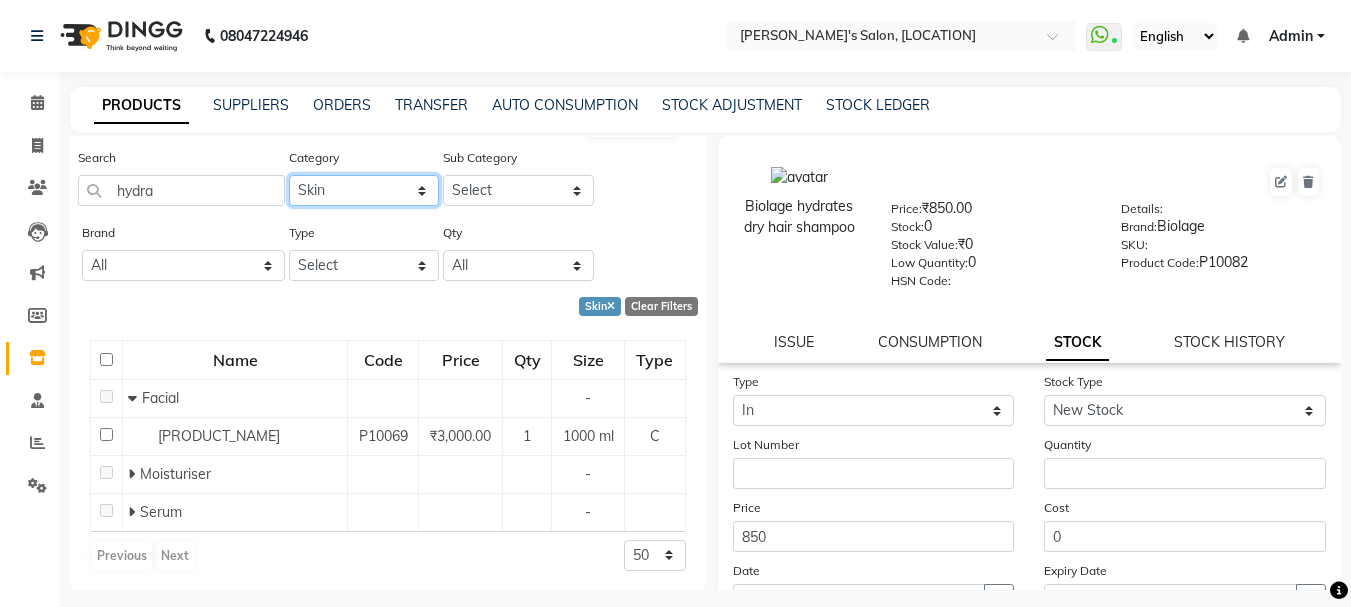 scroll, scrollTop: 32, scrollLeft: 0, axis: vertical 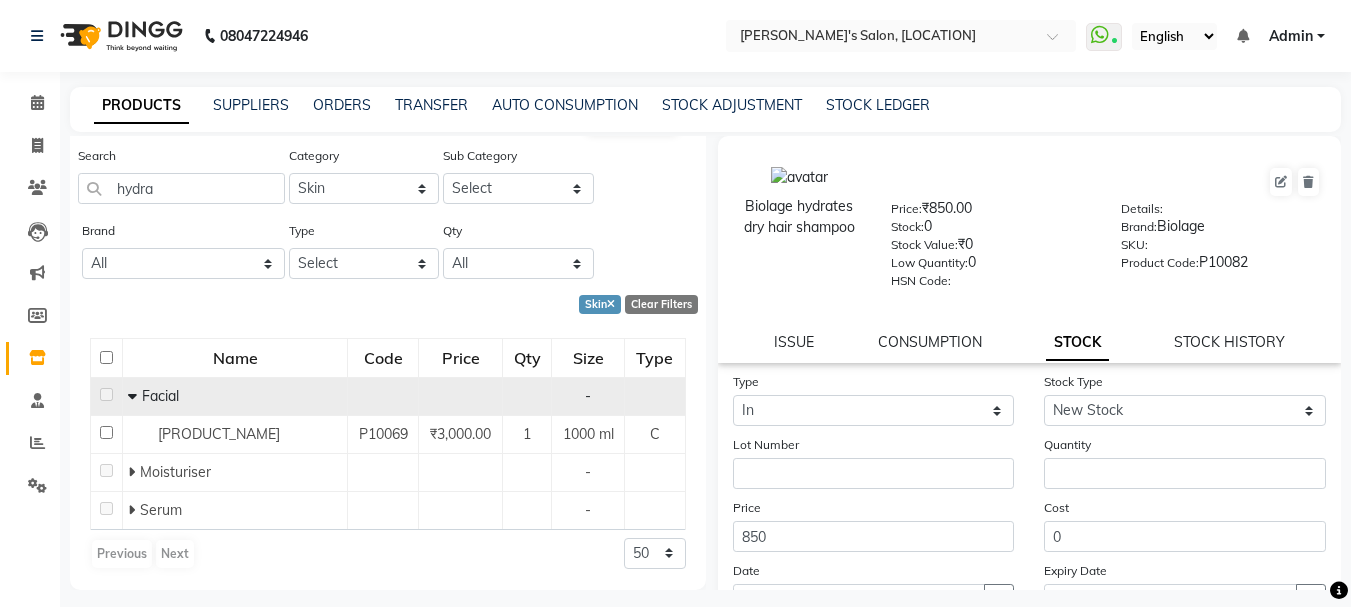 click on "Facial" 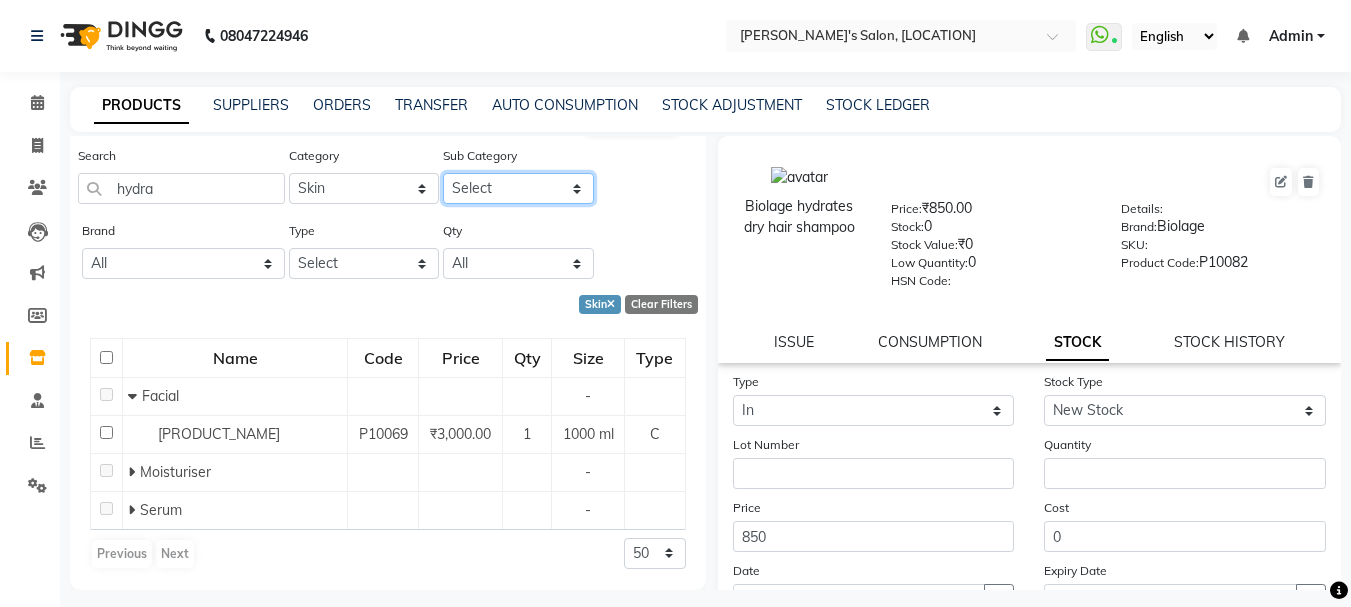 click on "Select Cleanser Facial Moisturiser Serum Toner Sun Care Masks Lip Care Eye Care Body Care Hand & Feet Kit & Combo Treatment Appliances Other Skin" 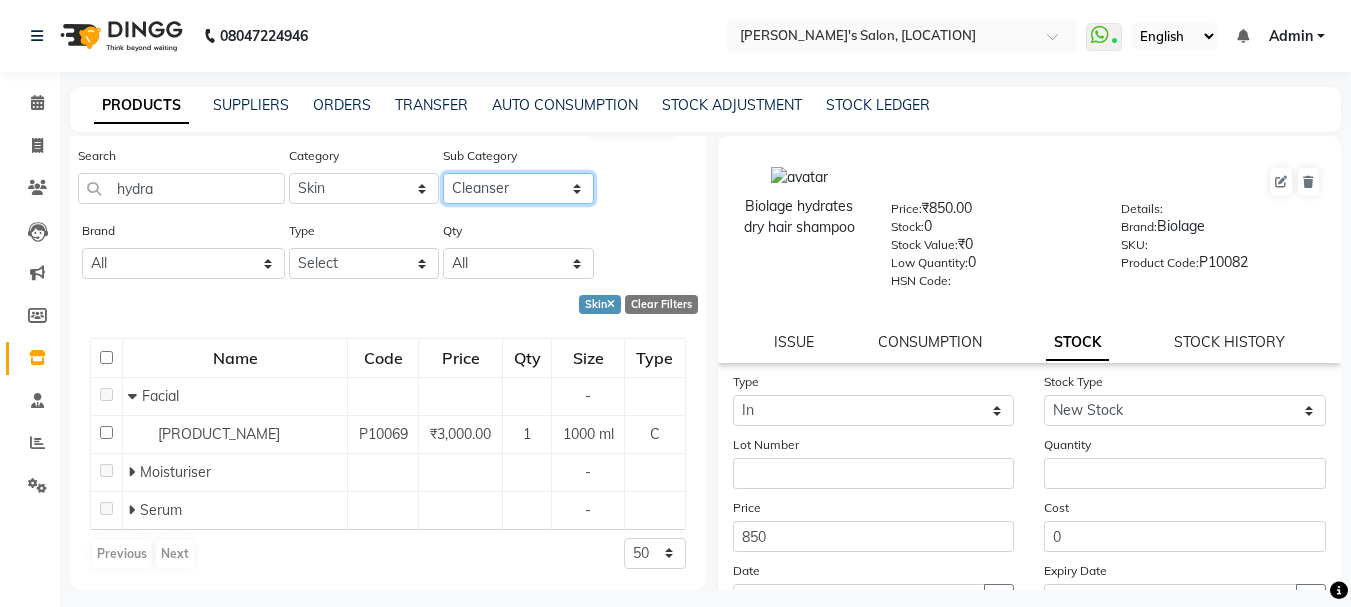 click on "Select Cleanser Facial Moisturiser Serum Toner Sun Care Masks Lip Care Eye Care Body Care Hand & Feet Kit & Combo Treatment Appliances Other Skin" 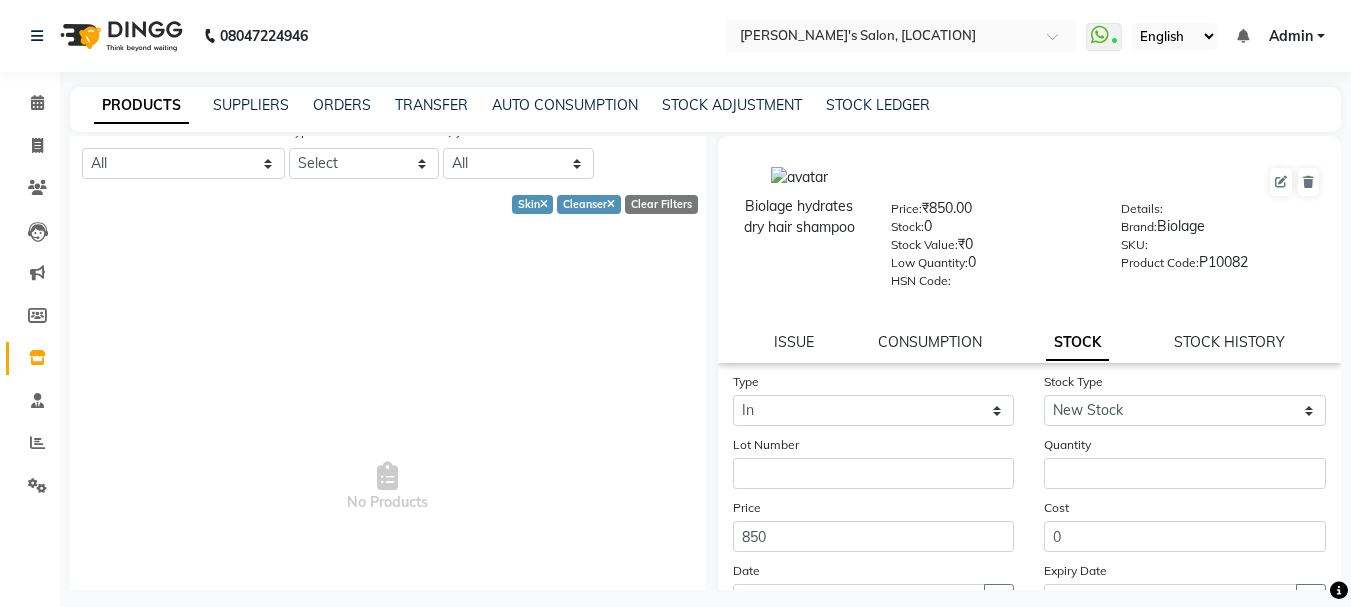 scroll, scrollTop: 32, scrollLeft: 0, axis: vertical 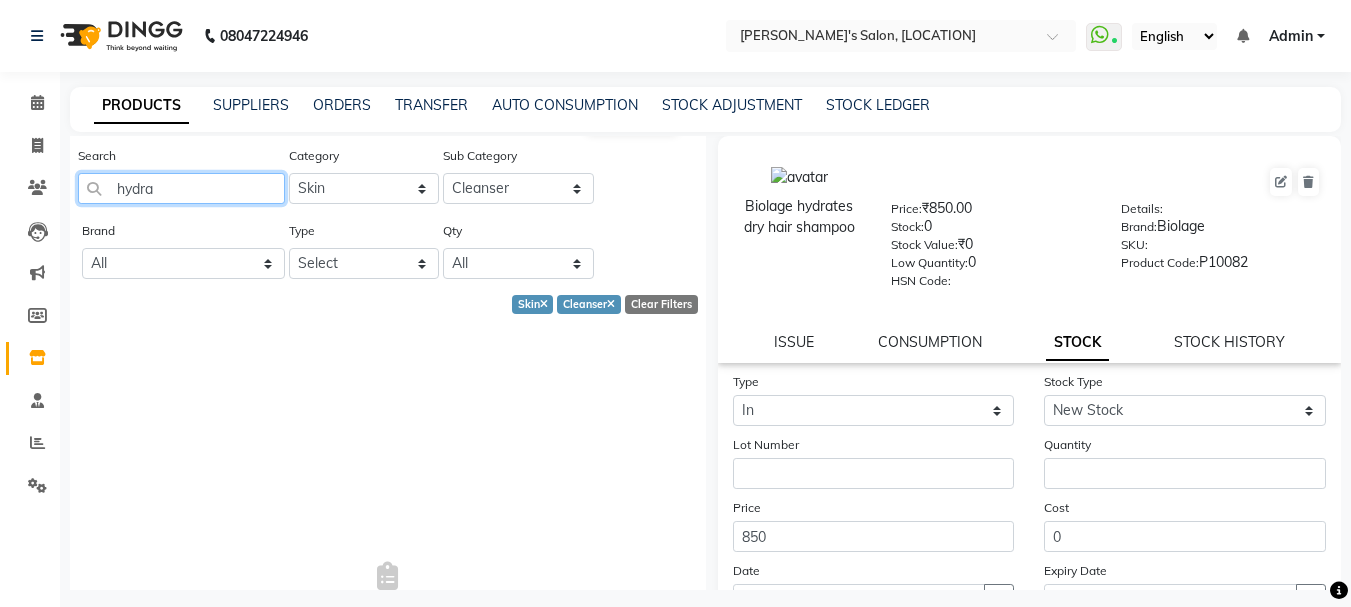 click on "hydra" 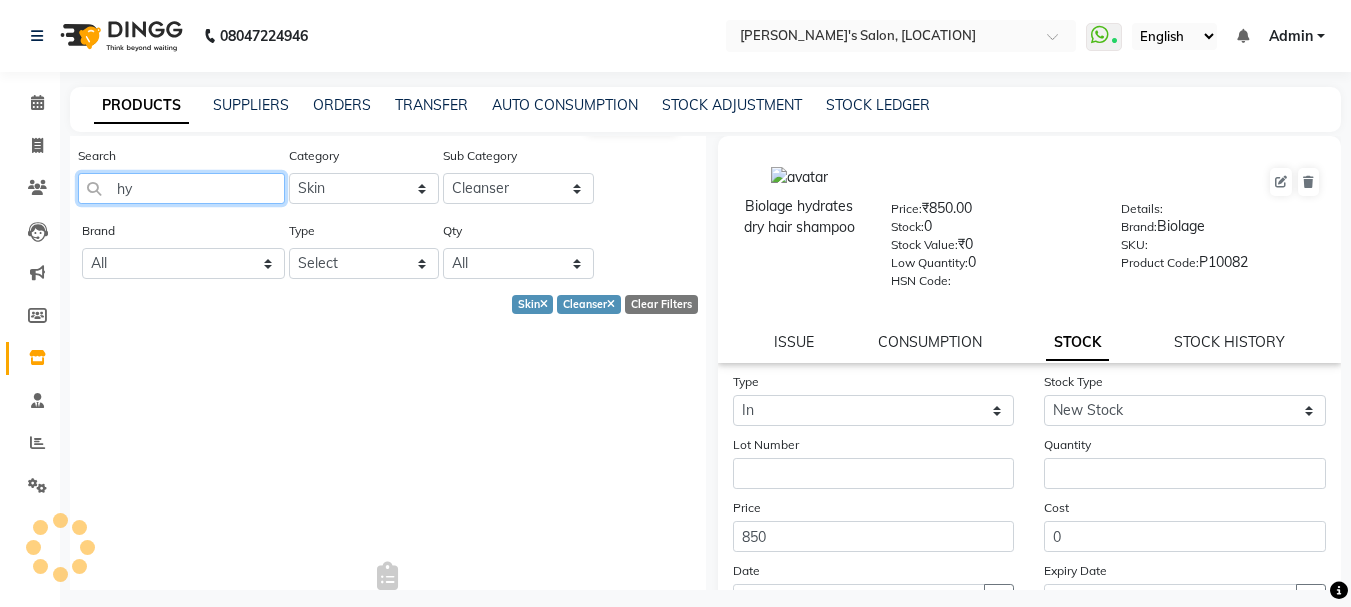 type on "h" 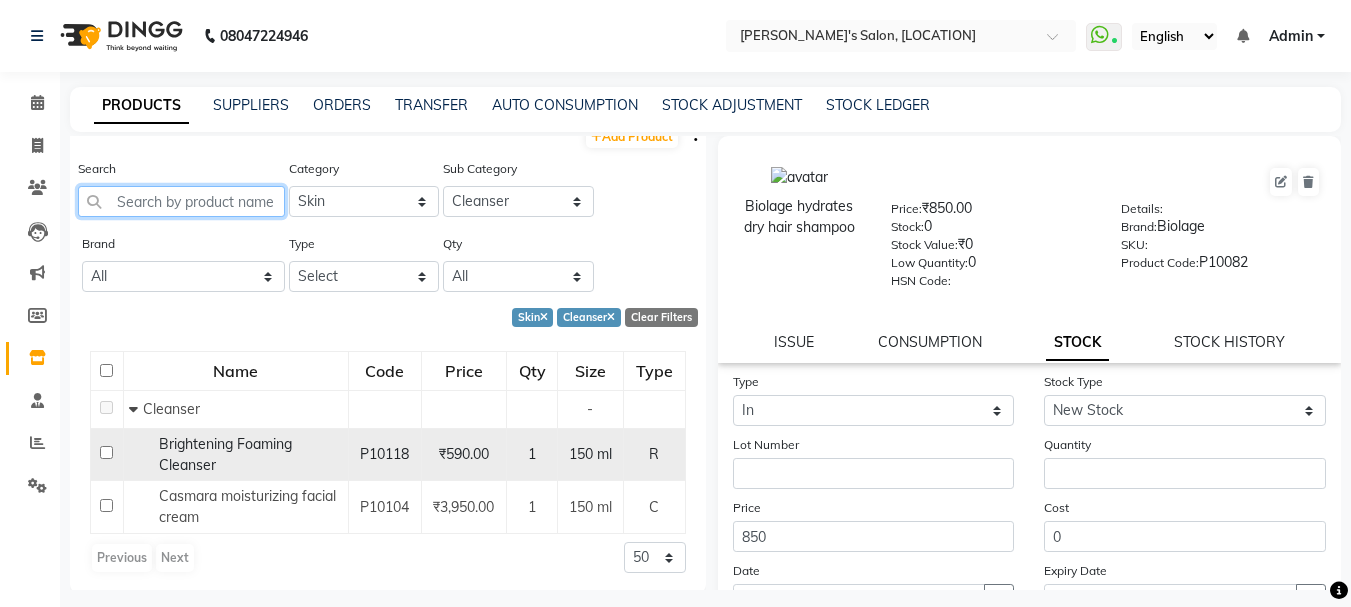 scroll, scrollTop: 23, scrollLeft: 0, axis: vertical 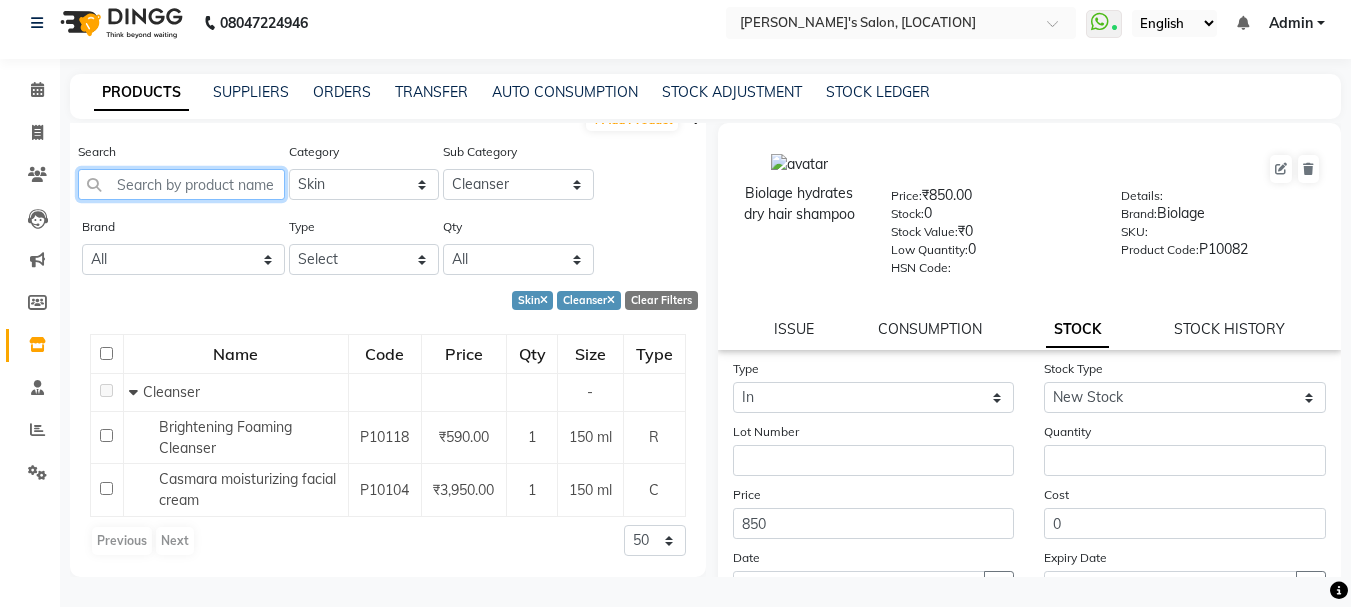 type 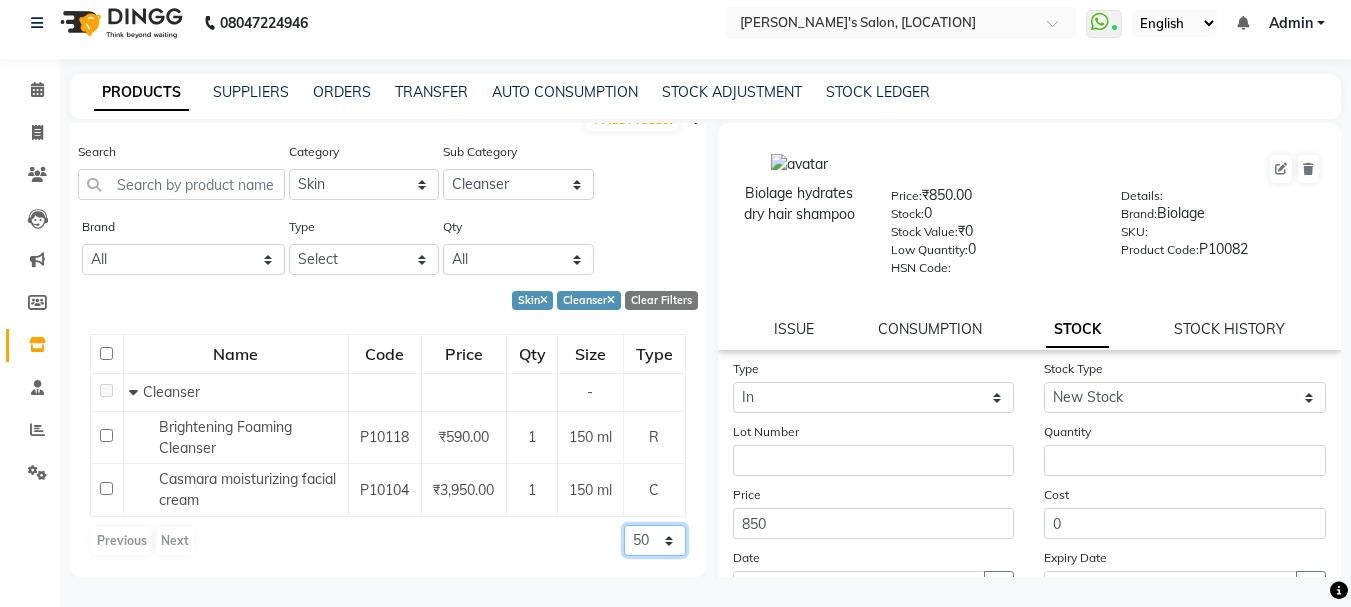 click on "50 100 500" 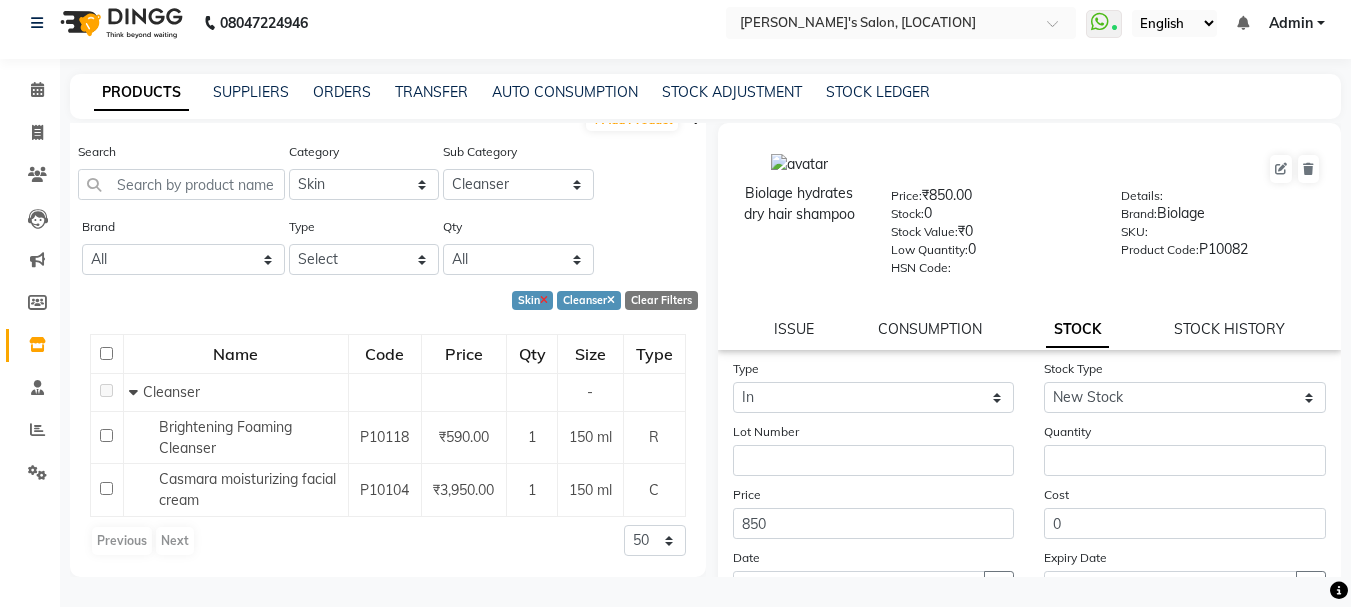 click 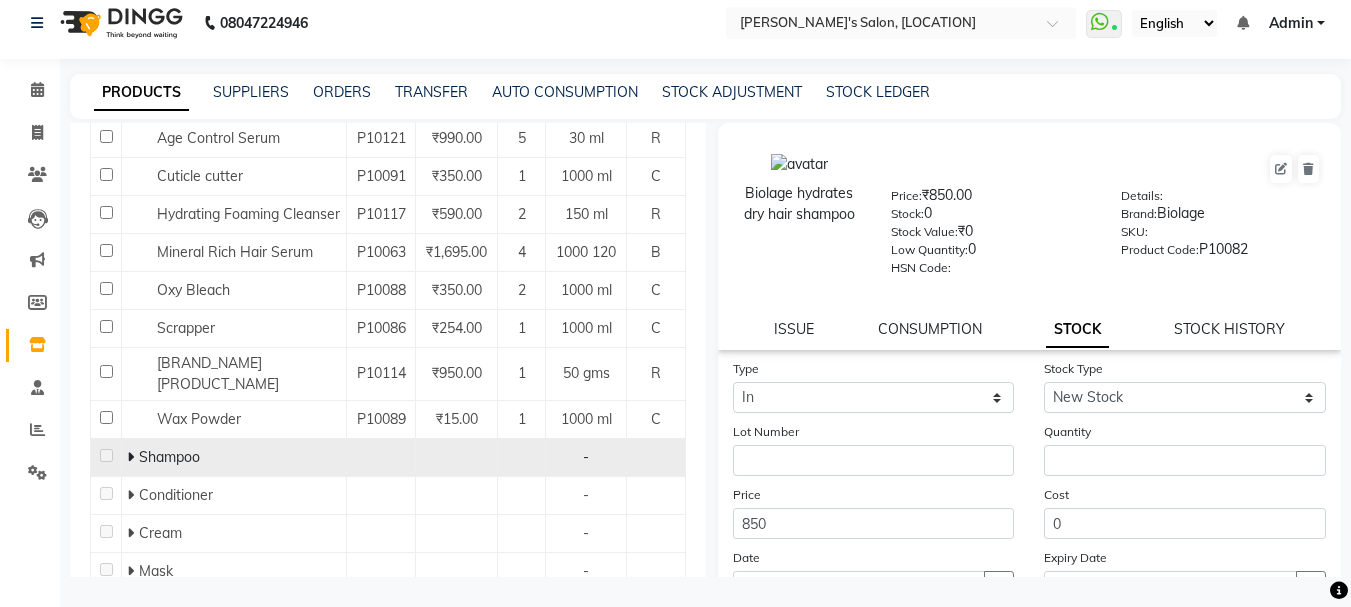 scroll, scrollTop: 300, scrollLeft: 0, axis: vertical 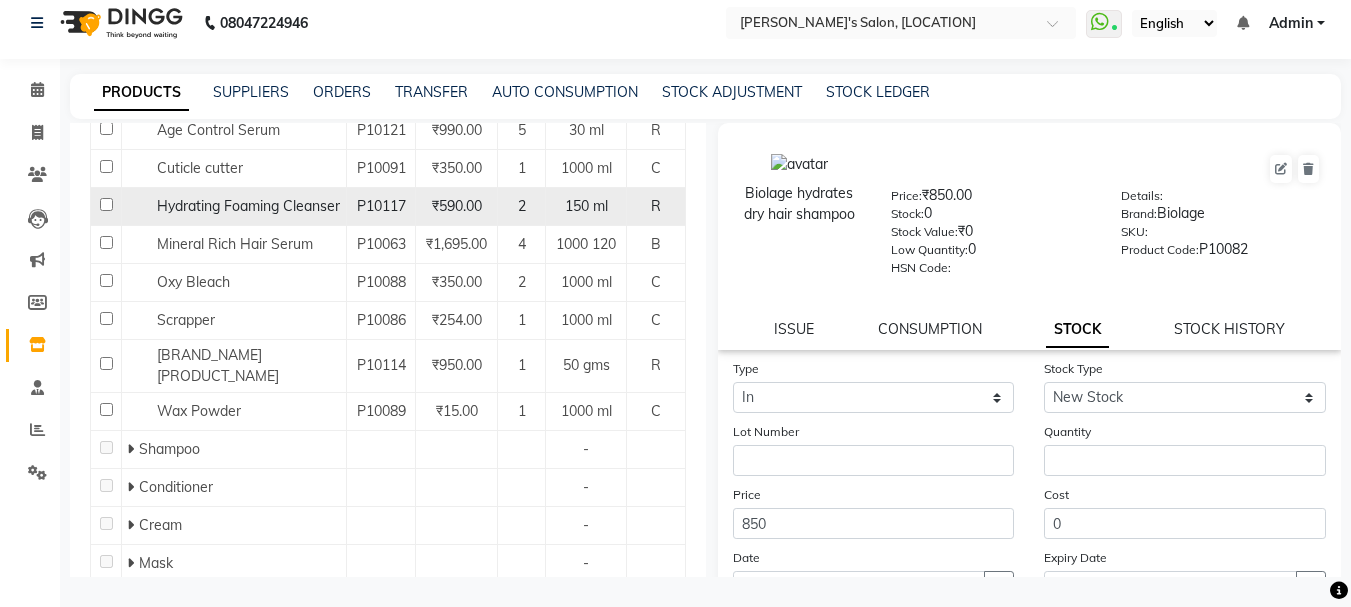click on "Hydrating Foaming Cleanser" 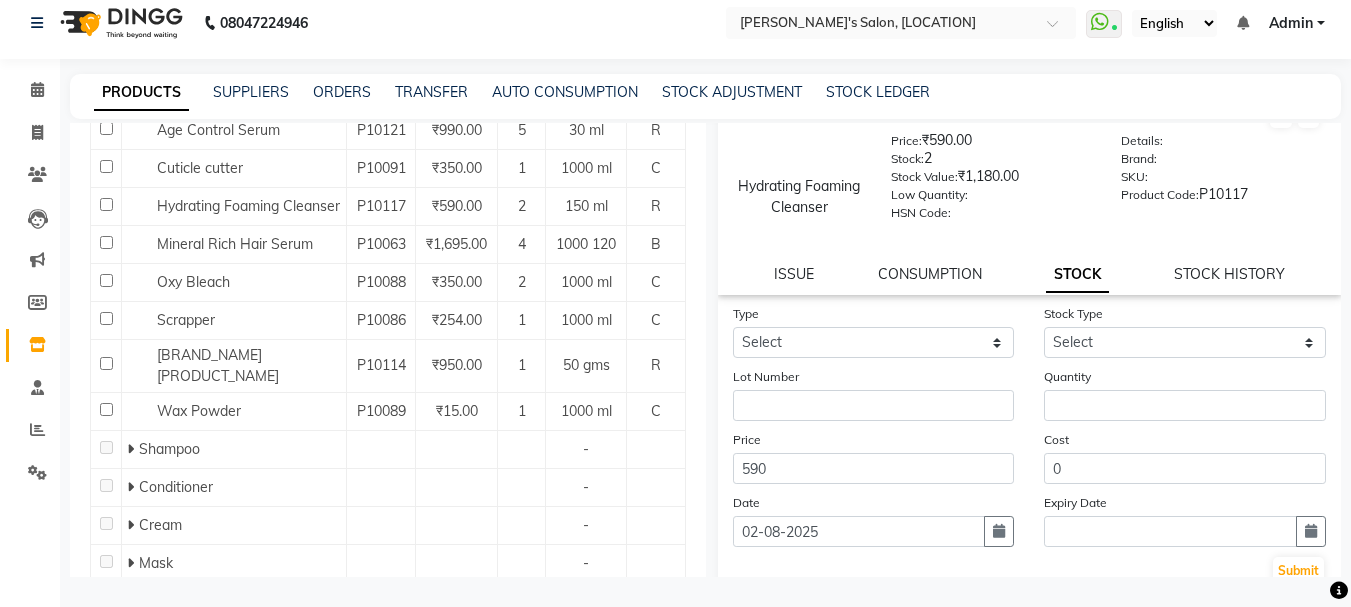 scroll, scrollTop: 100, scrollLeft: 0, axis: vertical 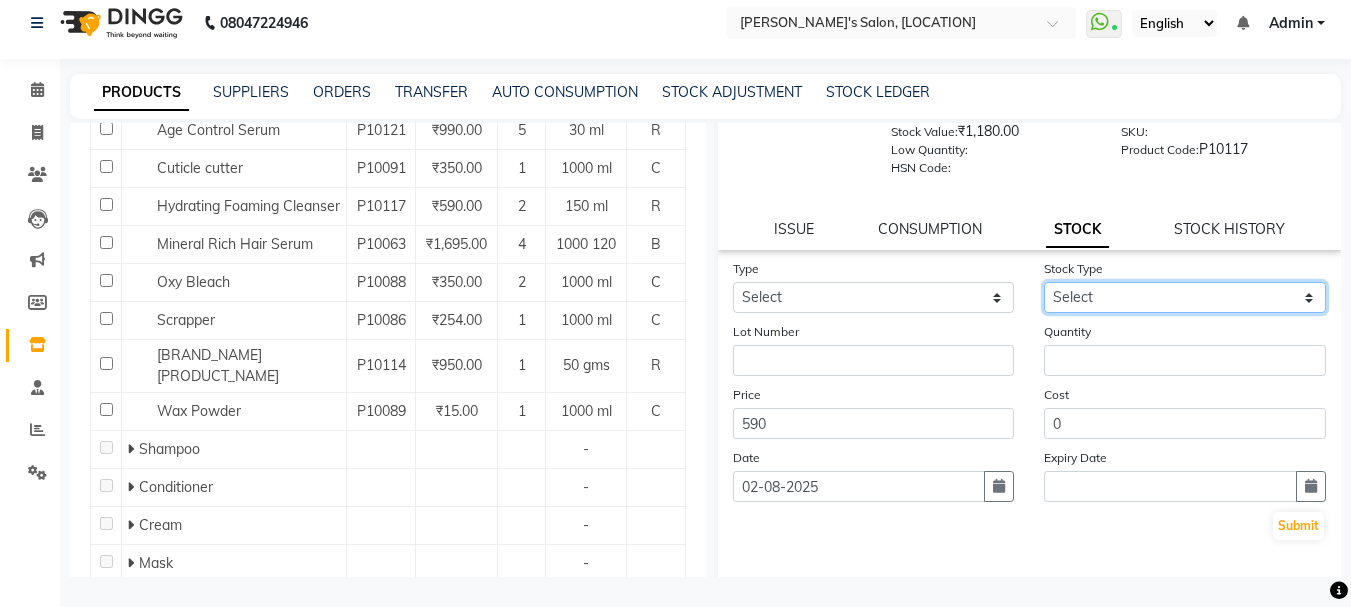 click on "Select New Stock Adjustment Return Other" 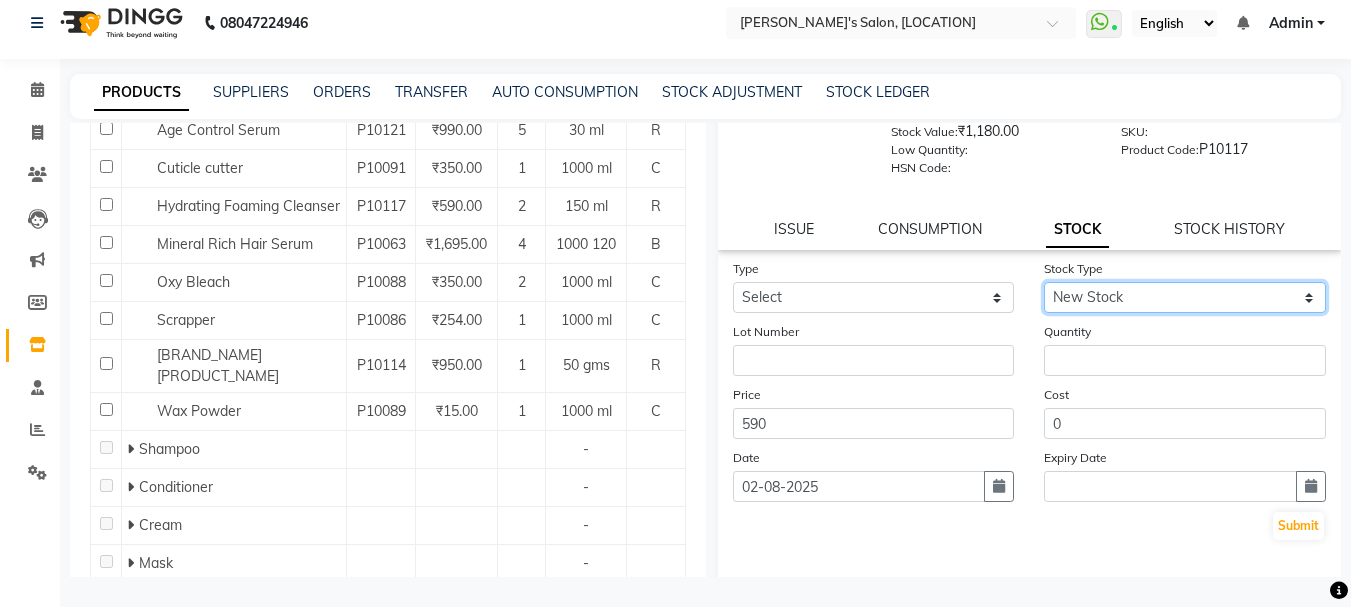 click on "Select New Stock Adjustment Return Other" 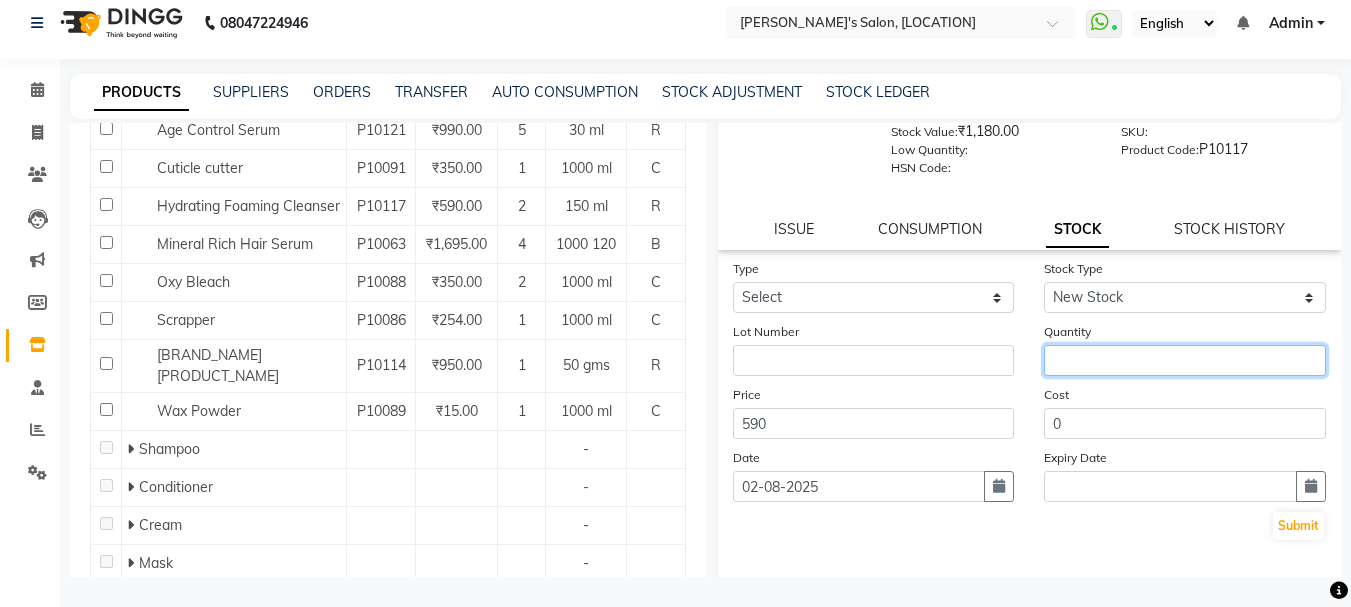 click 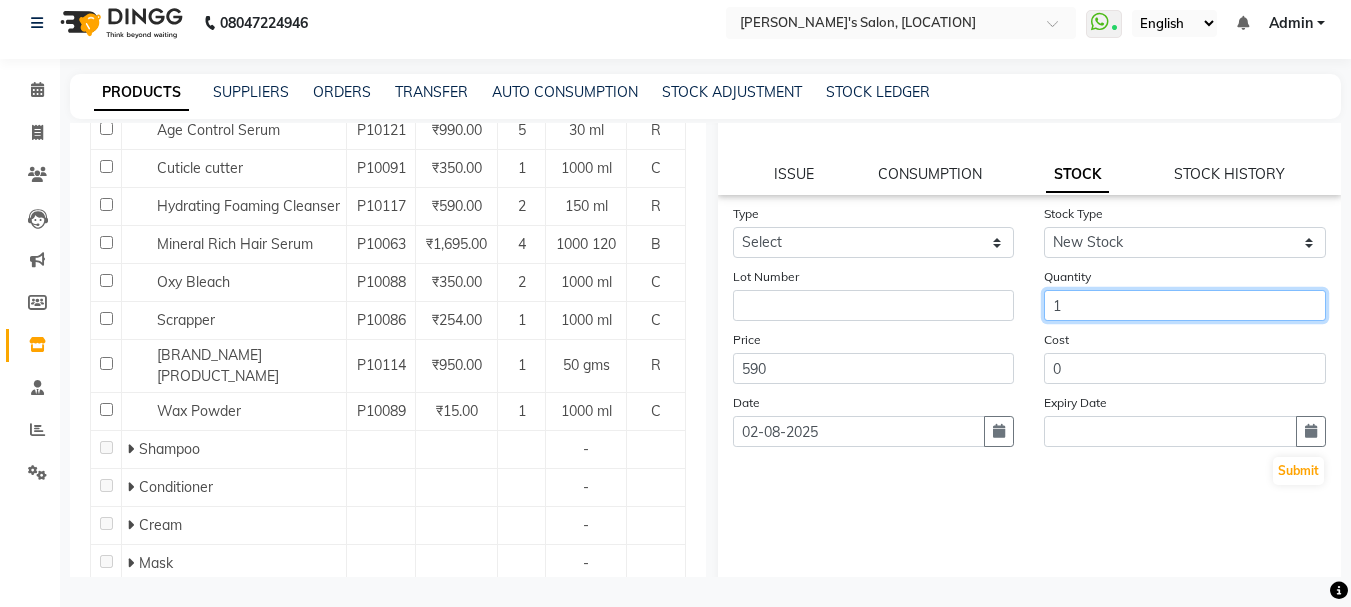 scroll, scrollTop: 181, scrollLeft: 0, axis: vertical 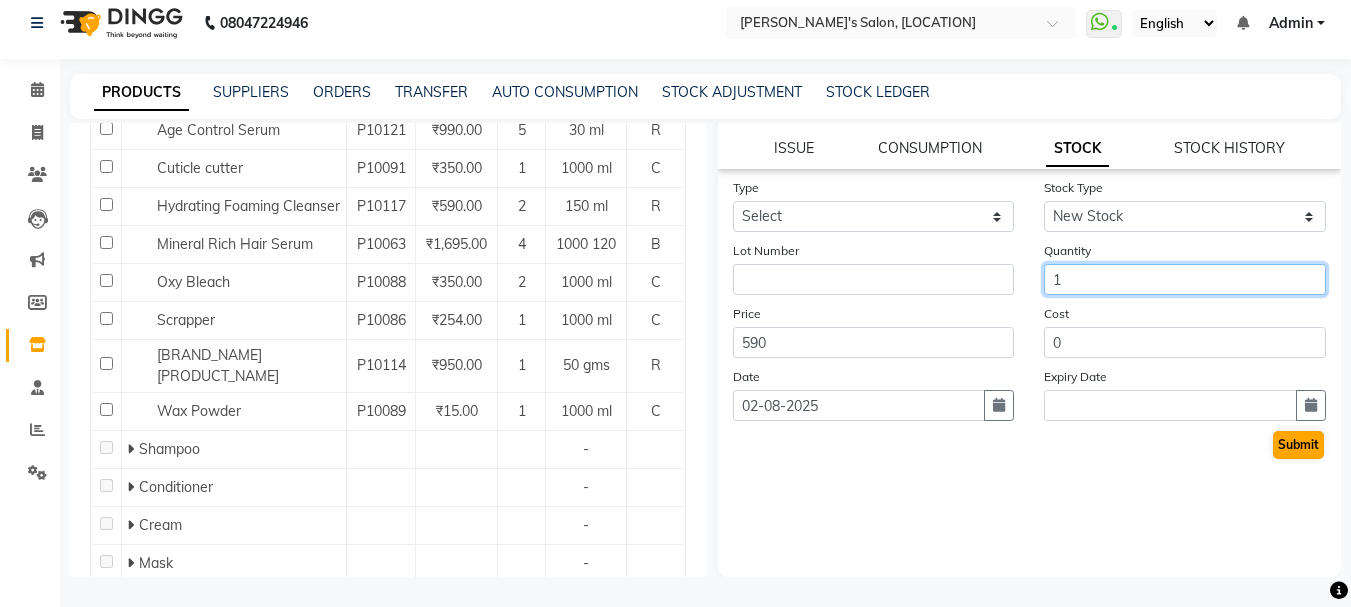 type on "1" 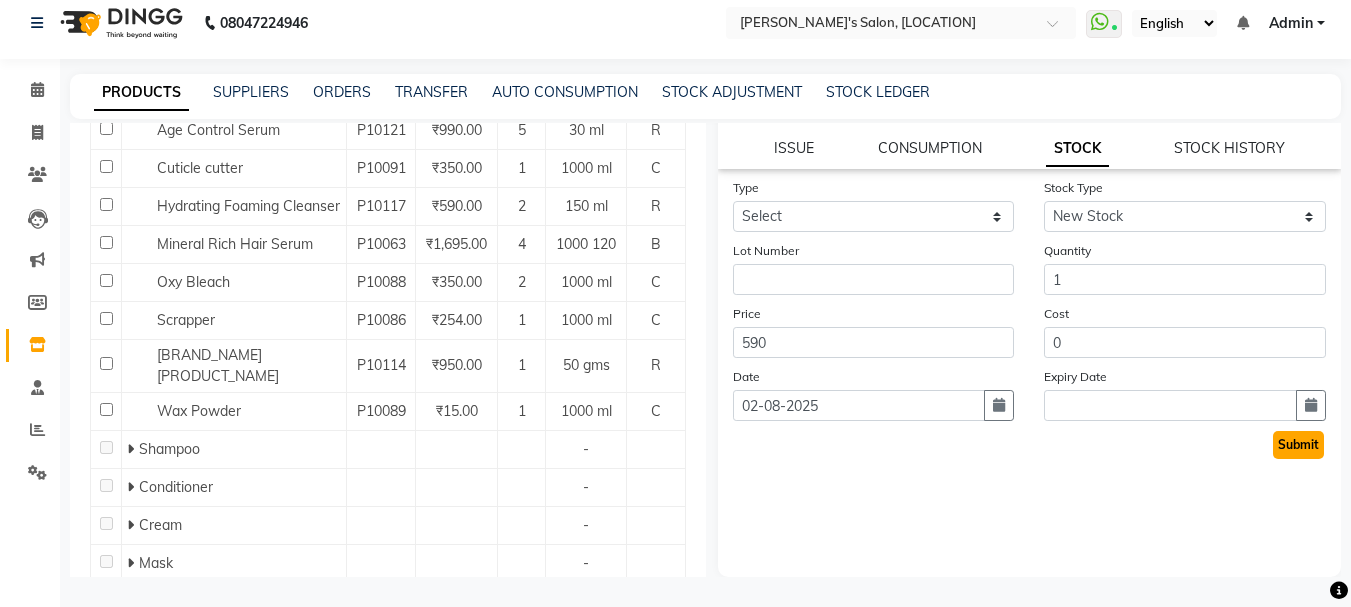 click on "Submit" 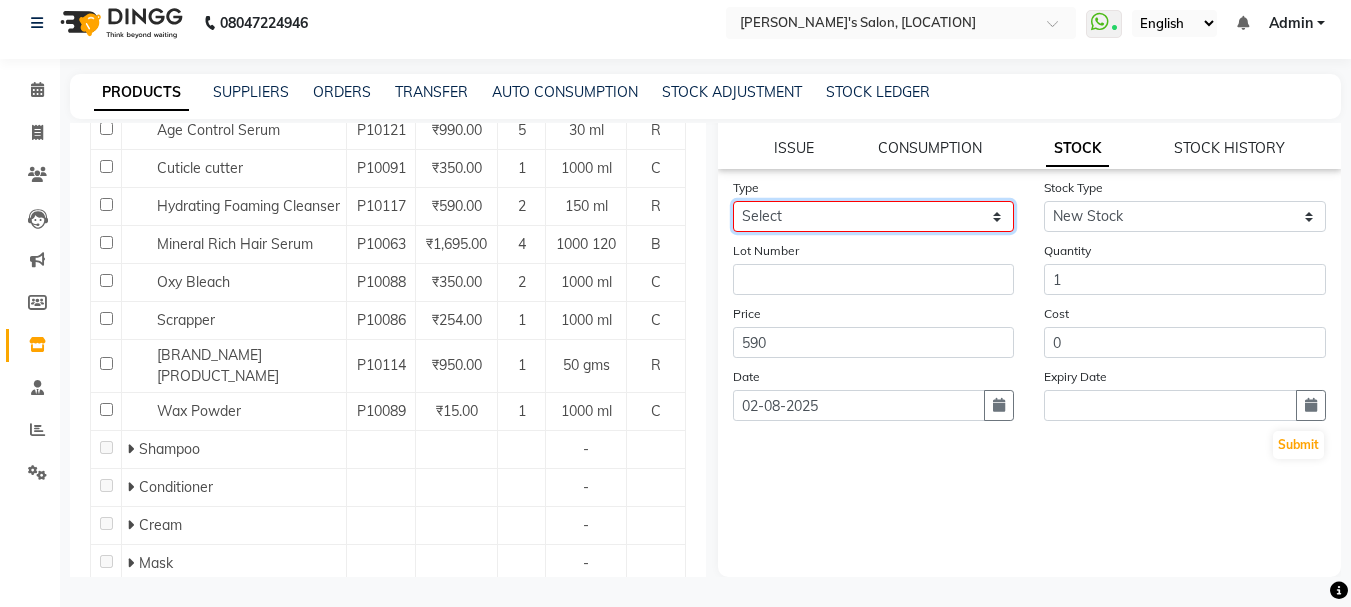 click on "Select In Out" 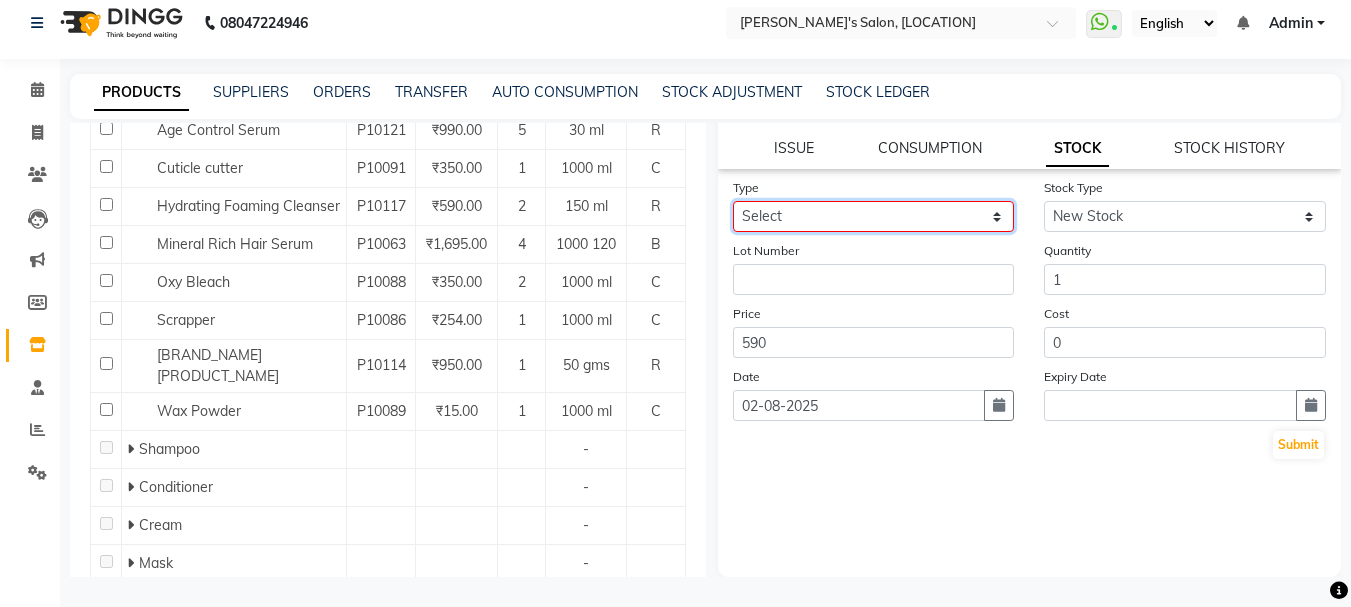 select on "in" 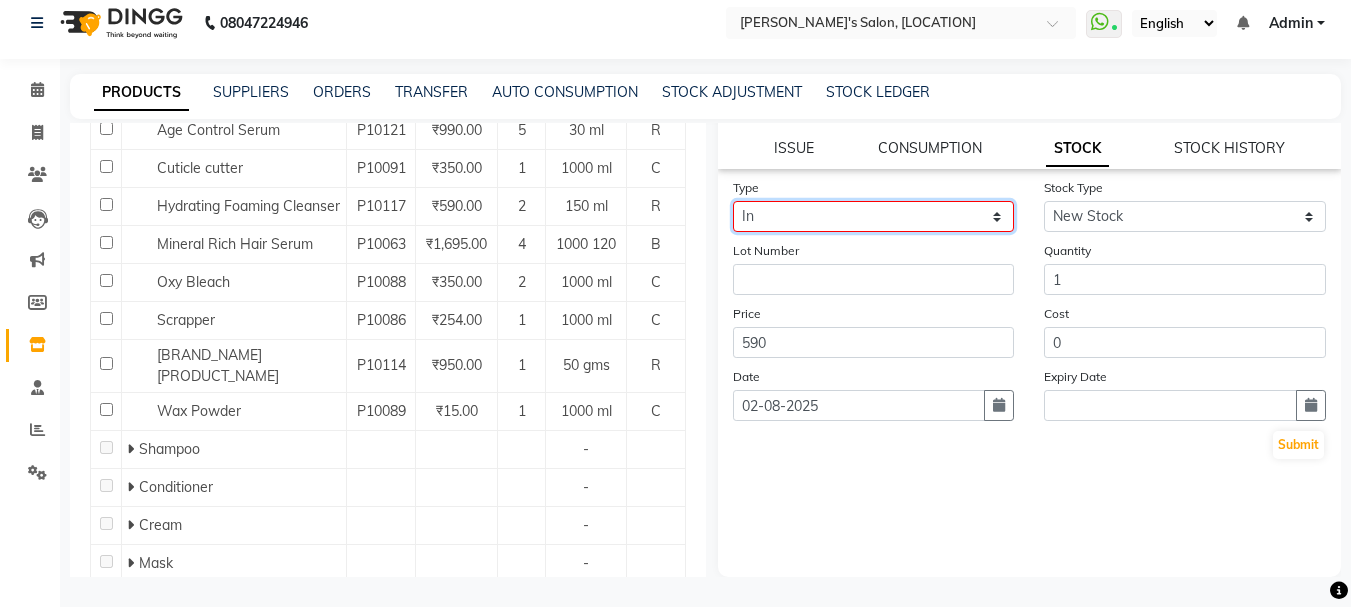click on "Select In Out" 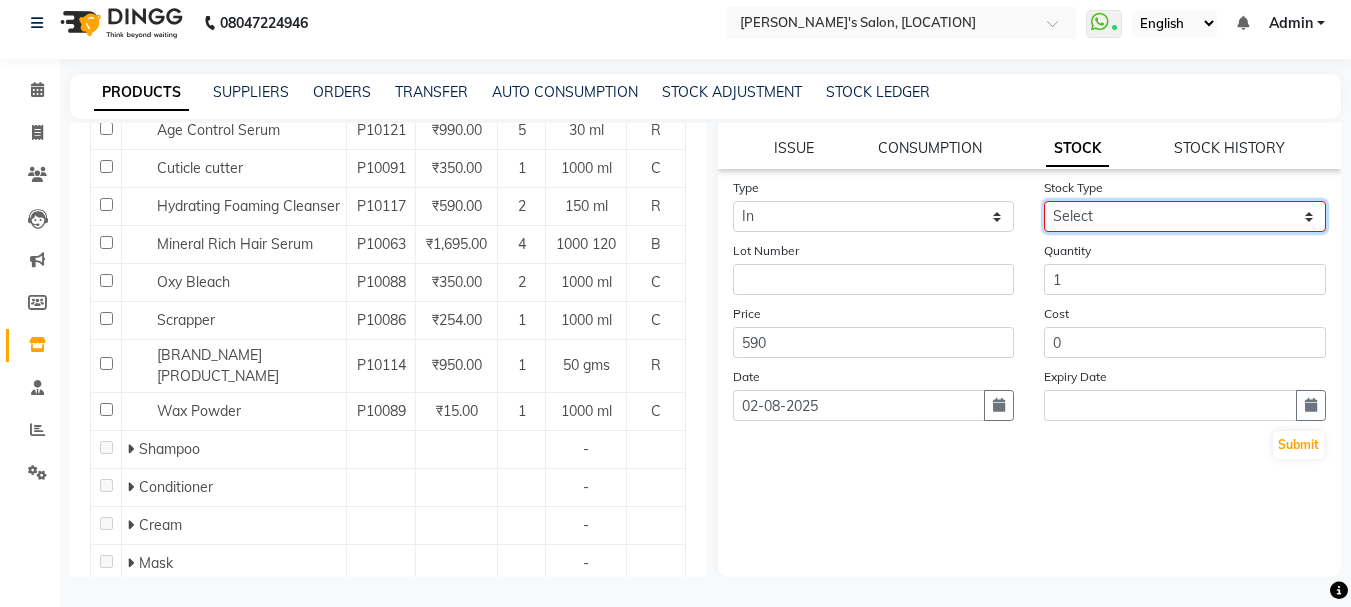 click on "Select New Stock Adjustment Return Other" 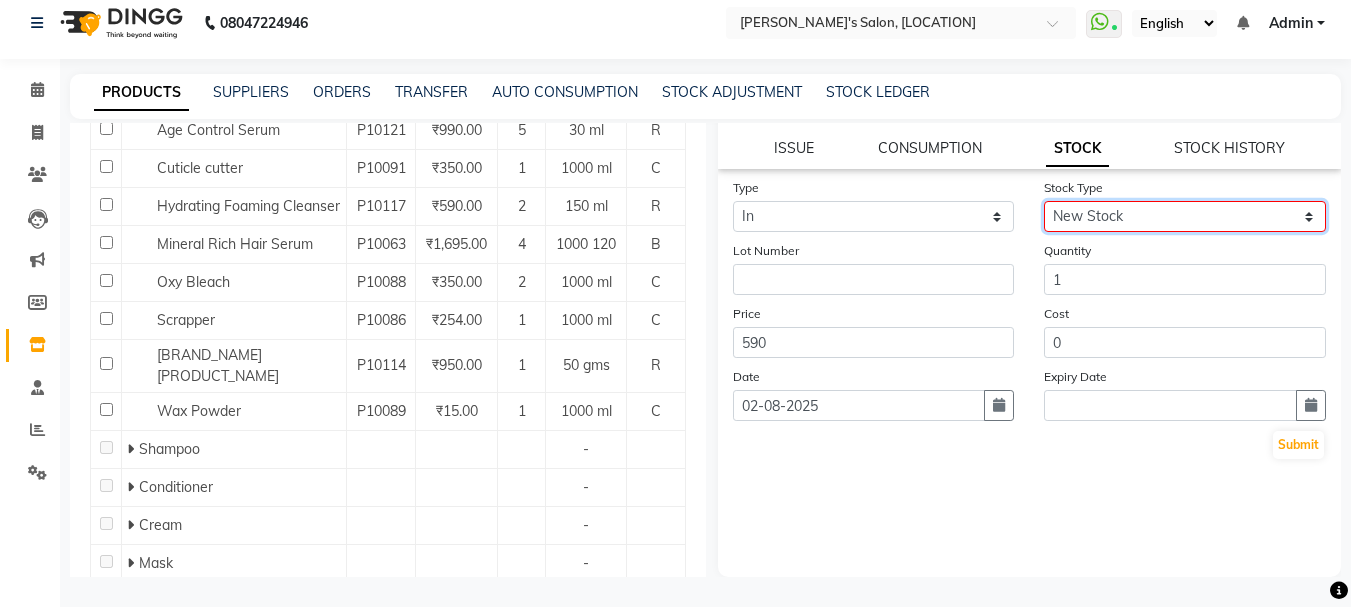click on "Select New Stock Adjustment Return Other" 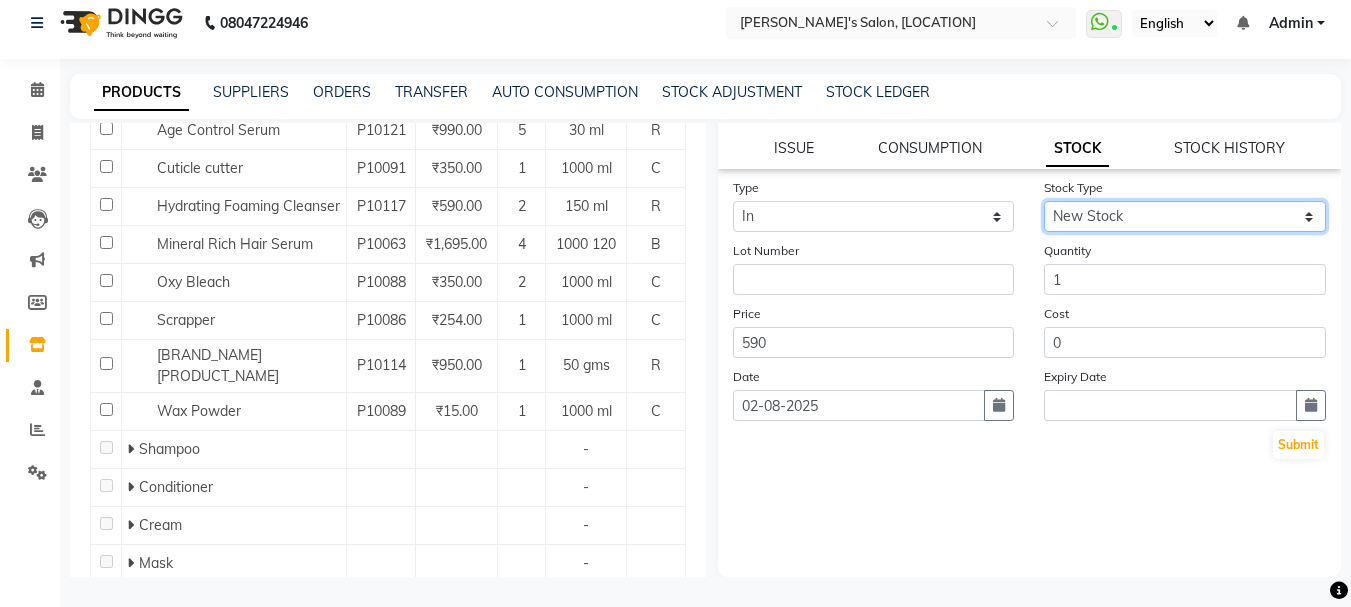 click on "Select New Stock Adjustment Return Other" 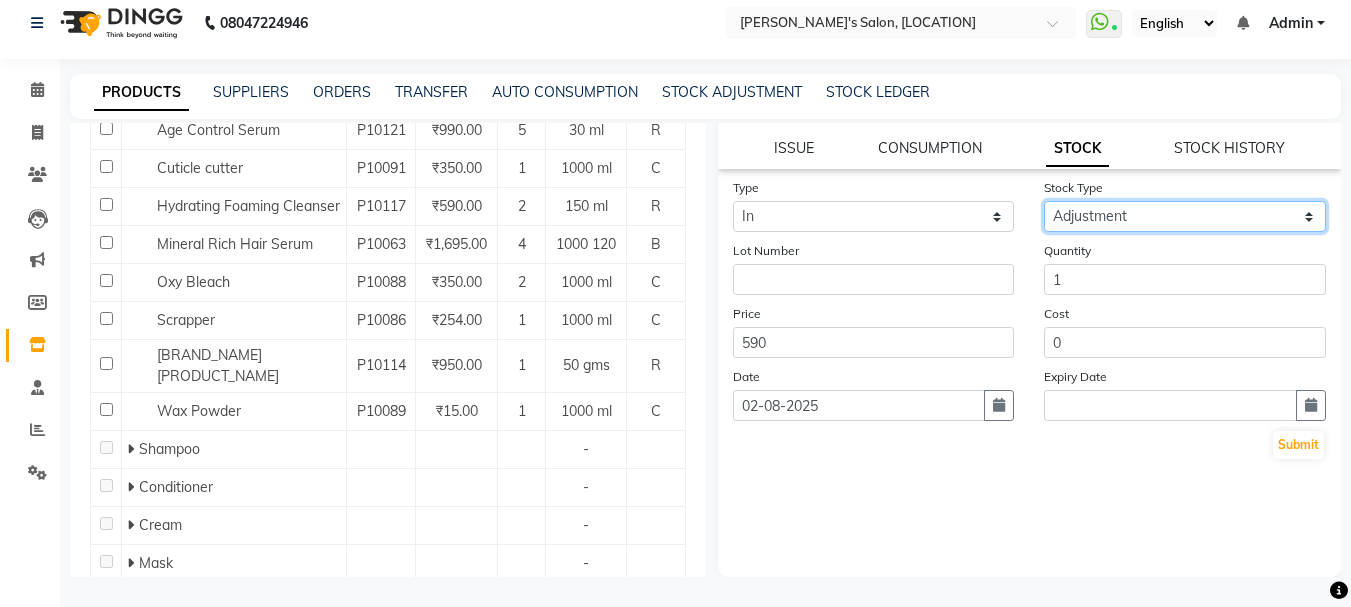click on "Select New Stock Adjustment Return Other" 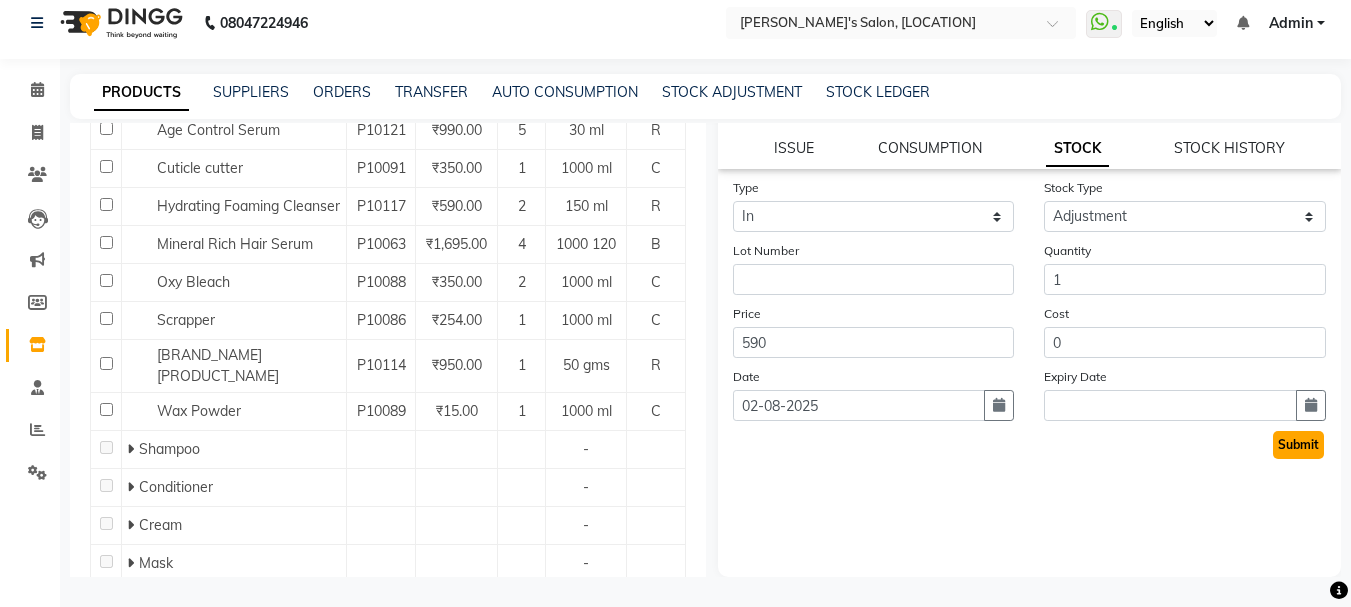 click on "Submit" 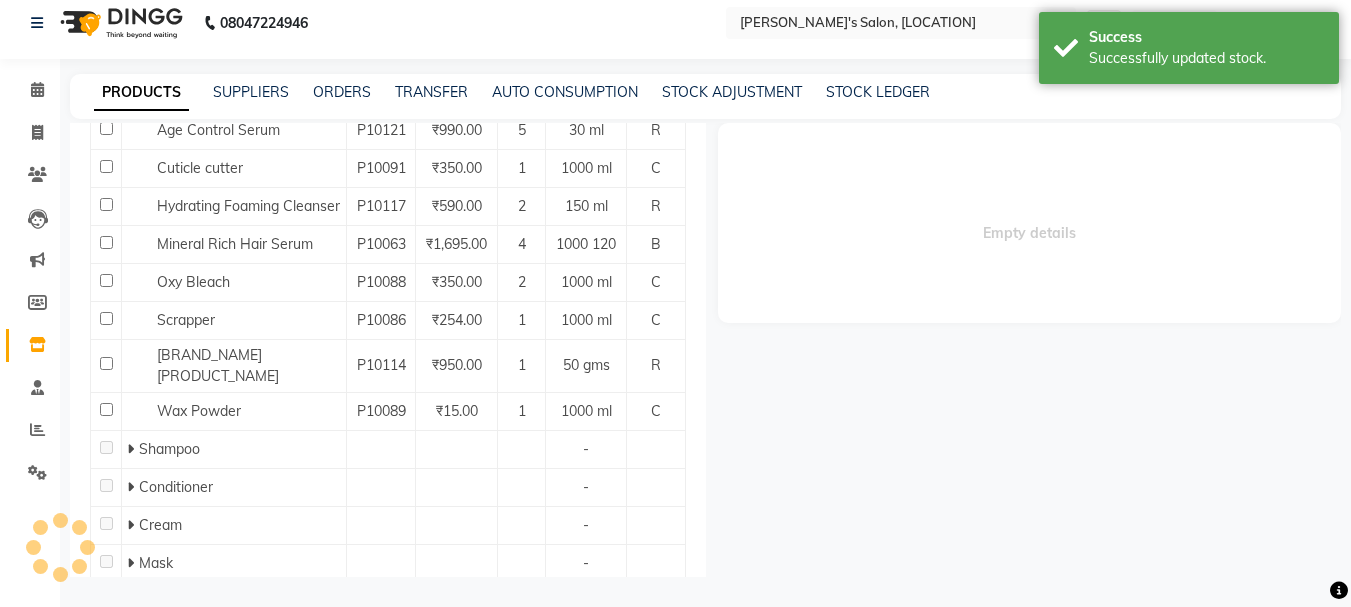 scroll, scrollTop: 300, scrollLeft: 0, axis: vertical 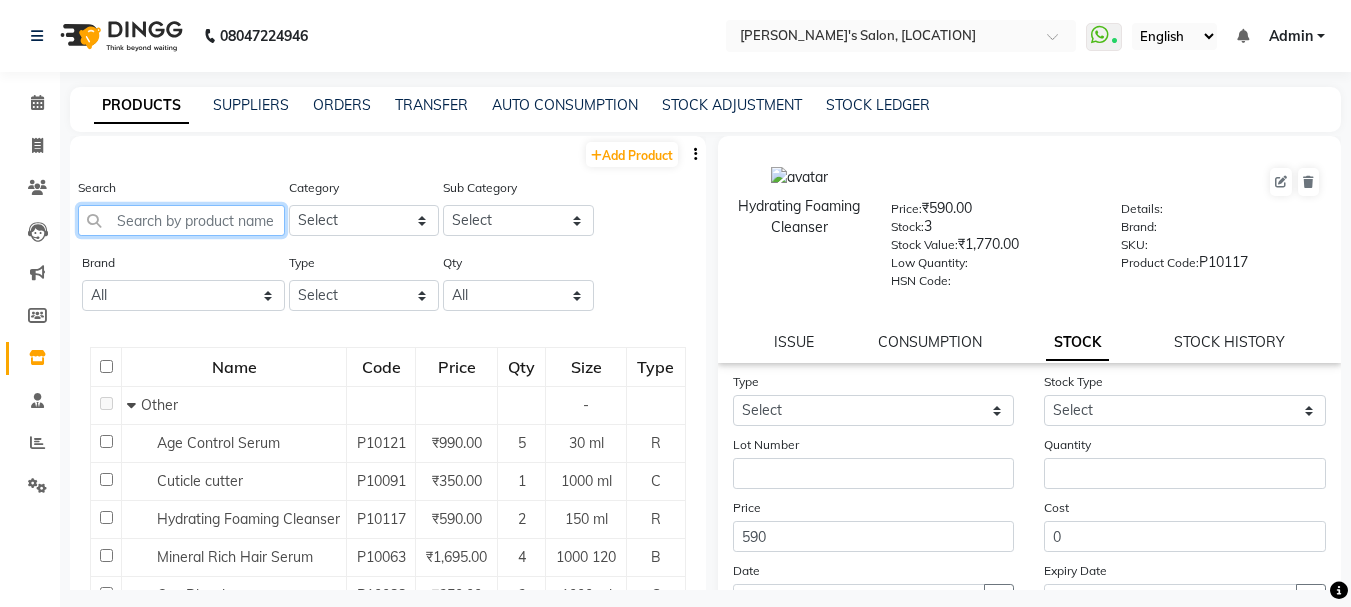 click 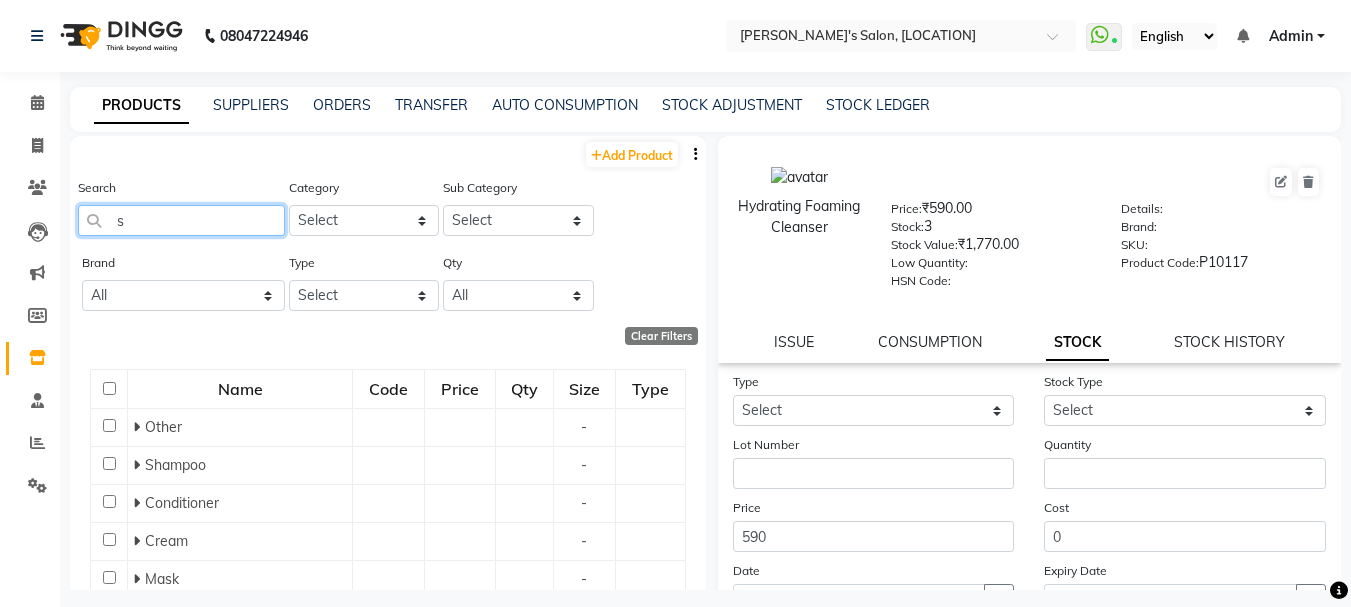 type 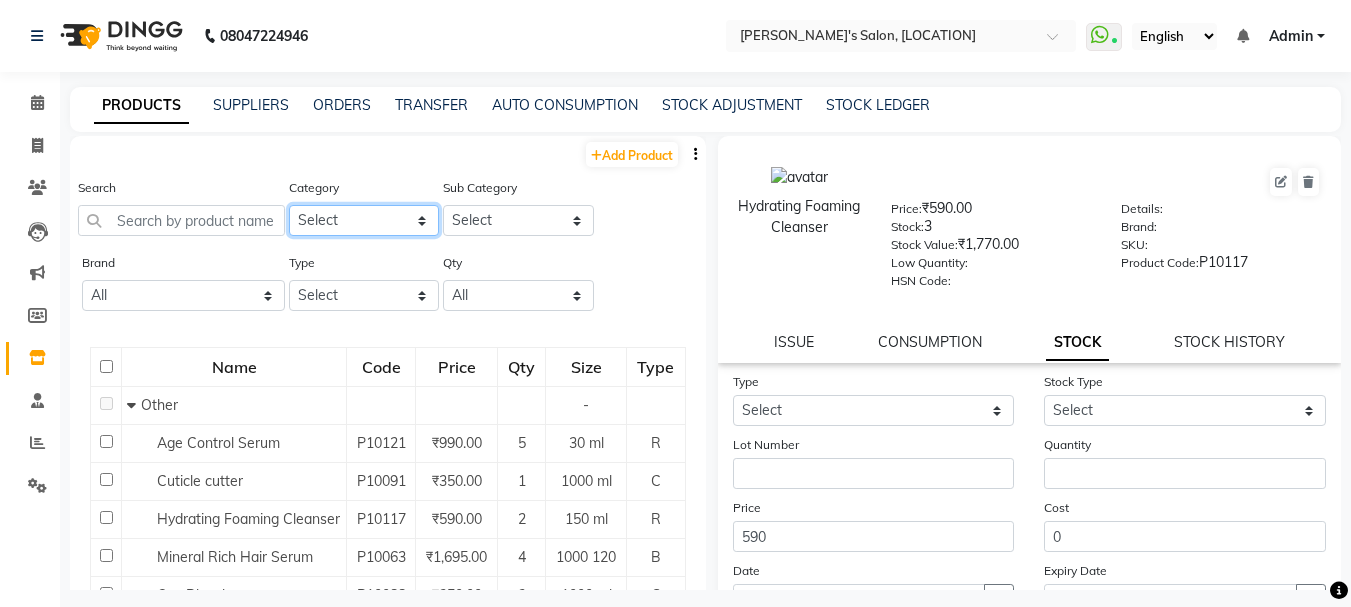 click on "Select Hair Skin Makeup Personal Care Appliances Beard Waxing Disposable Threading Hands and Feet Beauty Planet Botox Cadiveu Casmara Cheryls Loreal Olaplex Other" 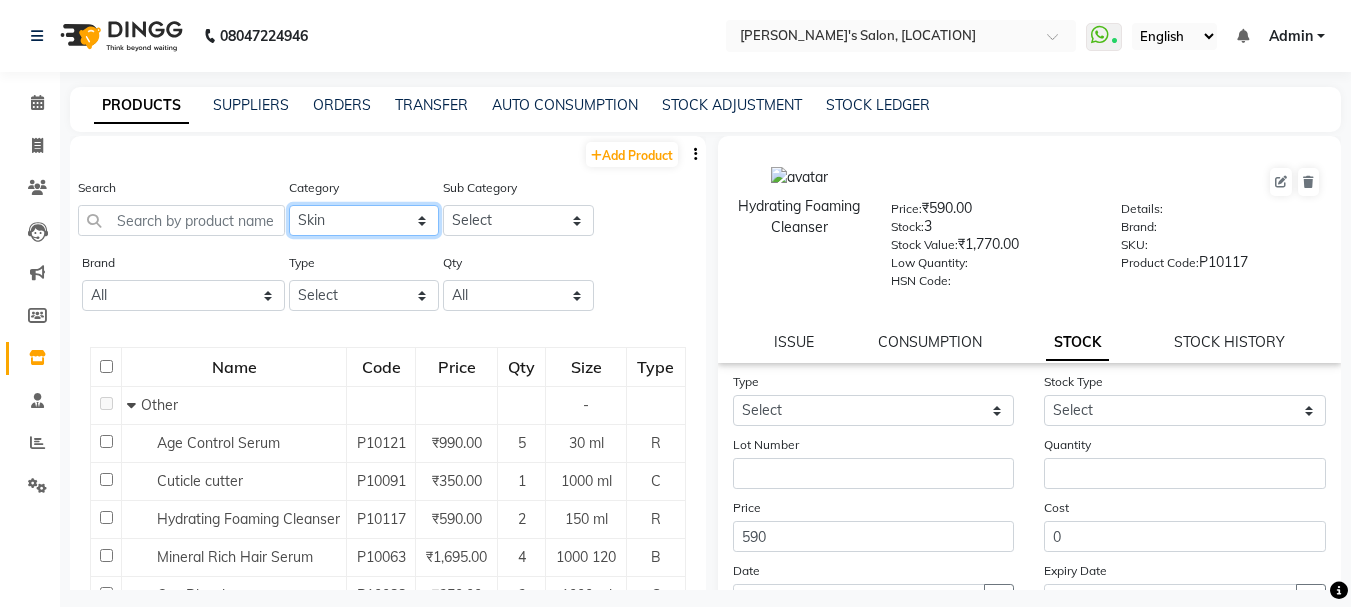 click on "Select Hair Skin Makeup Personal Care Appliances Beard Waxing Disposable Threading Hands and Feet Beauty Planet Botox Cadiveu Casmara Cheryls Loreal Olaplex Other" 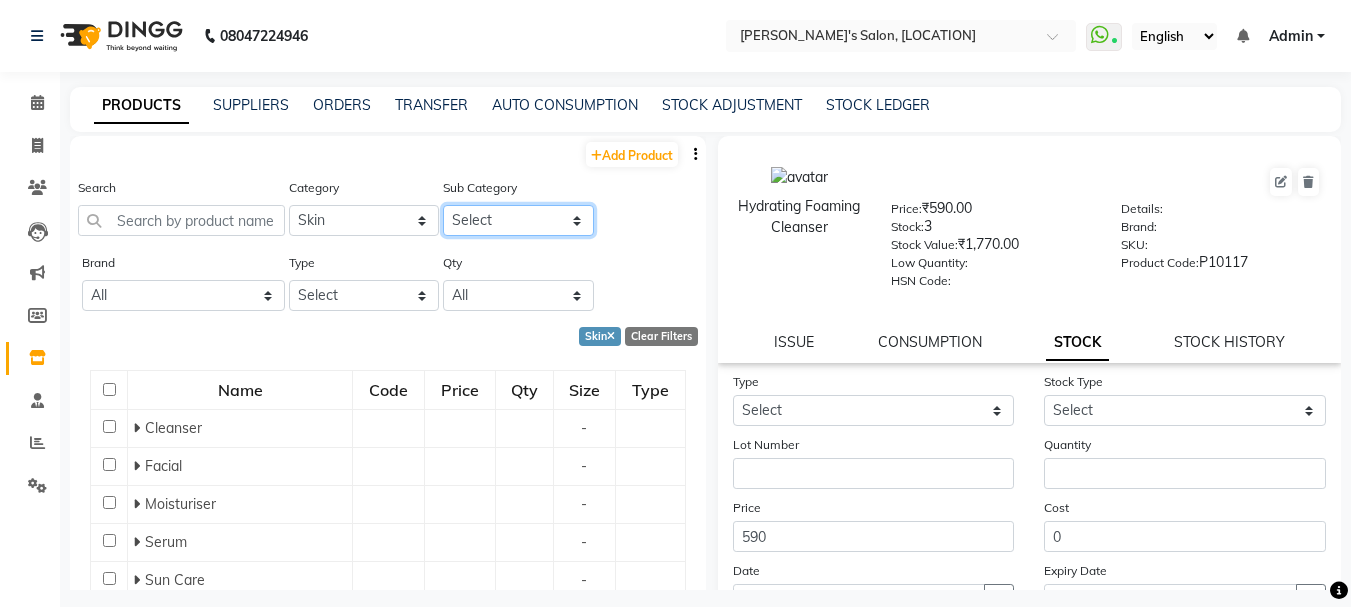 click on "Select Cleanser Facial Moisturiser Serum Toner Sun Care Masks Lip Care Eye Care Body Care Hand & Feet Kit & Combo Treatment Appliances Other Skin" 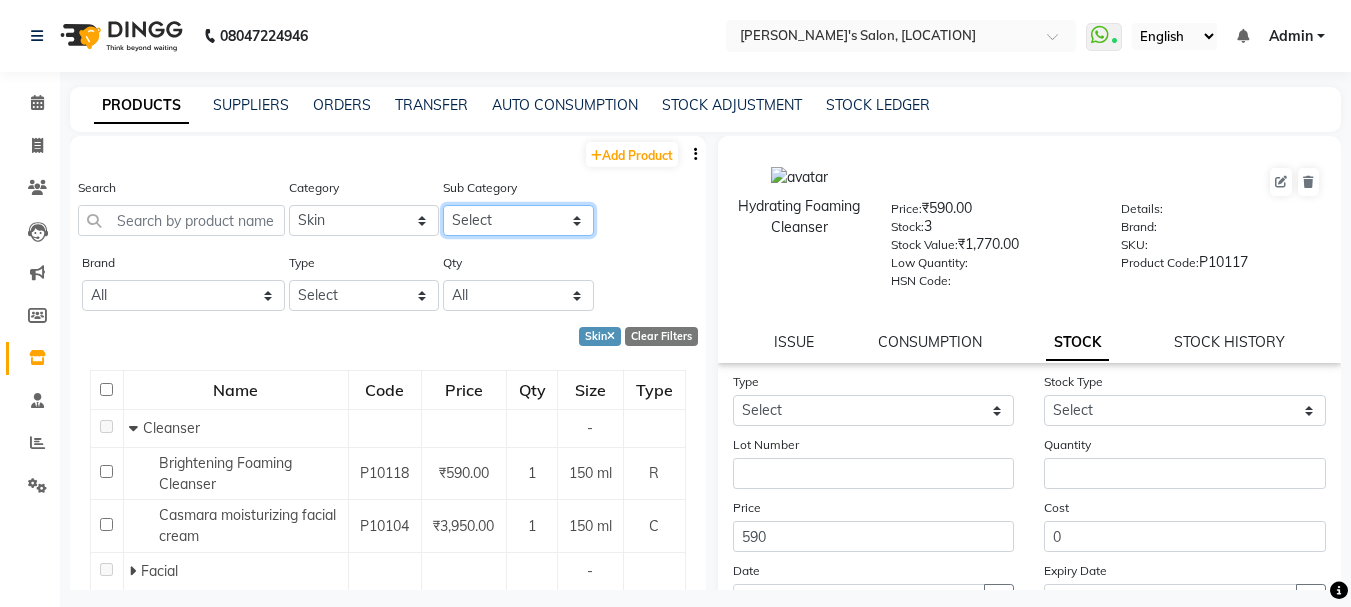 select on "1154" 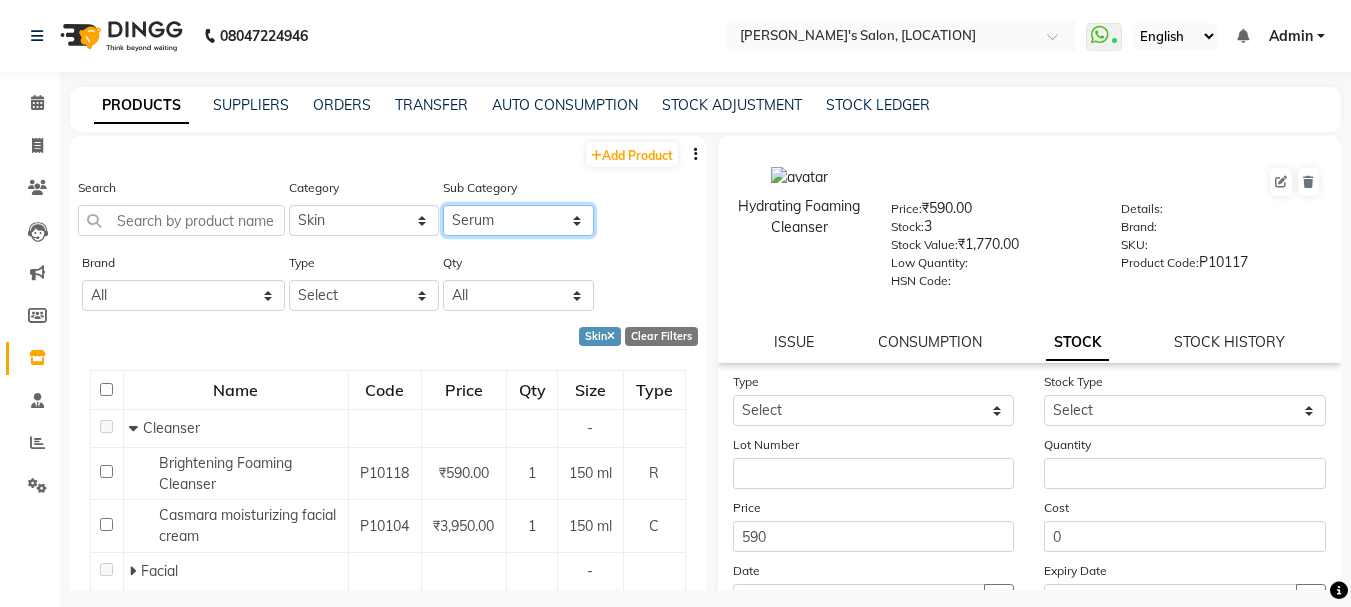 click on "Select Cleanser Facial Moisturiser Serum Toner Sun Care Masks Lip Care Eye Care Body Care Hand & Feet Kit & Combo Treatment Appliances Other Skin" 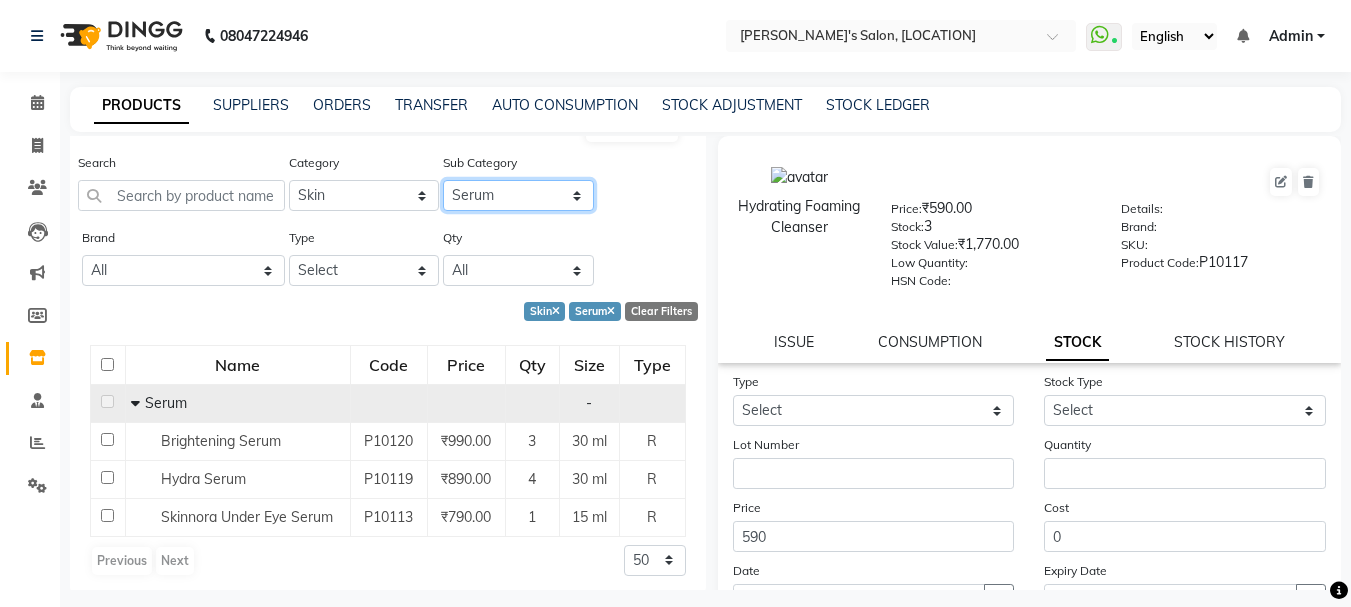 scroll, scrollTop: 32, scrollLeft: 0, axis: vertical 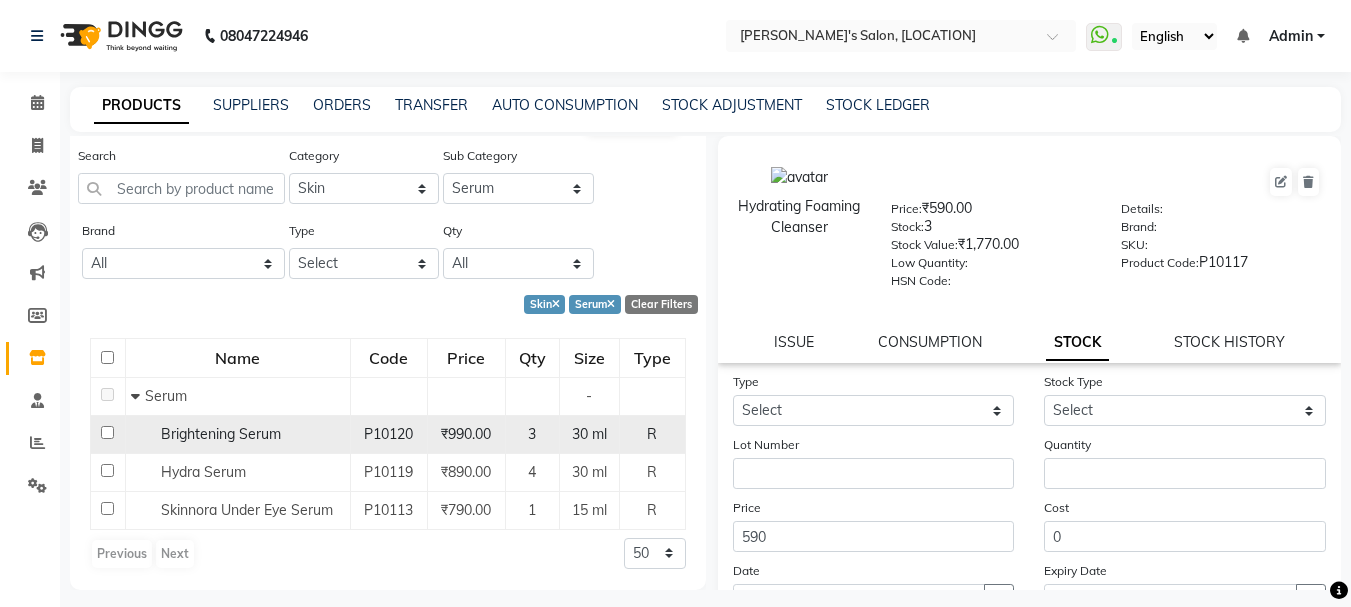 click on "3" 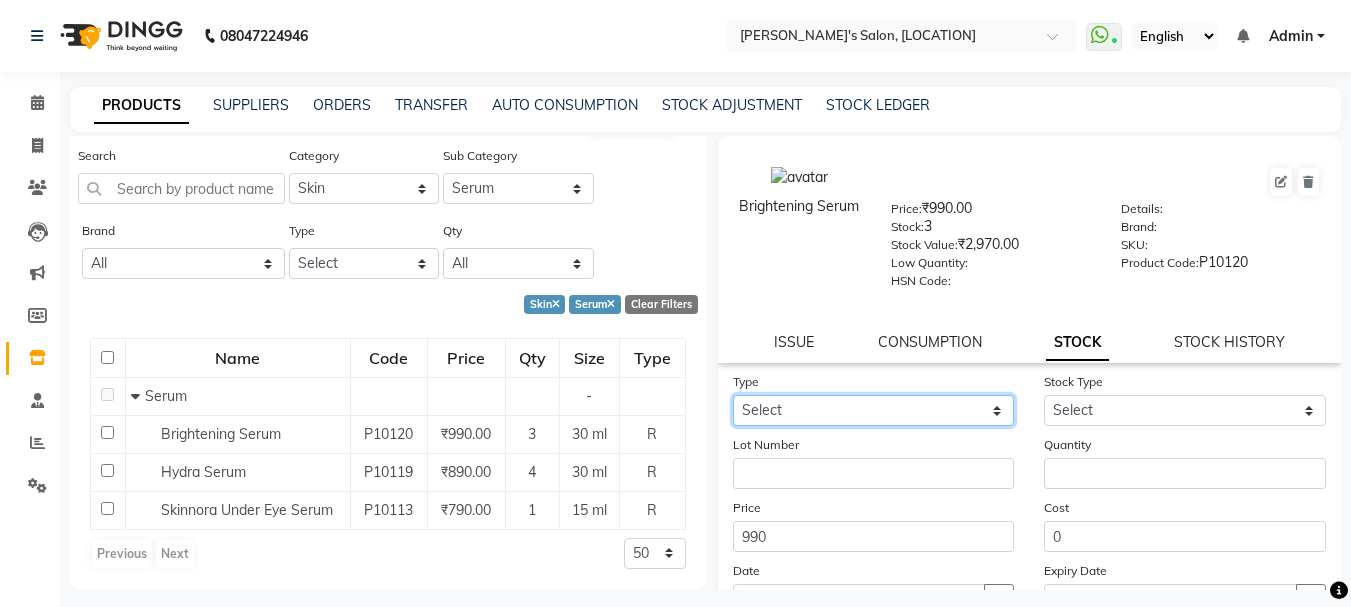 click on "Select In Out" 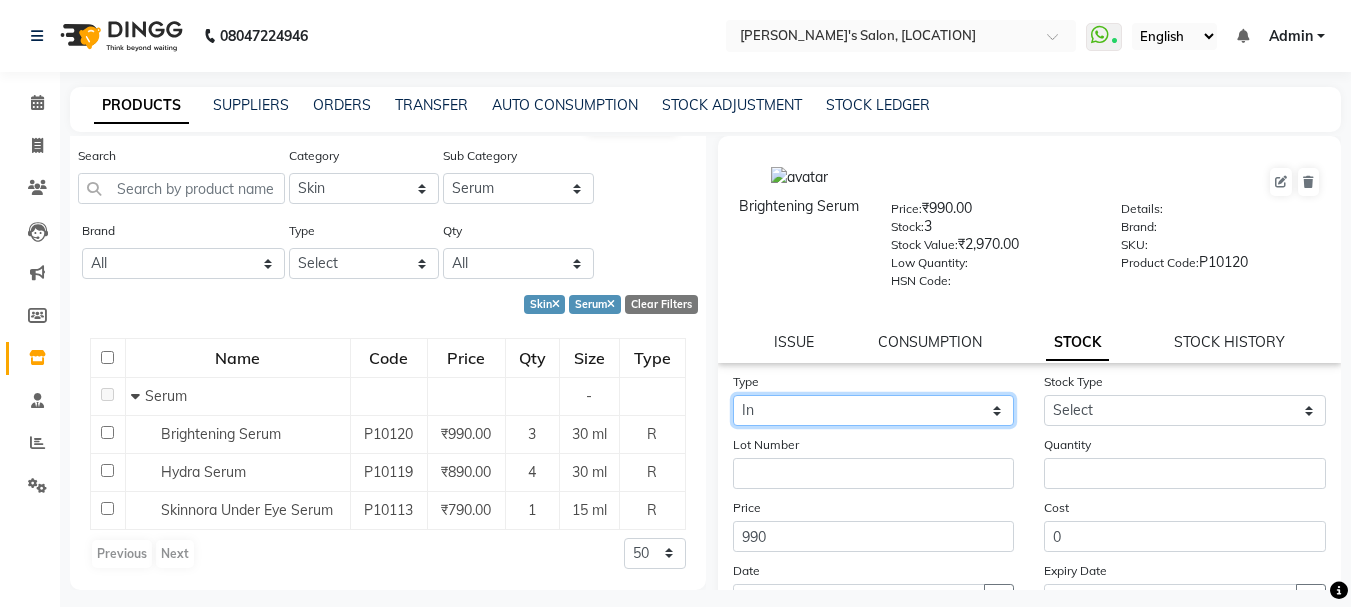 click on "Select In Out" 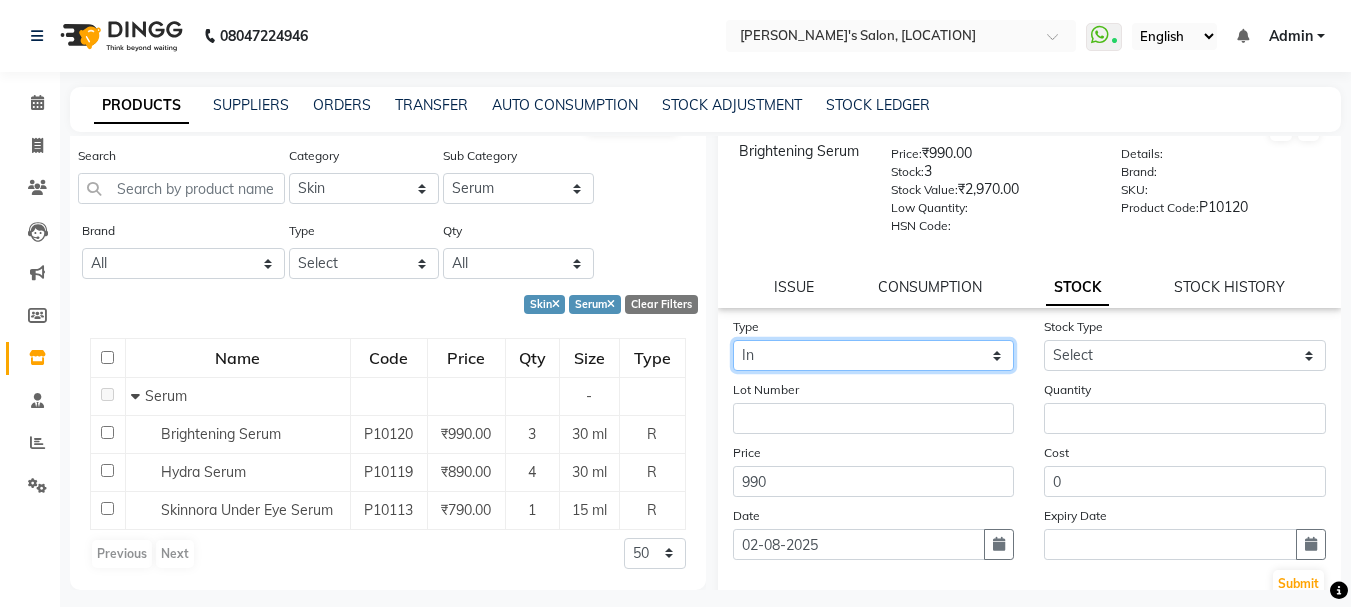 scroll, scrollTop: 100, scrollLeft: 0, axis: vertical 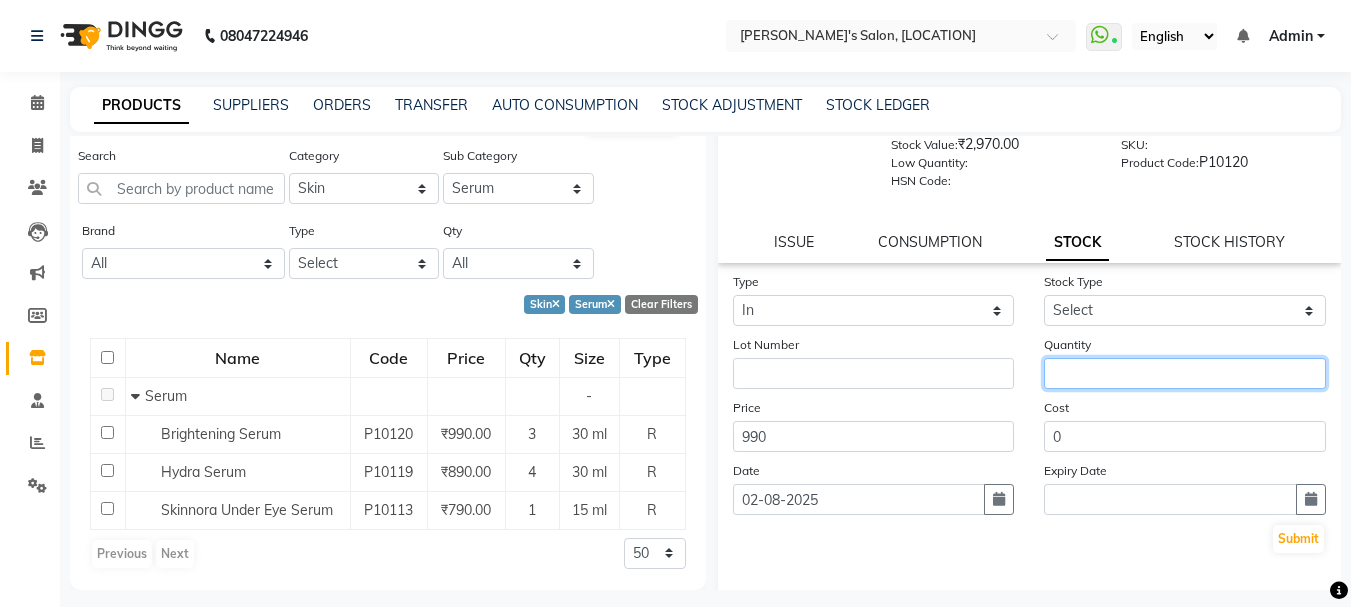 click 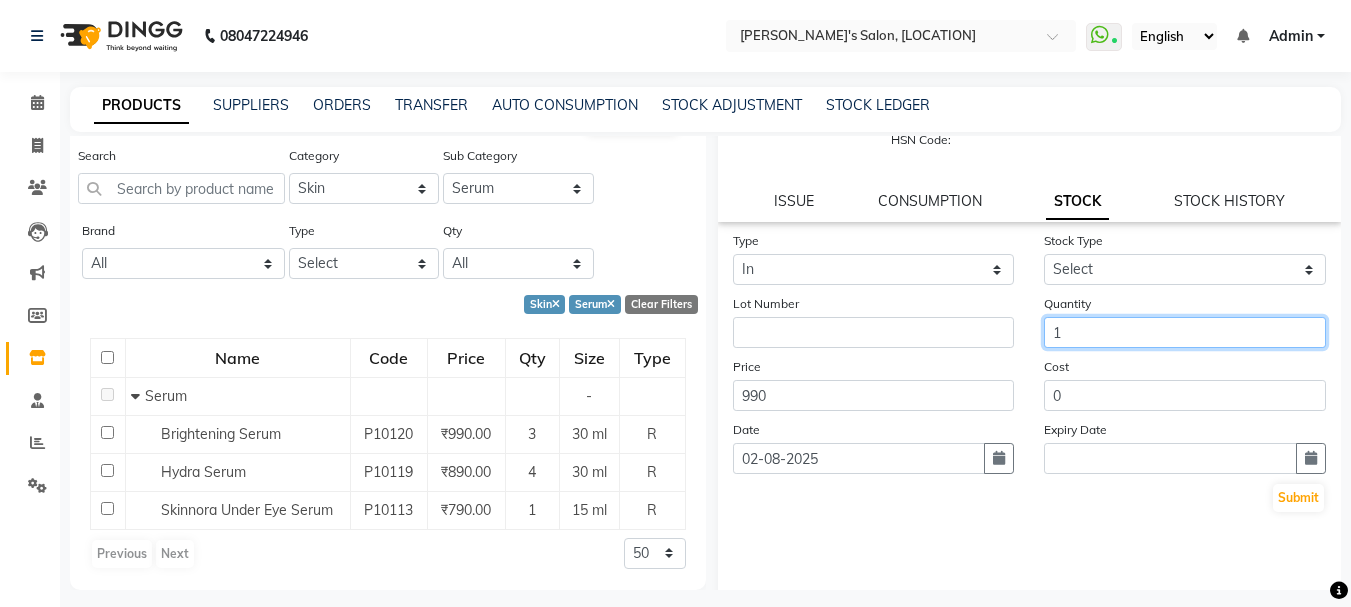 scroll, scrollTop: 181, scrollLeft: 0, axis: vertical 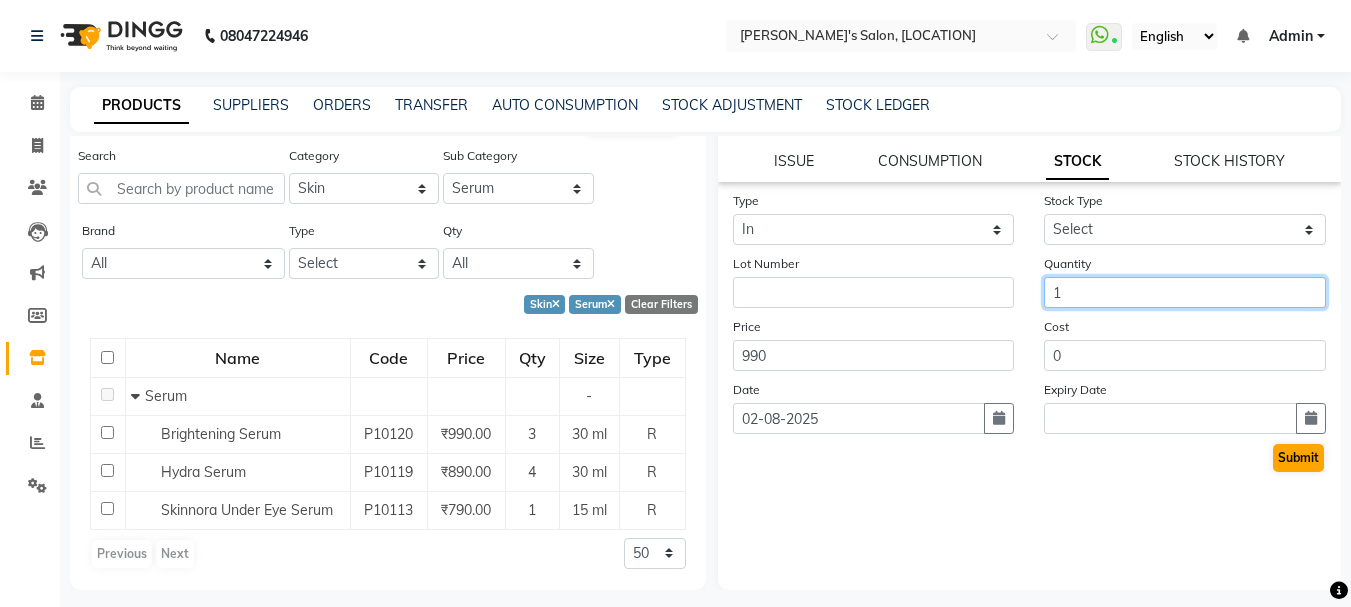 type on "1" 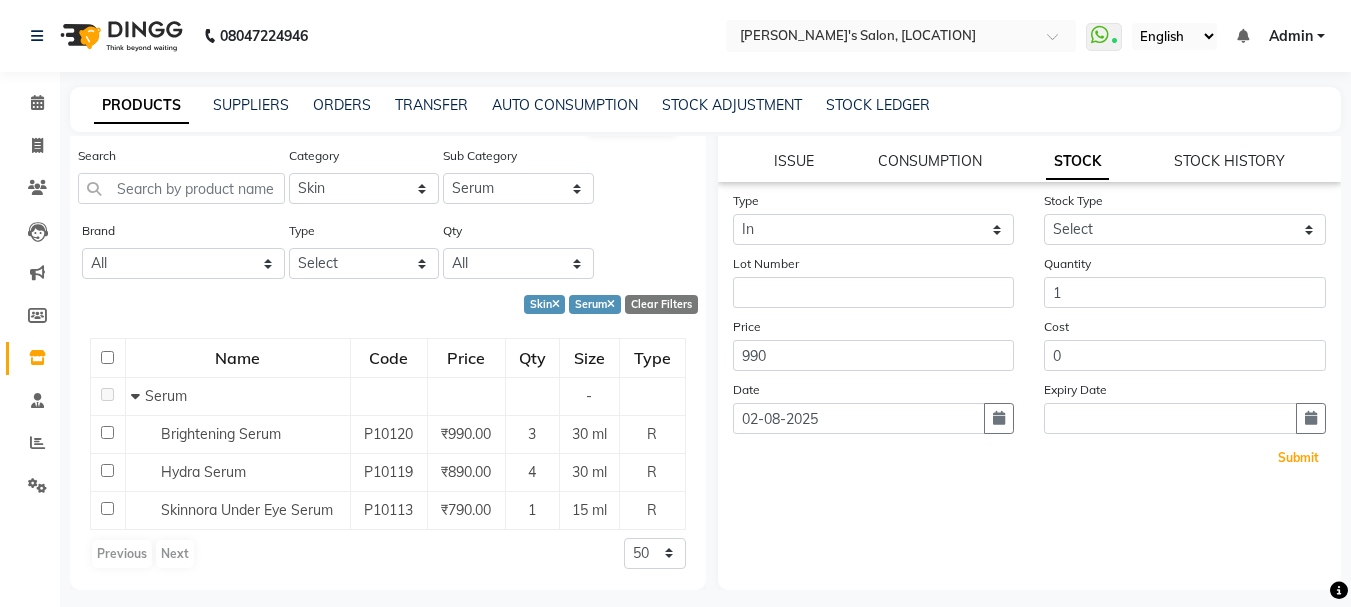 drag, startPoint x: 1275, startPoint y: 459, endPoint x: 1253, endPoint y: 472, distance: 25.553865 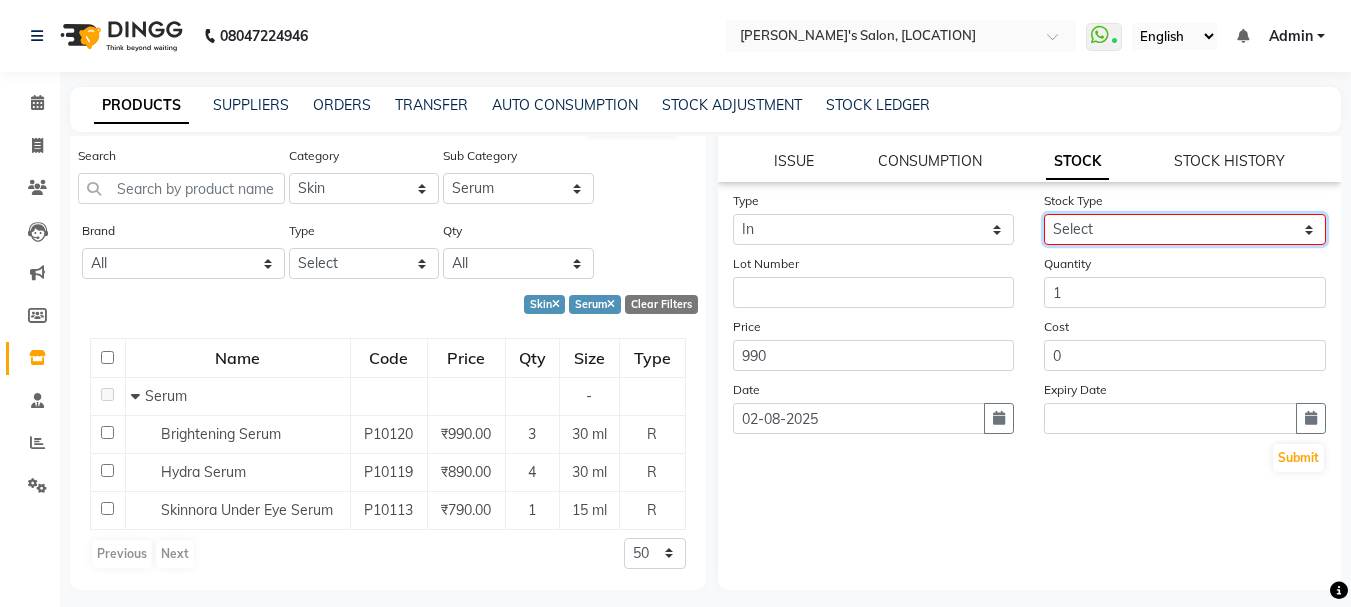 click on "Select New Stock Adjustment Return Other" 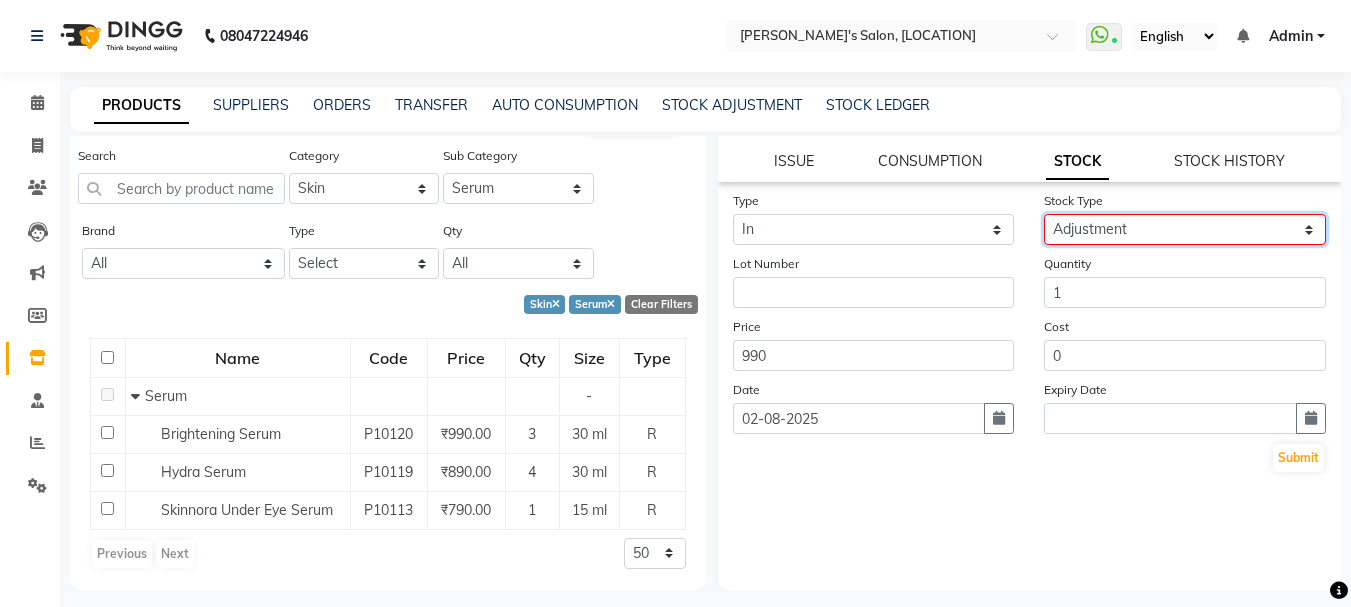 click on "Select New Stock Adjustment Return Other" 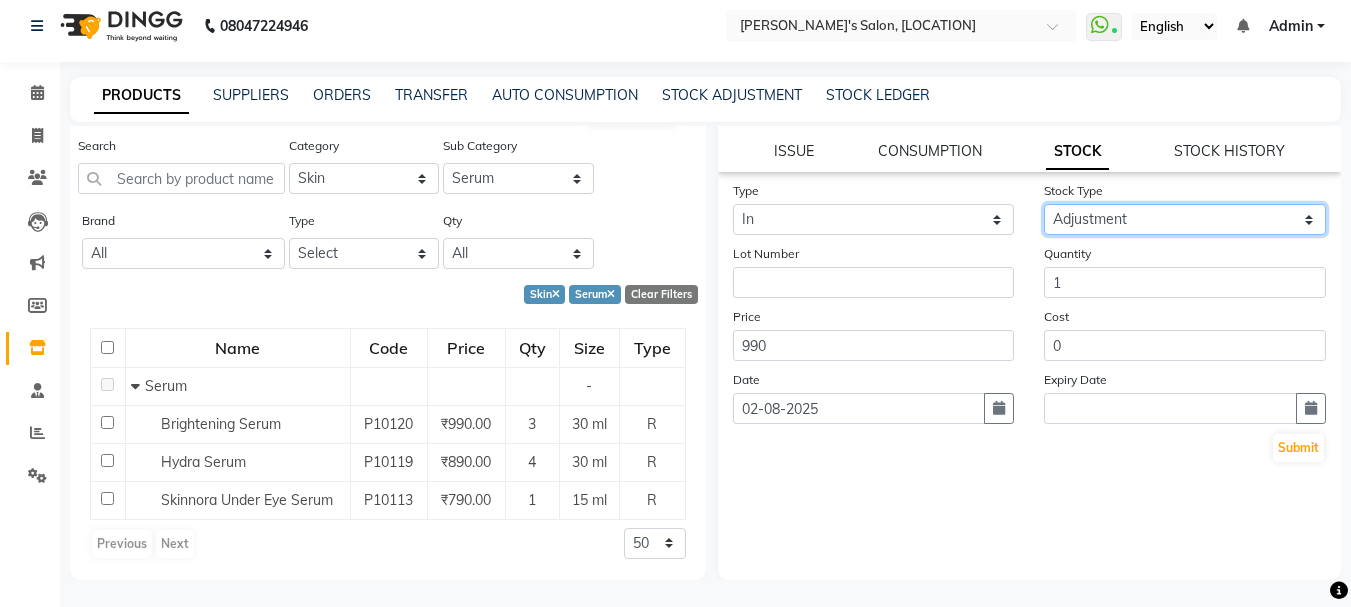 scroll, scrollTop: 13, scrollLeft: 0, axis: vertical 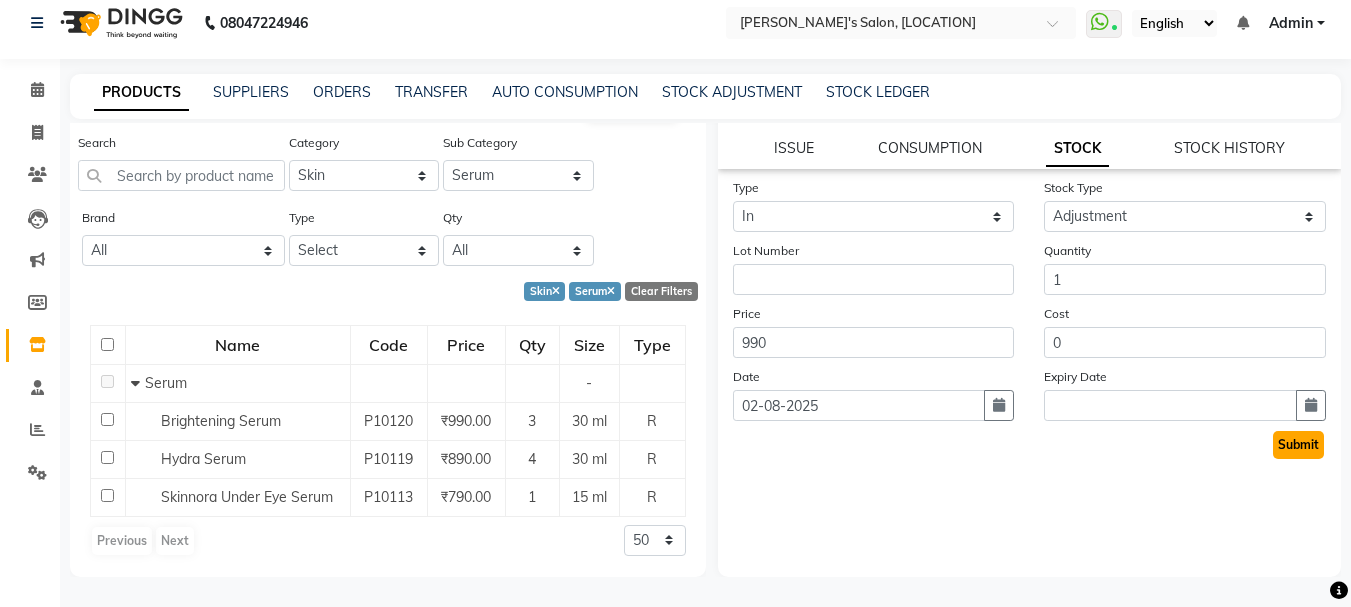 click on "Submit" 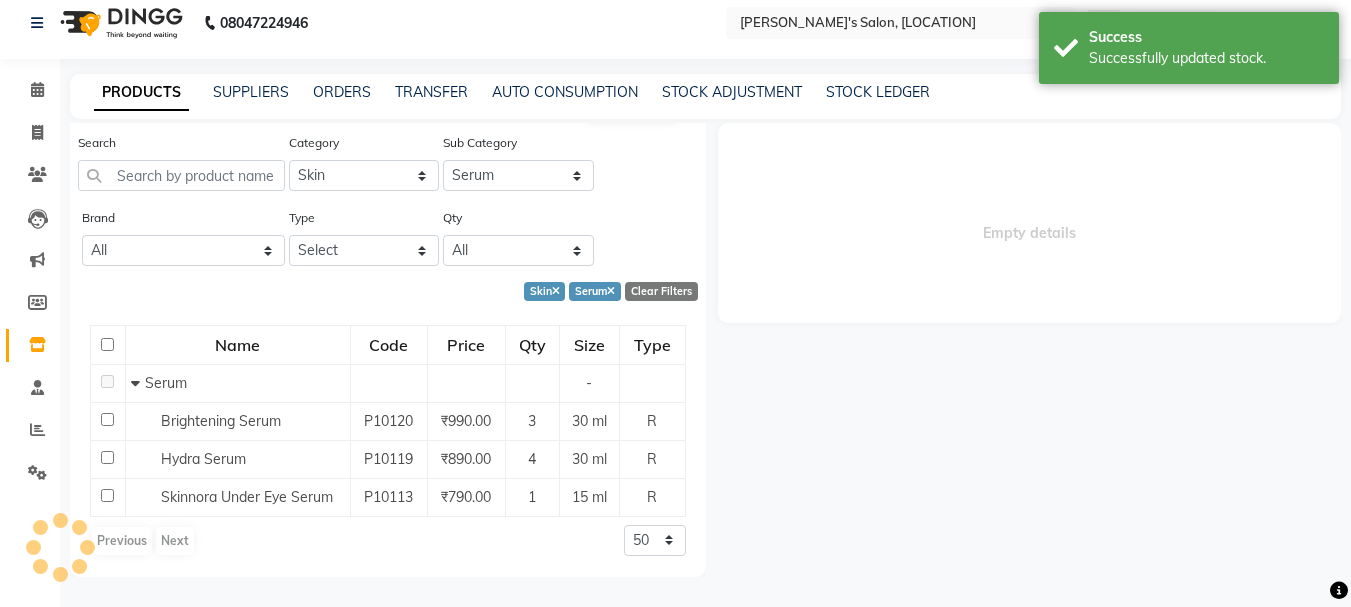 scroll, scrollTop: 0, scrollLeft: 0, axis: both 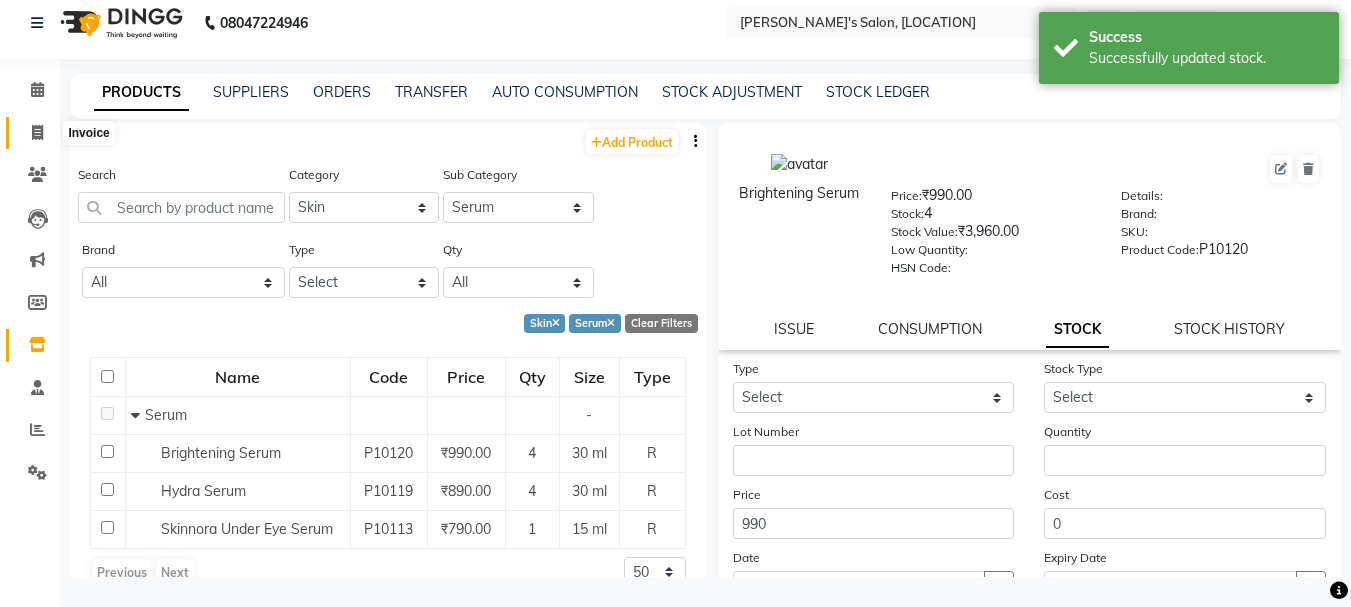 click 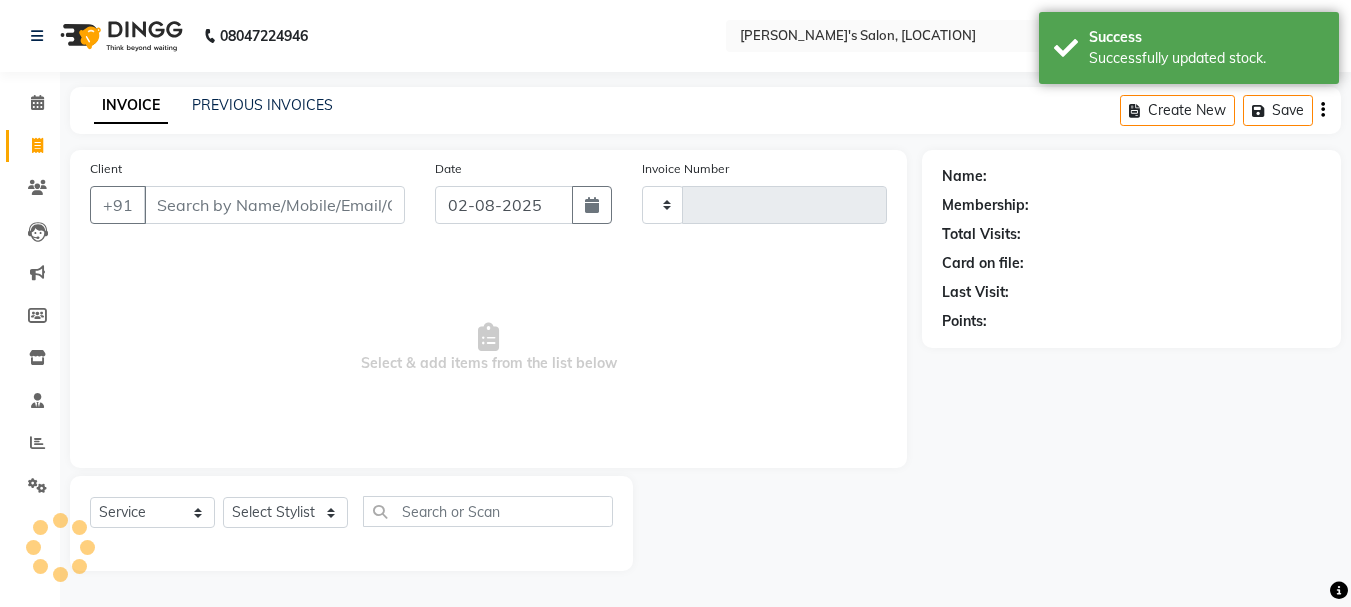scroll, scrollTop: 0, scrollLeft: 0, axis: both 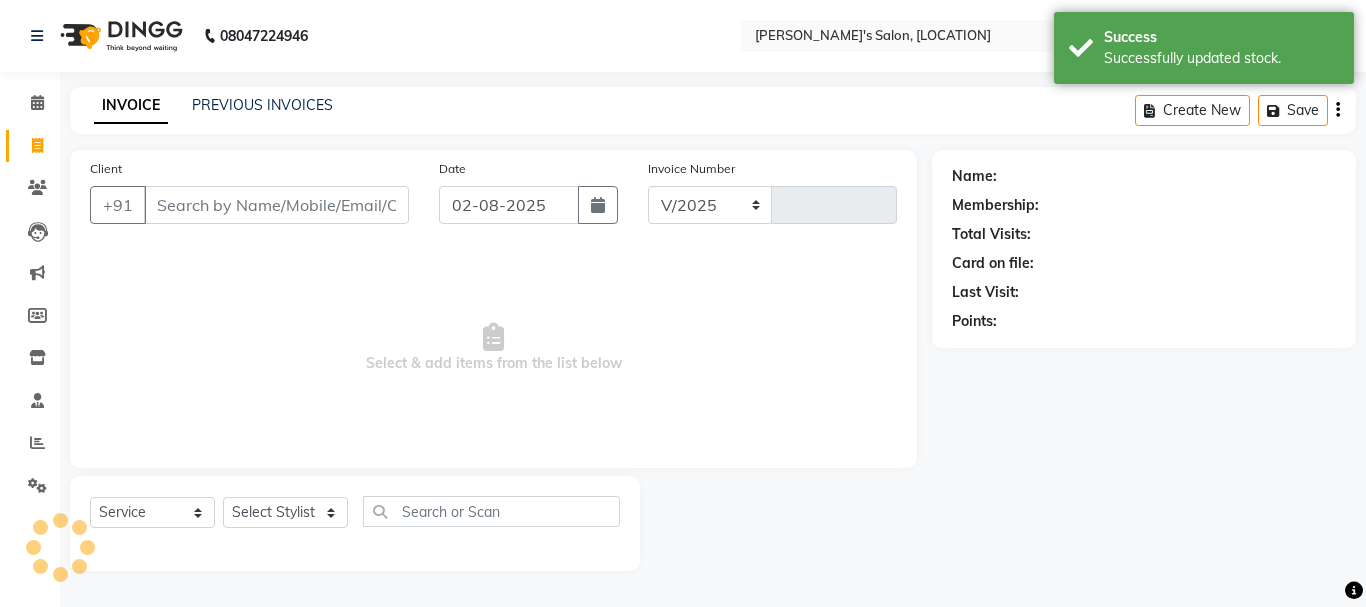 select on "716" 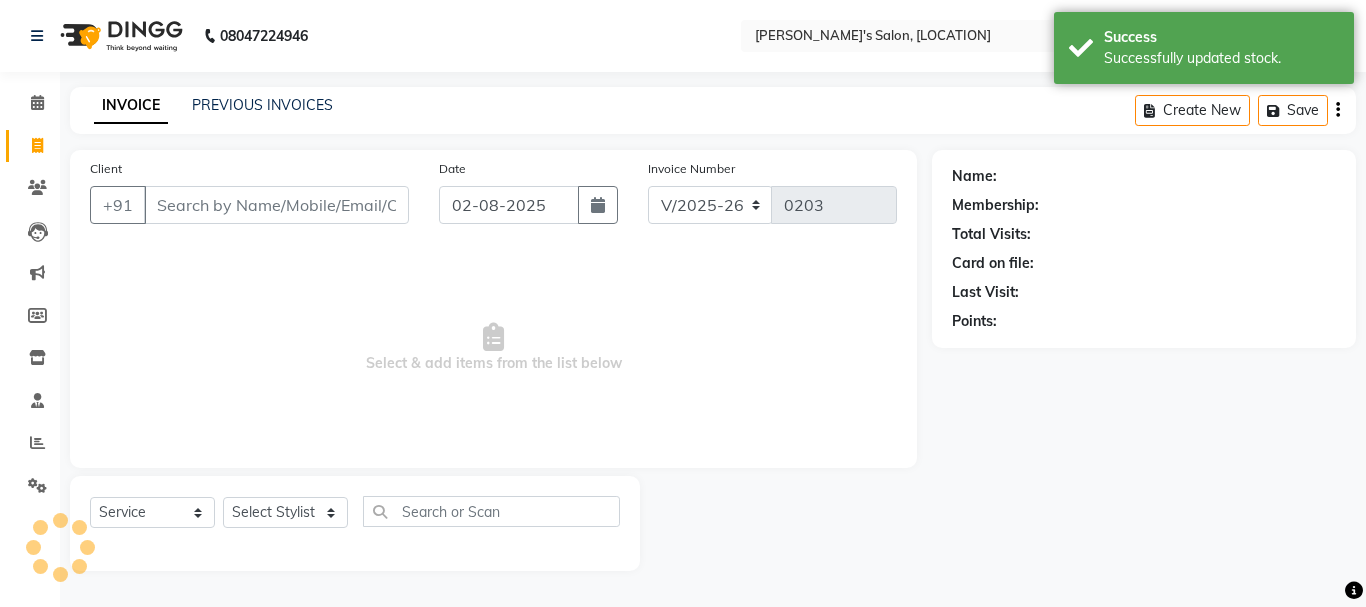 click on "Client" at bounding box center (276, 205) 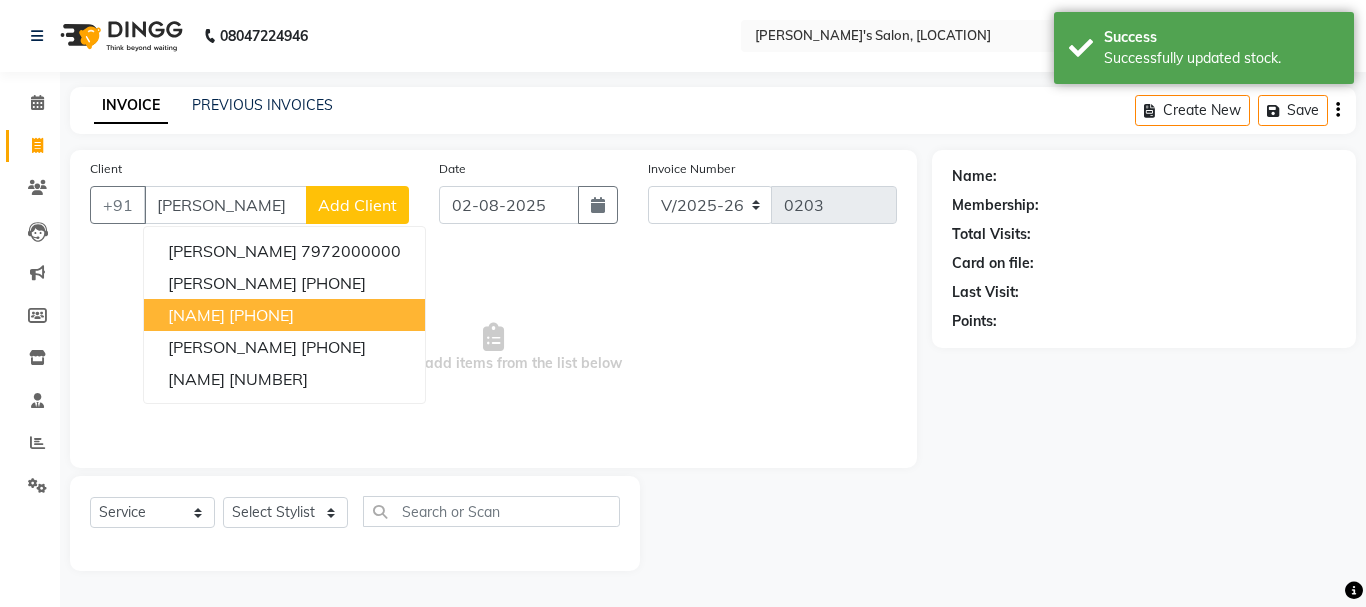click on "[PHONE]" at bounding box center [261, 315] 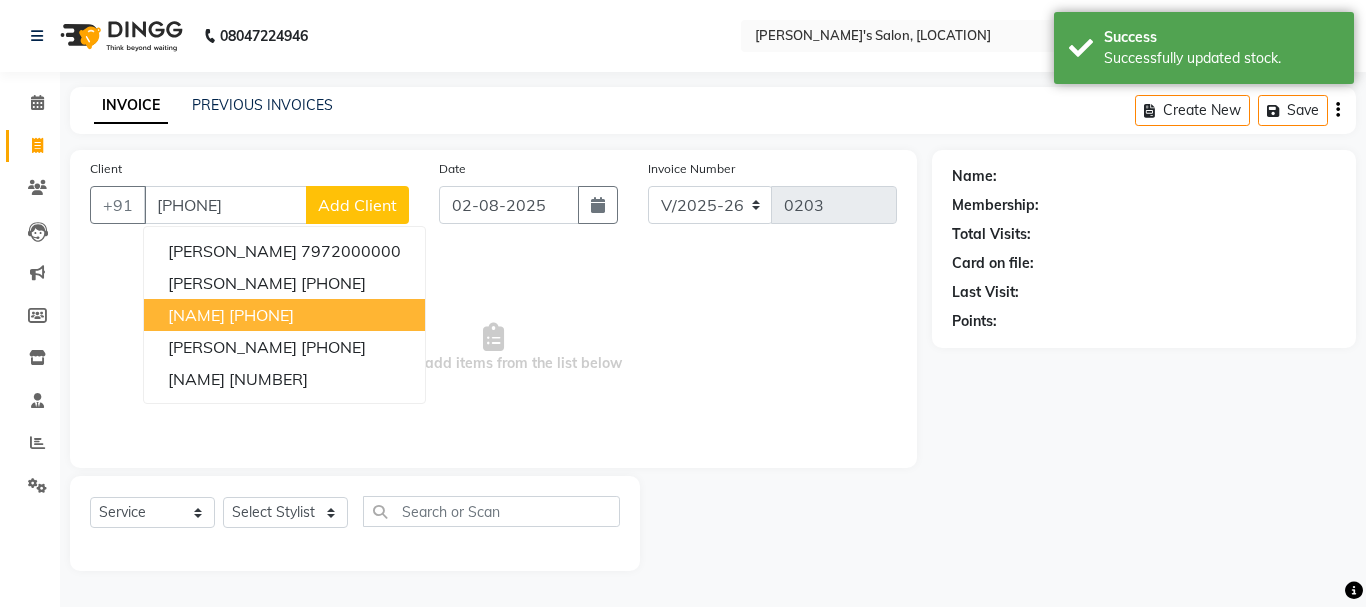 type on "[PHONE]" 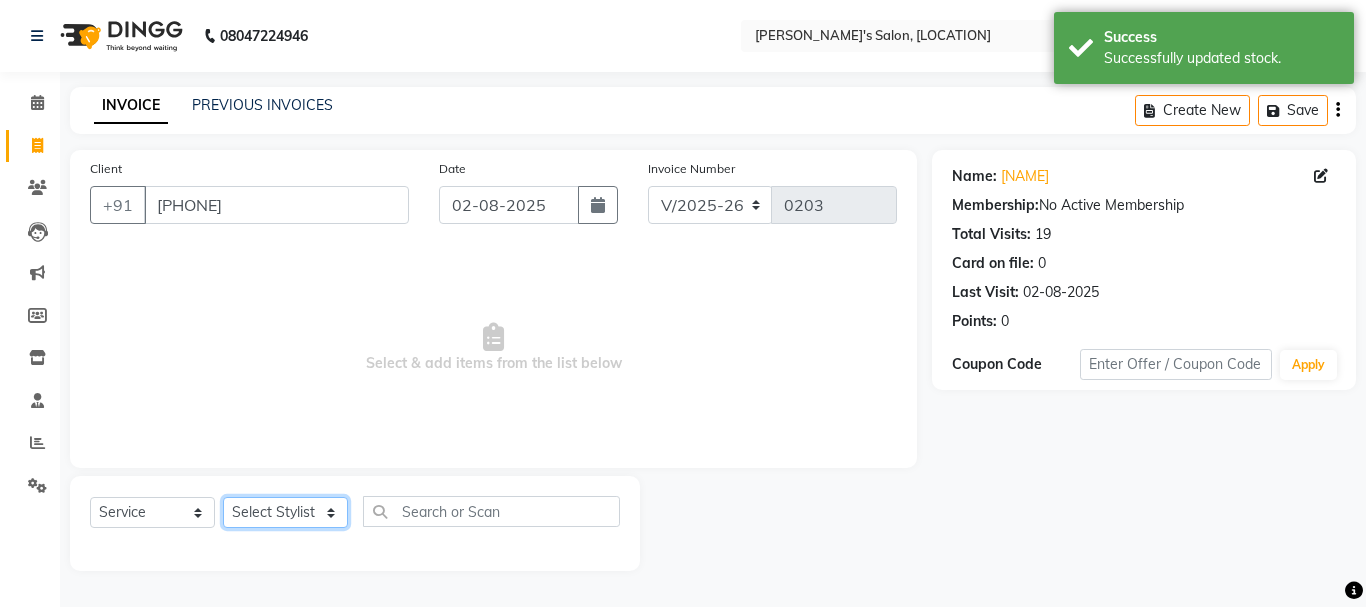 click on "Select Stylist Arpita Singh Chan Sayali Sakpal  Shraddha Tanvi Tanvi Masurkar" 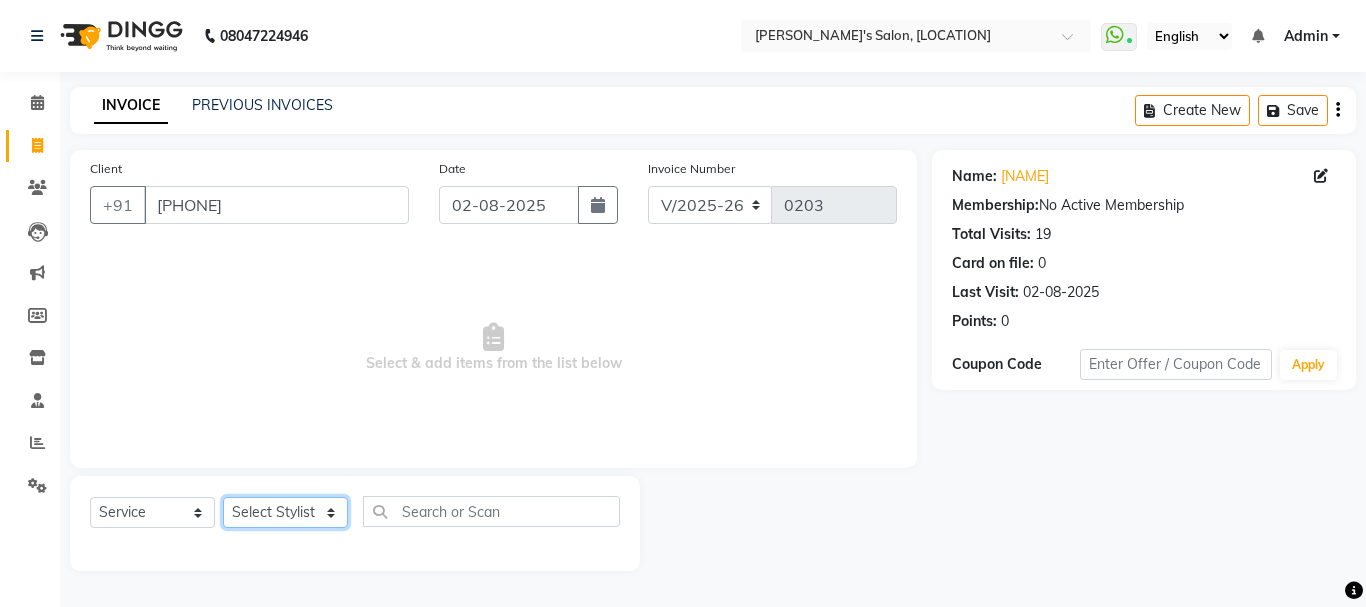 select on "10918" 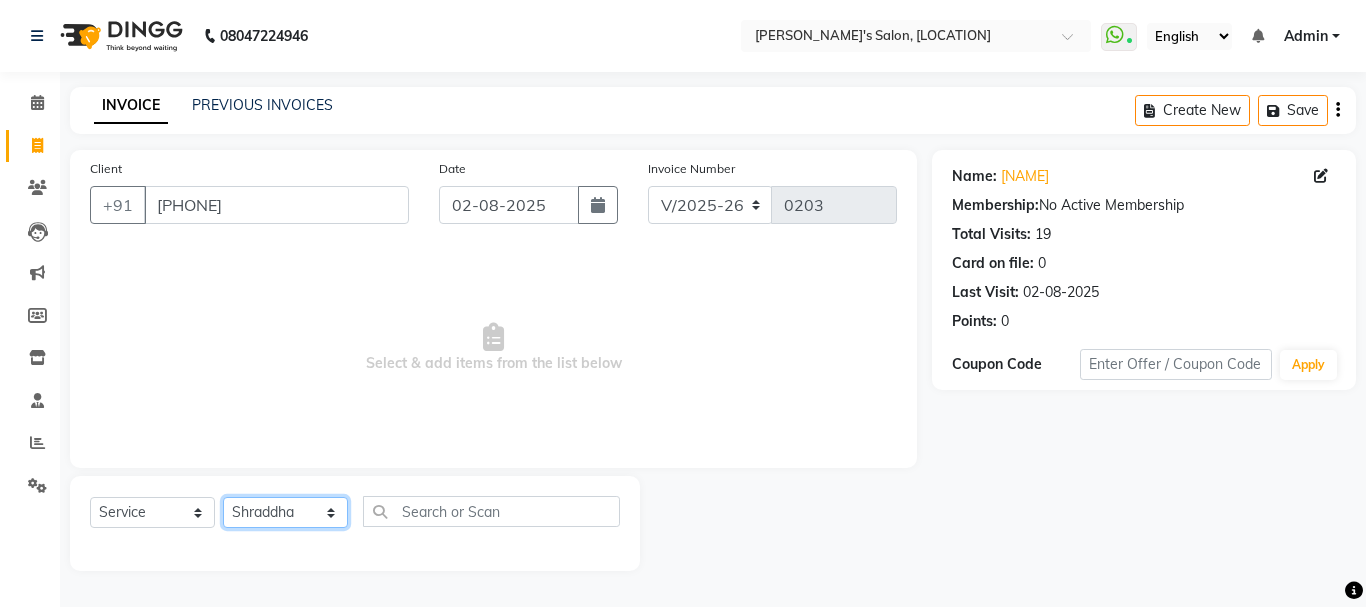 click on "Select Stylist Arpita Singh Chan Sayali Sakpal  Shraddha Tanvi Tanvi Masurkar" 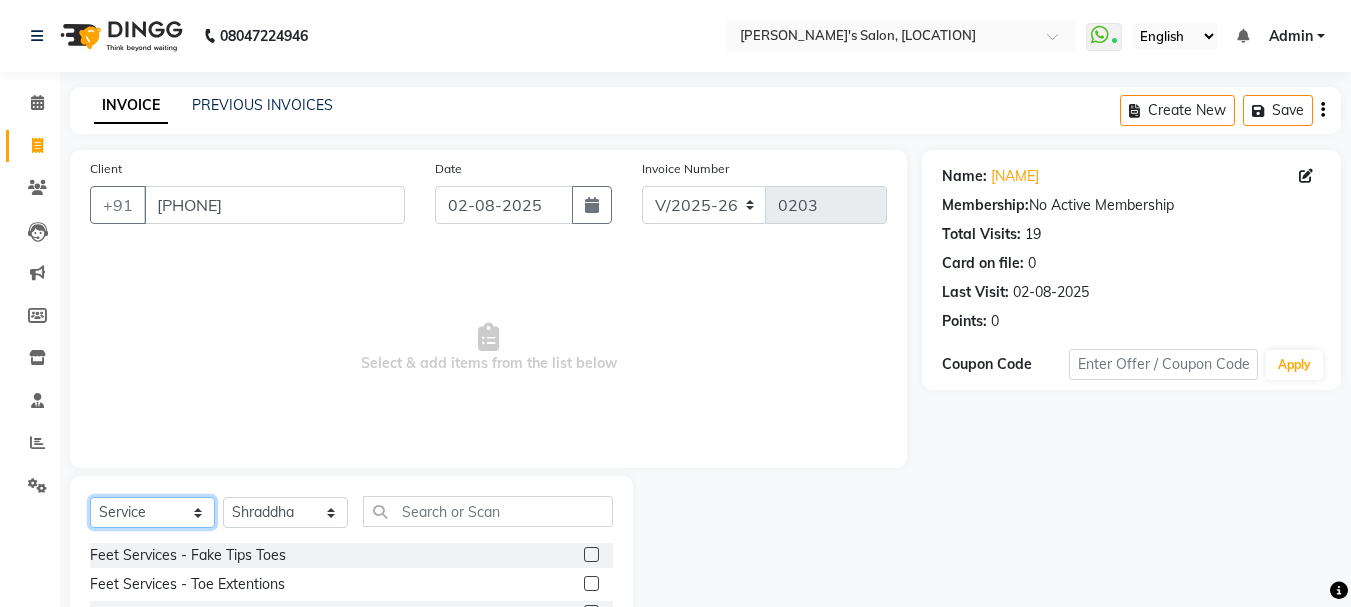 click on "Select  Service  Product  Membership  Package Voucher Prepaid Gift Card" 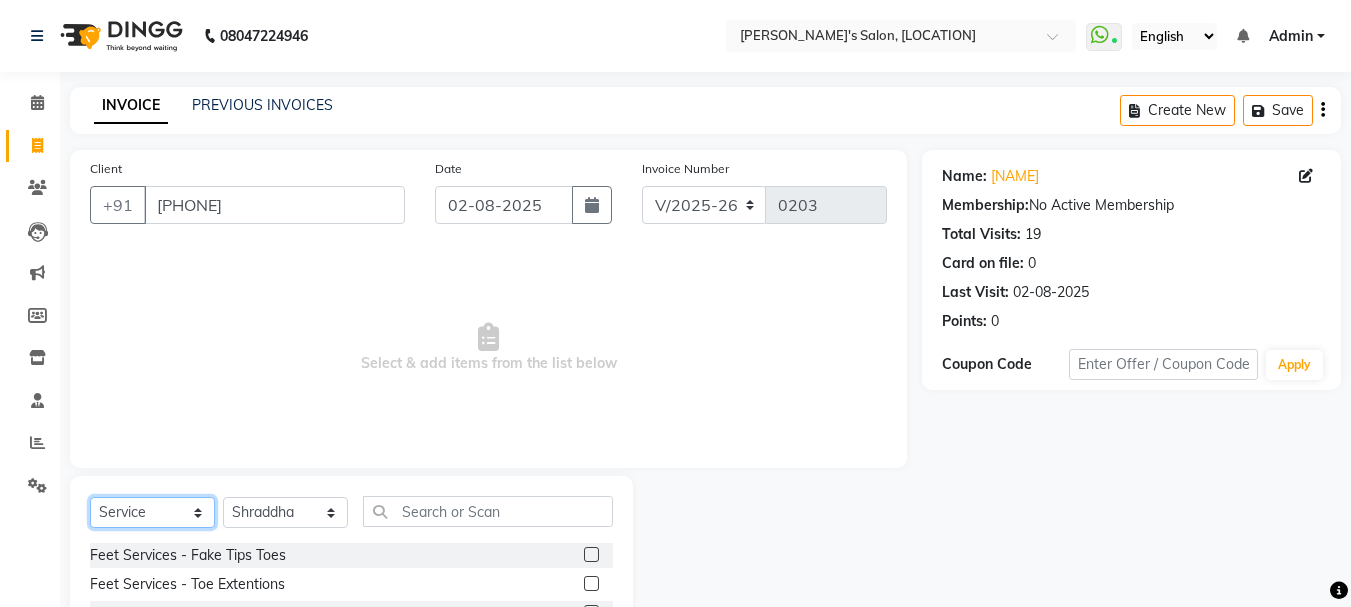 select on "product" 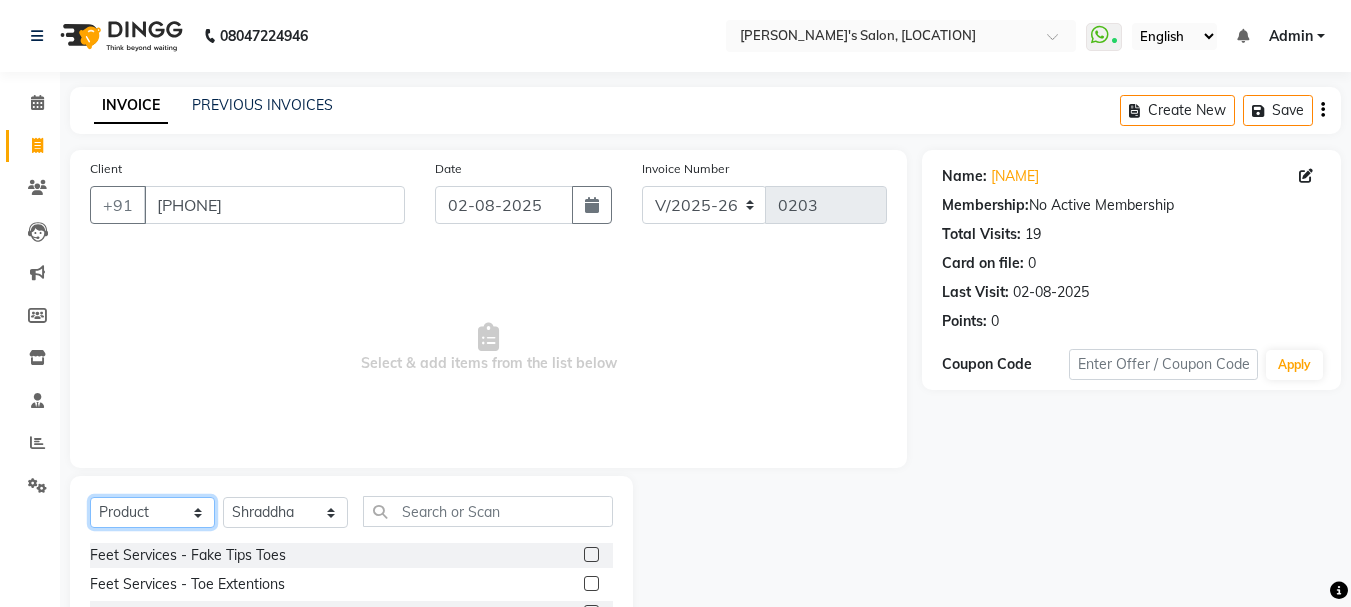 click on "Select  Service  Product  Membership  Package Voucher Prepaid Gift Card" 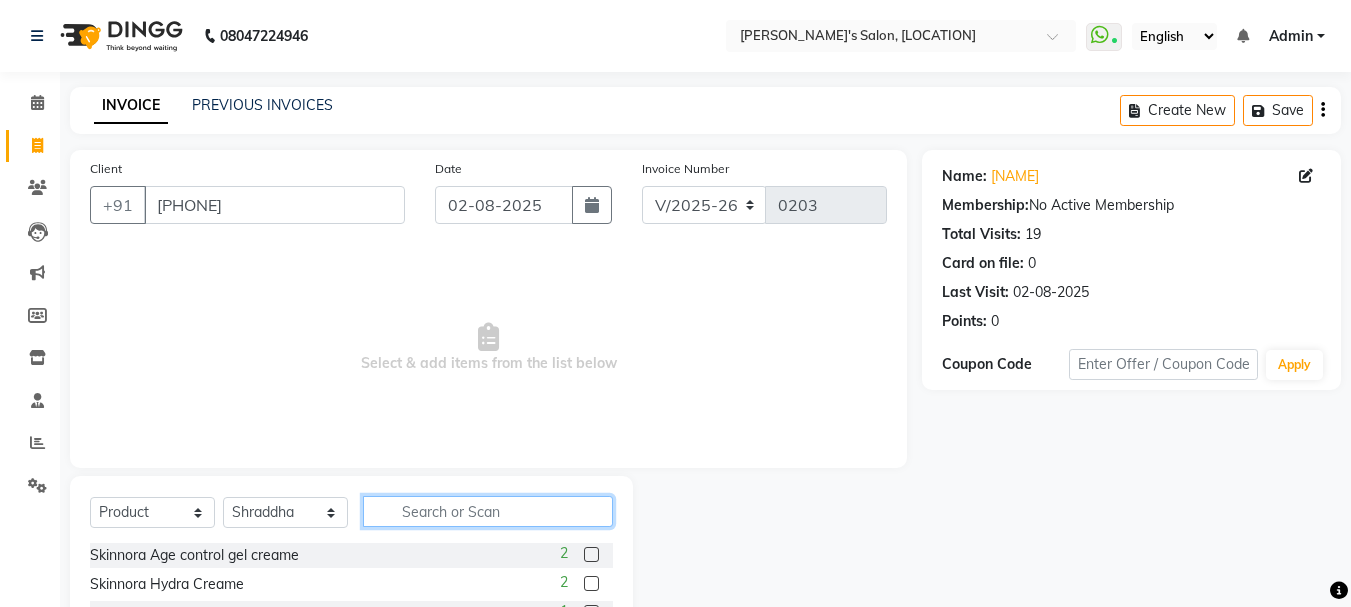 click 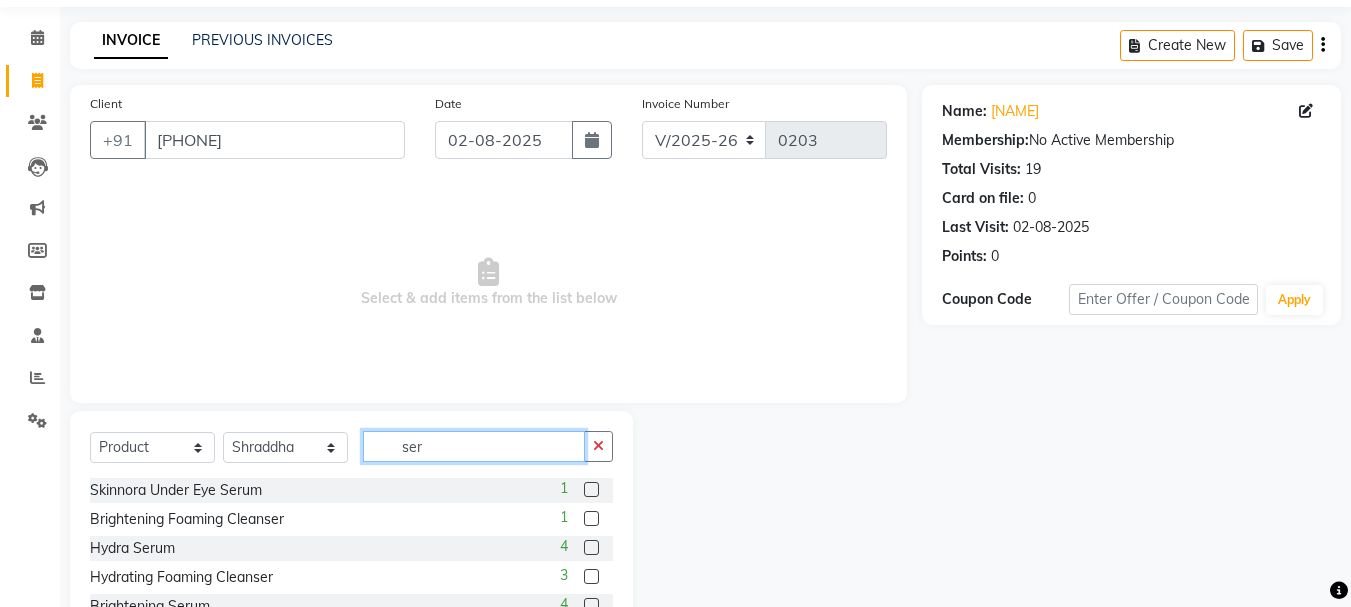 scroll, scrollTop: 100, scrollLeft: 0, axis: vertical 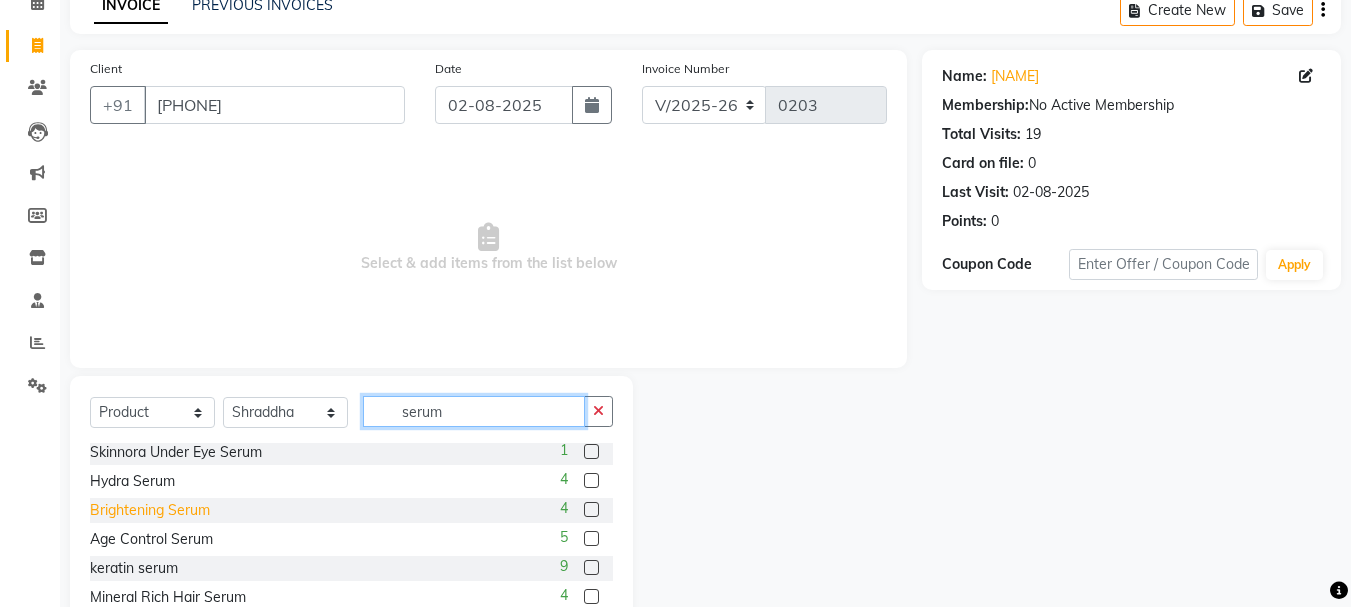 type on "serum" 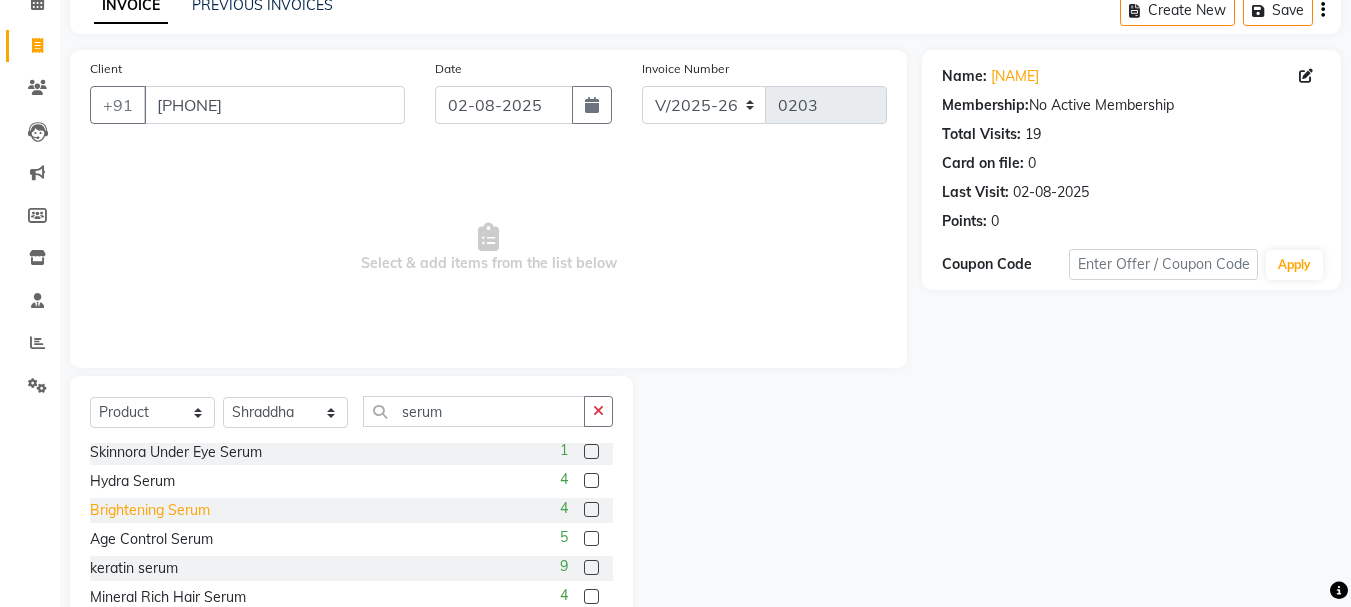 click on "Brightening Serum" 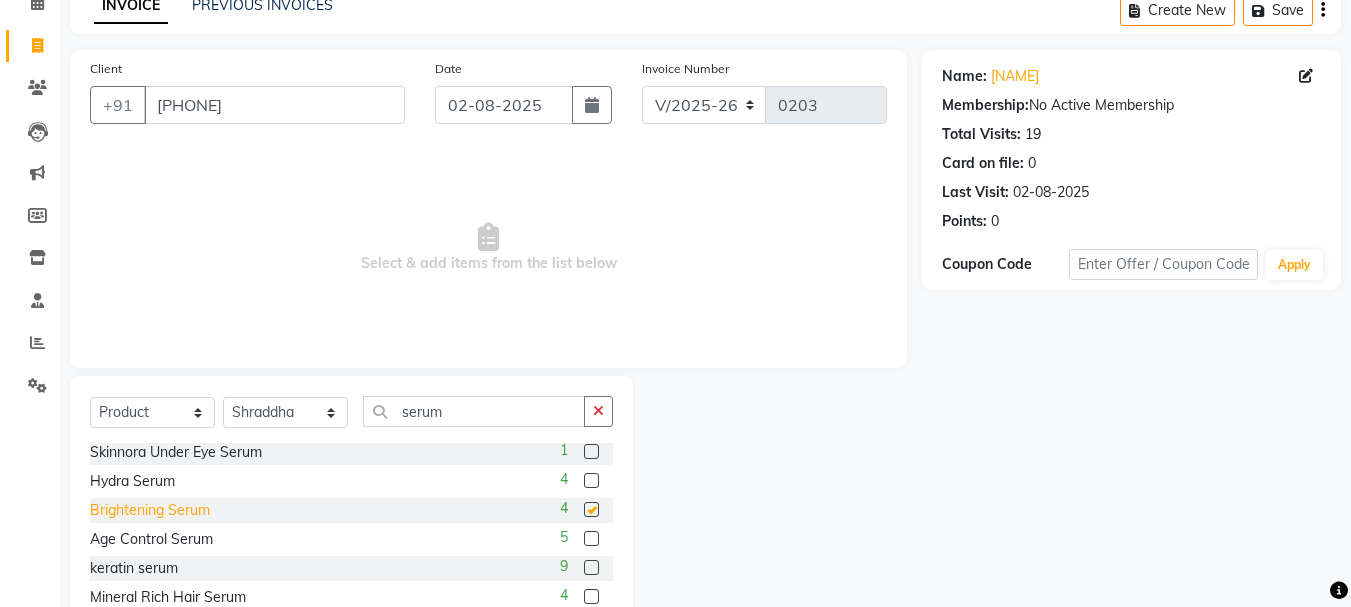 checkbox on "false" 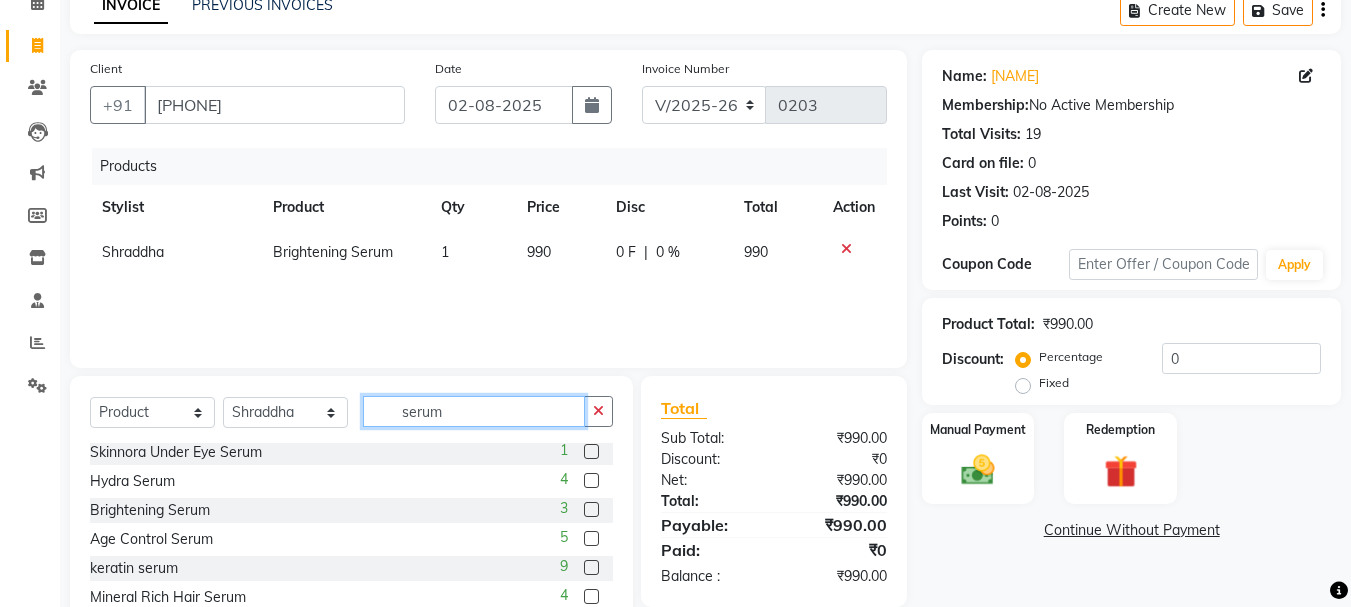 drag, startPoint x: 502, startPoint y: 409, endPoint x: 347, endPoint y: 407, distance: 155.01291 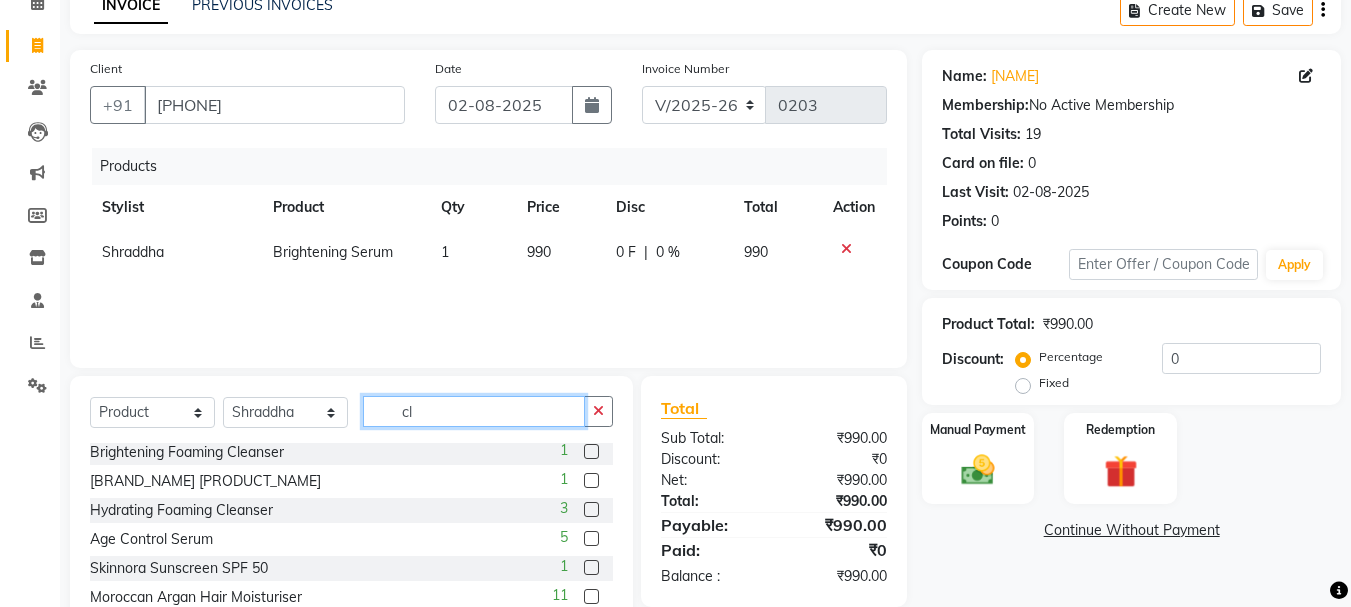 scroll, scrollTop: 0, scrollLeft: 0, axis: both 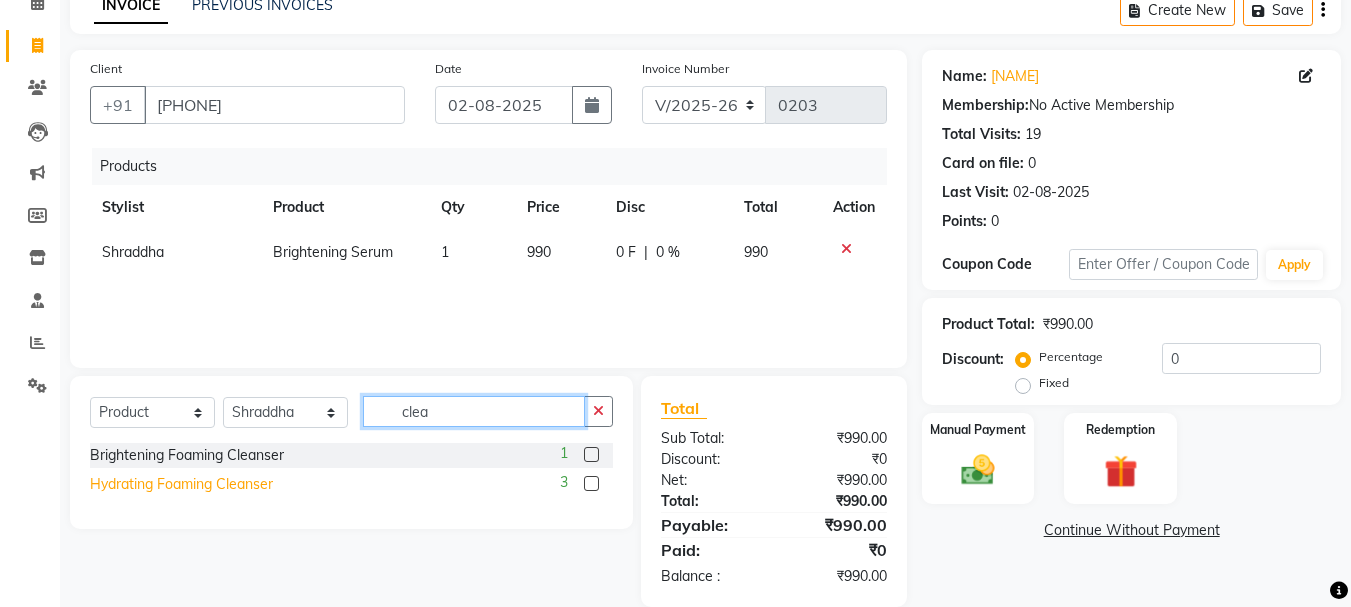 type on "clea" 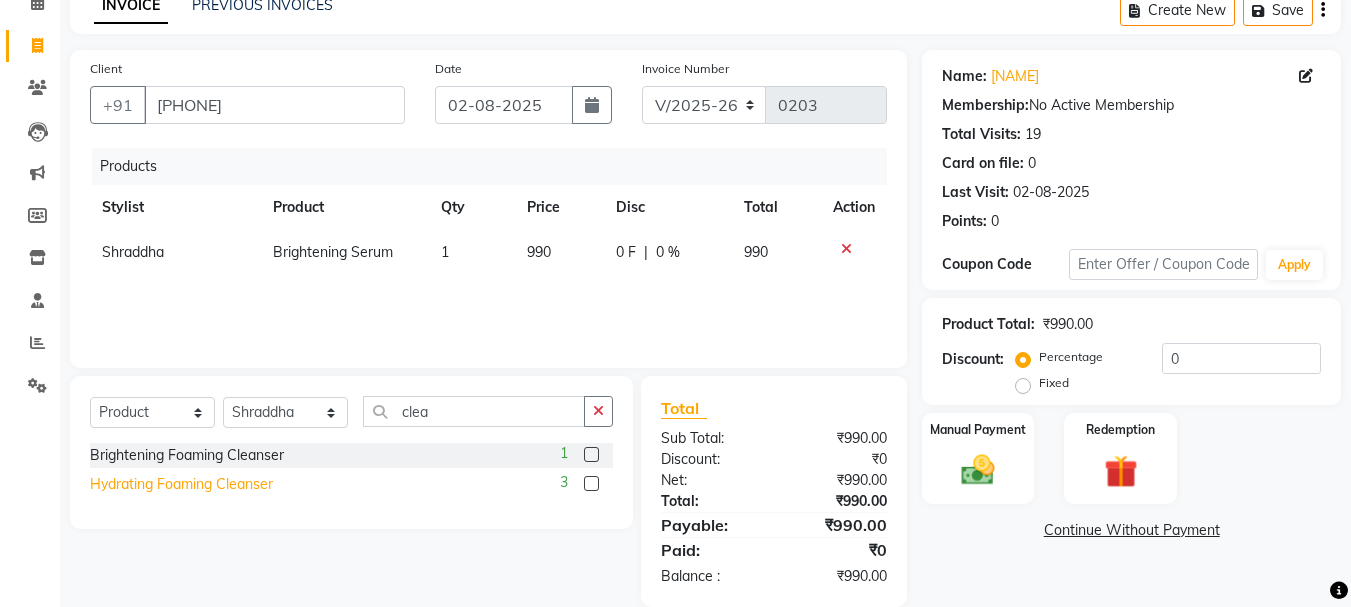 click on "Hydrating Foaming Cleanser" 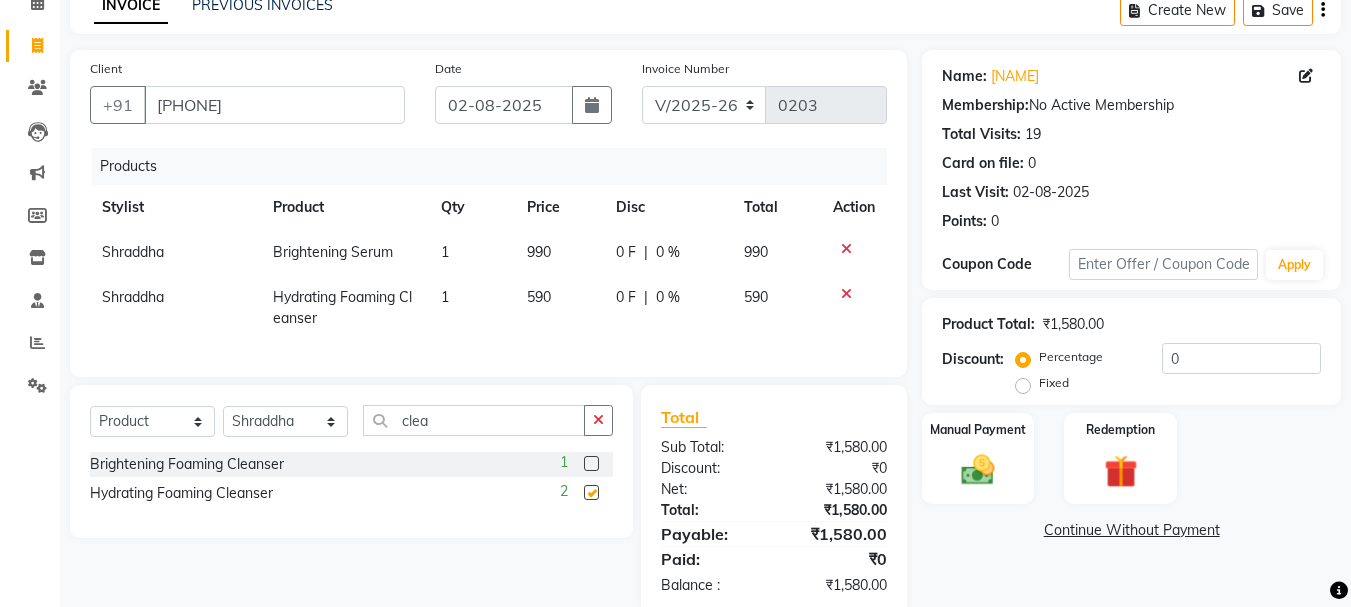 checkbox on "false" 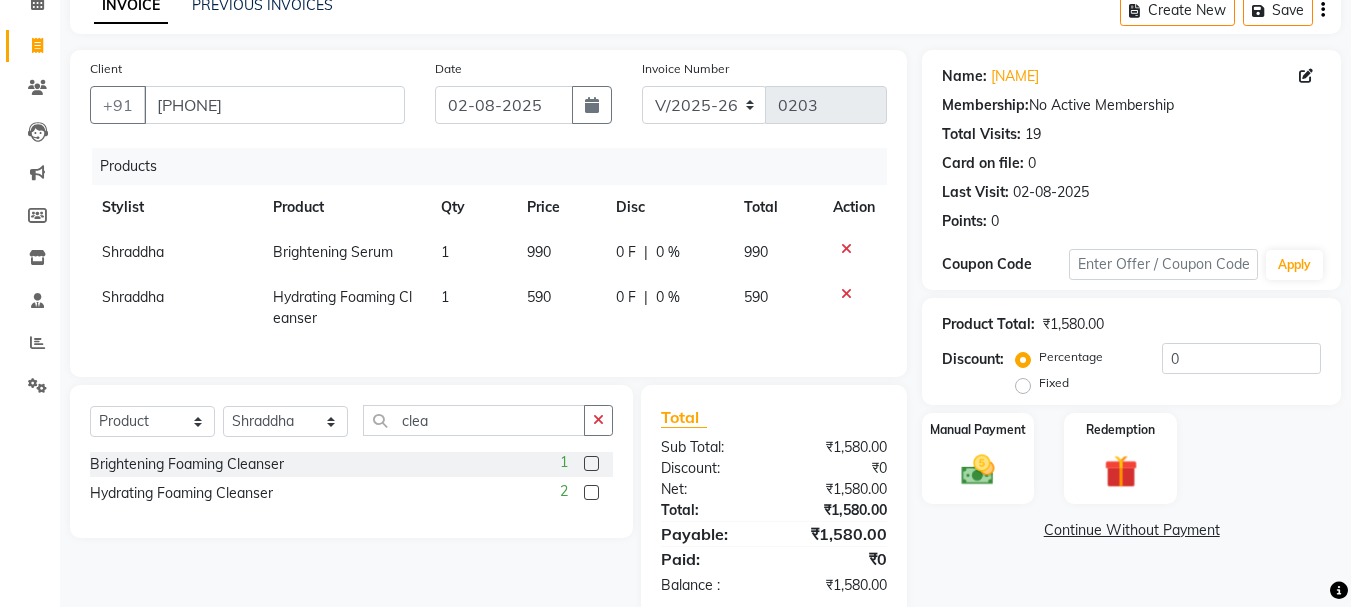 scroll, scrollTop: 154, scrollLeft: 0, axis: vertical 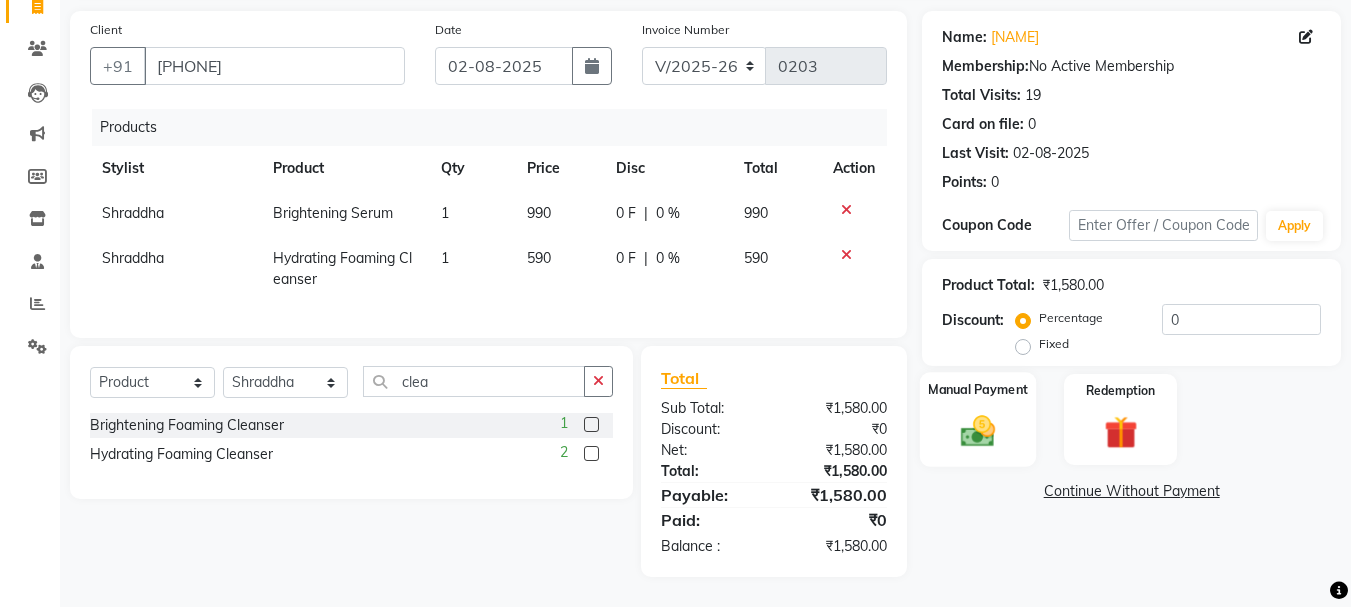 click 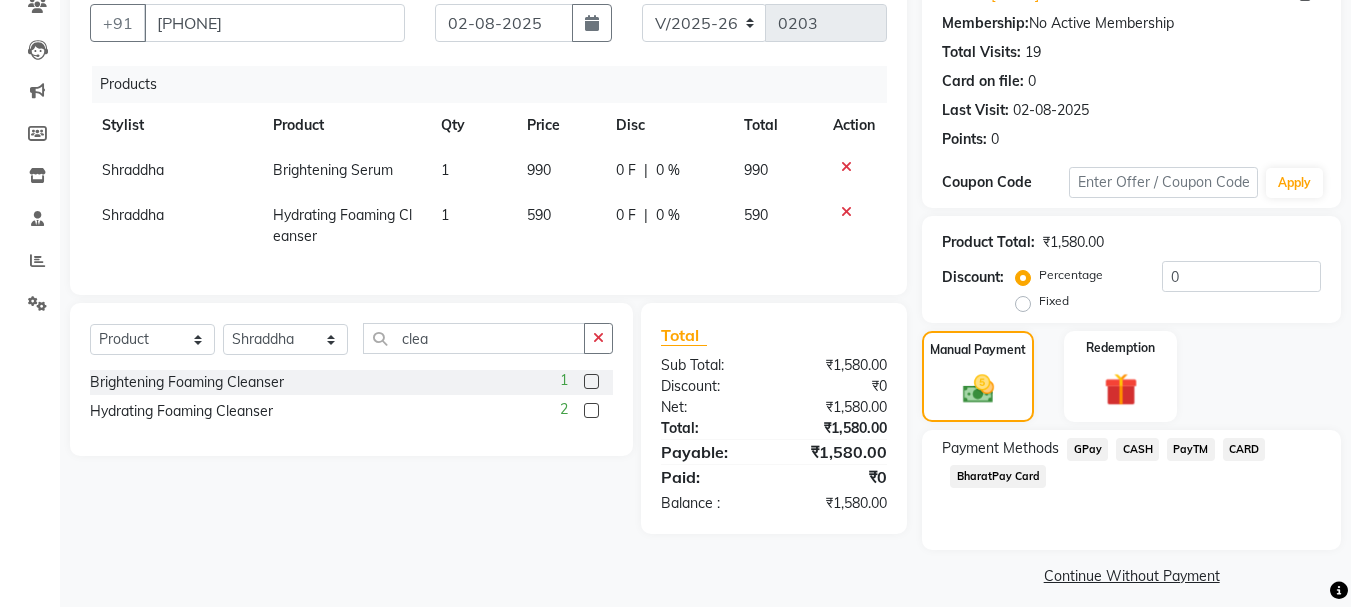 scroll, scrollTop: 196, scrollLeft: 0, axis: vertical 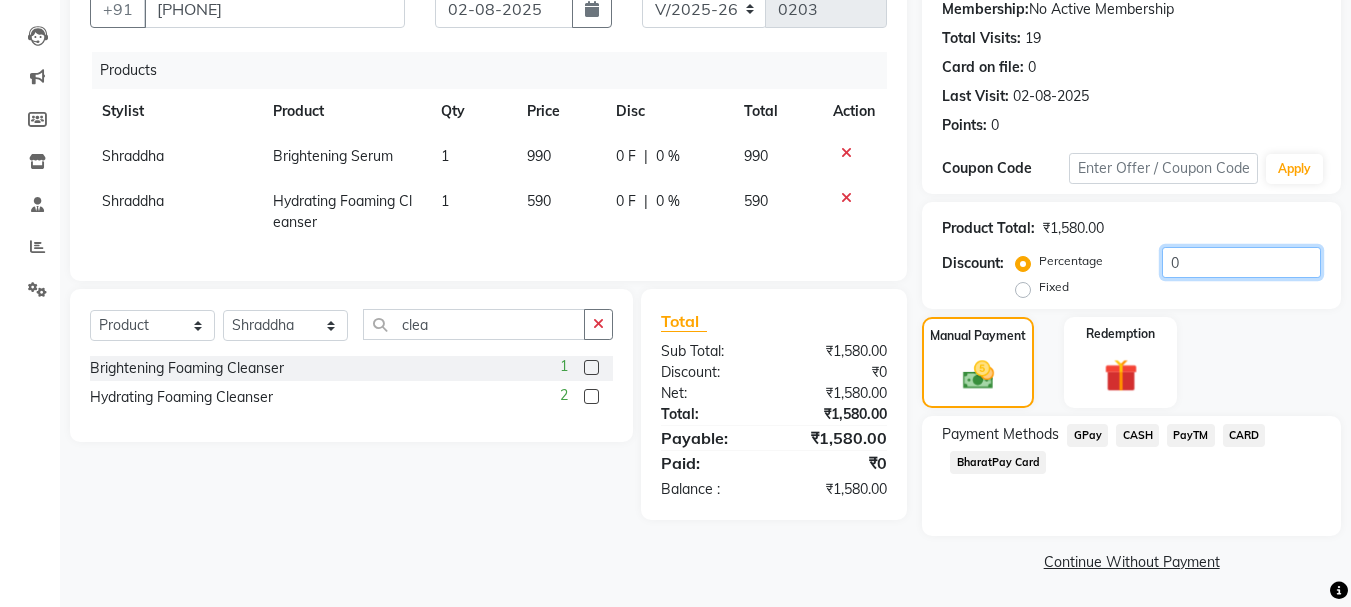 click on "0" 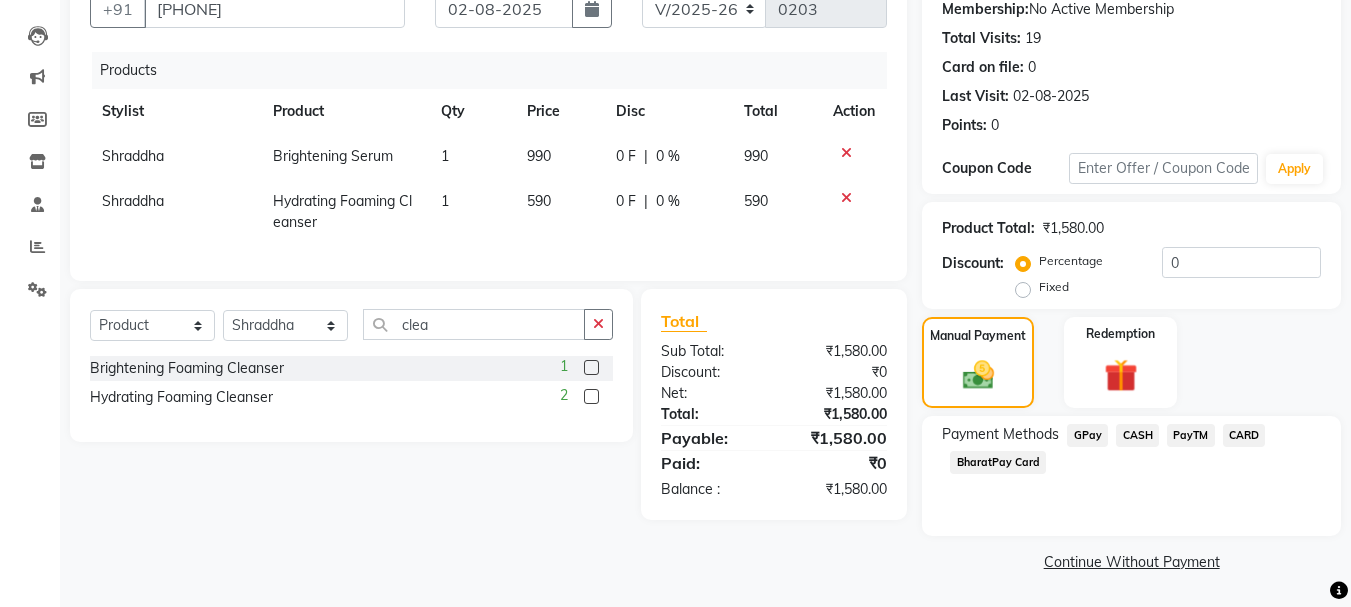 click on "Fixed" 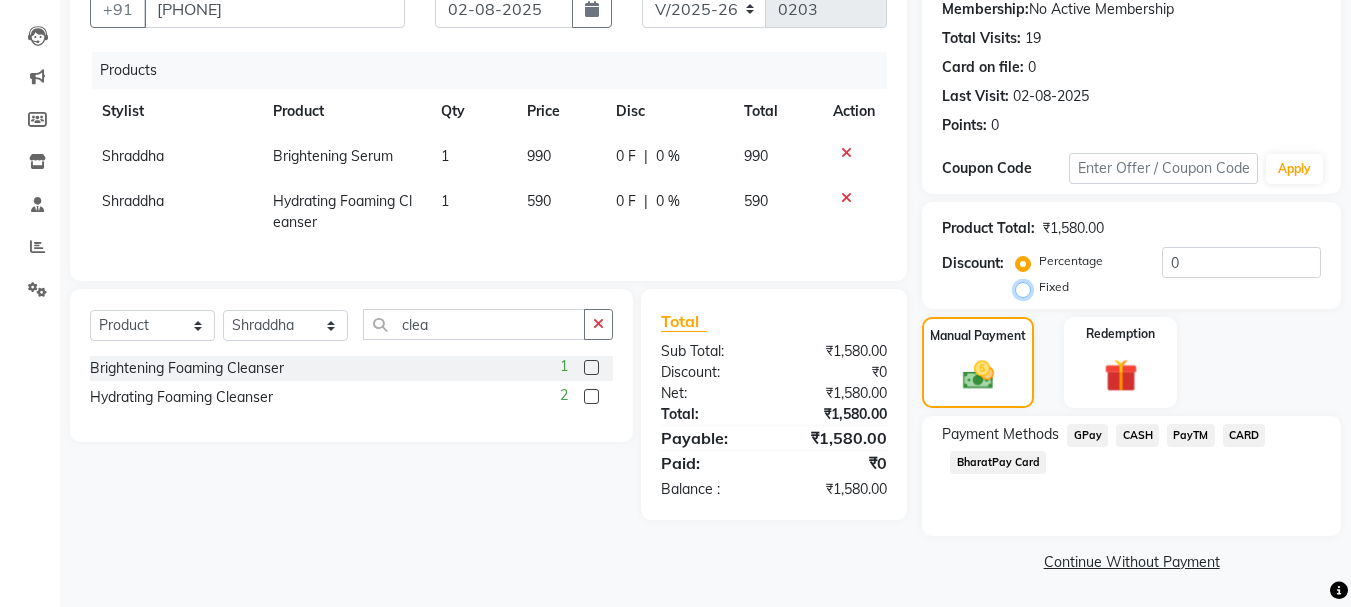 click on "Fixed" at bounding box center (1027, 287) 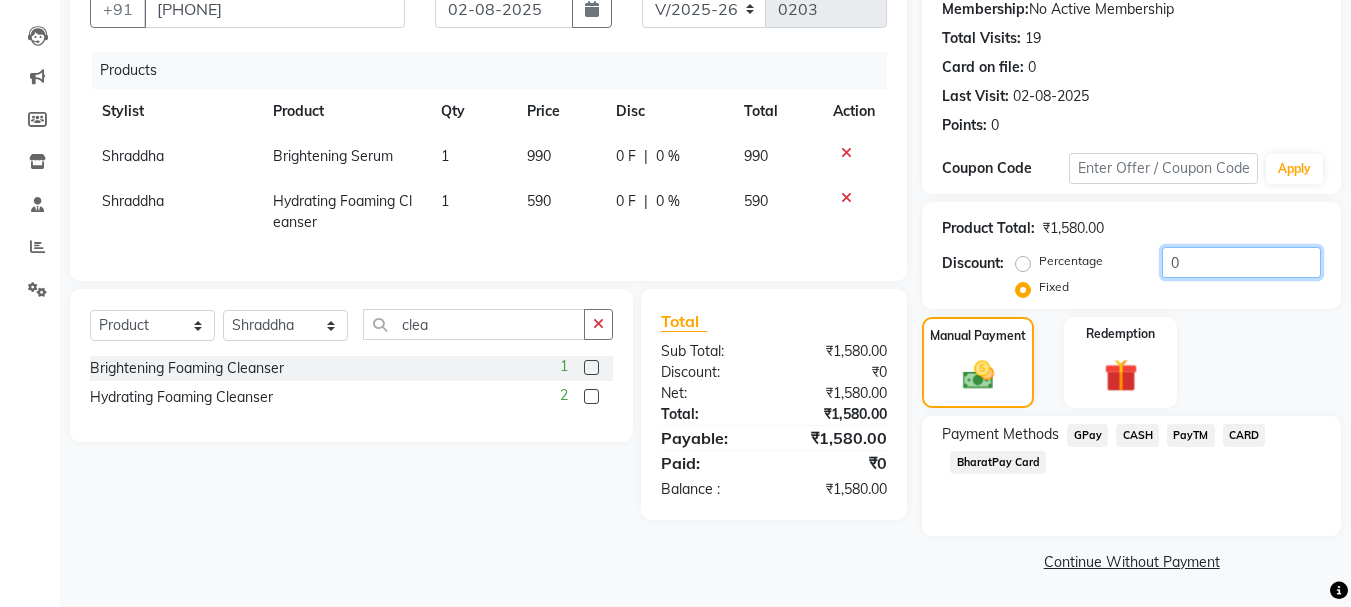 drag, startPoint x: 1207, startPoint y: 258, endPoint x: 1148, endPoint y: 266, distance: 59.5399 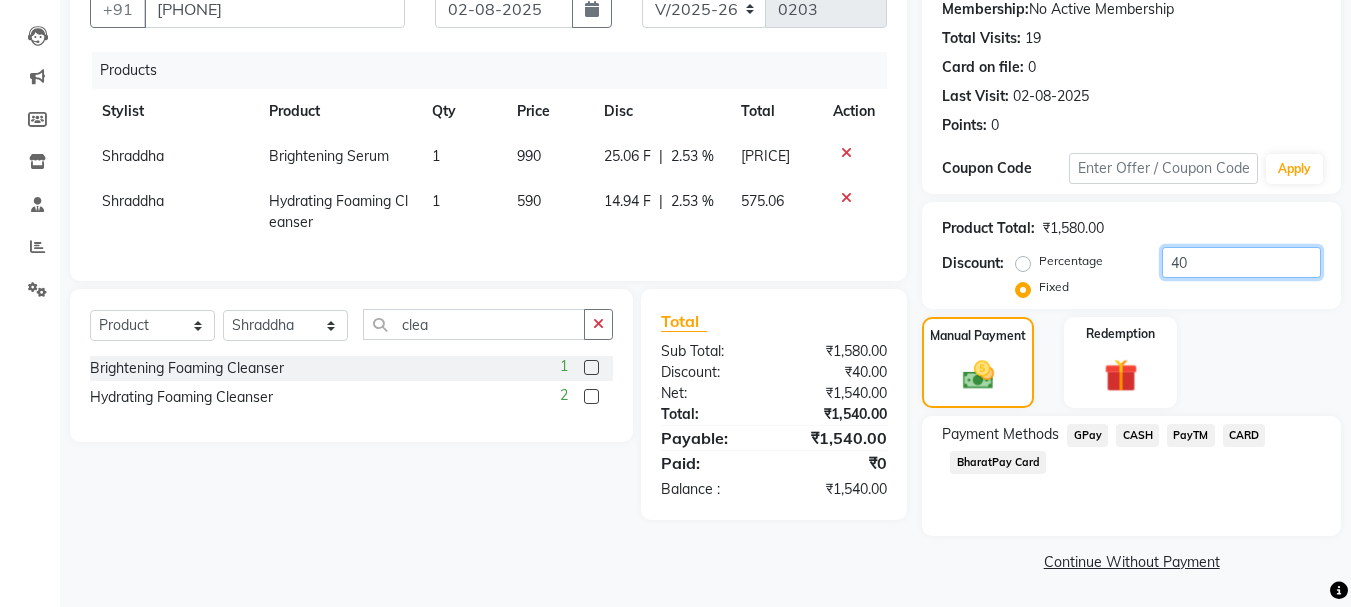 type on "40" 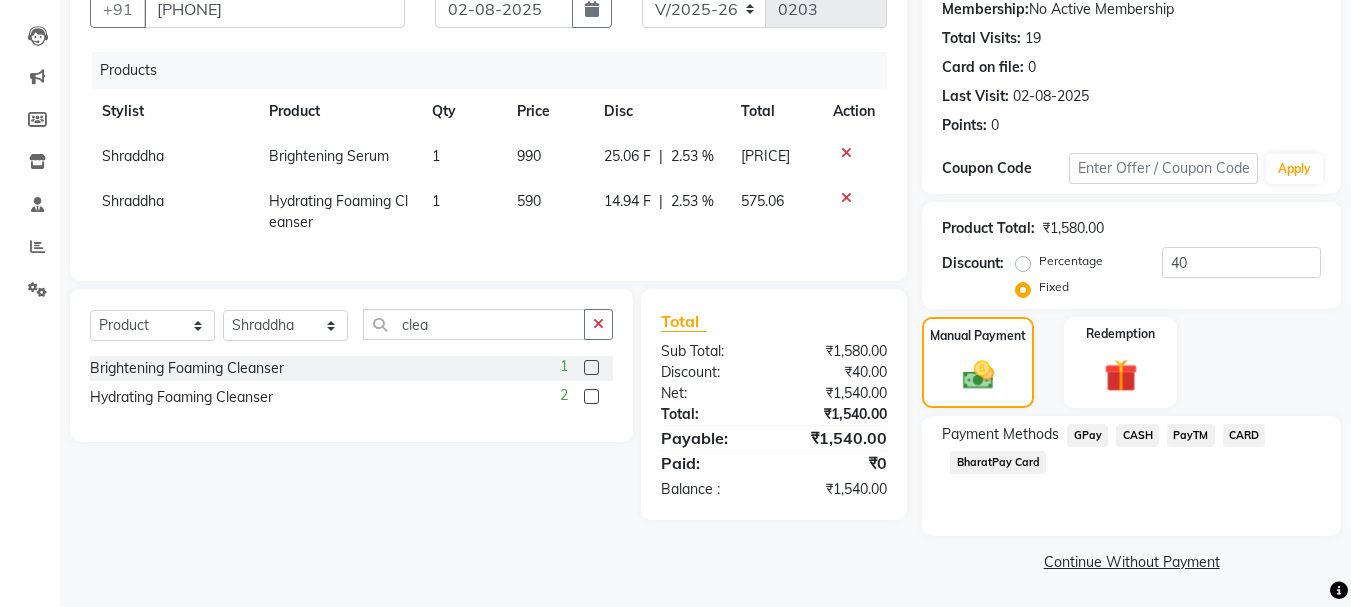 click on "Manual Payment Redemption" 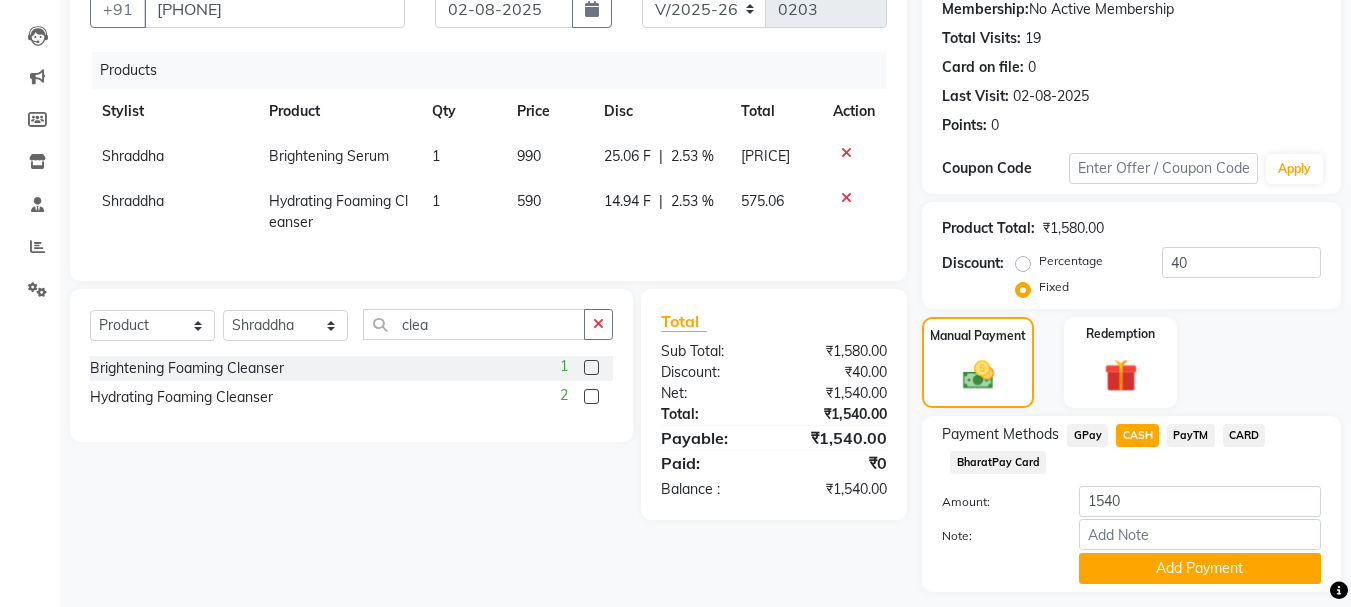 click on "GPay" 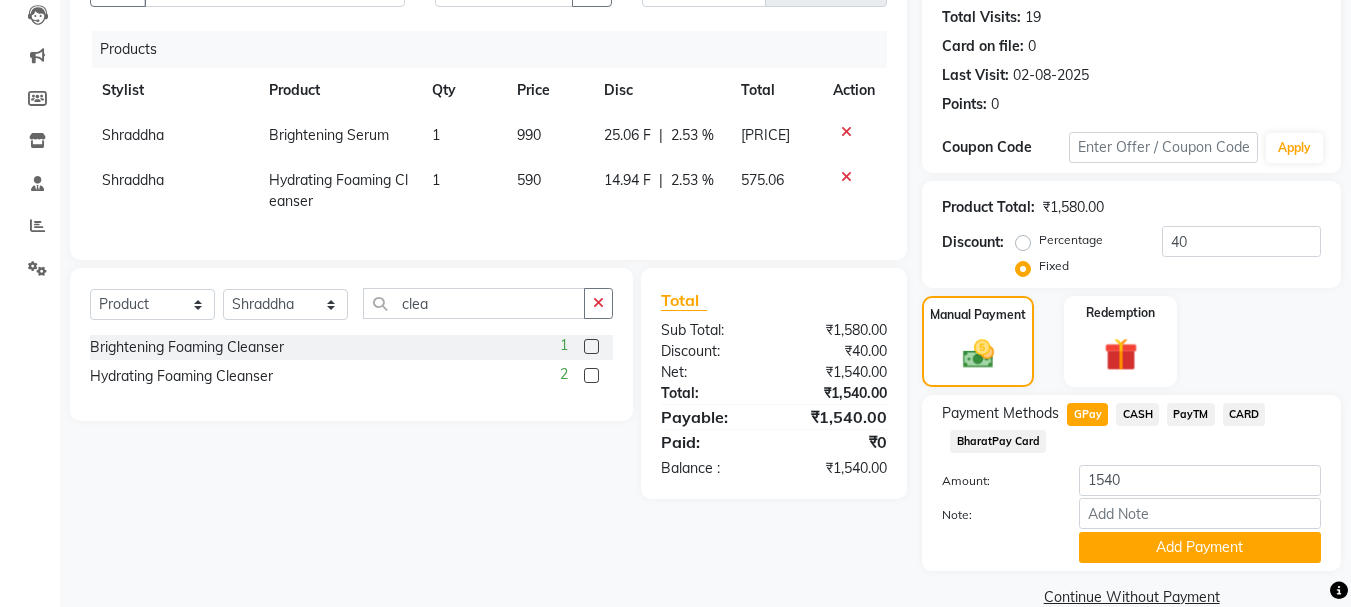 scroll, scrollTop: 252, scrollLeft: 0, axis: vertical 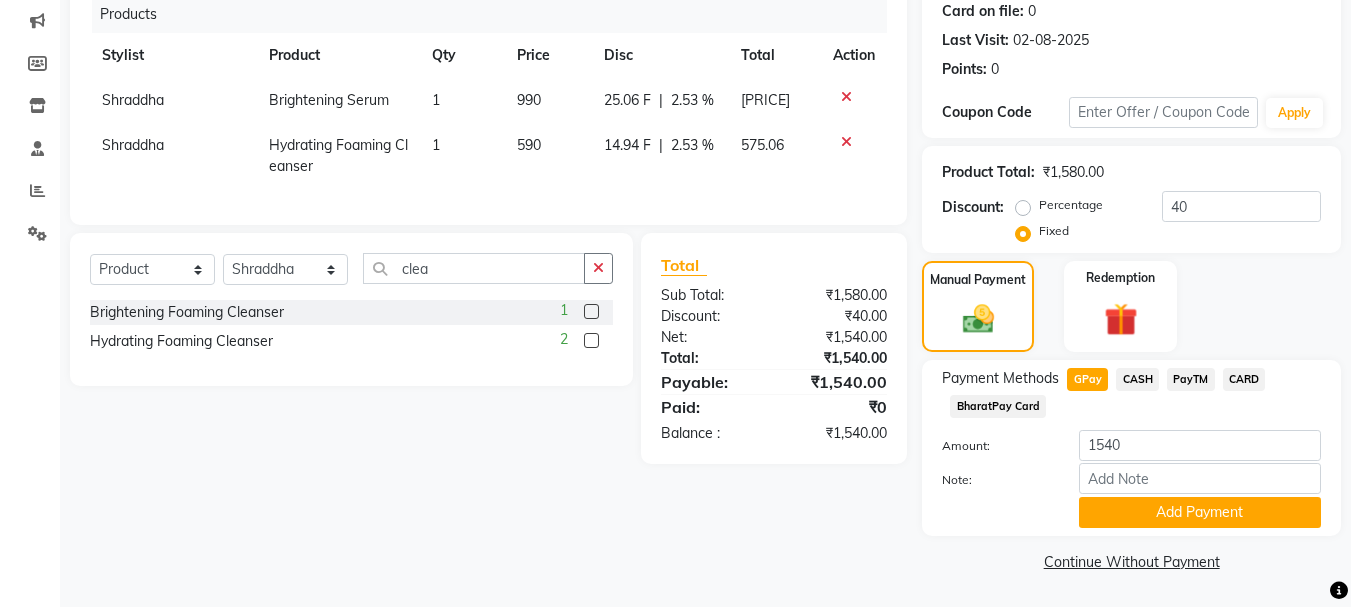 click on "GPay" 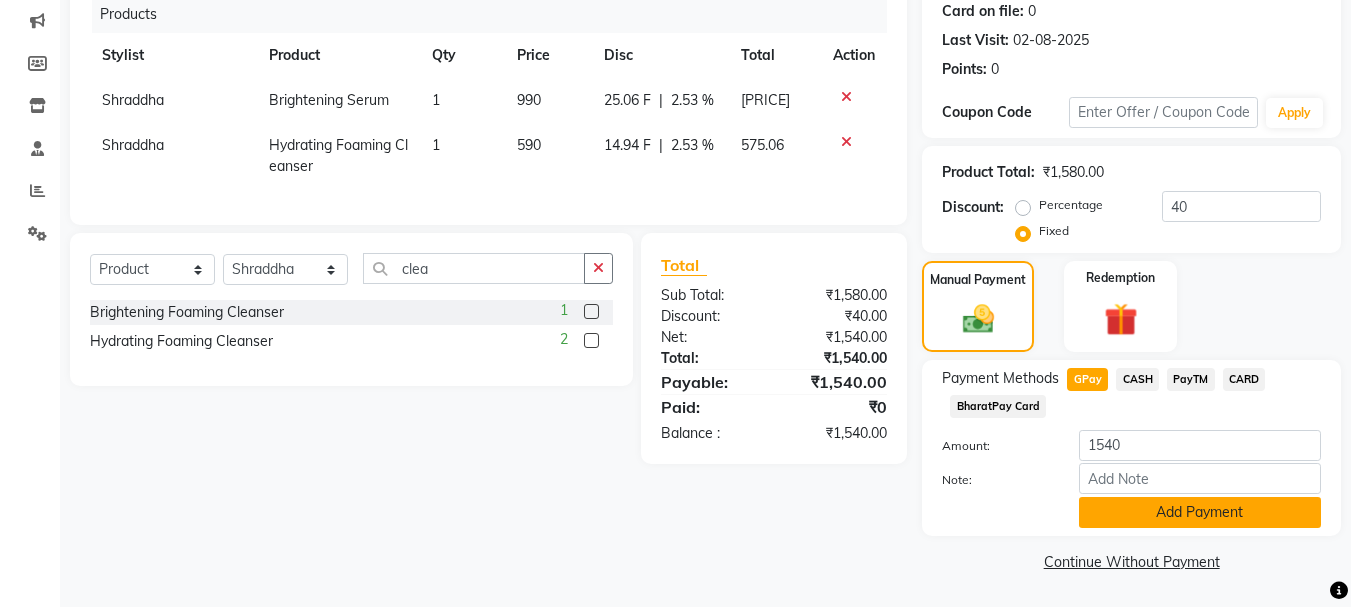 click on "Add Payment" 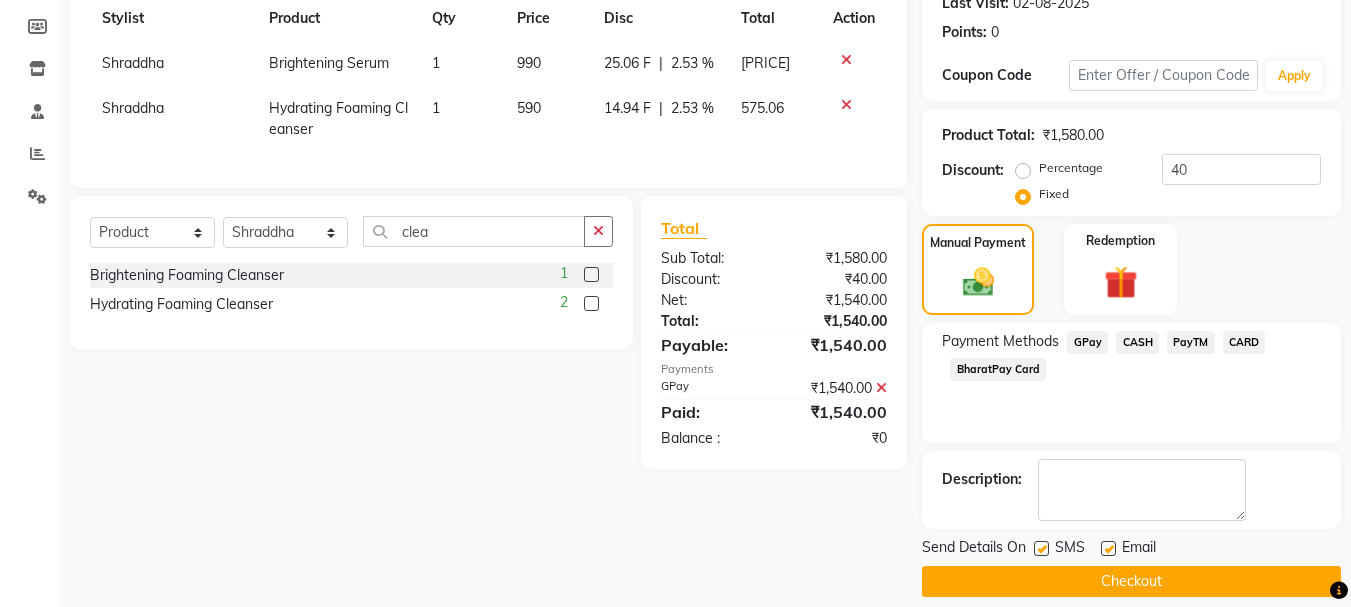 scroll, scrollTop: 309, scrollLeft: 0, axis: vertical 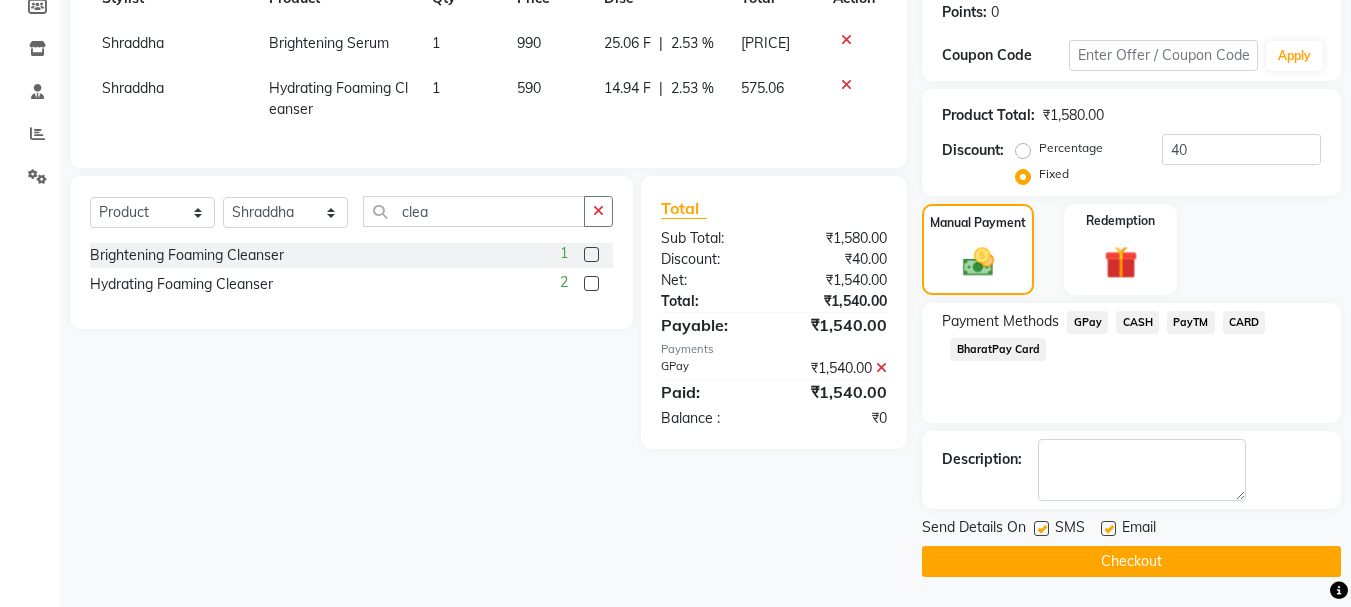 click on "Checkout" 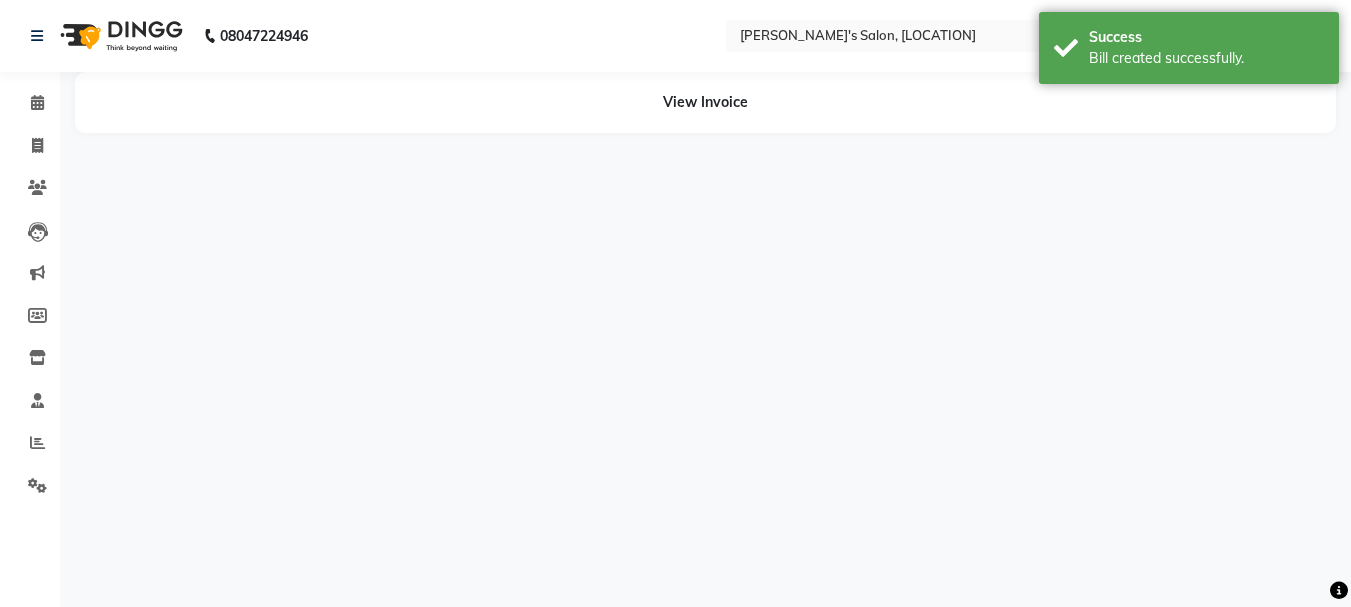 scroll, scrollTop: 0, scrollLeft: 0, axis: both 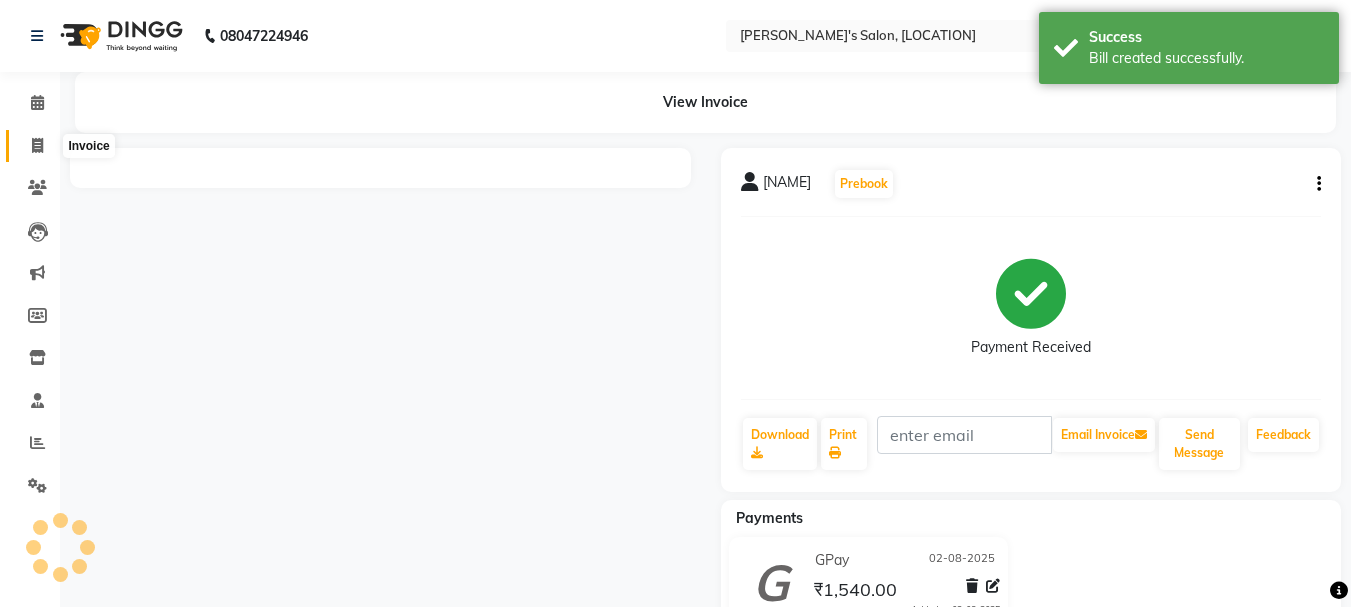 click 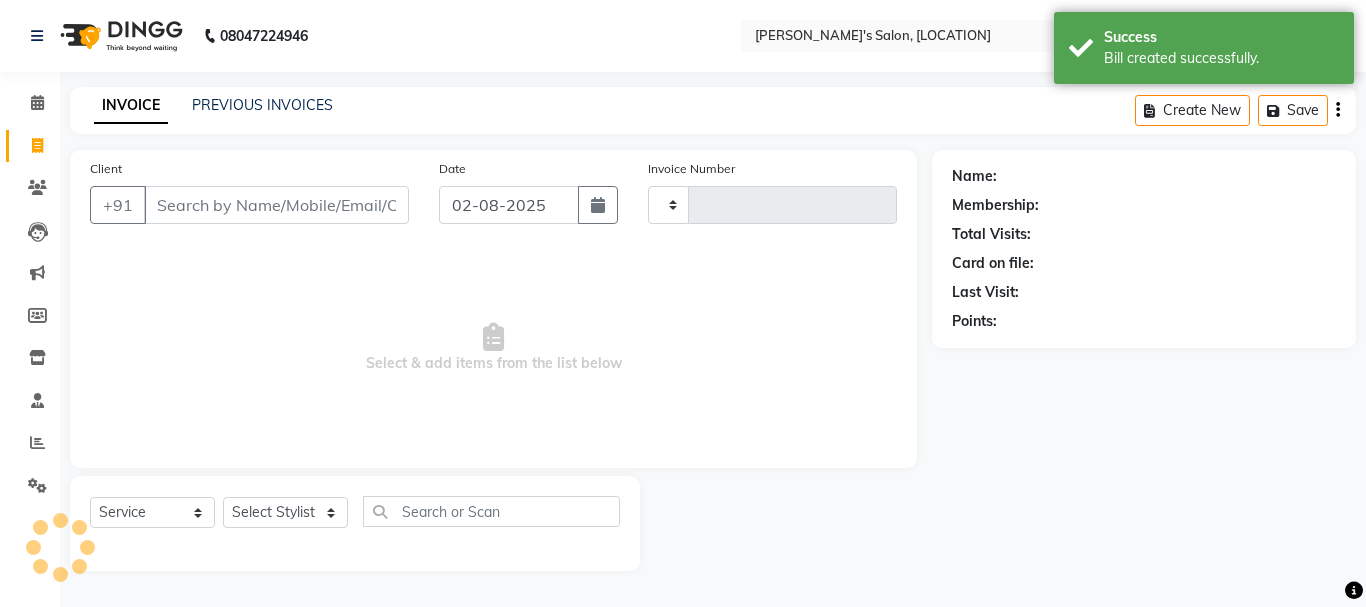 click on "INVOICE PREVIOUS INVOICES Create New   Save" 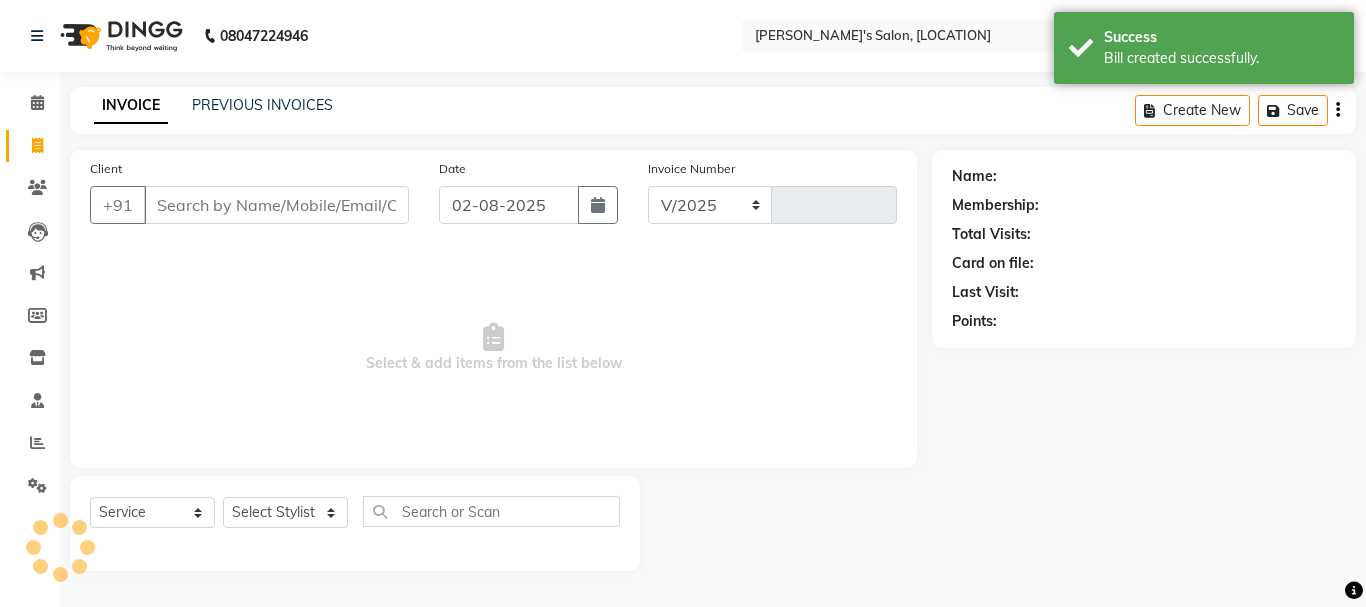 select on "716" 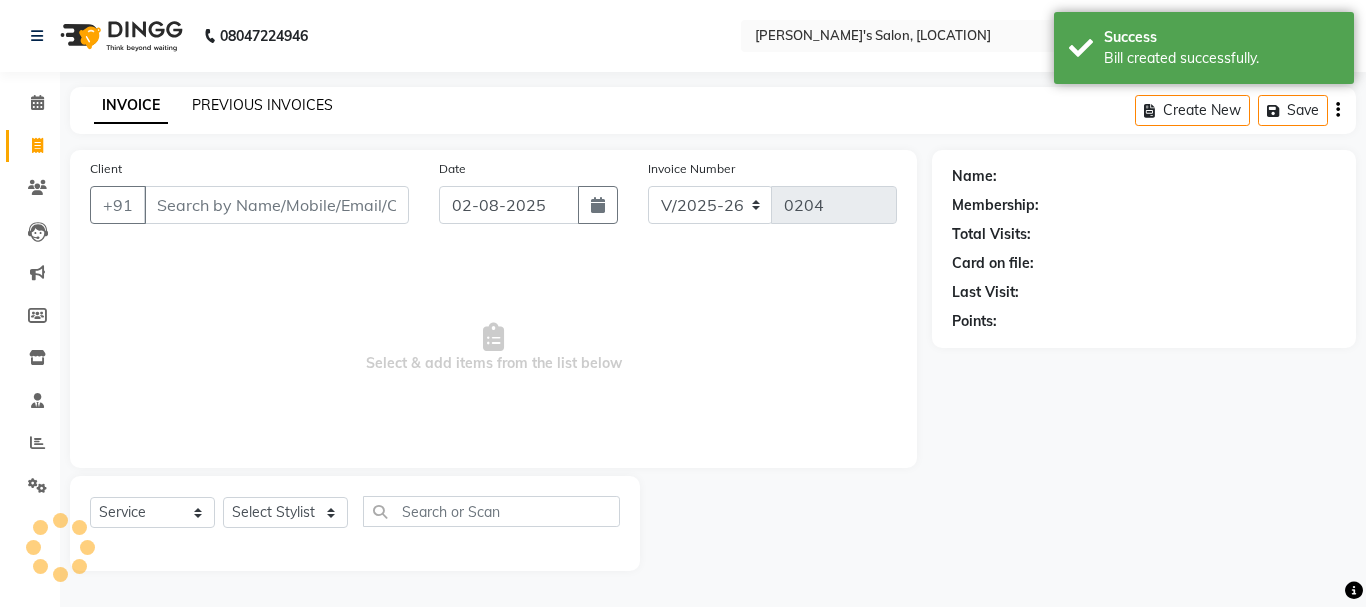 click on "PREVIOUS INVOICES" 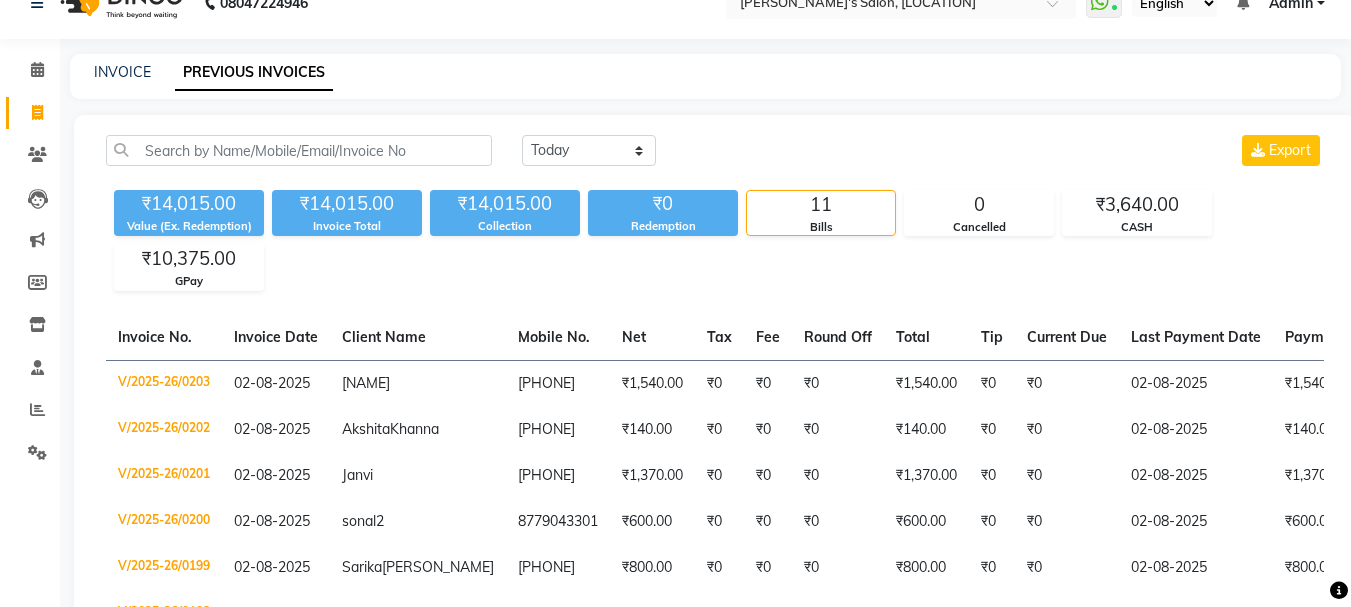 scroll, scrollTop: 0, scrollLeft: 0, axis: both 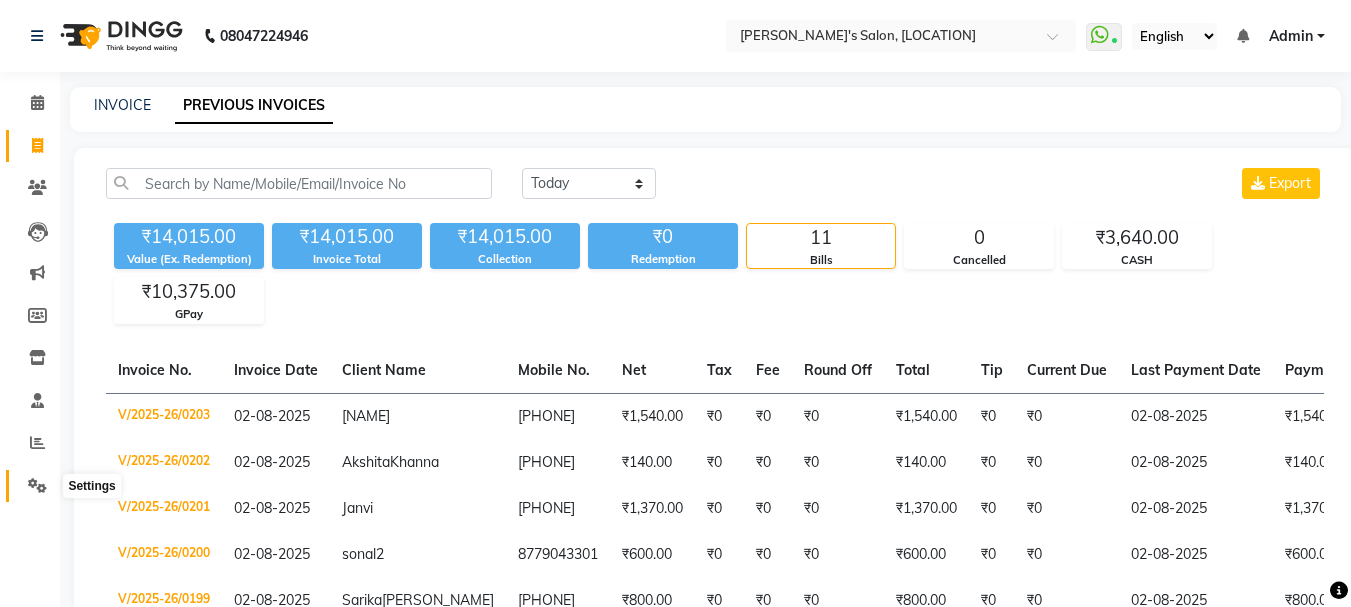 click 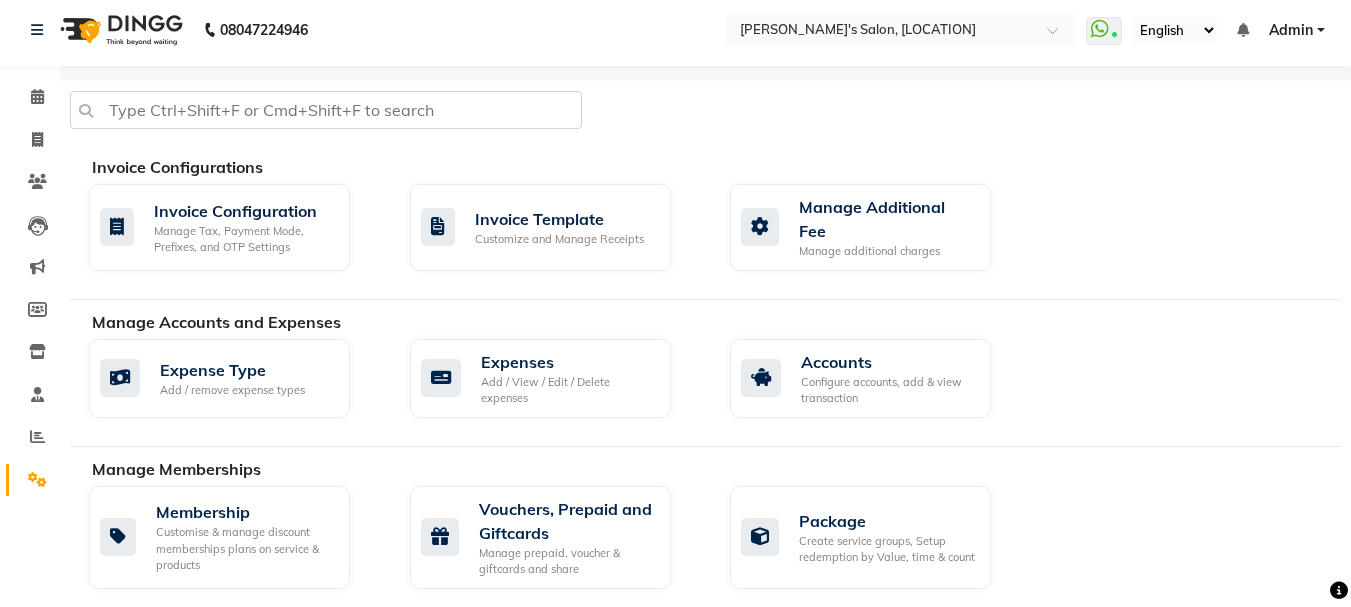 scroll, scrollTop: 0, scrollLeft: 0, axis: both 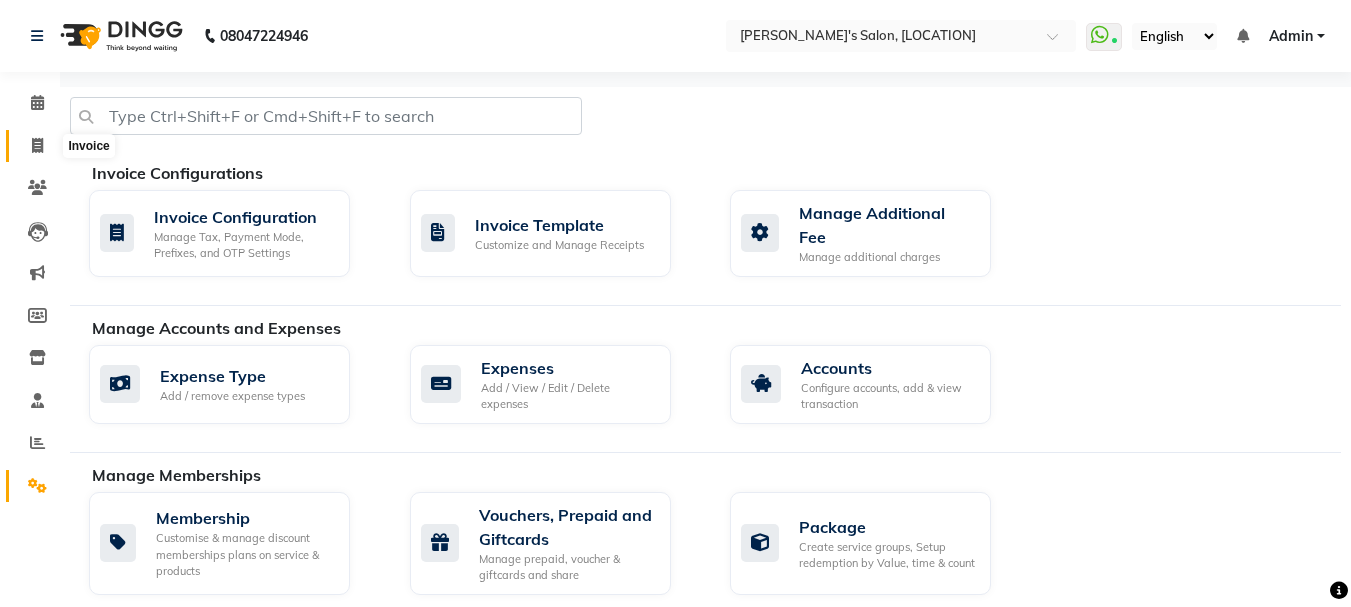 click 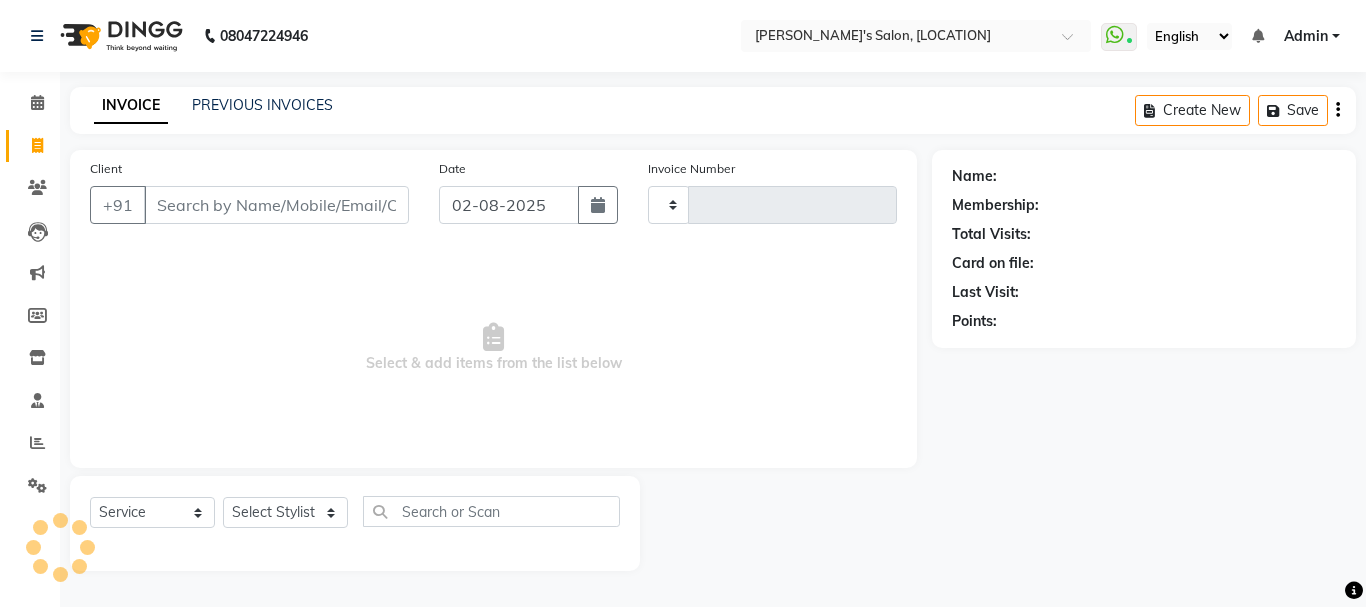 click on "Client" at bounding box center [276, 205] 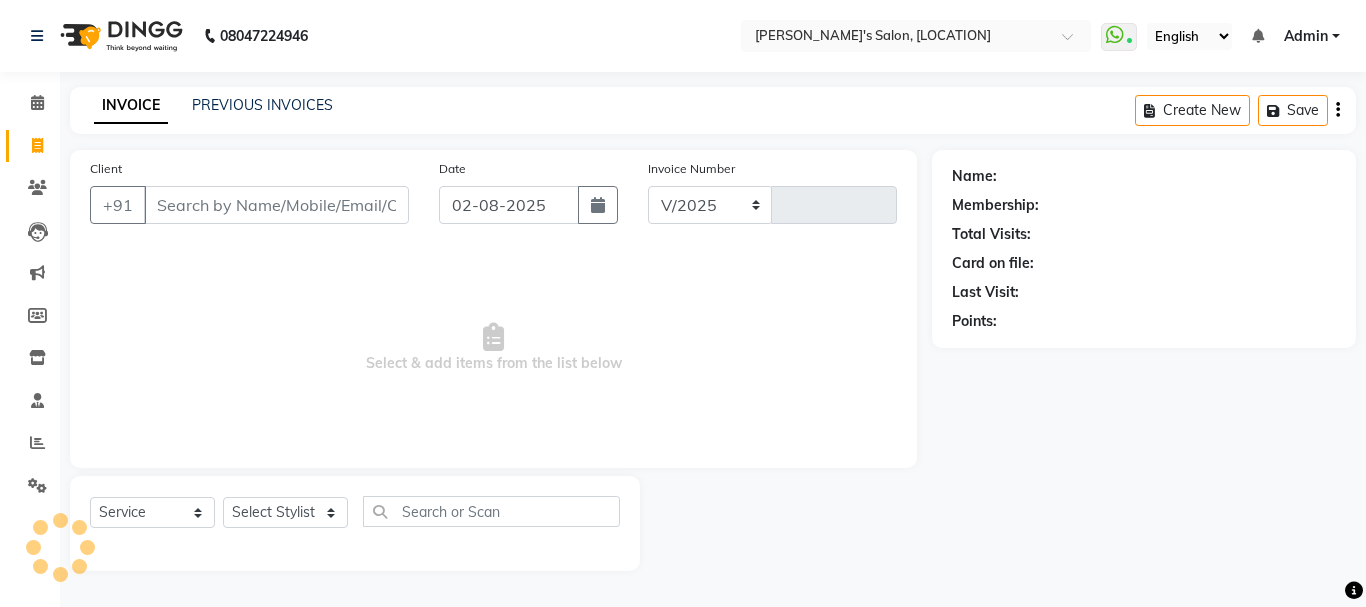 select on "716" 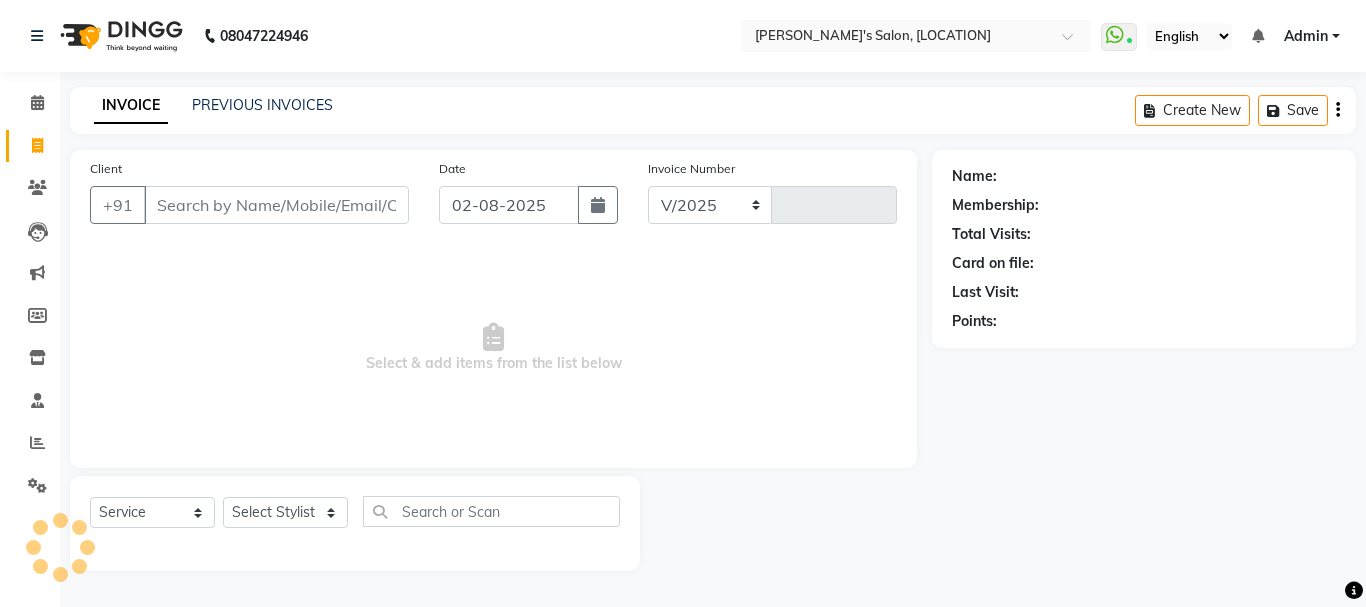 type on "0205" 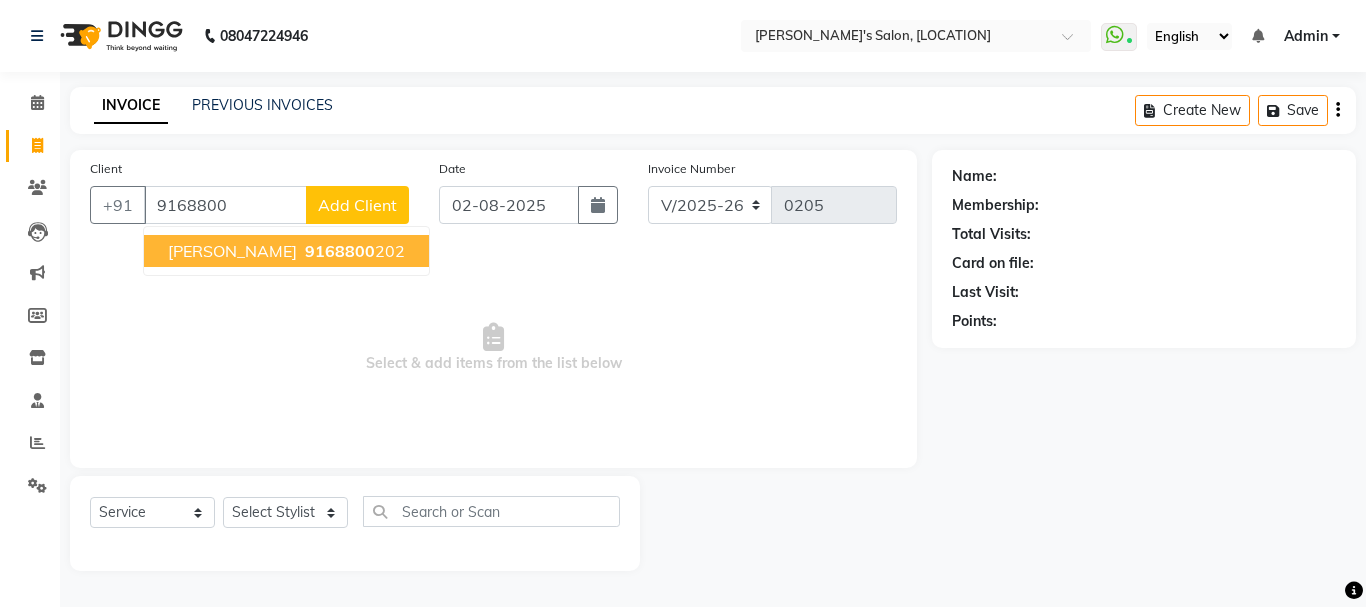 click on "Rucha Vaze   9168800 202" at bounding box center (286, 251) 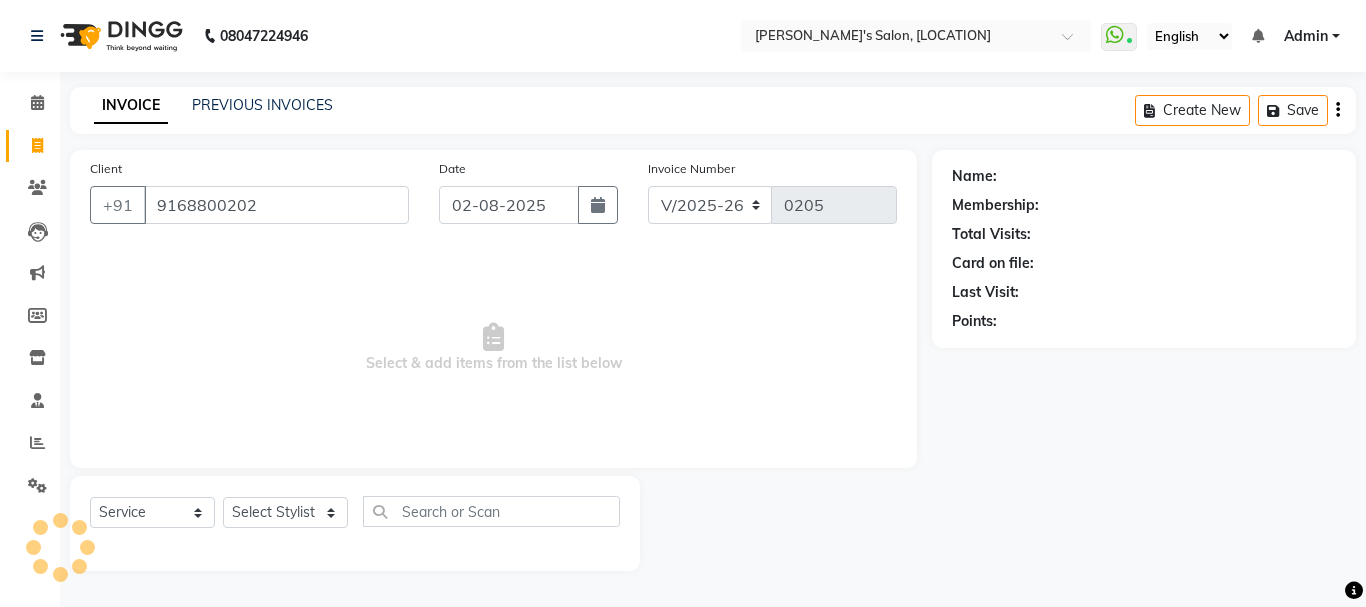 type on "9168800202" 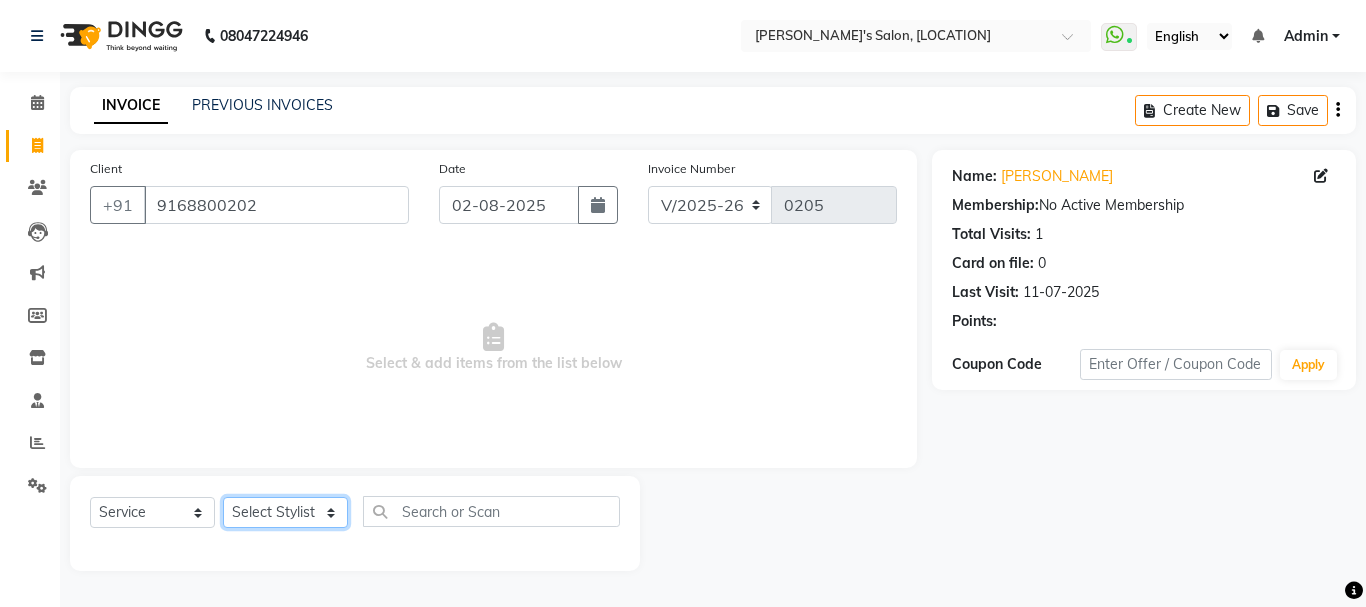 click on "Select Stylist Arpita Singh Chan Sayali Sakpal  Shraddha Tanvi Tanvi Masurkar" 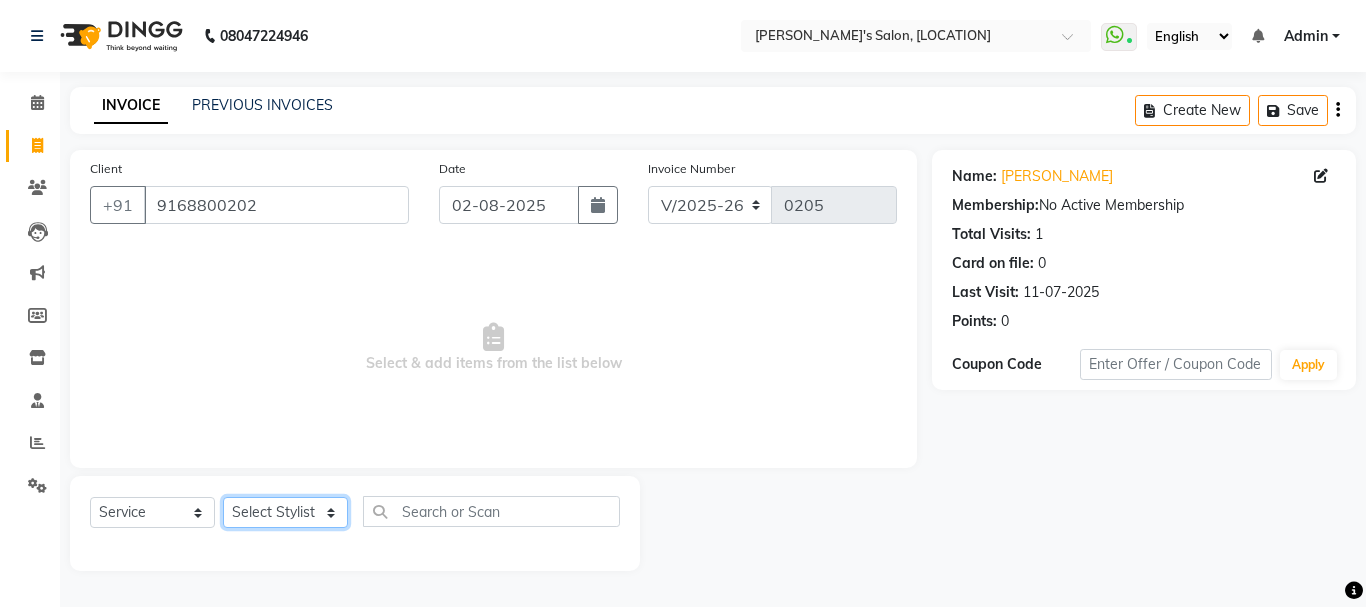 select on "85925" 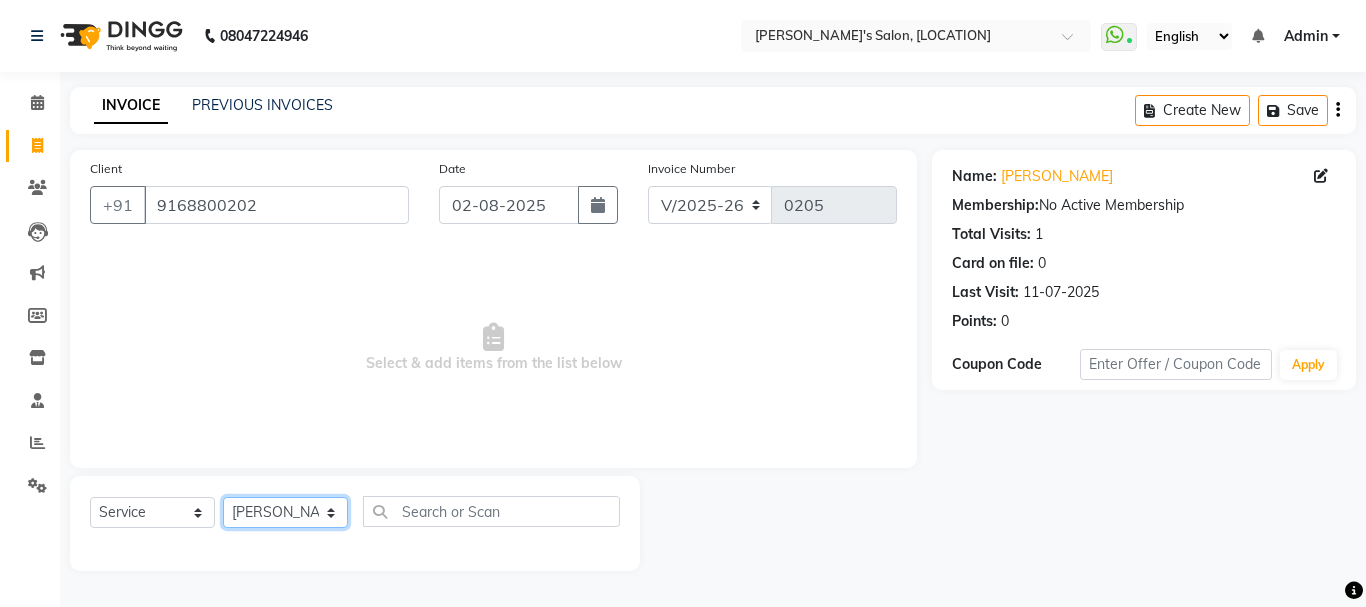 click on "Select Stylist Arpita Singh Chan Sayali Sakpal  Shraddha Tanvi Tanvi Masurkar" 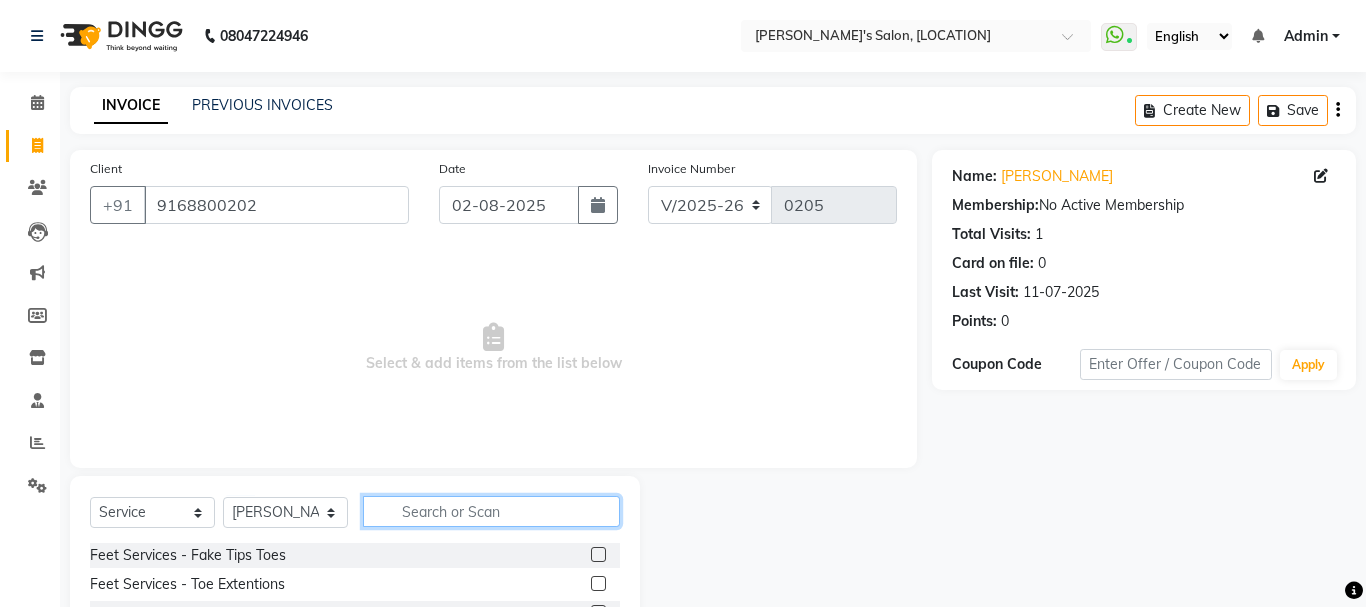 click 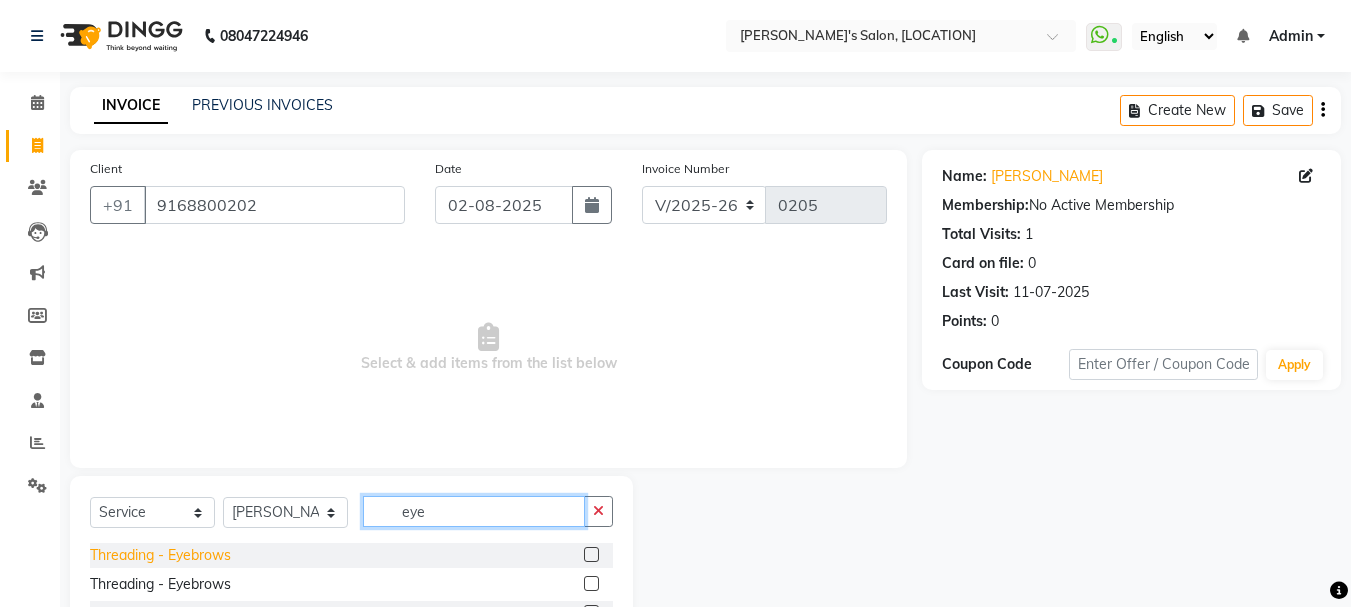 type on "eye" 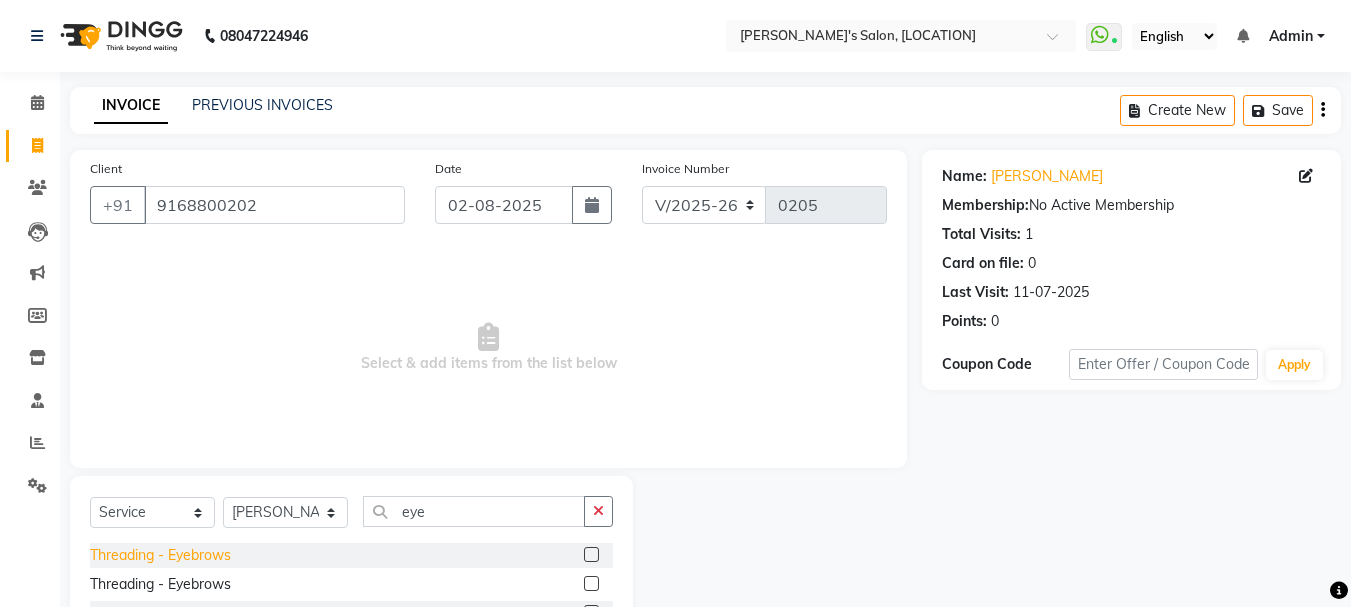 click on "Threading  - Eyebrows" 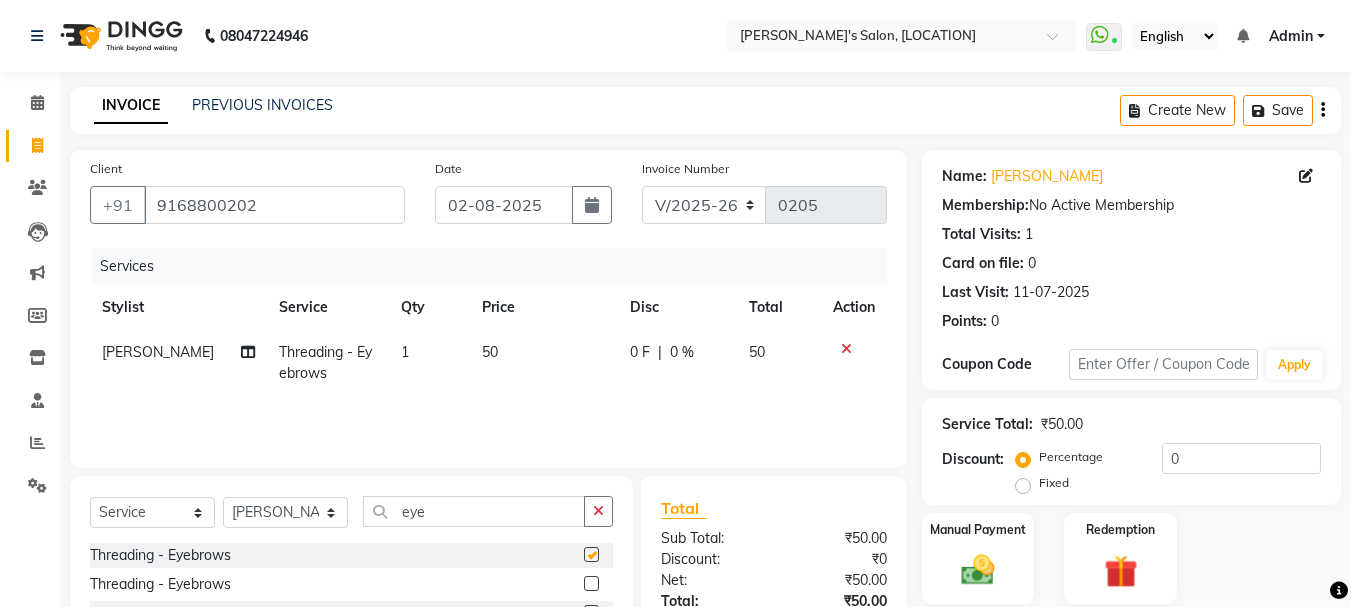 checkbox on "false" 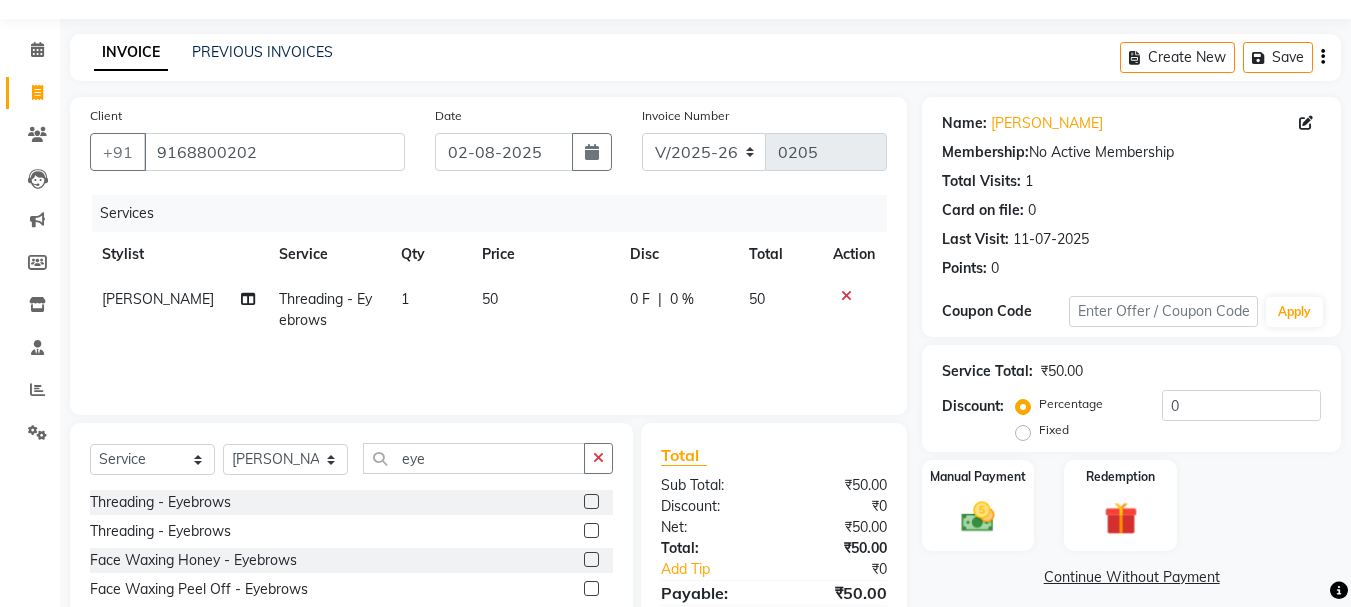 scroll, scrollTop: 100, scrollLeft: 0, axis: vertical 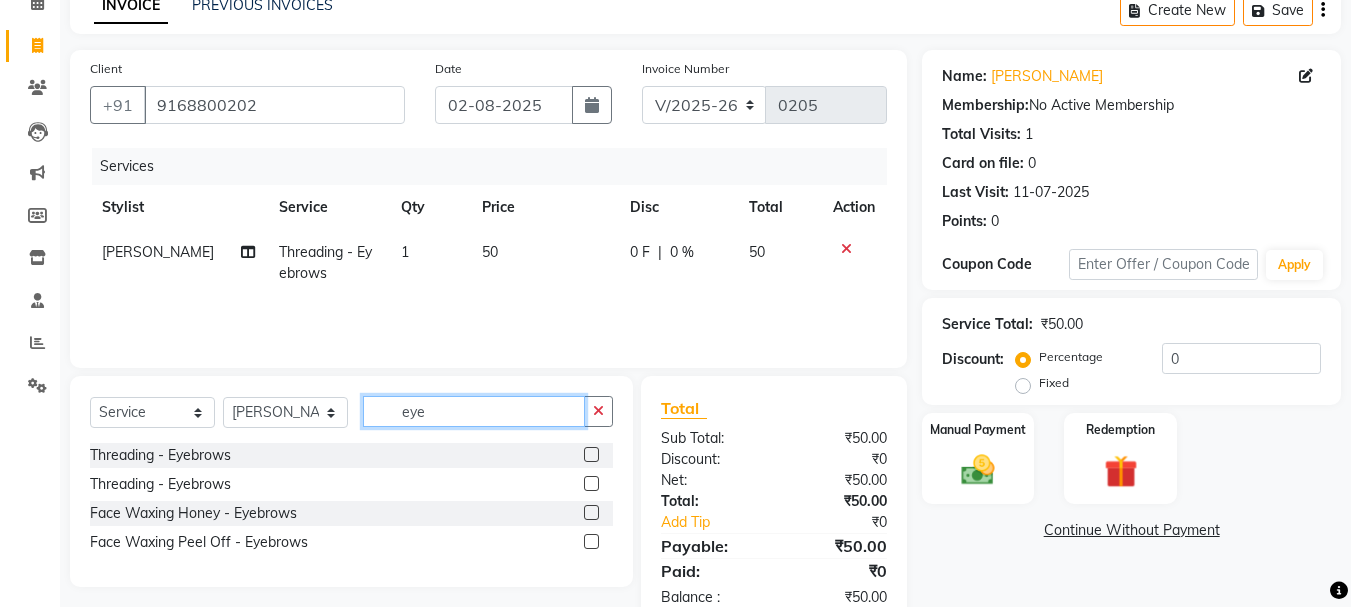 drag, startPoint x: 470, startPoint y: 406, endPoint x: 358, endPoint y: 406, distance: 112 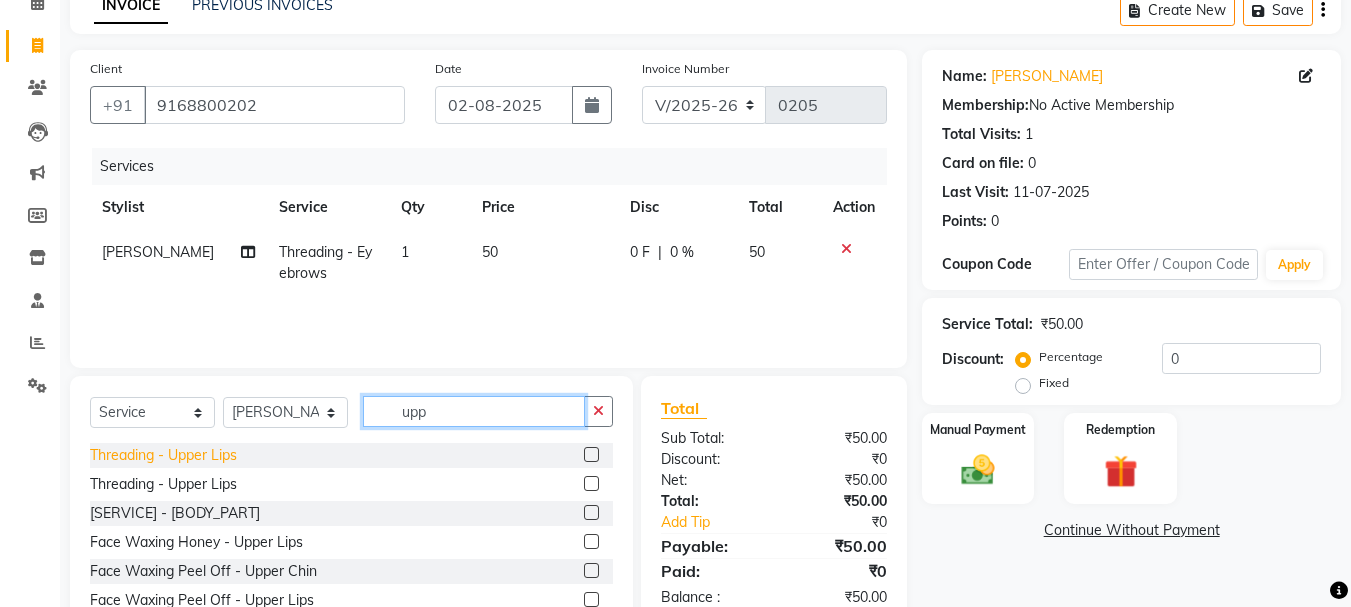 type on "upp" 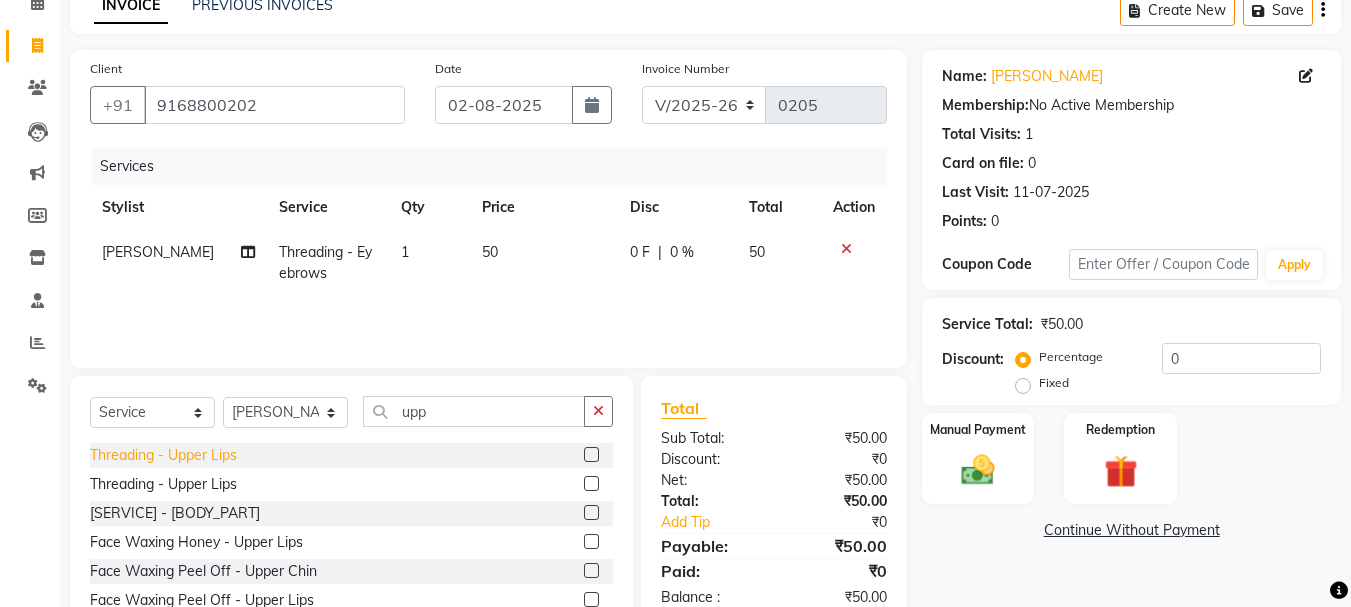 click on "Threading  - Upper Lips" 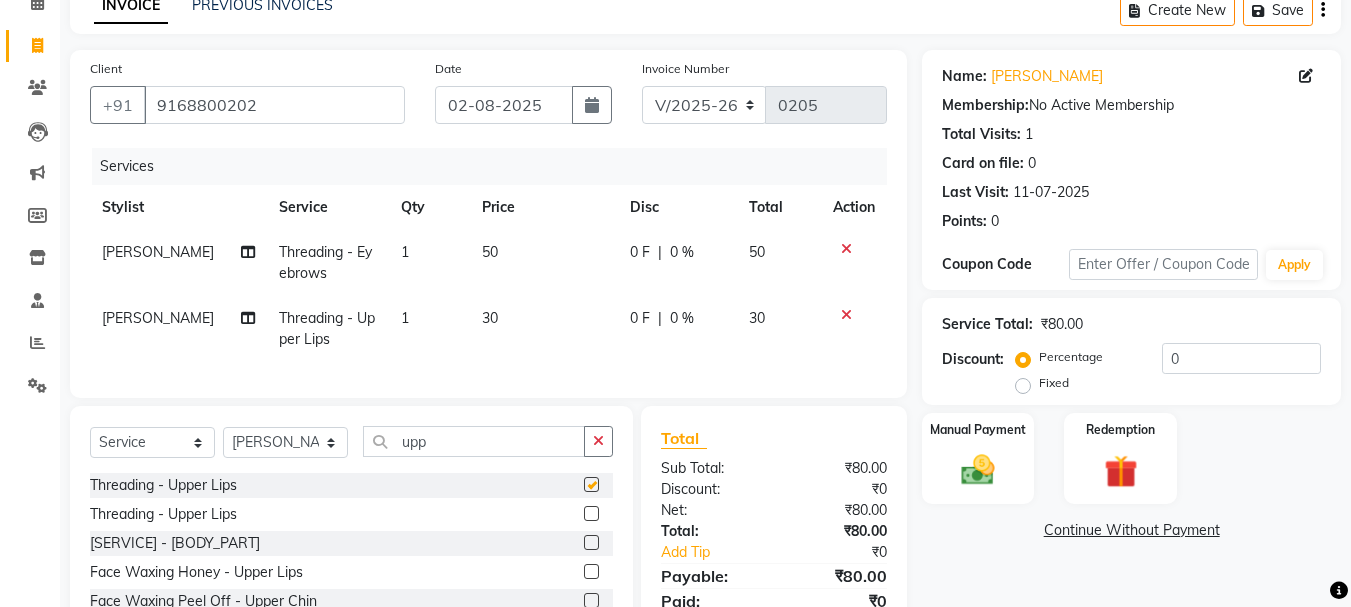 checkbox on "false" 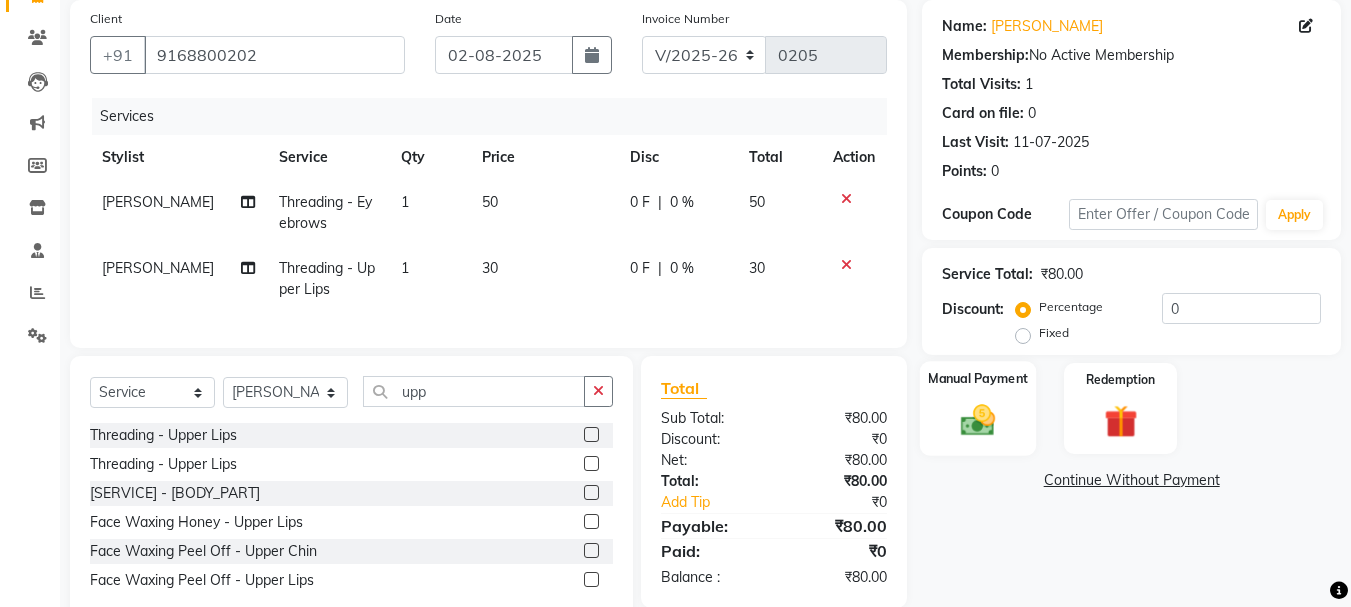 scroll, scrollTop: 213, scrollLeft: 0, axis: vertical 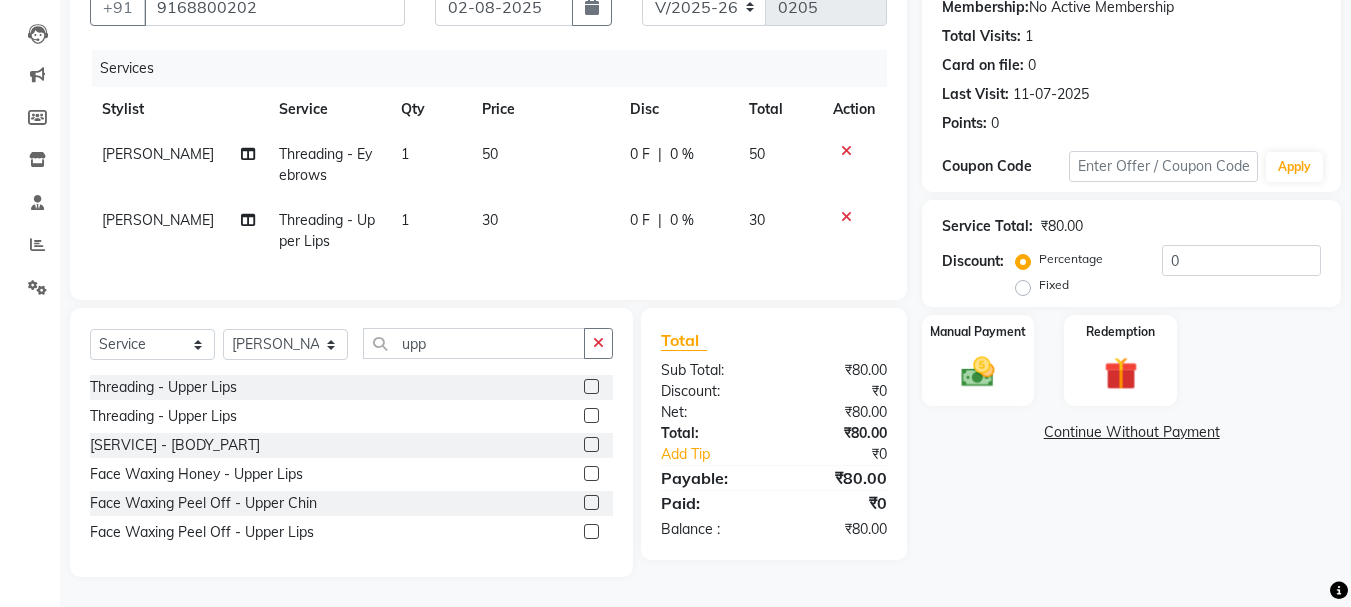click on "Service Total:  ₹80.00  Discount:  Percentage   Fixed  0" 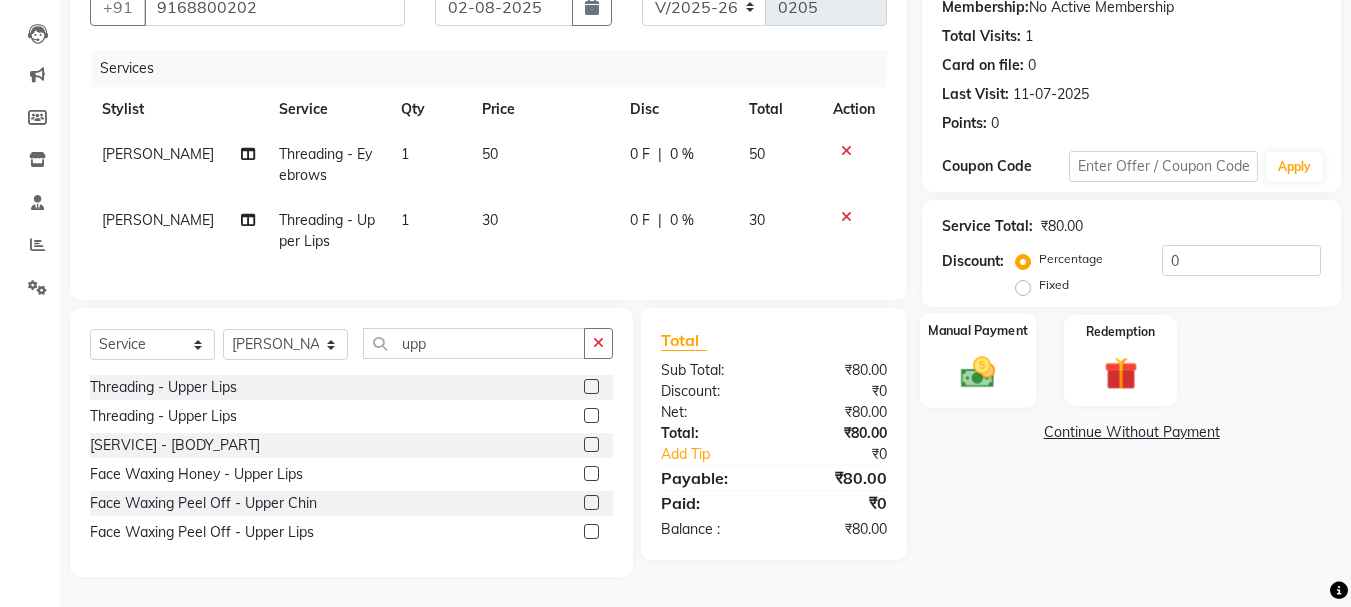 click on "Manual Payment" 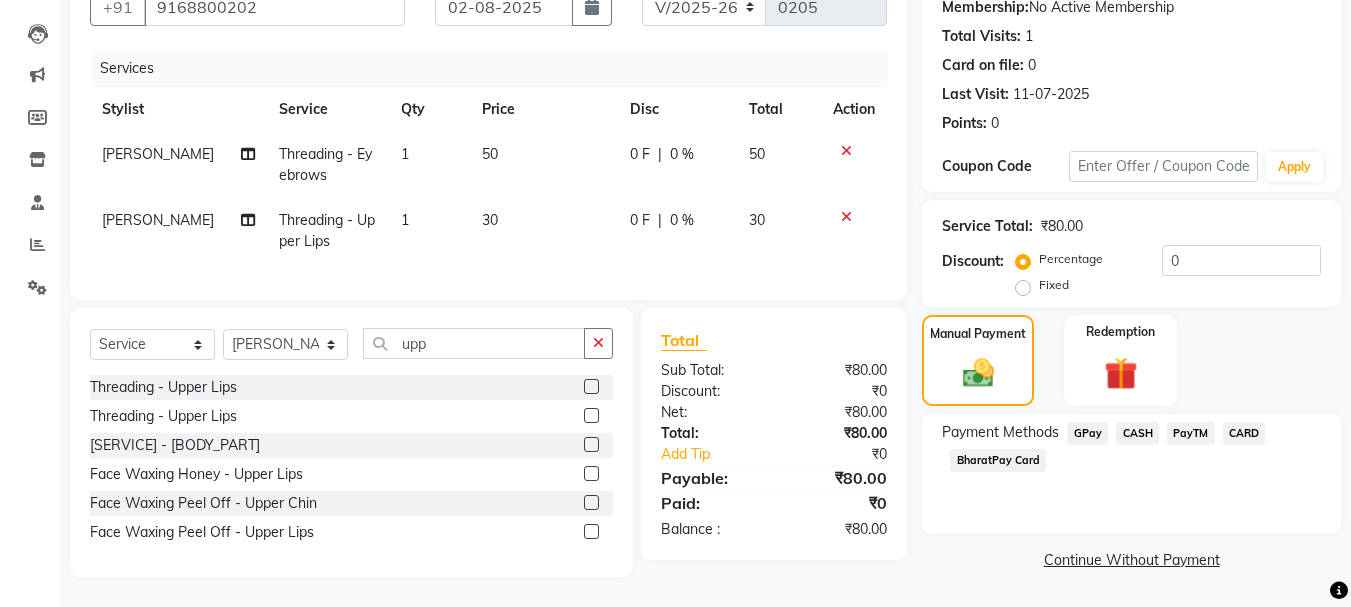 click on "GPay" 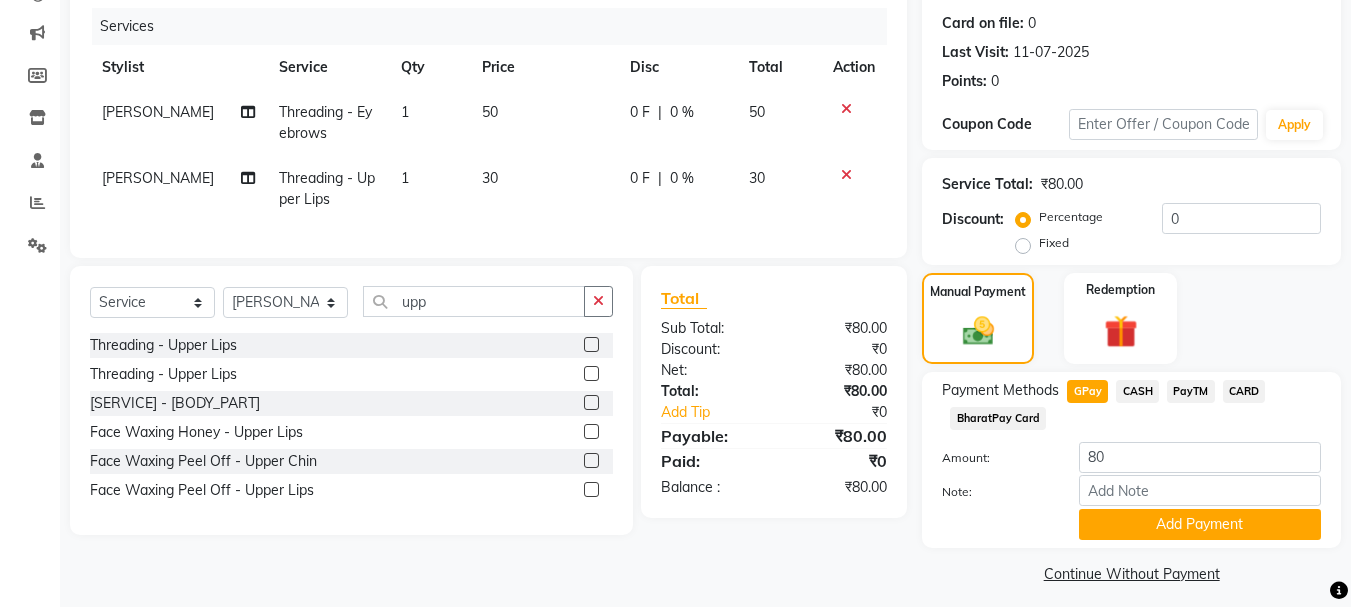 scroll, scrollTop: 252, scrollLeft: 0, axis: vertical 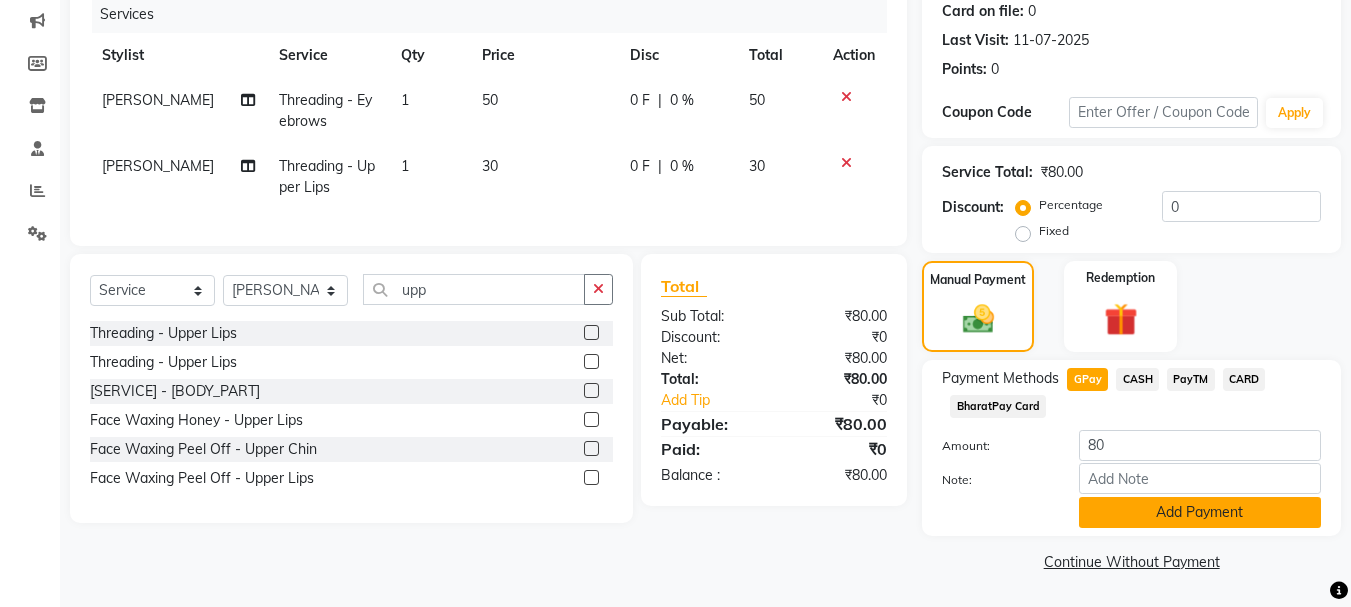 click on "Add Payment" 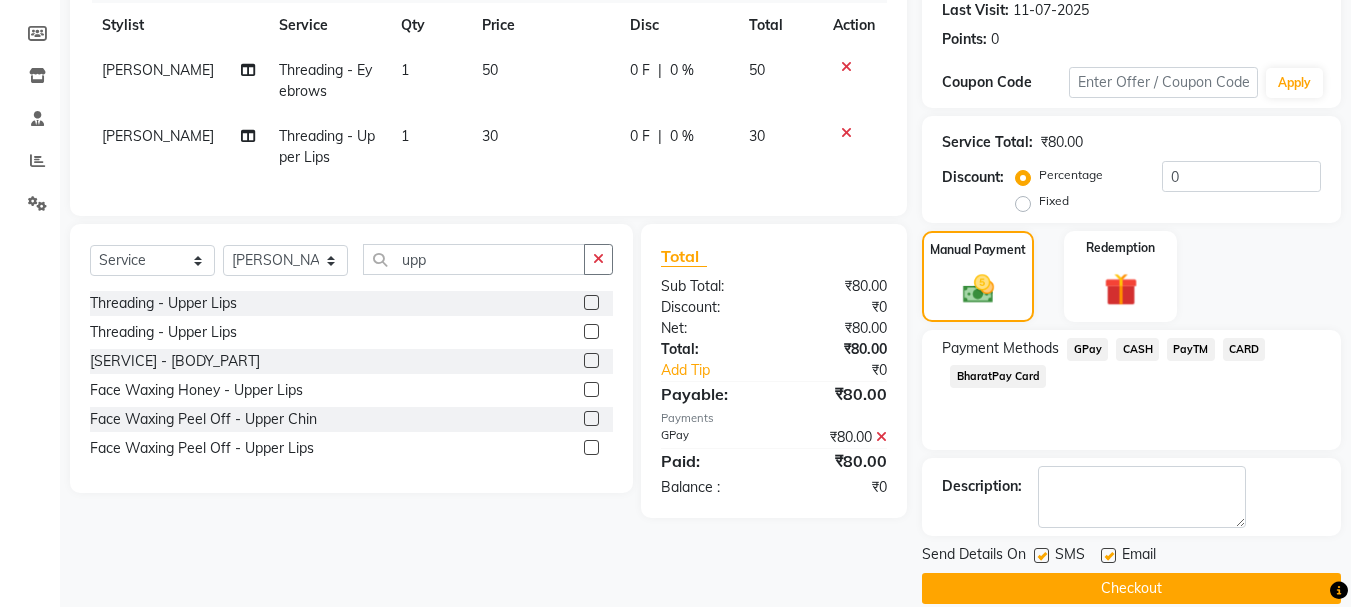 scroll, scrollTop: 309, scrollLeft: 0, axis: vertical 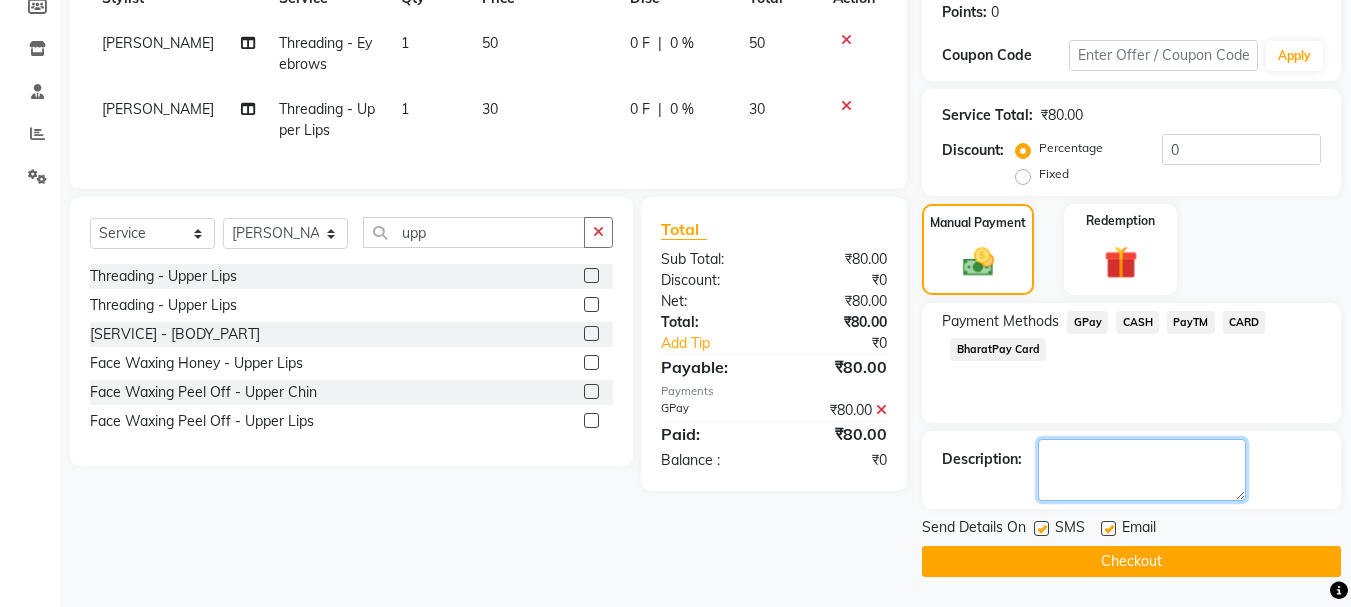 click 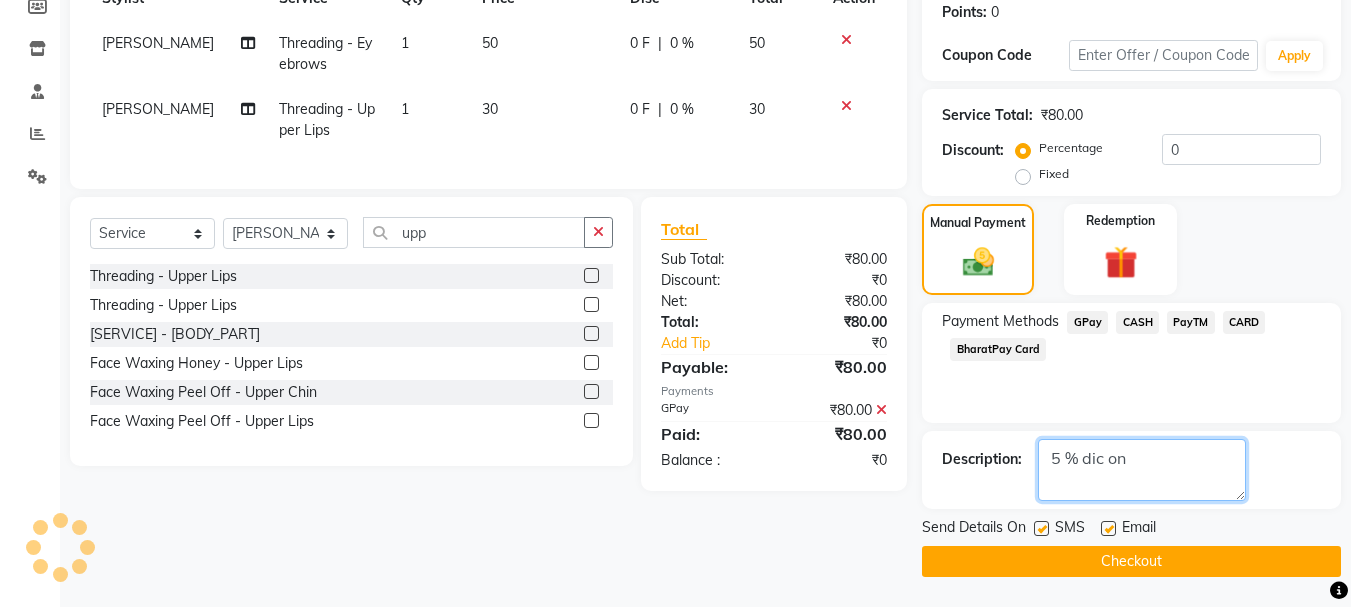 click 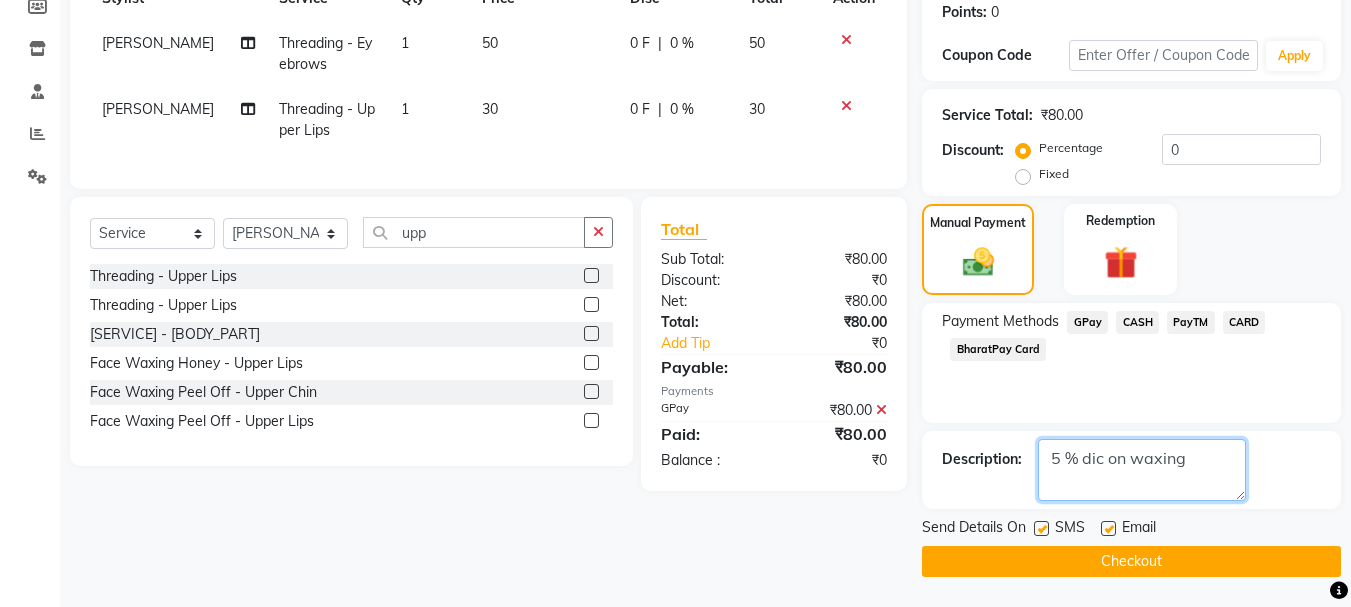 click 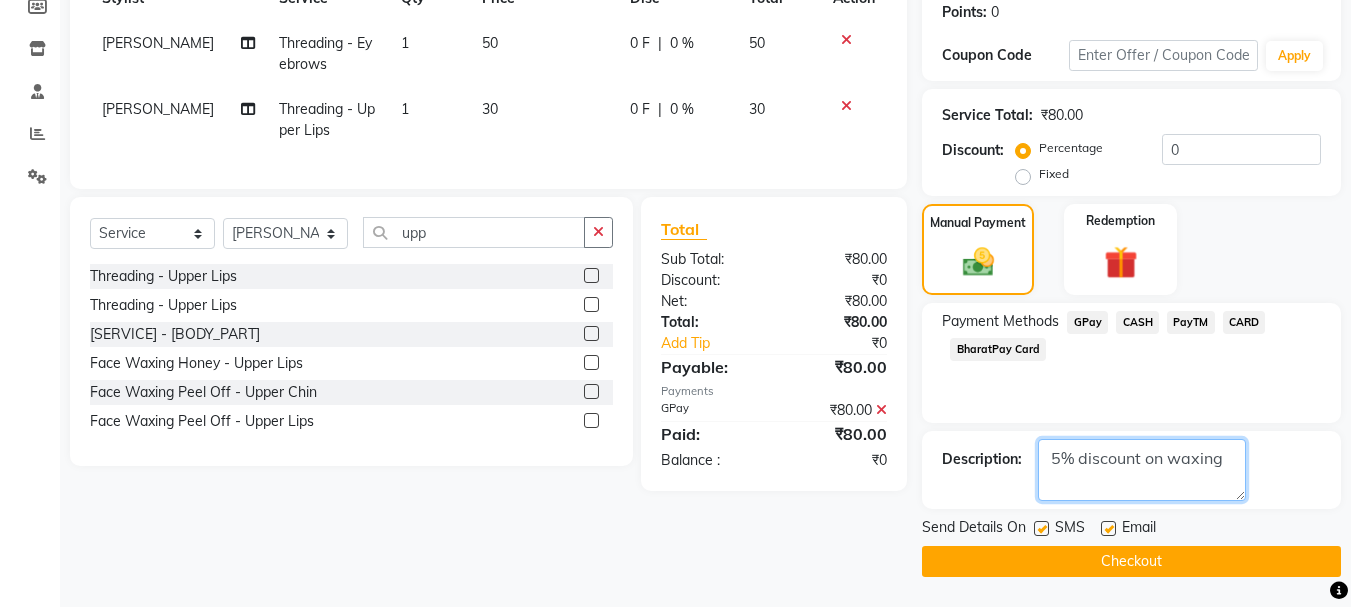type on "5 % dis on waxing" 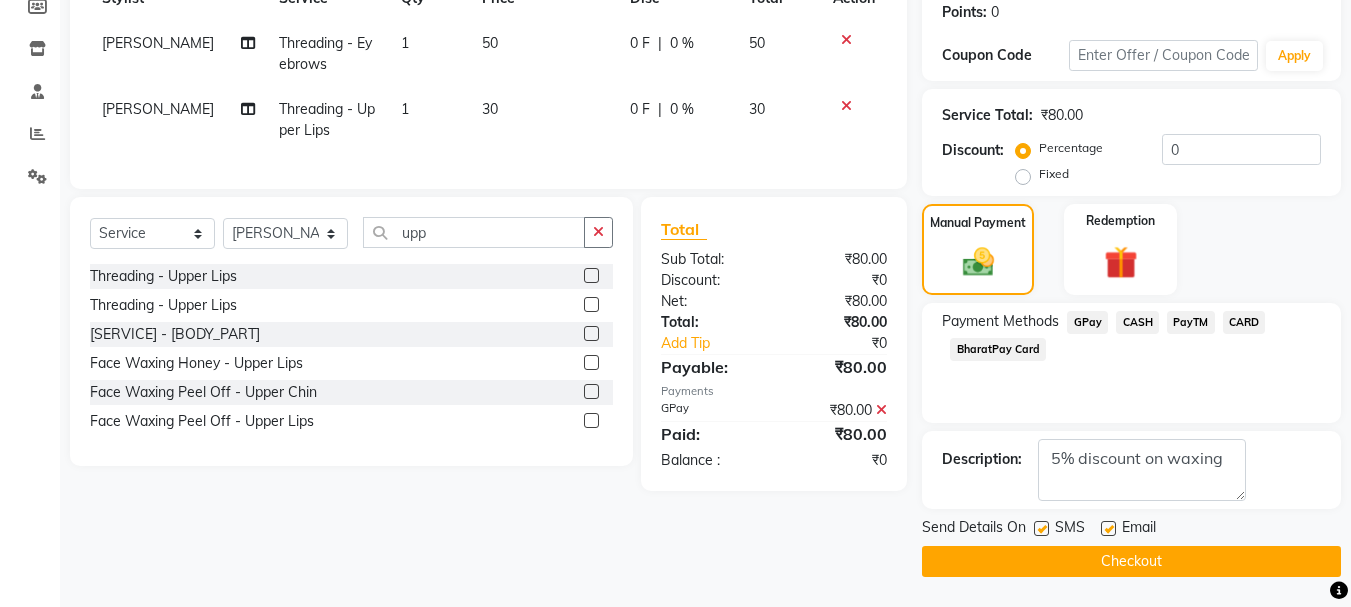 click on "Checkout" 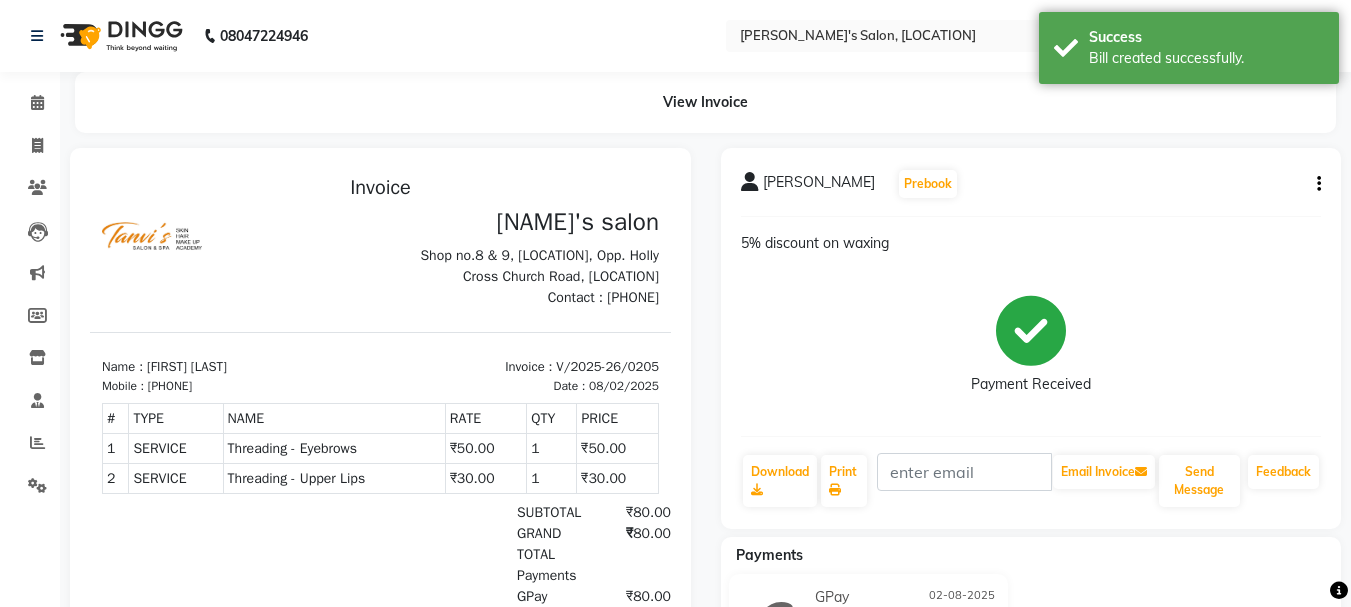 scroll, scrollTop: 16, scrollLeft: 0, axis: vertical 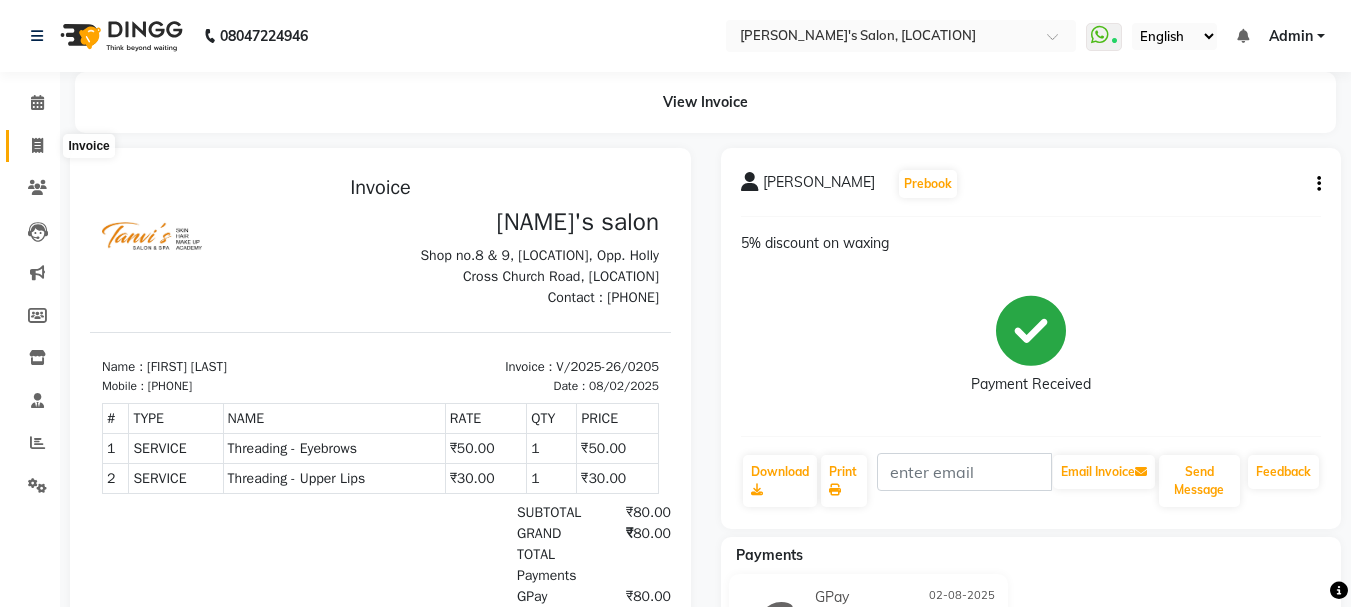 click 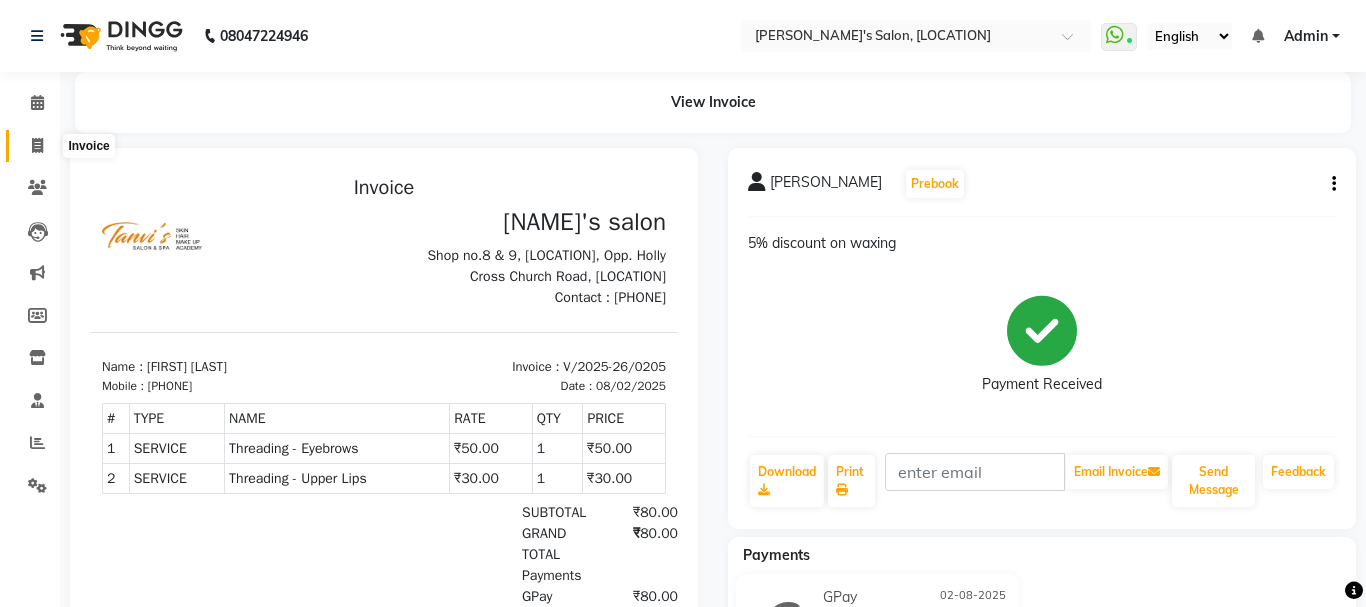 select on "service" 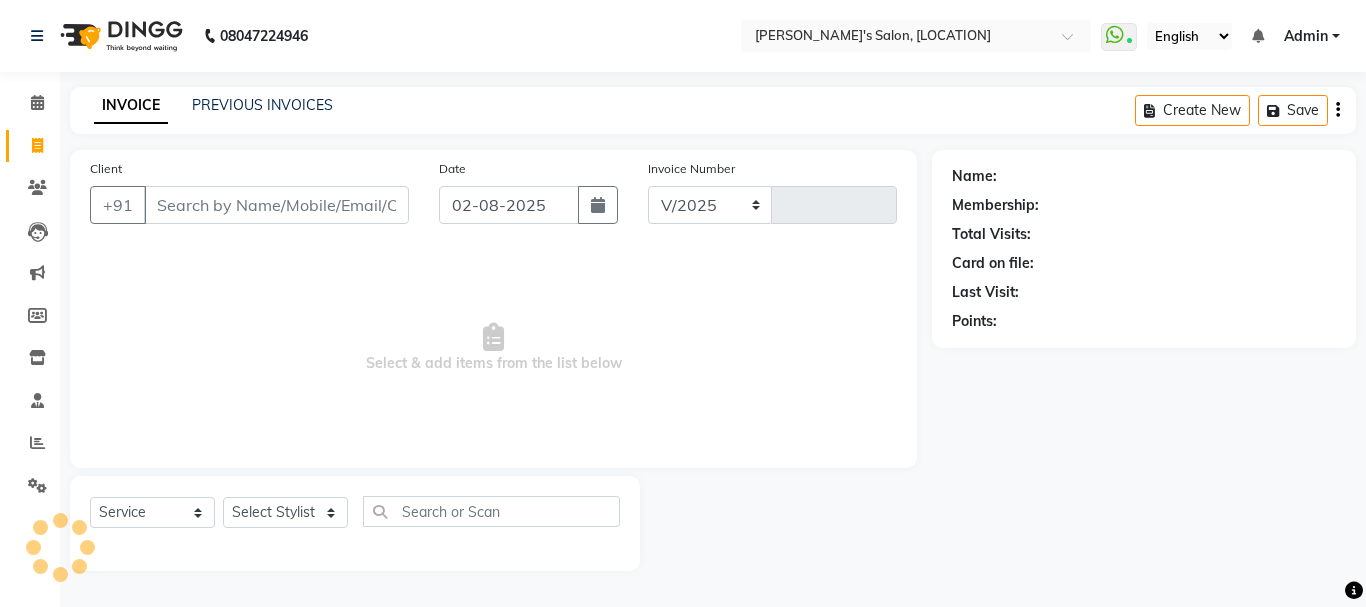 select on "716" 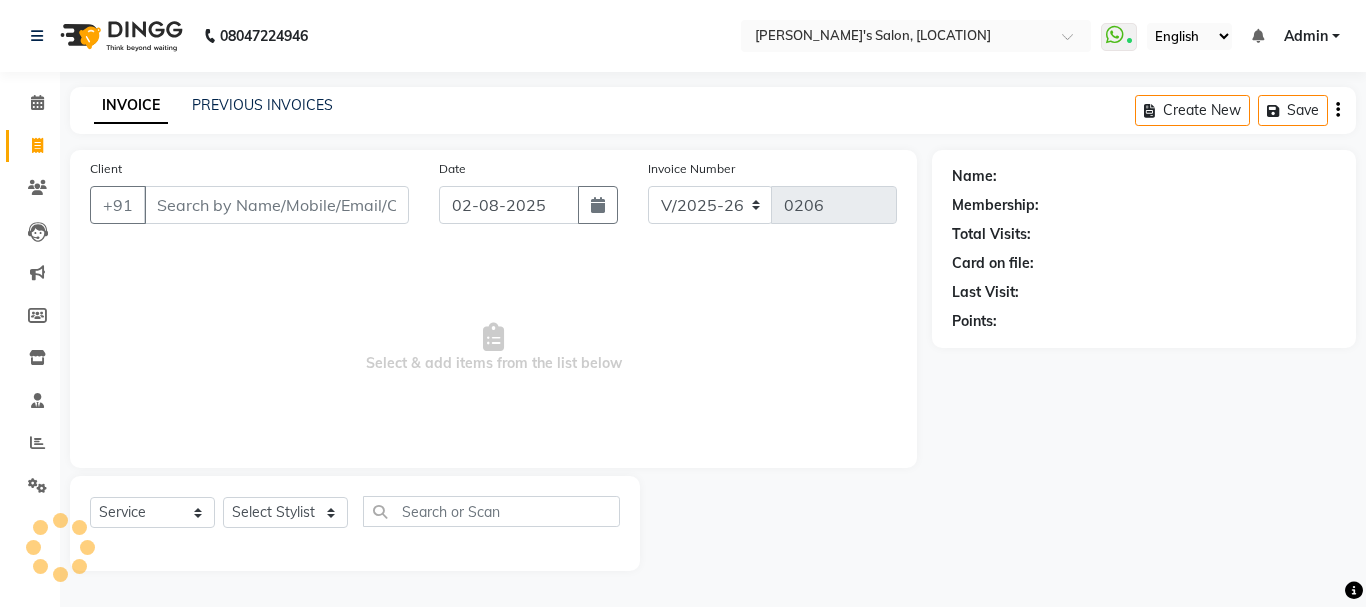 click on "Calendar" 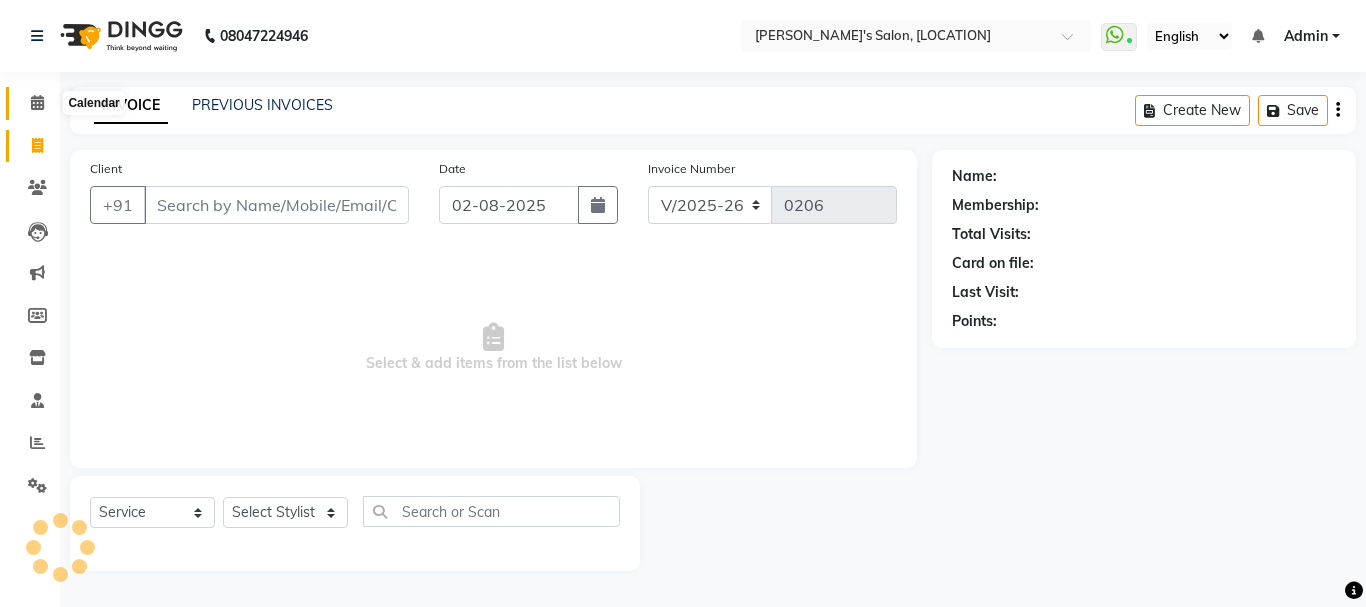 click 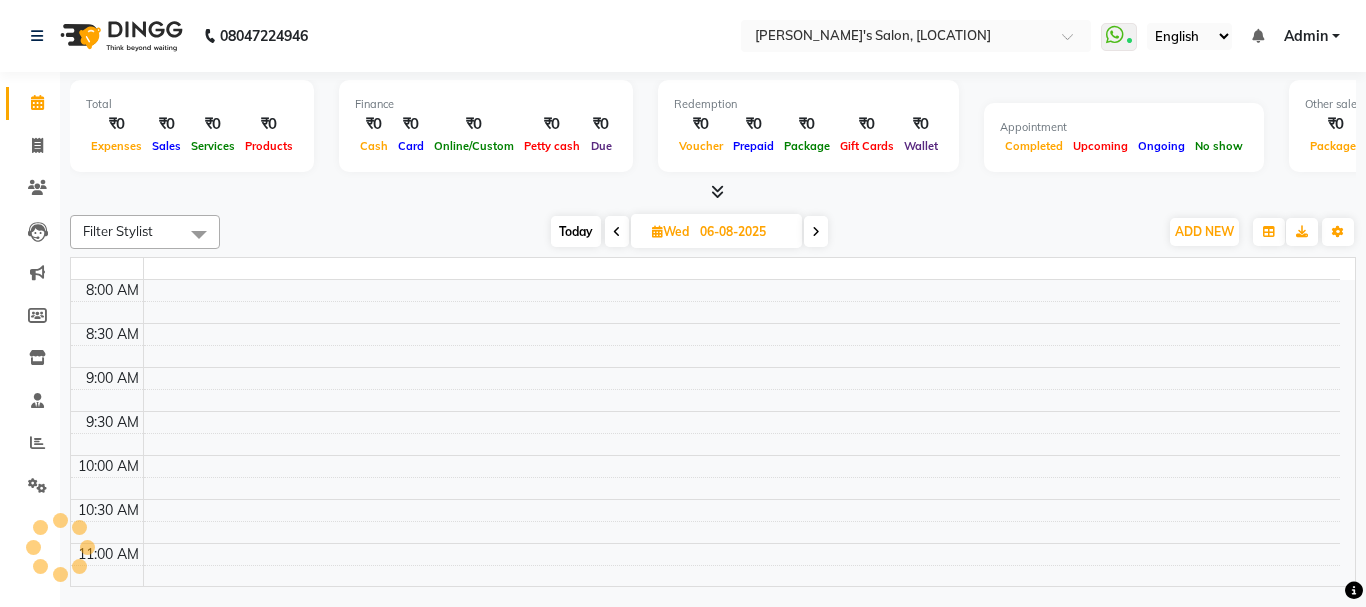 click 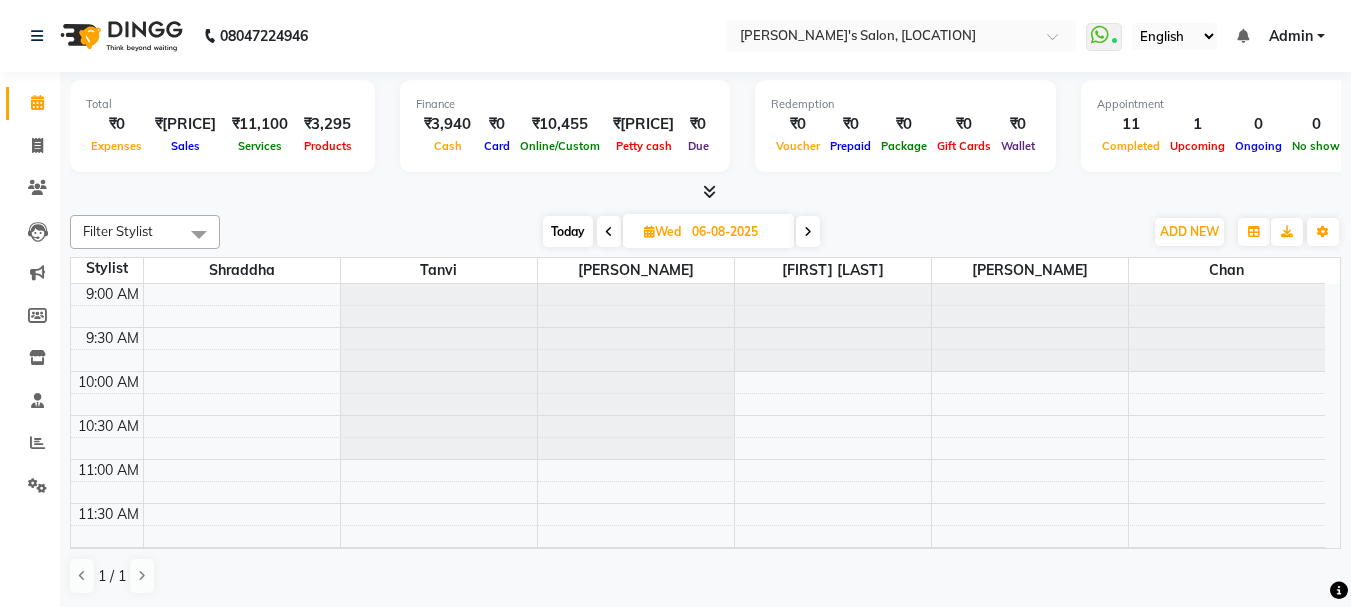 scroll, scrollTop: 0, scrollLeft: 0, axis: both 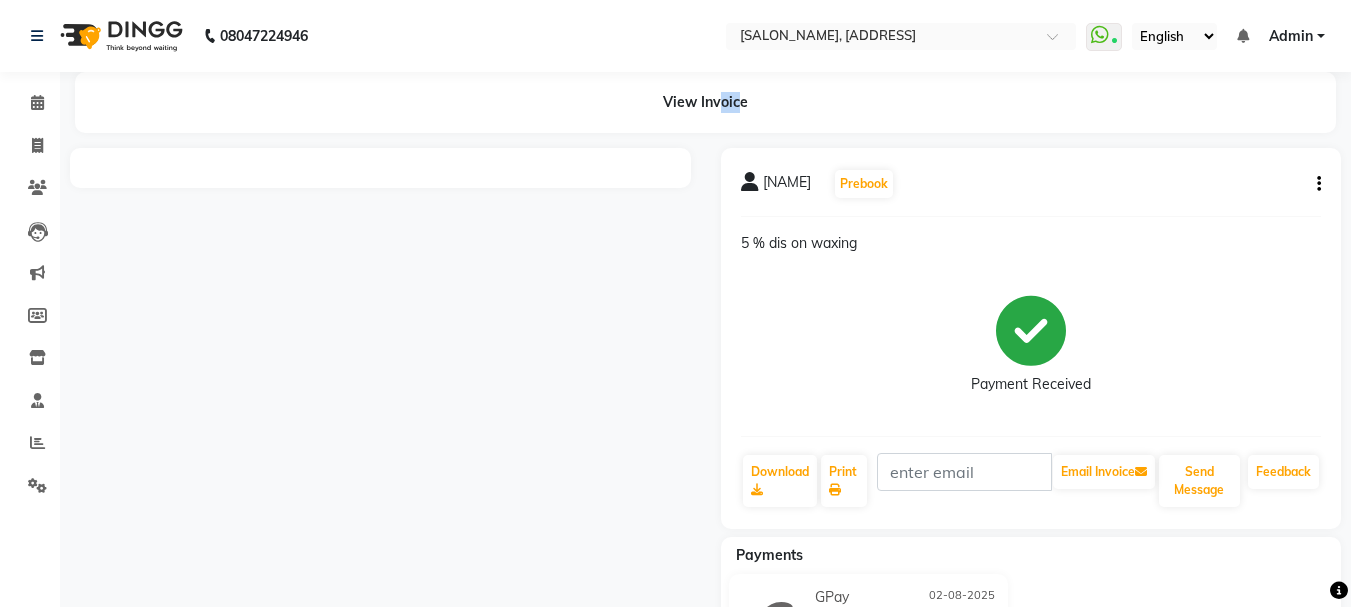 click on "View Invoice" 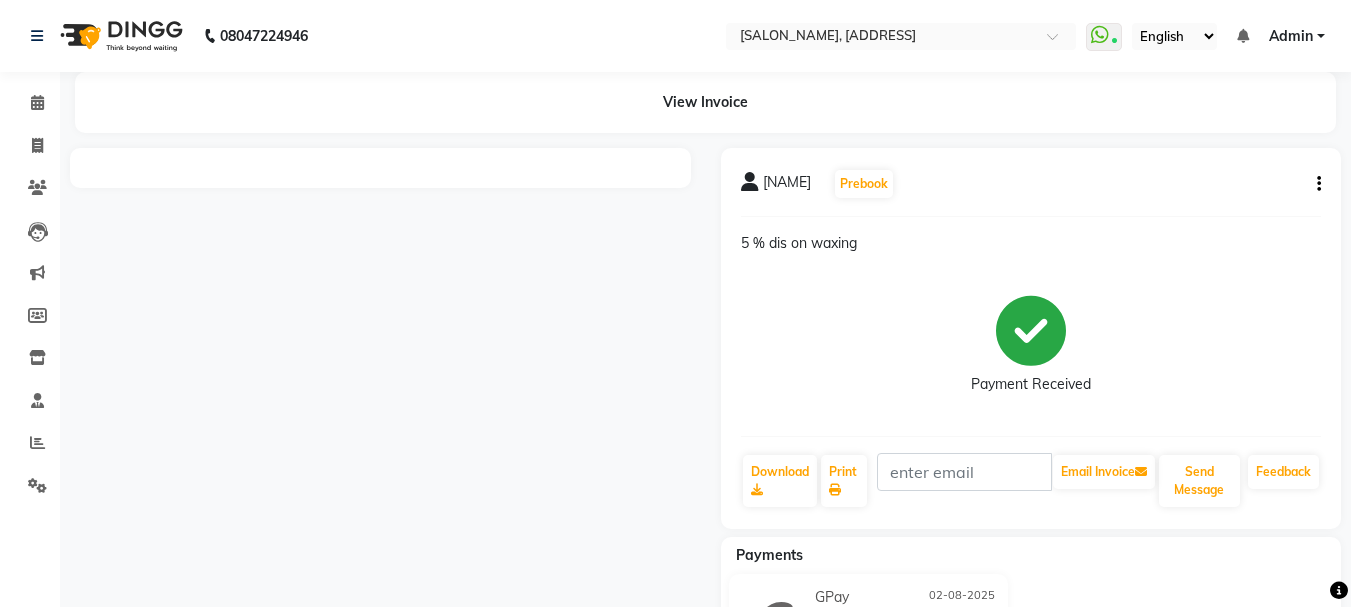 click on "View Invoice" 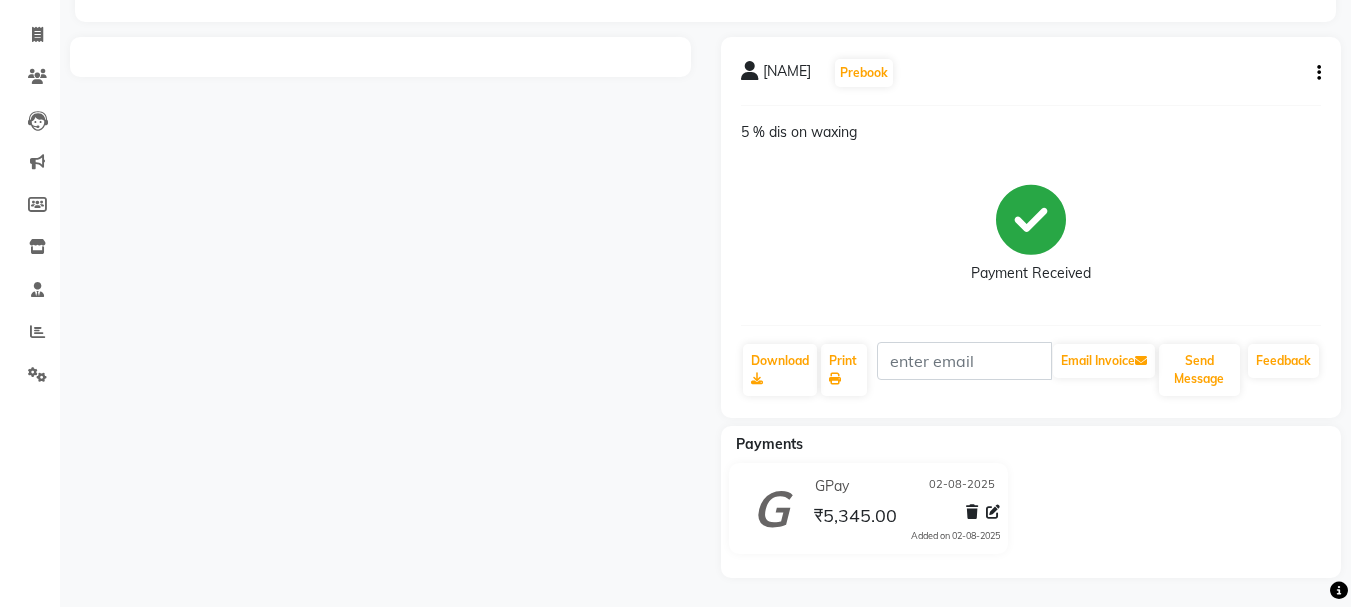 scroll, scrollTop: 112, scrollLeft: 0, axis: vertical 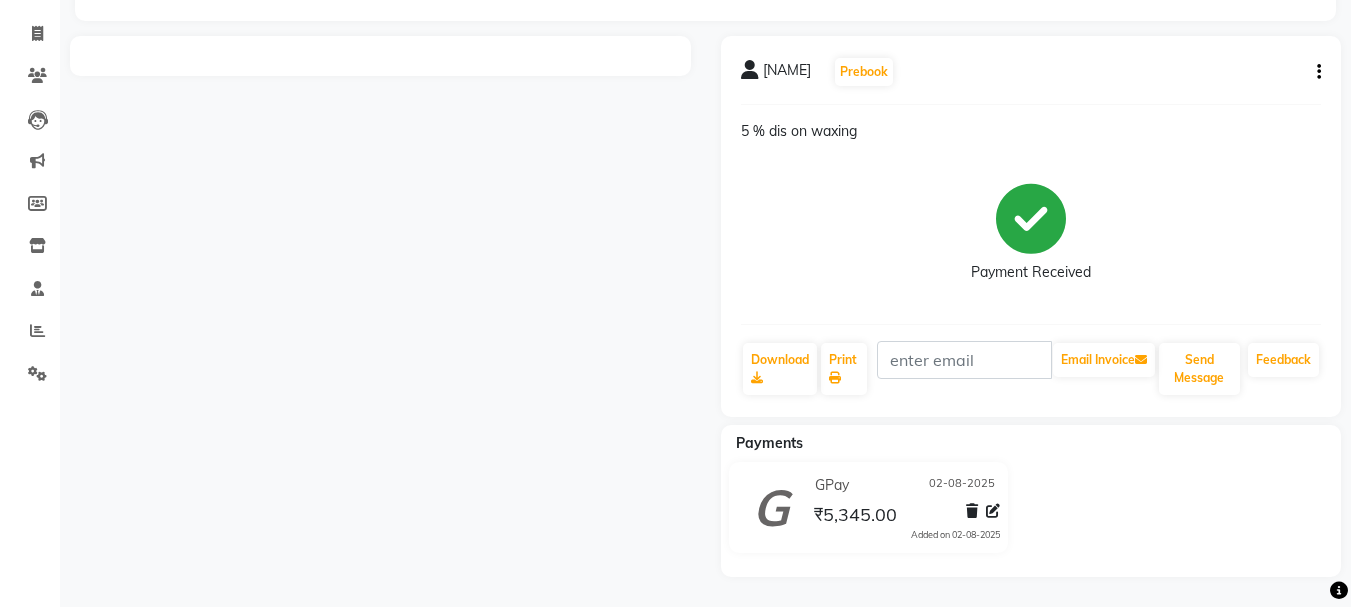 click 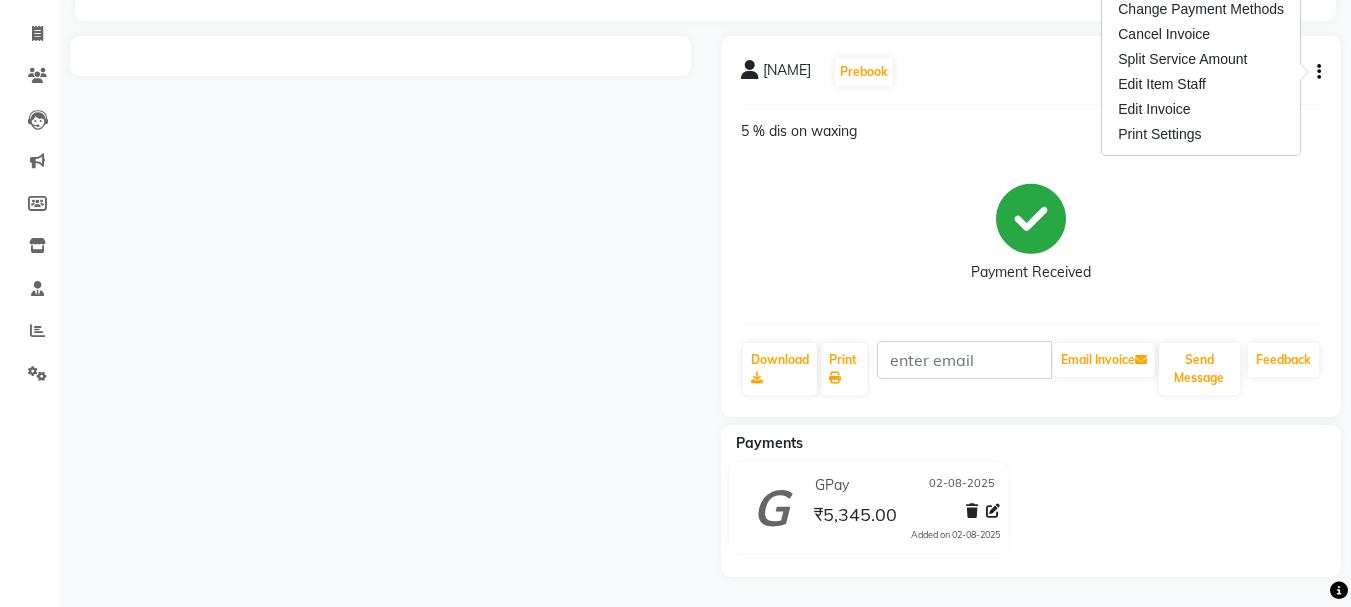 click at bounding box center (380, 306) 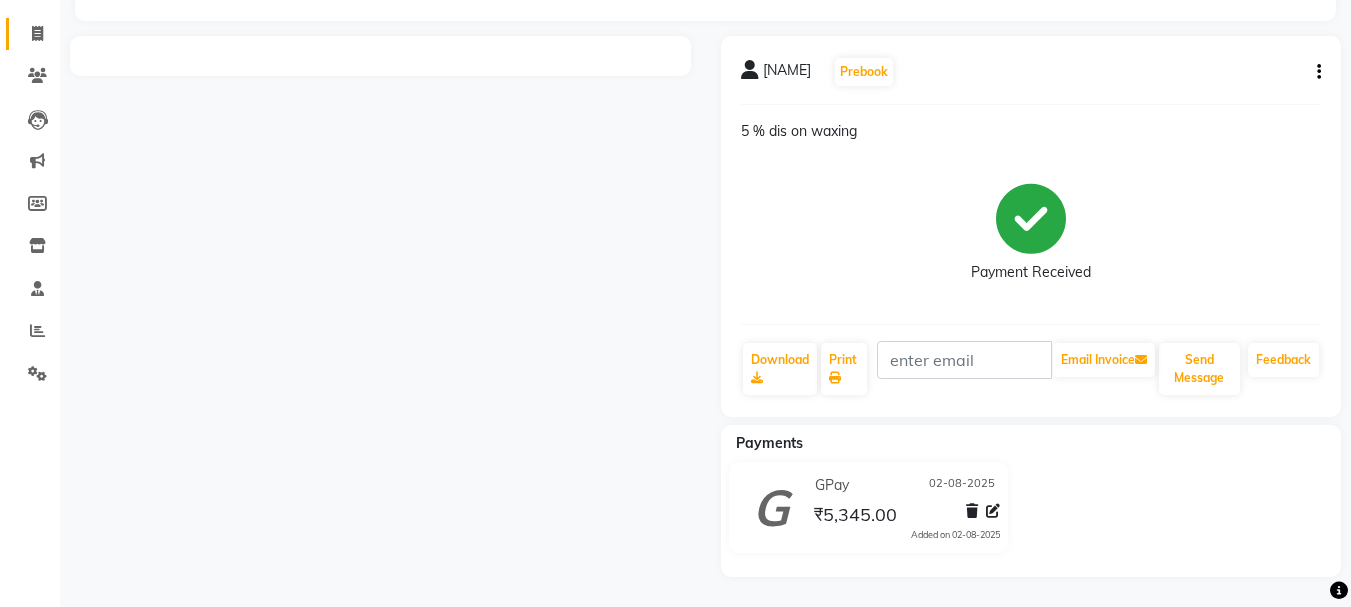 click on "Invoice" 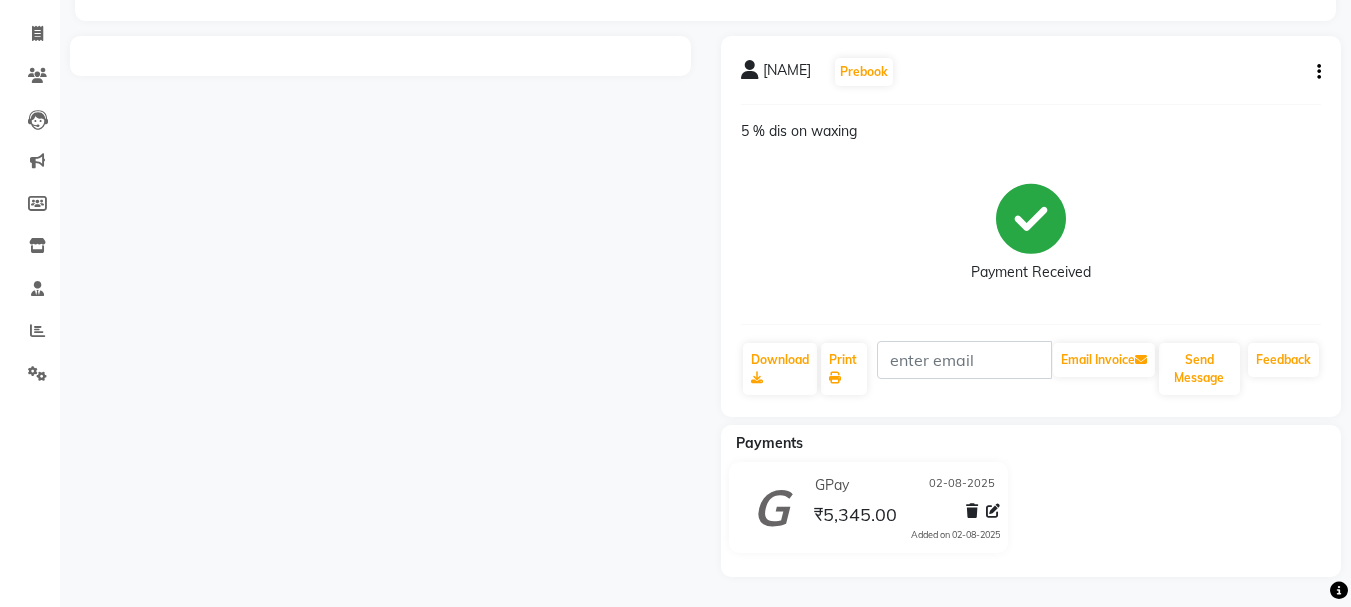 select on "service" 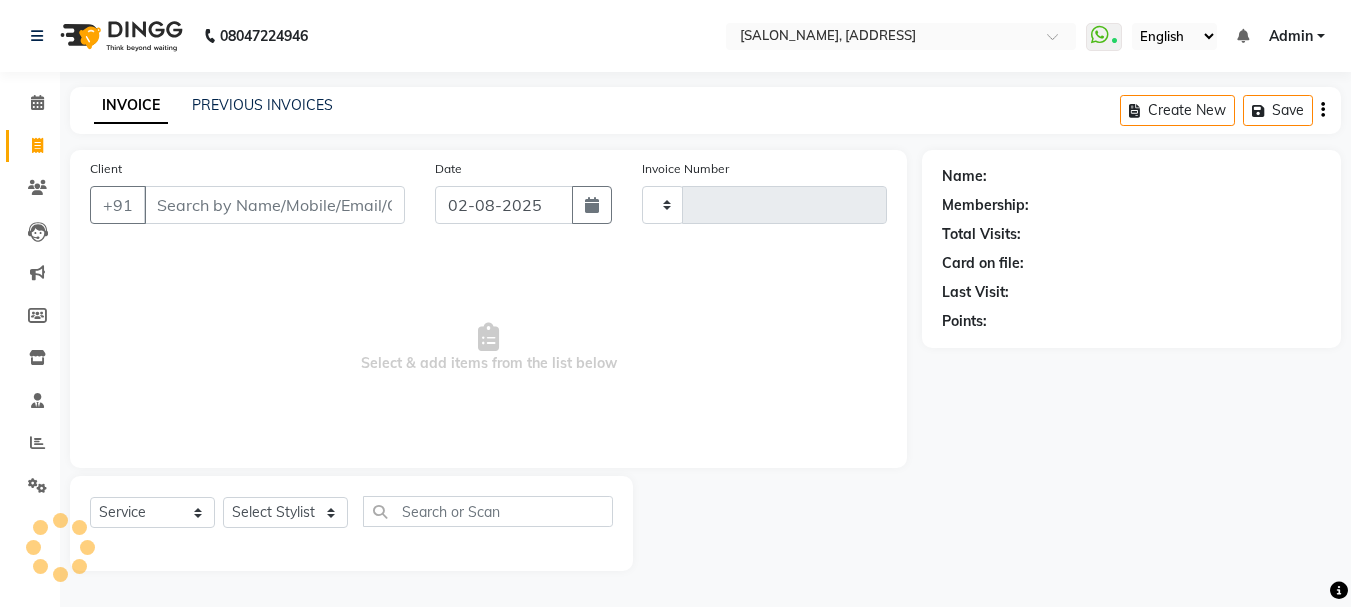 scroll, scrollTop: 0, scrollLeft: 0, axis: both 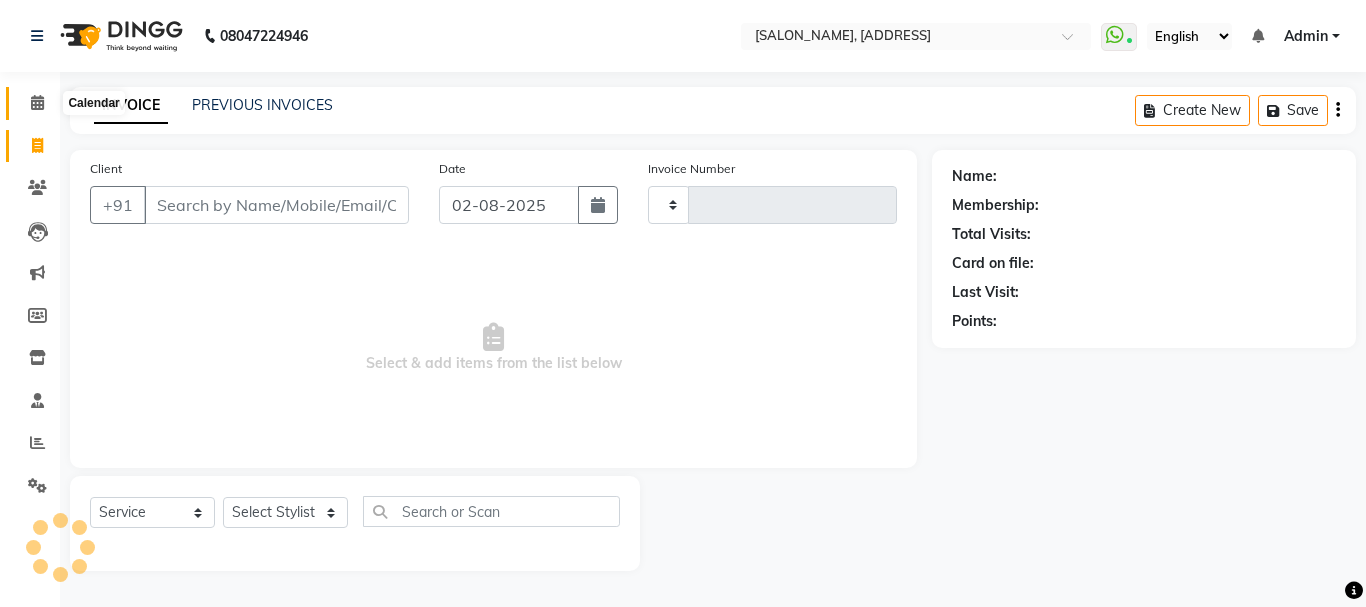 type on "0201" 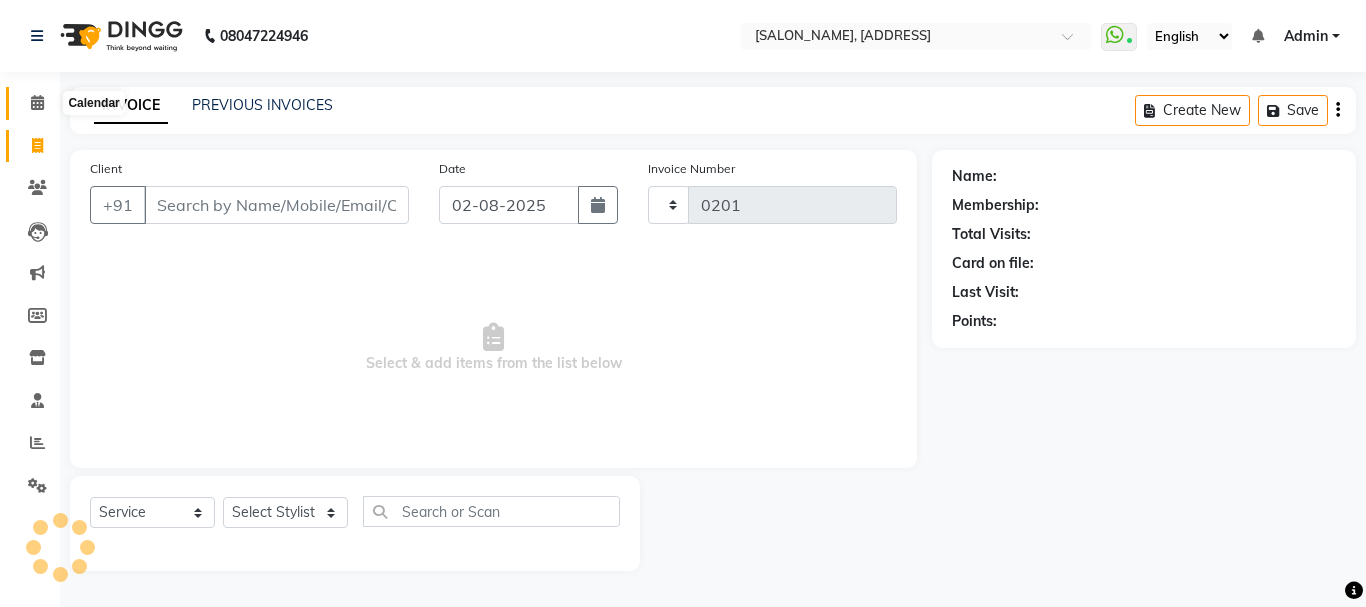 select on "716" 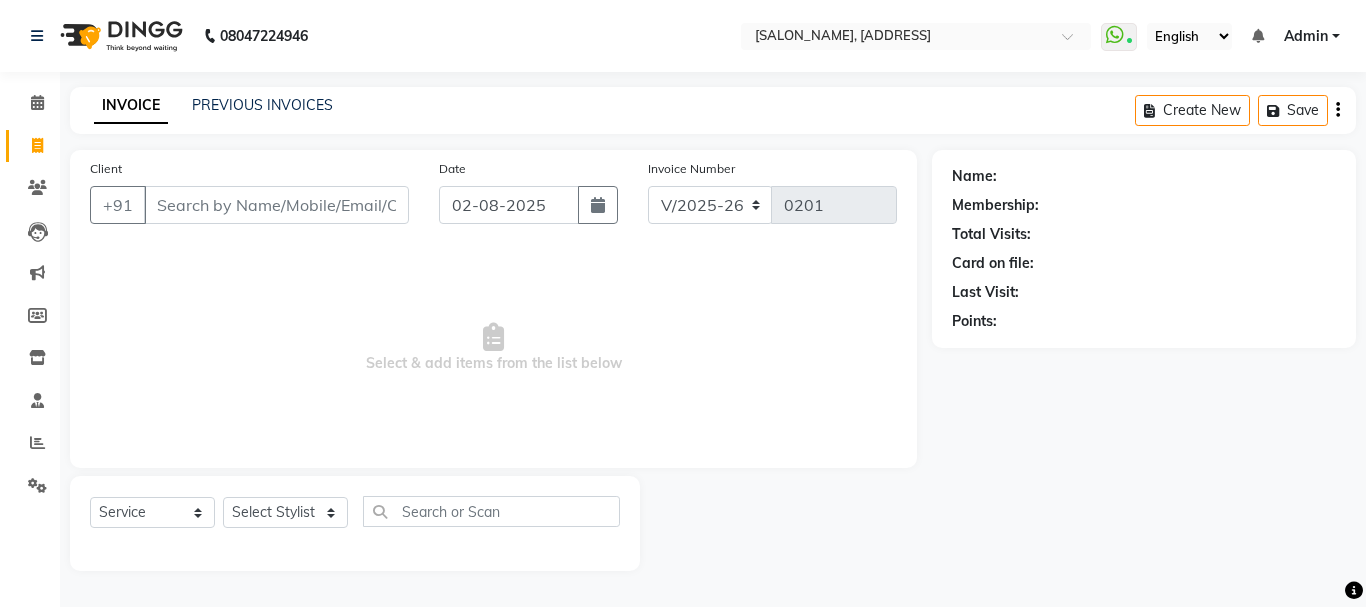 click on "Client" at bounding box center (276, 205) 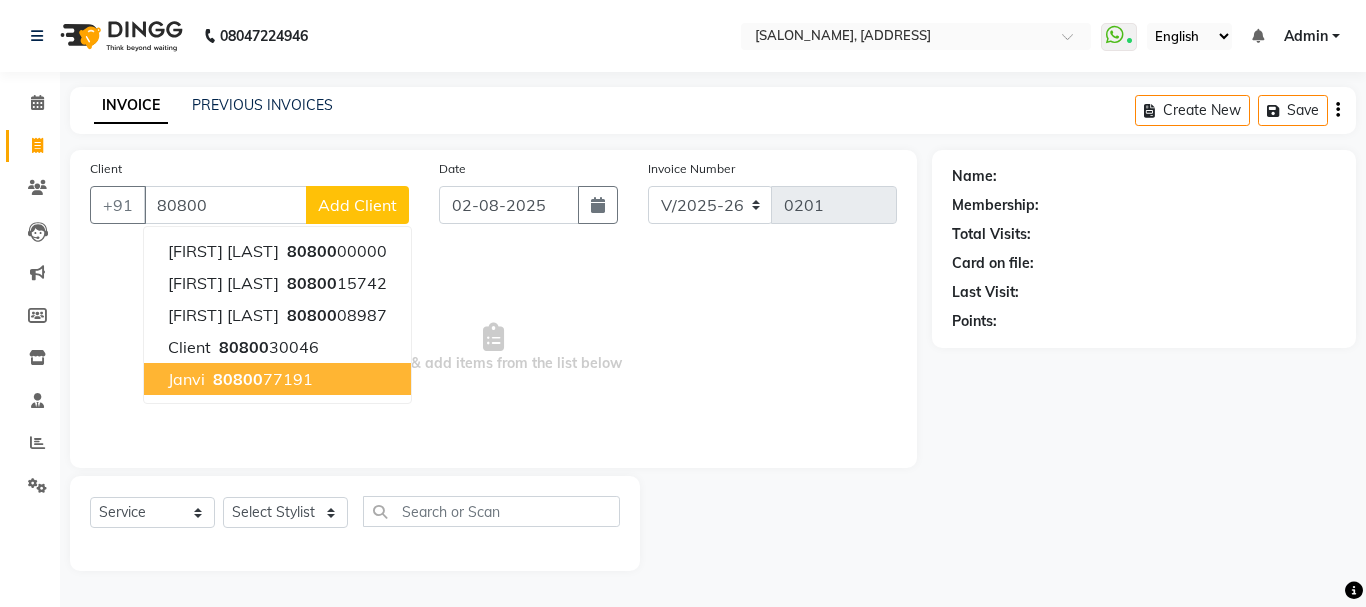 drag, startPoint x: 206, startPoint y: 374, endPoint x: 208, endPoint y: 396, distance: 22.090721 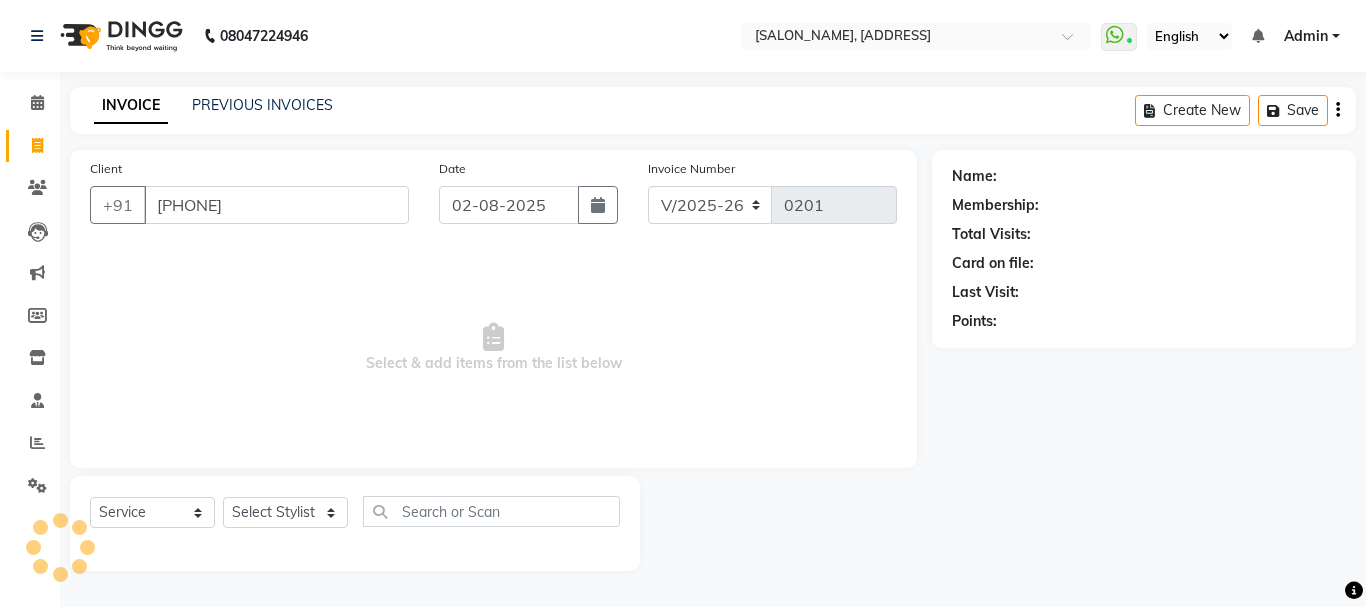 type on "8080077191" 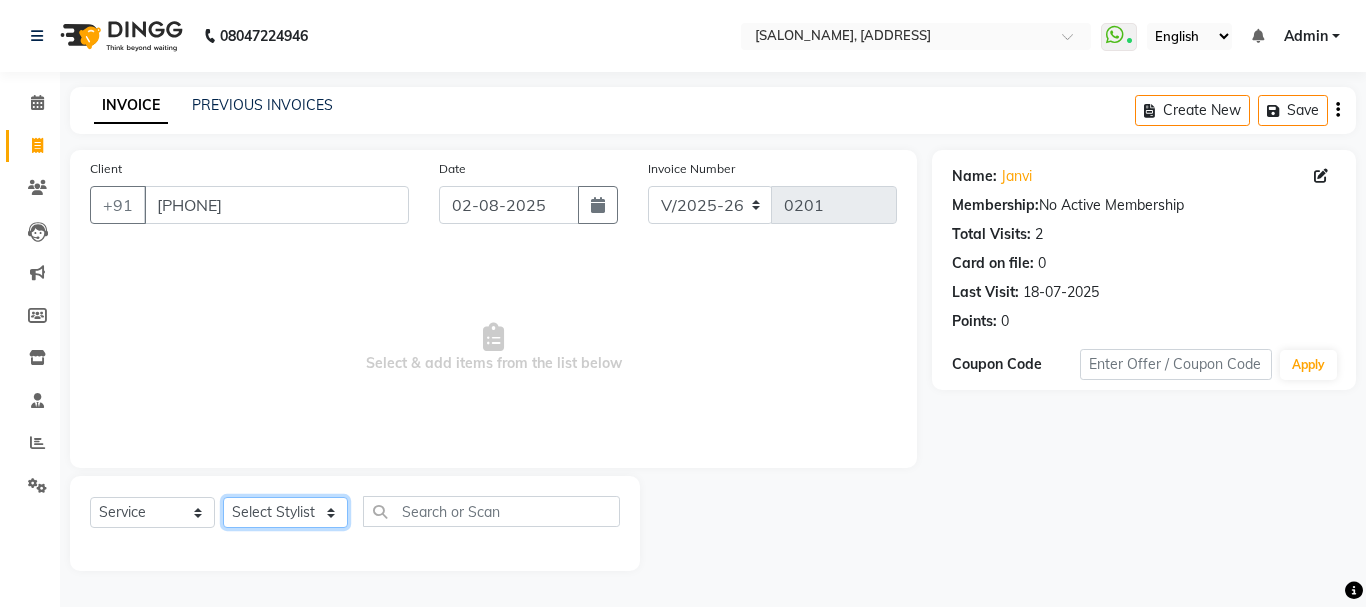 click on "Select Stylist [NAME] [LASTNAME] [NAME] [NAME] [NAME] [NAME]" 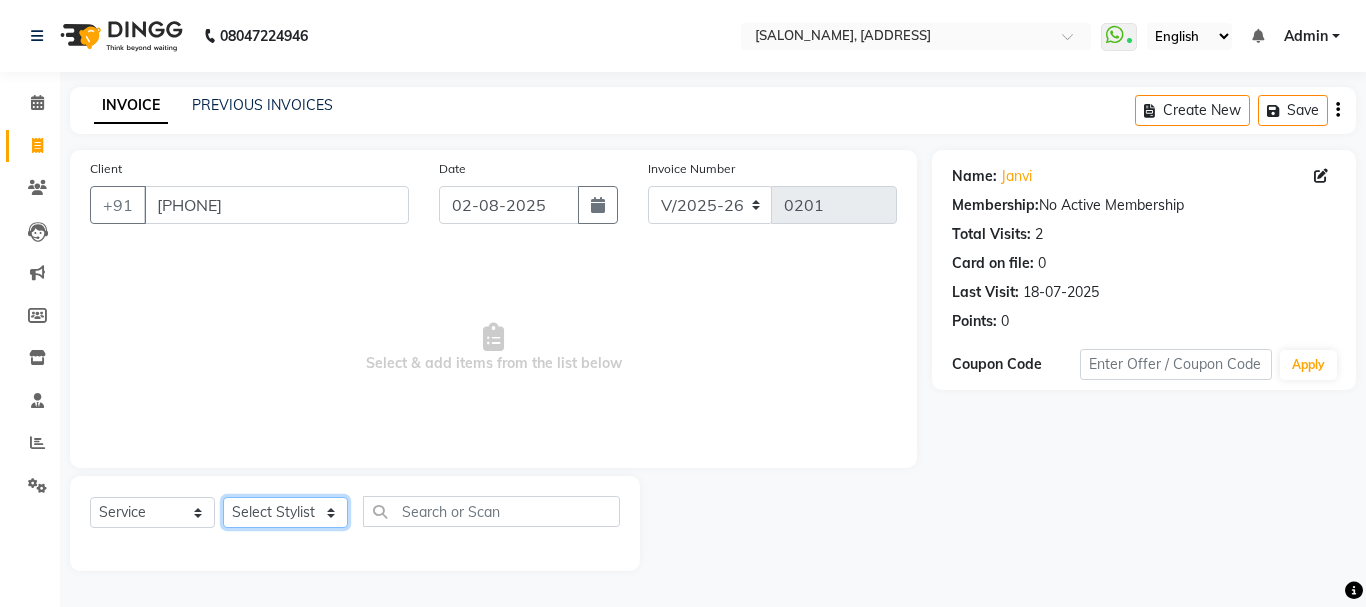 select on "78839" 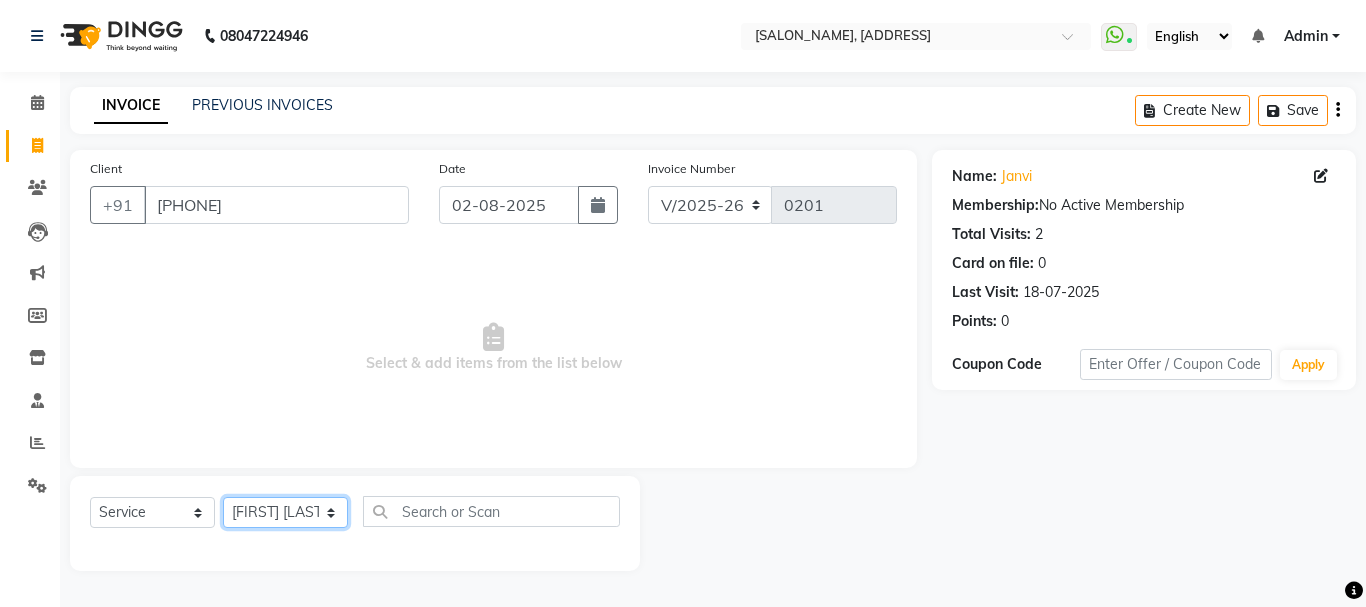 click on "Select Stylist [NAME] [LASTNAME] [NAME] [NAME] [NAME] [NAME]" 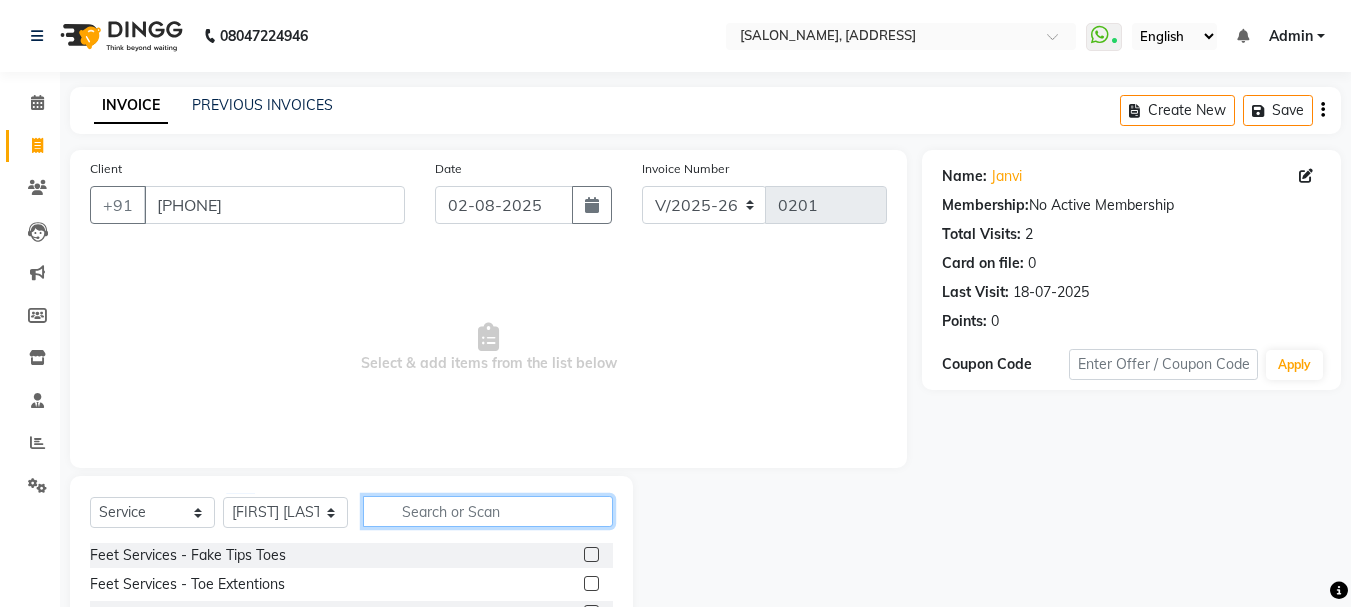 click 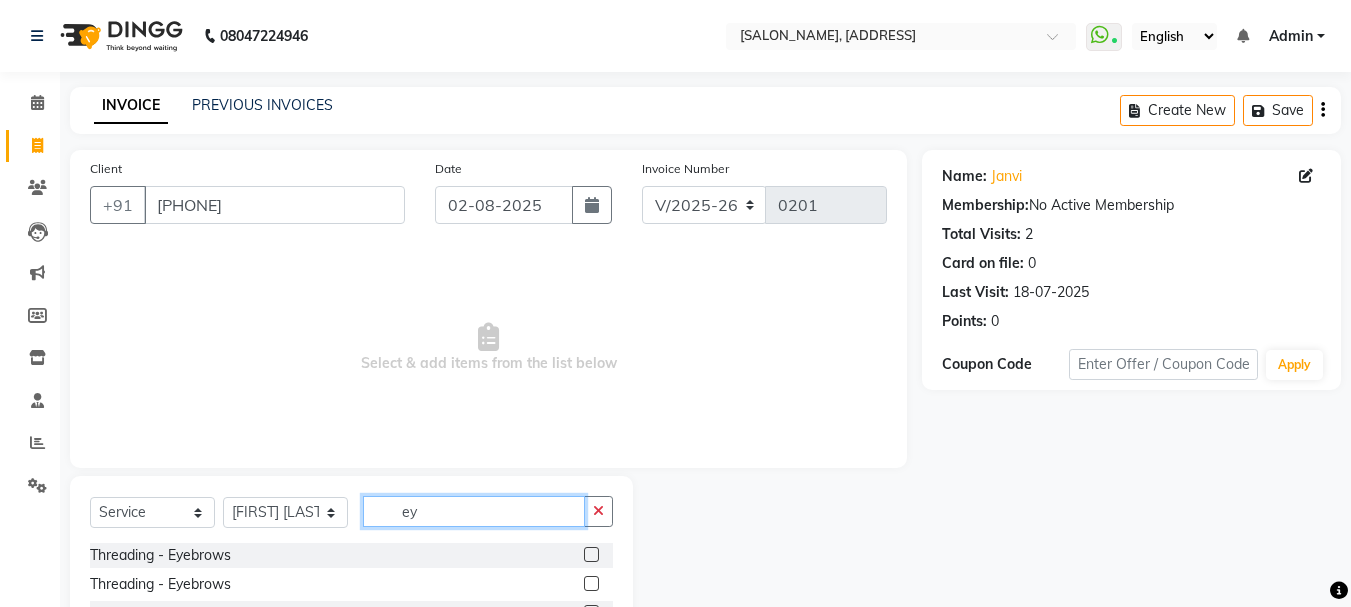 type on "ey" 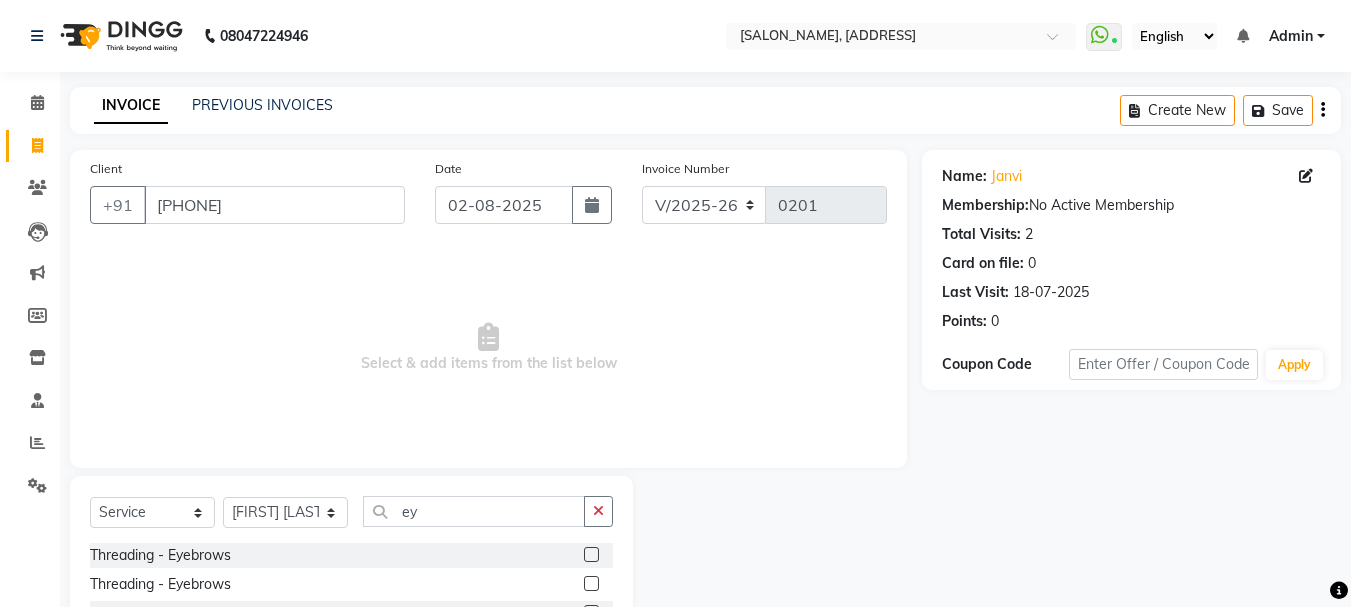 click 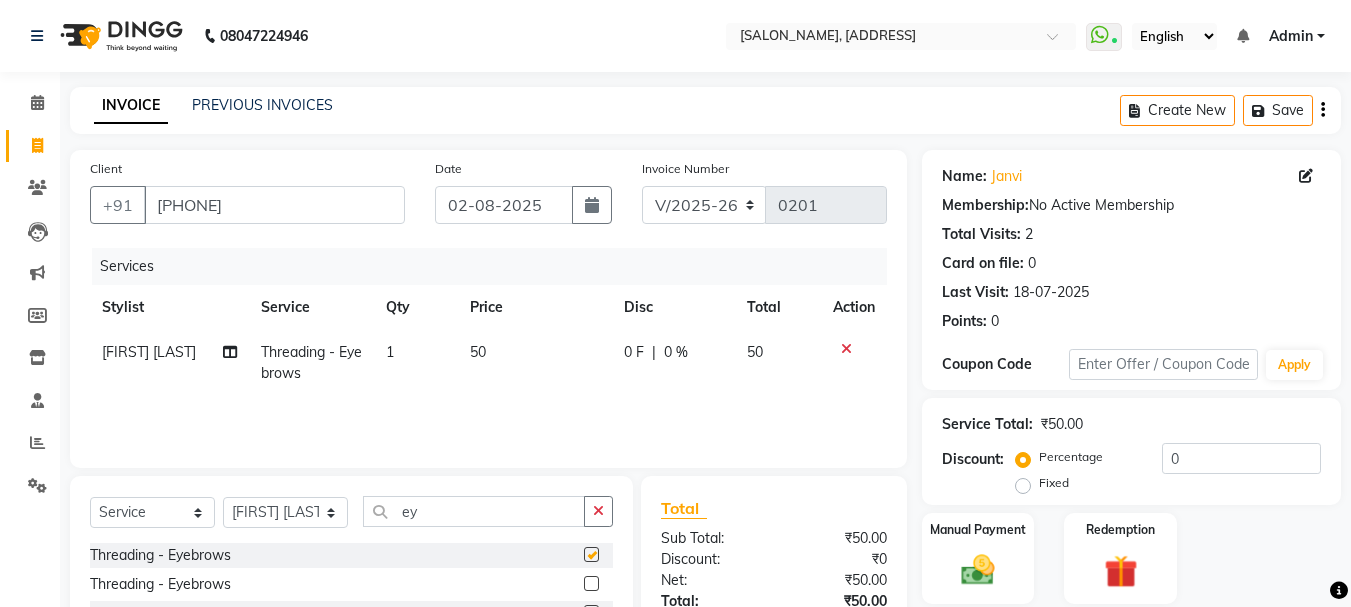 checkbox on "false" 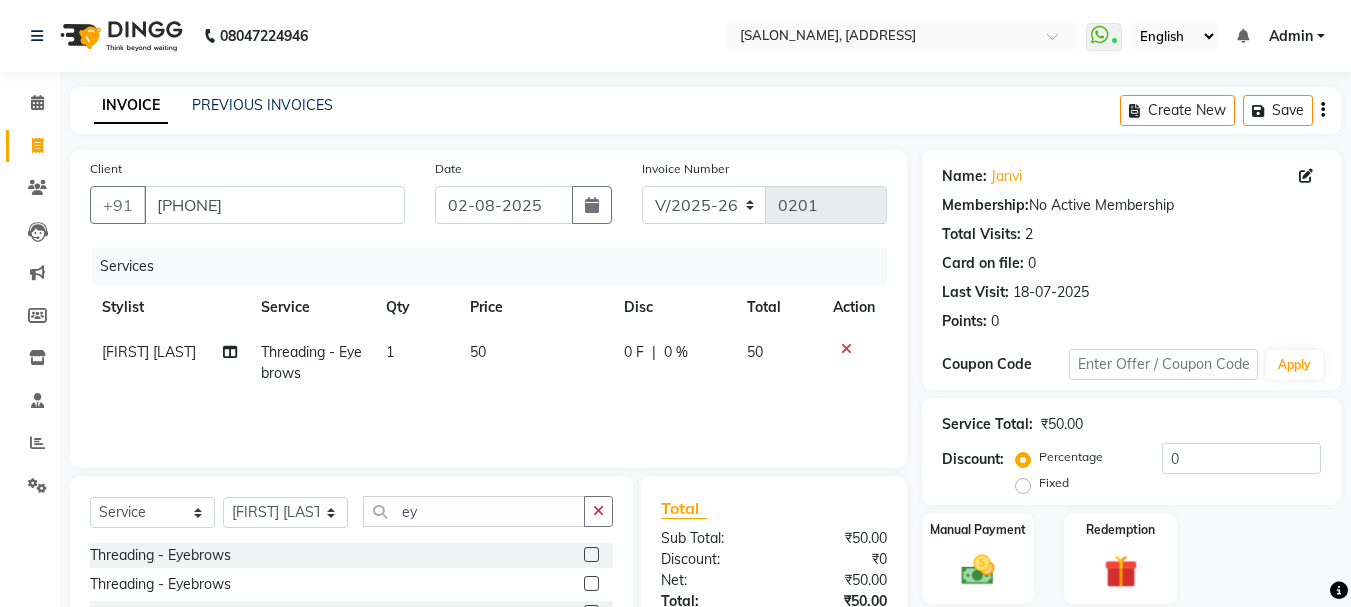 click 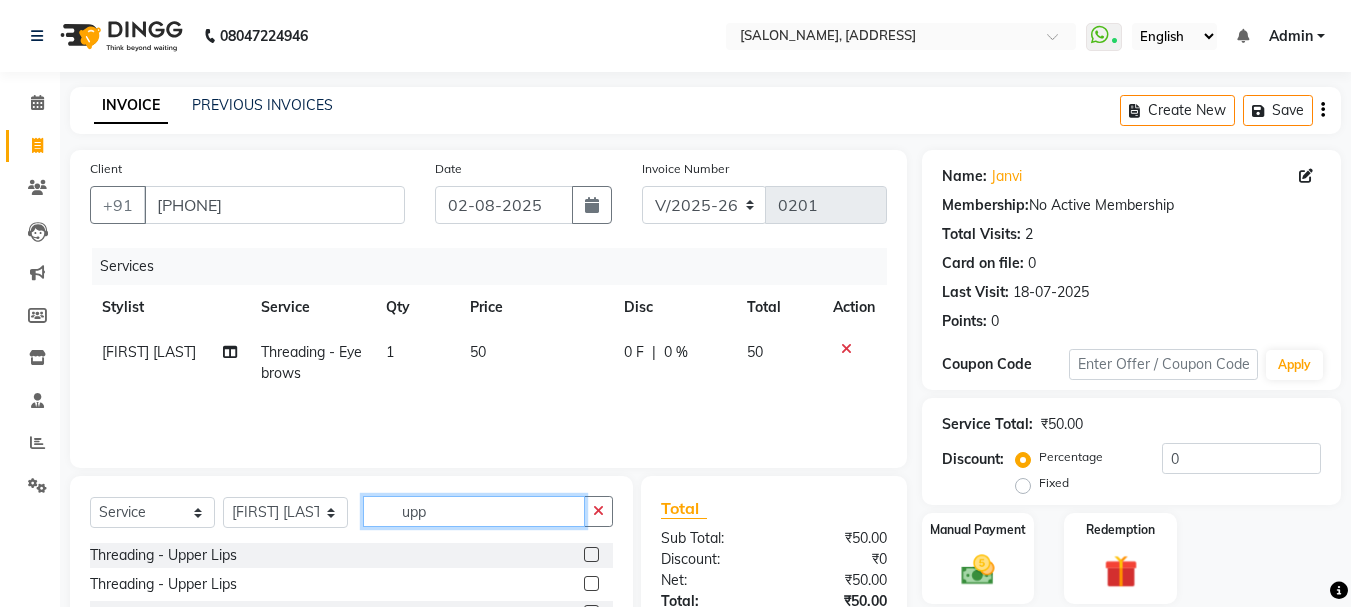 type on "upp" 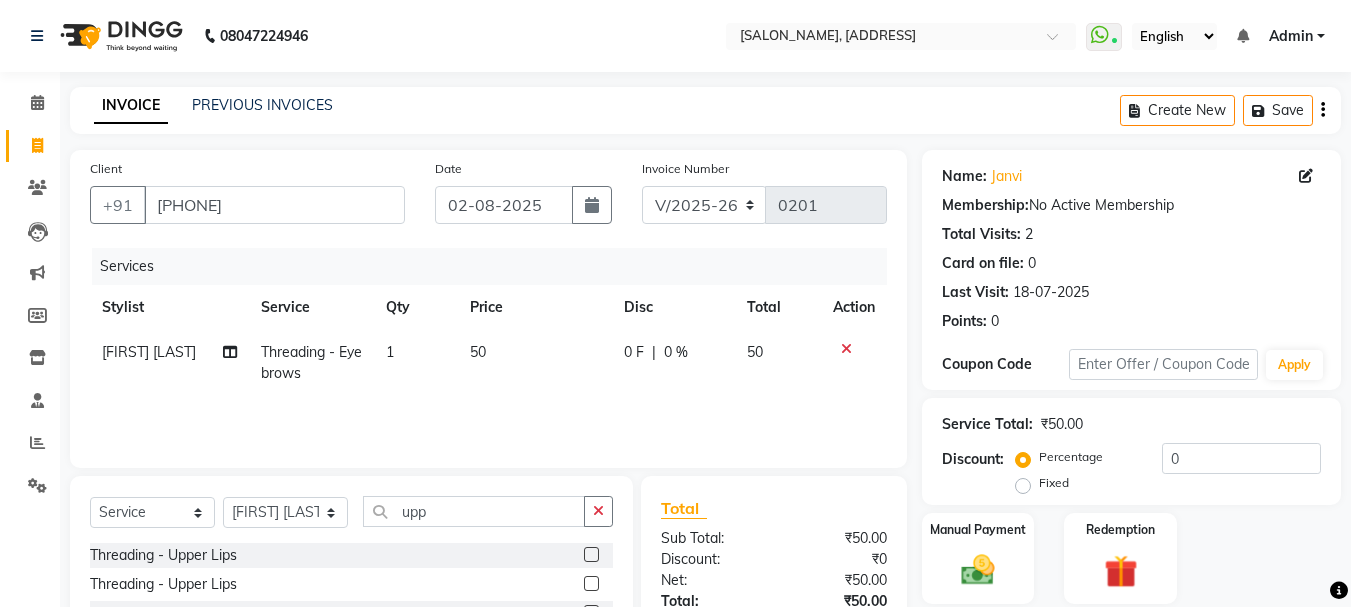 click on "Threading  - Upper Lips" 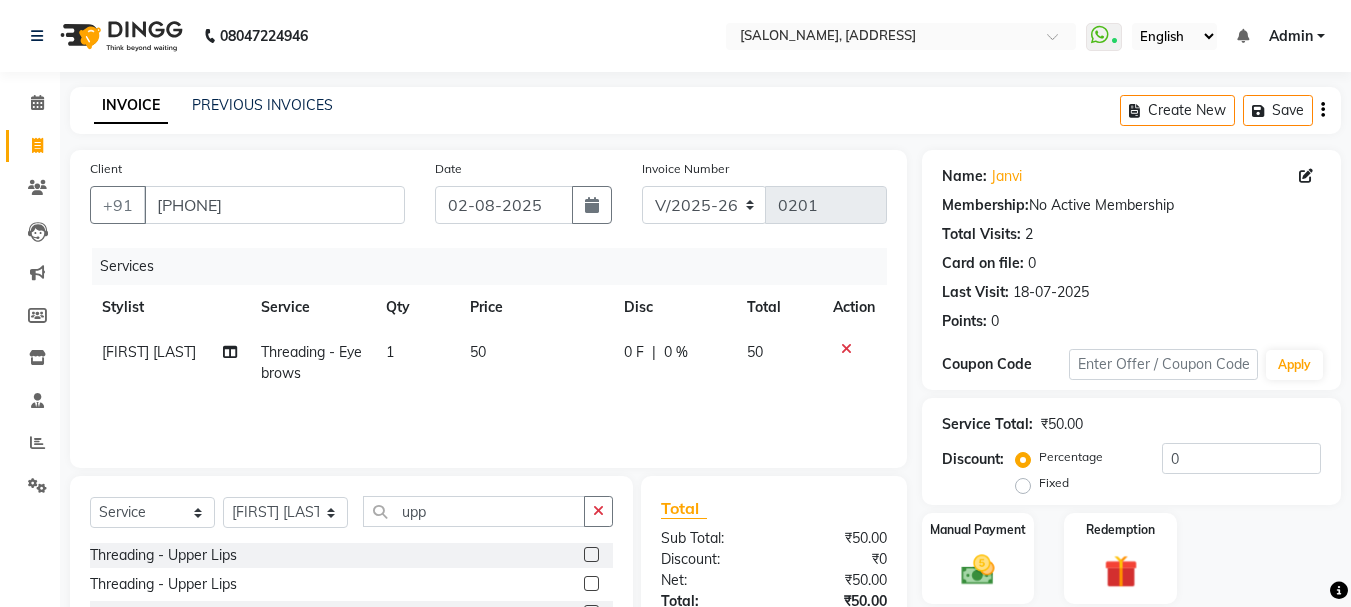 click 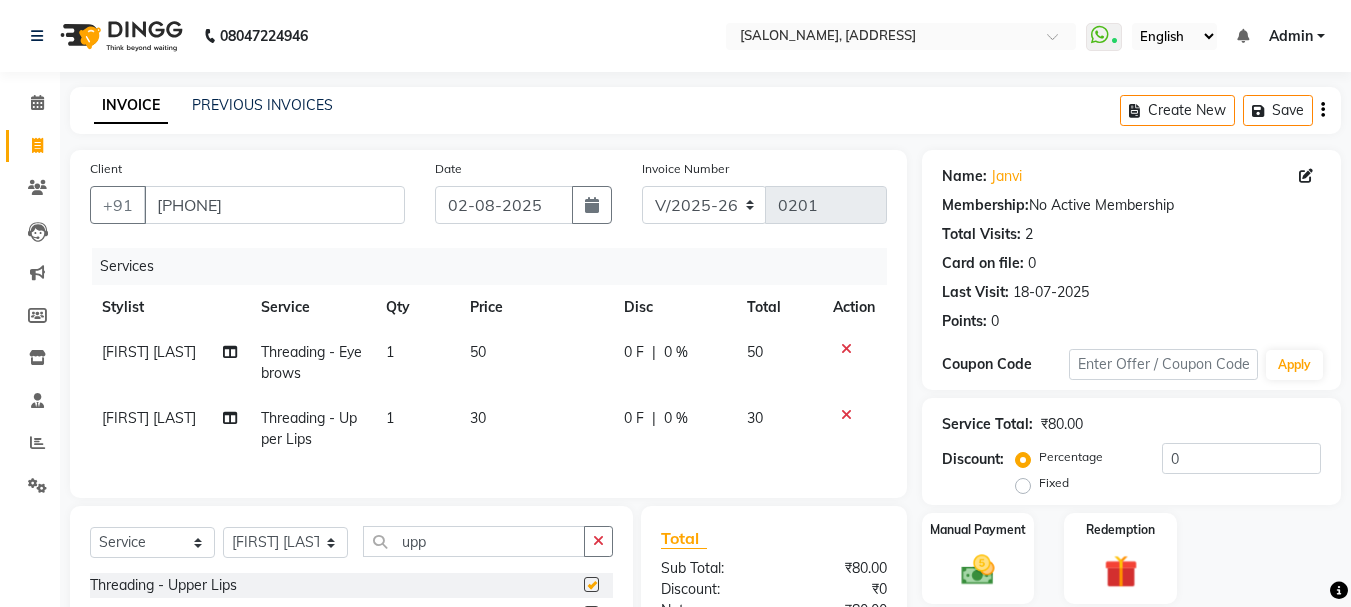 checkbox on "false" 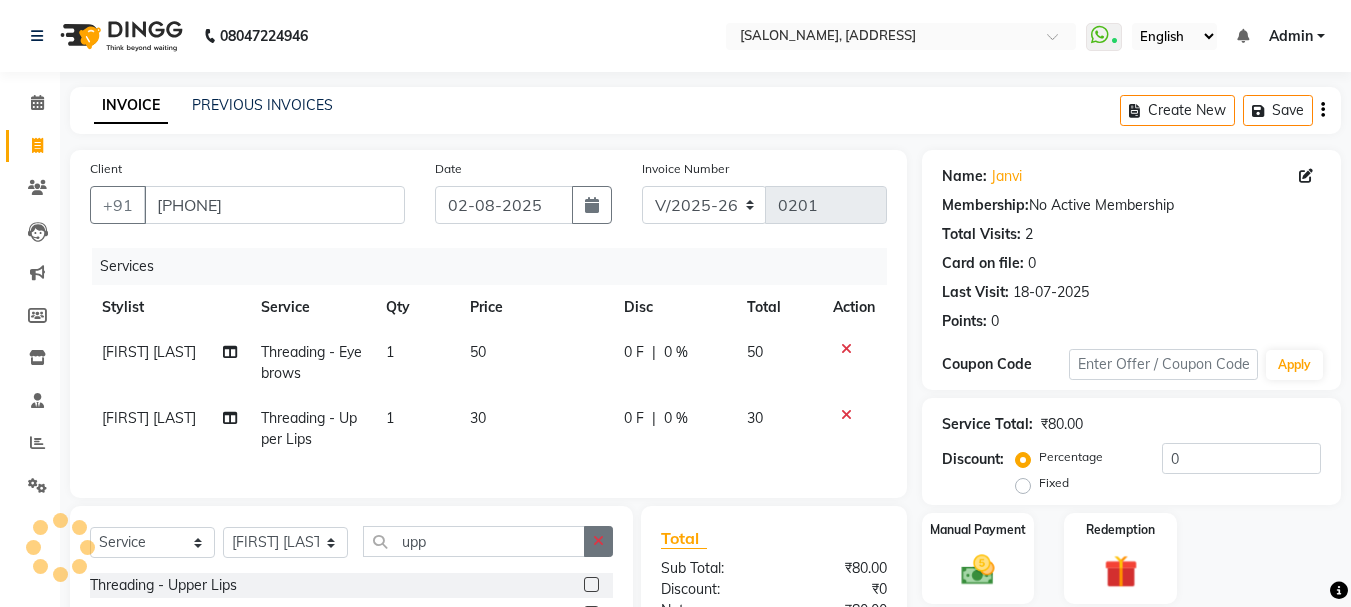 click 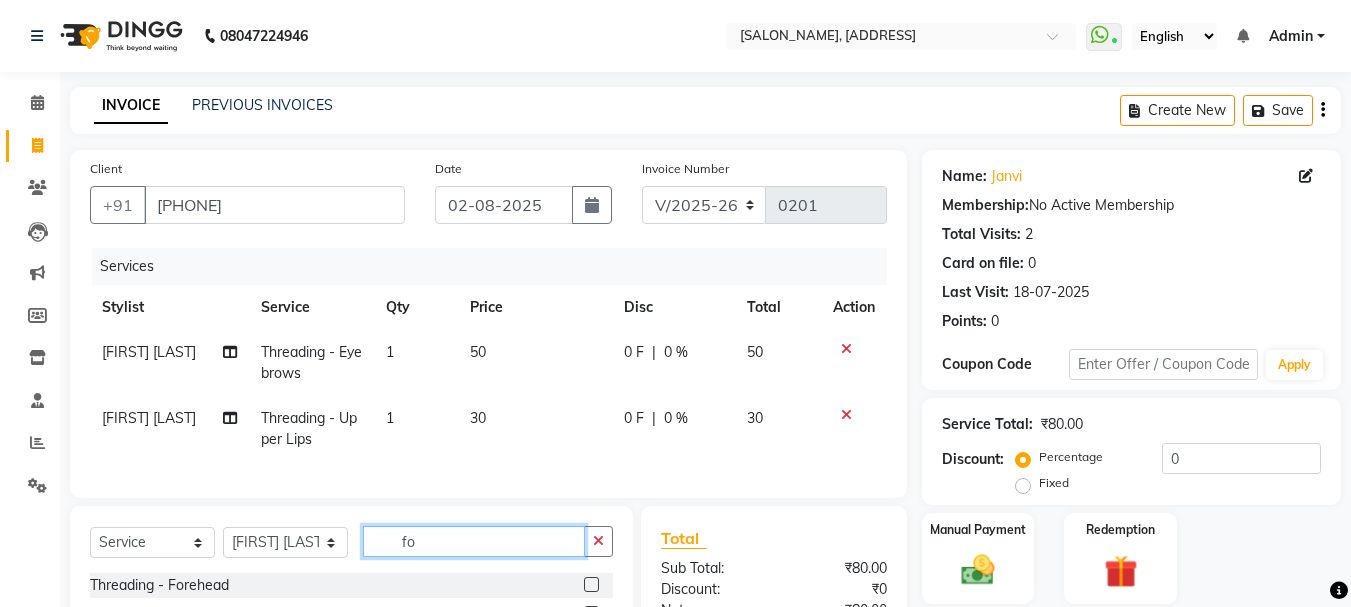 type on "fo" 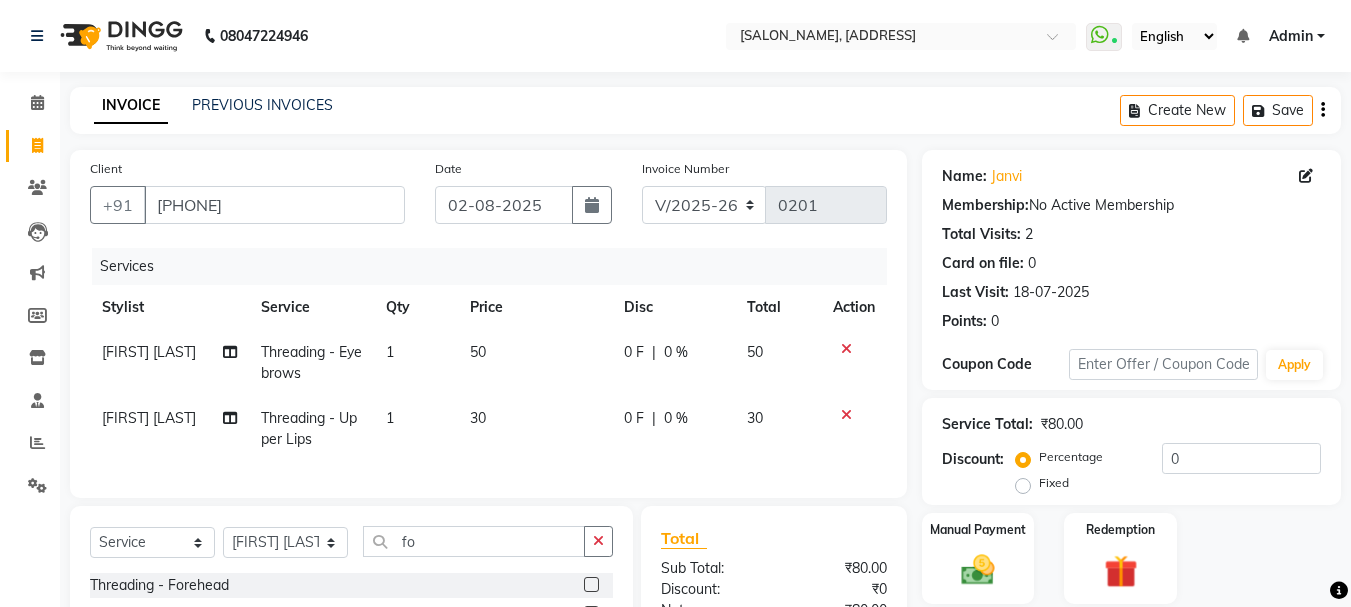 click 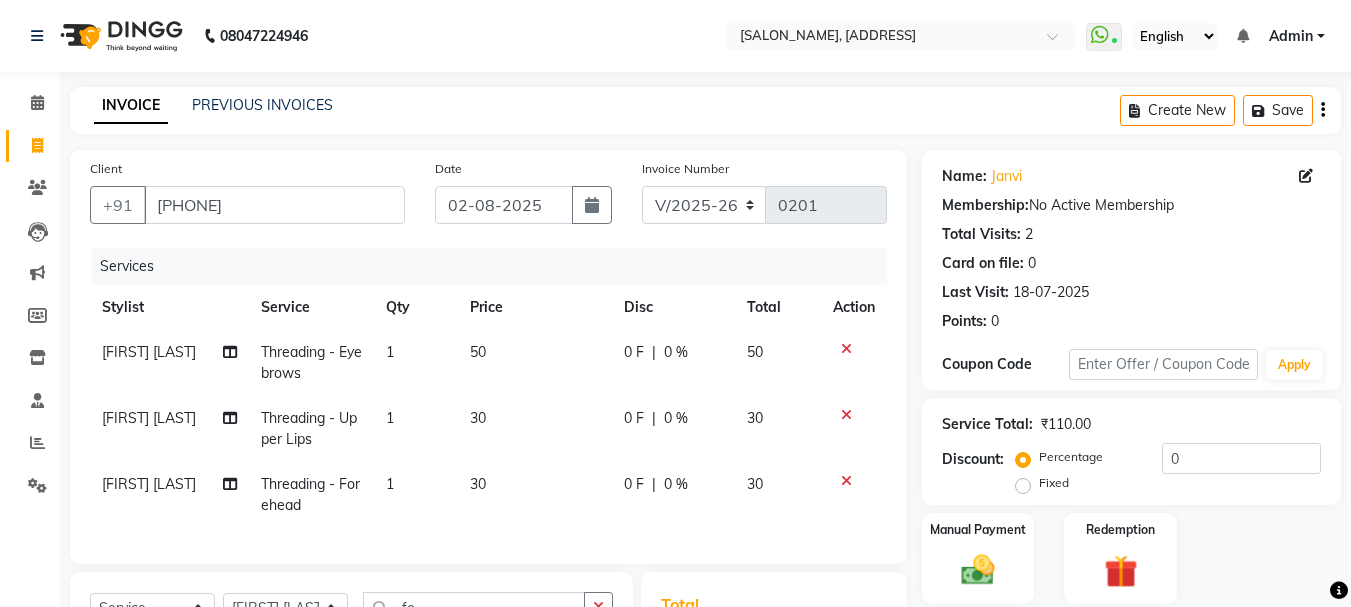 checkbox on "false" 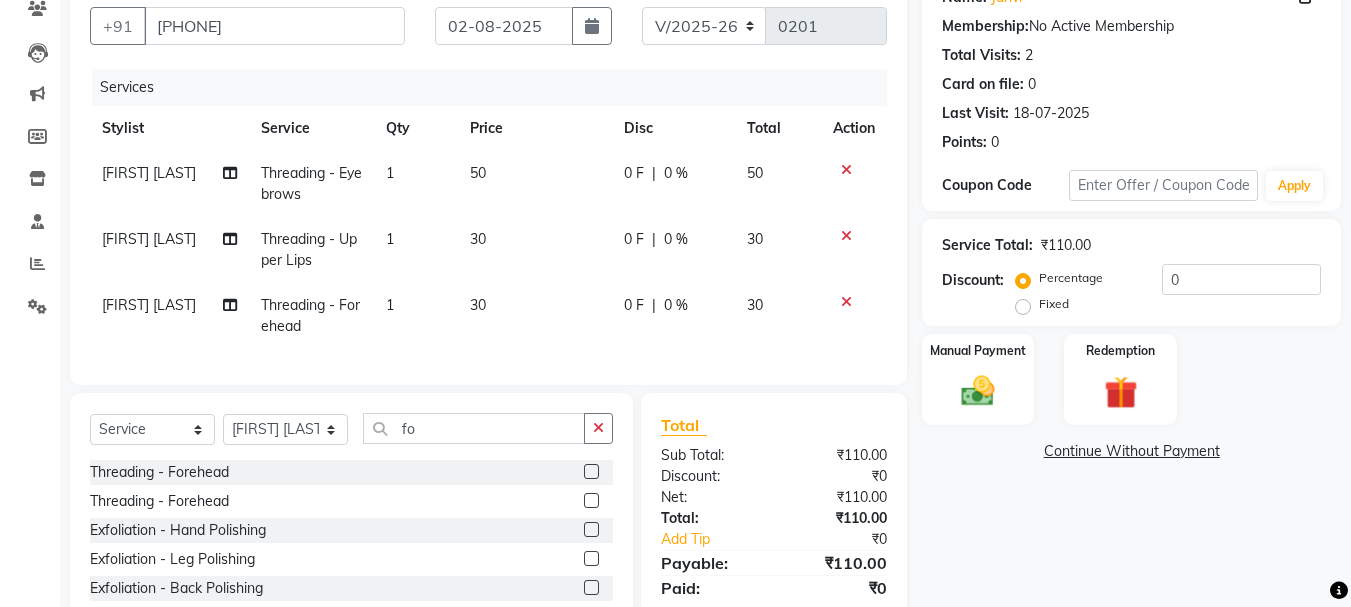 scroll, scrollTop: 200, scrollLeft: 0, axis: vertical 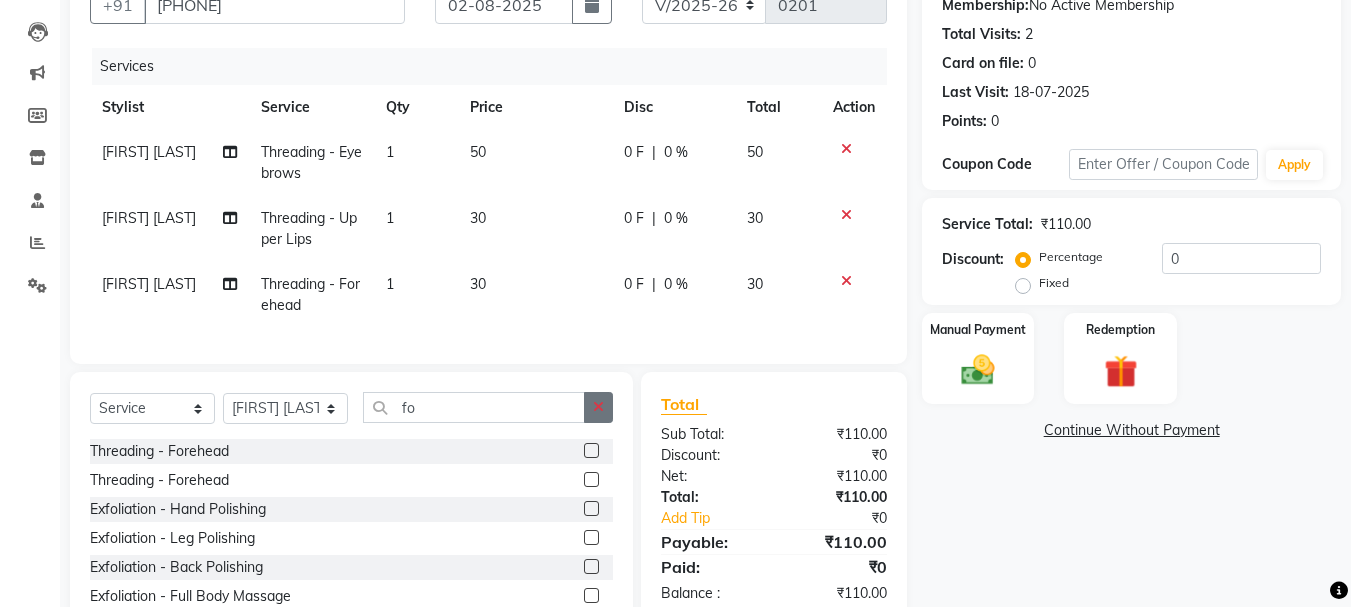 click 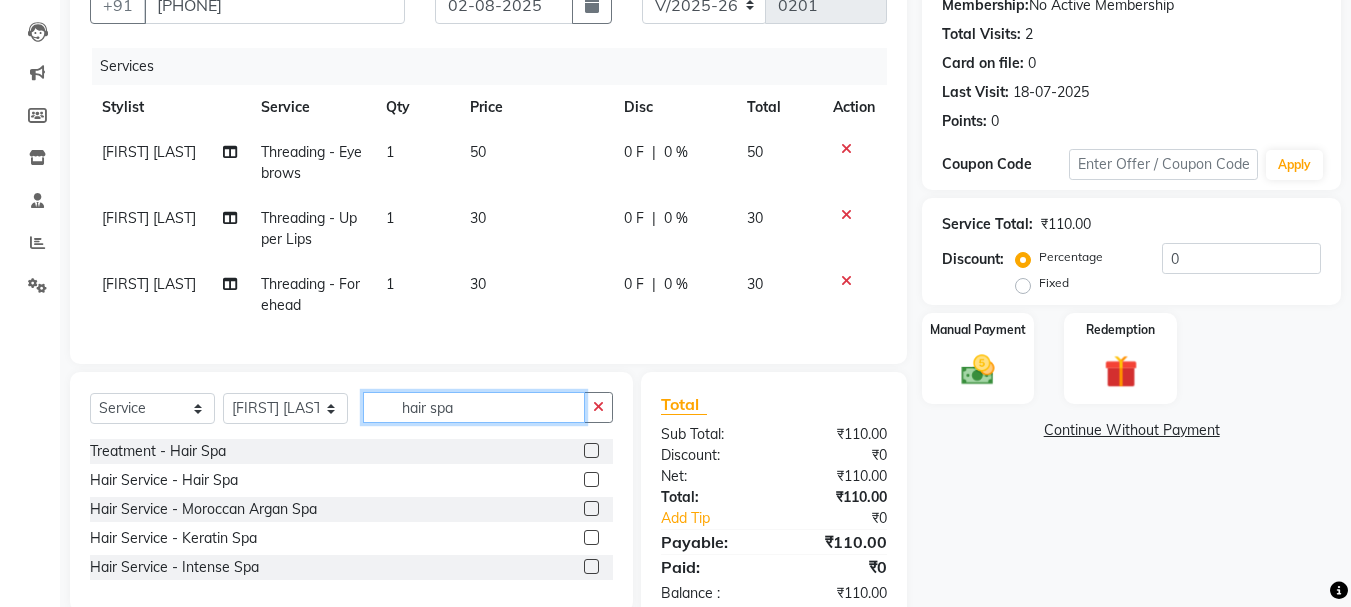 type on "hair spa" 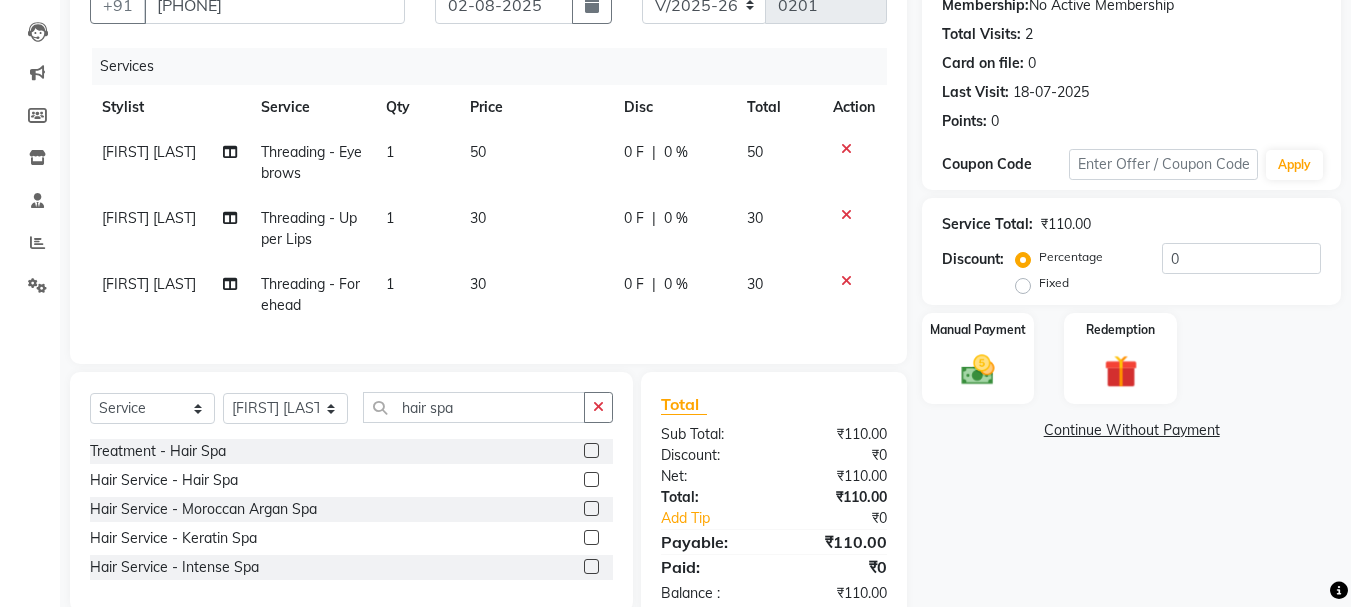 click 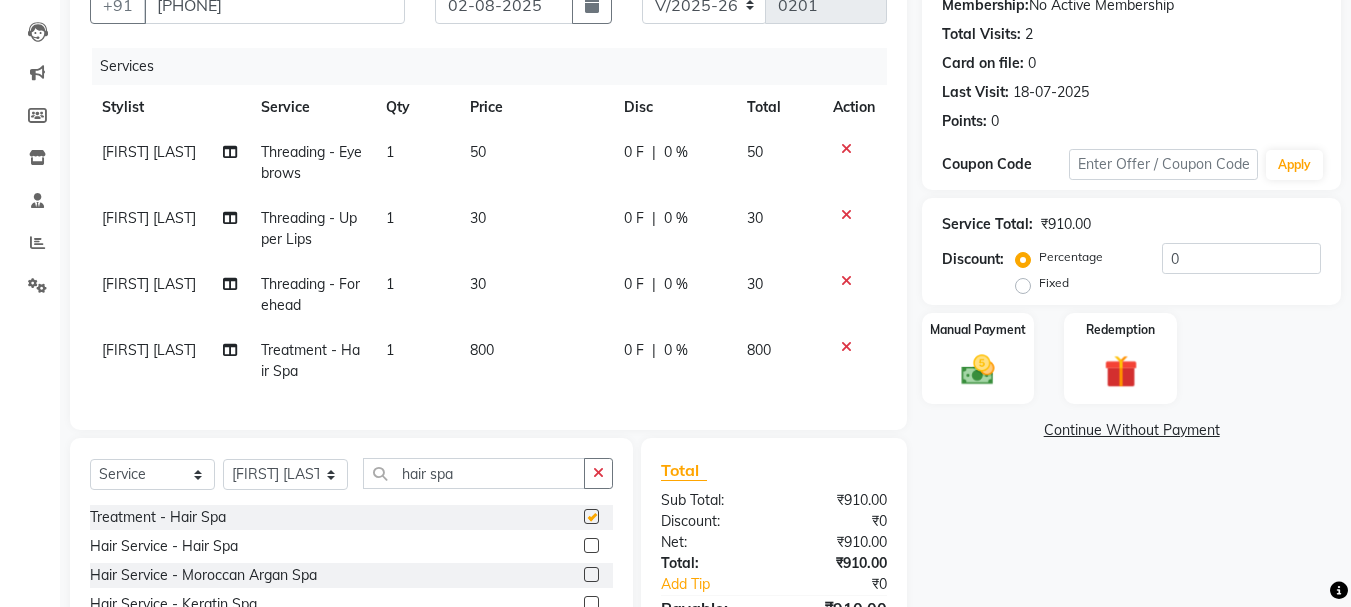checkbox on "false" 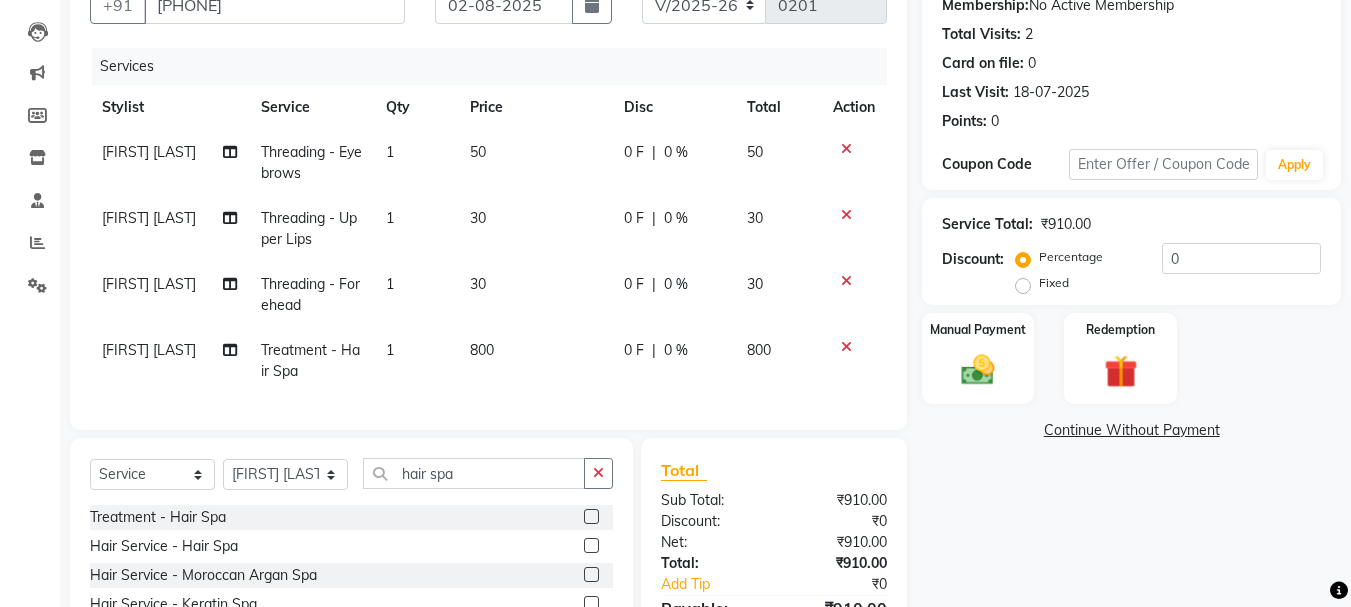 click on "800" 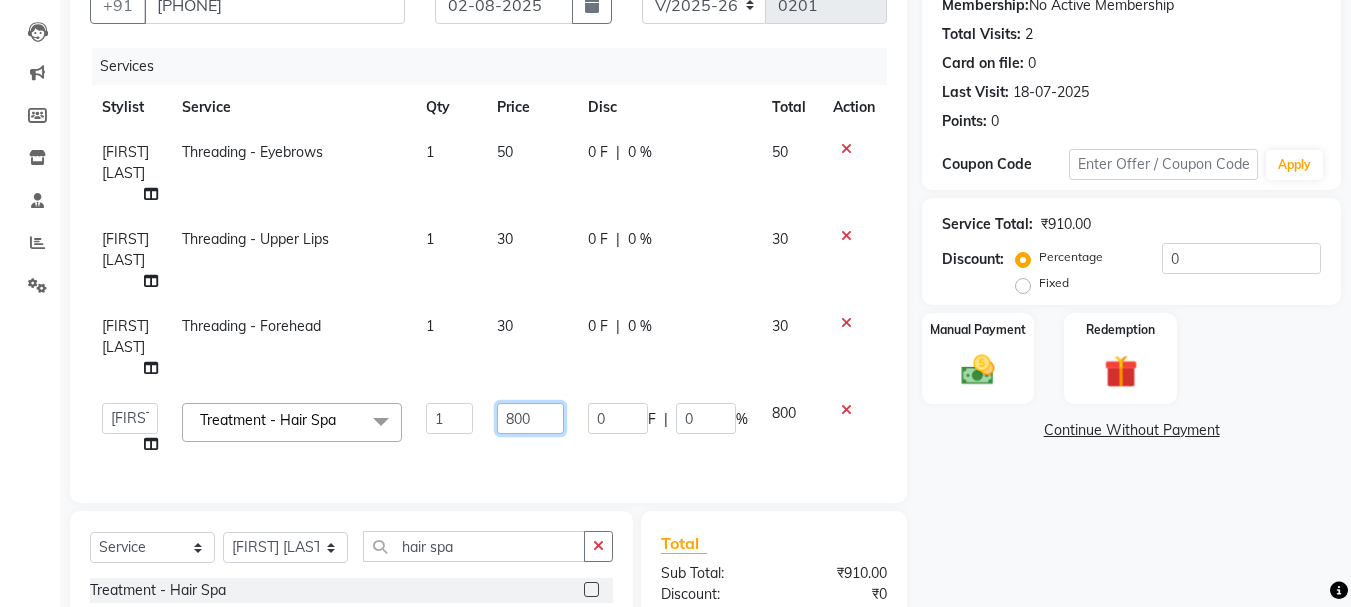 click on "800" 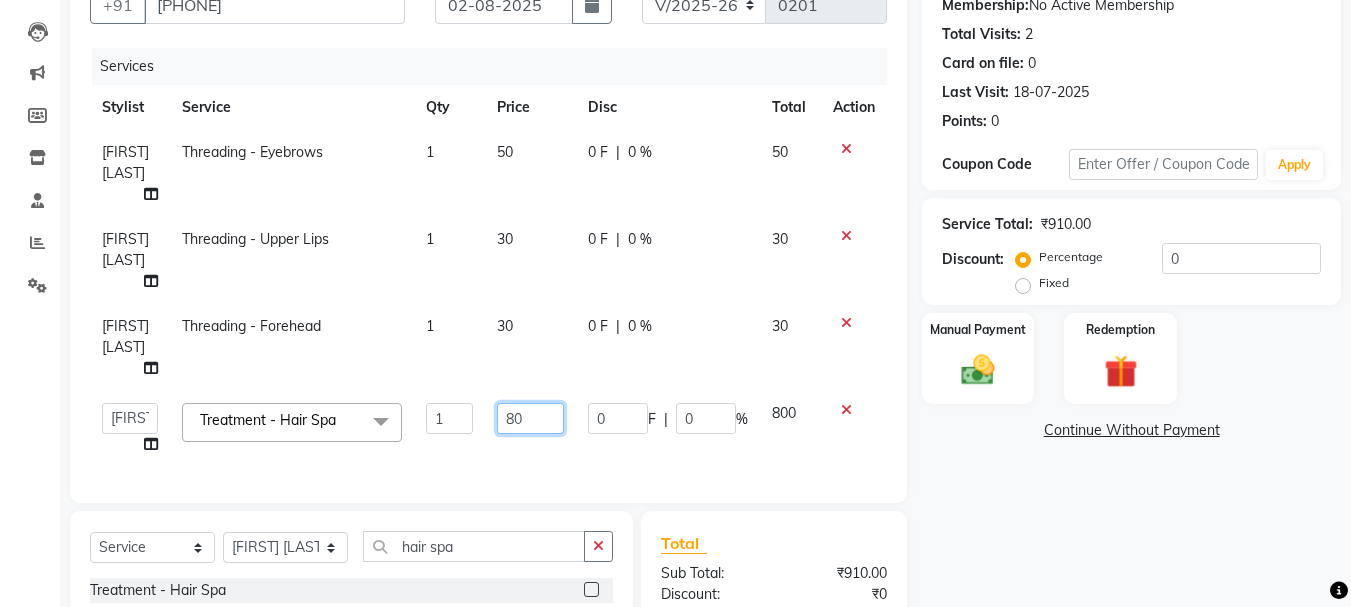 type on "8" 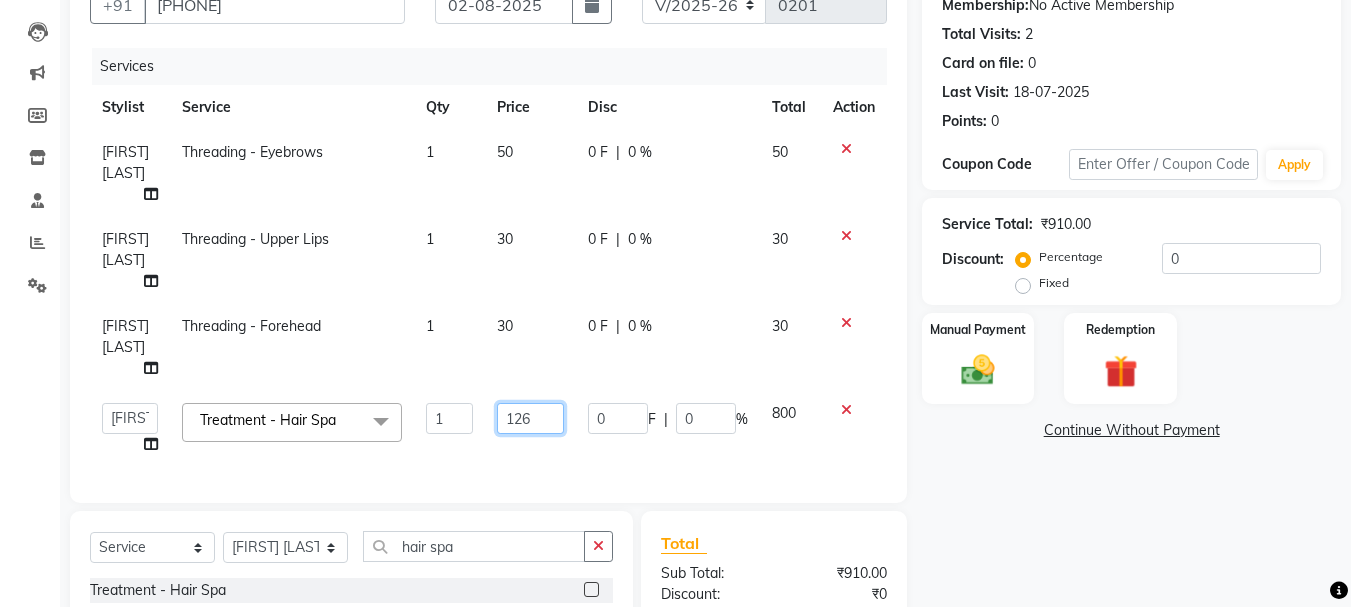 type on "1260" 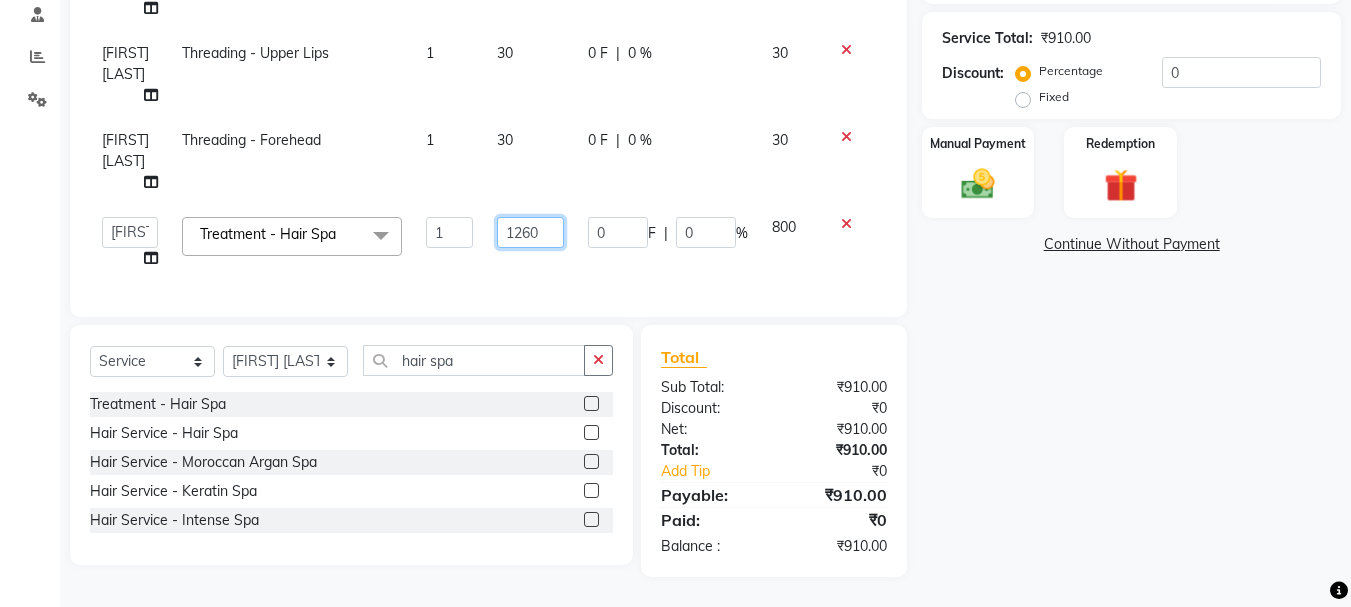 scroll, scrollTop: 400, scrollLeft: 0, axis: vertical 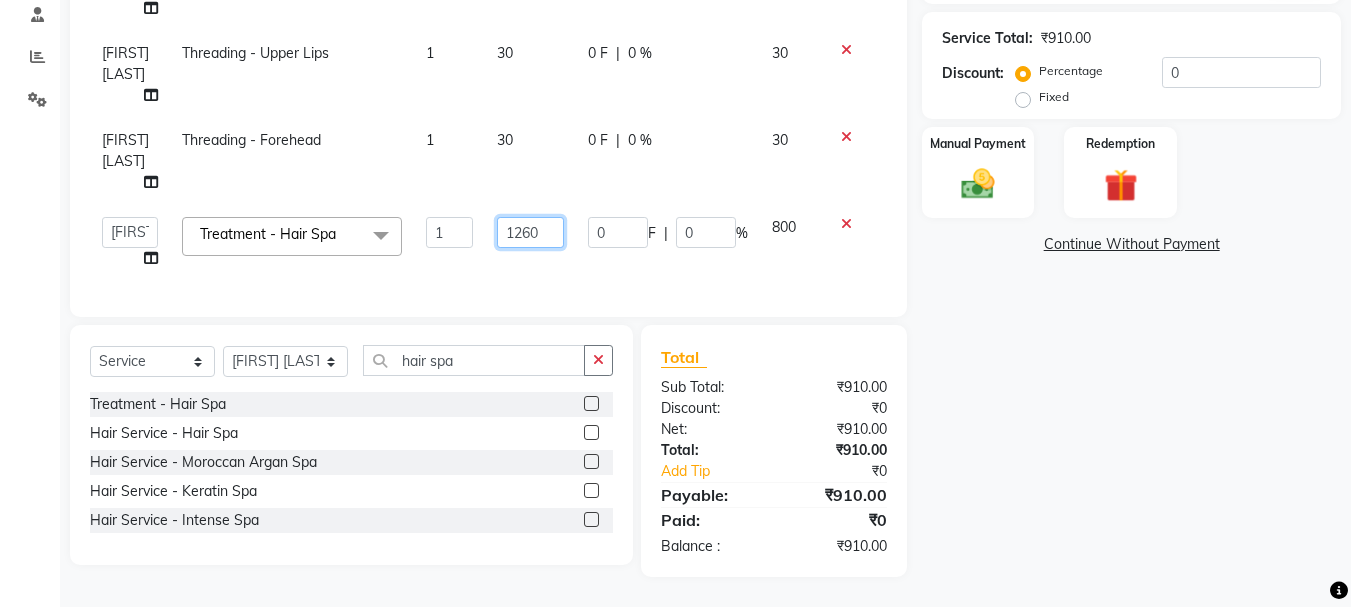 click on "1260" 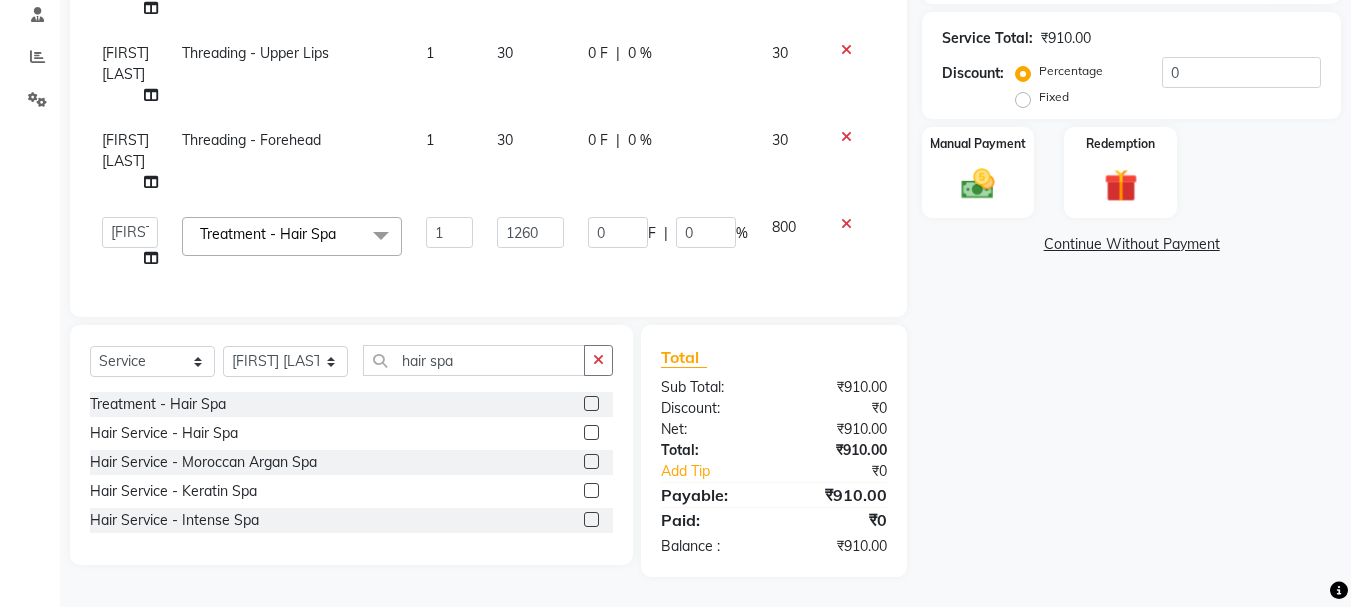 scroll, scrollTop: 328, scrollLeft: 0, axis: vertical 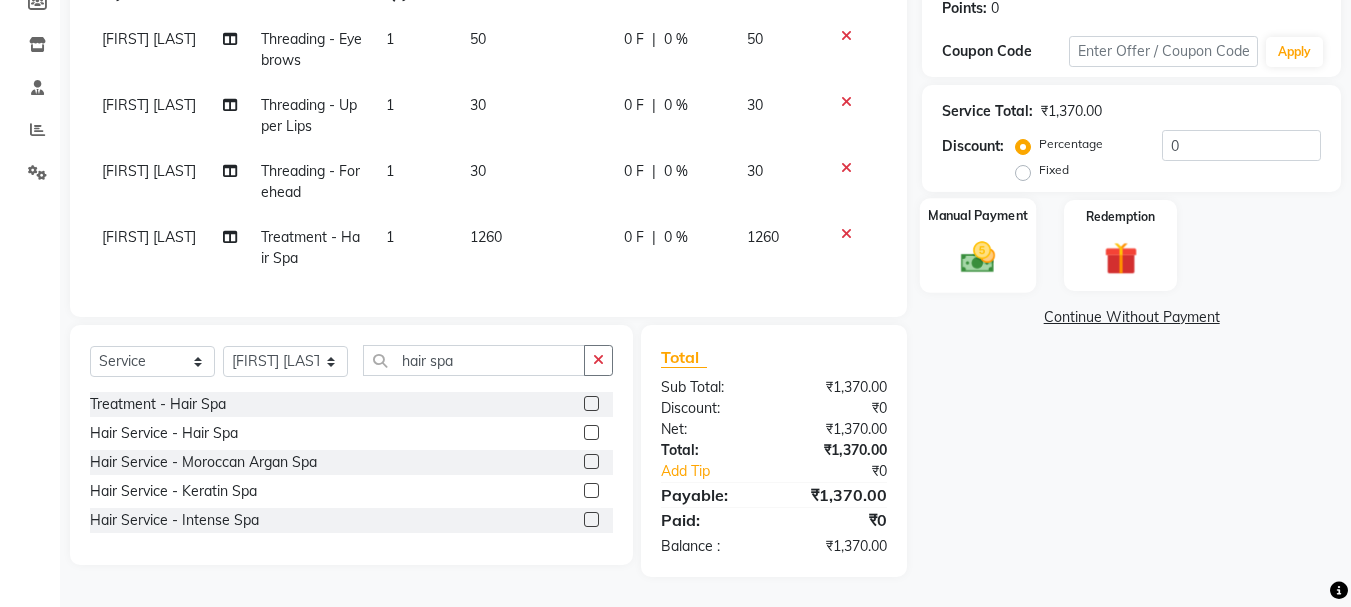 click 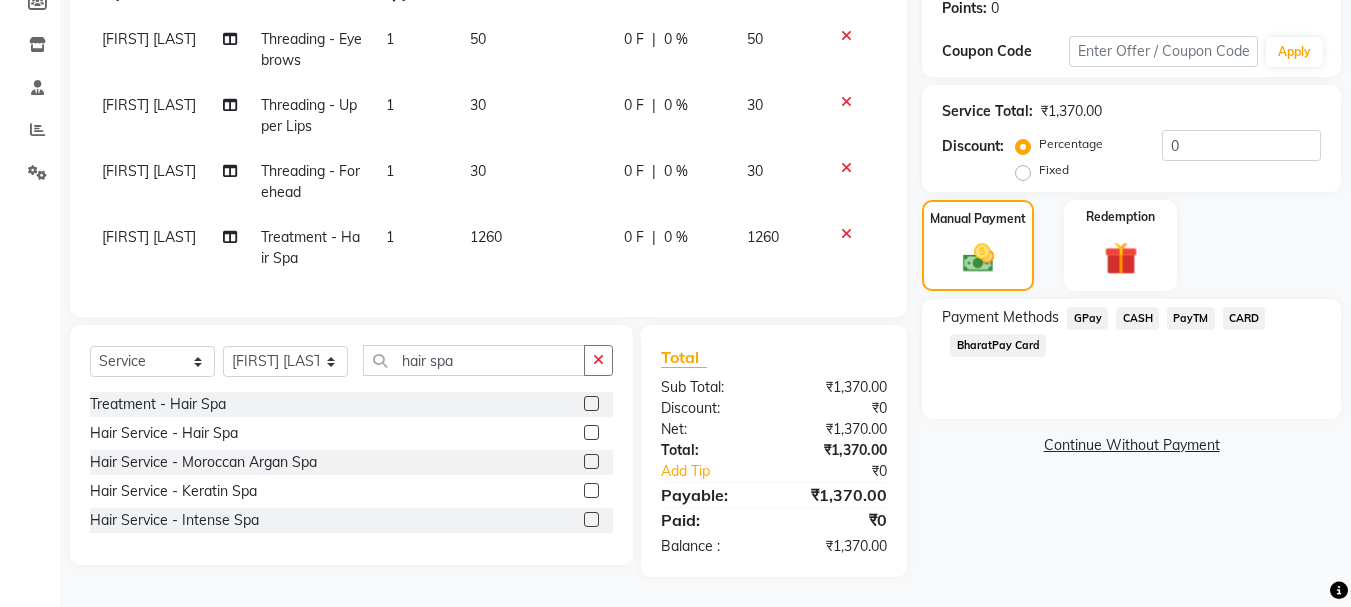 click on "CASH" 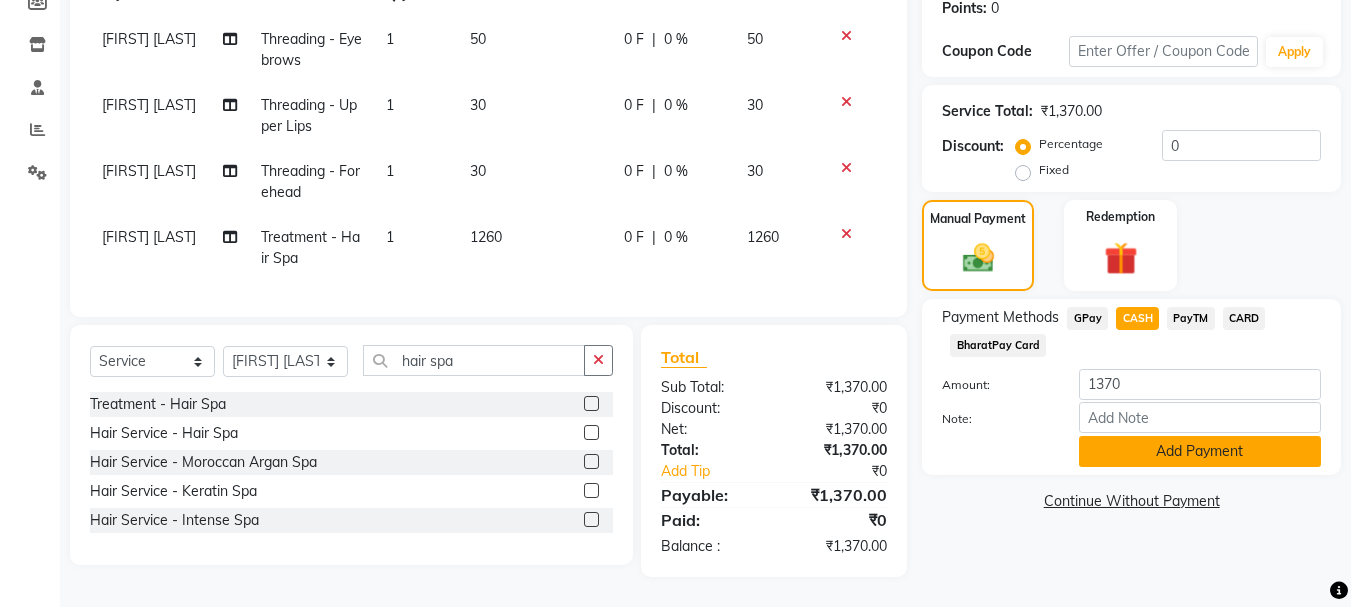 click on "Add Payment" 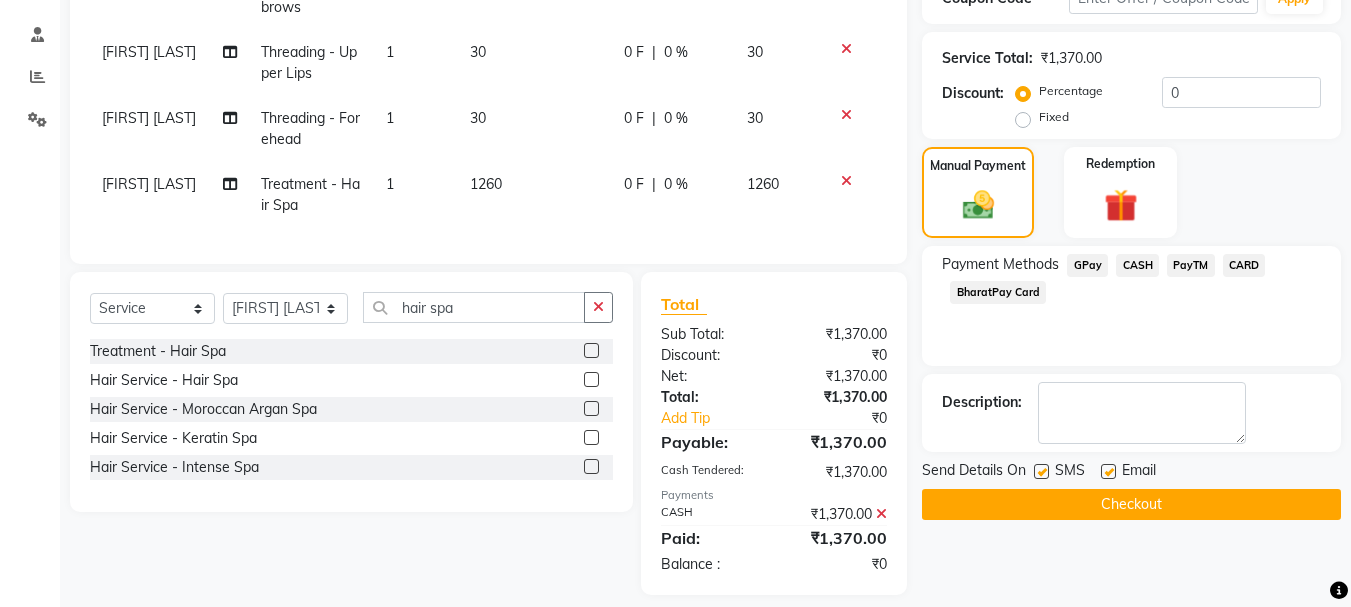 scroll, scrollTop: 399, scrollLeft: 0, axis: vertical 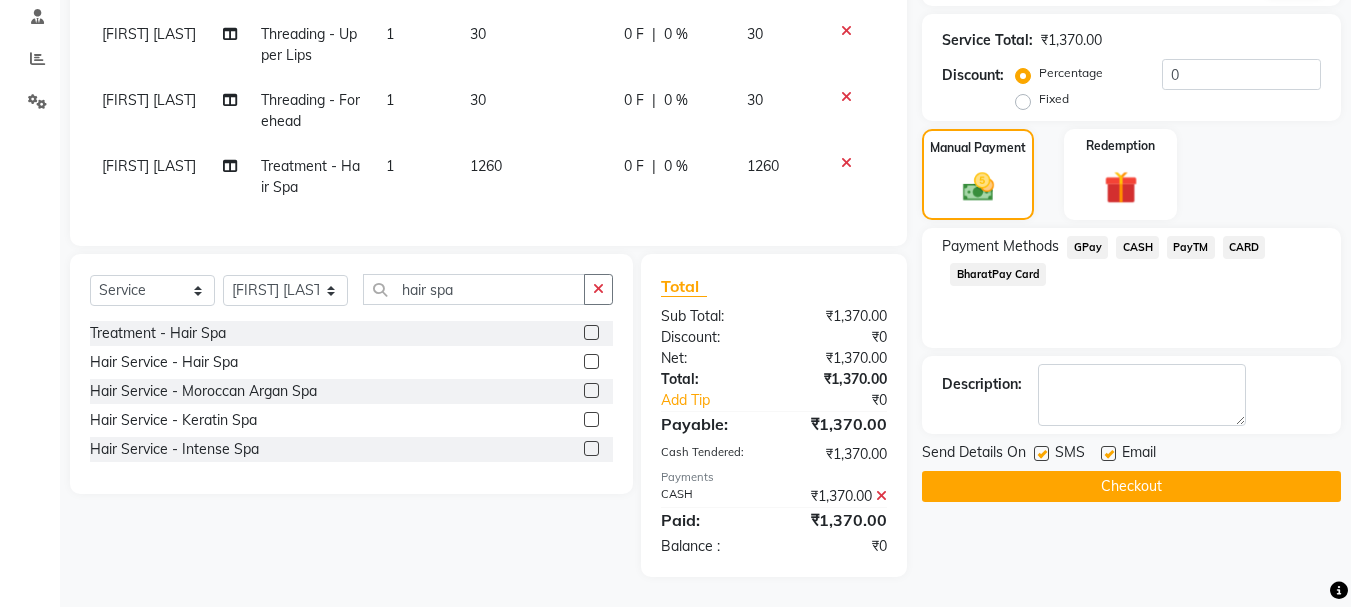 click on "Checkout" 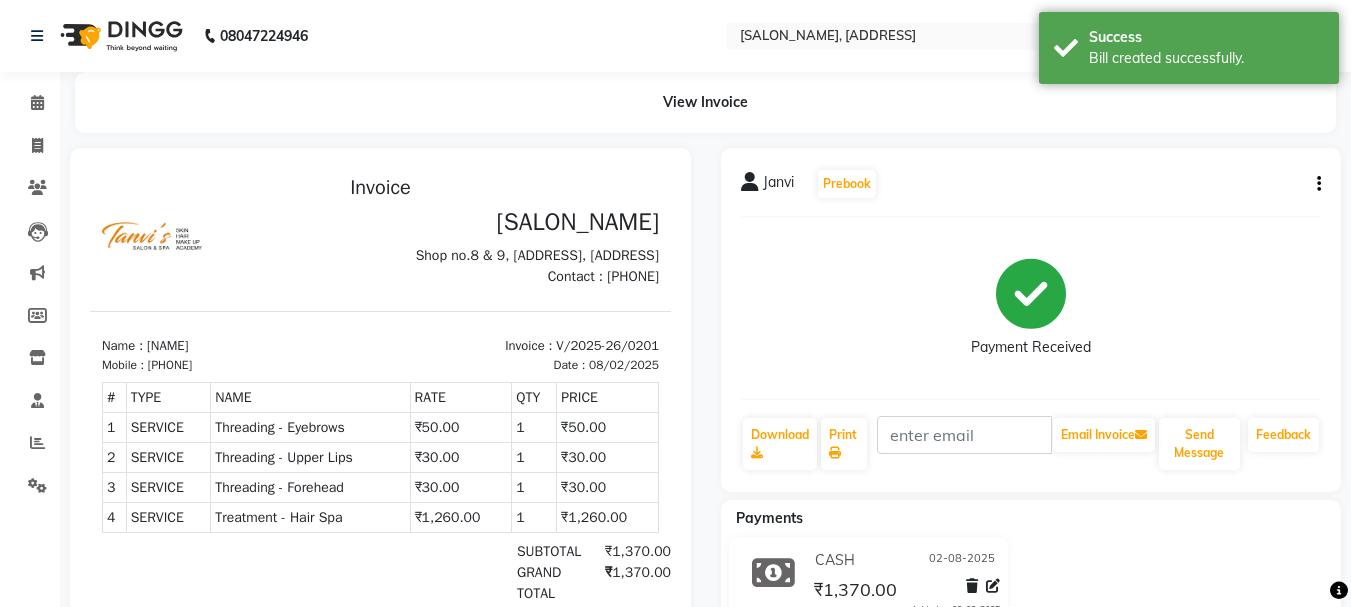 scroll, scrollTop: 0, scrollLeft: 0, axis: both 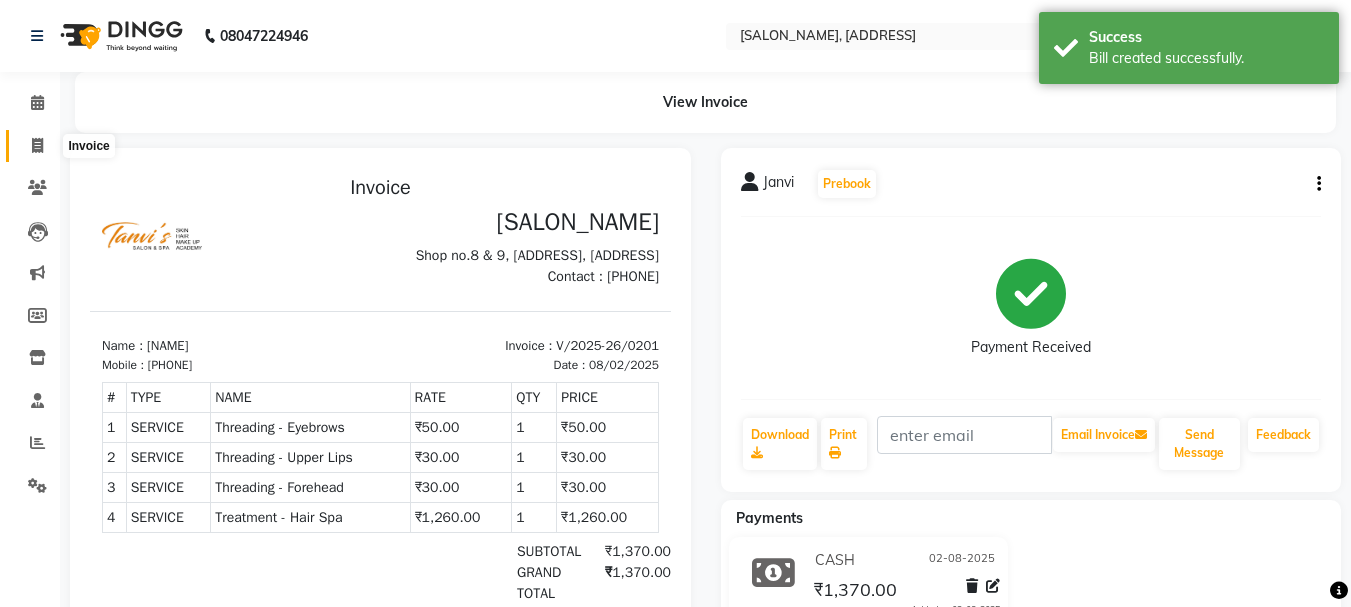 click 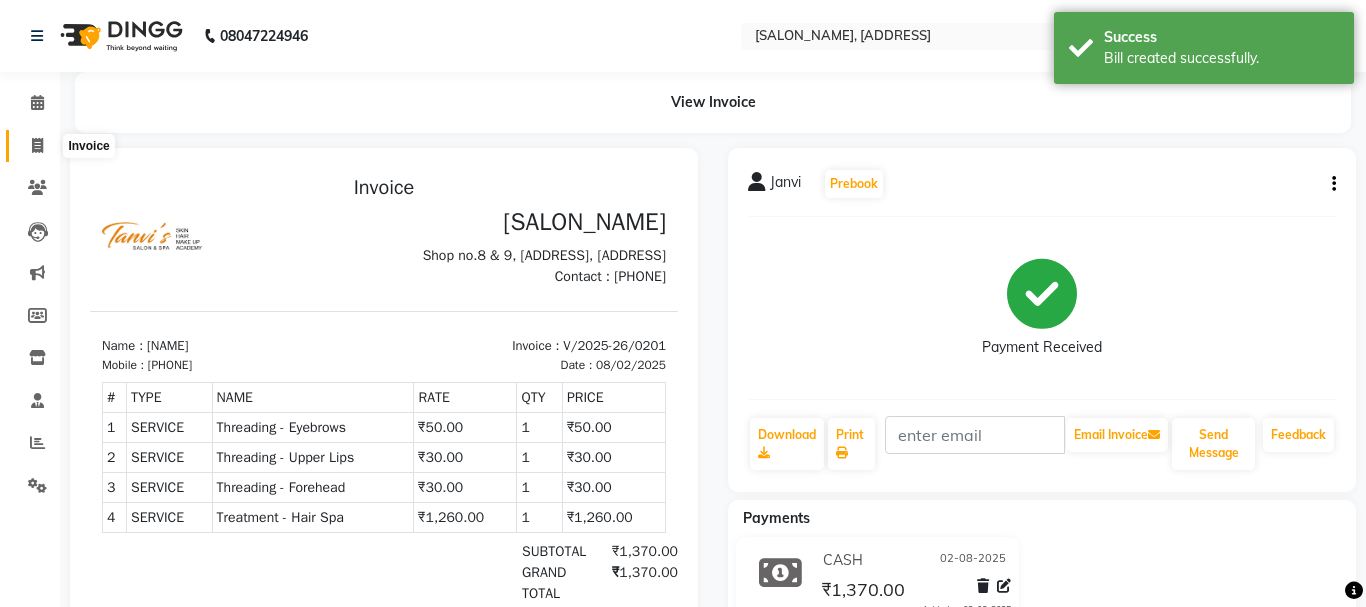 select on "service" 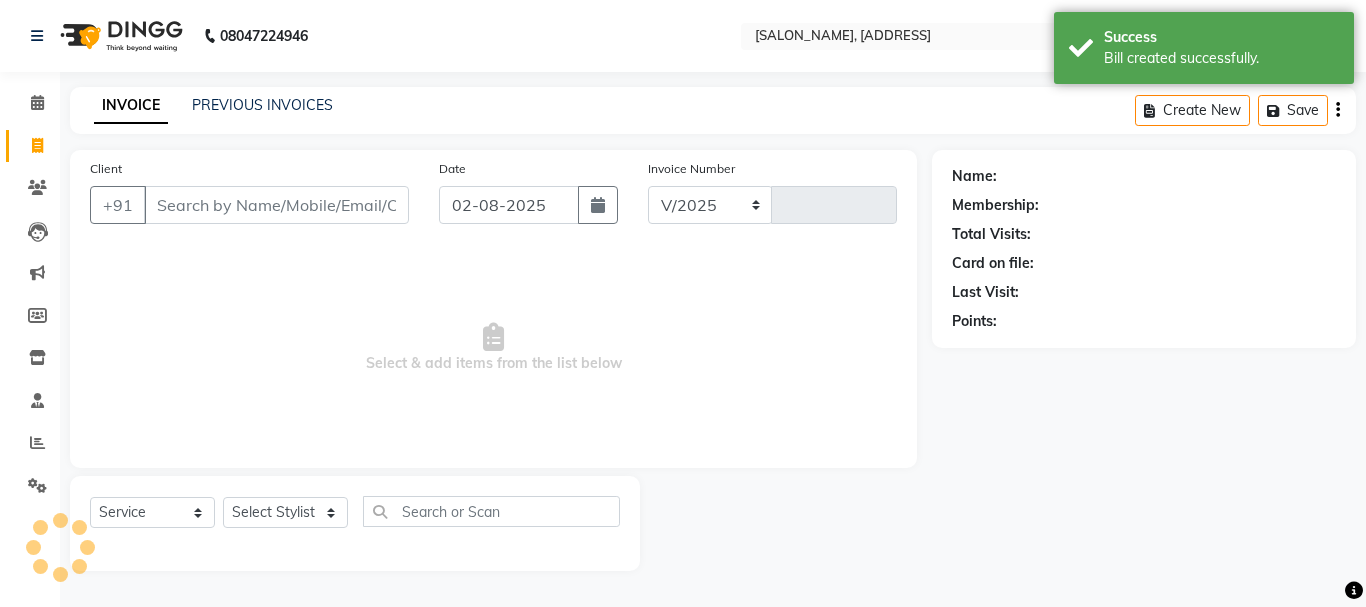 select on "716" 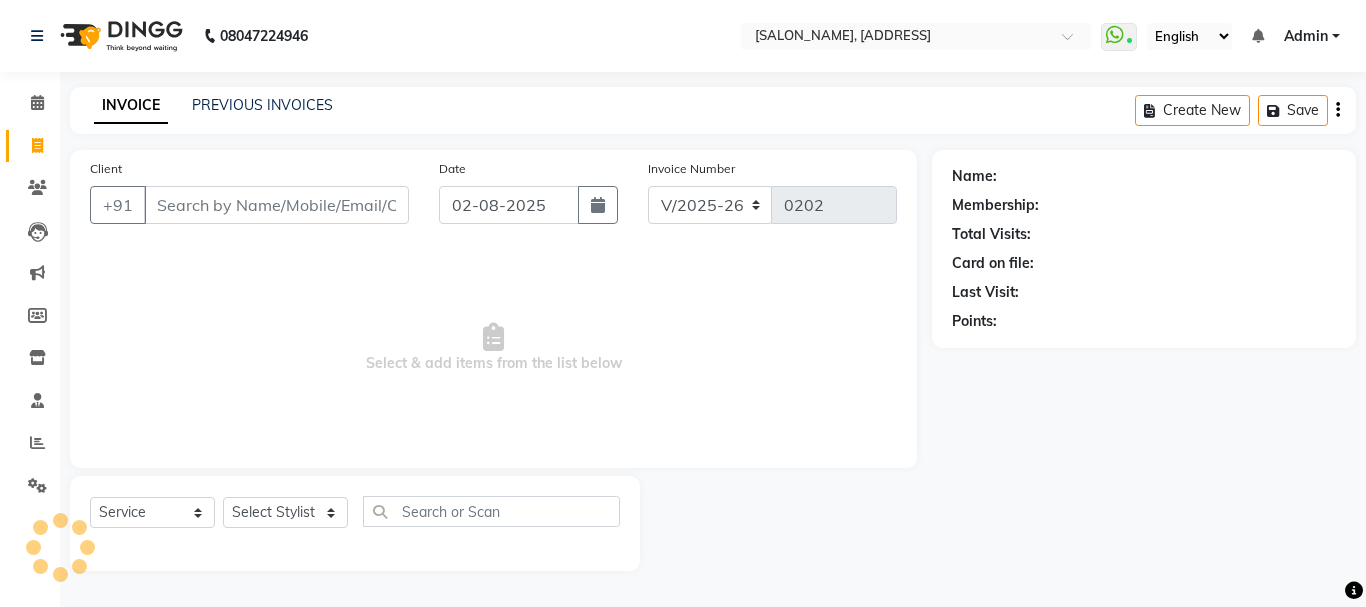 click on "INVOICE PREVIOUS INVOICES Create New   Save" 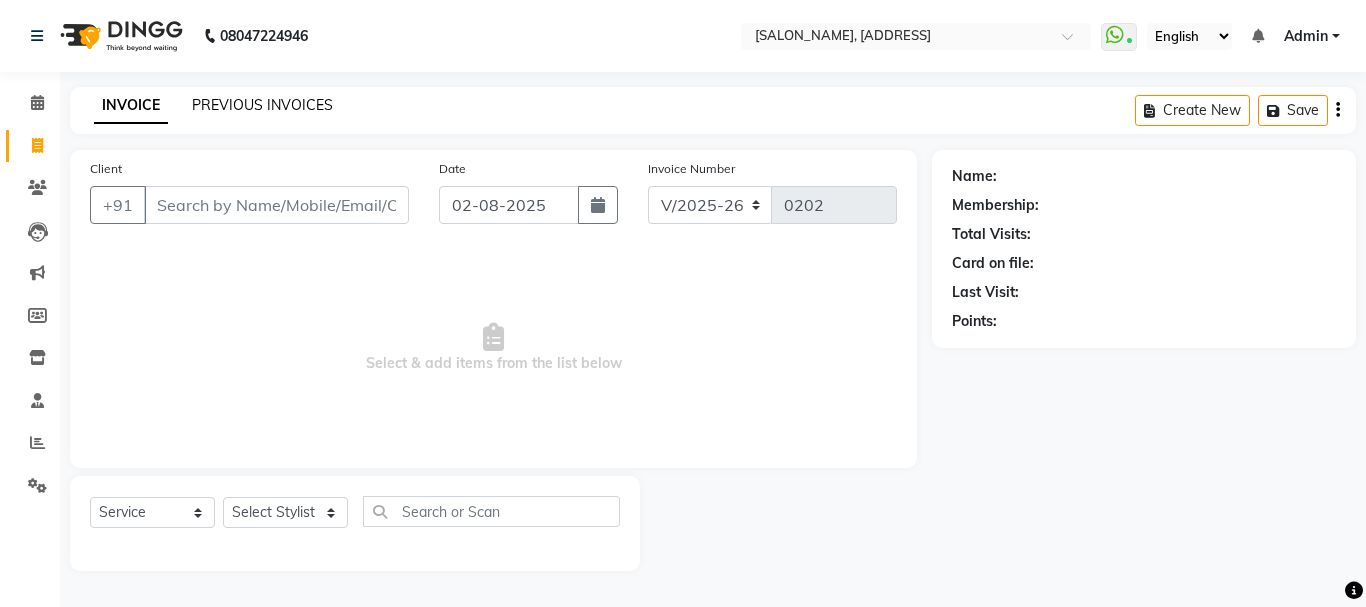 click on "PREVIOUS INVOICES" 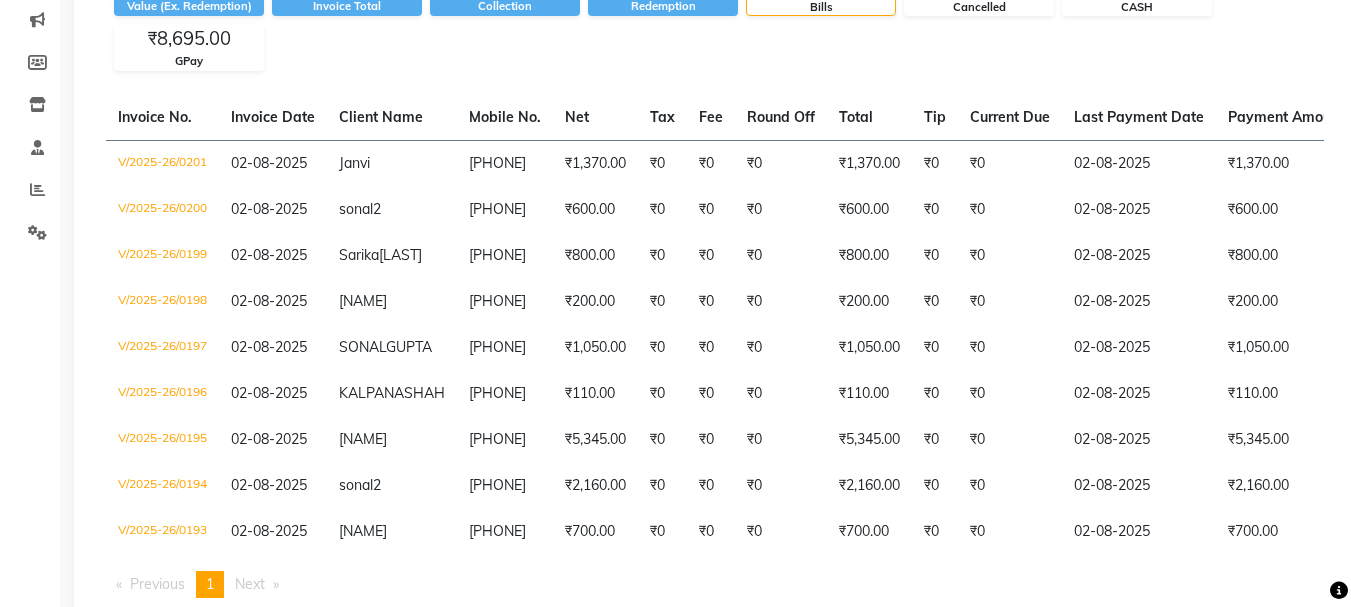 scroll, scrollTop: 0, scrollLeft: 0, axis: both 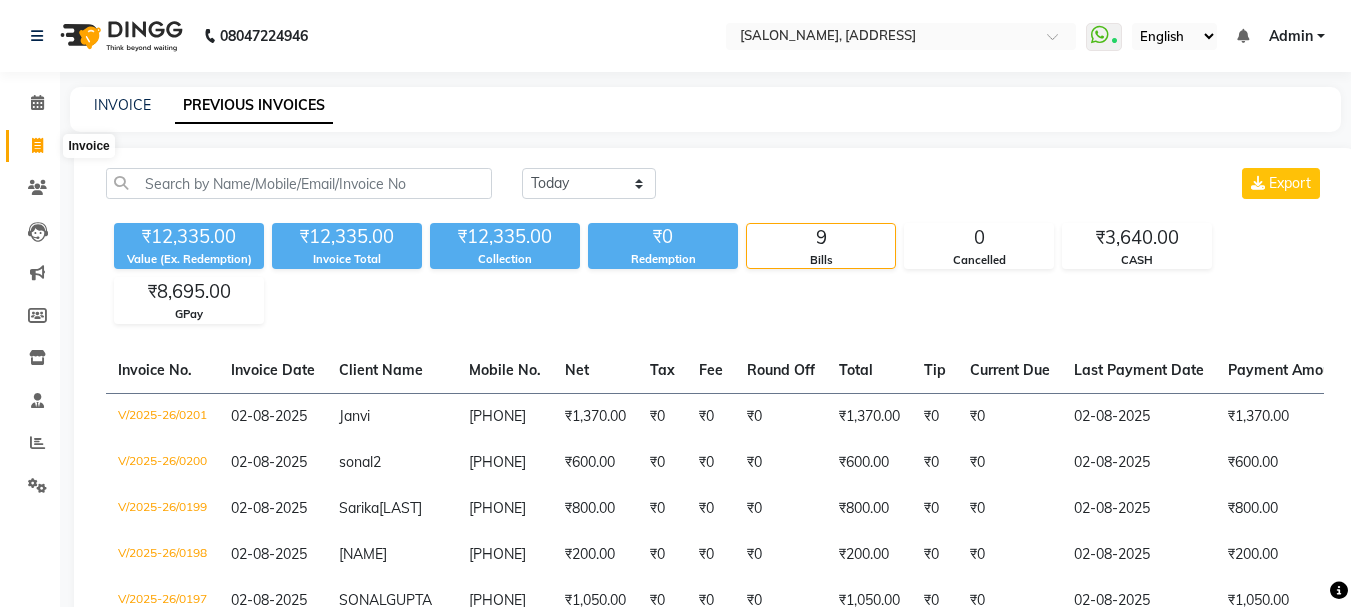 click 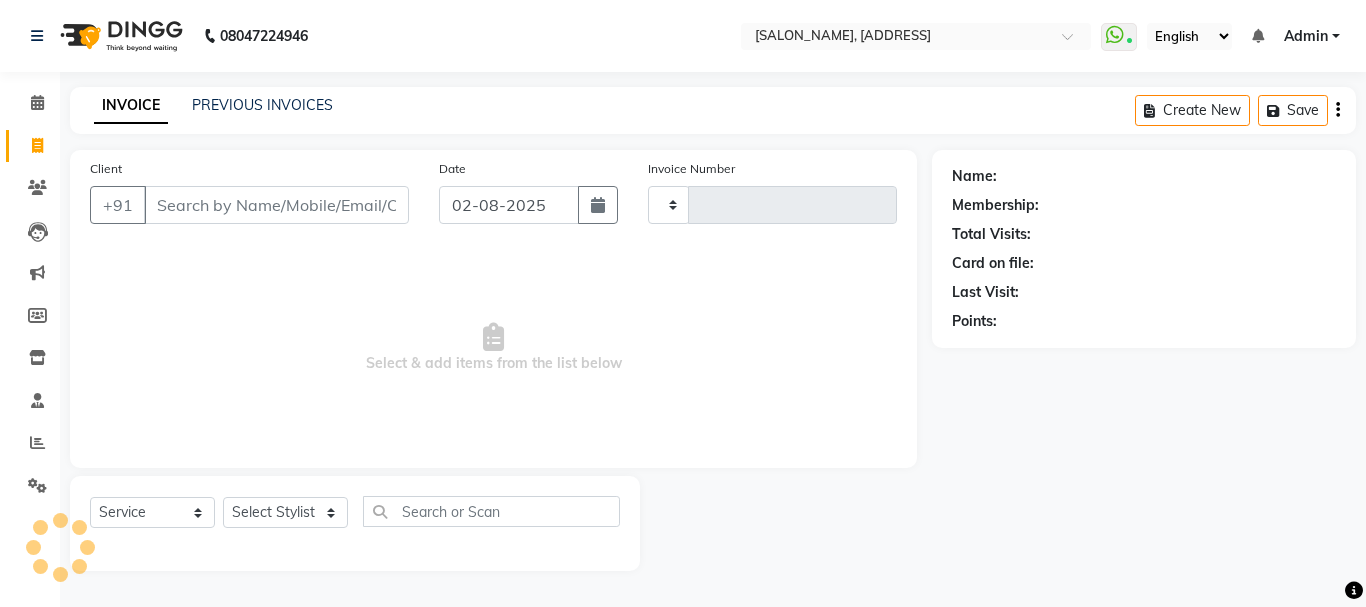 type on "0202" 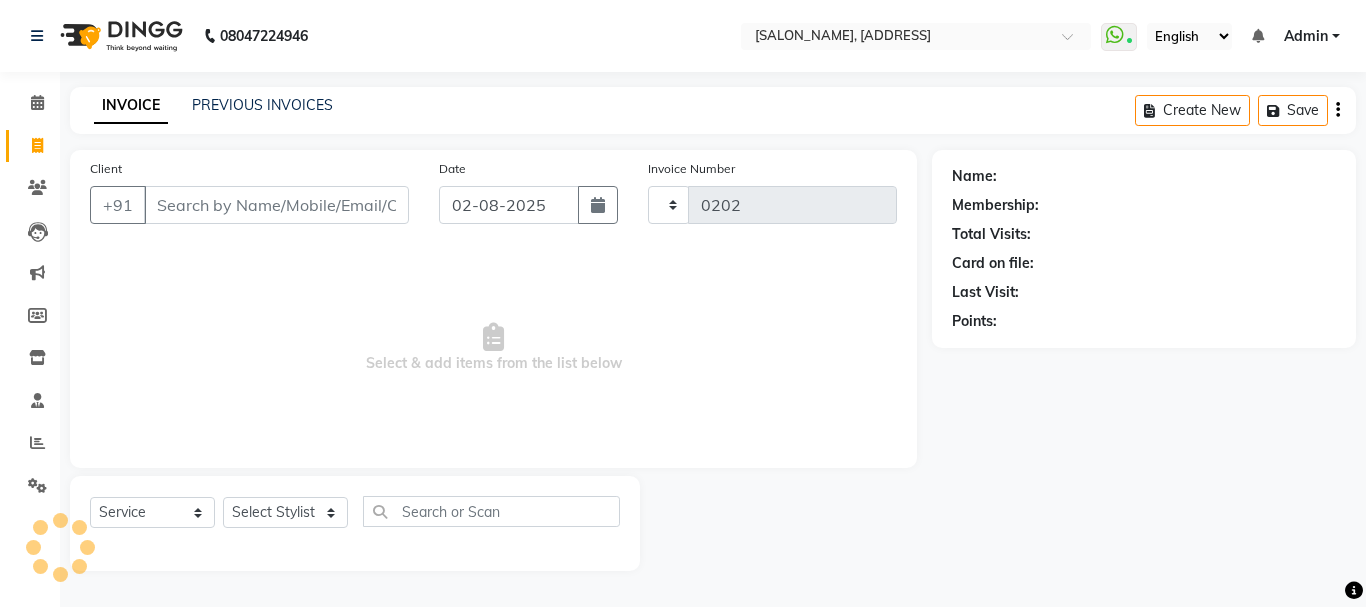 select on "716" 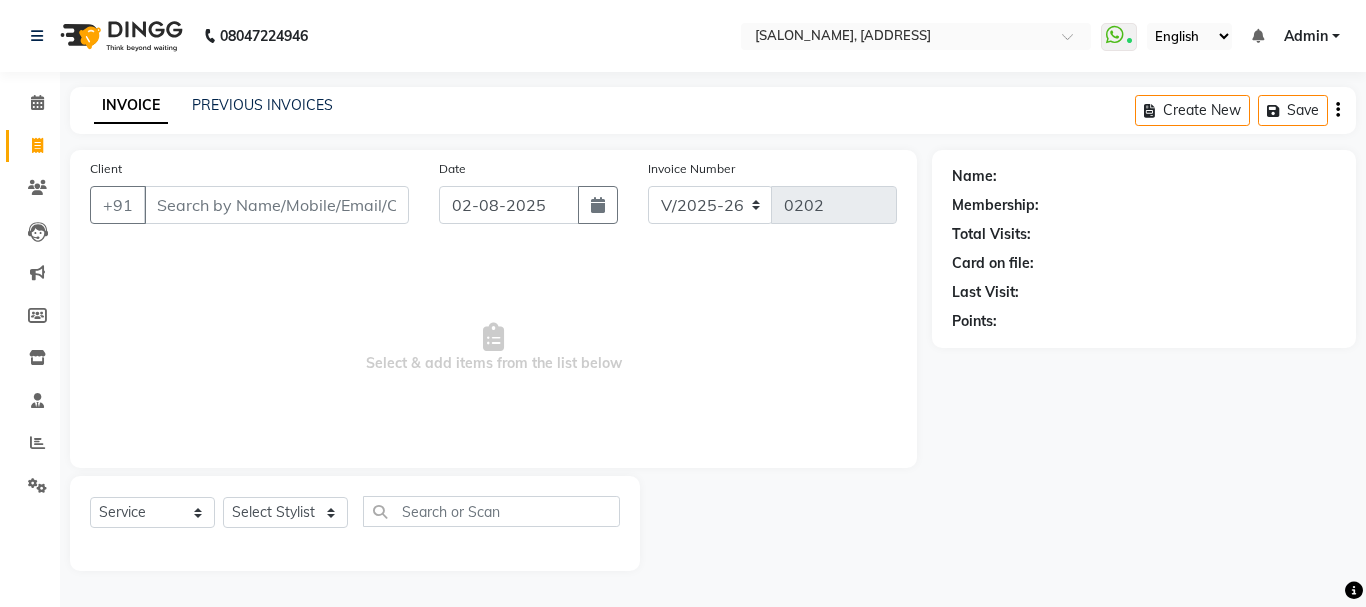 click on "Client" at bounding box center [276, 205] 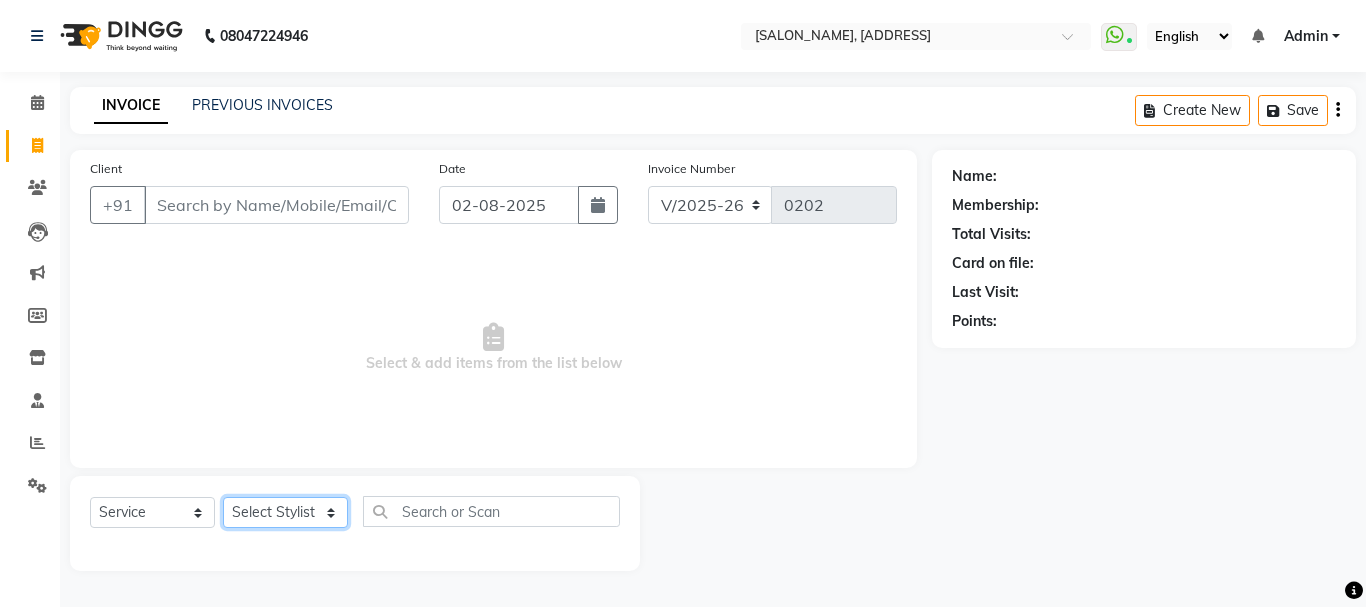 click on "Select Stylist [PERSON_NAME] [PERSON_NAME] [PERSON_NAME] [PERSON_NAME] [PERSON_NAME]" 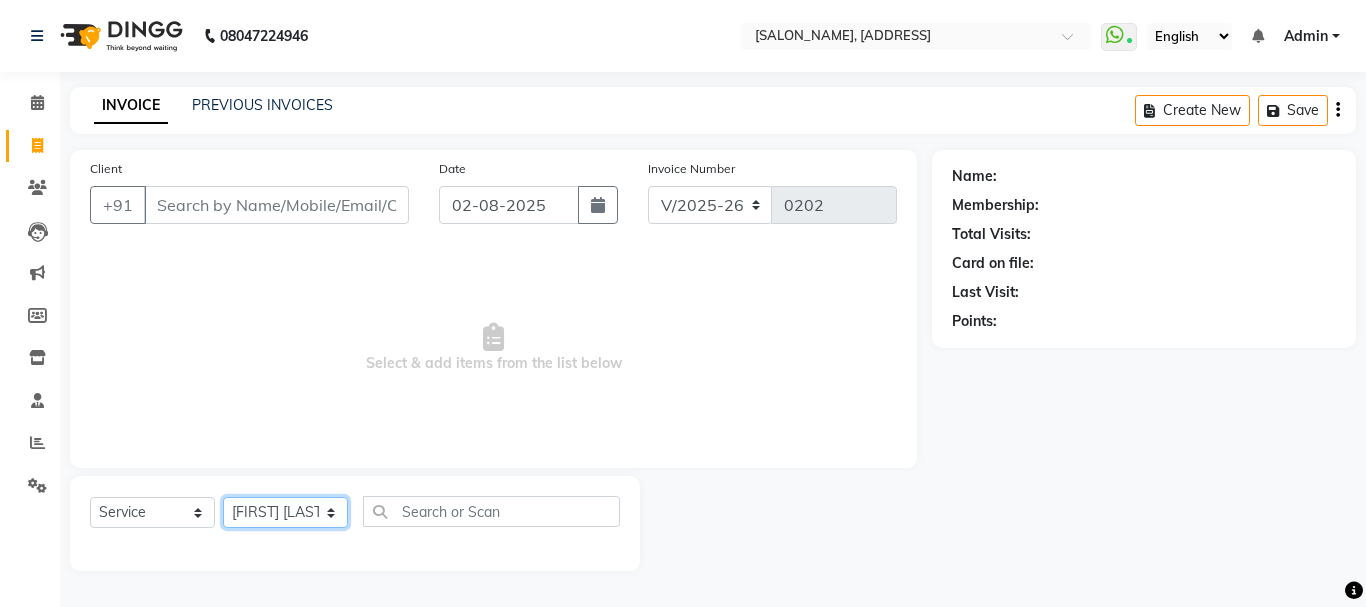 click on "Select Stylist [PERSON_NAME] [PERSON_NAME] [PERSON_NAME] [PERSON_NAME] [PERSON_NAME]" 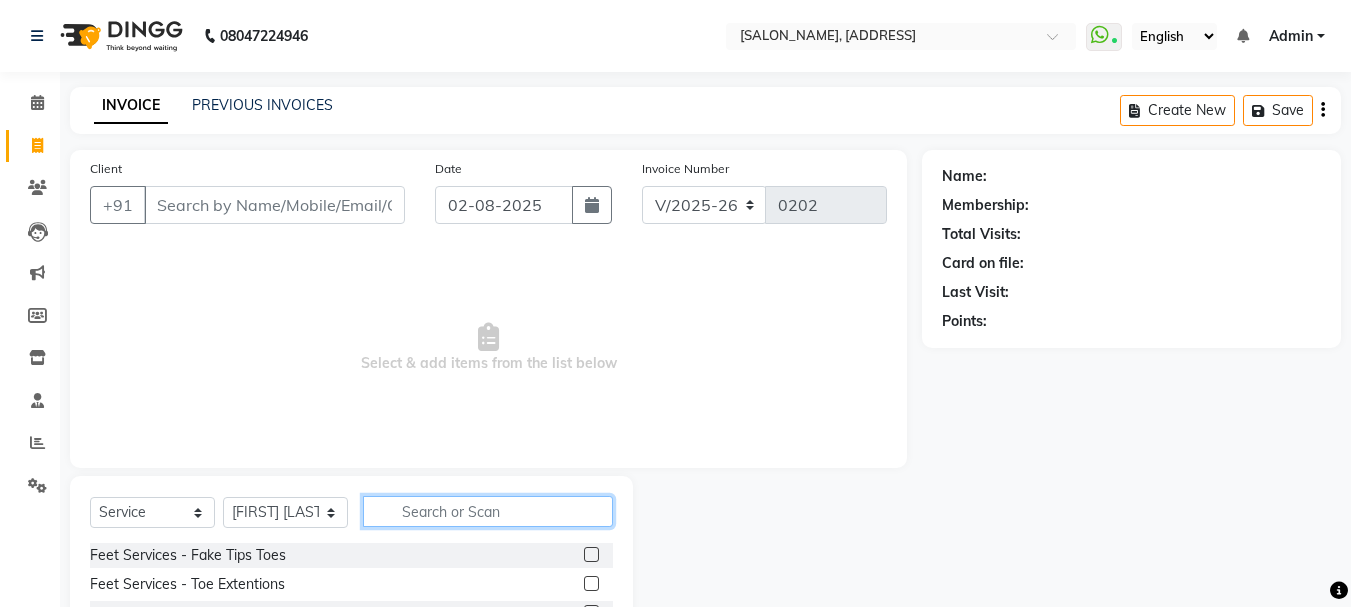 click 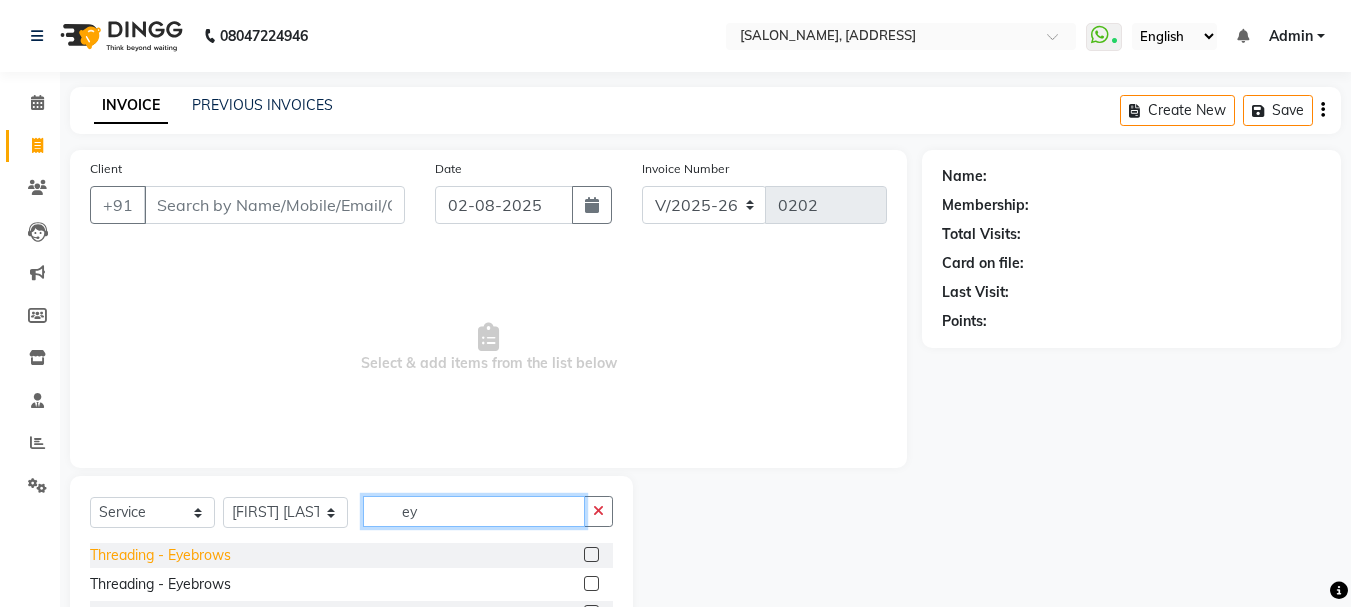 type on "ey" 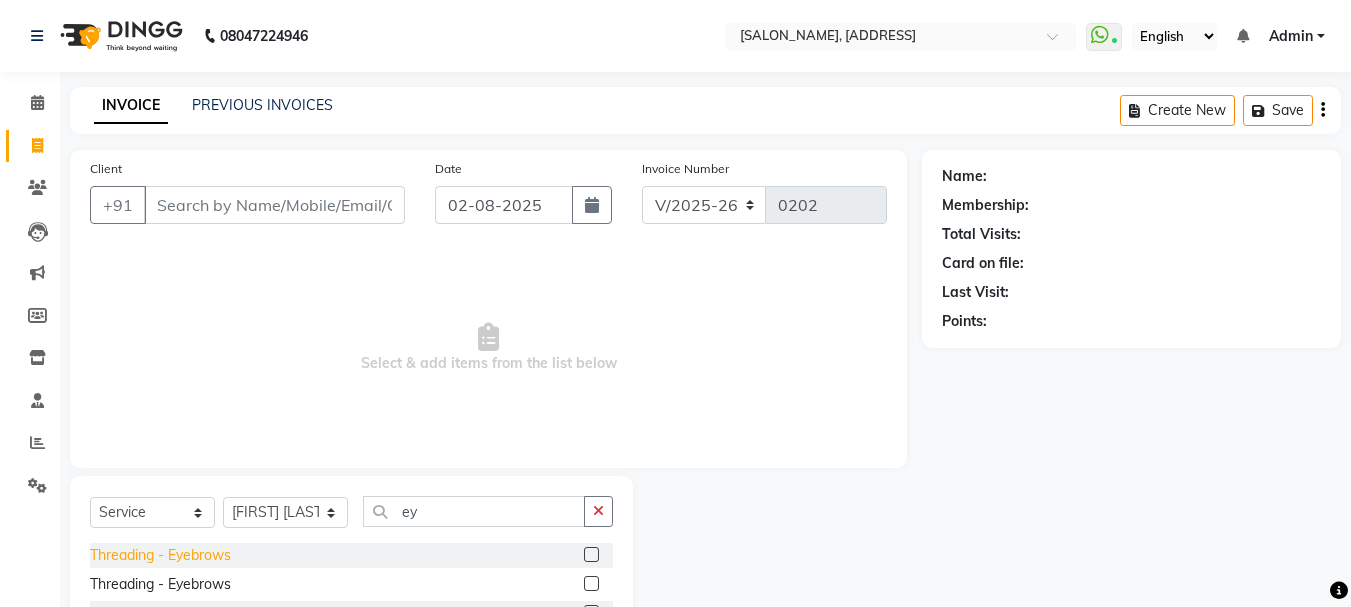 click on "Threading  - Eyebrows" 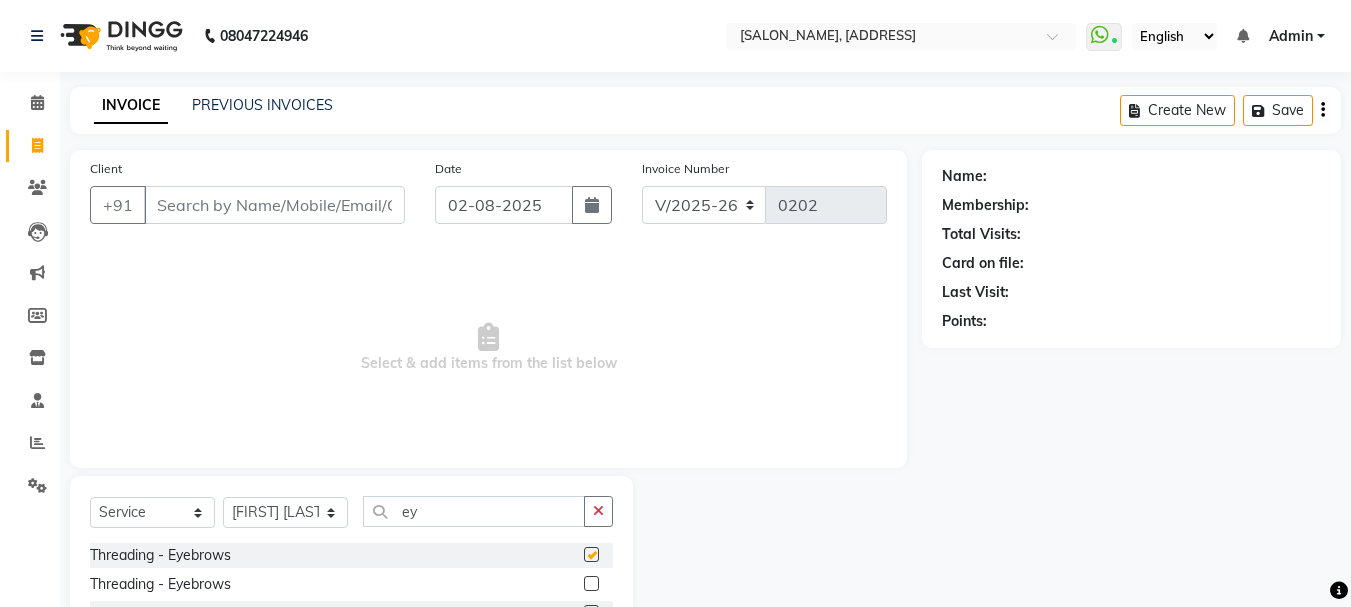 checkbox on "false" 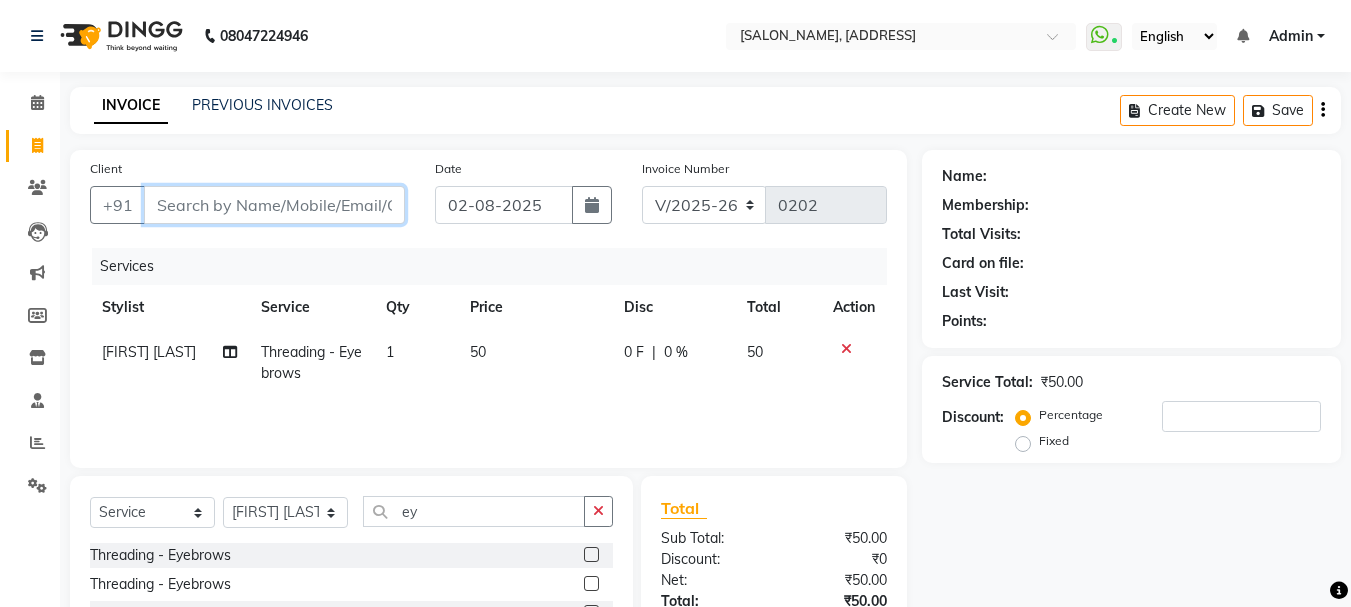 drag, startPoint x: 281, startPoint y: 195, endPoint x: 186, endPoint y: 210, distance: 96.17692 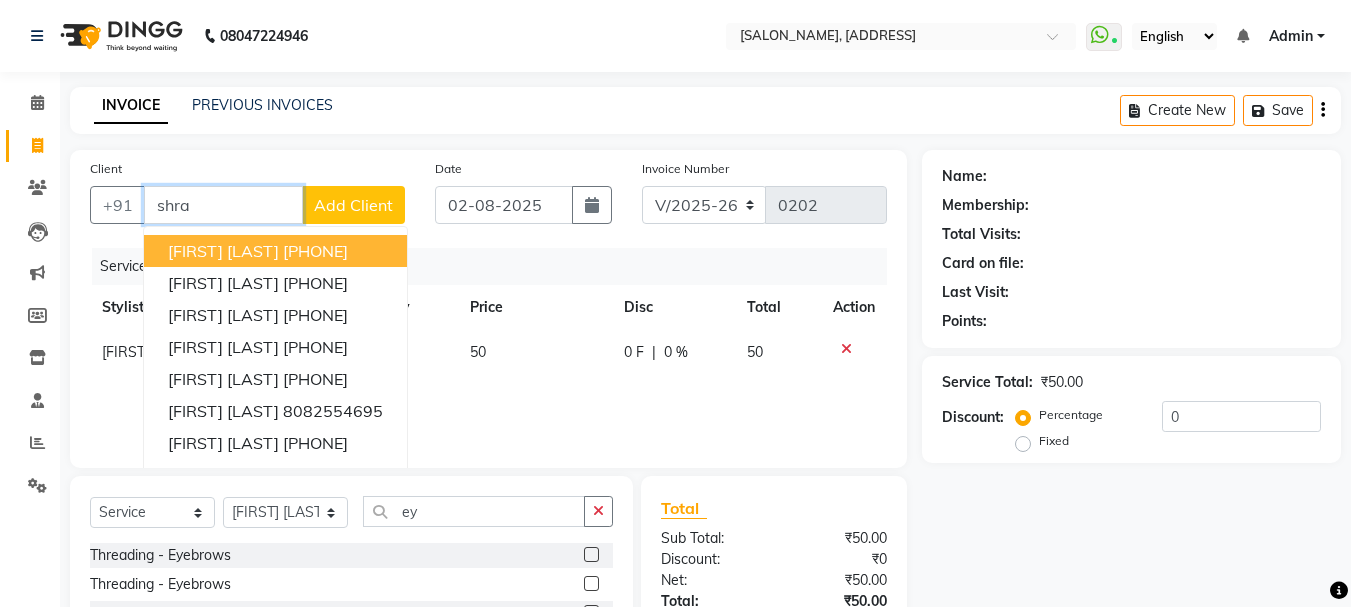 click on "Shrdha Kamble  9167577378" at bounding box center [275, 251] 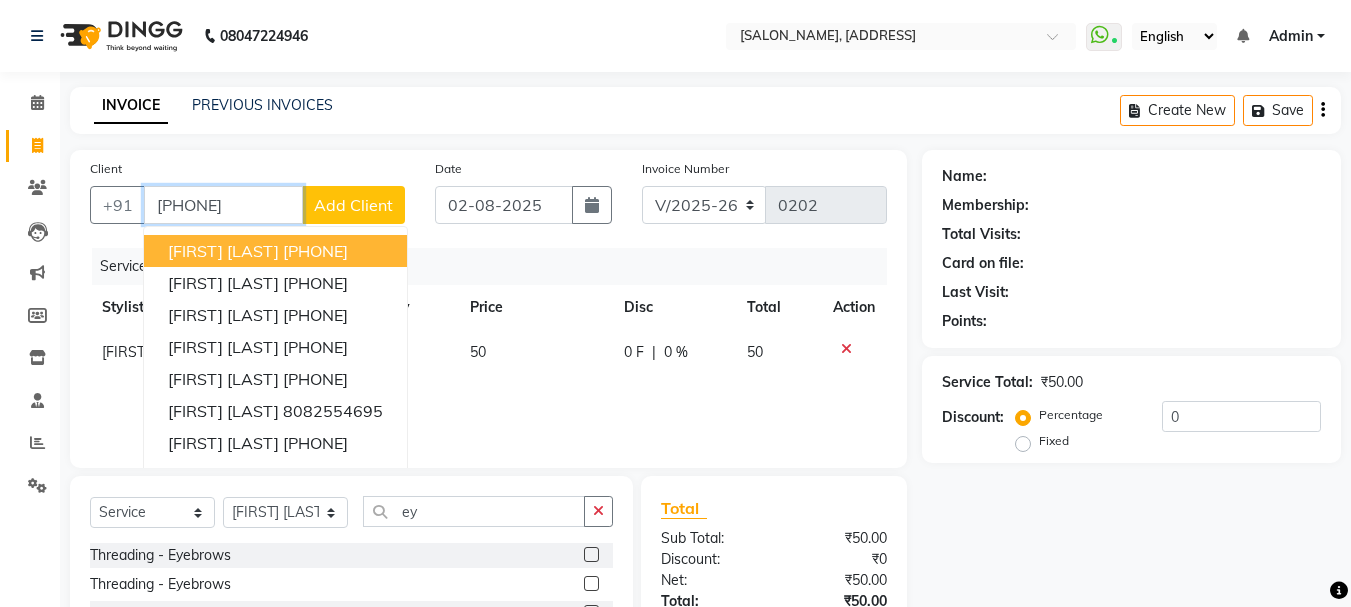 type on "9167577378" 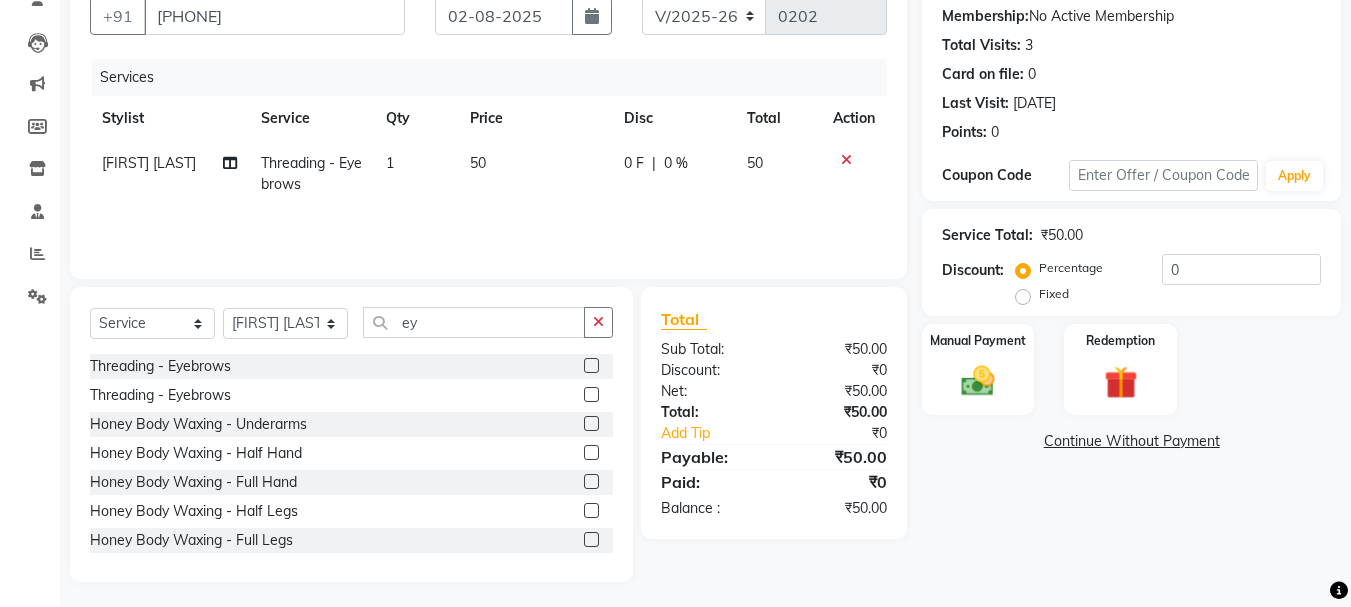 scroll, scrollTop: 194, scrollLeft: 0, axis: vertical 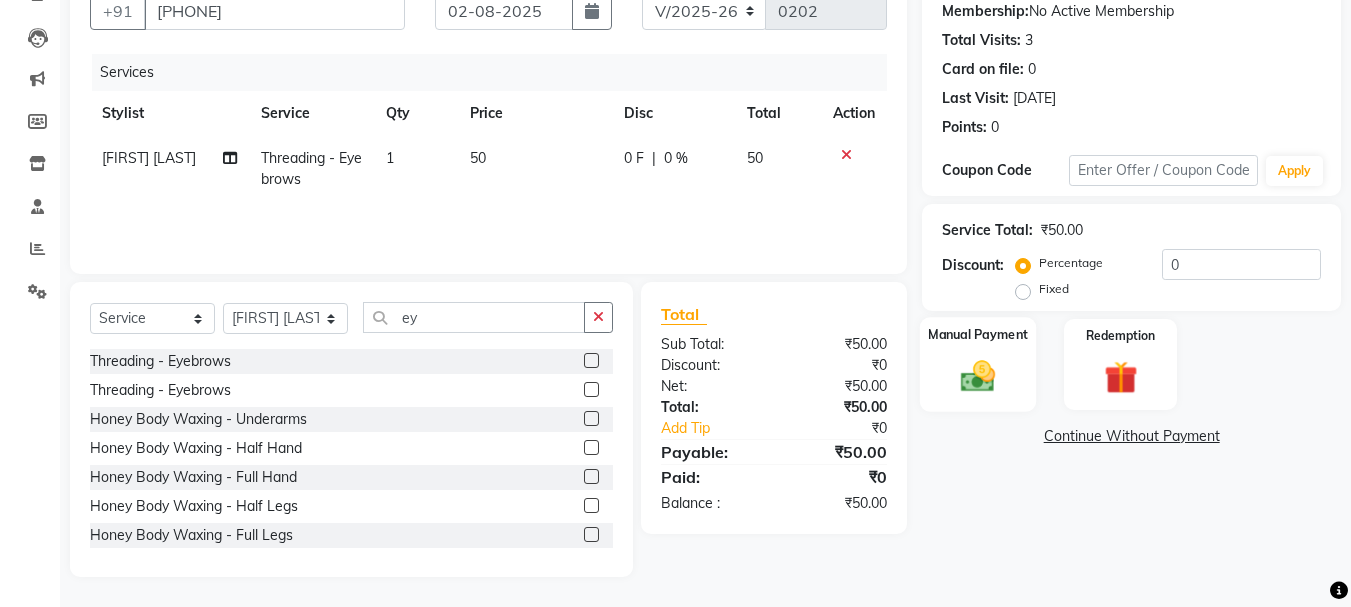 click 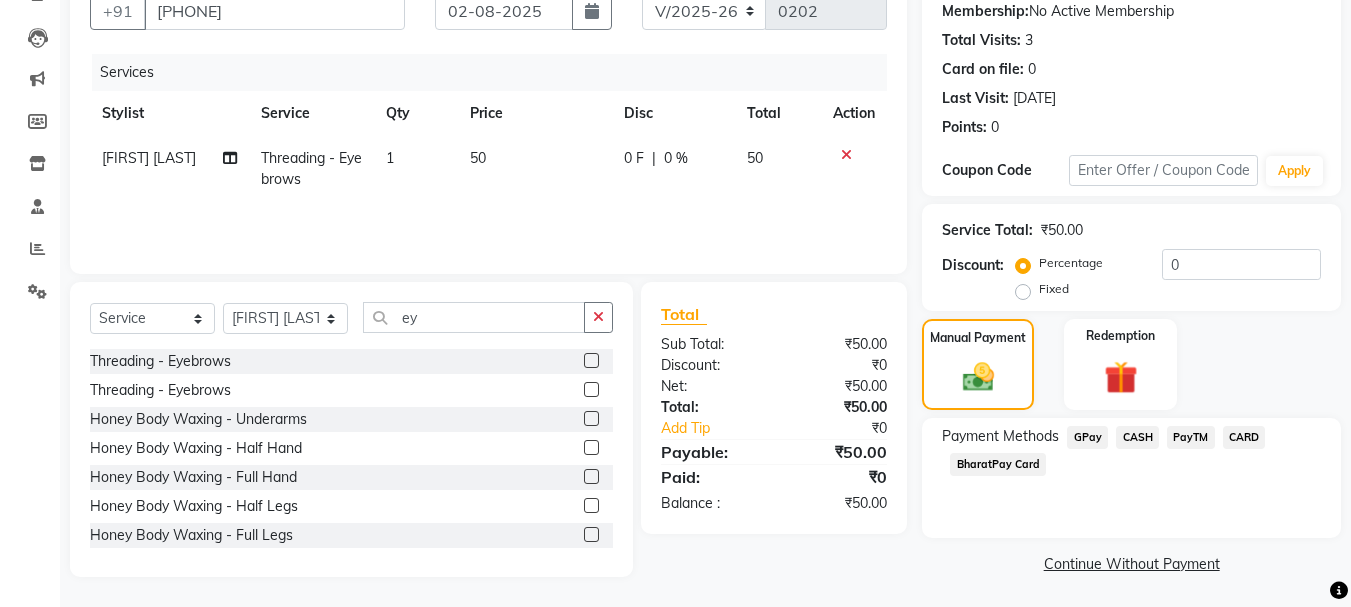 click on "GPay" 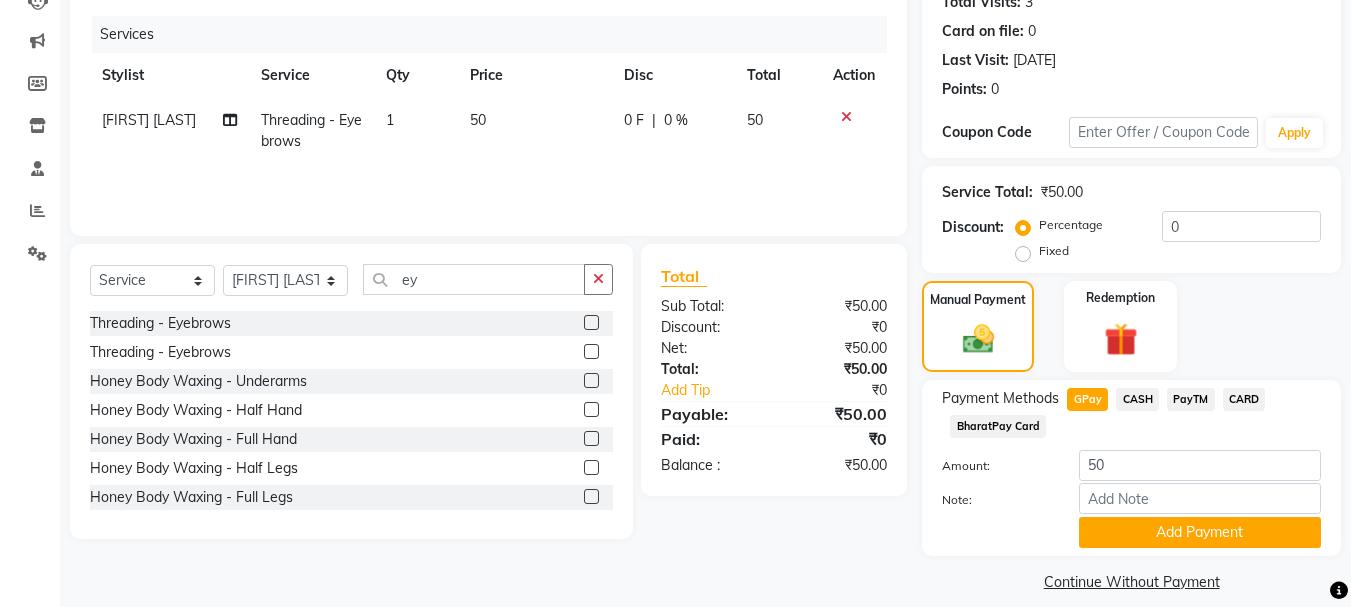 scroll, scrollTop: 252, scrollLeft: 0, axis: vertical 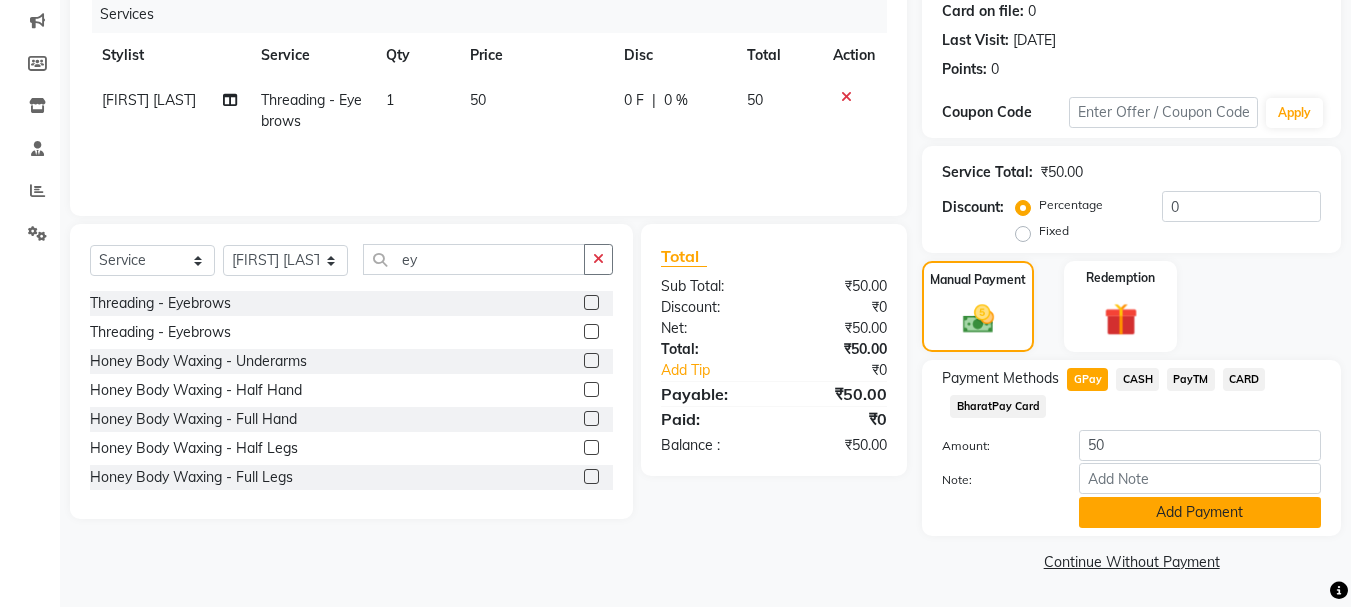 click on "Add Payment" 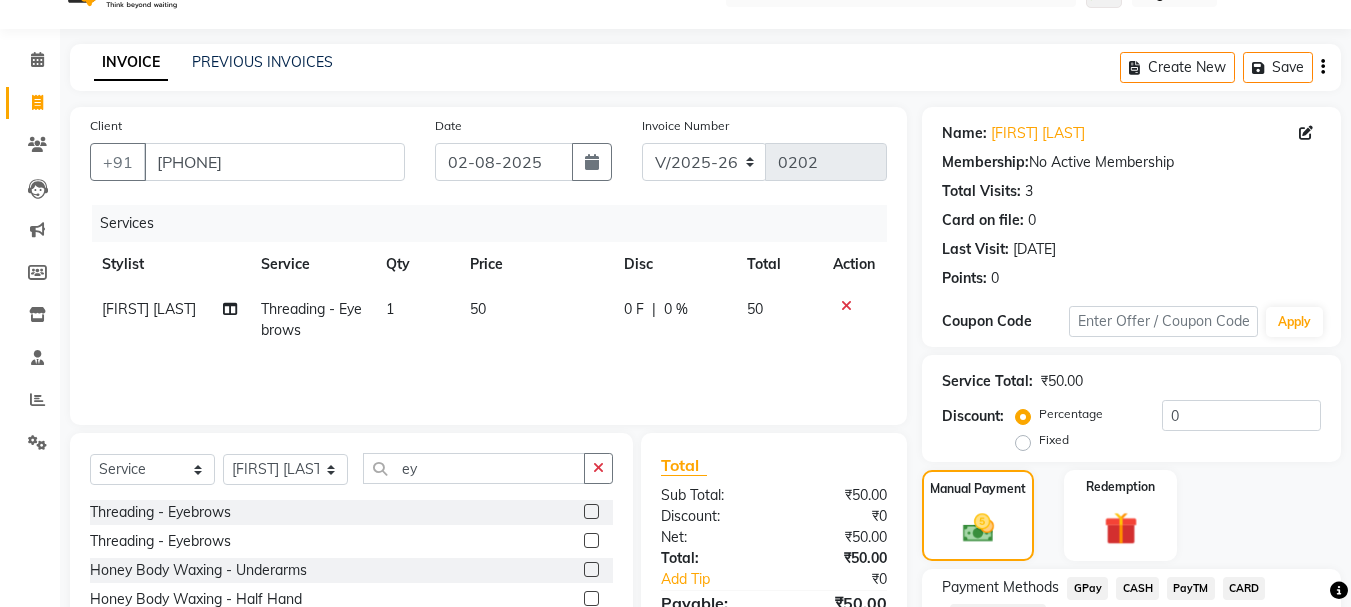 scroll, scrollTop: 0, scrollLeft: 0, axis: both 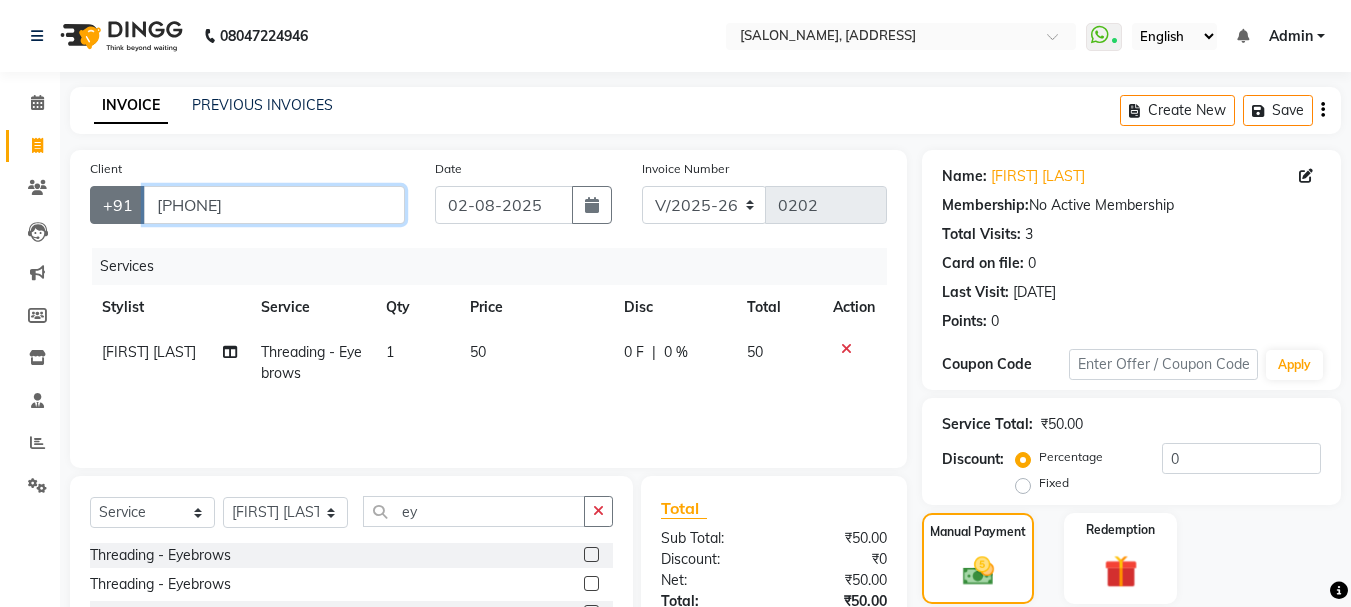 drag, startPoint x: 277, startPoint y: 216, endPoint x: 122, endPoint y: 221, distance: 155.08063 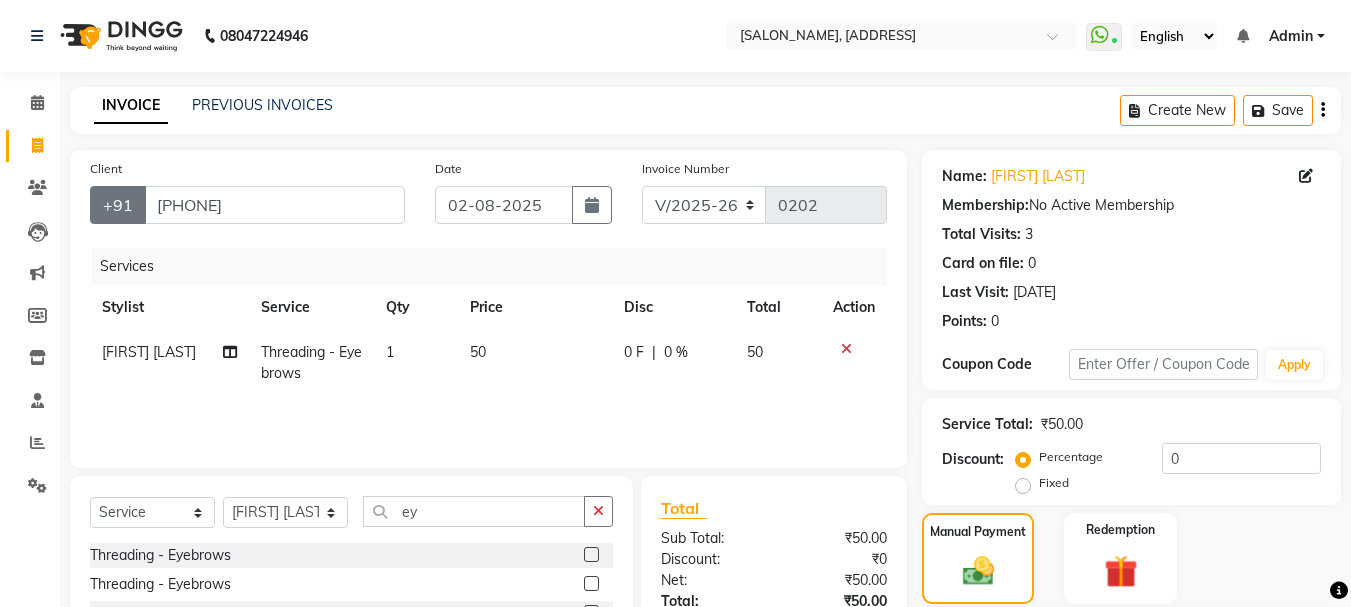 click on "+91" 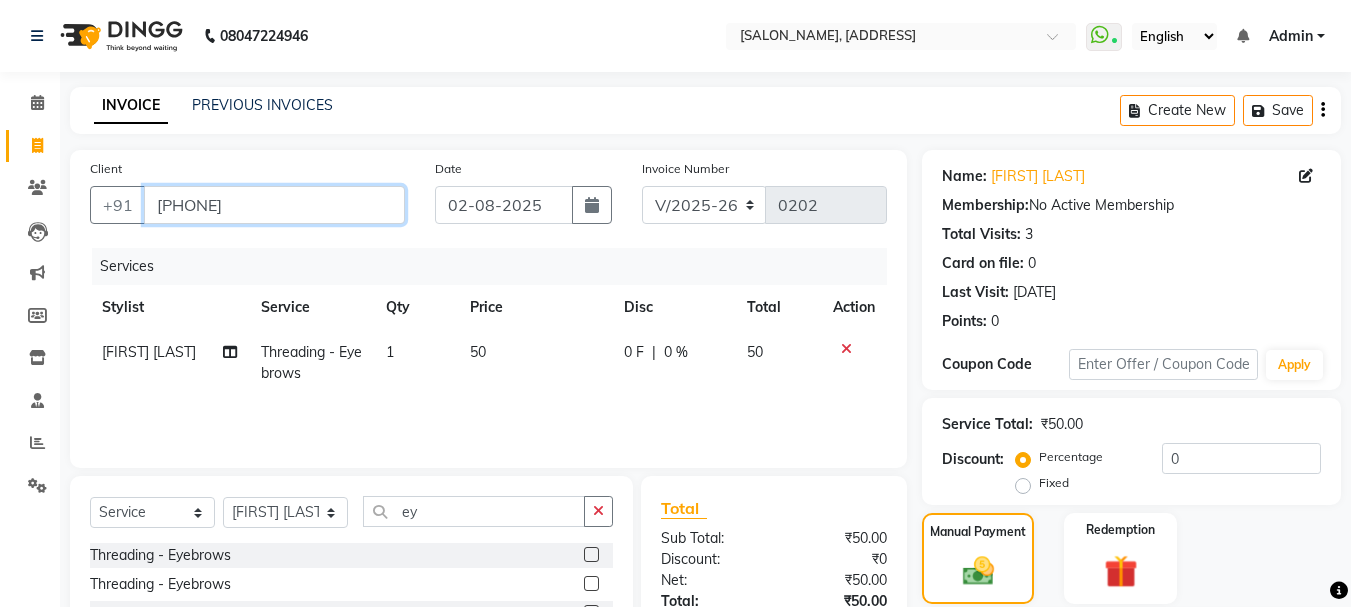 click on "9167577378" at bounding box center [274, 205] 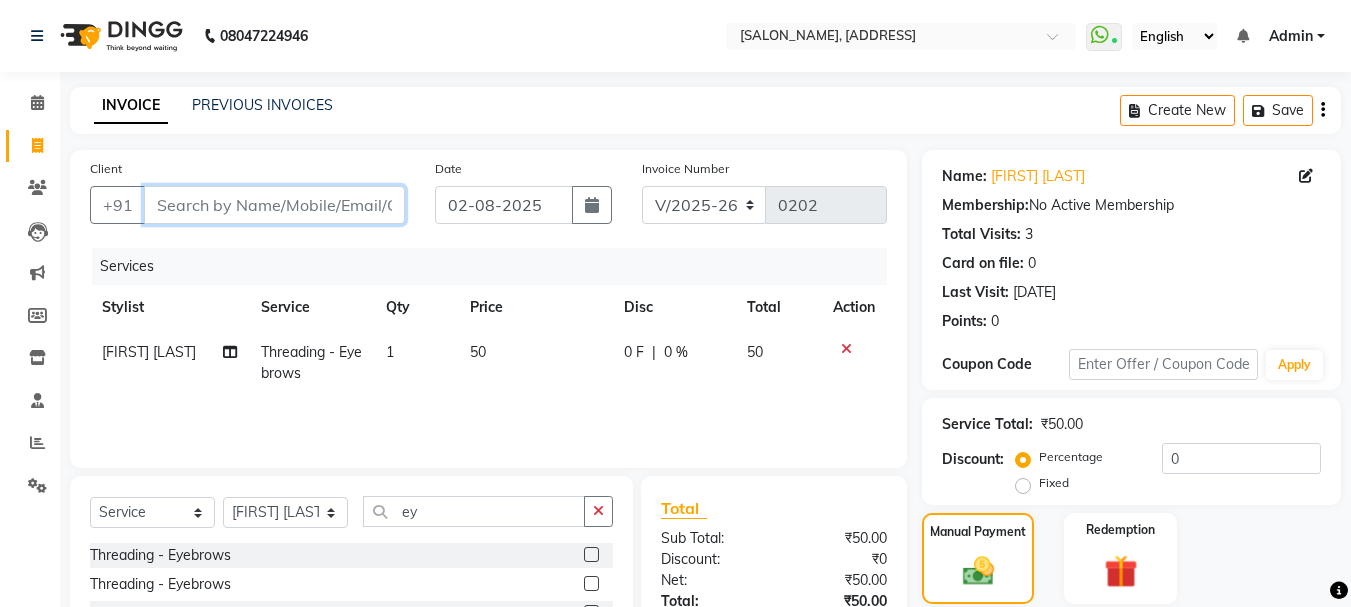 type 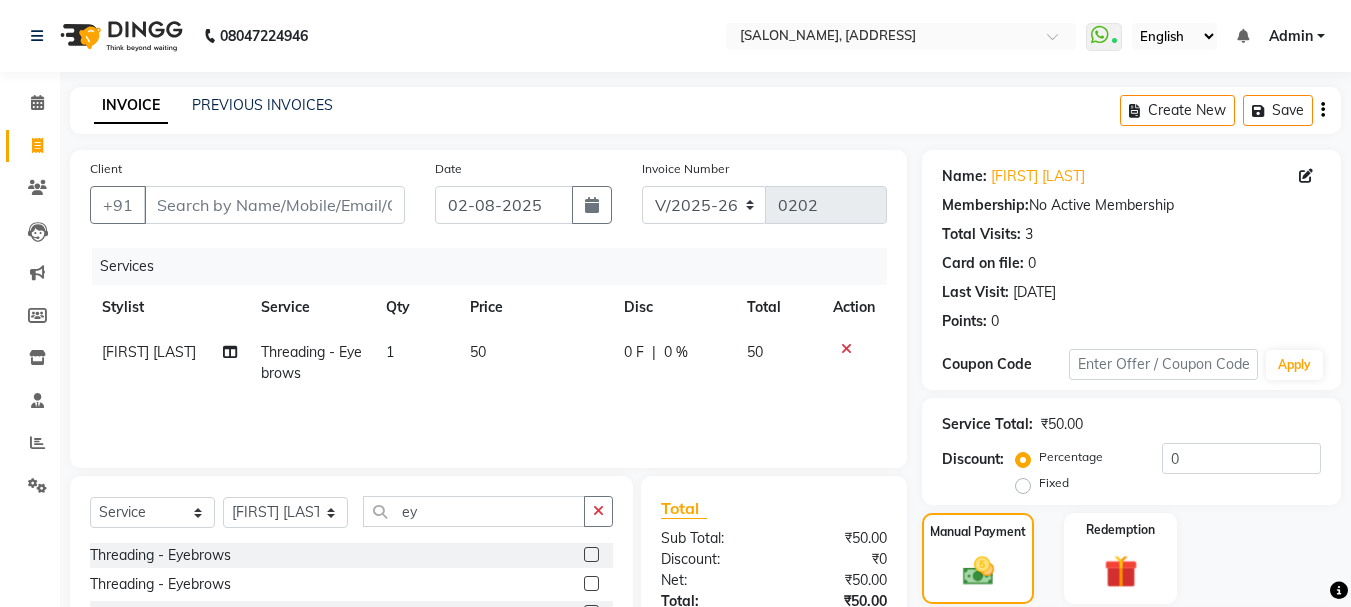 click on "INVOICE PREVIOUS INVOICES Create New   Save" 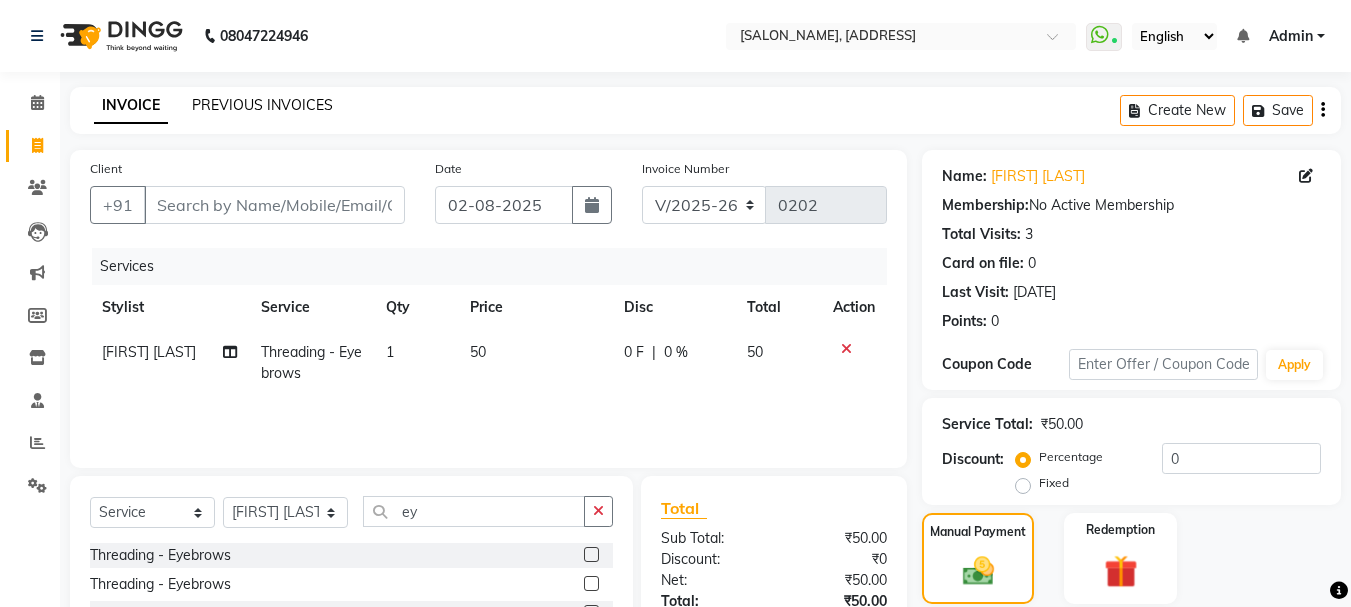 click on "PREVIOUS INVOICES" 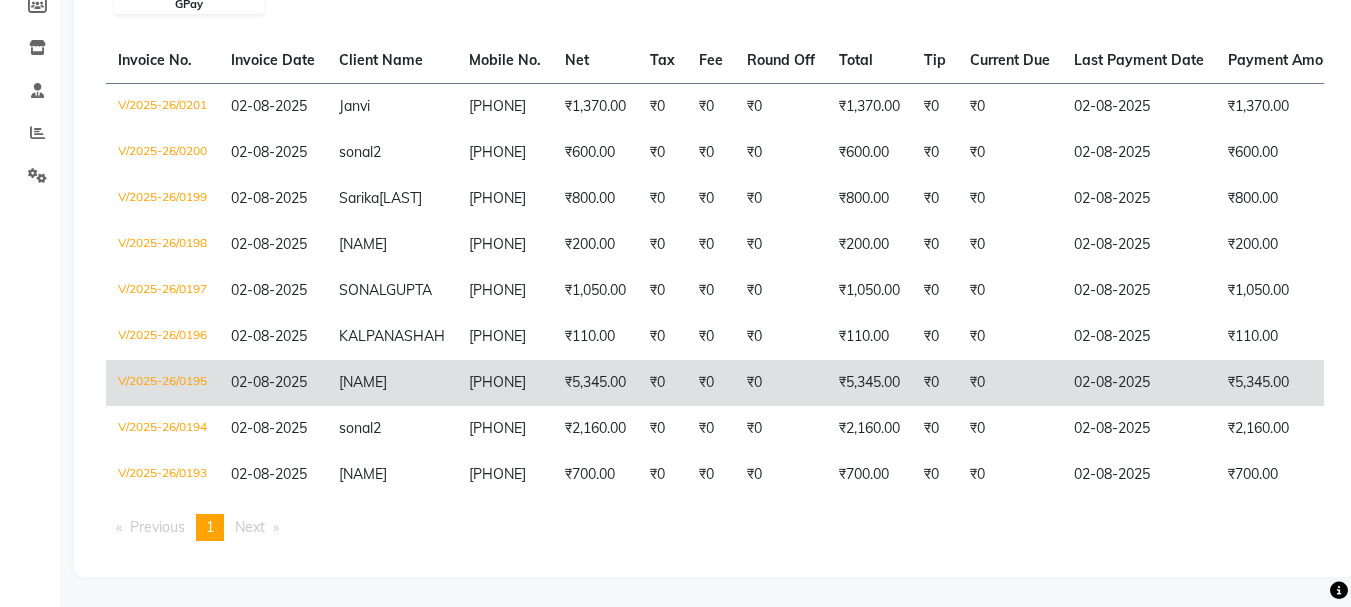 scroll, scrollTop: 385, scrollLeft: 0, axis: vertical 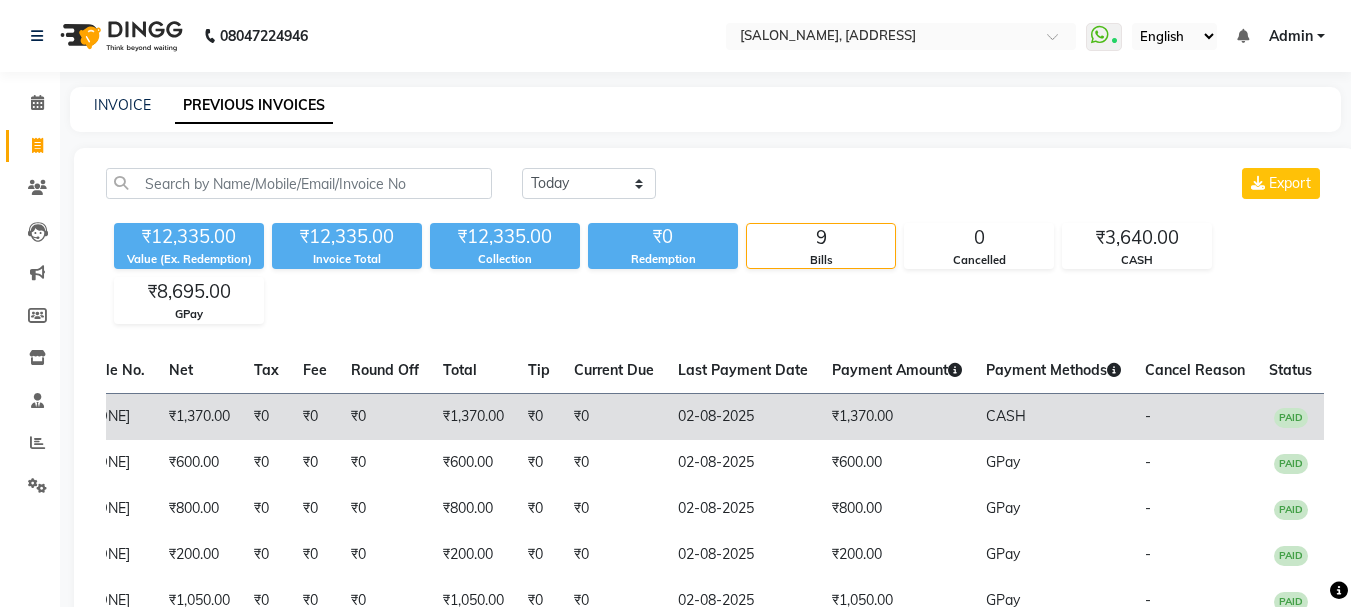 click on "02-08-2025" 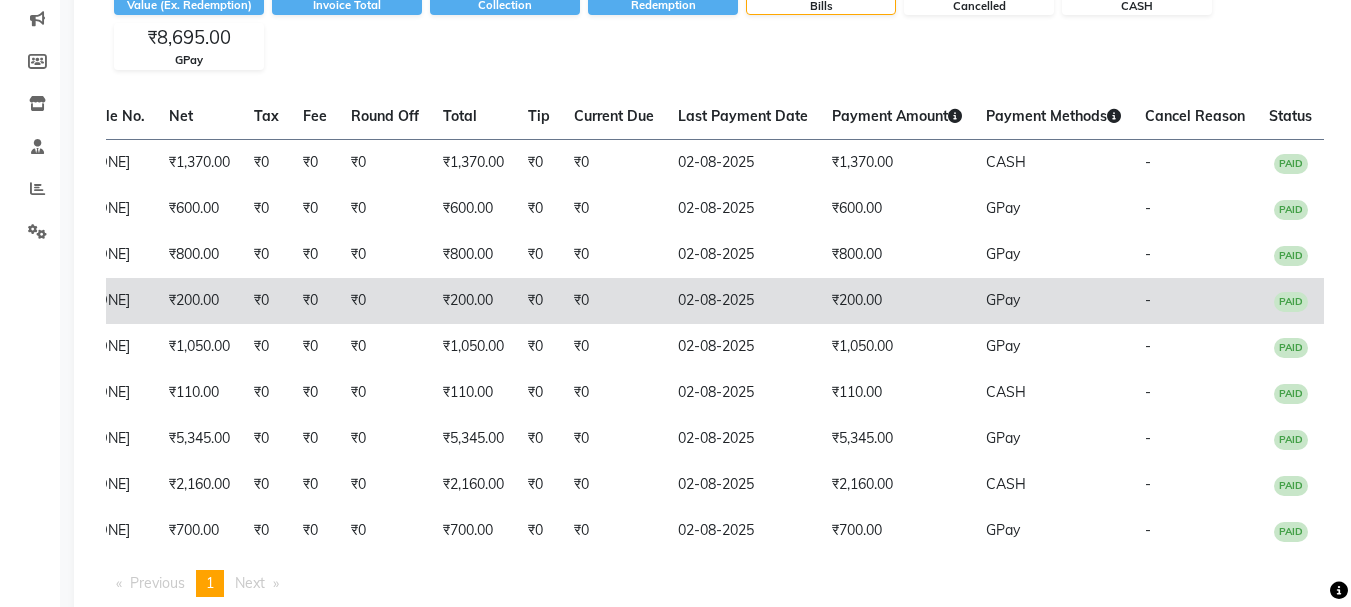 scroll, scrollTop: 85, scrollLeft: 0, axis: vertical 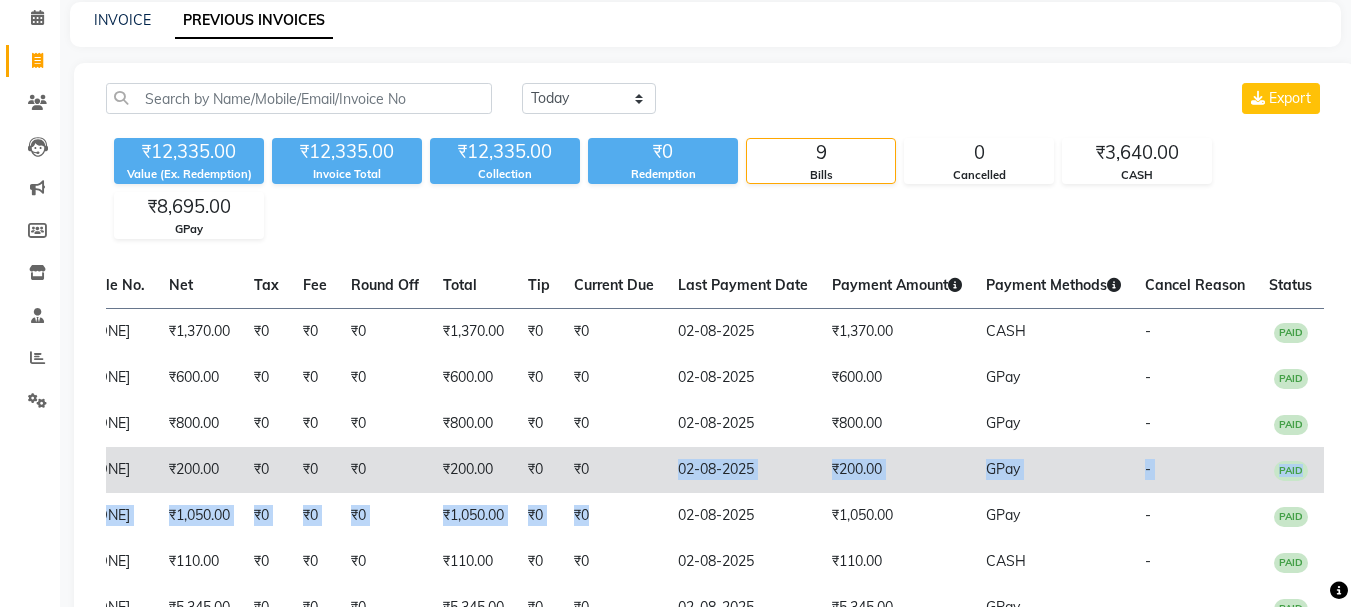click on "₹0" 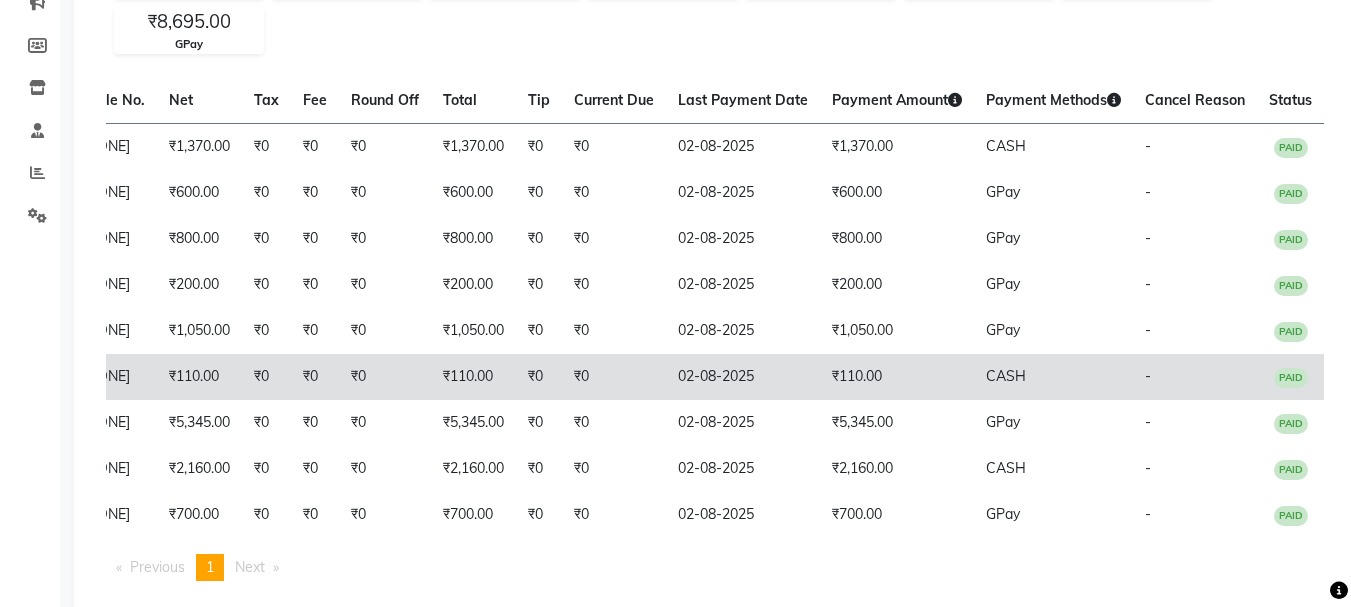 scroll, scrollTop: 385, scrollLeft: 0, axis: vertical 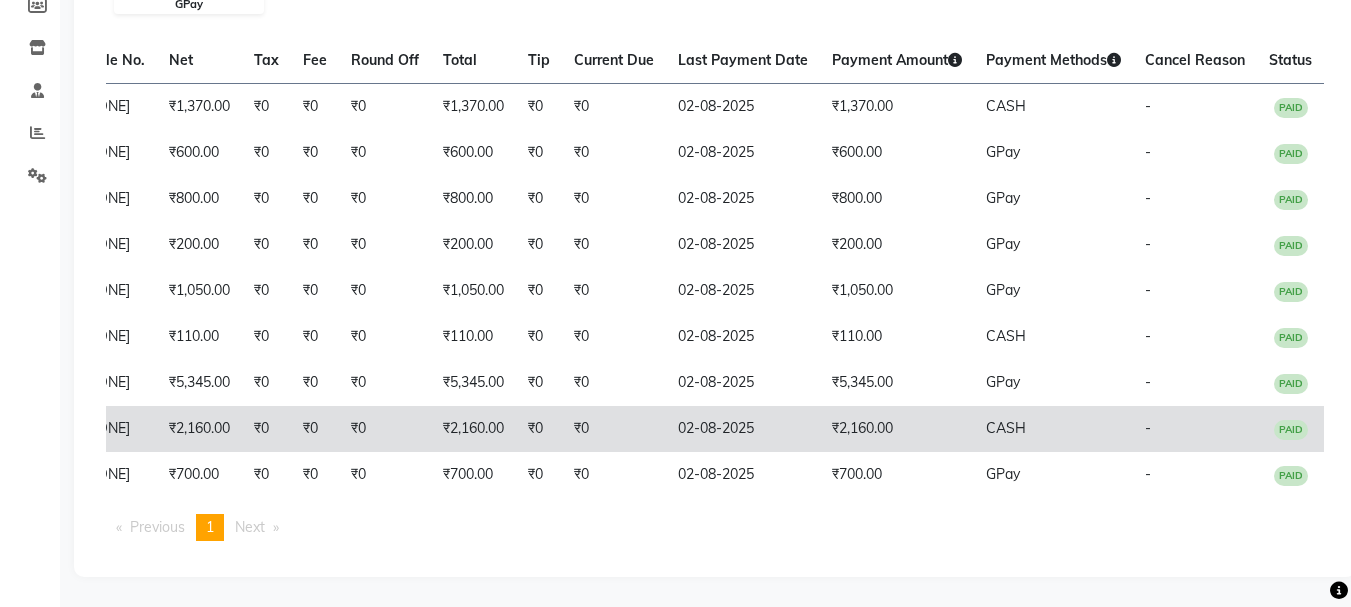 click on "CASH" 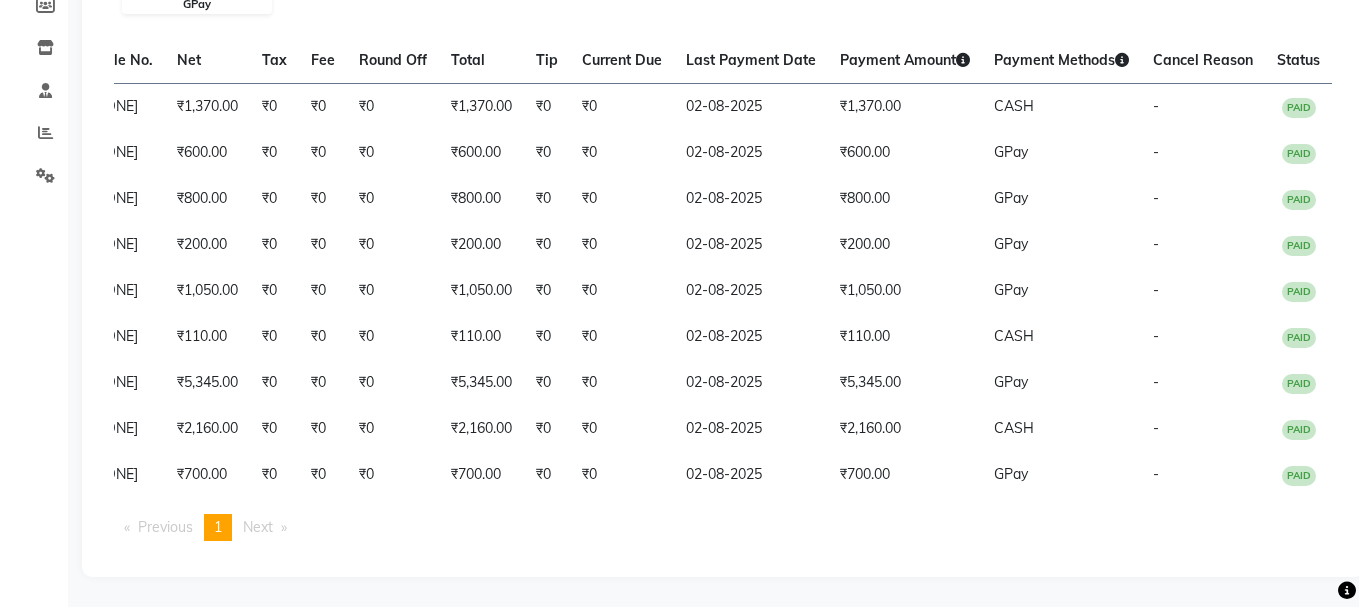 scroll, scrollTop: 0, scrollLeft: 0, axis: both 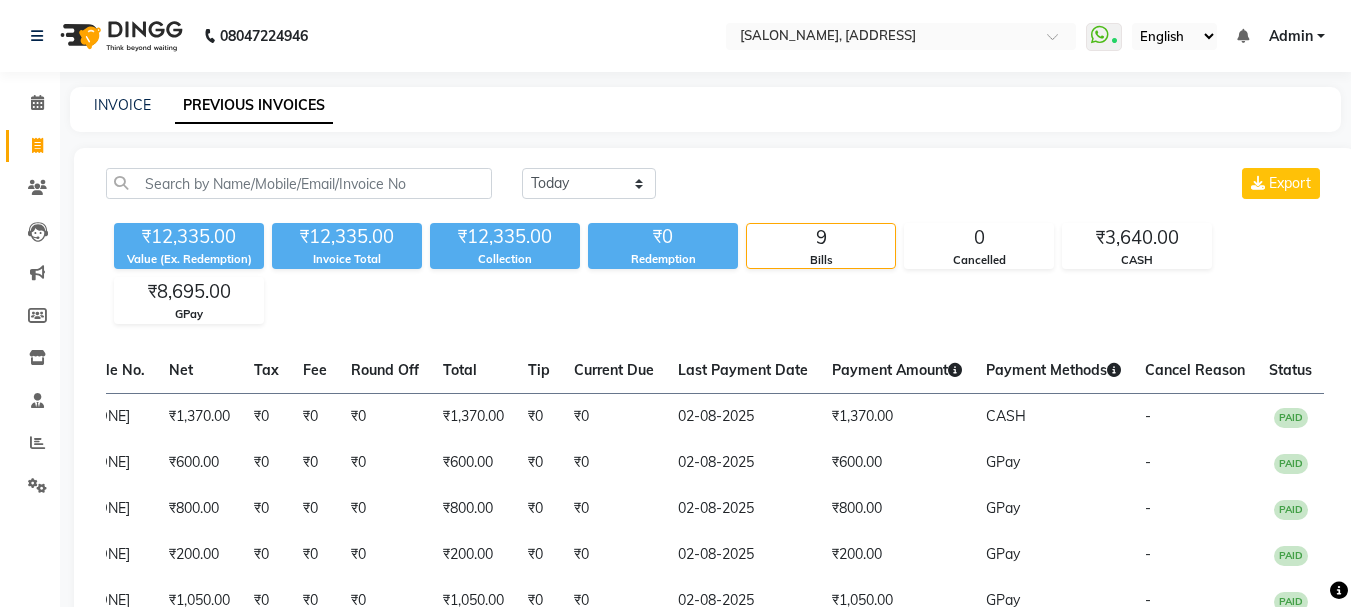 click on "₹12,335.00 Value (Ex. Redemption) ₹12,335.00 Invoice Total  ₹12,335.00 Collection ₹0 Redemption 9 Bills 0 Cancelled ₹3,640.00 CASH ₹8,695.00 GPay" 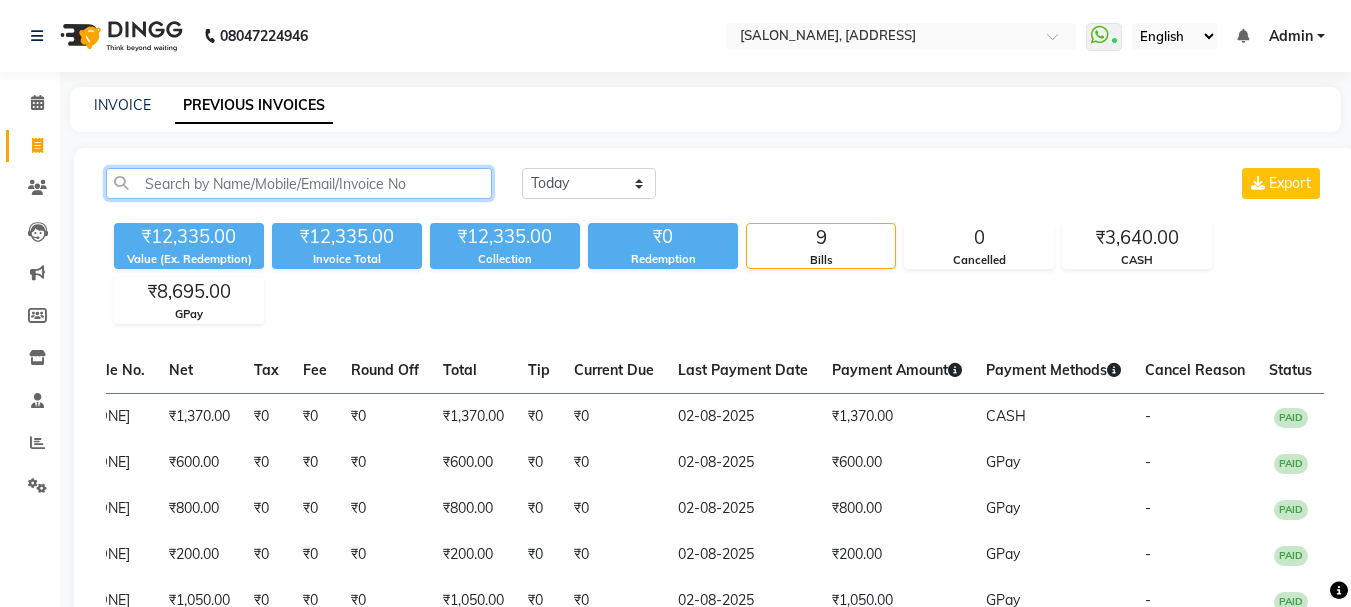 click 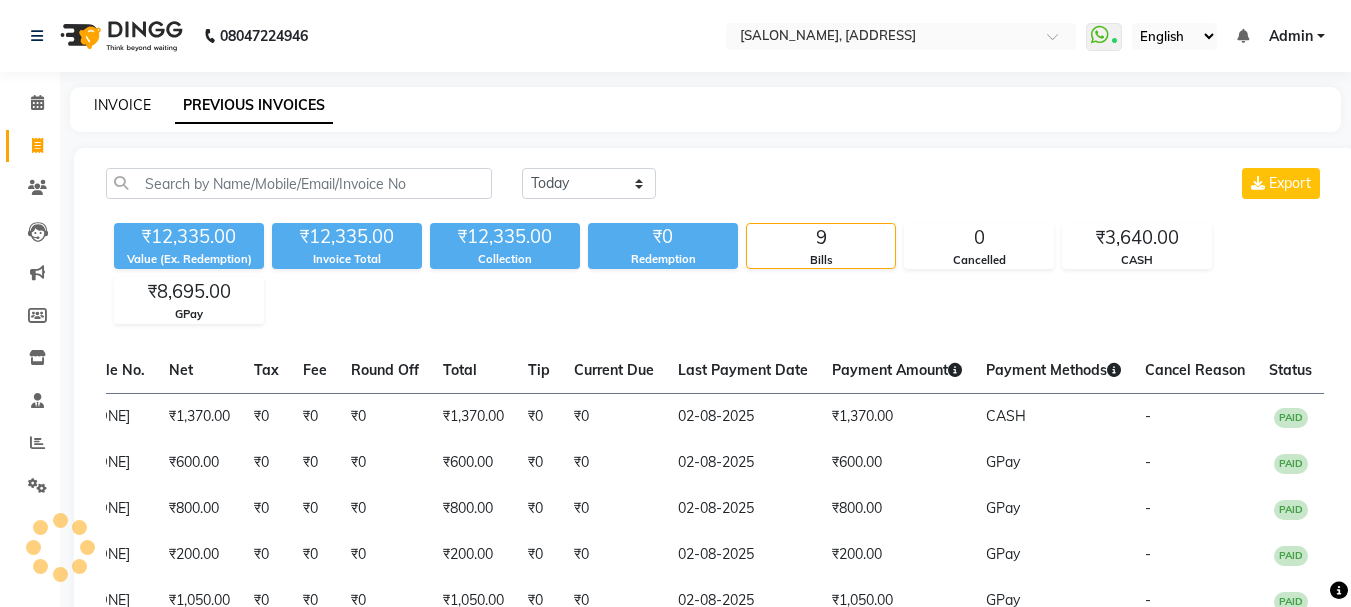 click on "INVOICE" 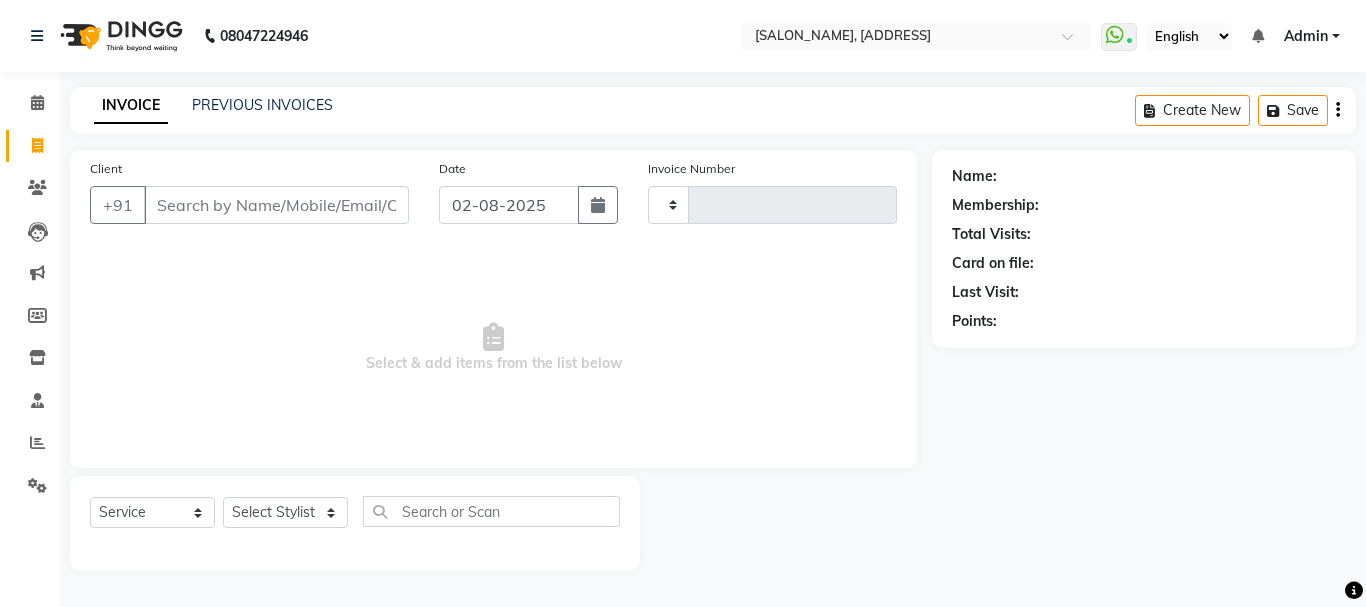 click on "INVOICE" 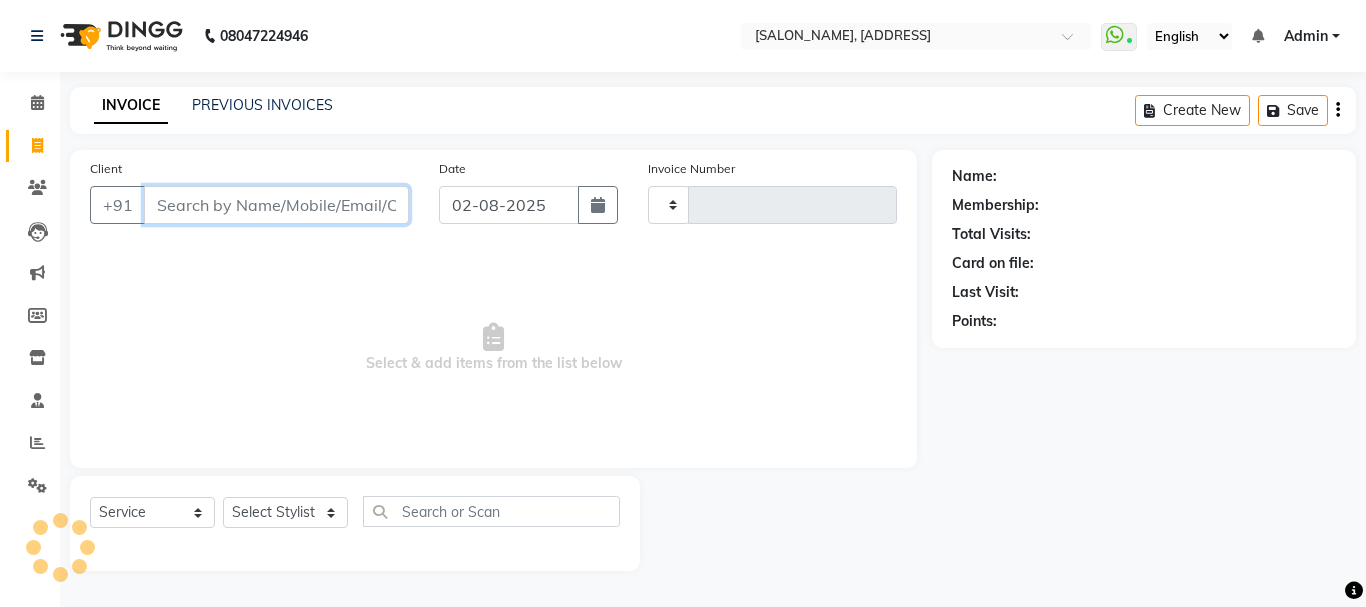 click on "Client" at bounding box center [276, 205] 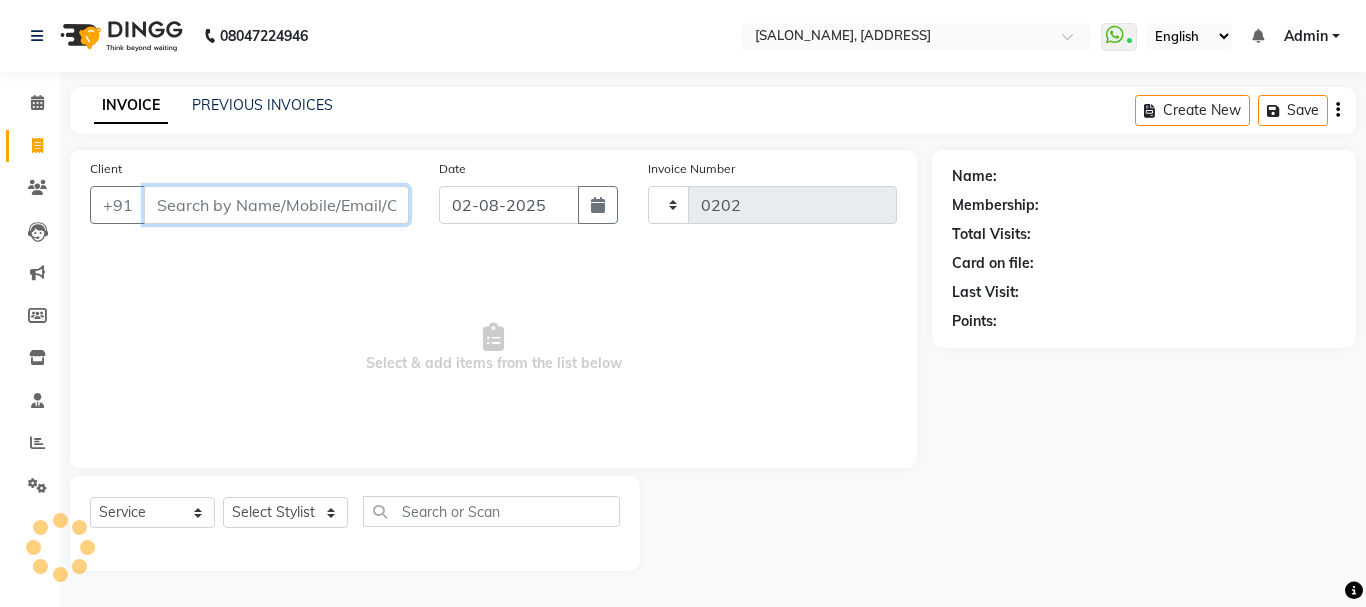 select on "716" 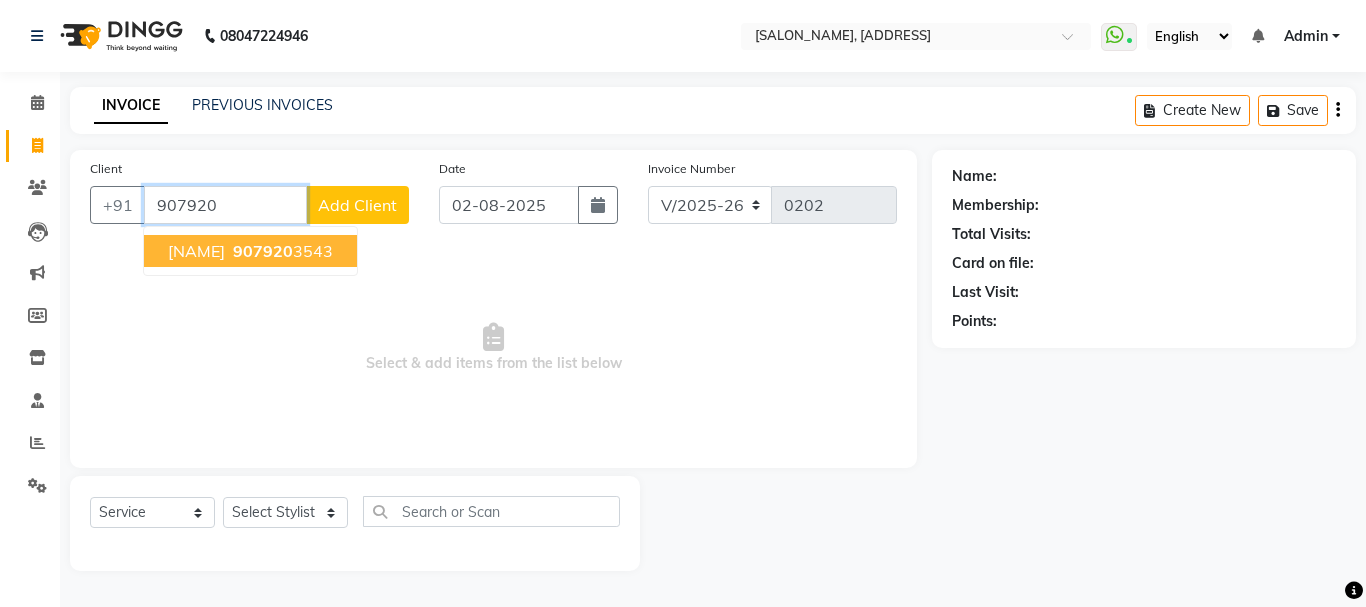 click on "907920" at bounding box center [263, 251] 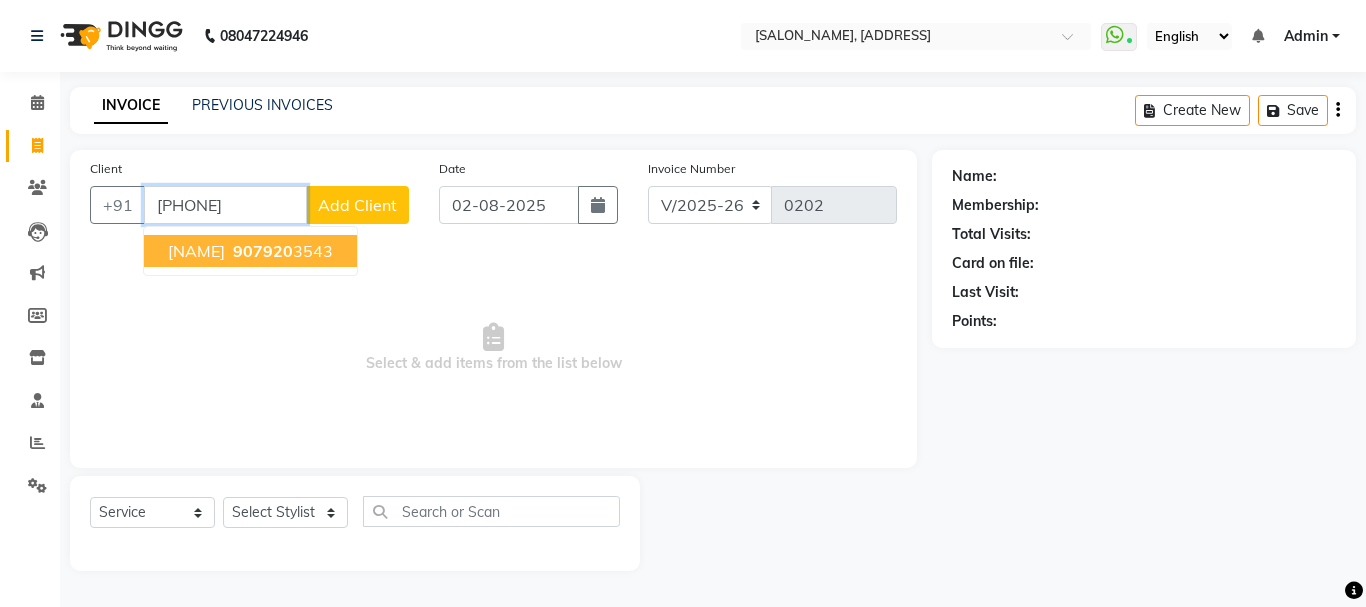 type on "9079203543" 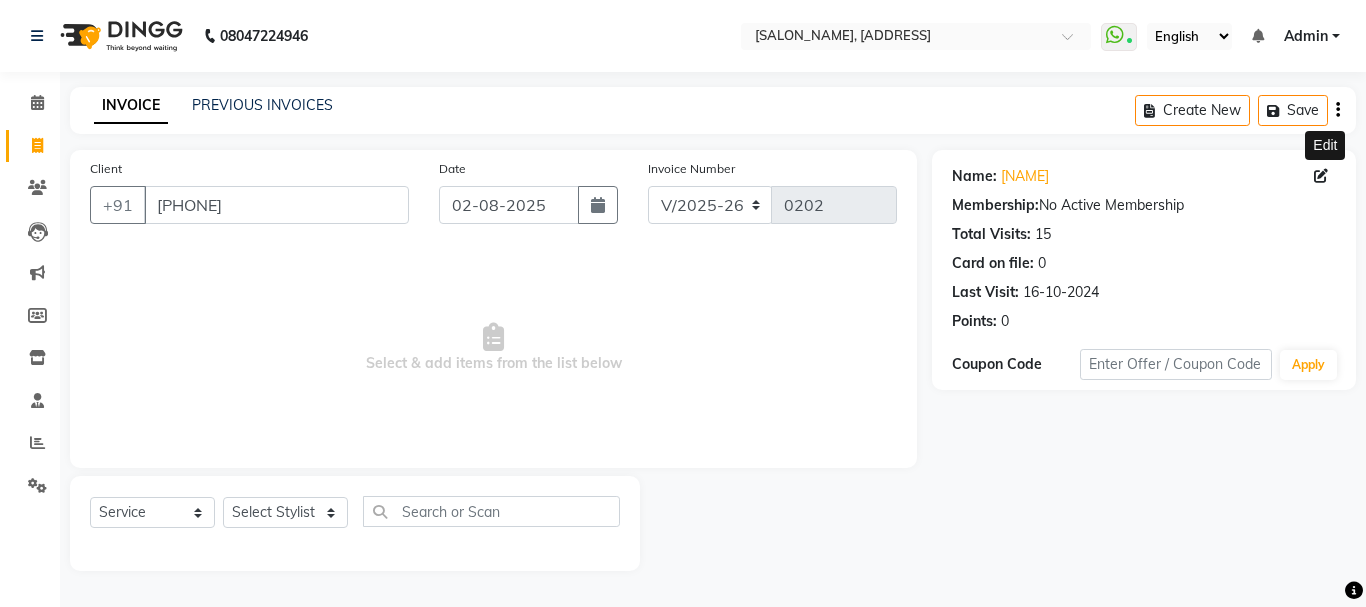 click 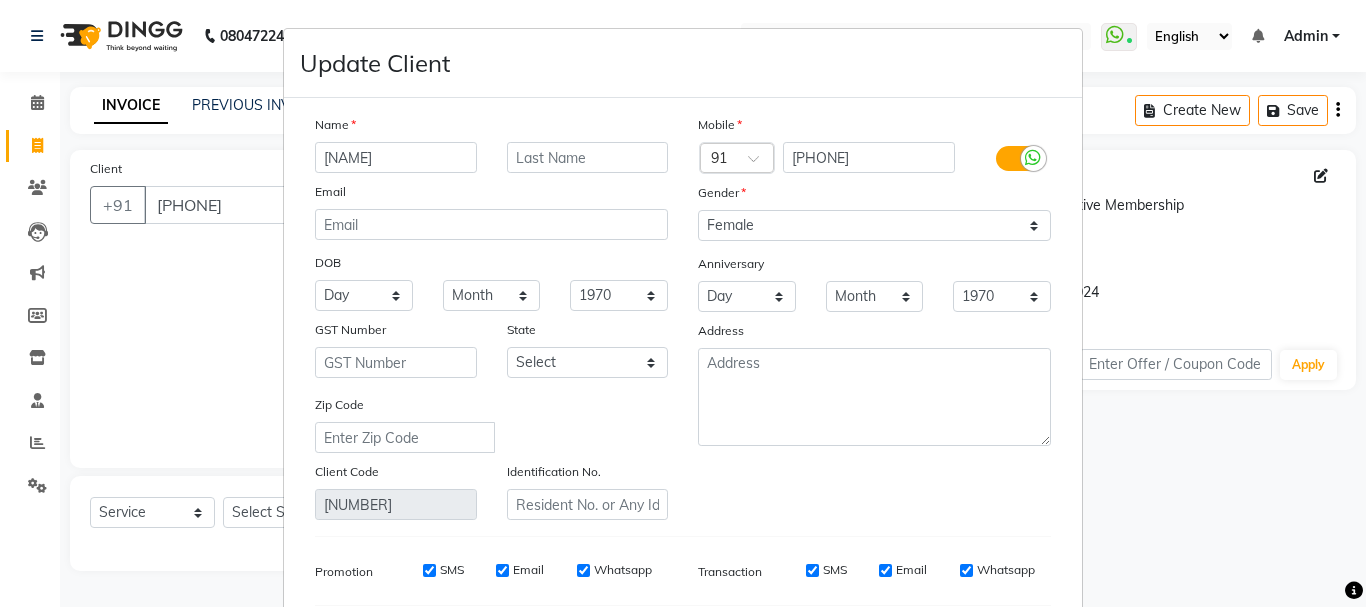 drag, startPoint x: 413, startPoint y: 157, endPoint x: 272, endPoint y: 121, distance: 145.5232 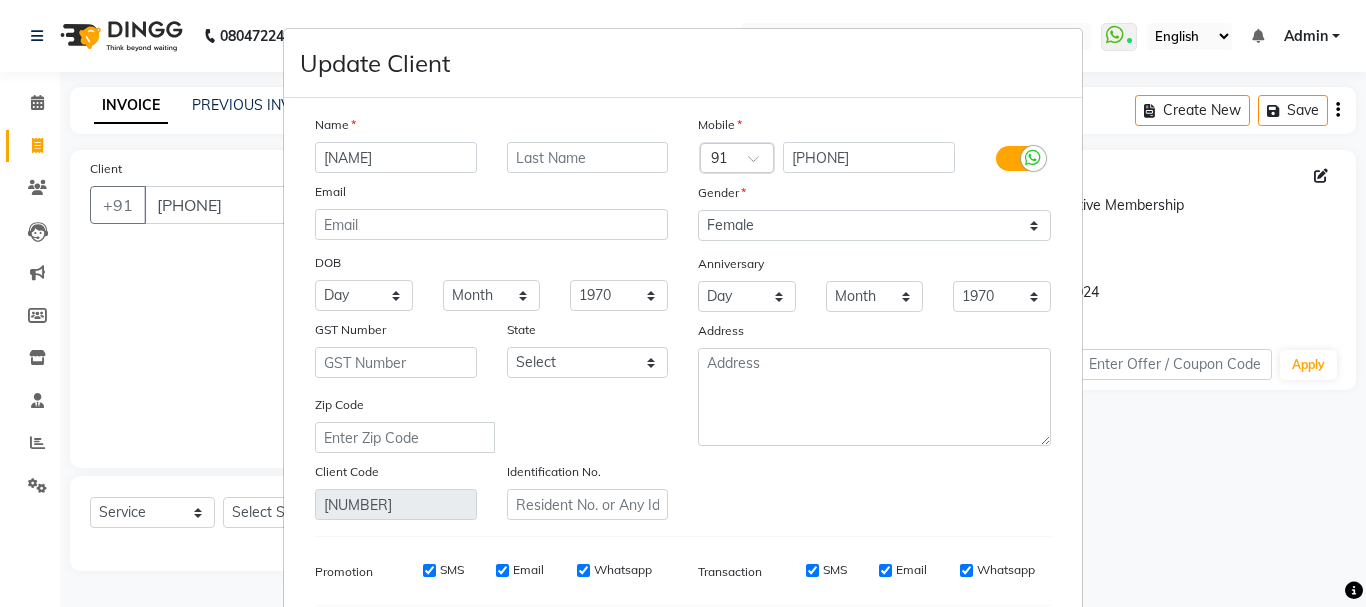 click on "Update Client Name akachhita Email DOB Day 01 02 03 04 05 06 07 08 09 10 11 12 13 14 15 16 17 18 19 20 21 22 23 24 25 26 27 28 29 30 31 Month January February March April May June July August September October November December 1940 1941 1942 1943 1944 1945 1946 1947 1948 1949 1950 1951 1952 1953 1954 1955 1956 1957 1958 1959 1960 1961 1962 1963 1964 1965 1966 1967 1968 1969 1970 1971 1972 1973 1974 1975 1976 1977 1978 1979 1980 1981 1982 1983 1984 1985 1986 1987 1988 1989 1990 1991 1992 1993 1994 1995 1996 1997 1998 1999 2000 2001 2002 2003 2004 2005 2006 2007 2008 2009 2010 2011 2012 2013 2014 2015 2016 2017 2018 2019 2020 2021 2022 2023 2024 GST Number State Select Andaman and Nicobar Islands Andhra Pradesh Arunachal Pradesh Assam Bihar Chandigarh Chhattisgarh Dadra and Nagar Haveli Daman and Diu Delhi Goa Gujarat Haryana Himachal Pradesh Jammu and Kashmir Jharkhand Karnataka Kerala Lakshadweep Madhya Pradesh Maharashtra Manipur Meghalaya Mizoram Nagaland Odisha Pondicherry Punjab Rajasthan Sikkim Tripura" at bounding box center [683, 303] 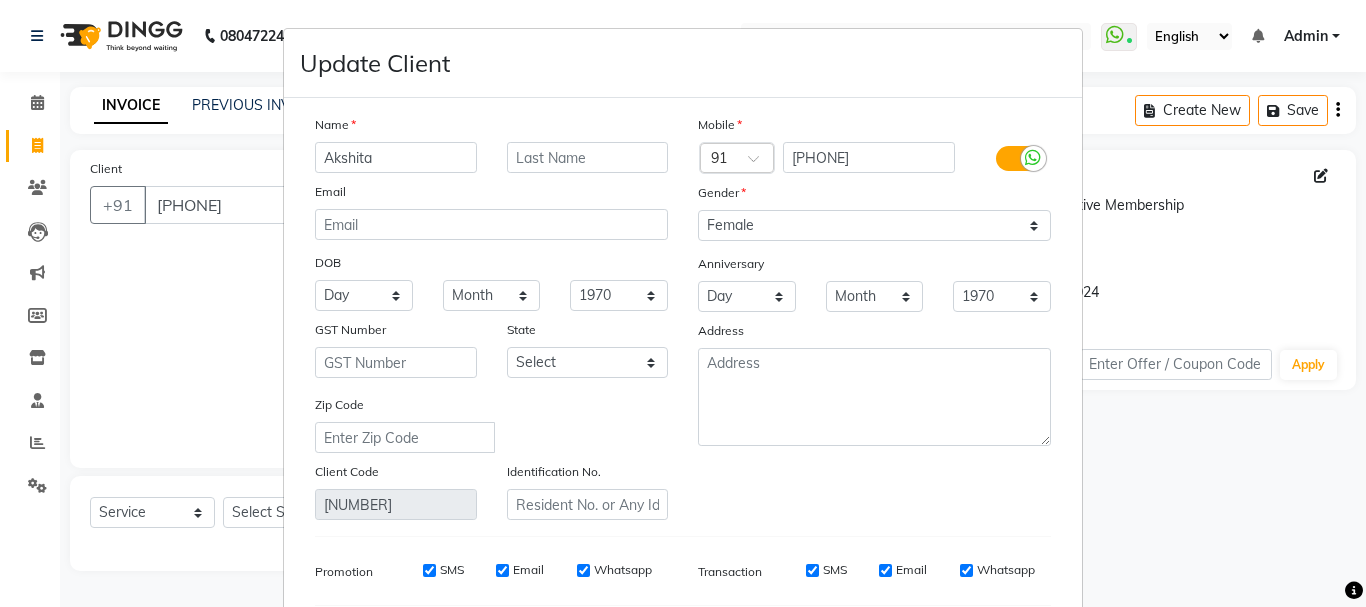 type on "Akshita" 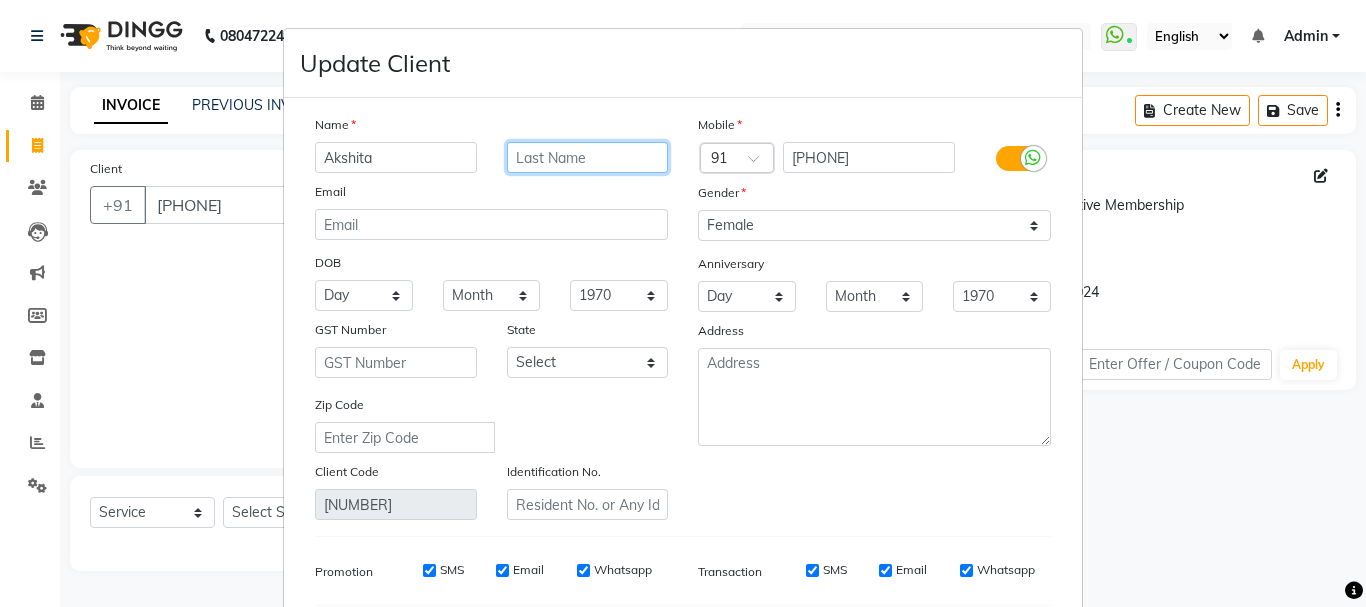 click at bounding box center (588, 157) 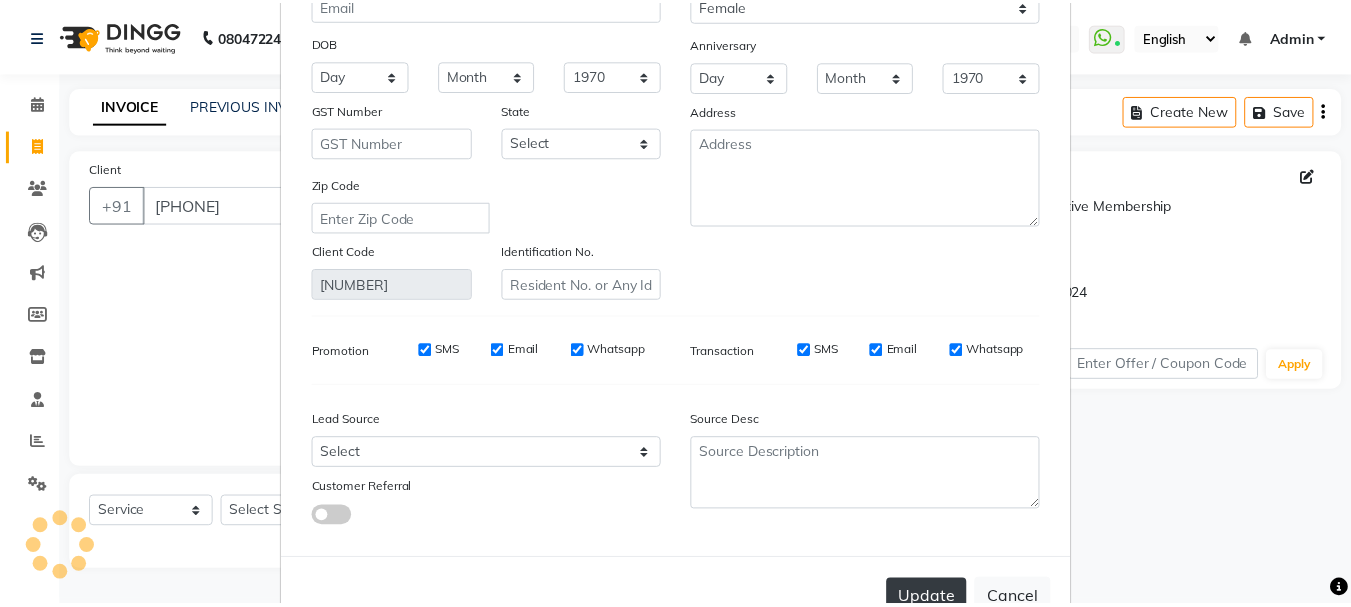 scroll, scrollTop: 280, scrollLeft: 0, axis: vertical 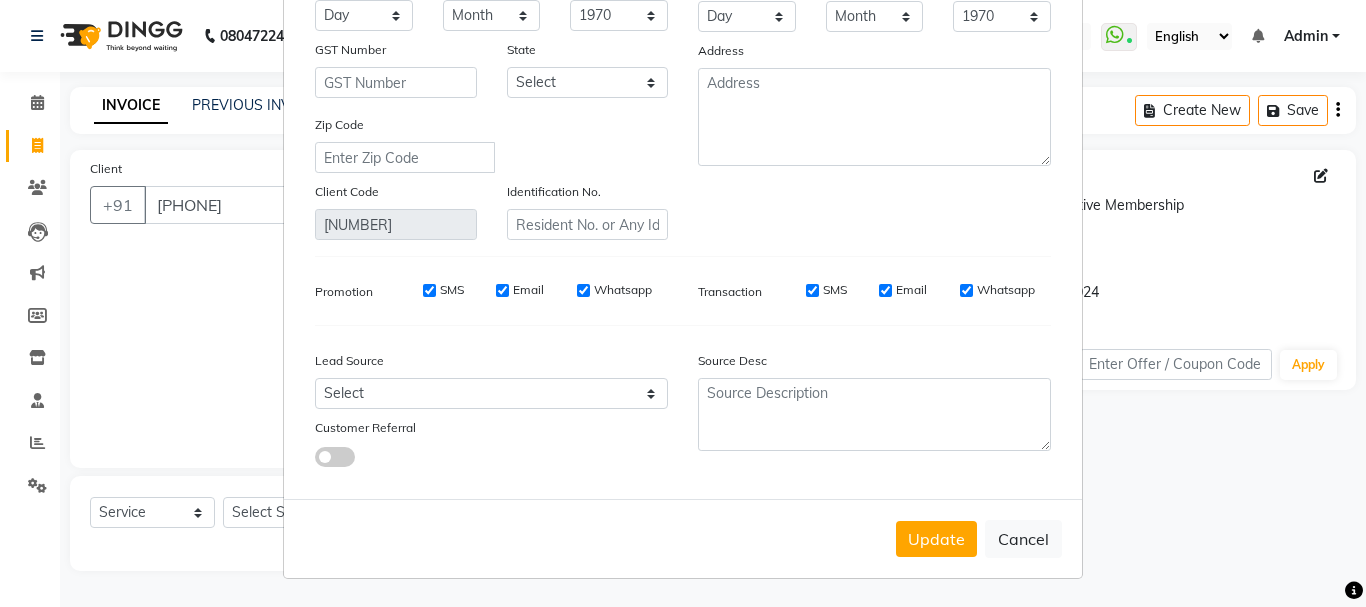type on "Khanna" 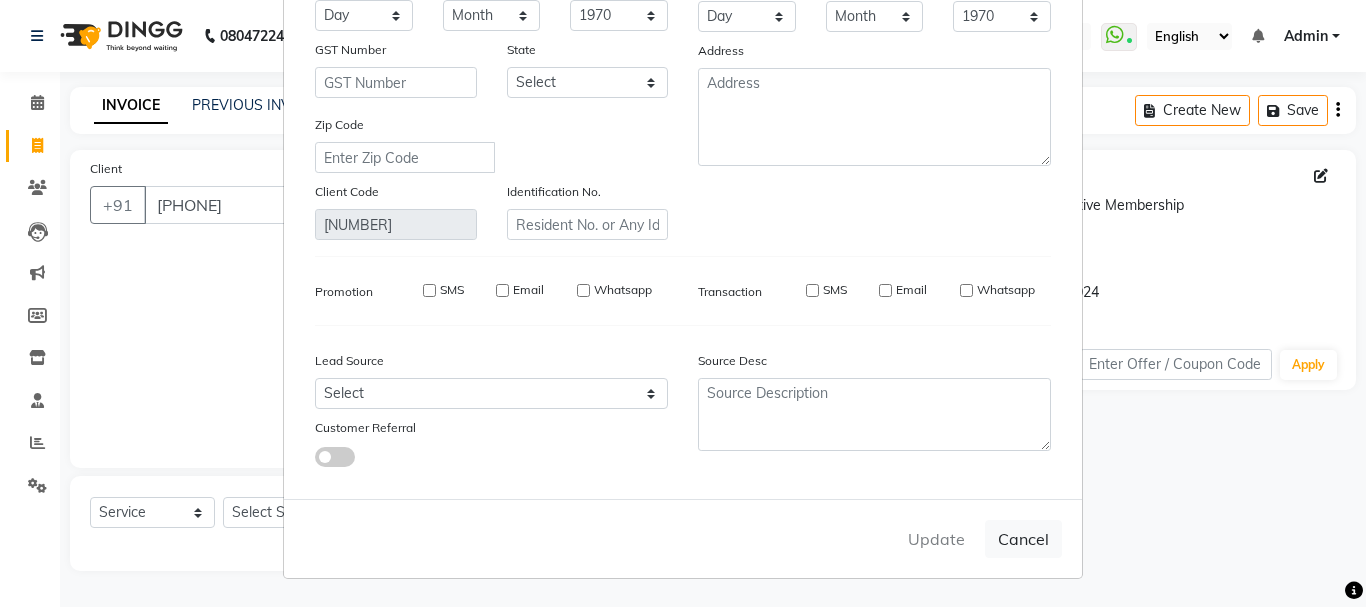 type 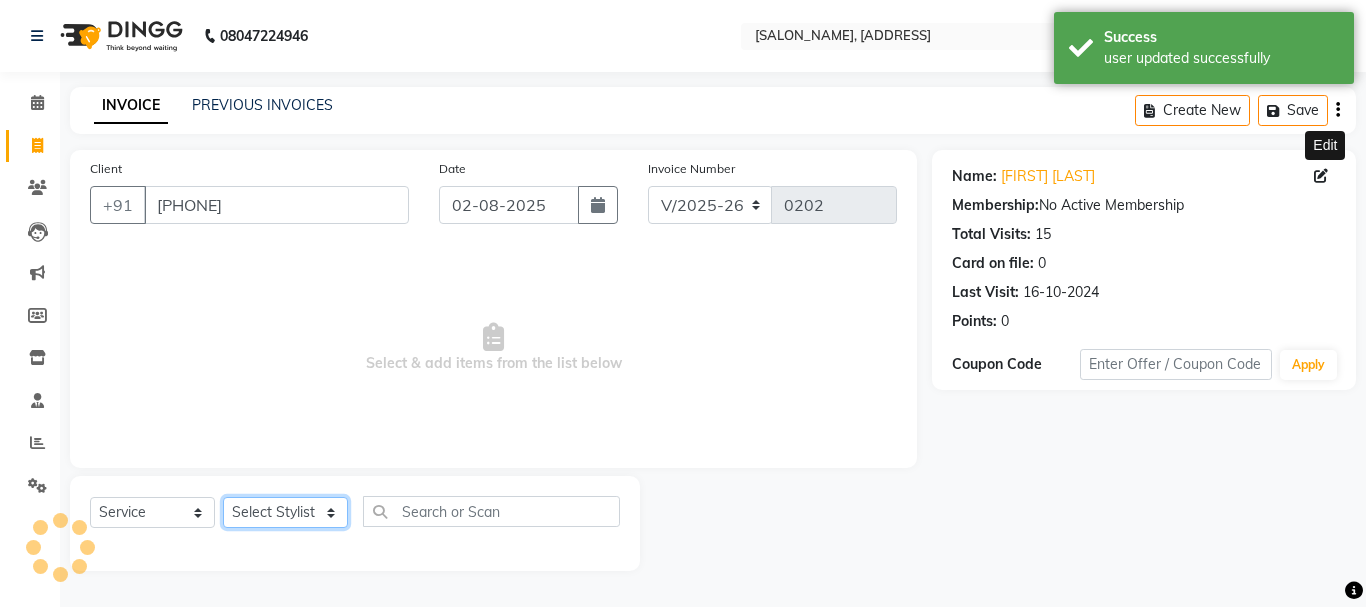 click on "Select Stylist Arpita Singh Chan Sayali Sakpal  Shraddha Tanvi Tanvi Masurkar" 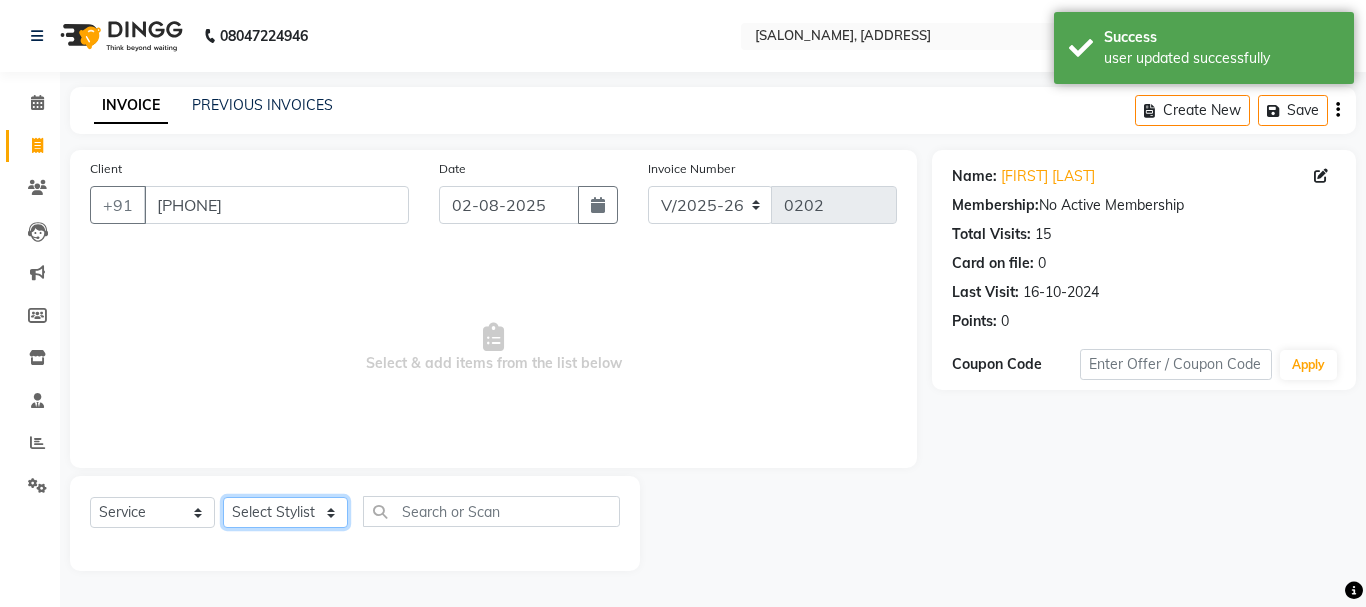 select on "85925" 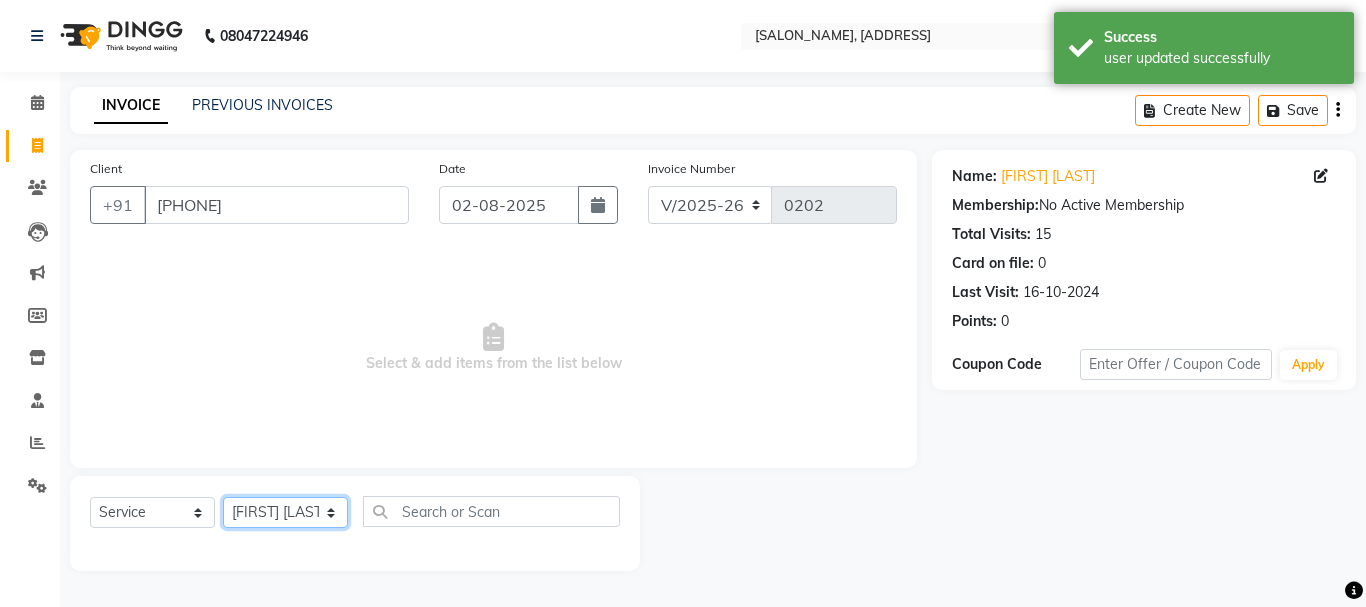 click on "Select Stylist Arpita Singh Chan Sayali Sakpal  Shraddha Tanvi Tanvi Masurkar" 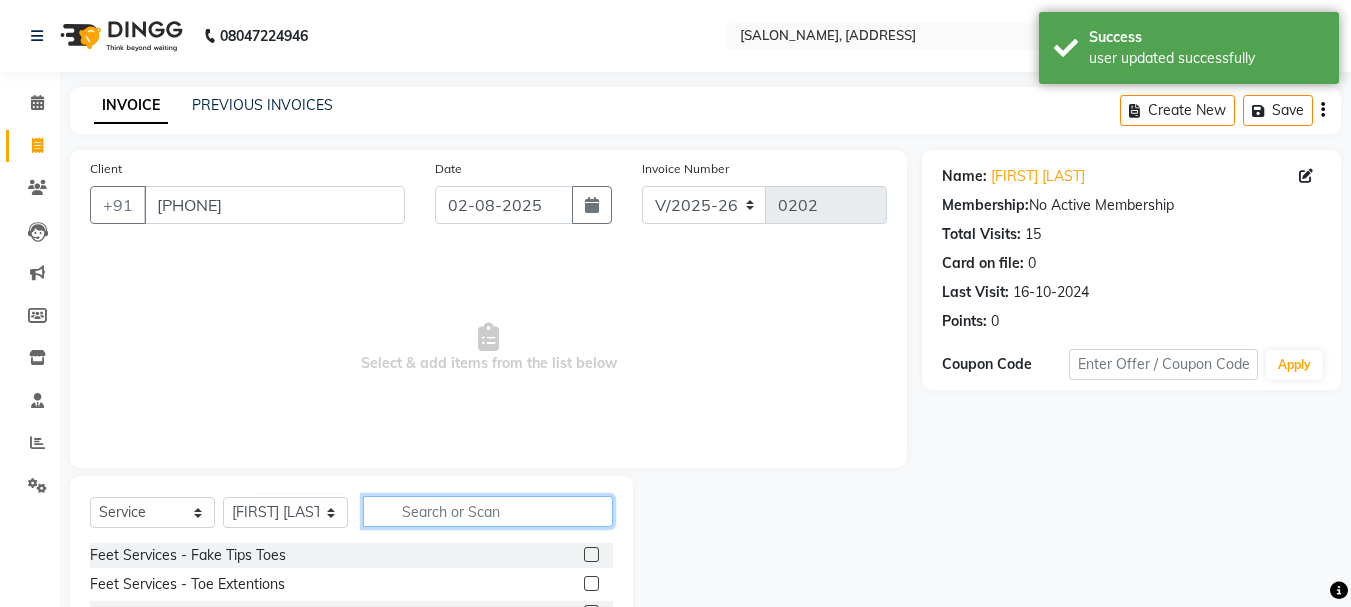 click 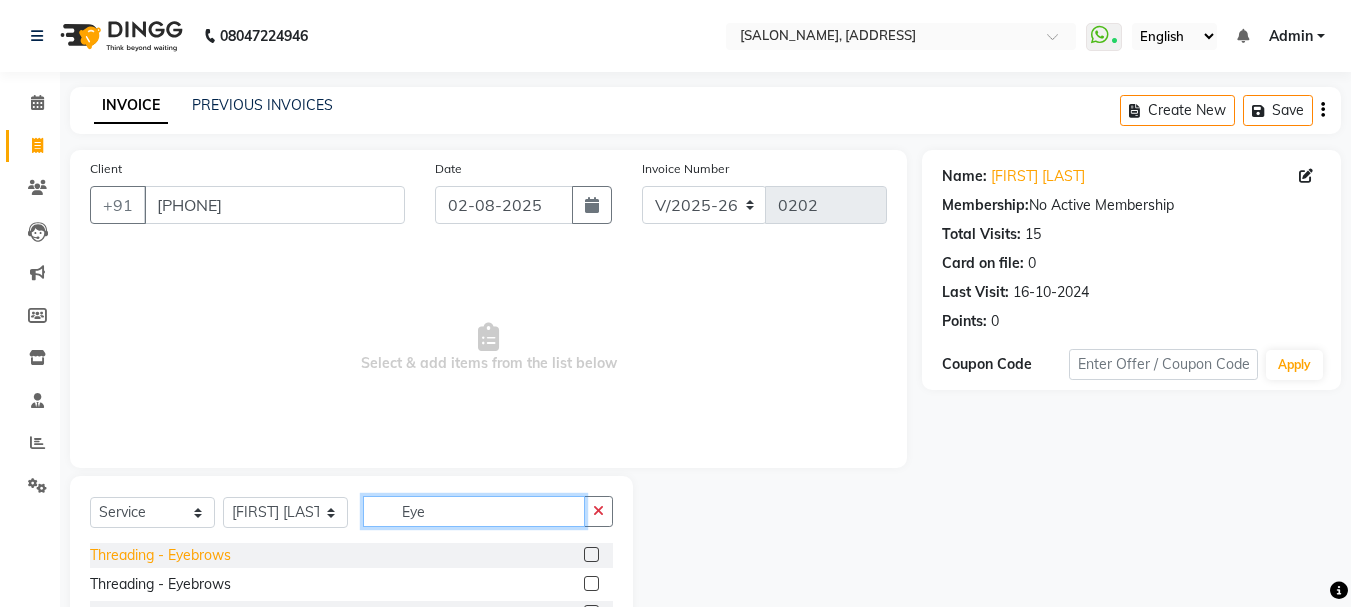 type on "Eye" 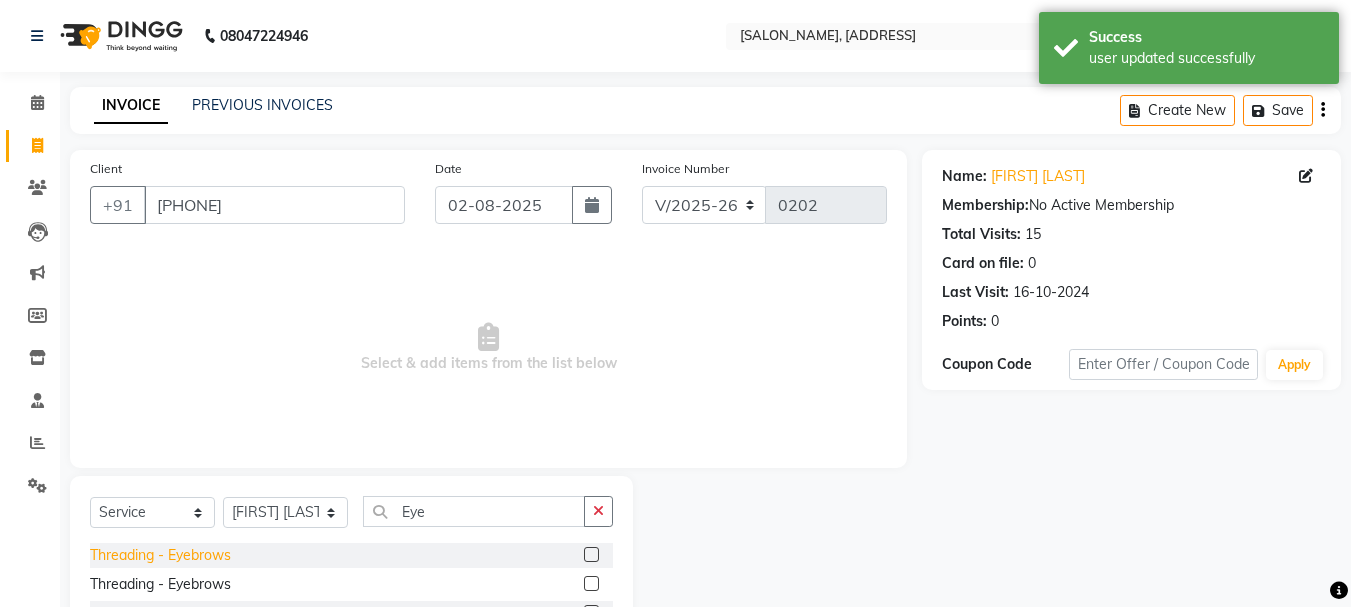 click on "Threading  - Eyebrows" 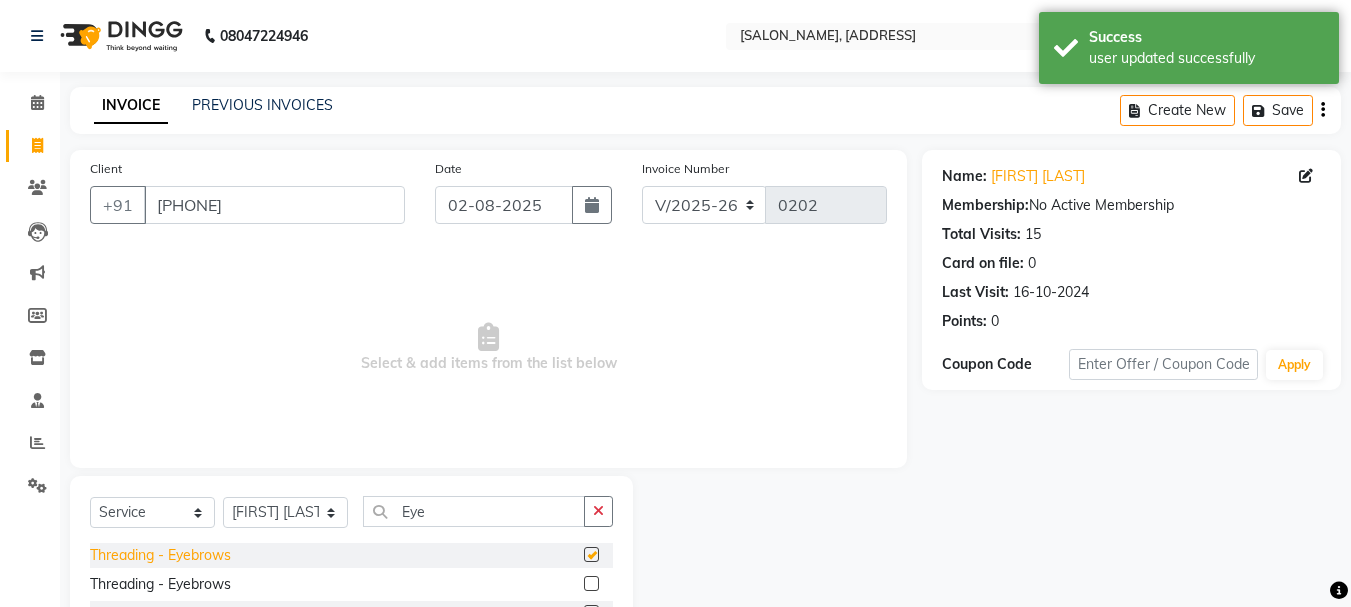 click on "Threading  - Eyebrows" 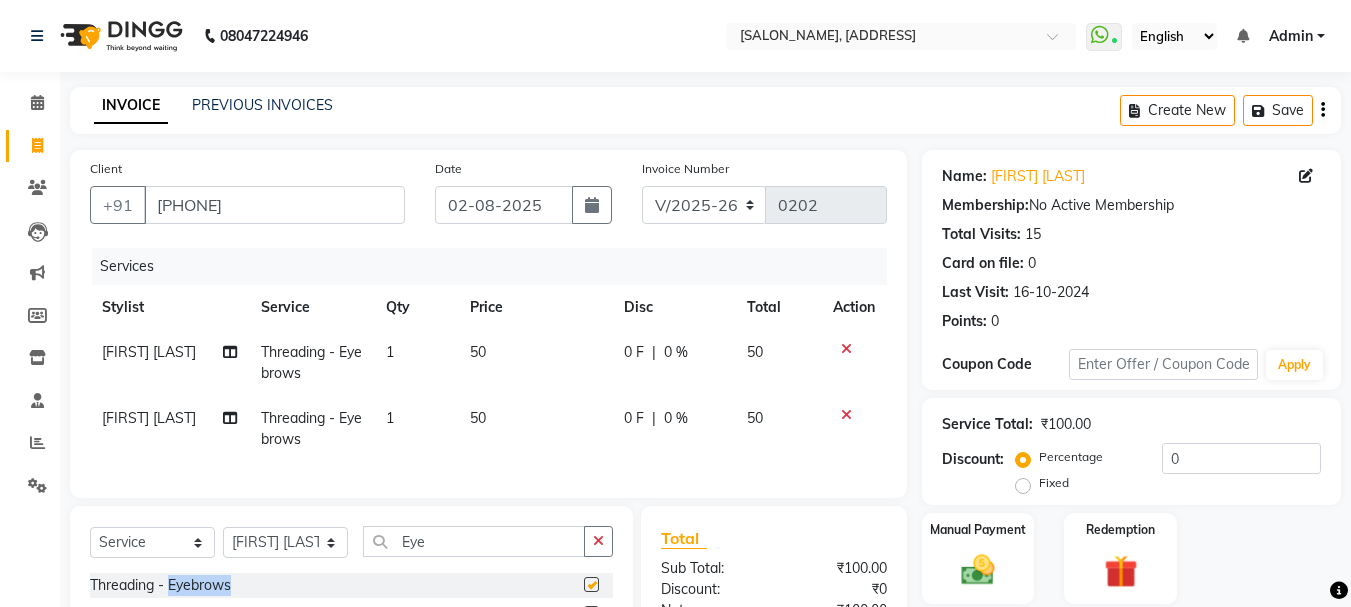 checkbox on "false" 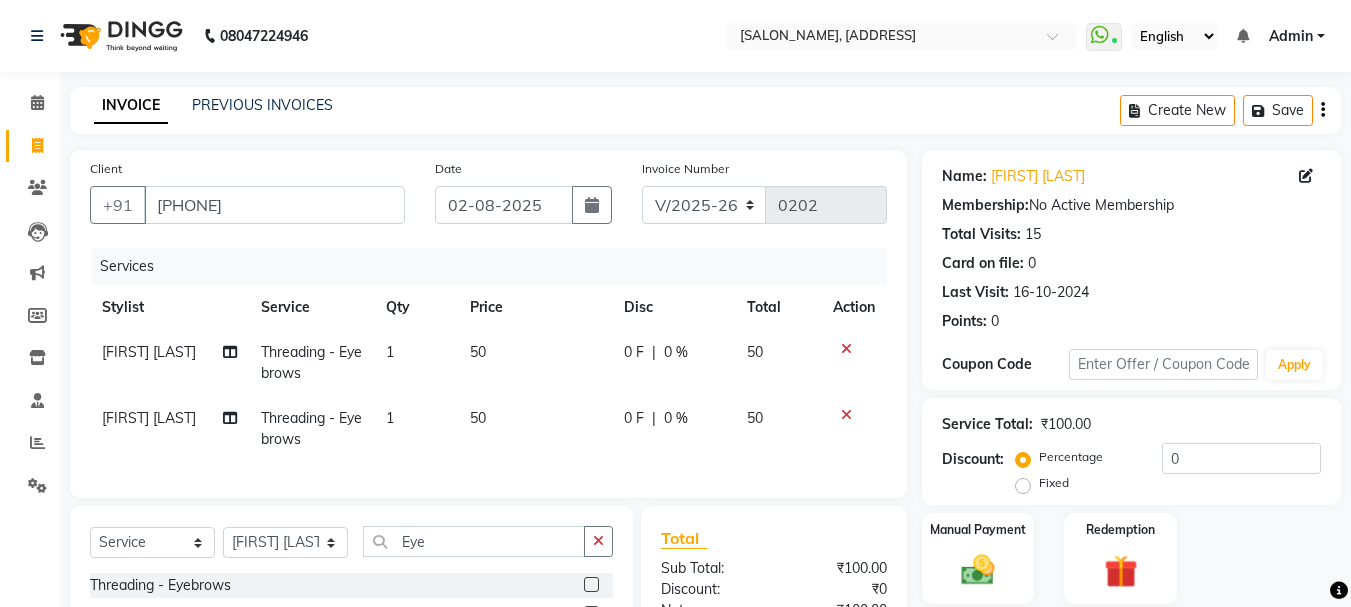 drag, startPoint x: 847, startPoint y: 408, endPoint x: 828, endPoint y: 408, distance: 19 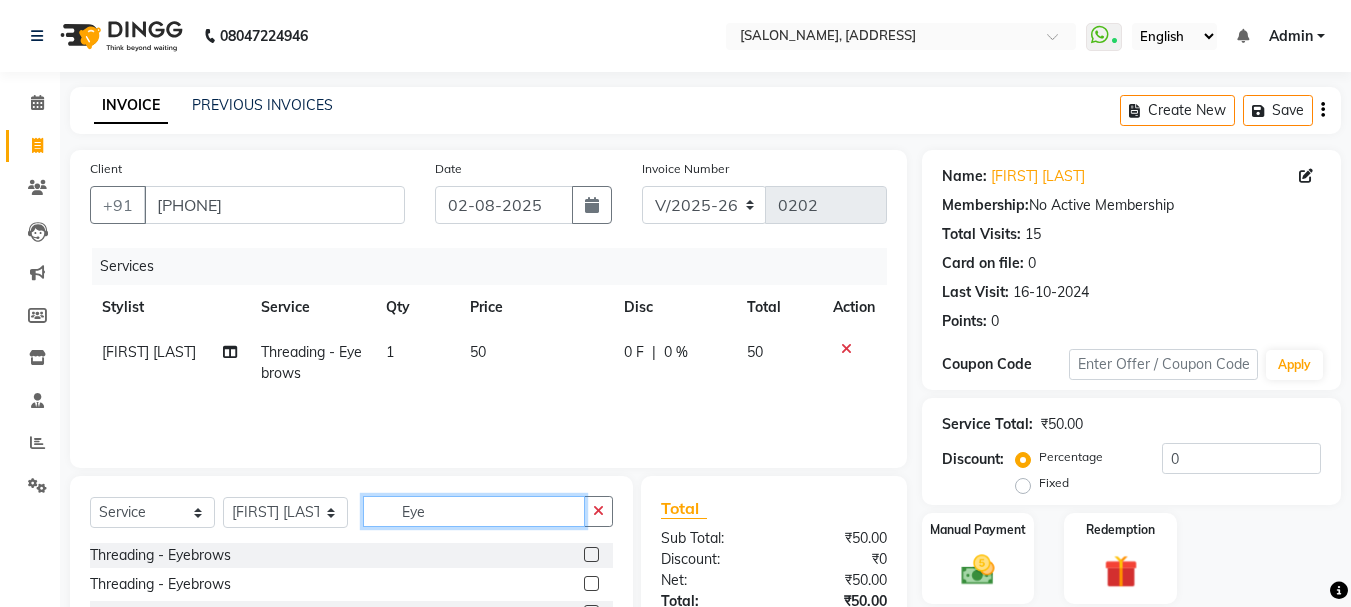 drag, startPoint x: 436, startPoint y: 515, endPoint x: 392, endPoint y: 505, distance: 45.122055 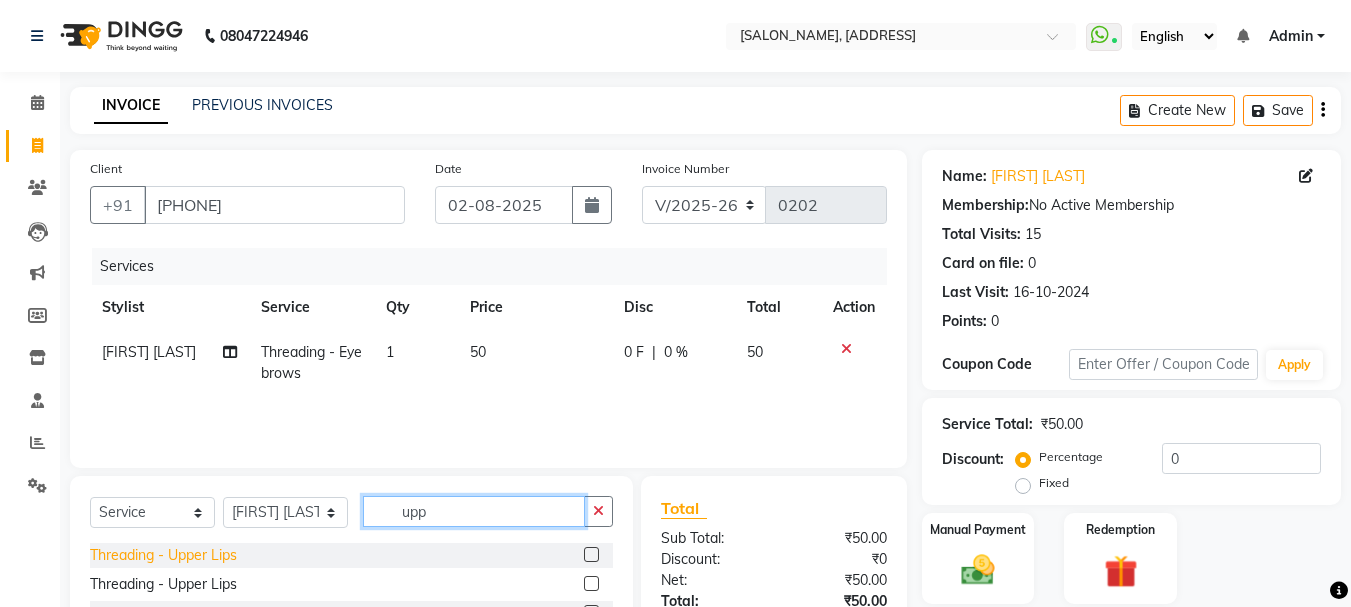 type on "upp" 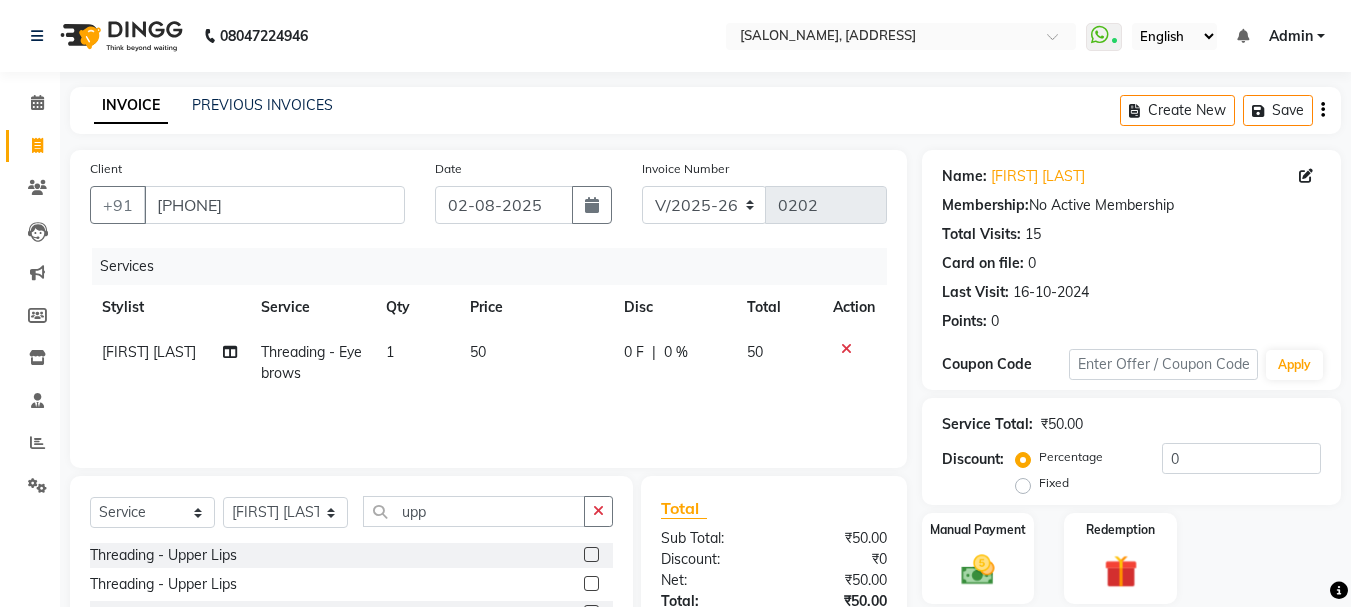 click on "Threading  - Upper Lips" 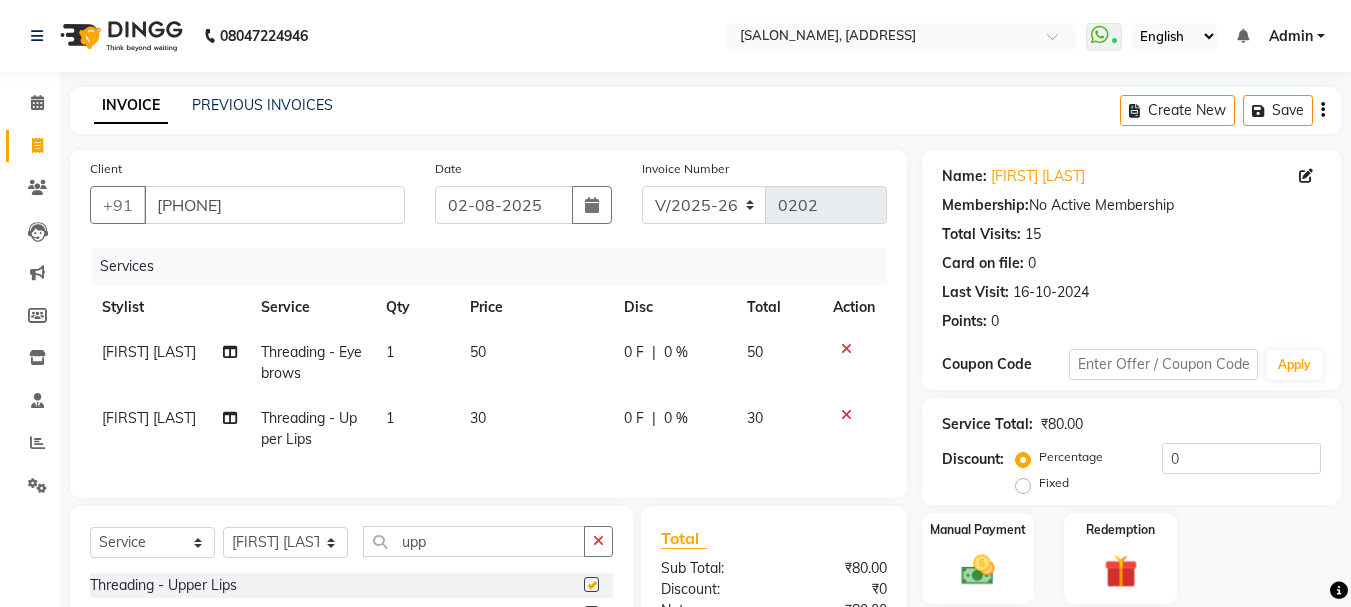 checkbox on "false" 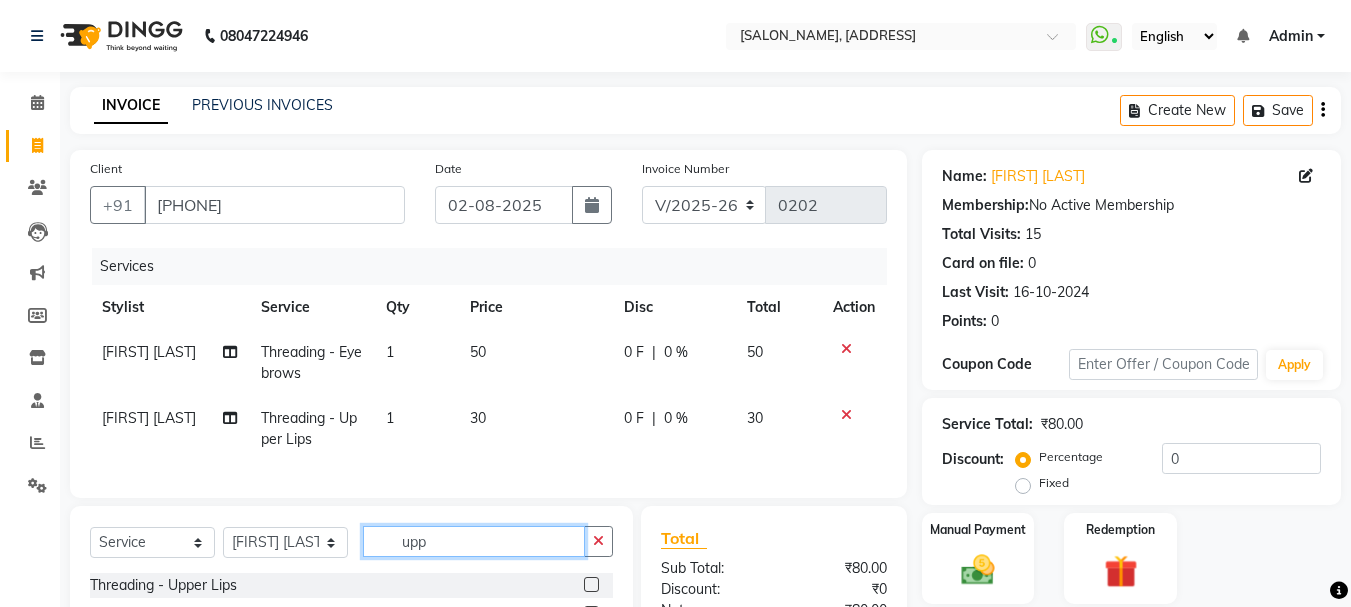 drag, startPoint x: 473, startPoint y: 552, endPoint x: 343, endPoint y: 575, distance: 132.01894 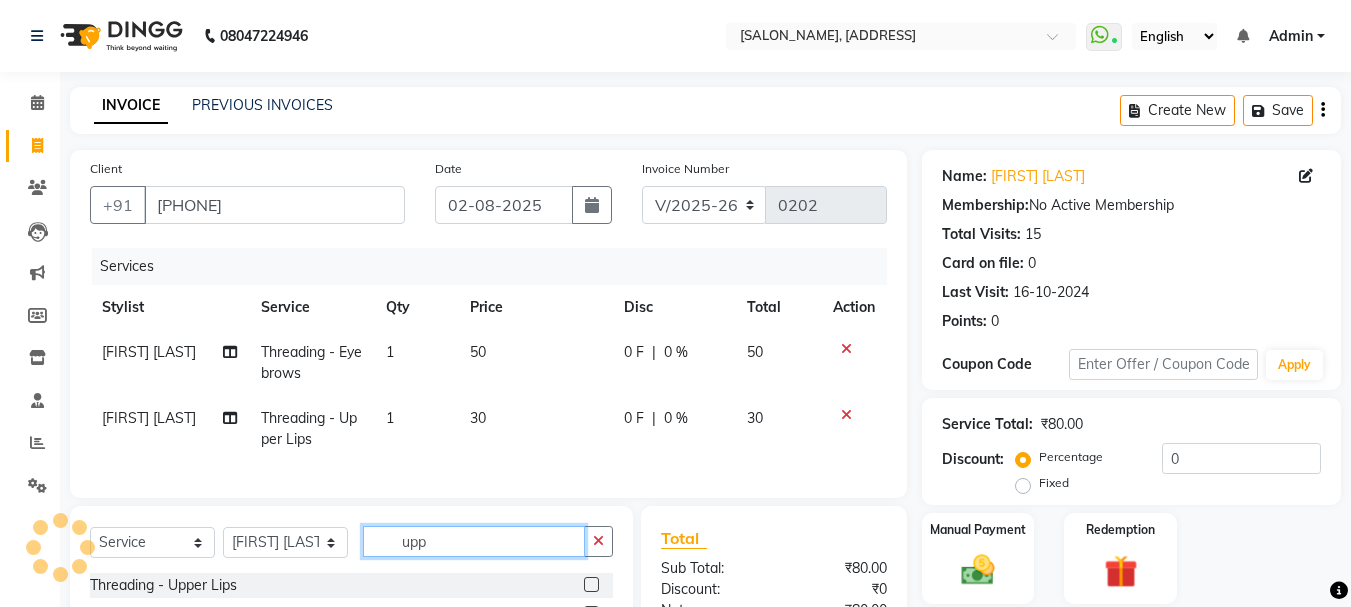 type on "o" 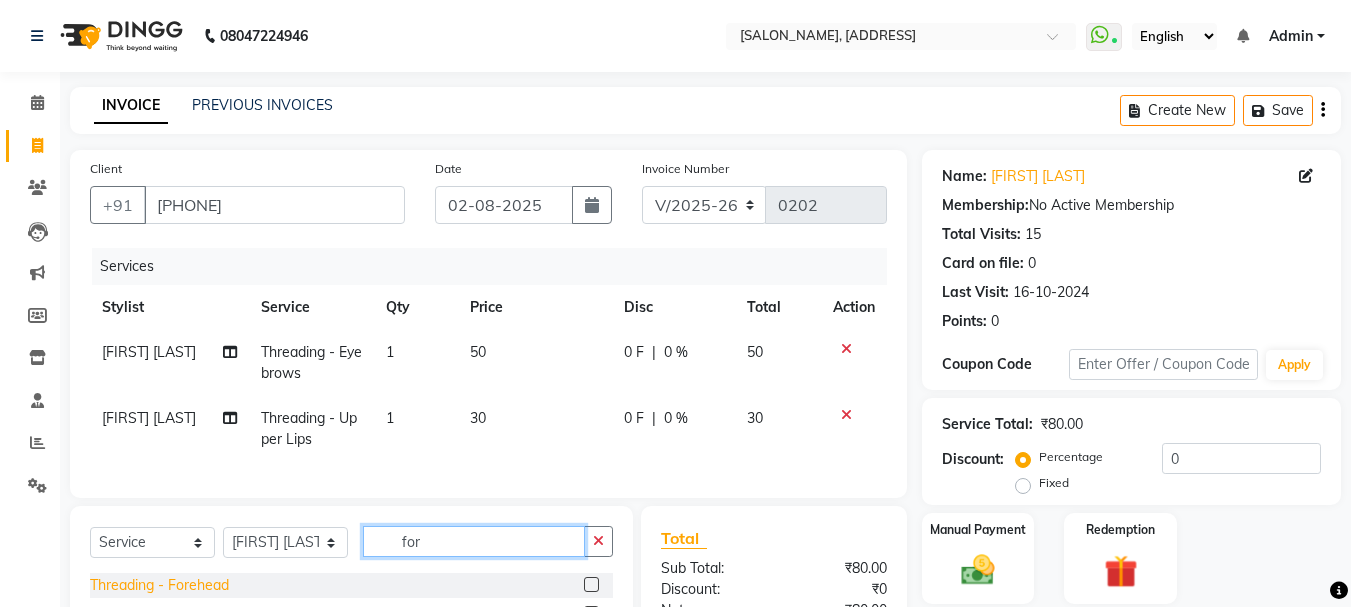 type on "for" 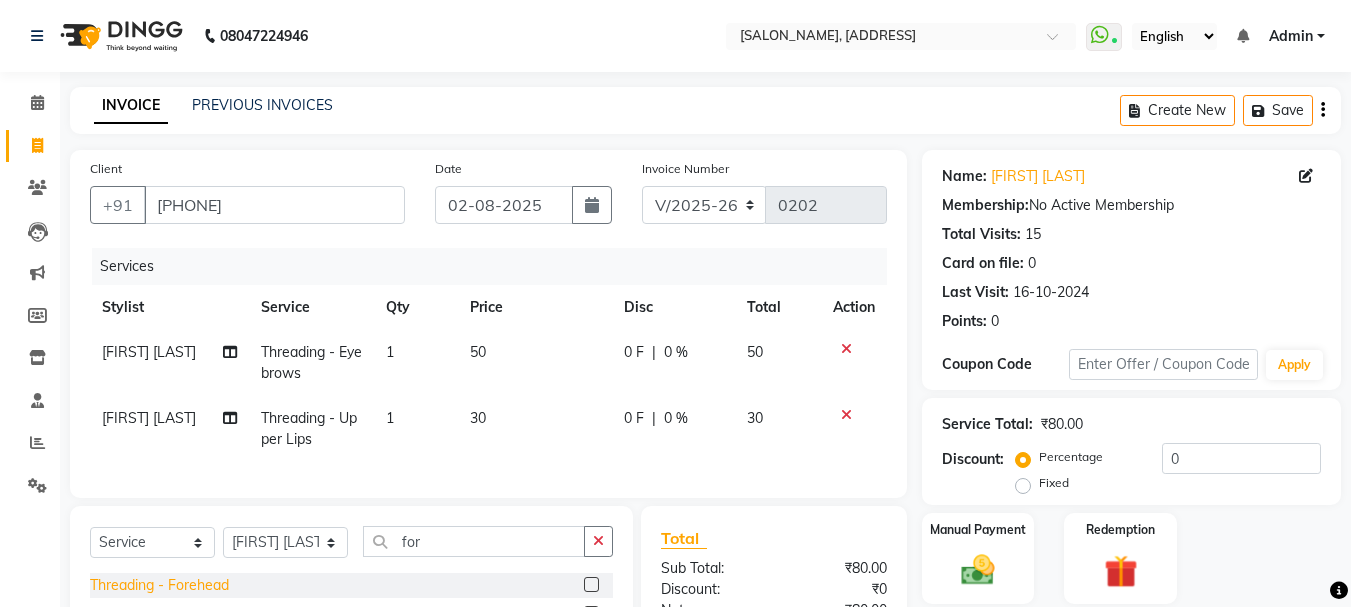 click on "Threading  - Forehead" 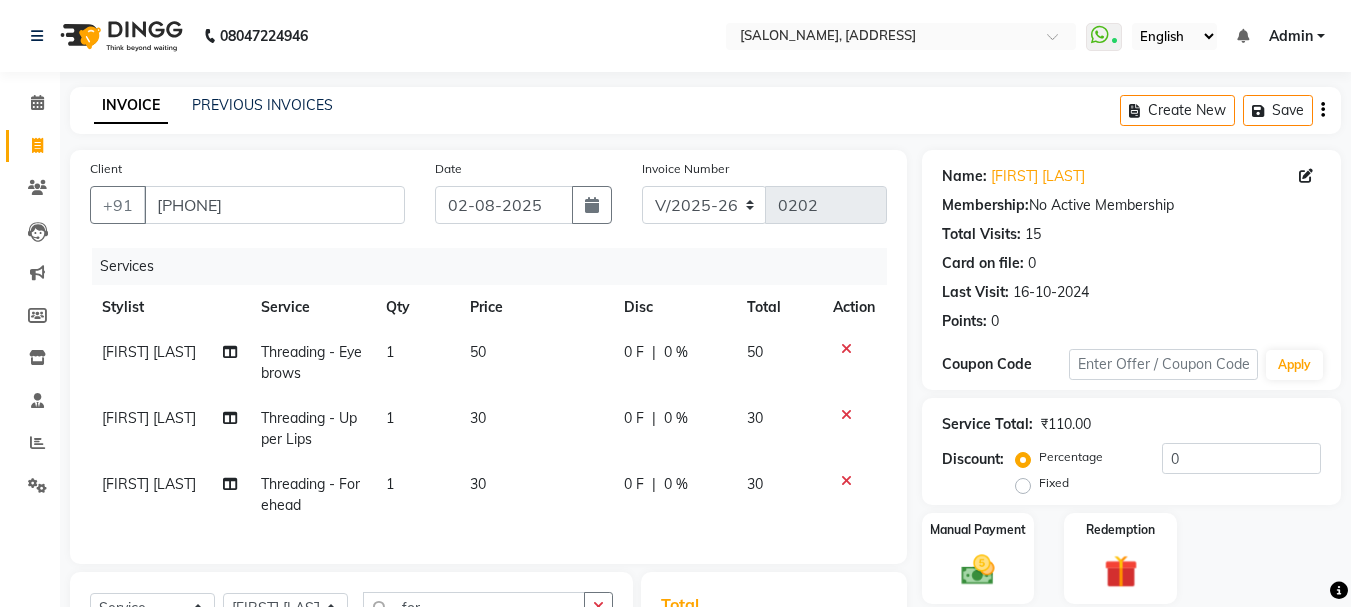 checkbox on "false" 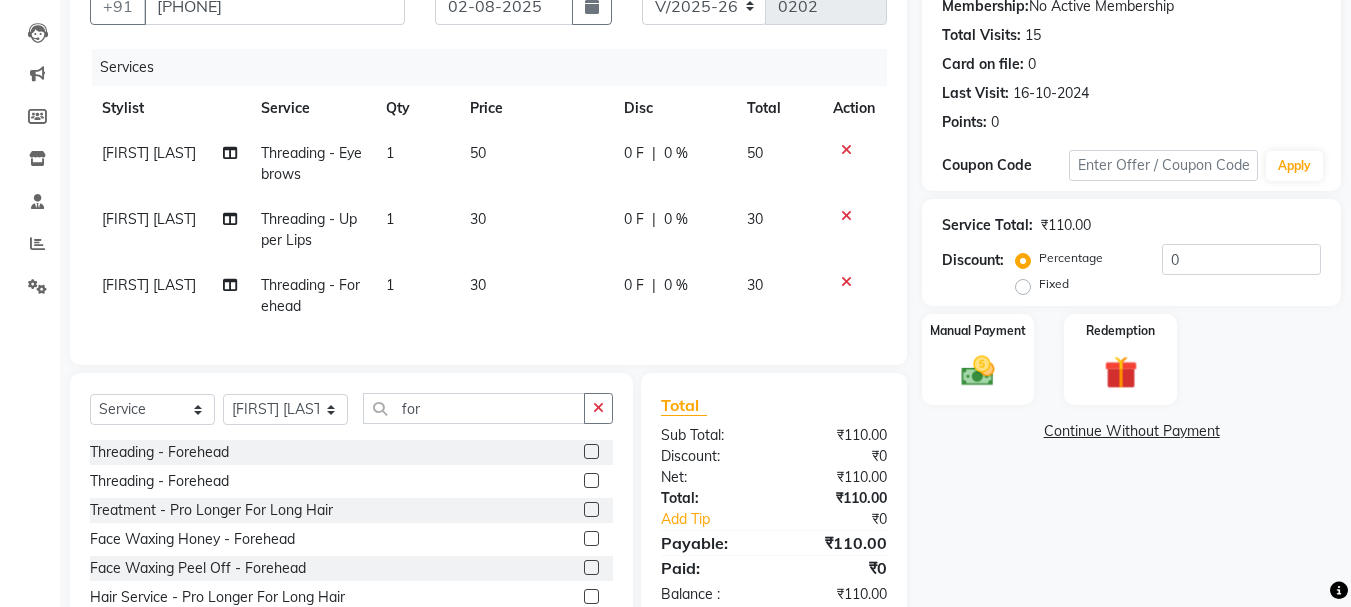 scroll, scrollTop: 200, scrollLeft: 0, axis: vertical 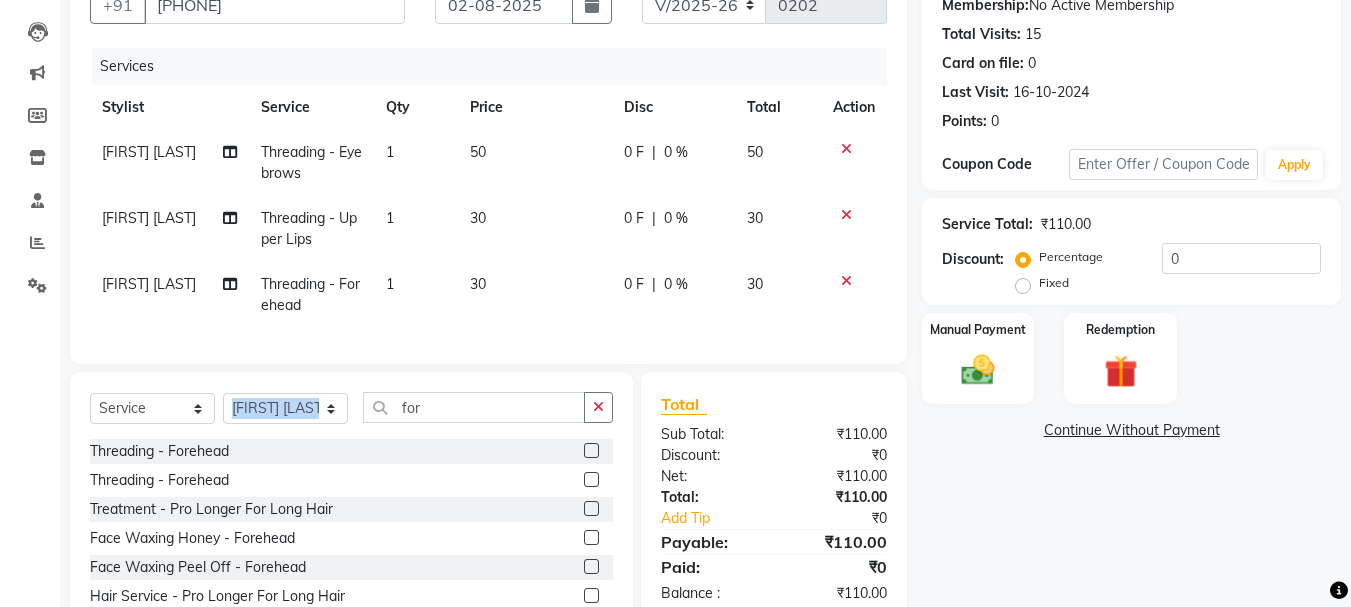 drag, startPoint x: 480, startPoint y: 406, endPoint x: 312, endPoint y: 406, distance: 168 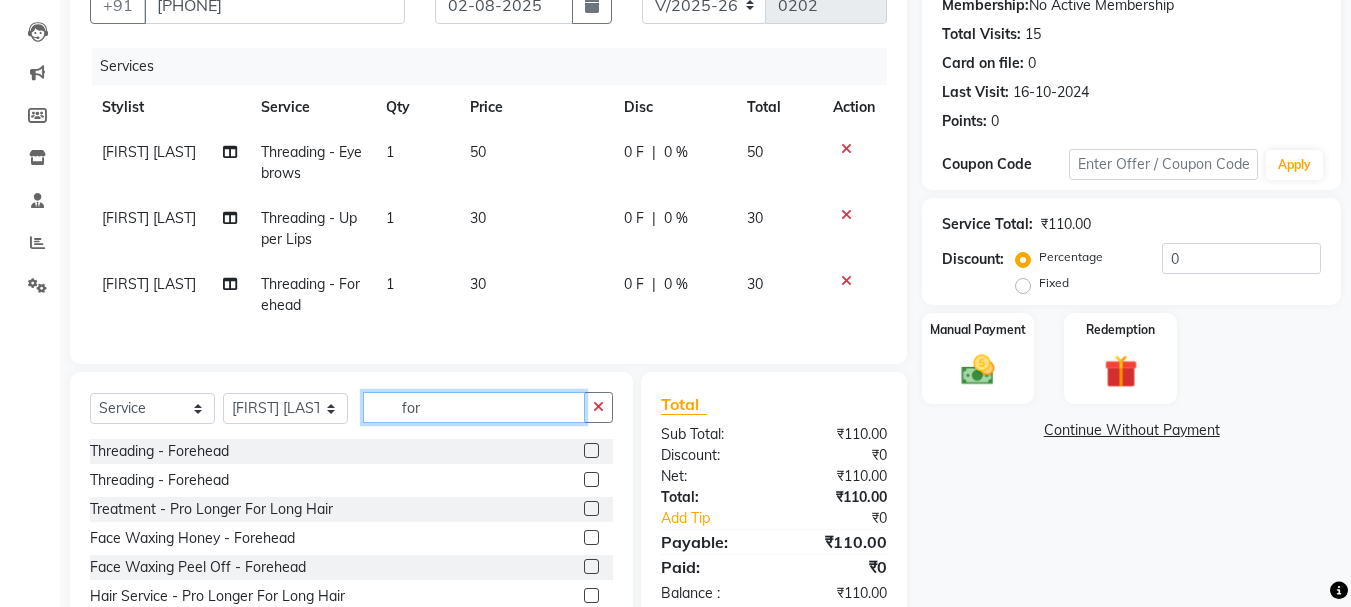 click on "for" 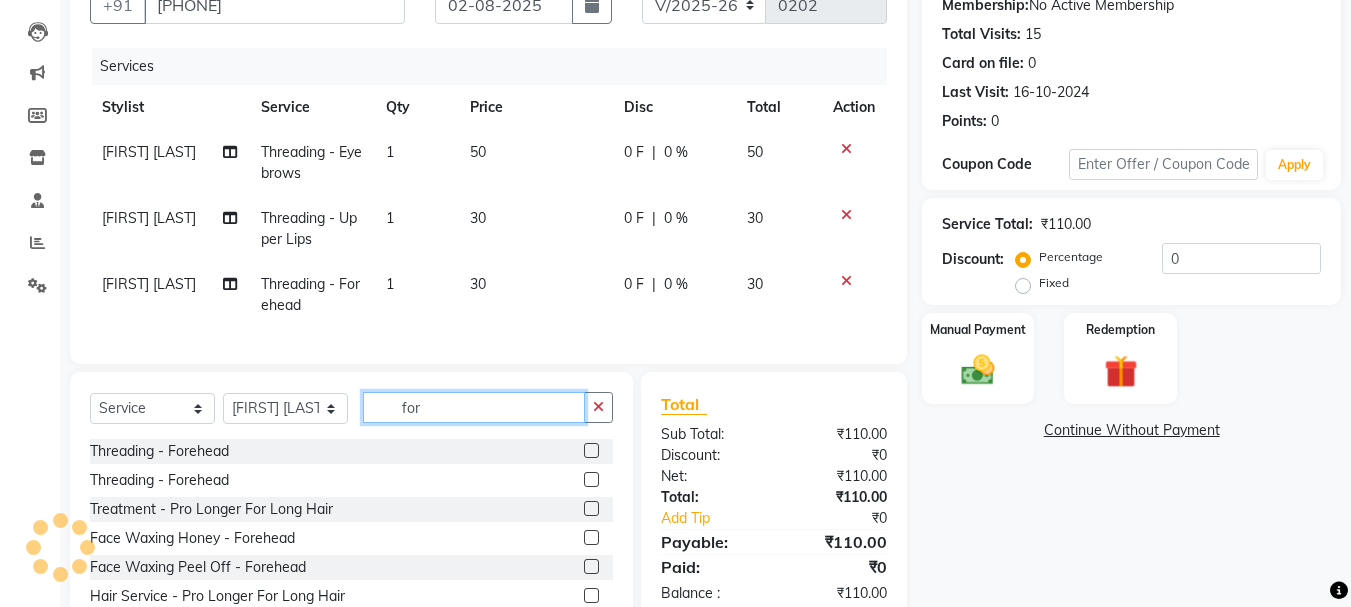 drag, startPoint x: 463, startPoint y: 422, endPoint x: 366, endPoint y: 420, distance: 97.020615 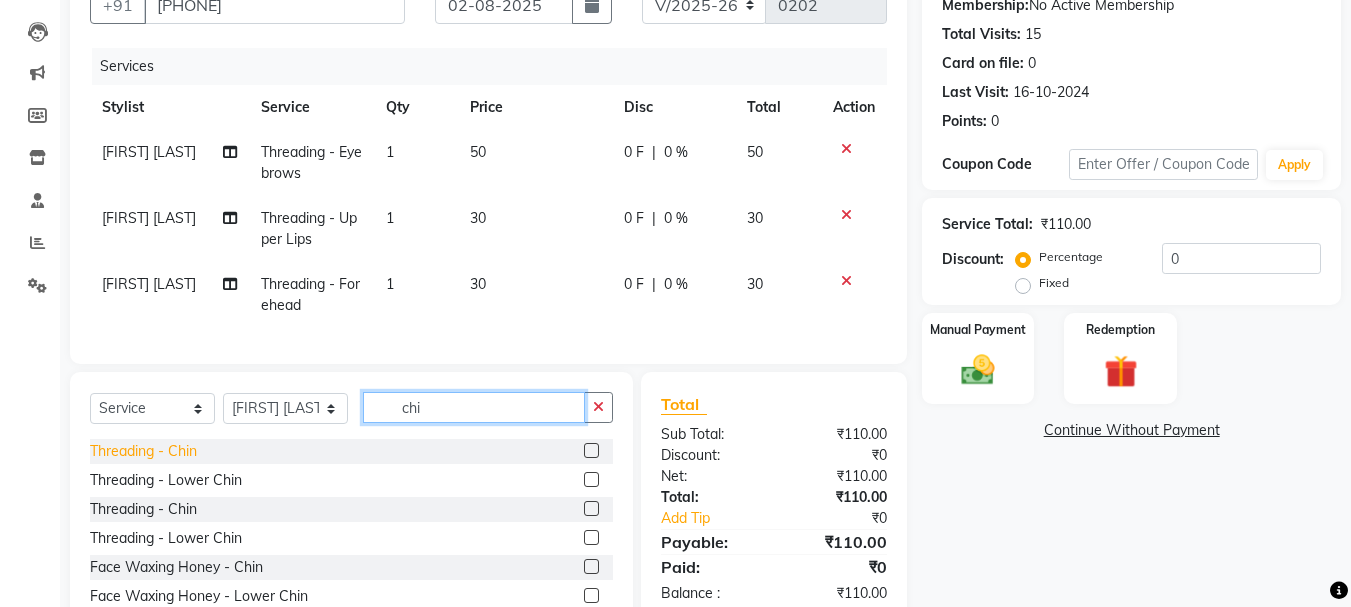 type on "chi" 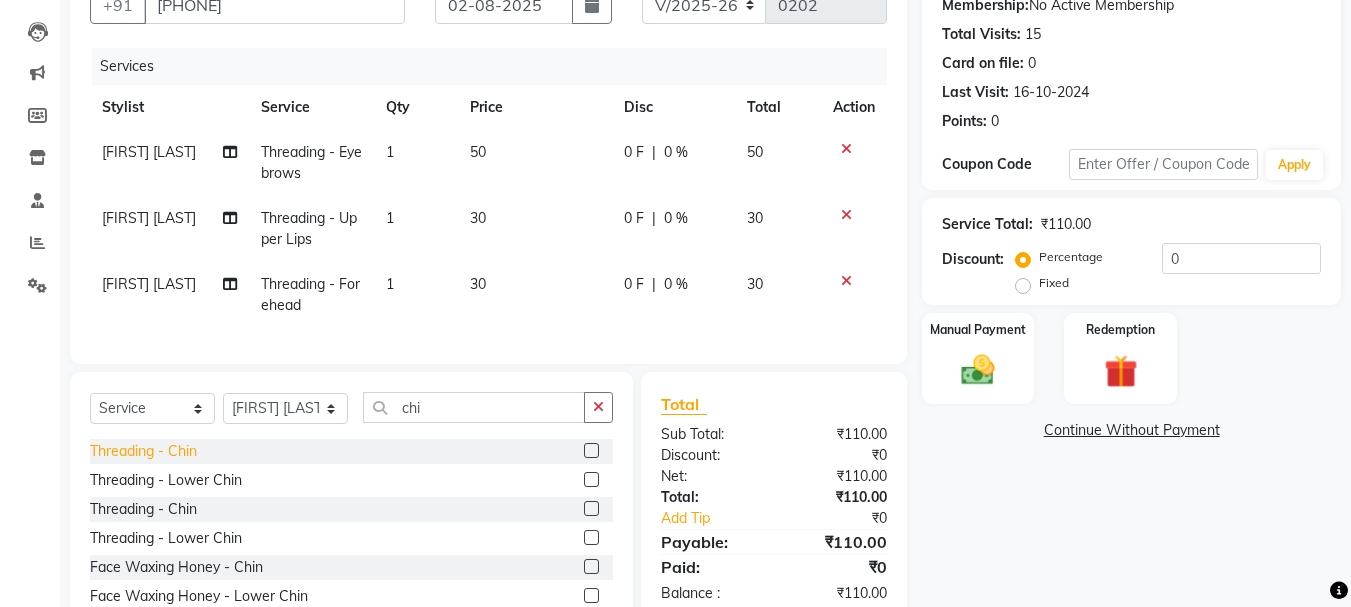 click on "Threading  - Chin" 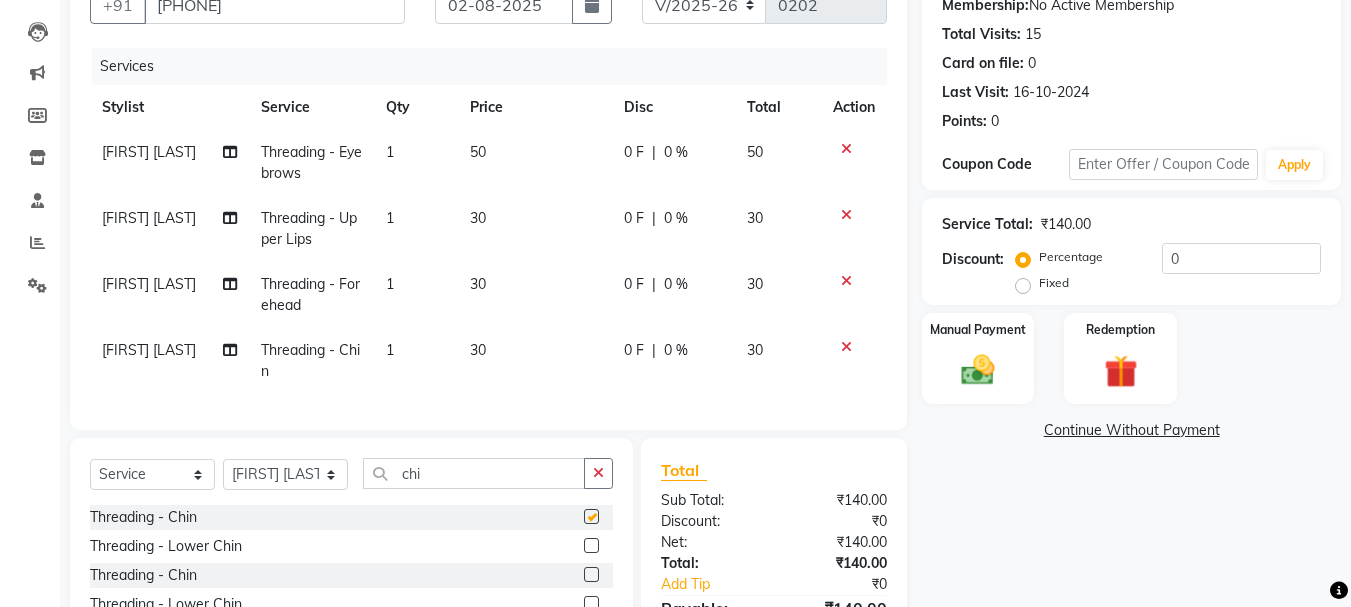 checkbox on "false" 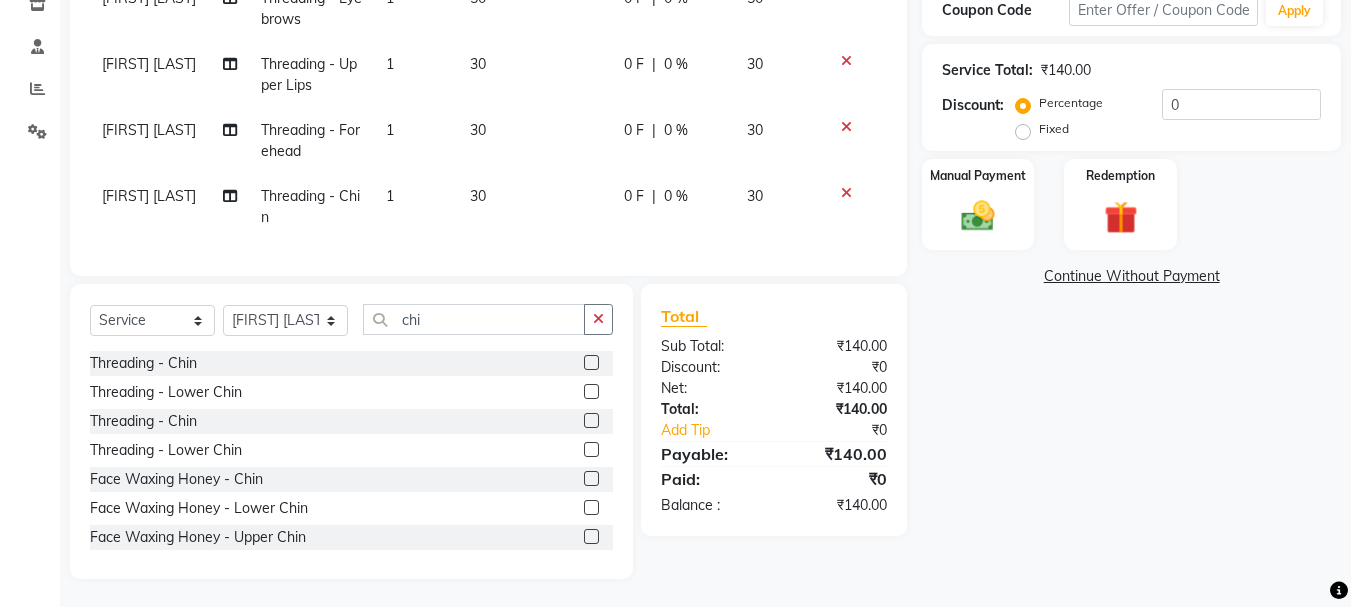 scroll, scrollTop: 371, scrollLeft: 0, axis: vertical 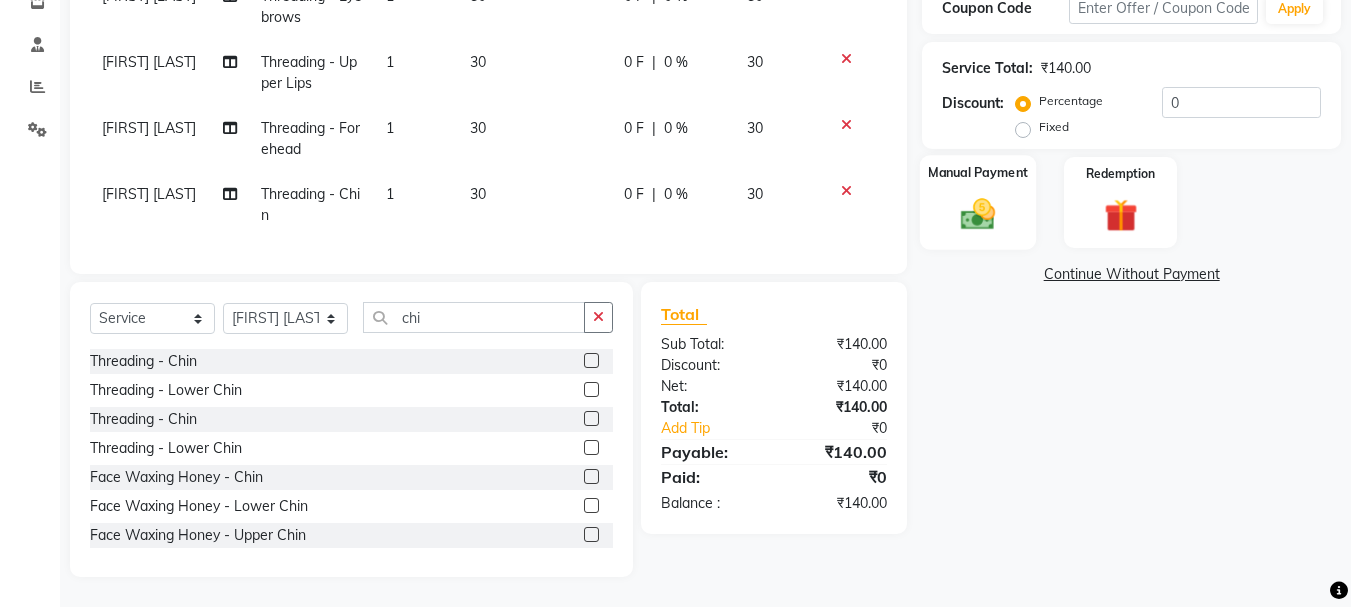 click on "Manual Payment" 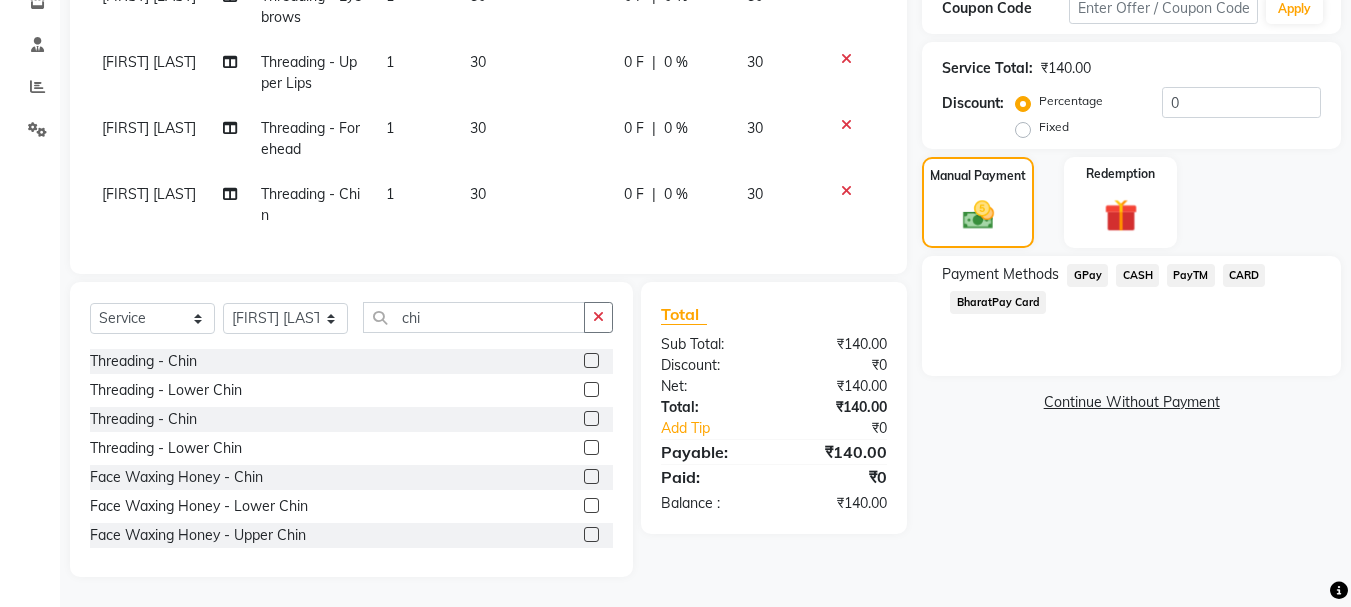 click on "GPay" 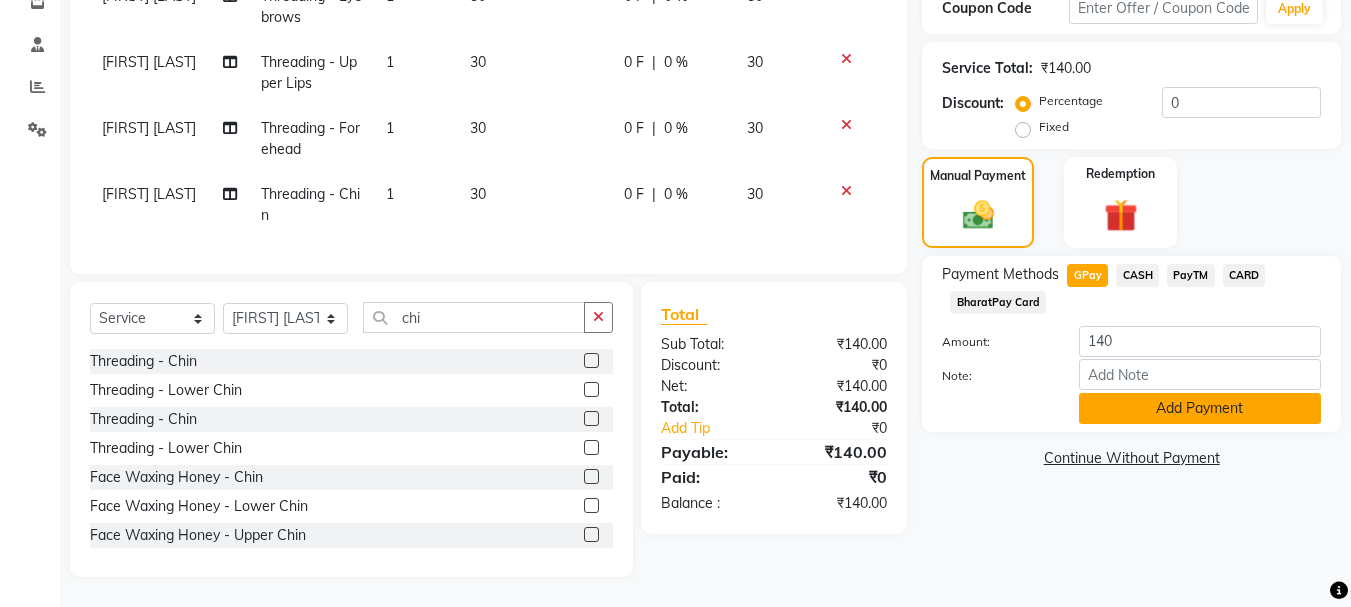 click on "Add Payment" 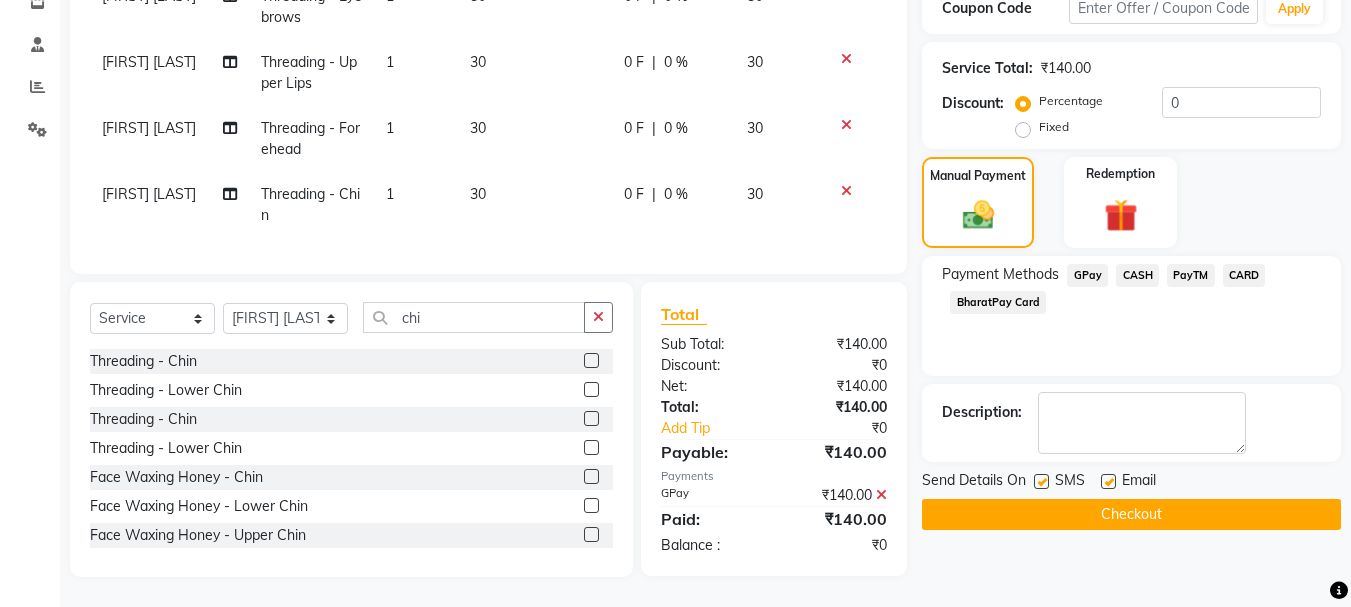 click on "Checkout" 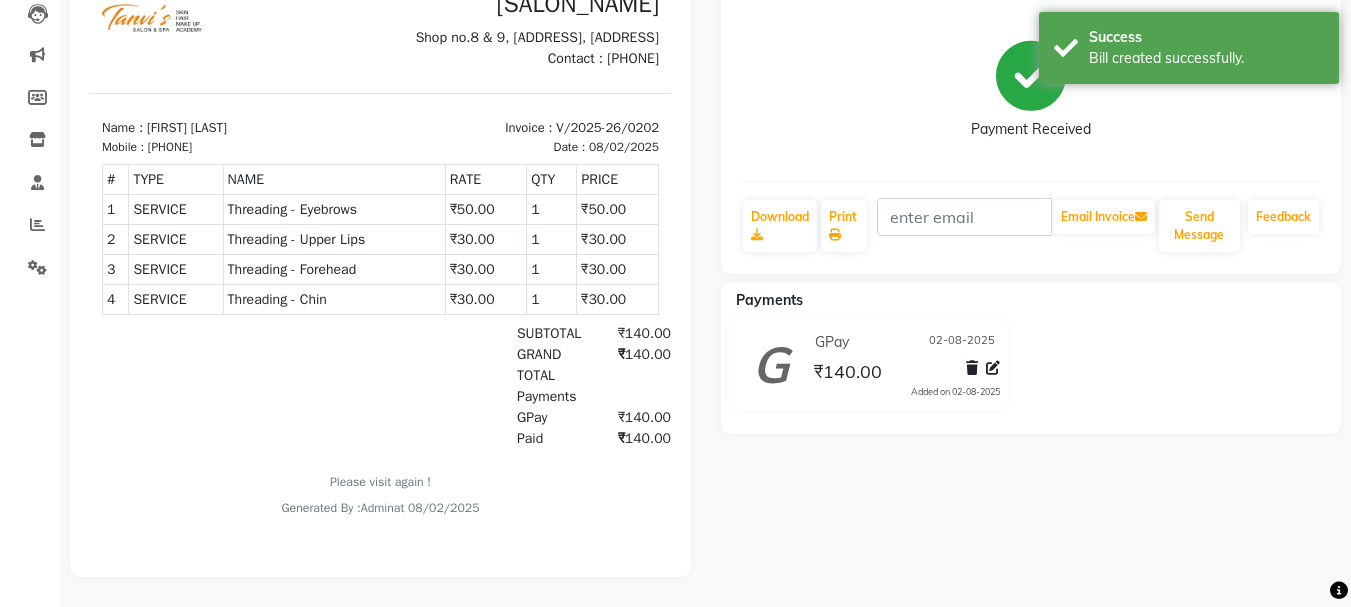 scroll, scrollTop: 233, scrollLeft: 0, axis: vertical 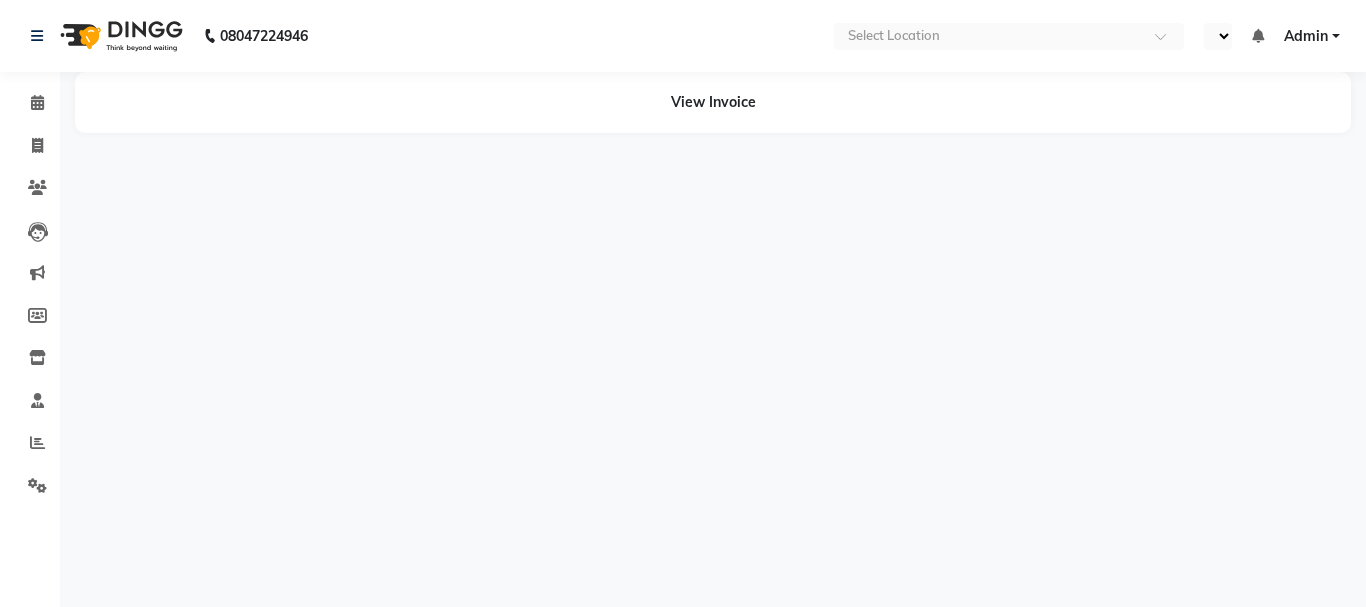 select on "en" 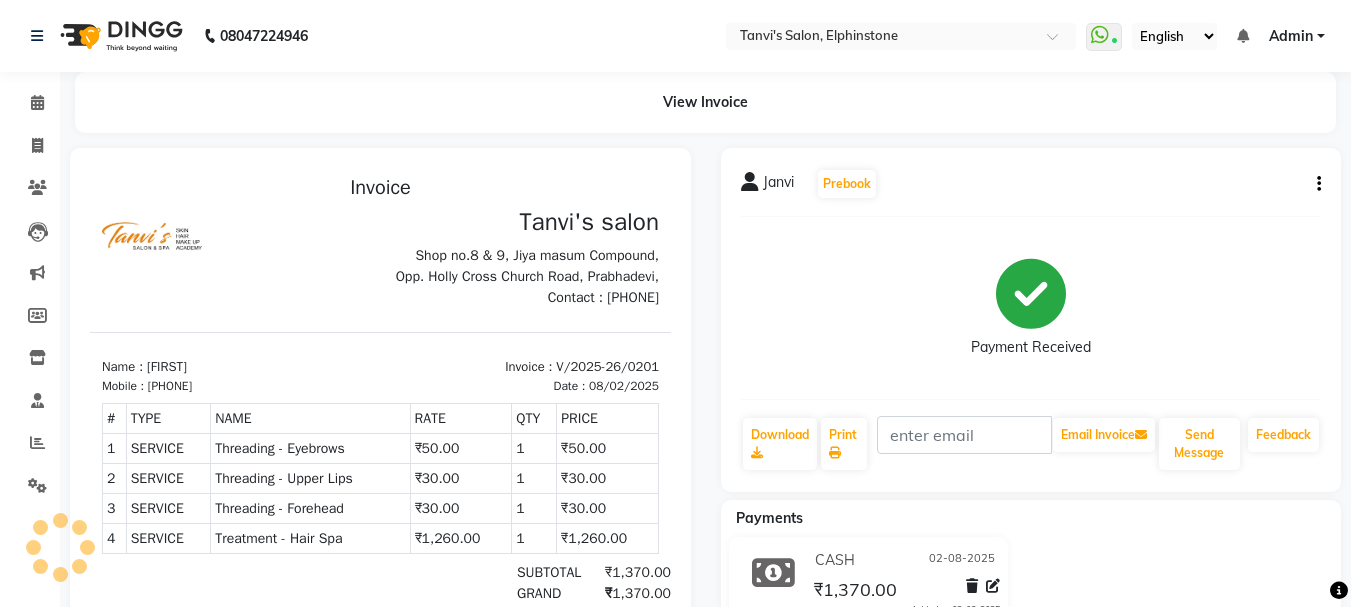 scroll, scrollTop: 72, scrollLeft: 0, axis: vertical 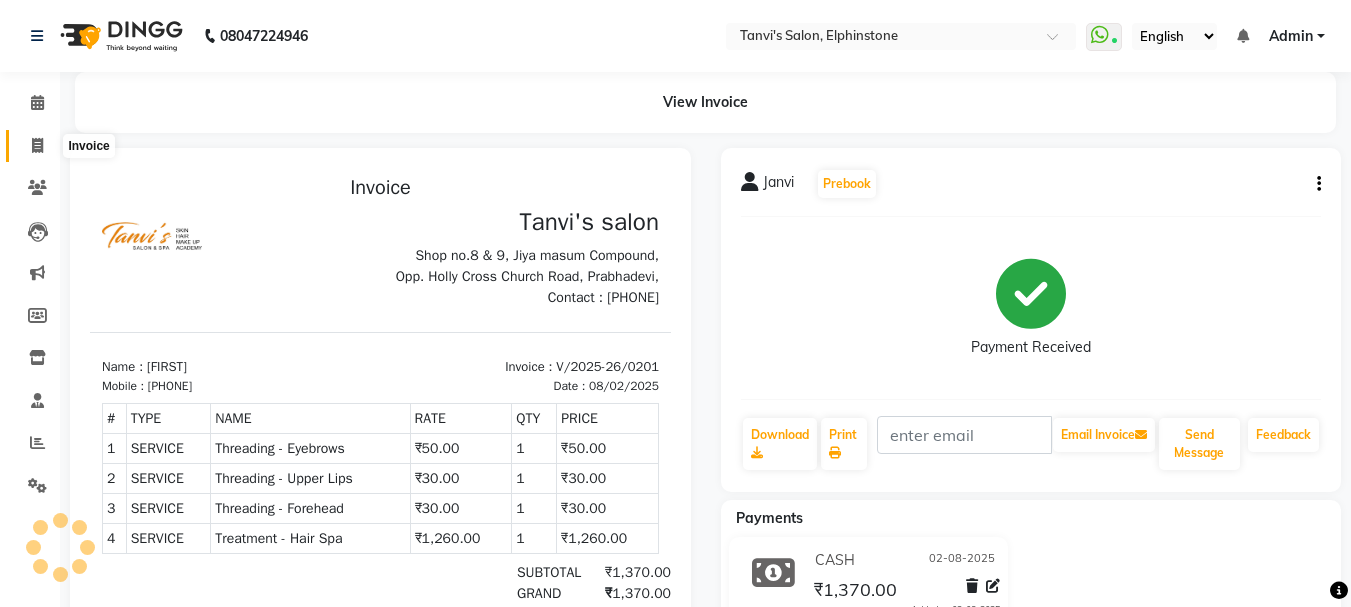 click 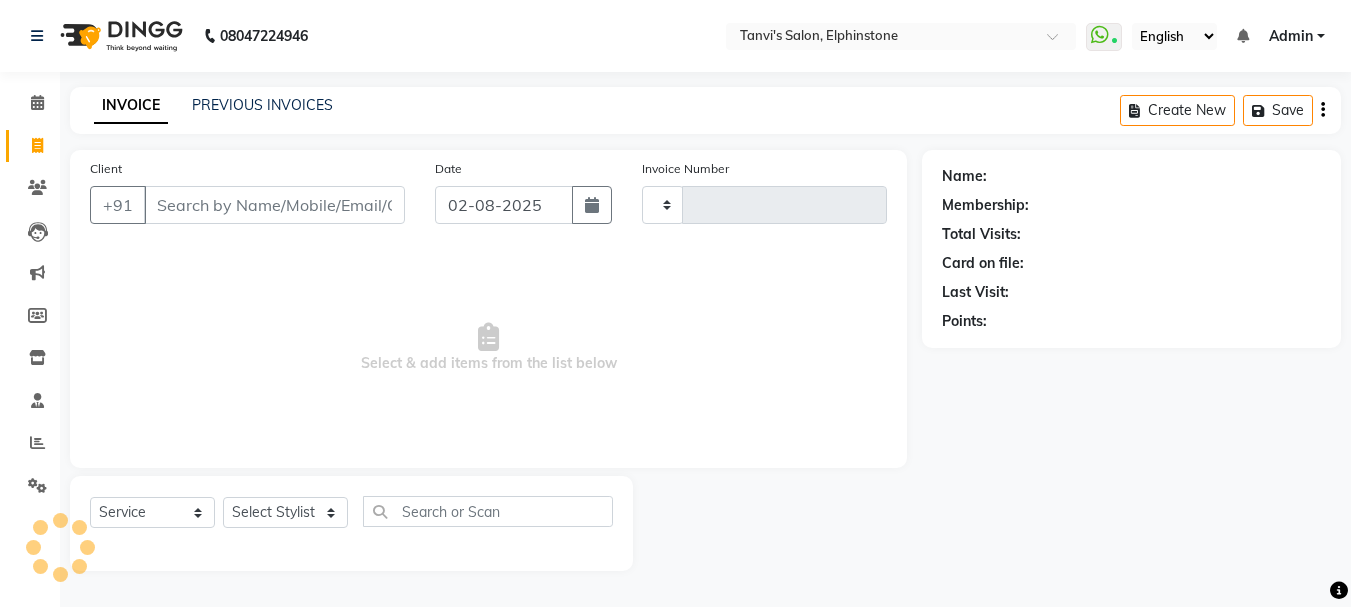 click 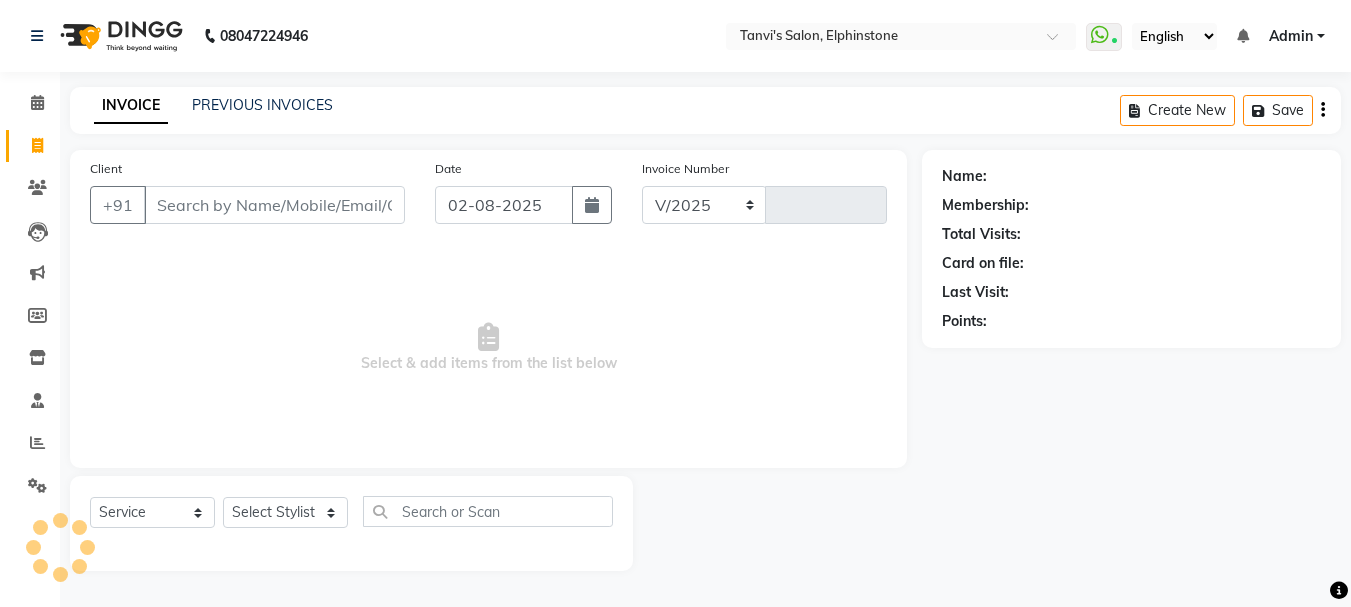 type on "9" 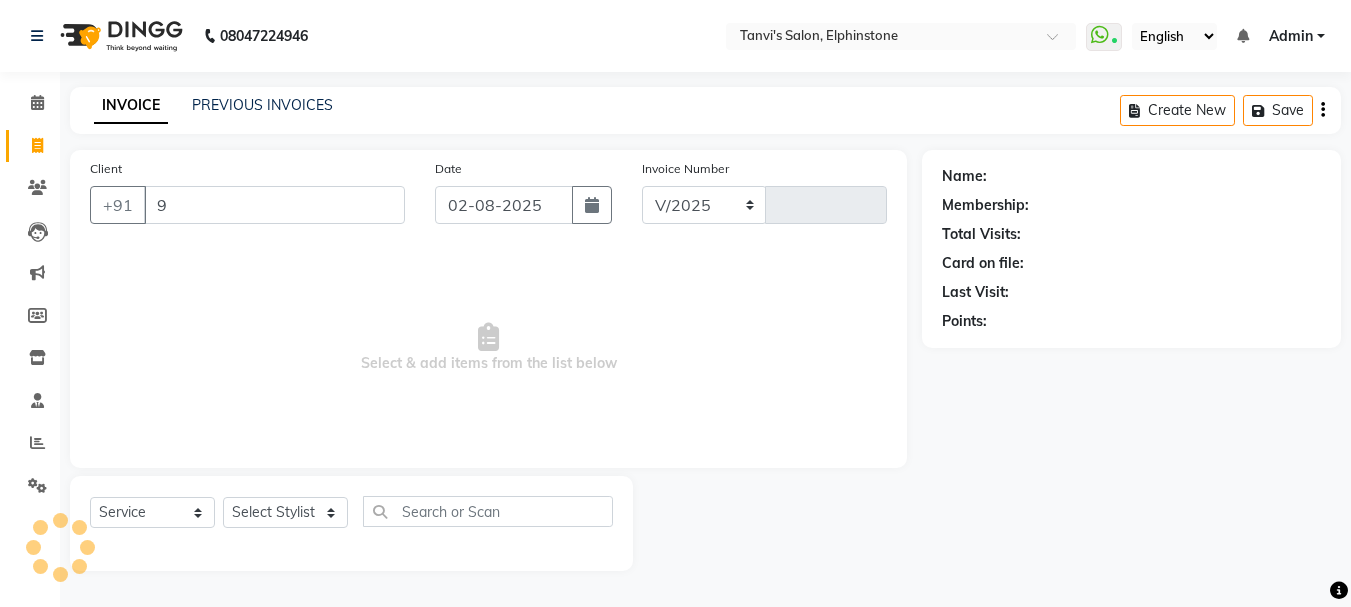 select on "716" 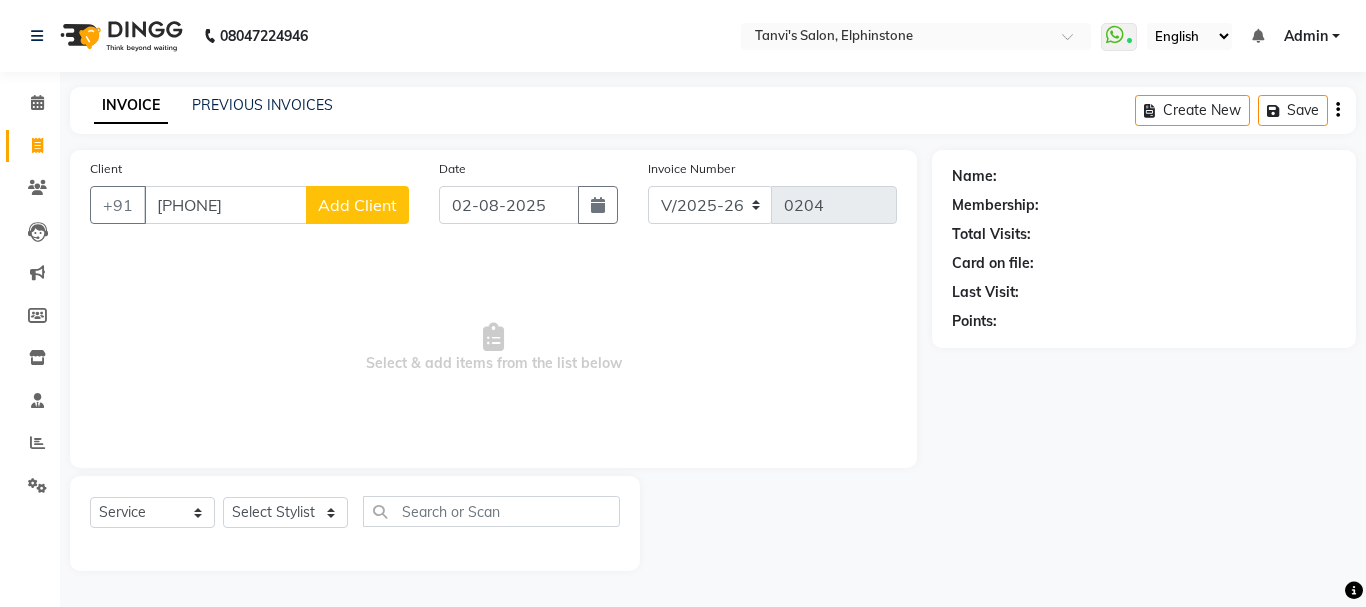 type on "9619652857" 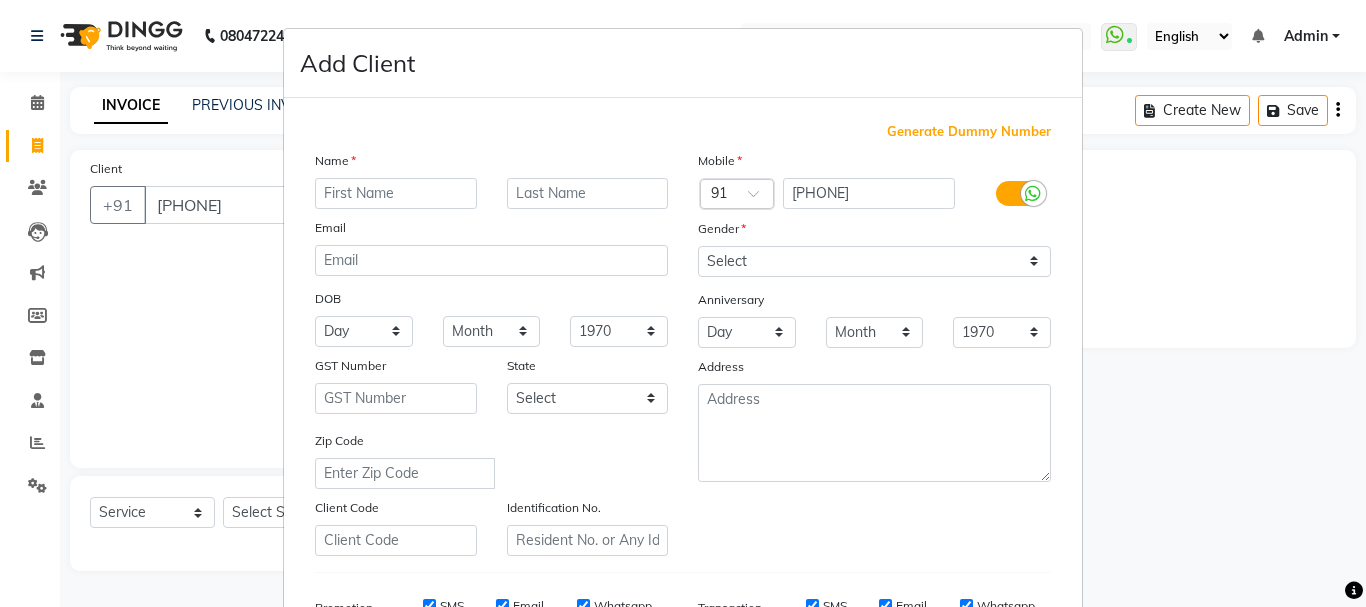 click at bounding box center (396, 193) 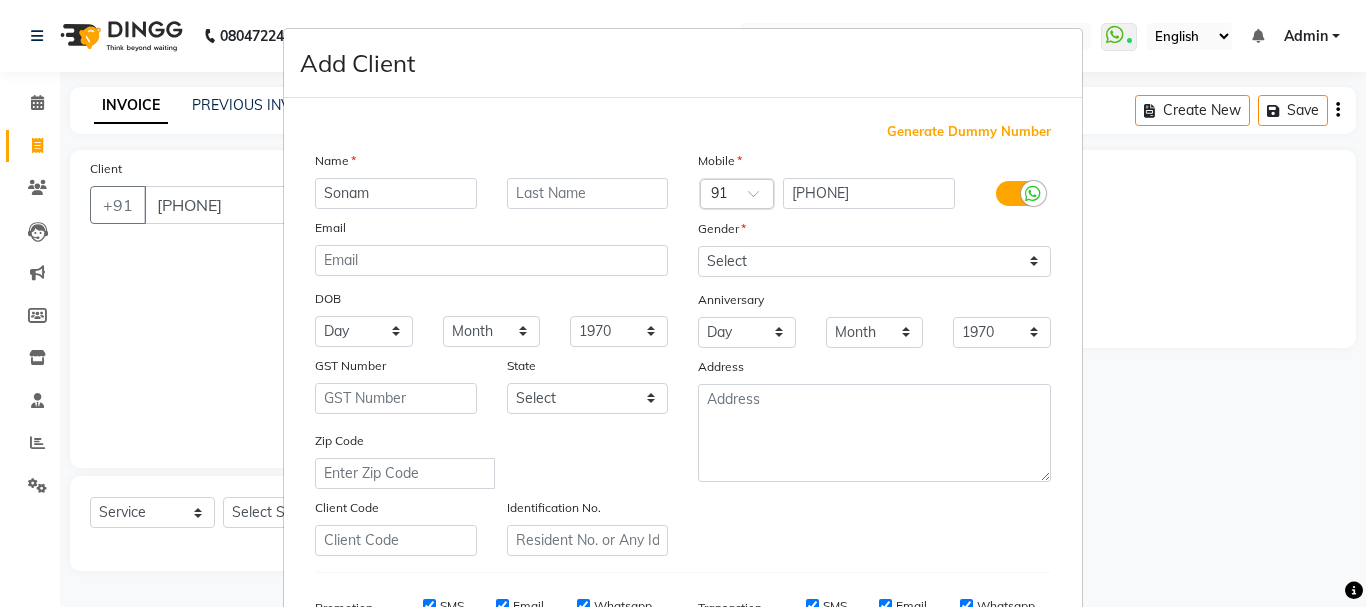 type on "Sonam" 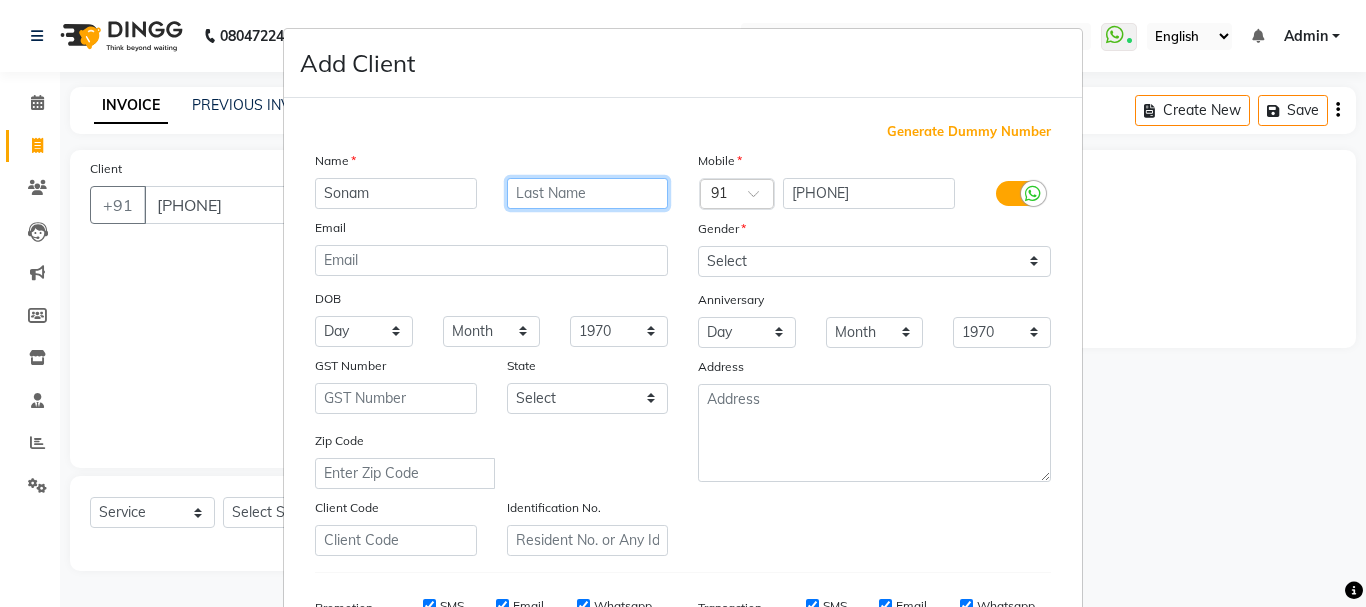 click at bounding box center [588, 193] 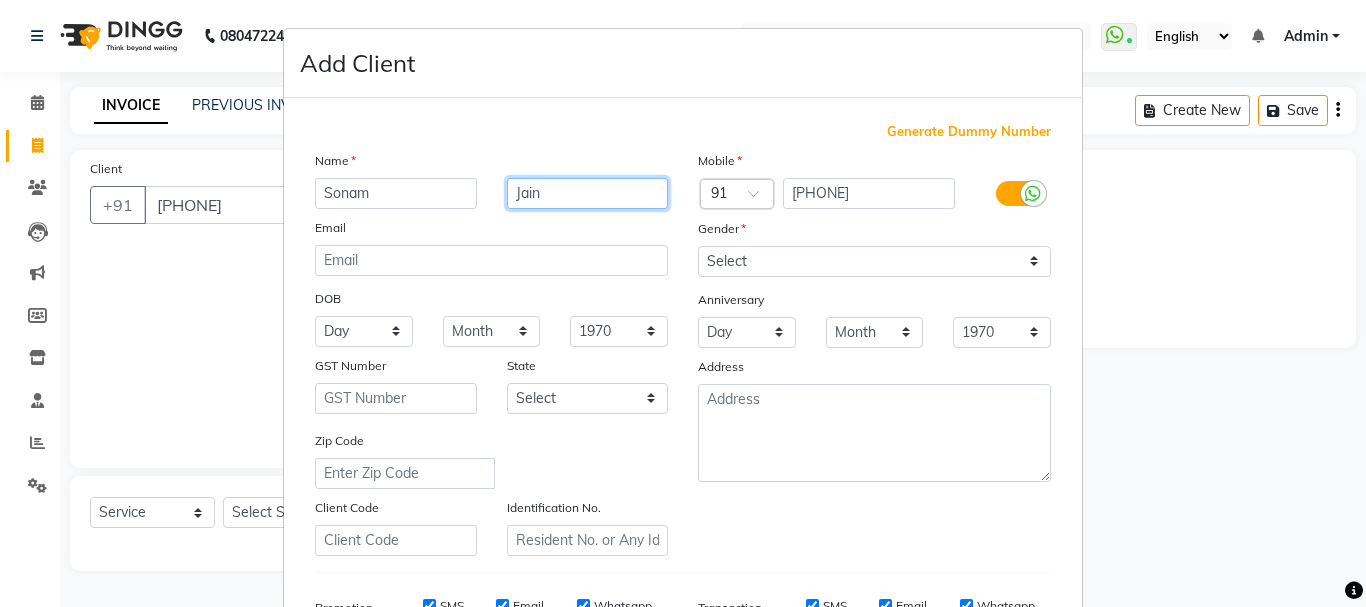 type on "Jain" 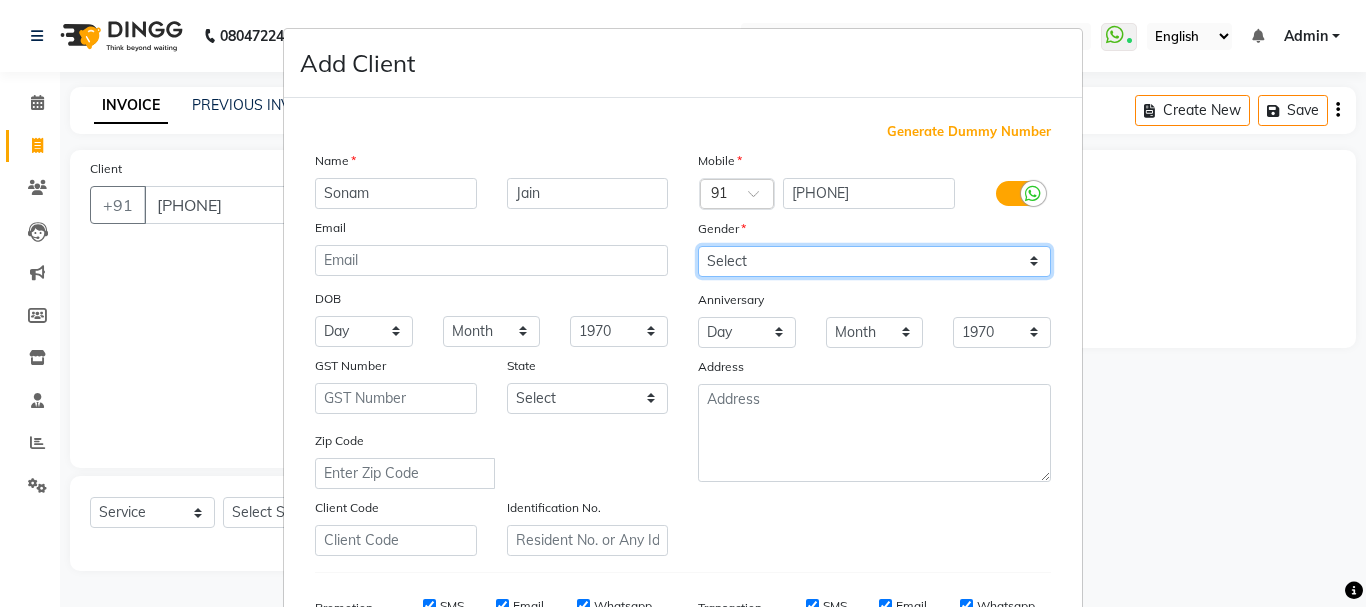 click on "Select Male Female Other Prefer Not To Say" at bounding box center (874, 261) 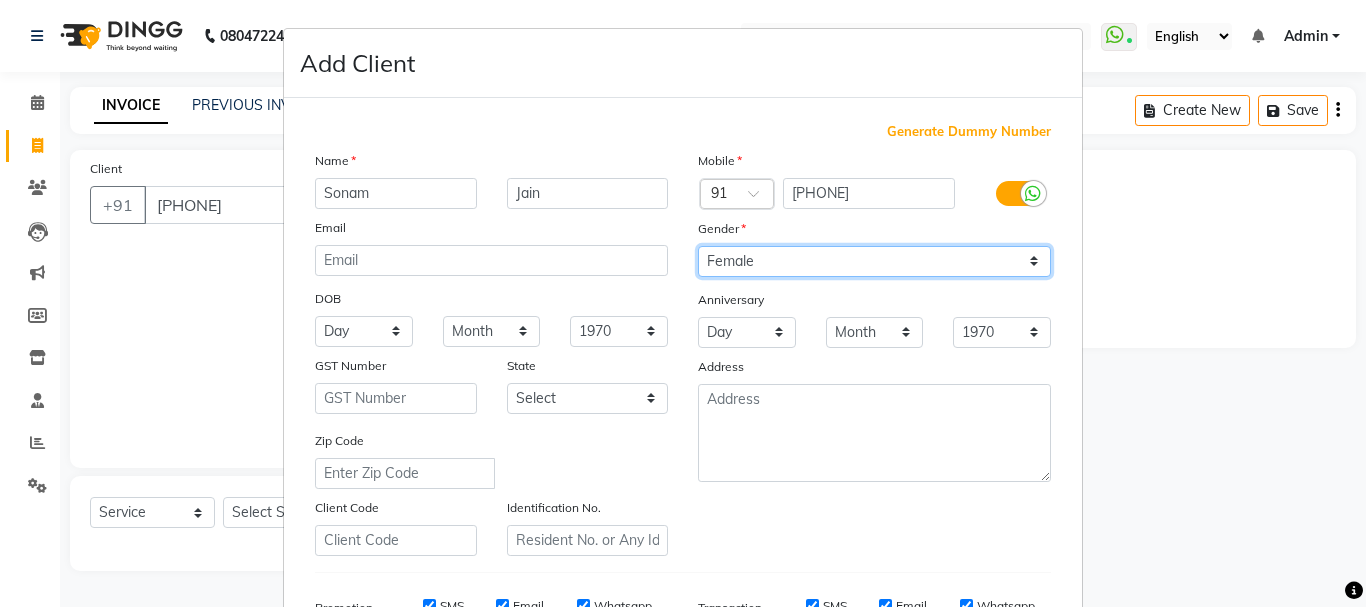 click on "Select Male Female Other Prefer Not To Say" at bounding box center (874, 261) 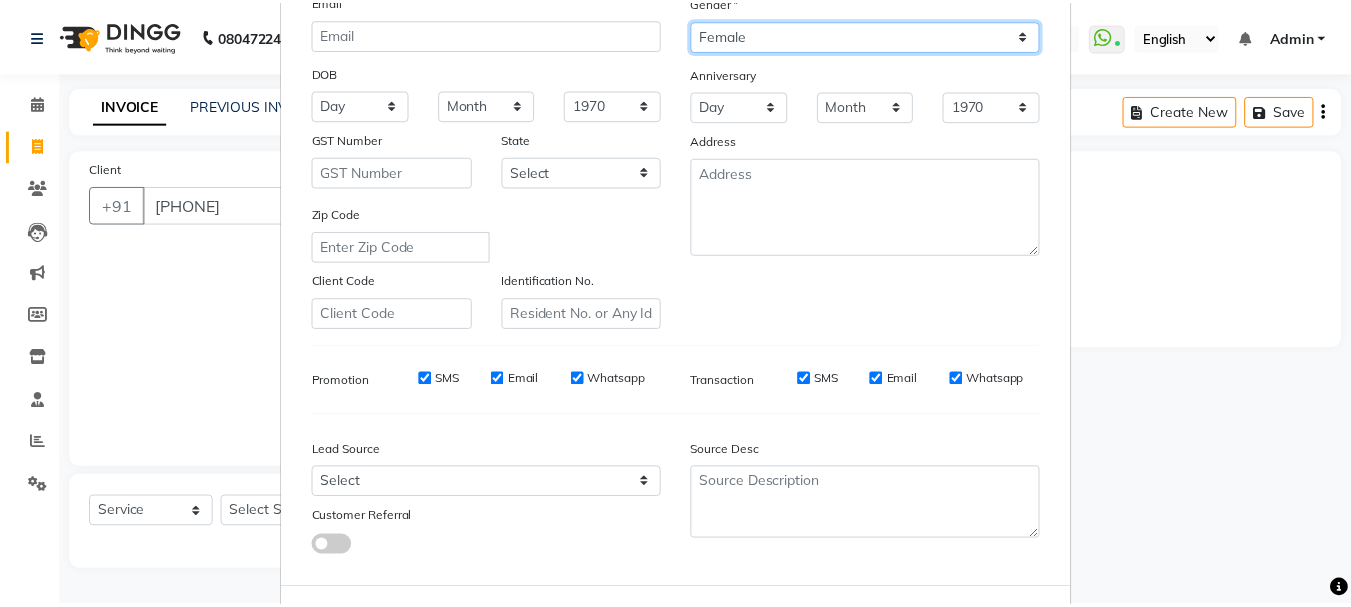 scroll, scrollTop: 316, scrollLeft: 0, axis: vertical 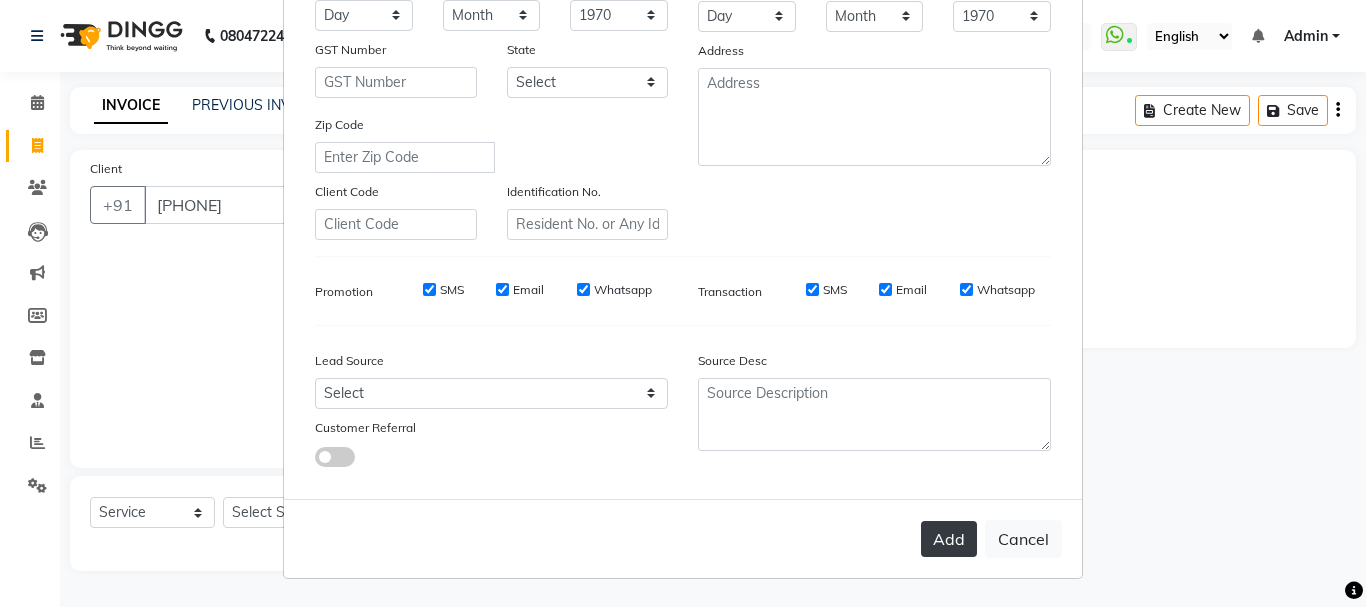 click on "Add" at bounding box center [949, 539] 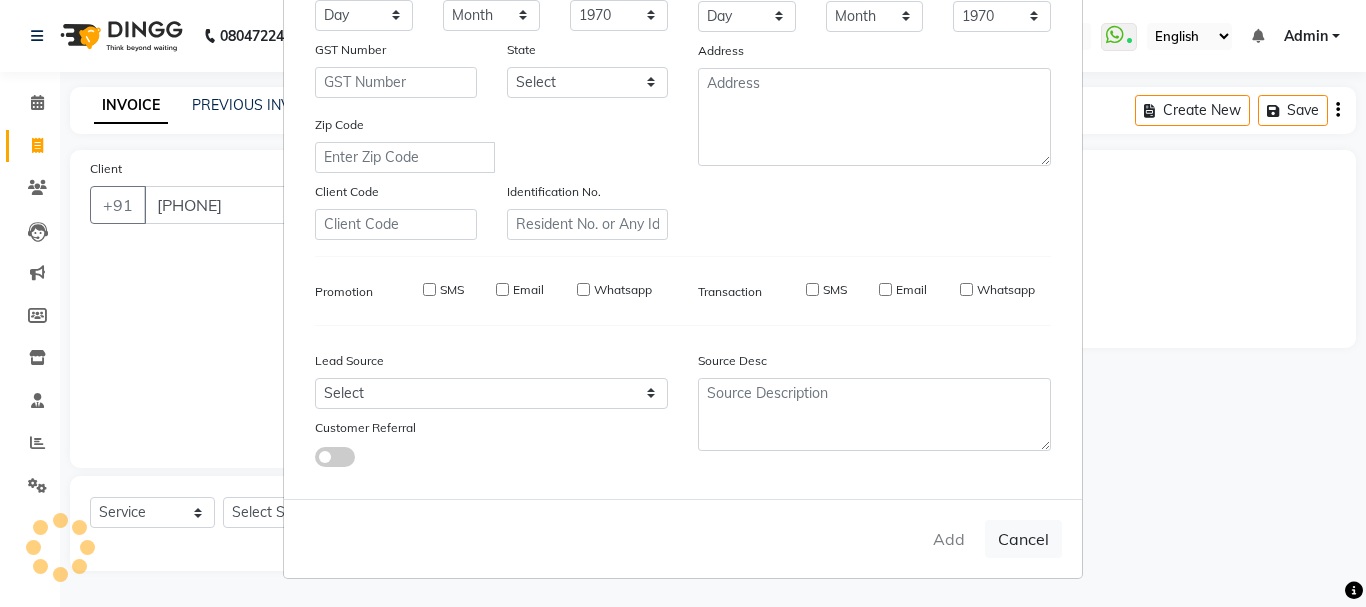 type 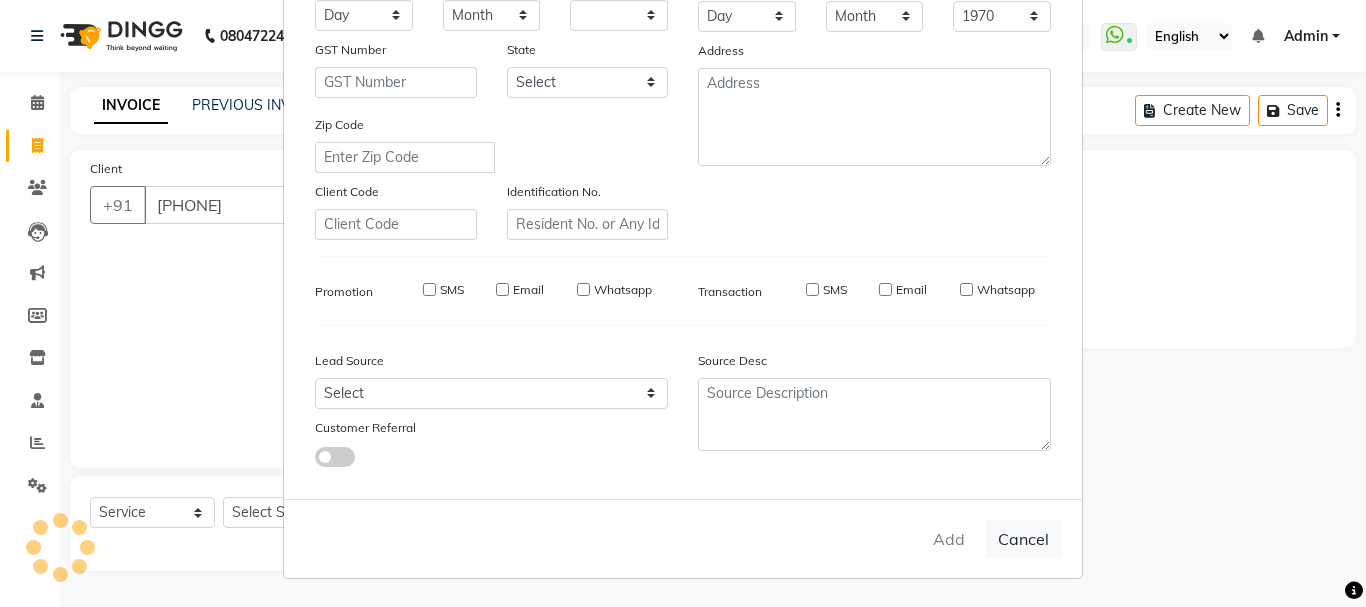 select 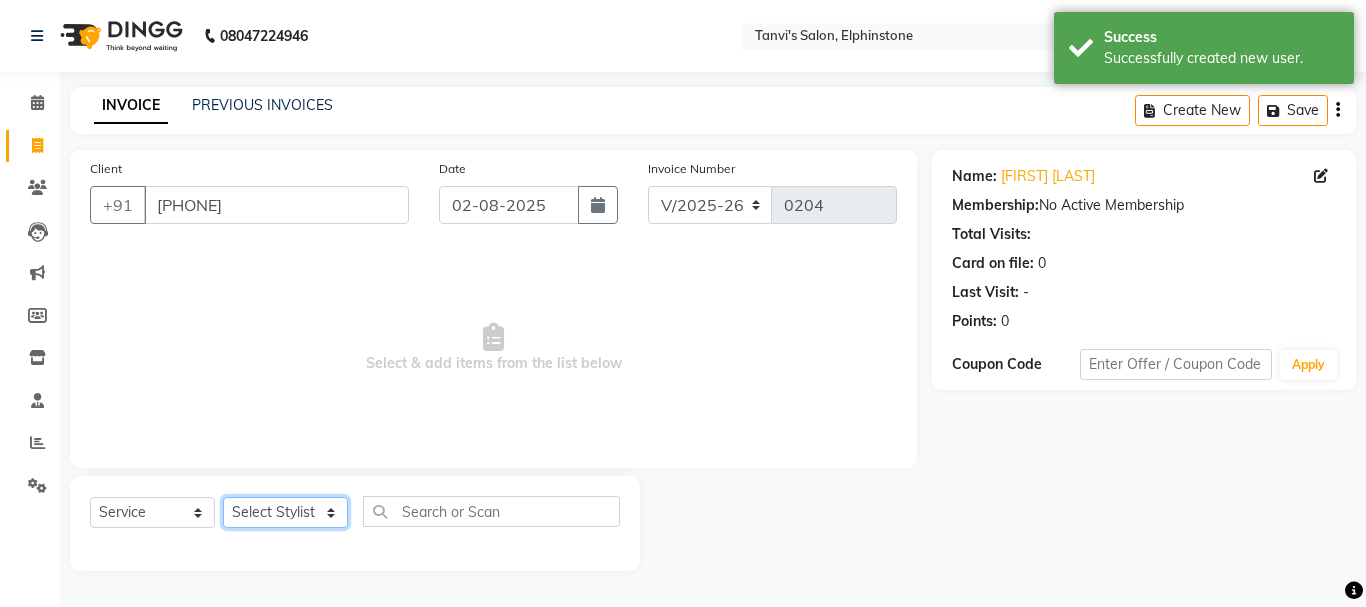 click on "Select Stylist [NAME] [LASTNAME] [NAME] [NAME] [NAME] [NAME]" 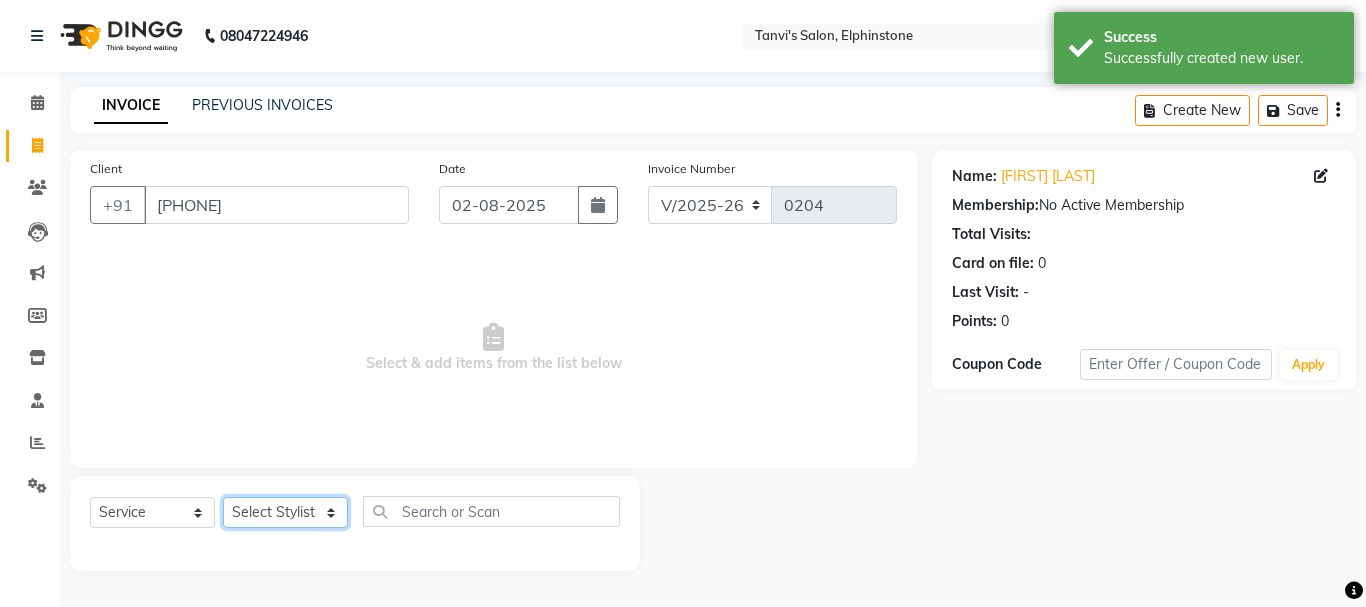 select on "78839" 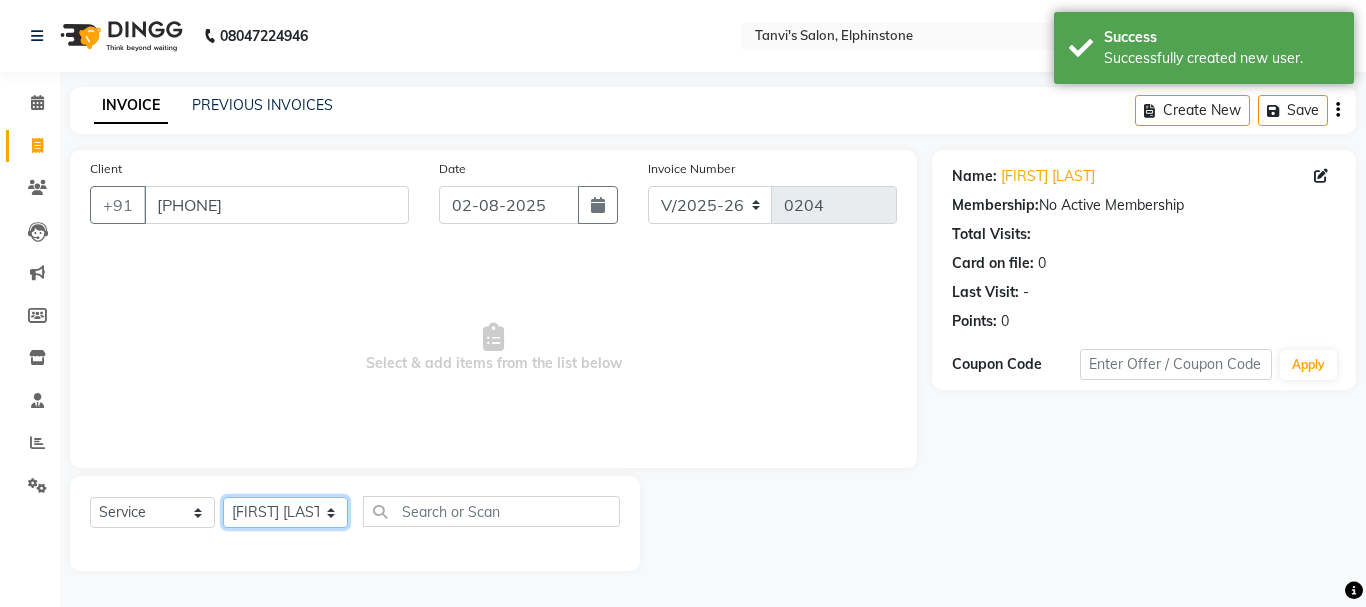 click on "Select Stylist [NAME] [LASTNAME] [NAME] [NAME] [NAME] [NAME]" 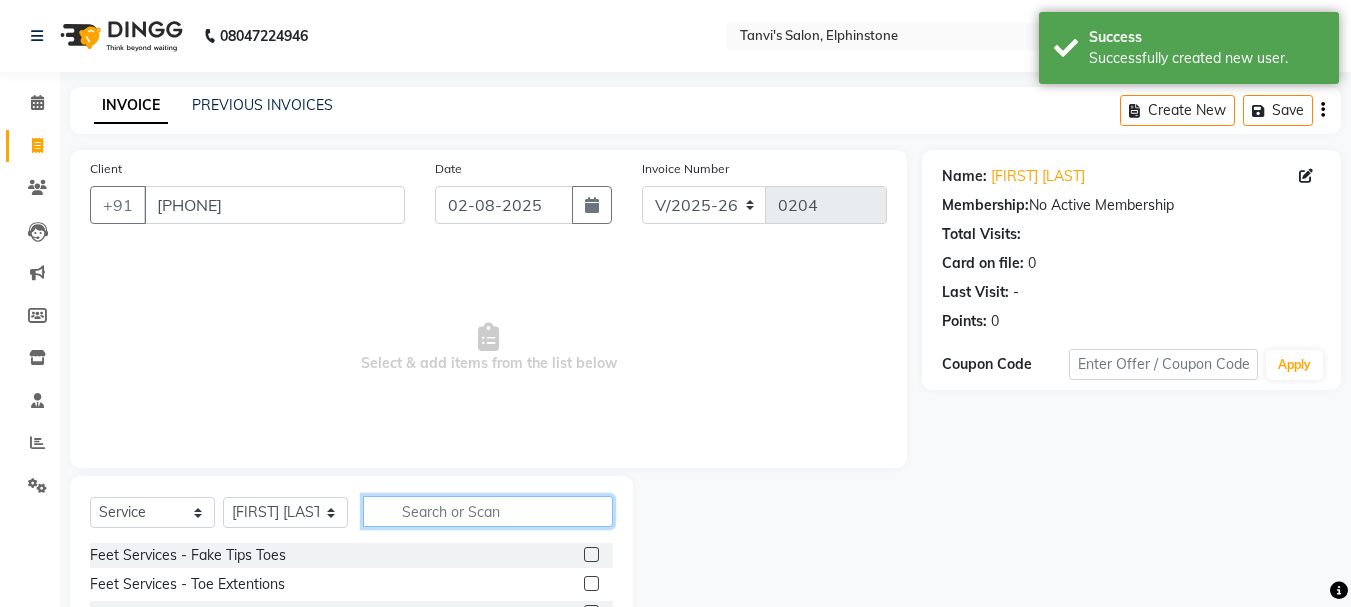 click 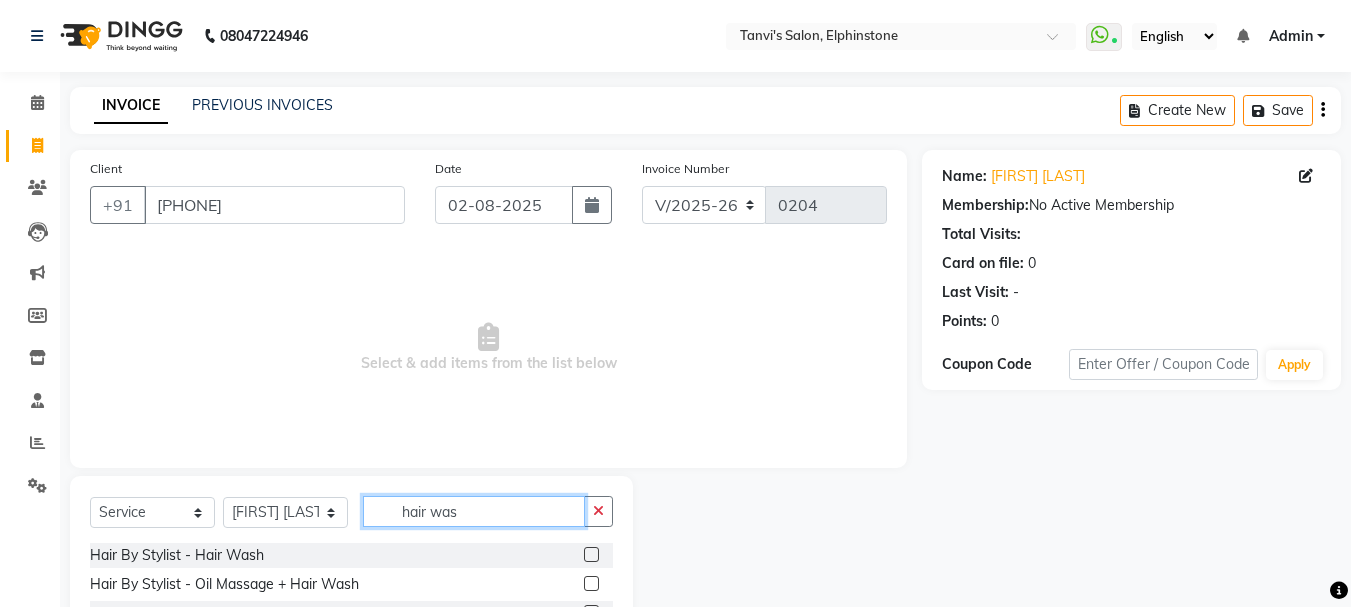 type on "hair was" 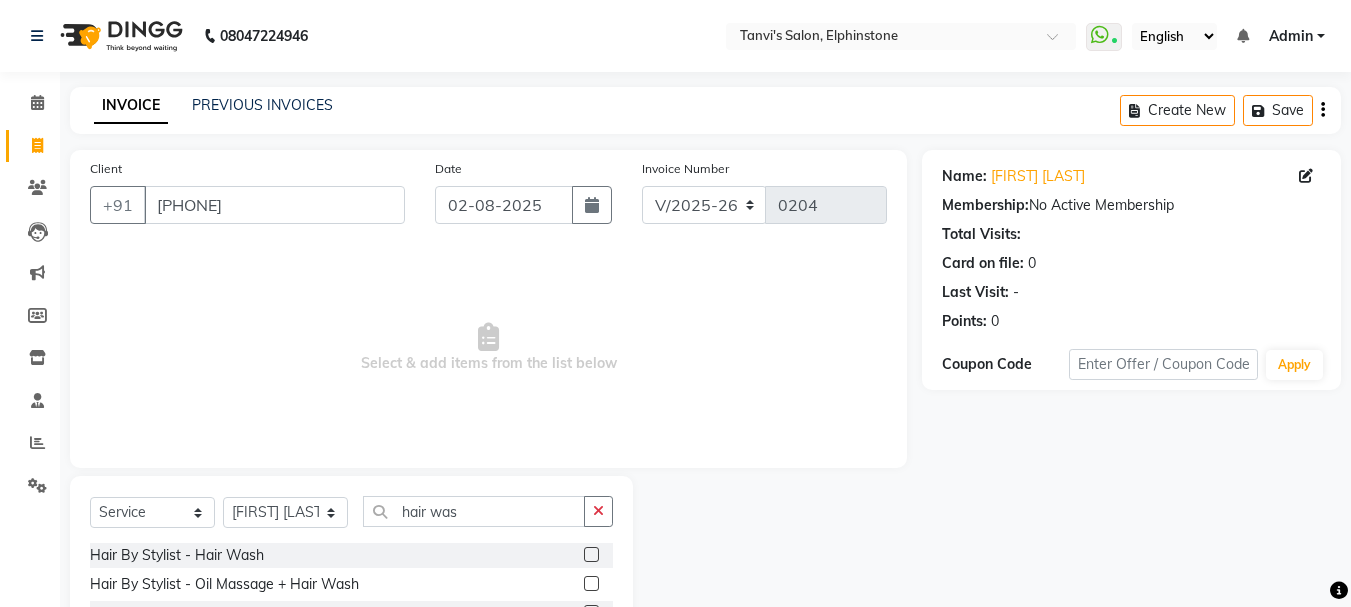 click on "Hair By Stylist  - Hair Wash" 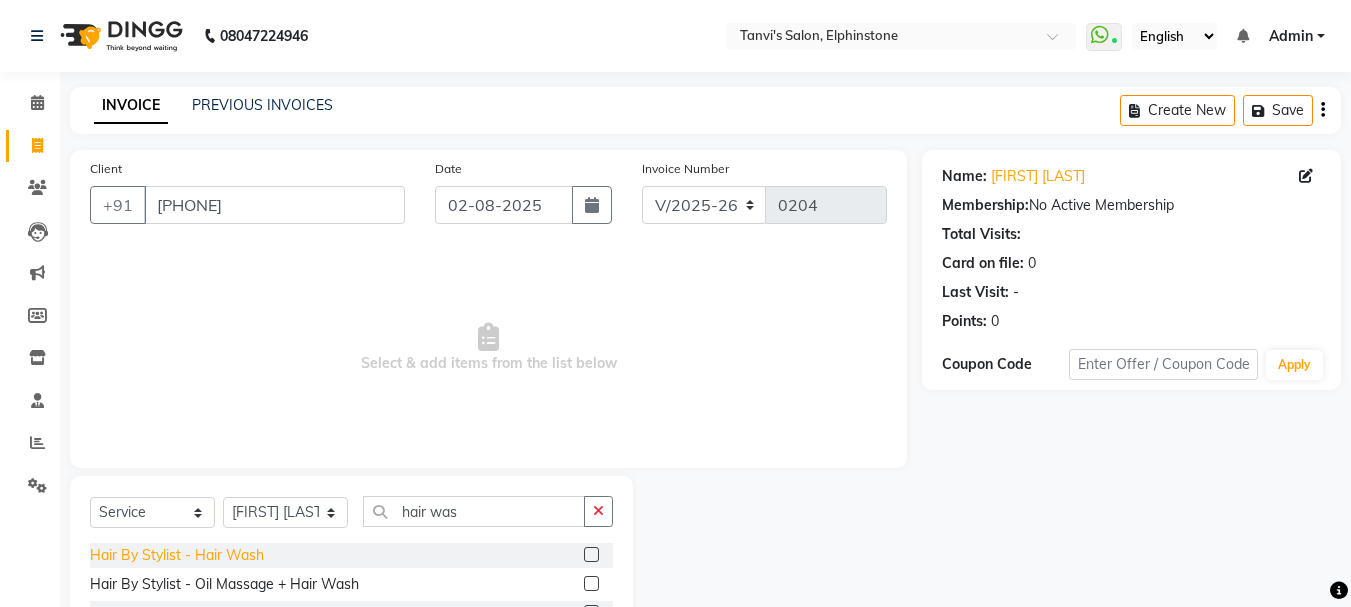 click on "Hair By Stylist  - Hair Wash" 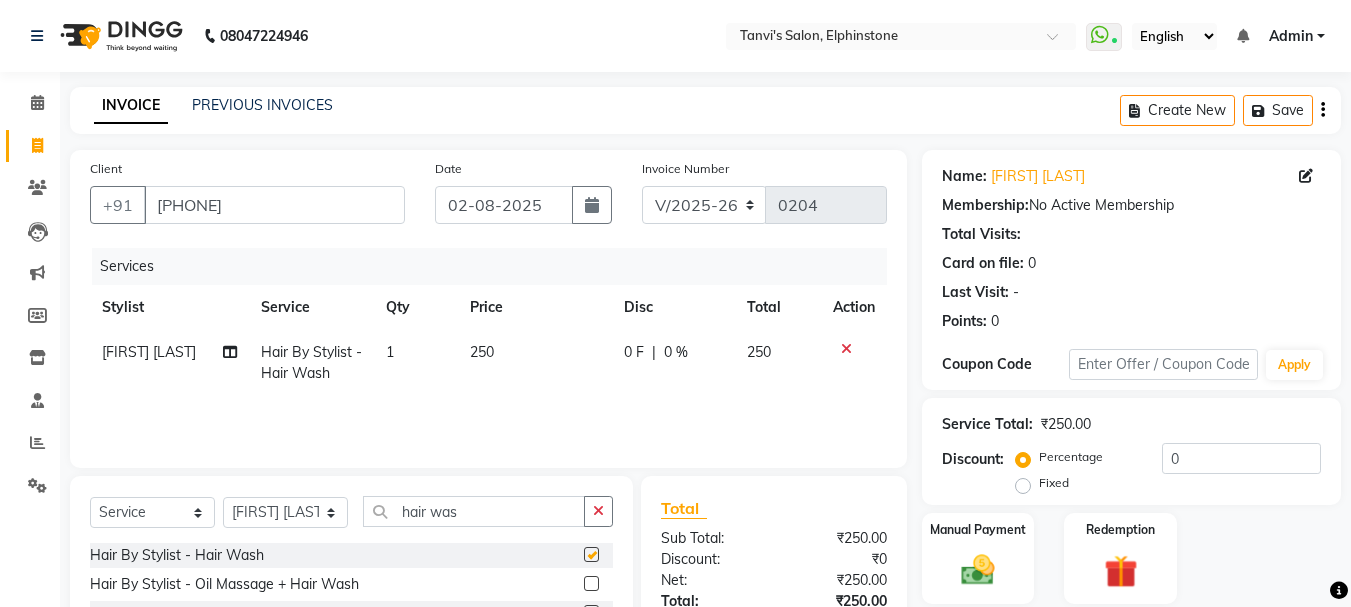 checkbox on "false" 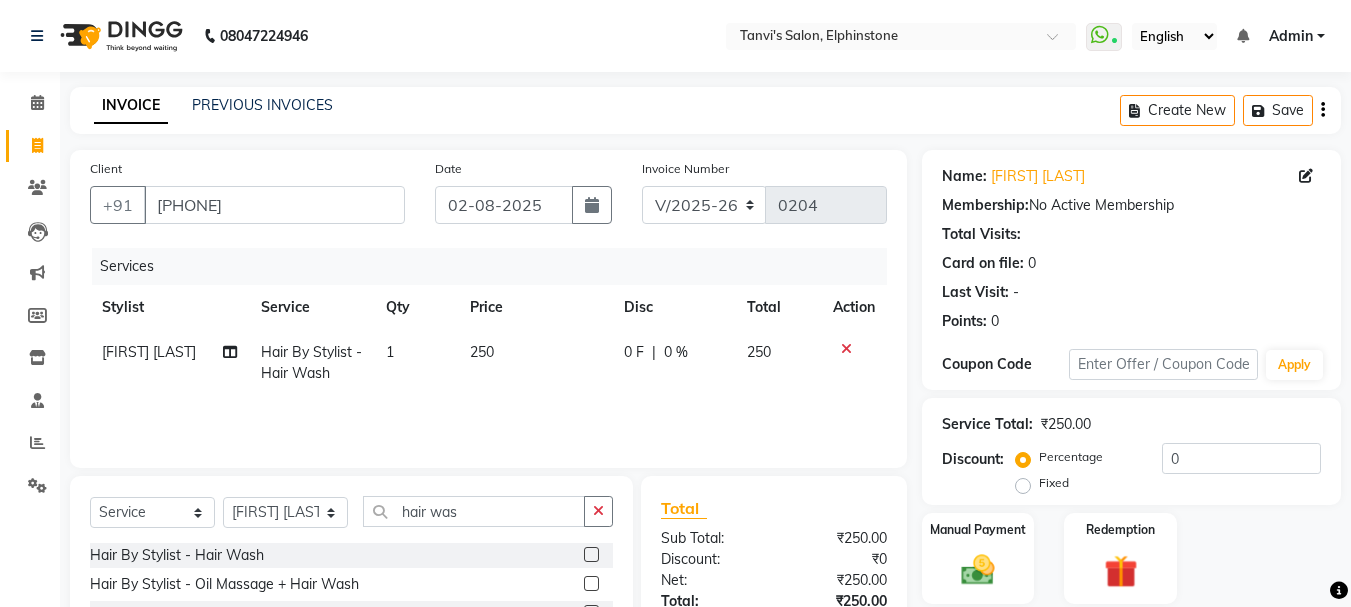 click on "250" 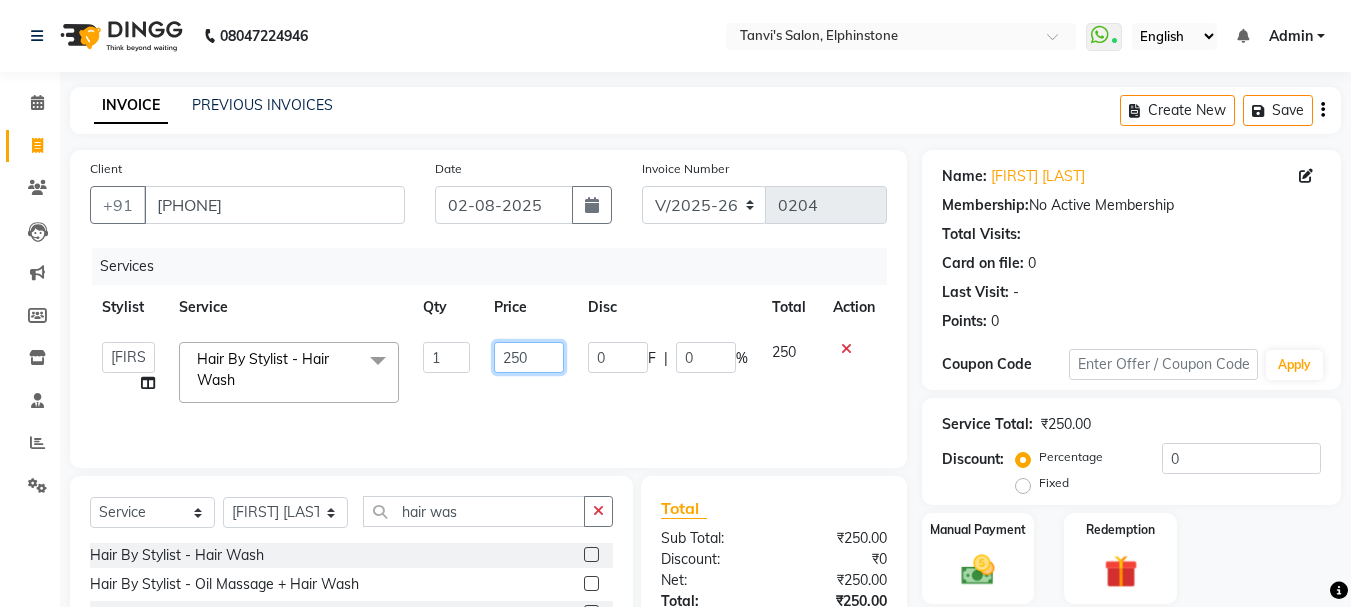 click on "250" 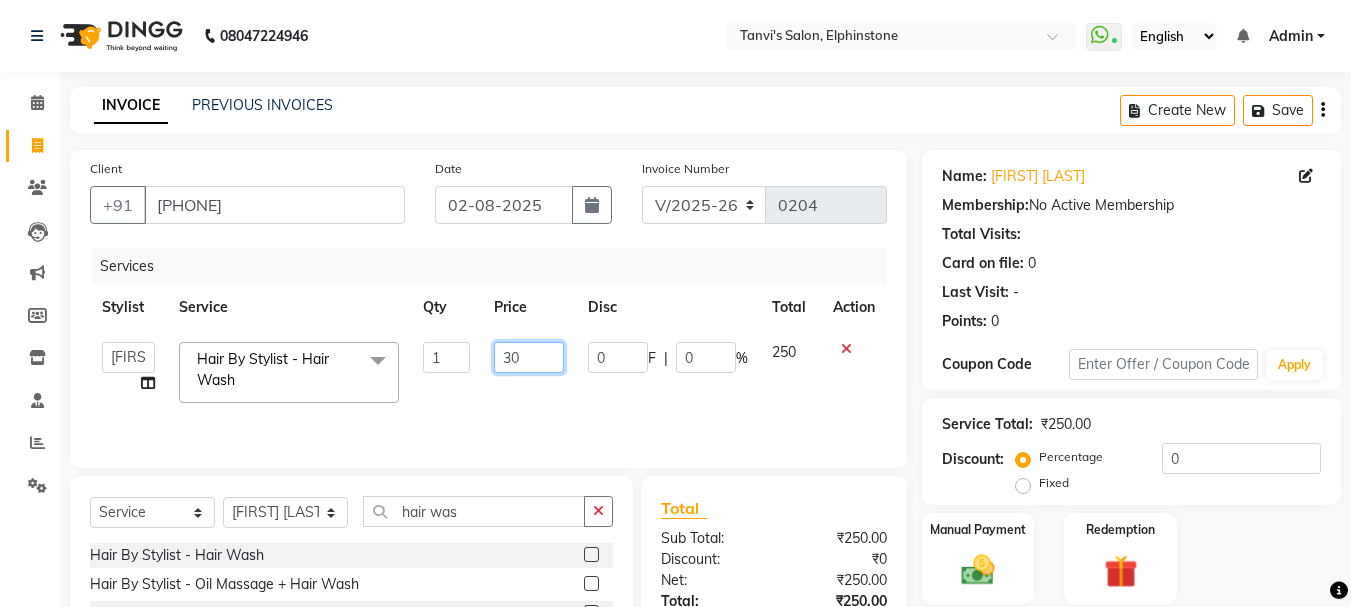 type on "300" 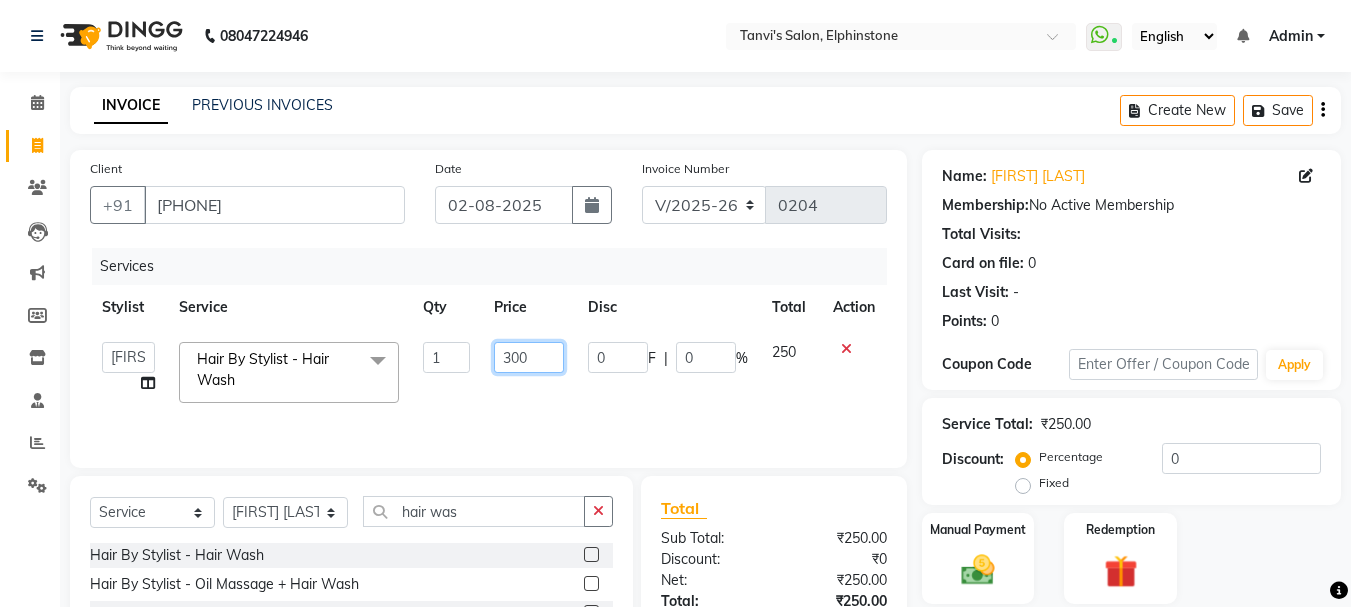 scroll, scrollTop: 151, scrollLeft: 0, axis: vertical 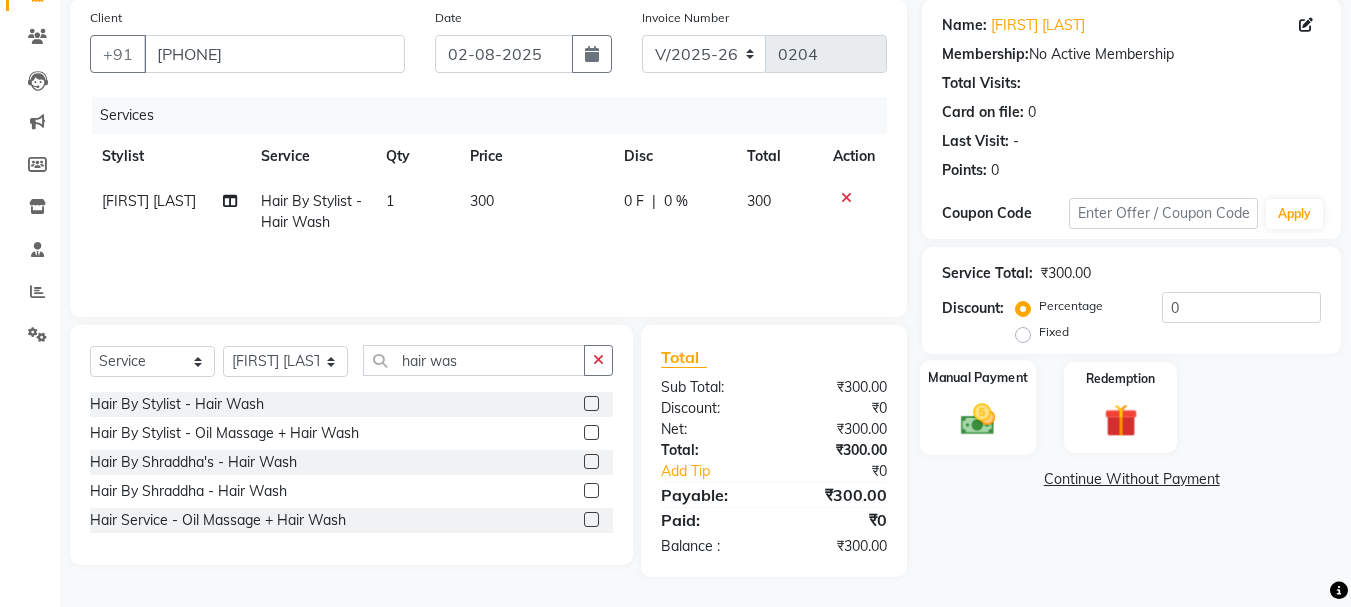 click on "Manual Payment" 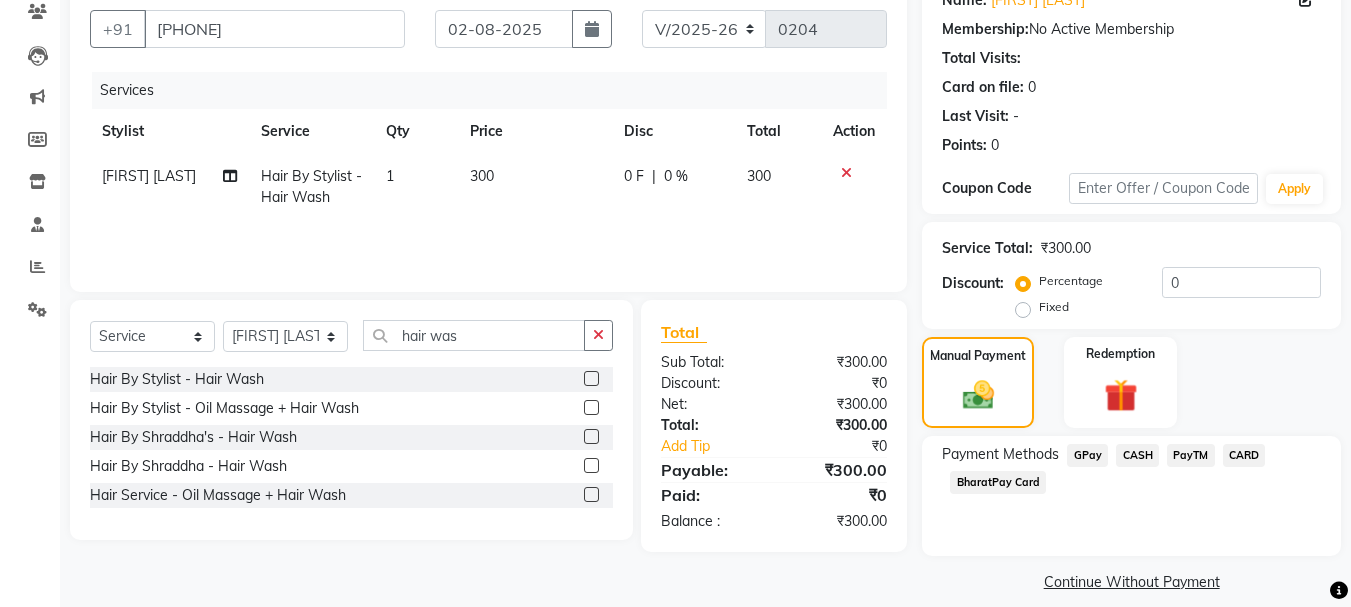 scroll, scrollTop: 196, scrollLeft: 0, axis: vertical 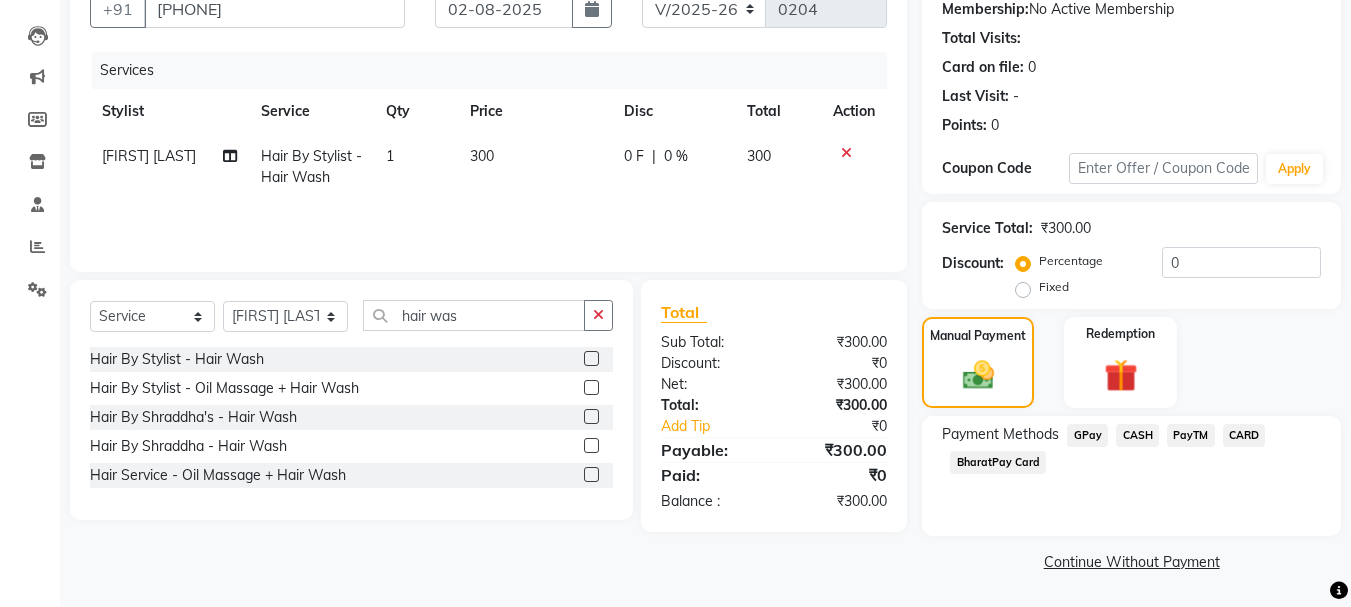 click on "CASH" 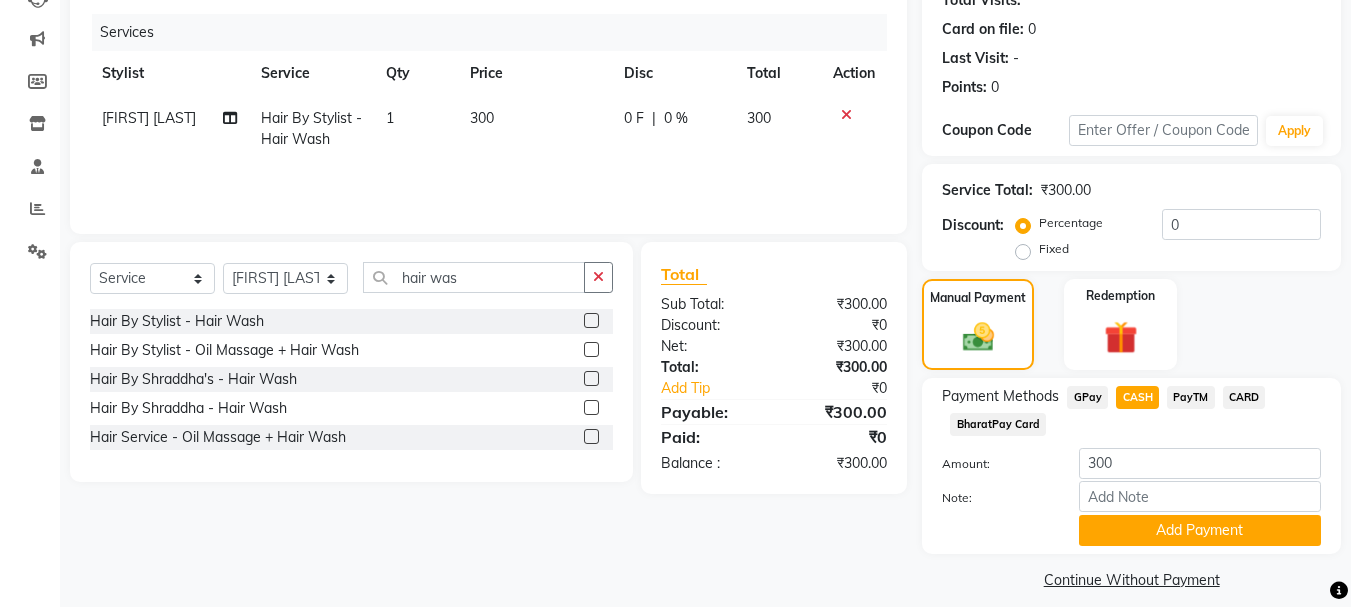 scroll, scrollTop: 252, scrollLeft: 0, axis: vertical 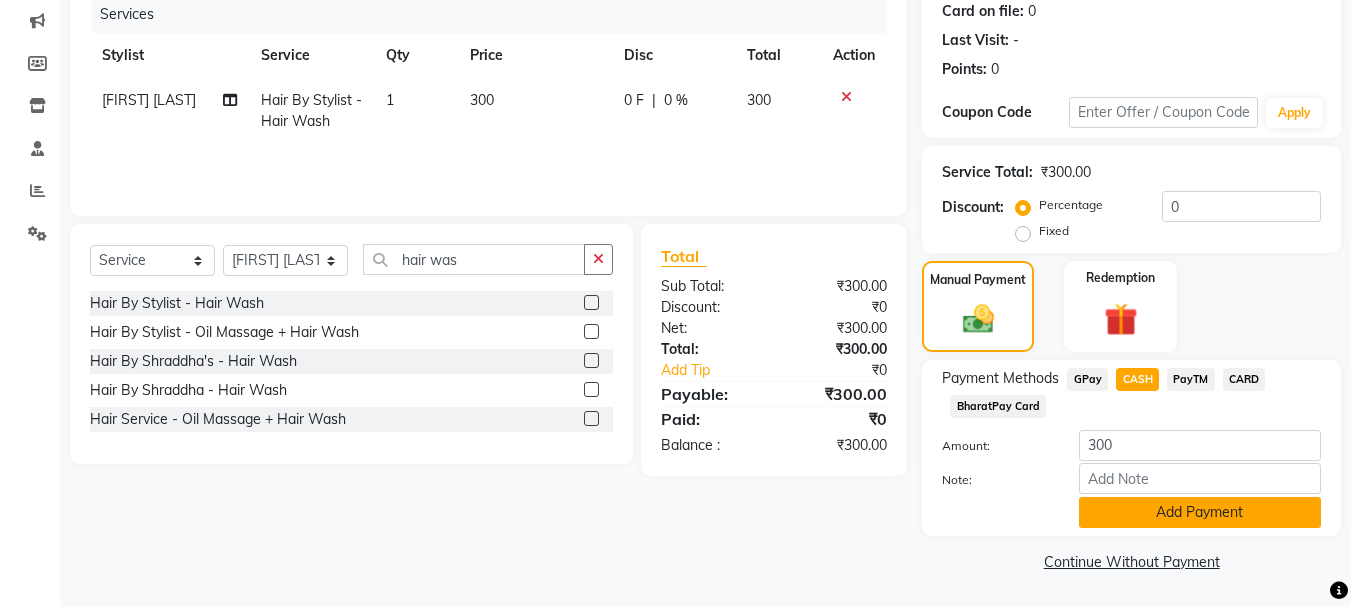 click on "Add Payment" 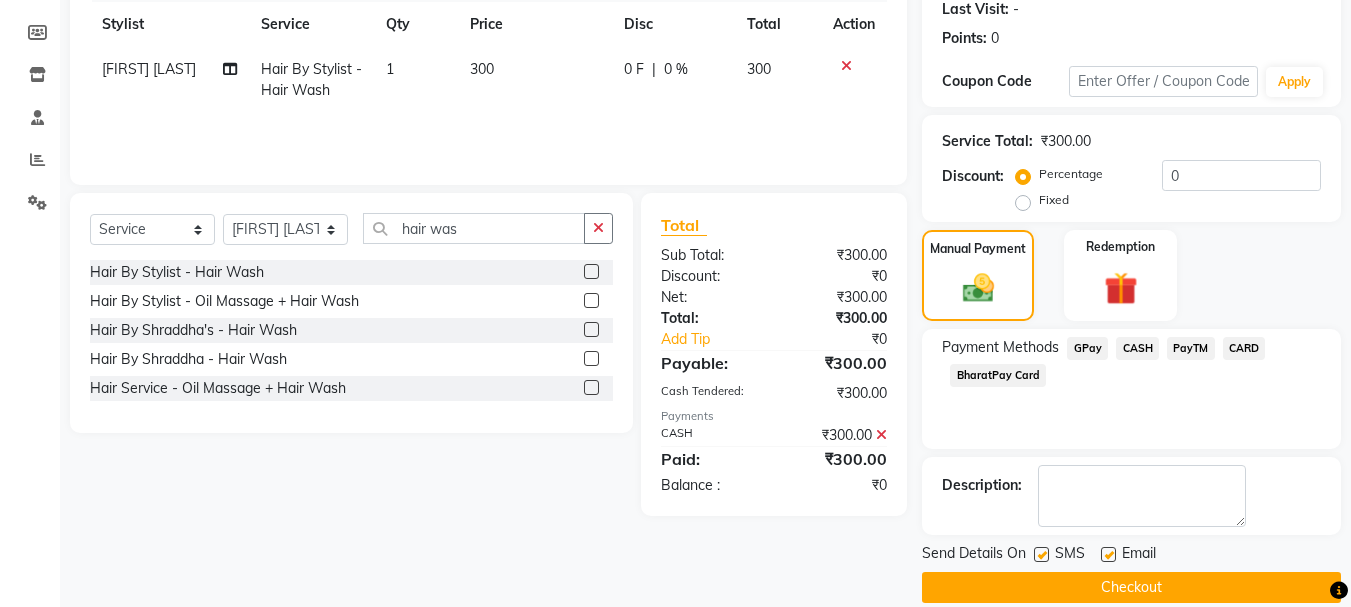 scroll, scrollTop: 309, scrollLeft: 0, axis: vertical 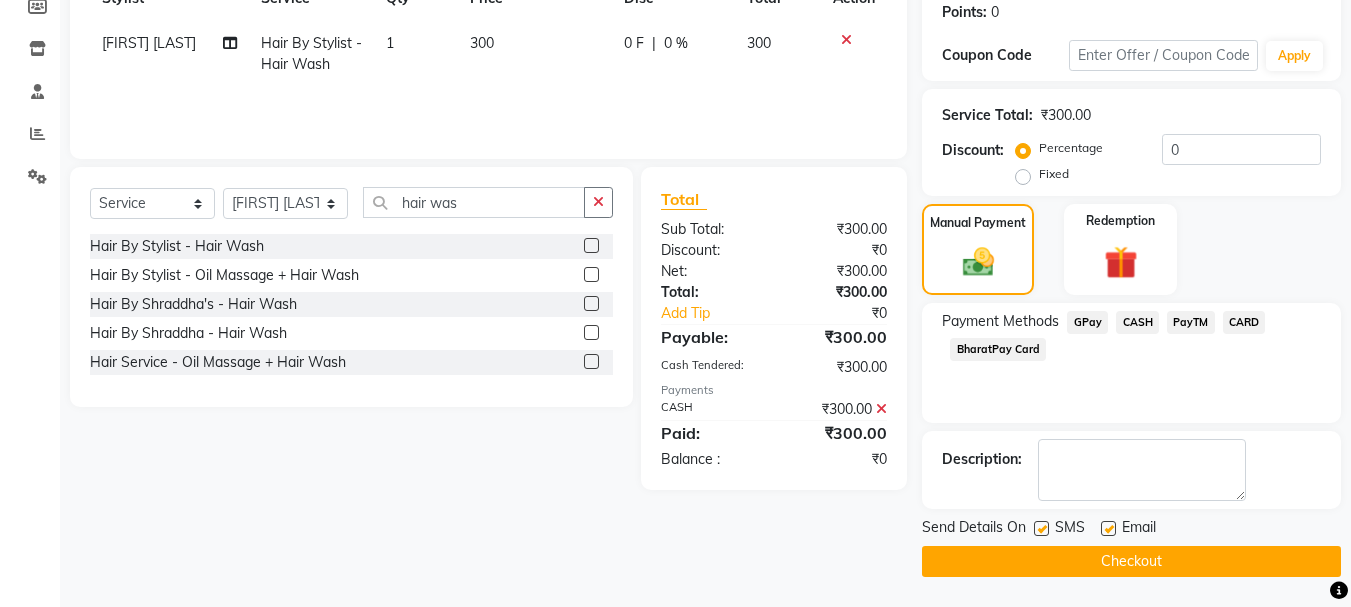 click on "Checkout" 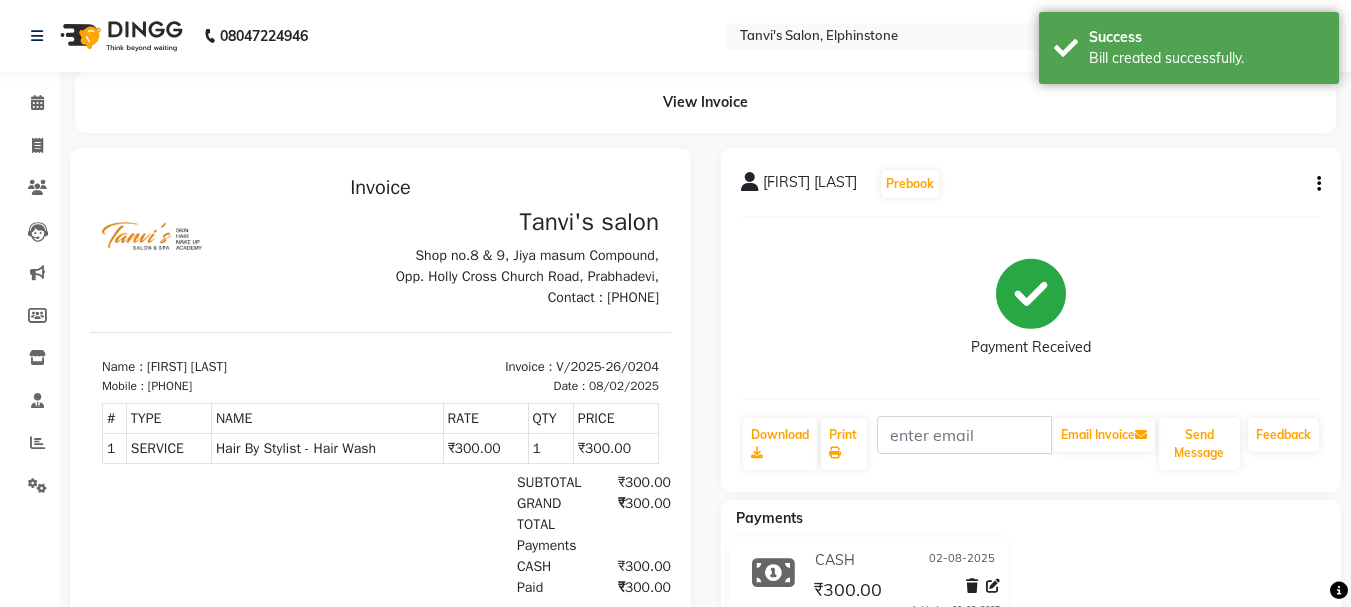 scroll, scrollTop: 0, scrollLeft: 0, axis: both 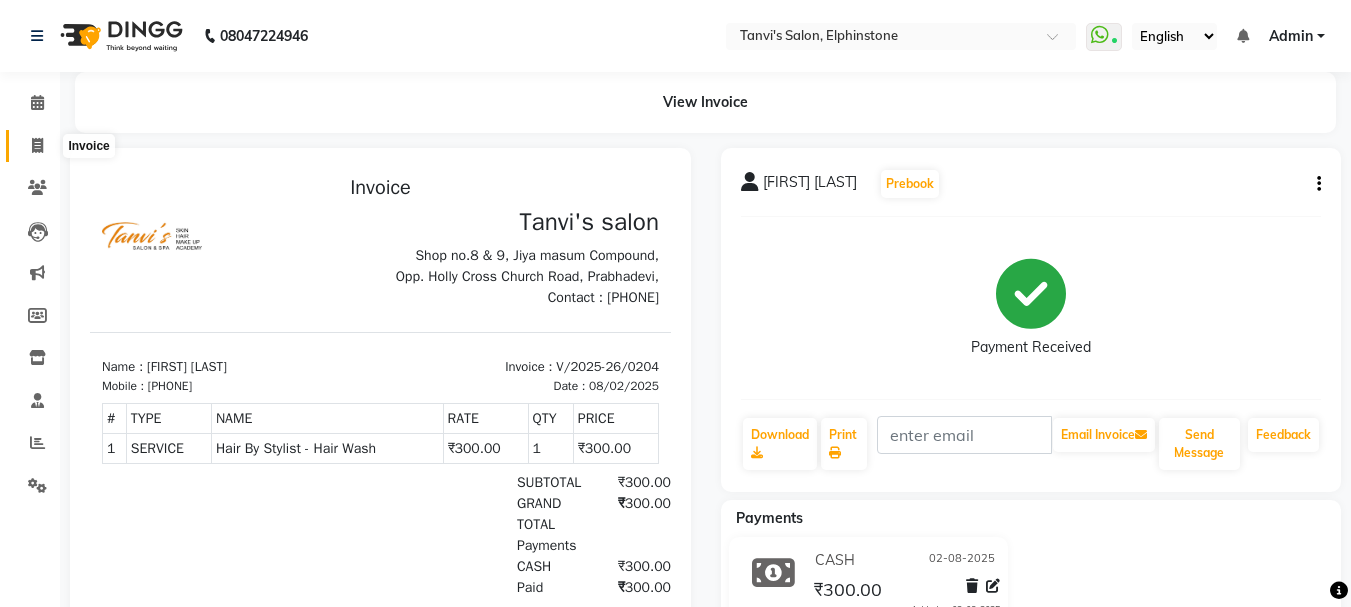 drag, startPoint x: 44, startPoint y: 138, endPoint x: 23, endPoint y: 144, distance: 21.84033 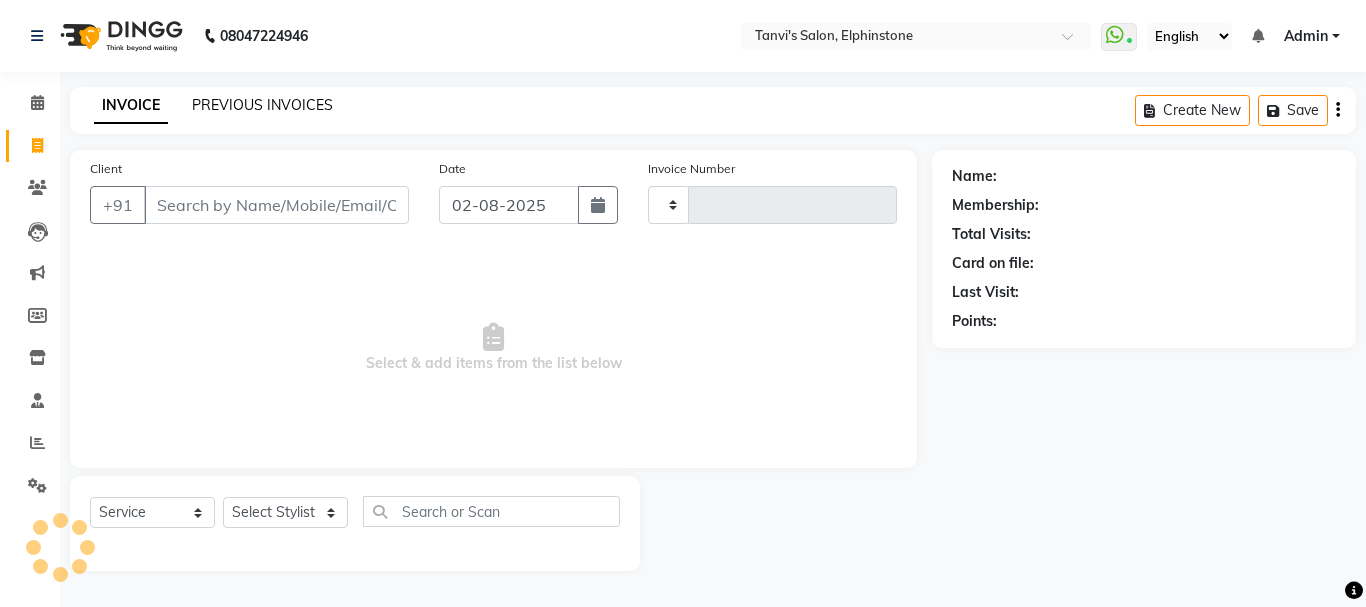 click on "PREVIOUS INVOICES" 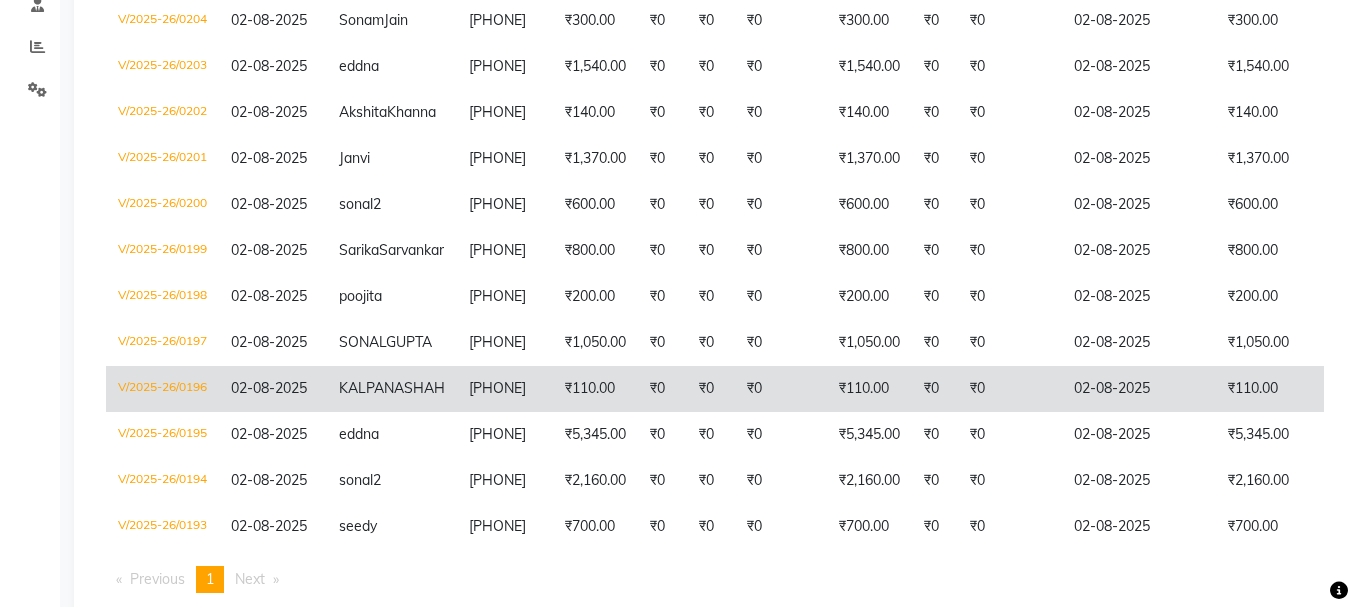scroll, scrollTop: 400, scrollLeft: 0, axis: vertical 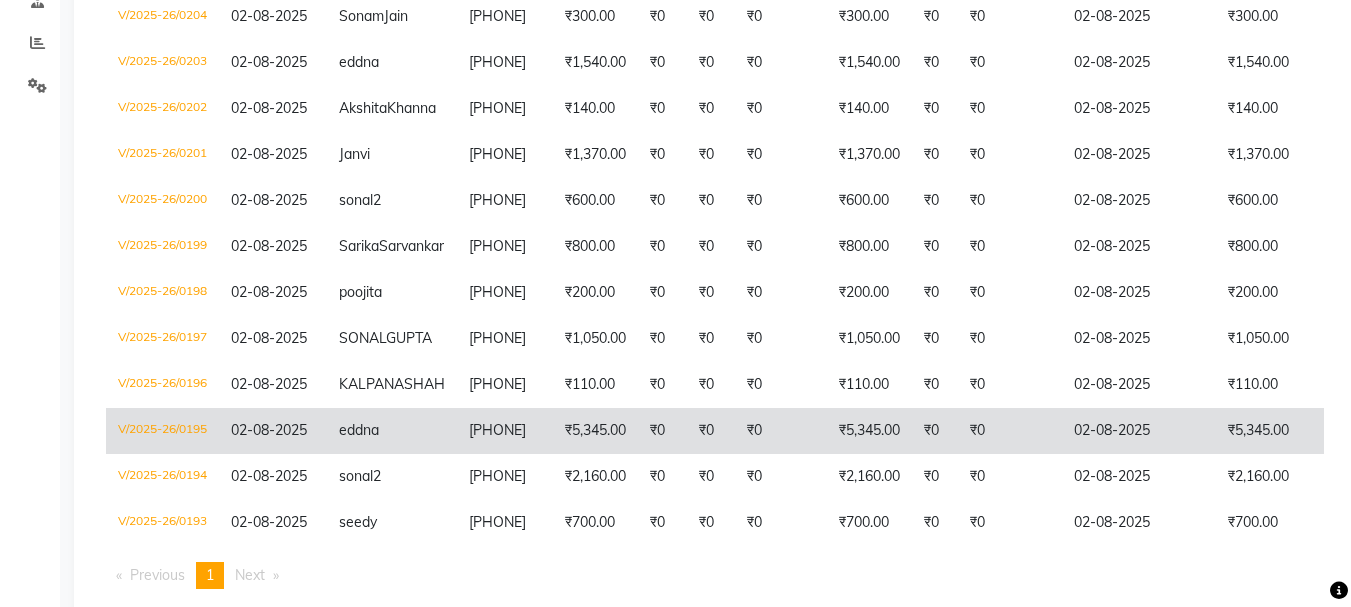 click on "[NAME]" 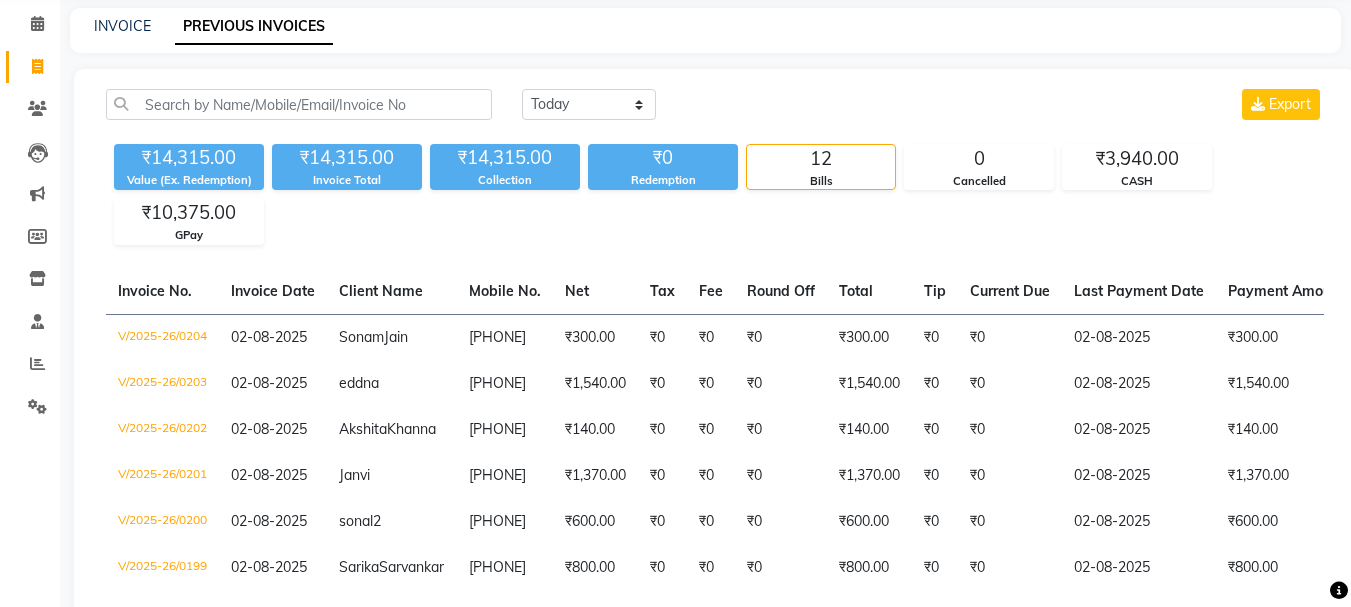 scroll, scrollTop: 43, scrollLeft: 0, axis: vertical 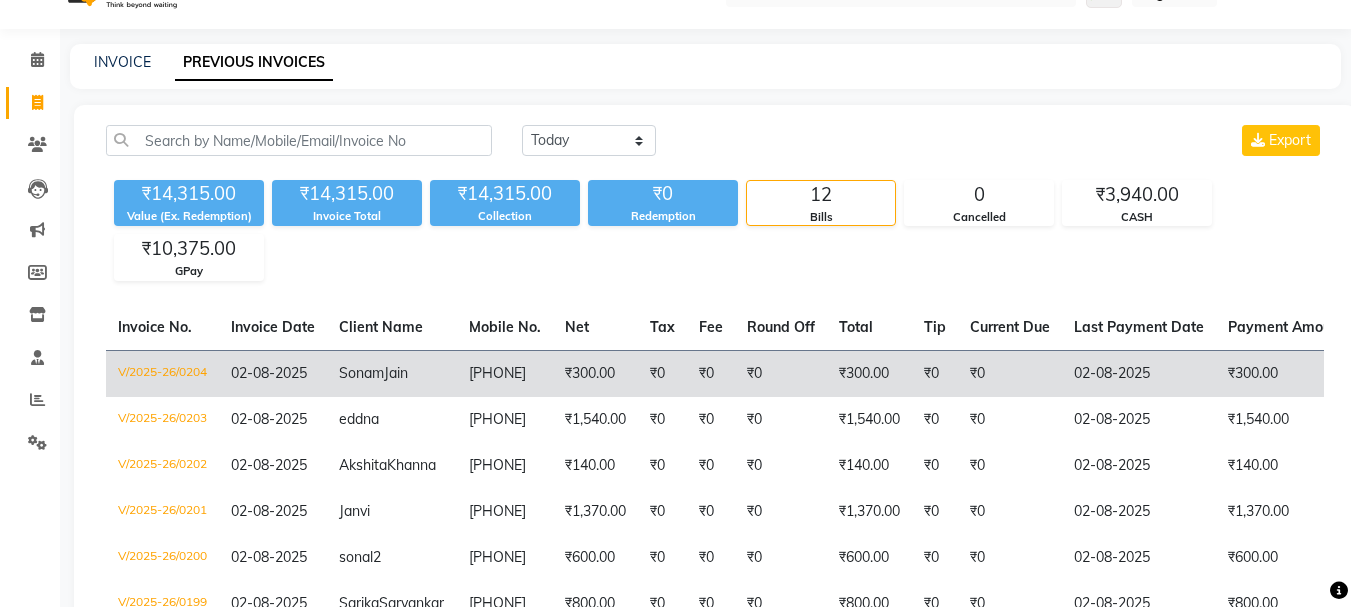 click on "₹0" 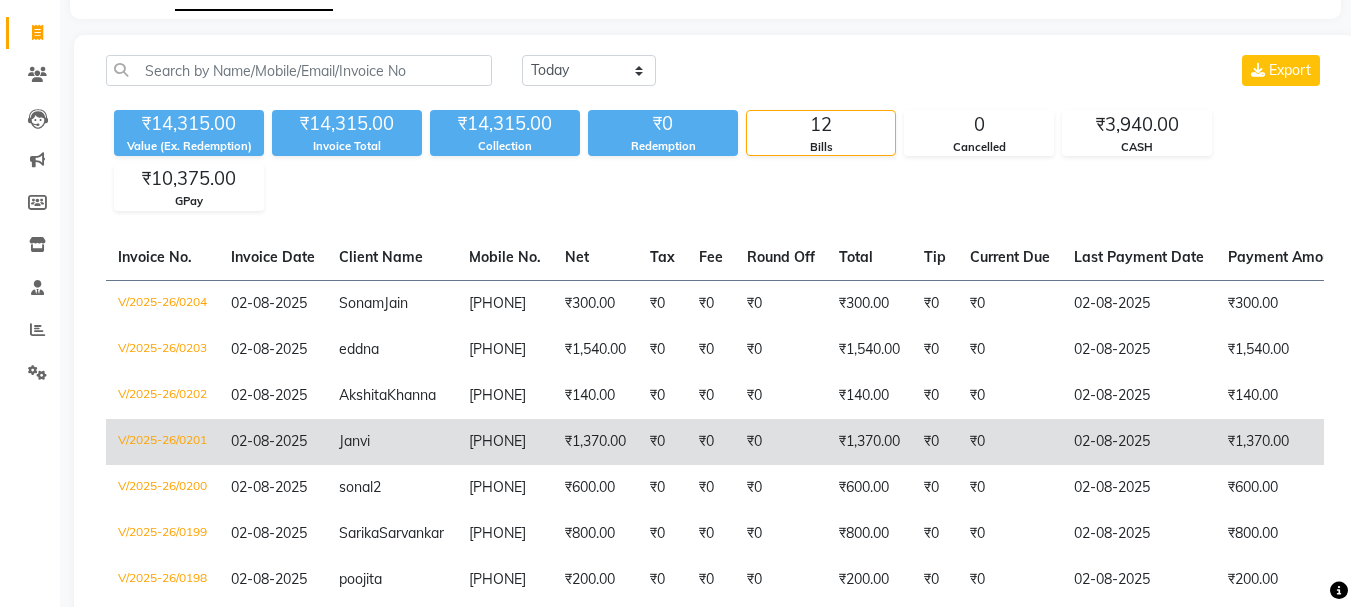 scroll, scrollTop: 143, scrollLeft: 0, axis: vertical 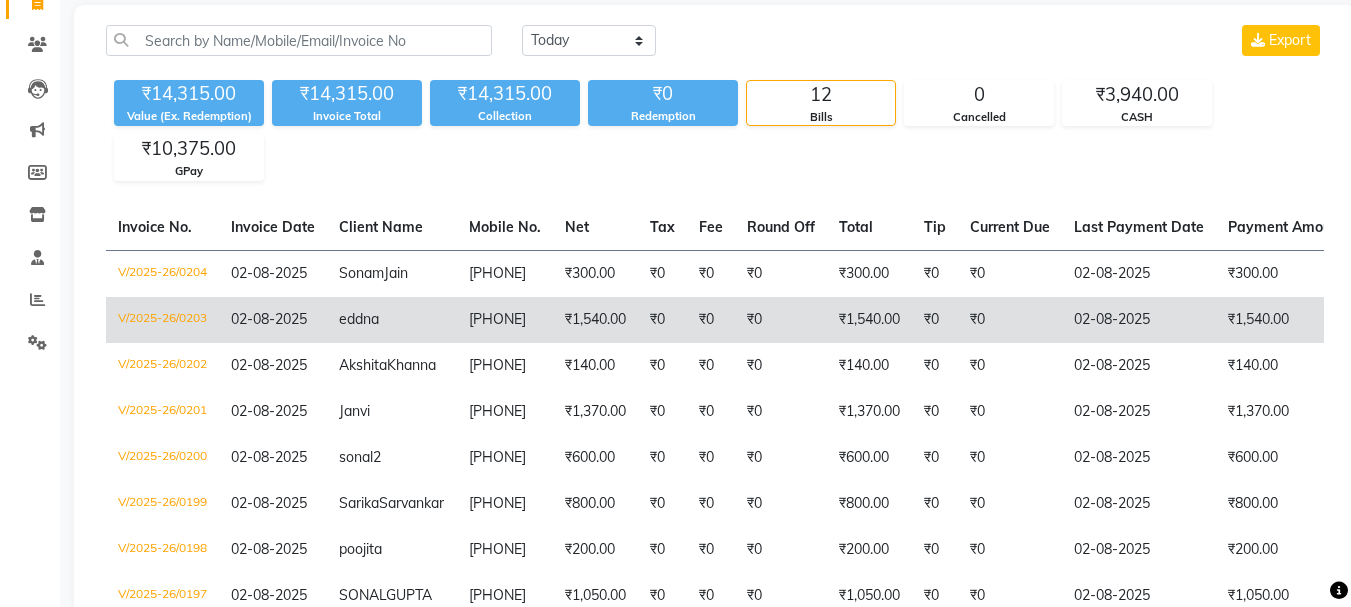 click on "[PHONE]" 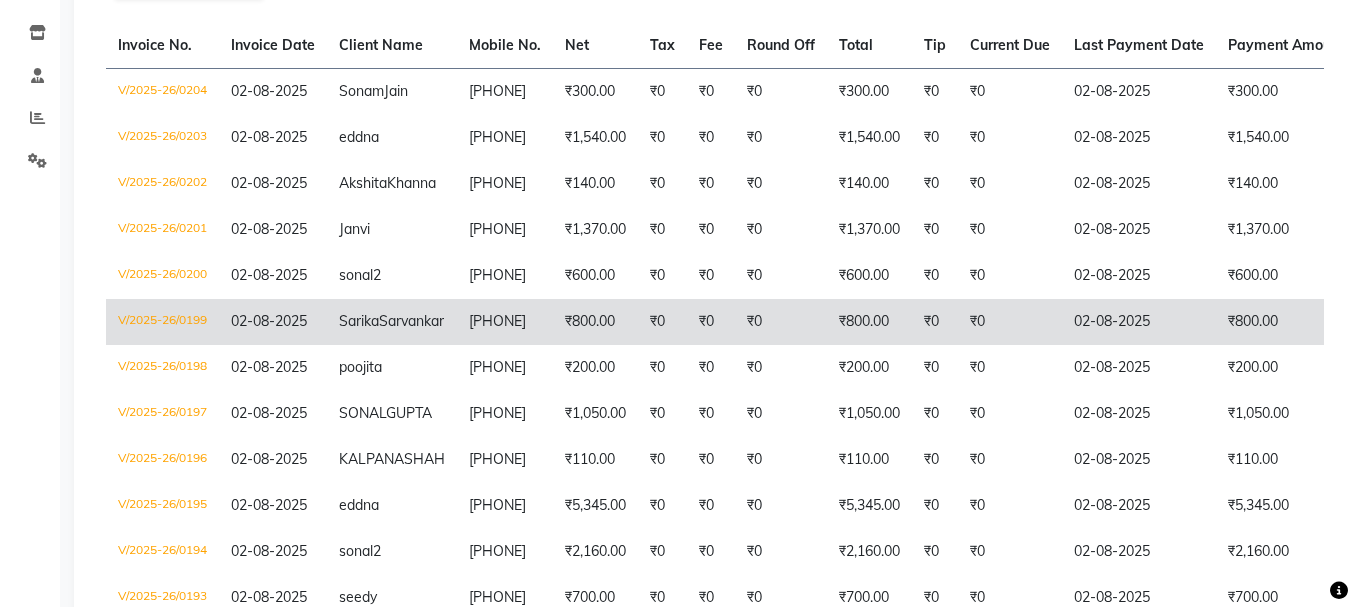 scroll, scrollTop: 343, scrollLeft: 0, axis: vertical 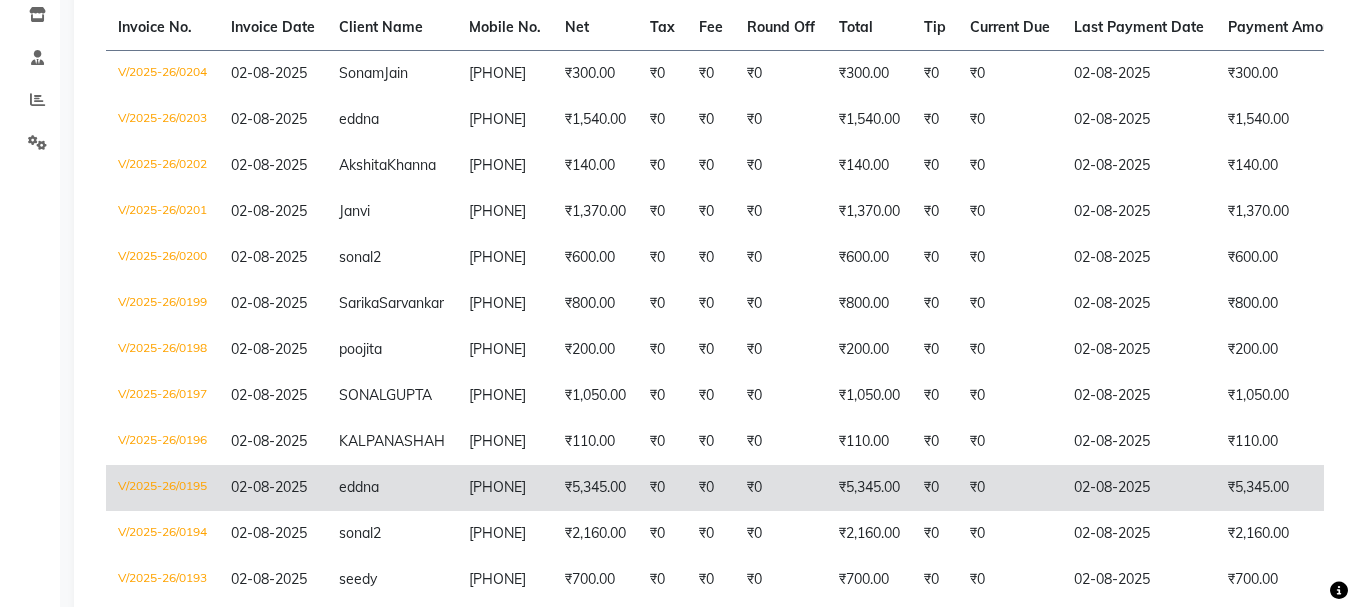 click on "[NAME]" 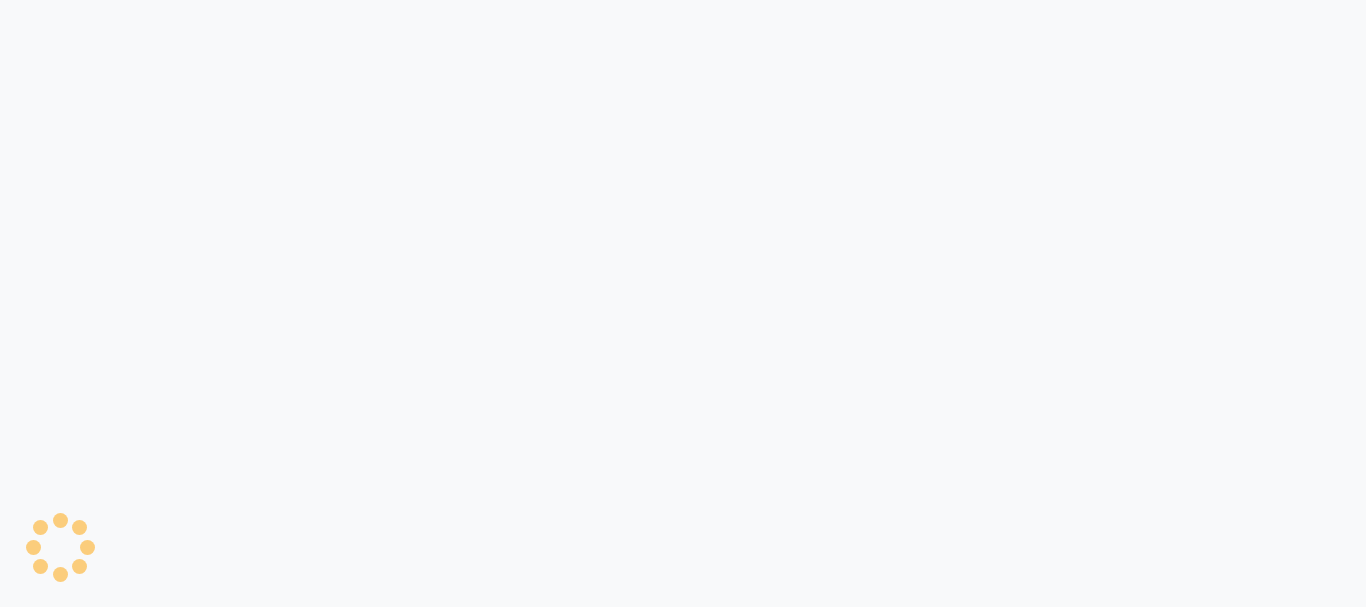 scroll, scrollTop: 0, scrollLeft: 0, axis: both 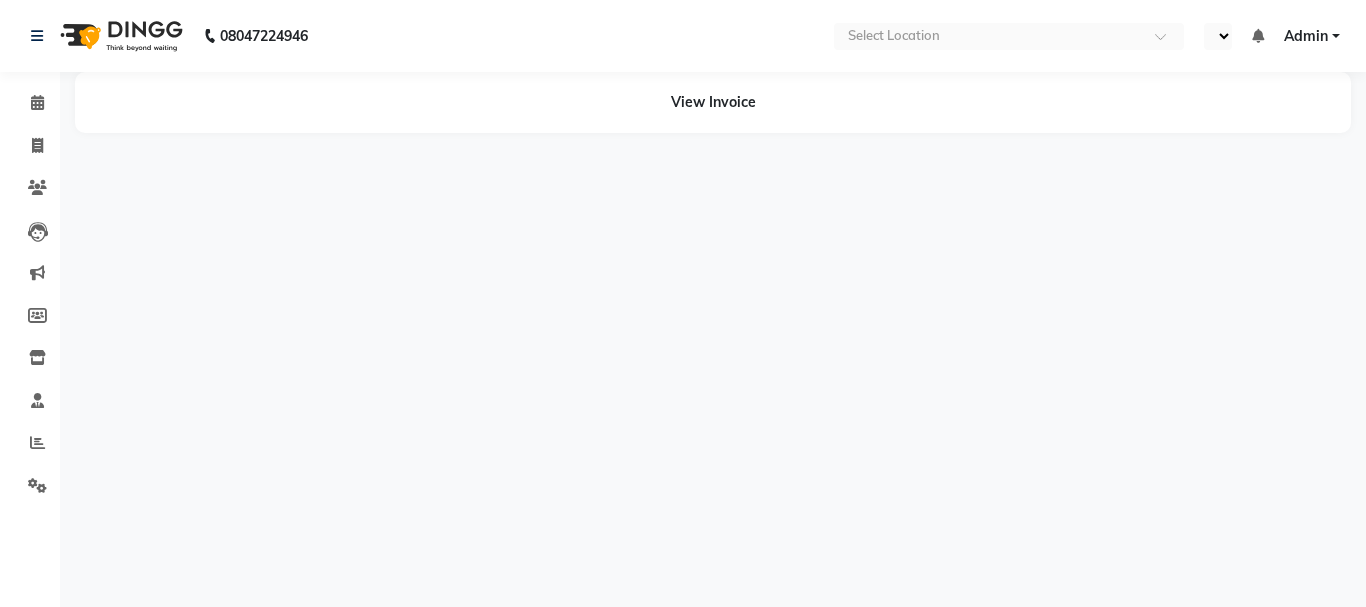 select on "en" 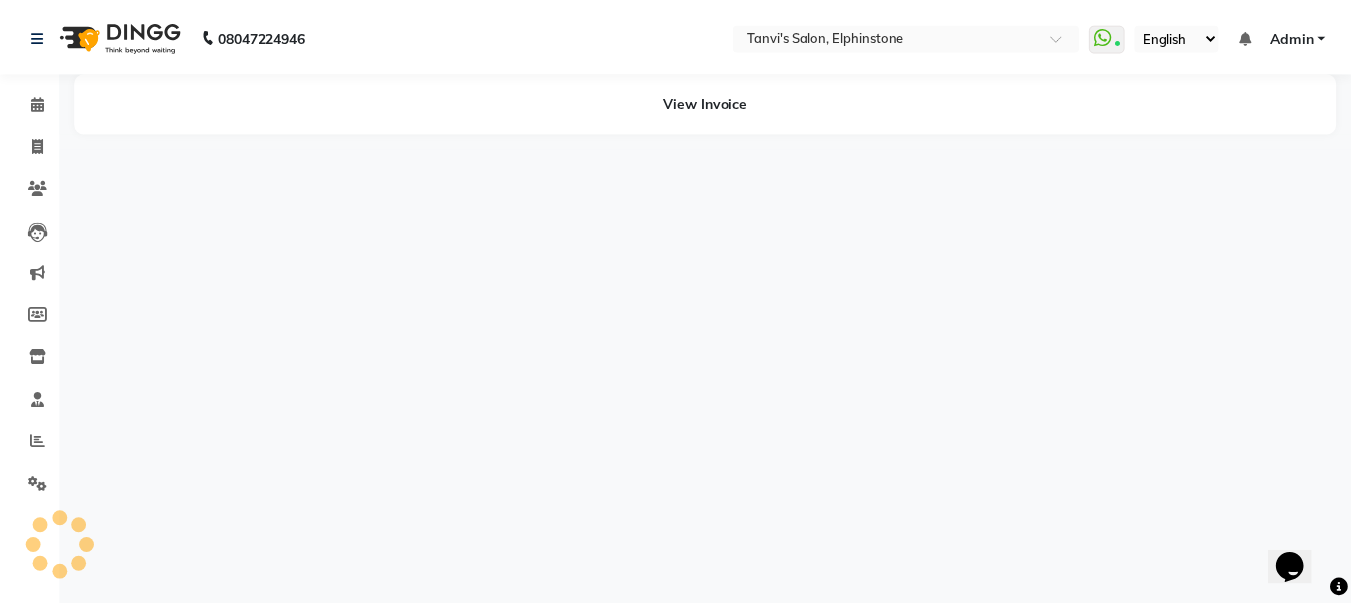 scroll, scrollTop: 0, scrollLeft: 0, axis: both 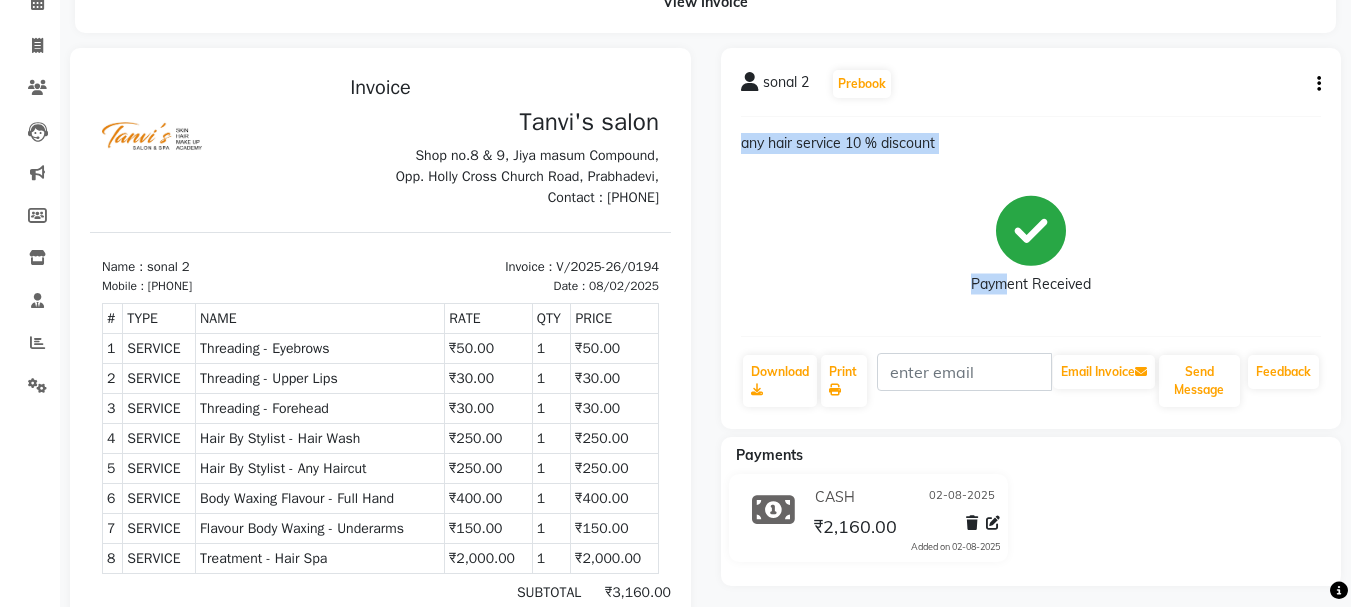 drag, startPoint x: 773, startPoint y: 279, endPoint x: 999, endPoint y: 272, distance: 226.10838 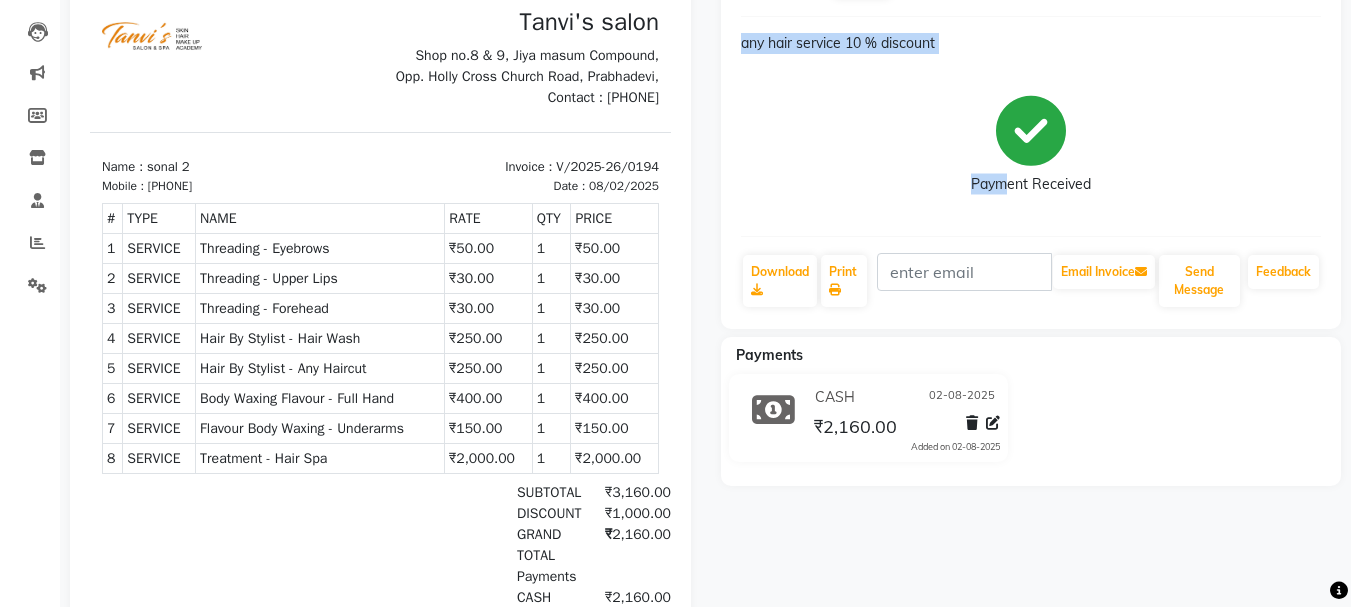 scroll, scrollTop: 100, scrollLeft: 0, axis: vertical 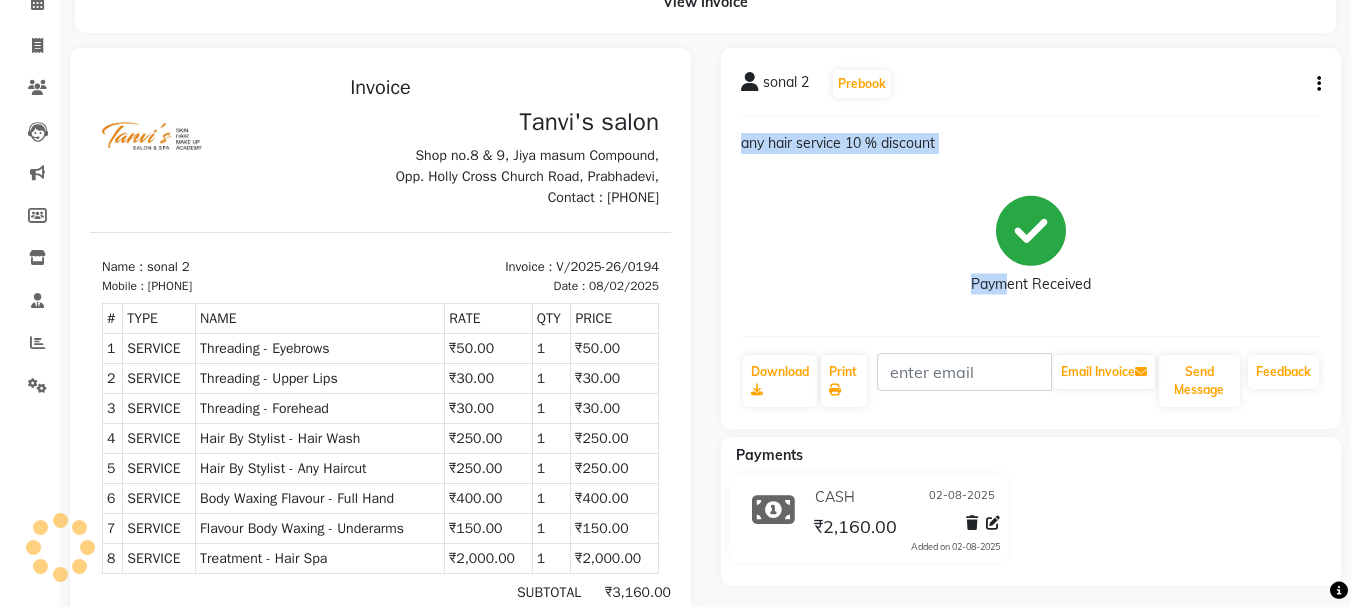 drag, startPoint x: 646, startPoint y: 404, endPoint x: 1134, endPoint y: 491, distance: 495.69446 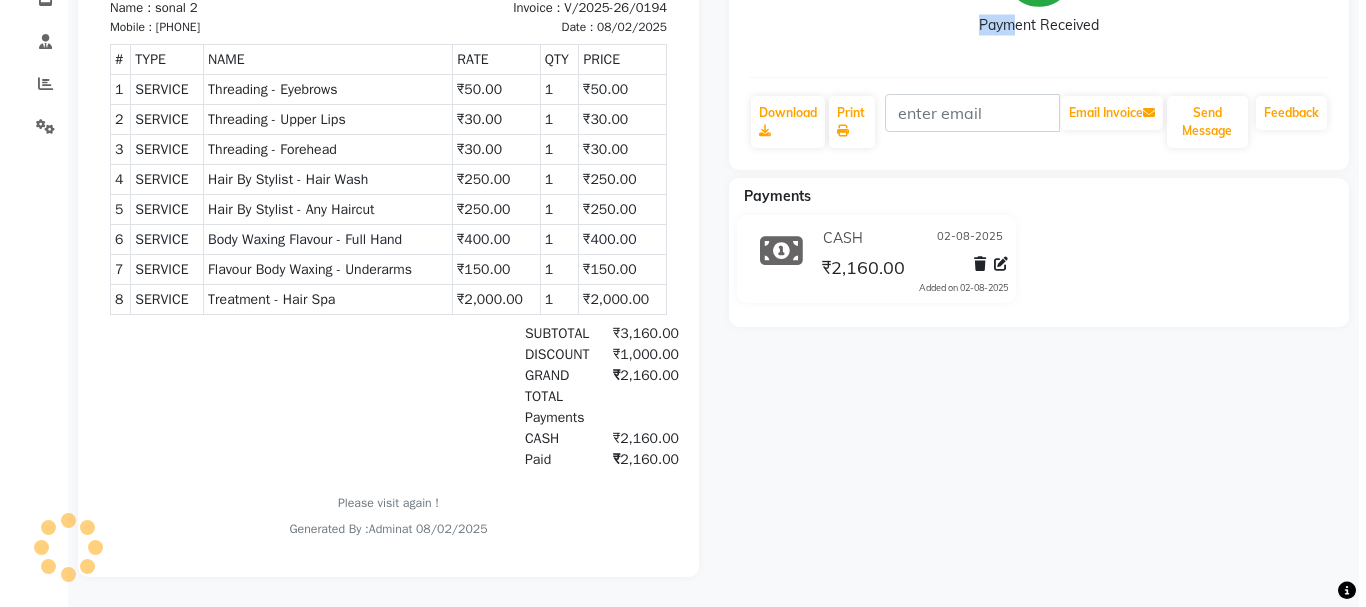 scroll, scrollTop: 0, scrollLeft: 0, axis: both 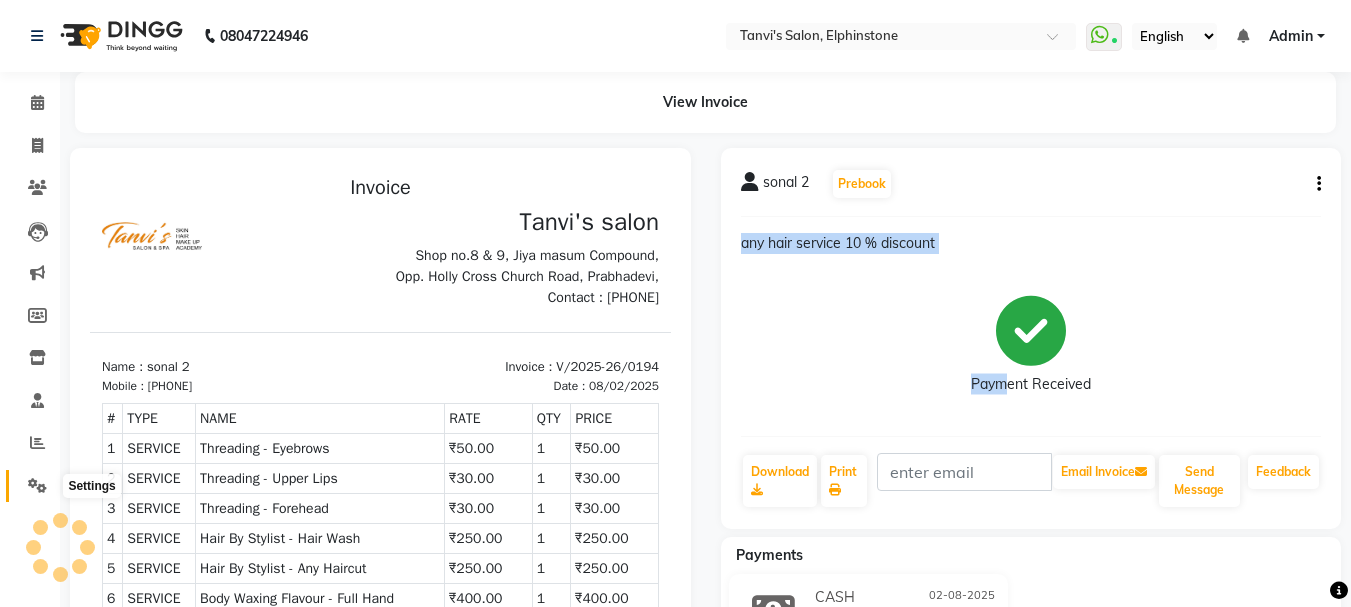 click 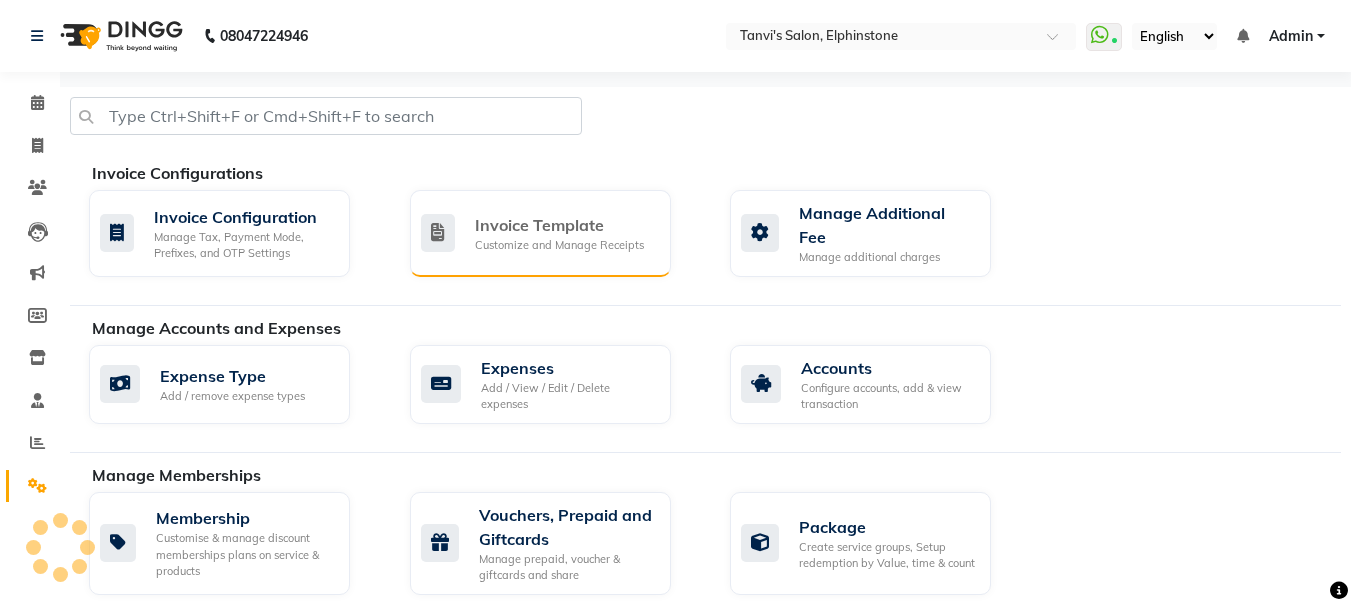 click on "Customize and Manage Receipts" 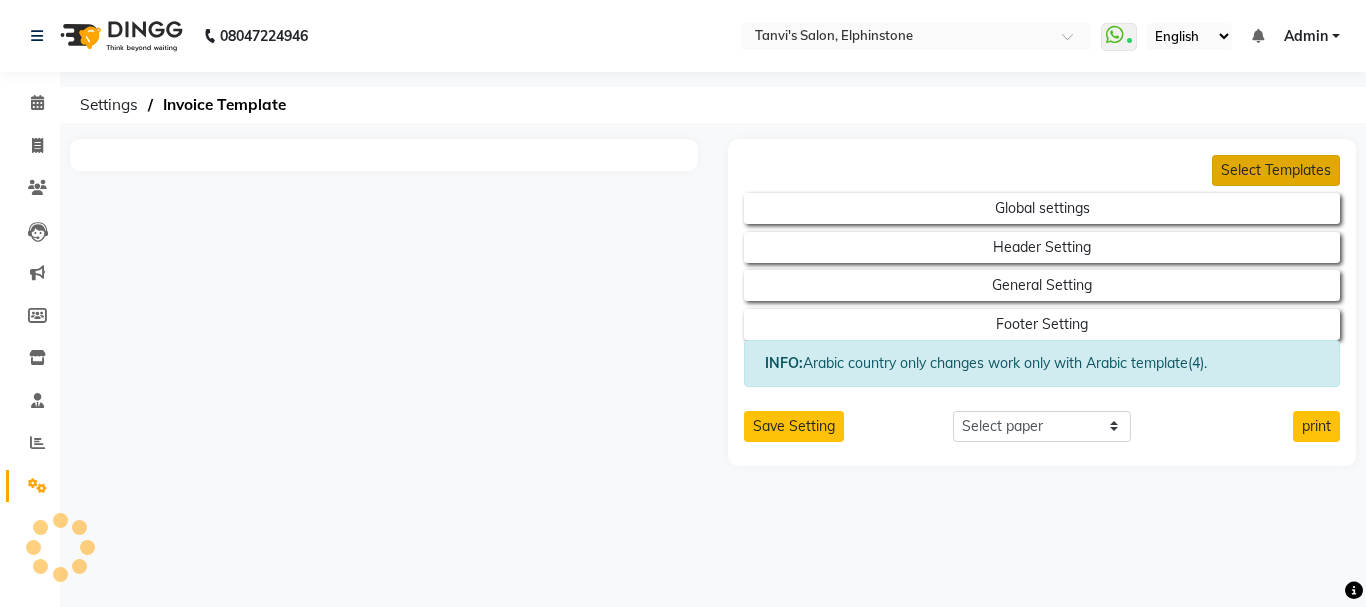 click on "Select Templates" 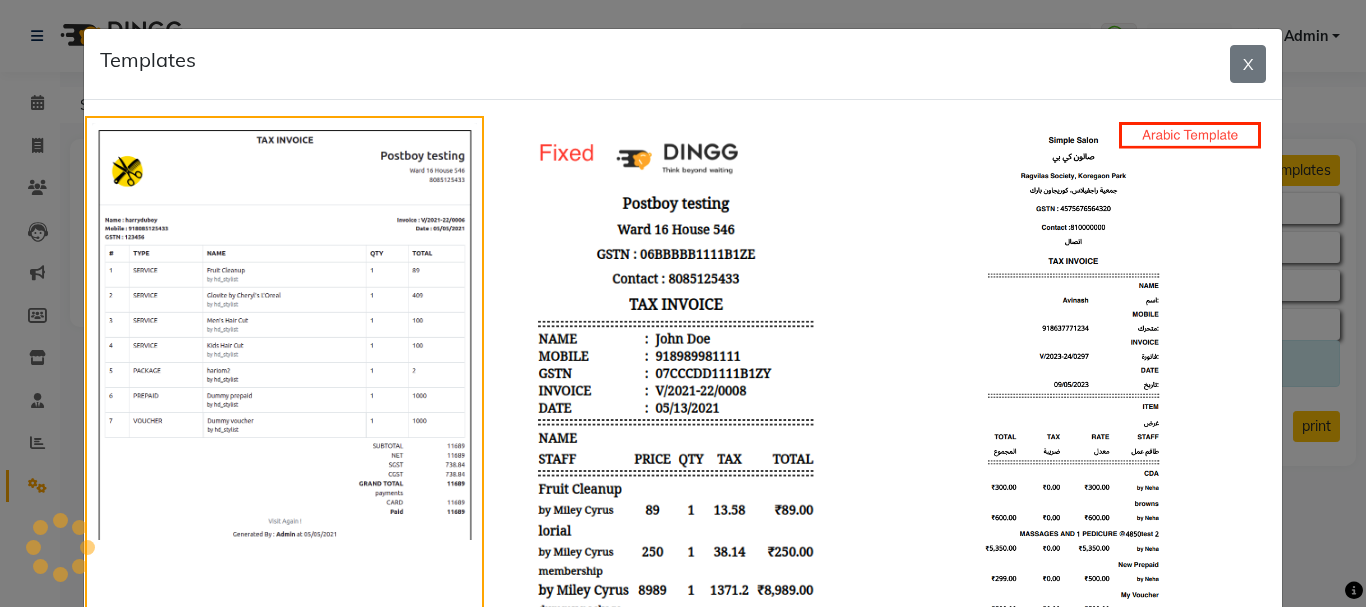 scroll, scrollTop: 0, scrollLeft: 0, axis: both 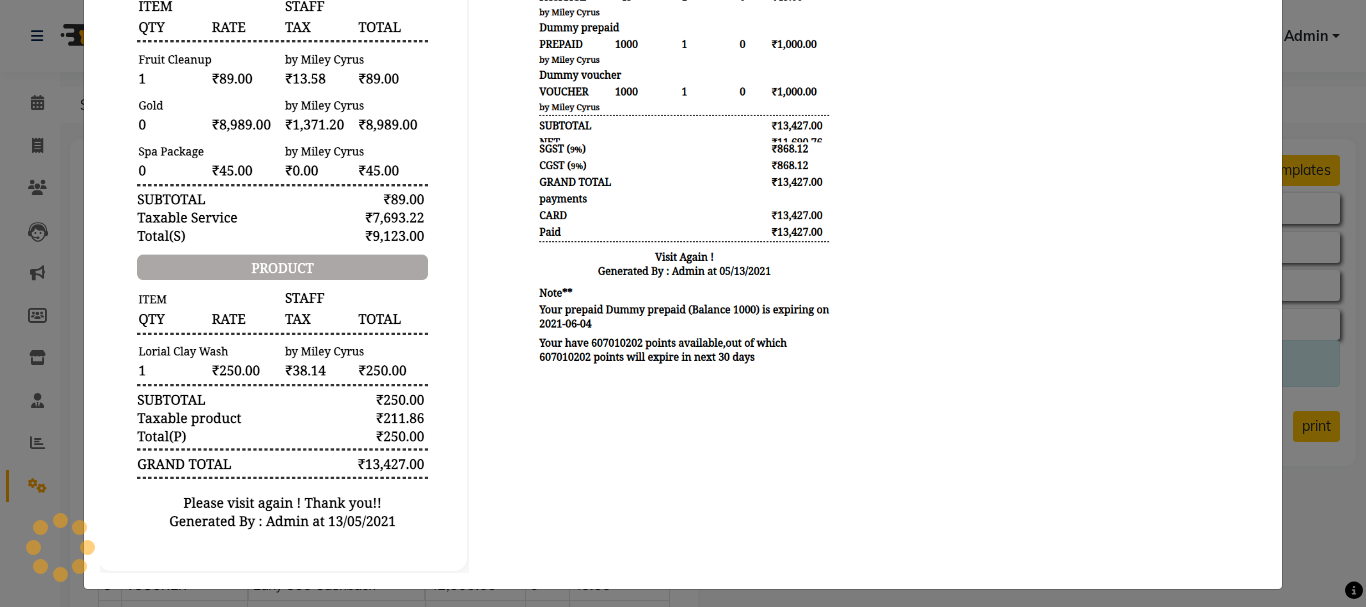 click 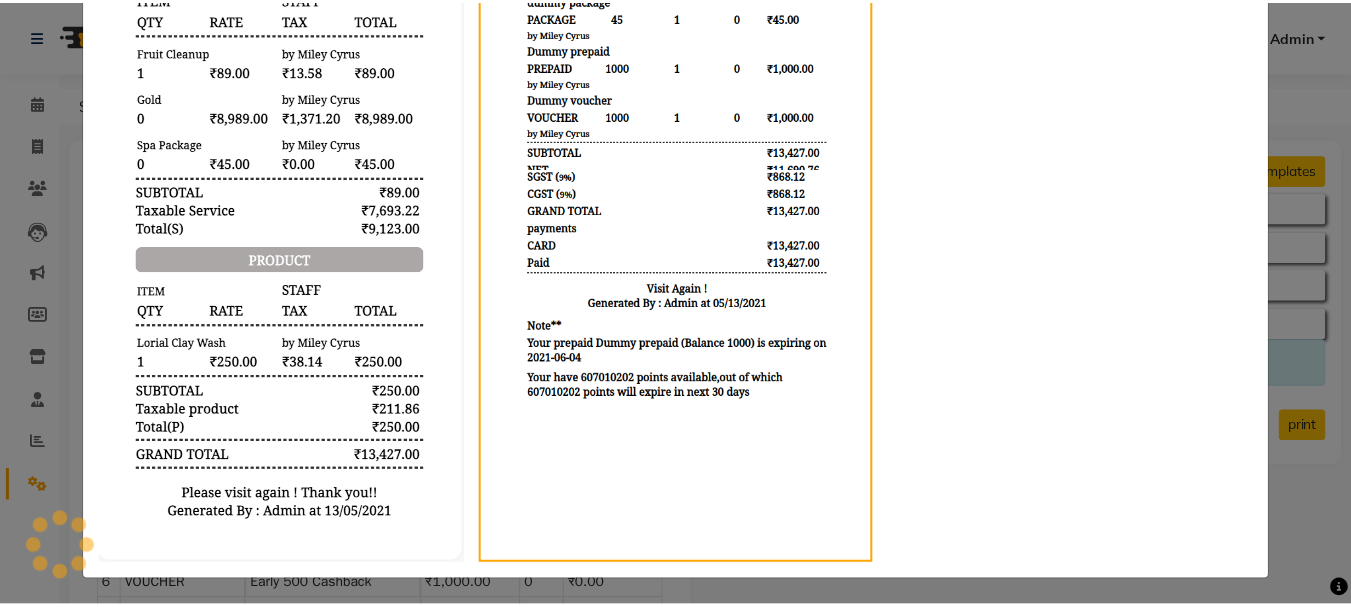 scroll, scrollTop: 1456, scrollLeft: 0, axis: vertical 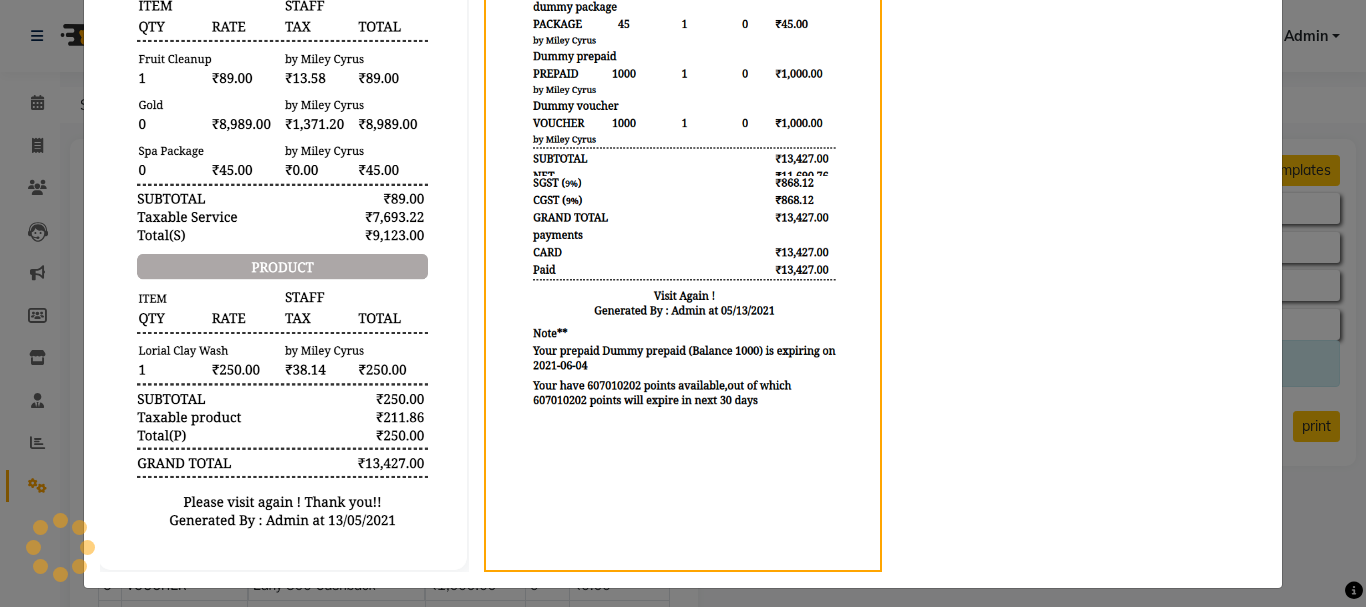 click on "Templates X" 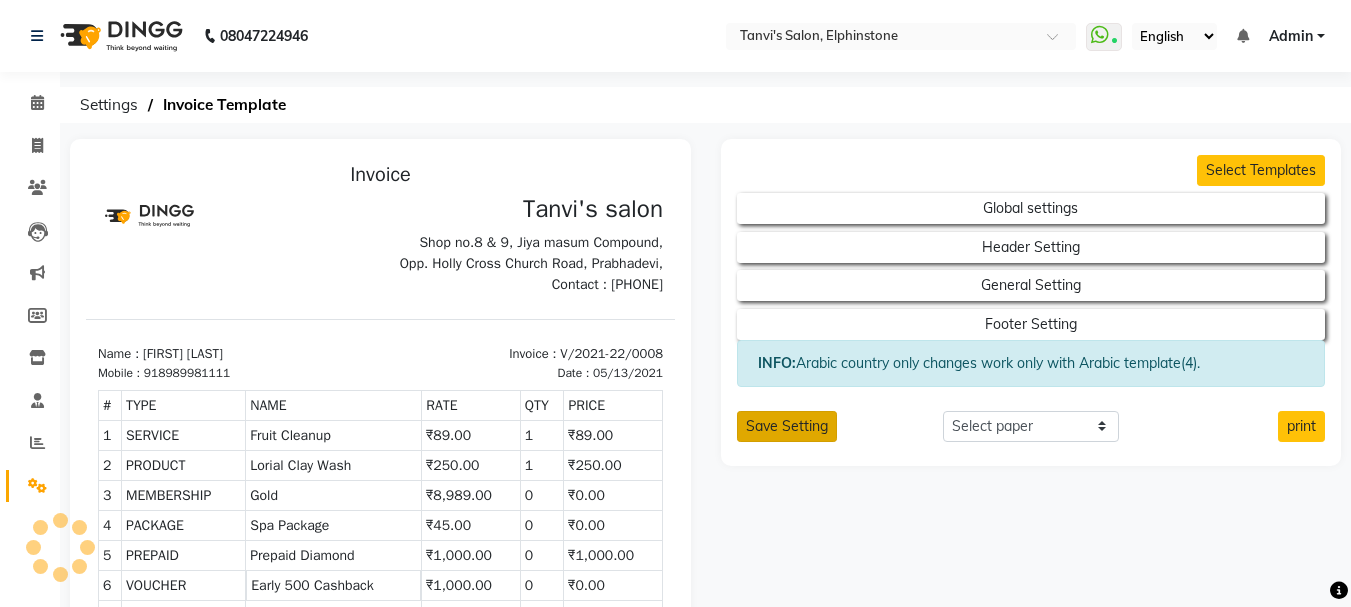 click on "Save Setting" 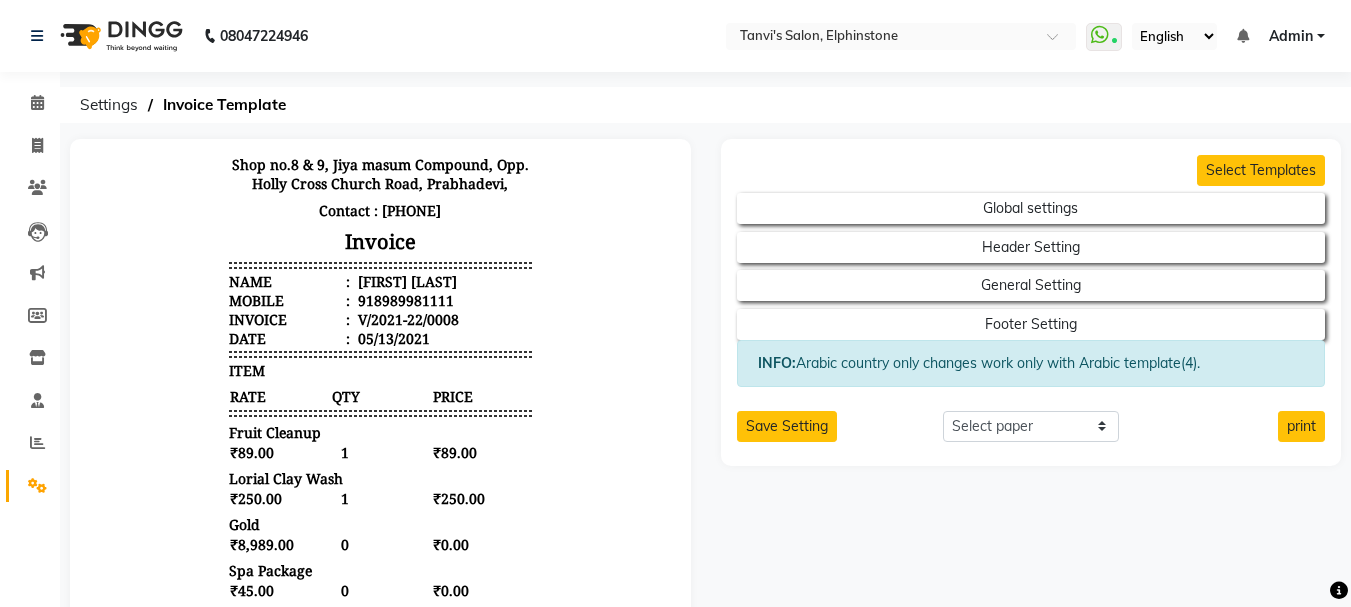 scroll, scrollTop: 127, scrollLeft: 0, axis: vertical 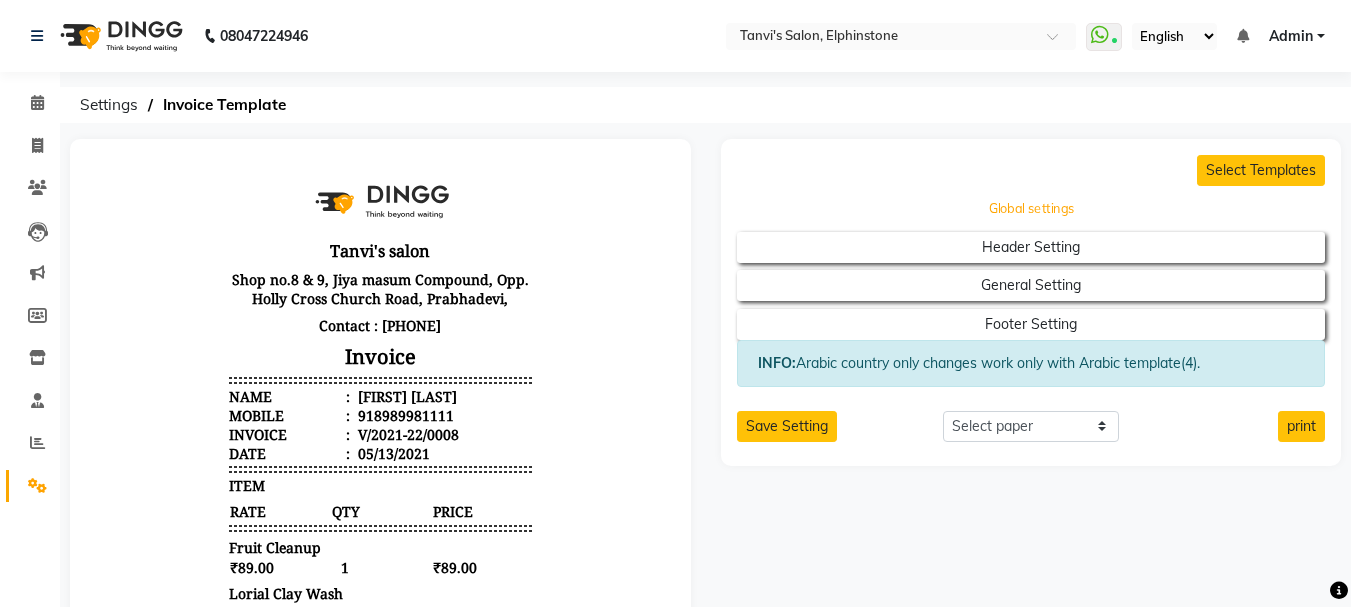 click on "Global settings" at bounding box center (1031, 209) 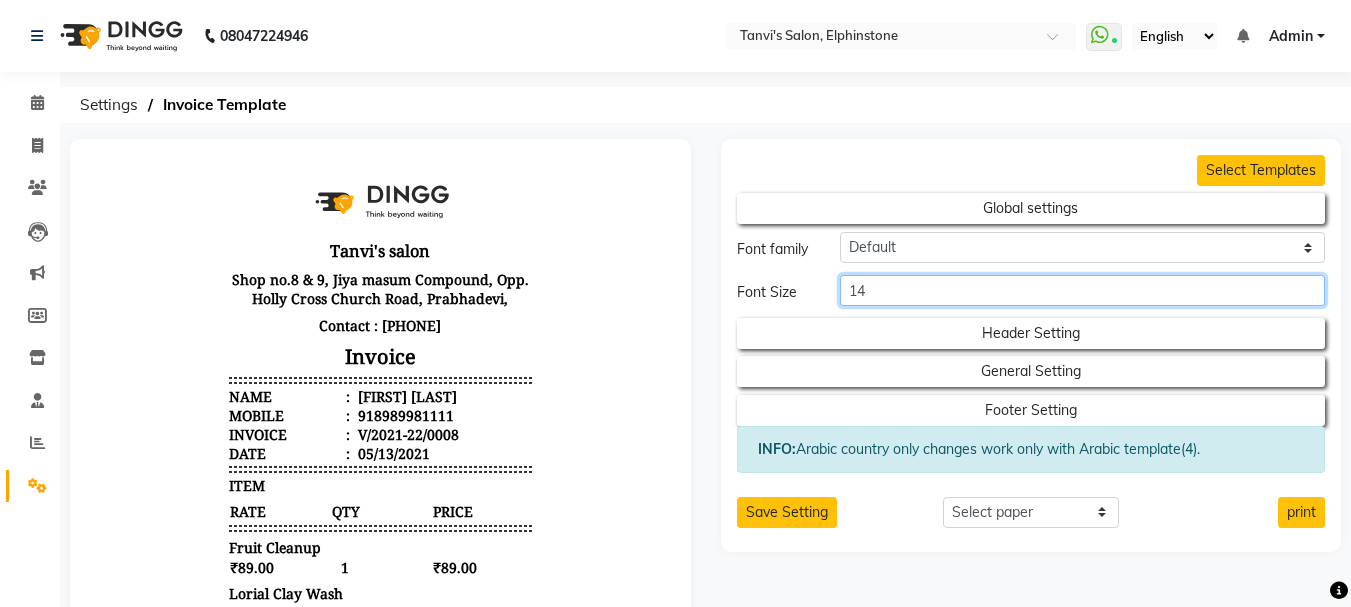 click on "14" 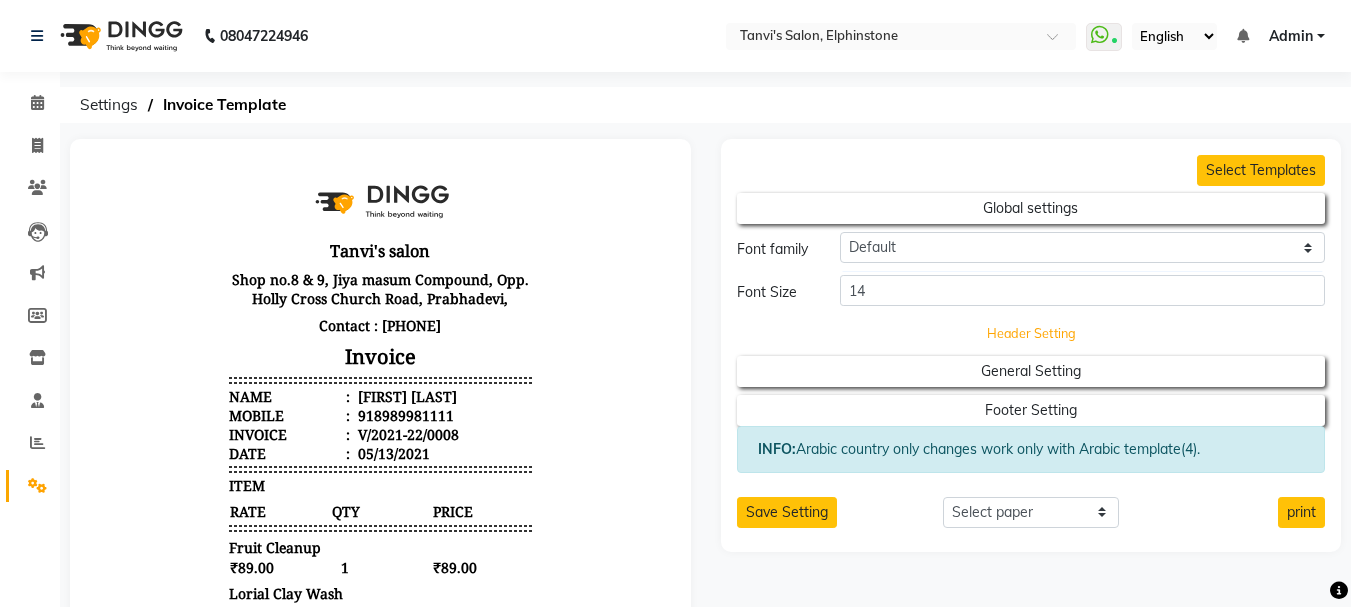 click on "Header Setting" at bounding box center [1031, 208] 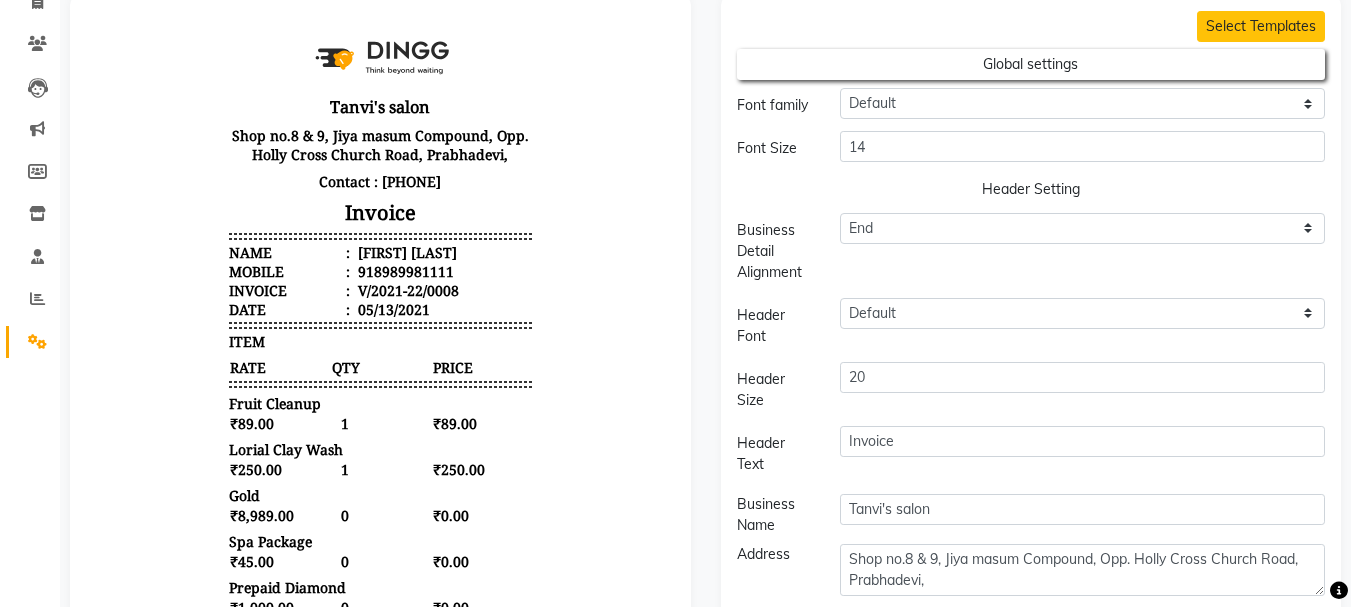 scroll, scrollTop: 100, scrollLeft: 0, axis: vertical 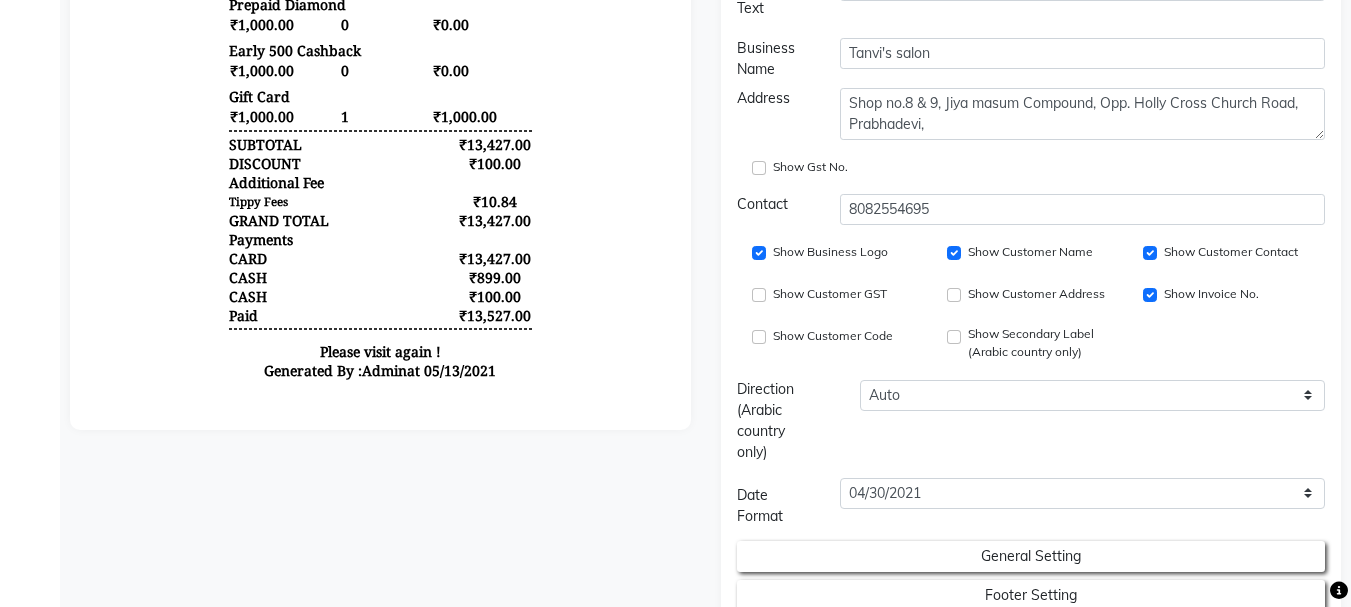 click 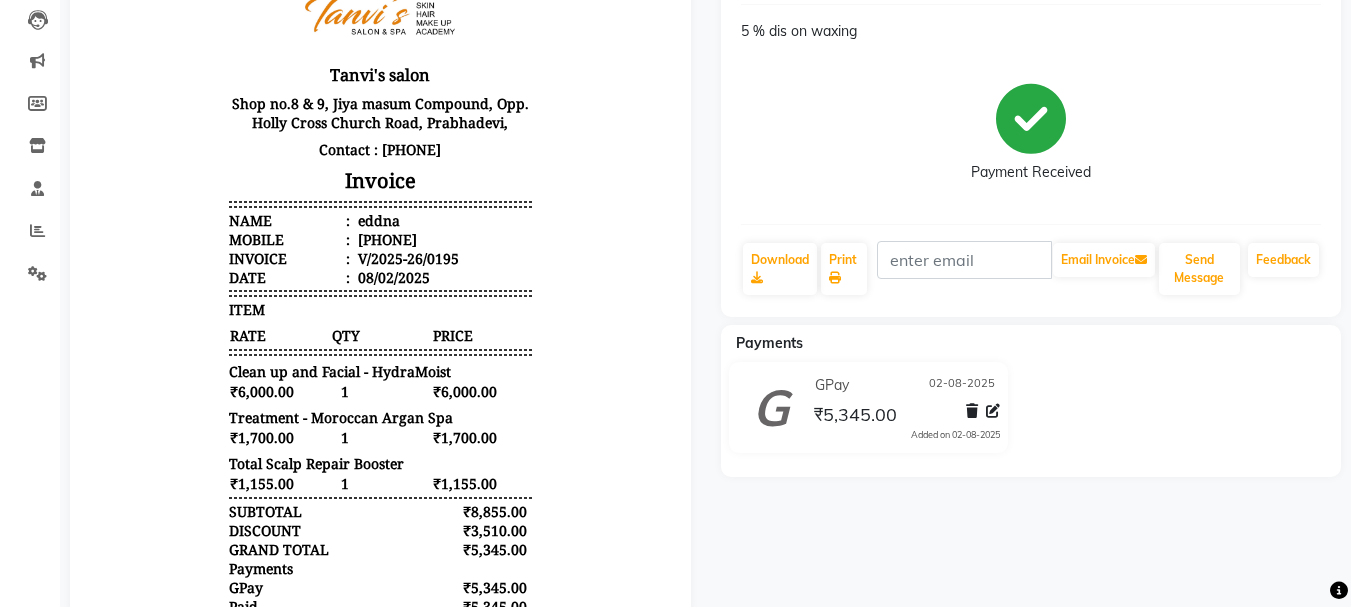 scroll, scrollTop: 16, scrollLeft: 0, axis: vertical 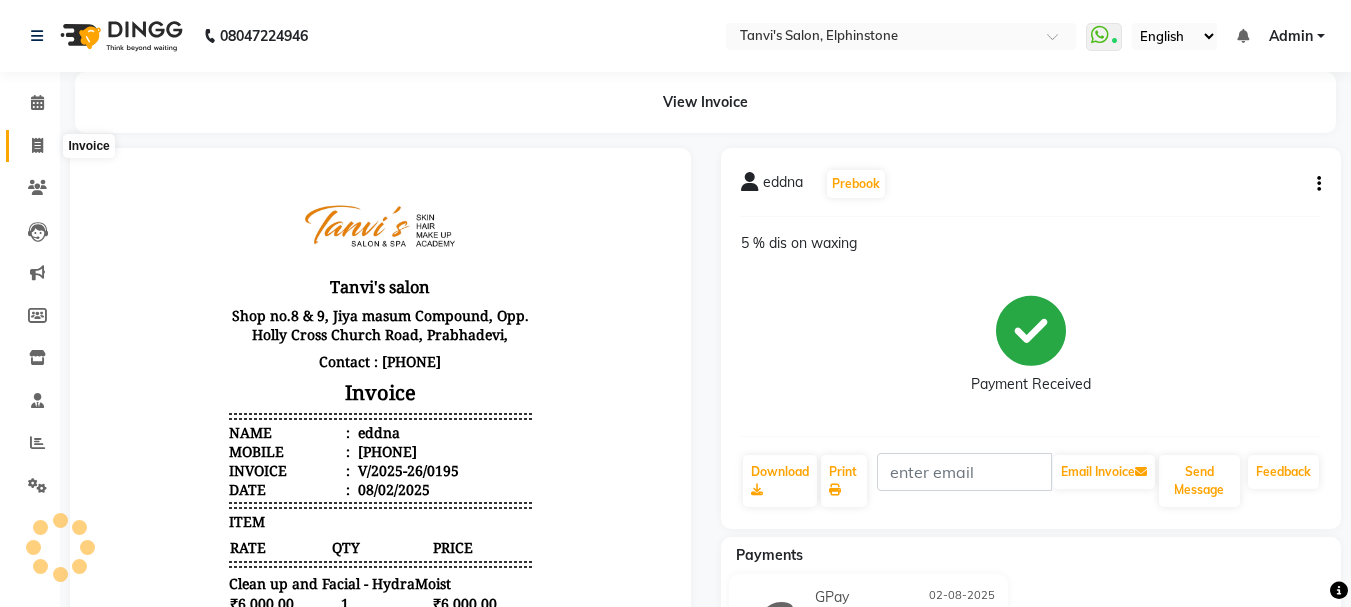 click 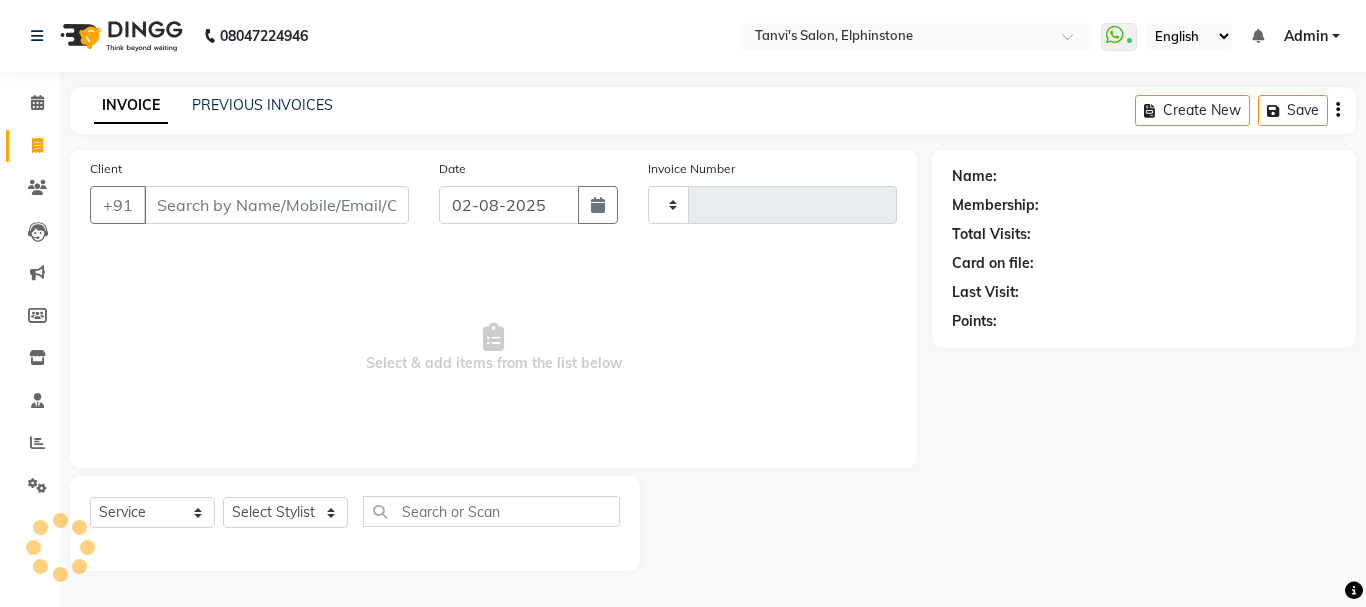click on "Client" at bounding box center (276, 205) 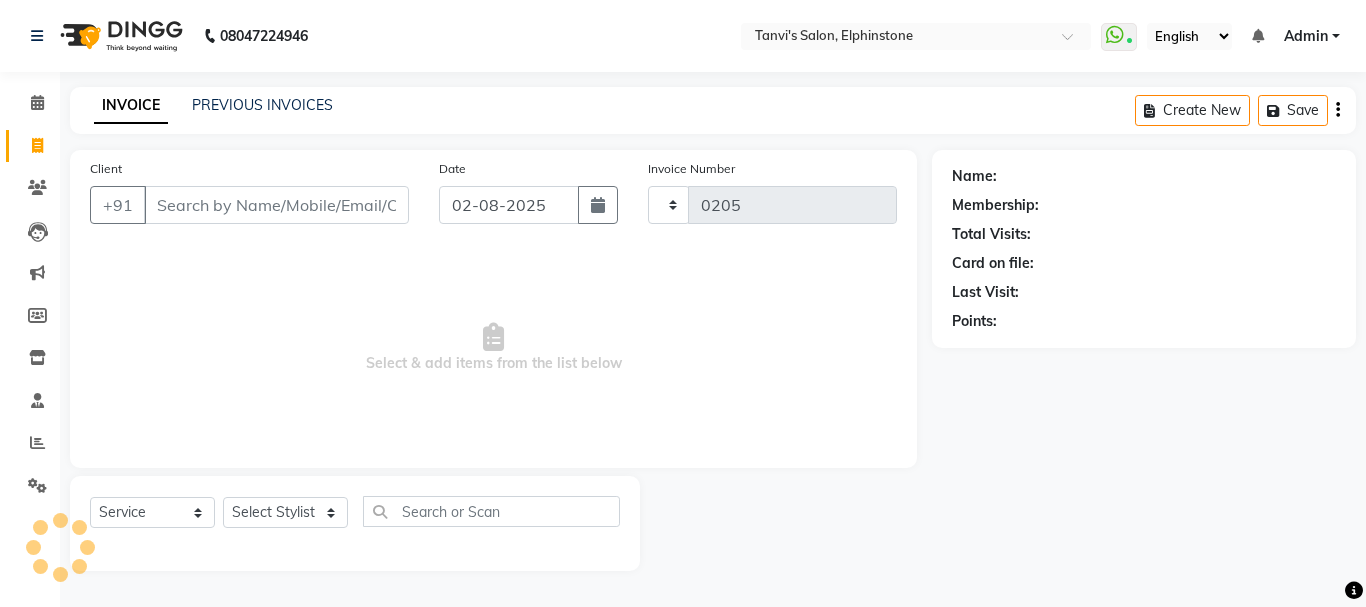 select on "716" 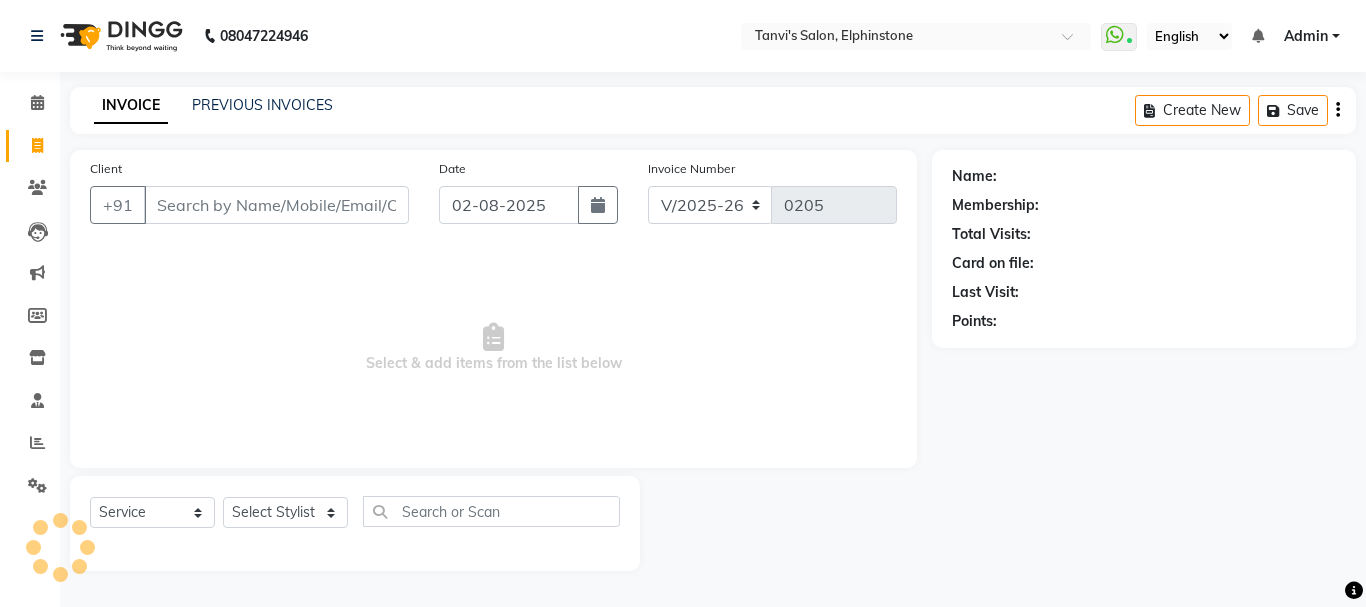 click on "Client" at bounding box center (276, 205) 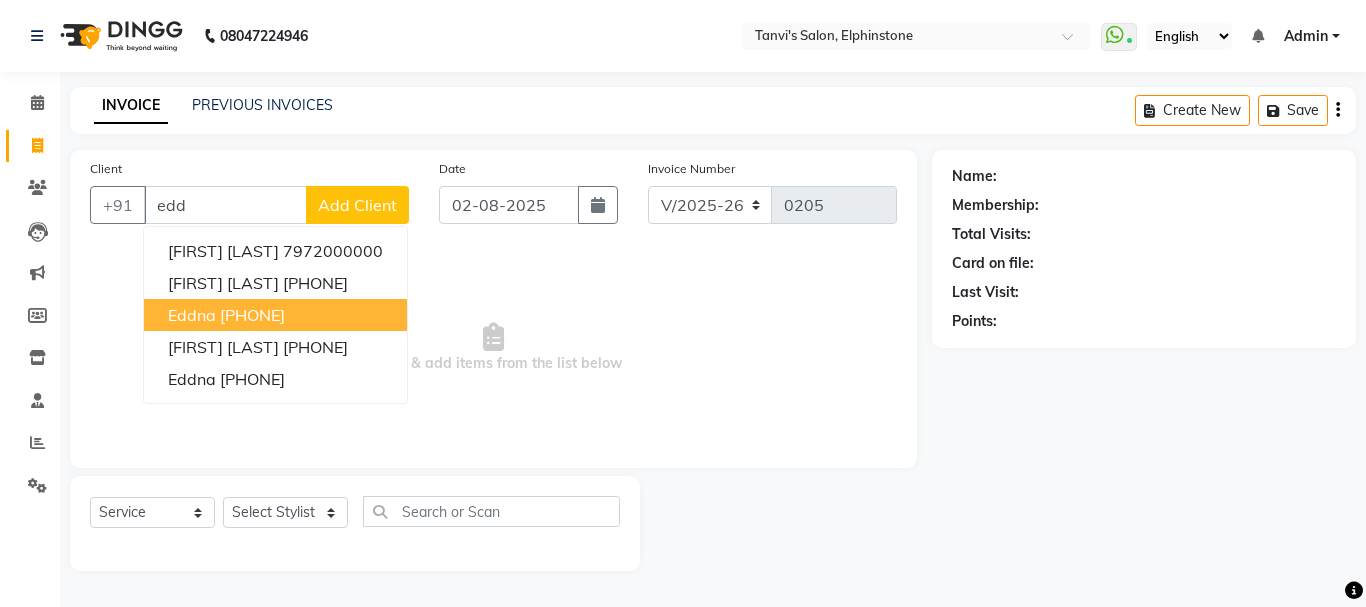 click on "[PHONE]" at bounding box center [252, 315] 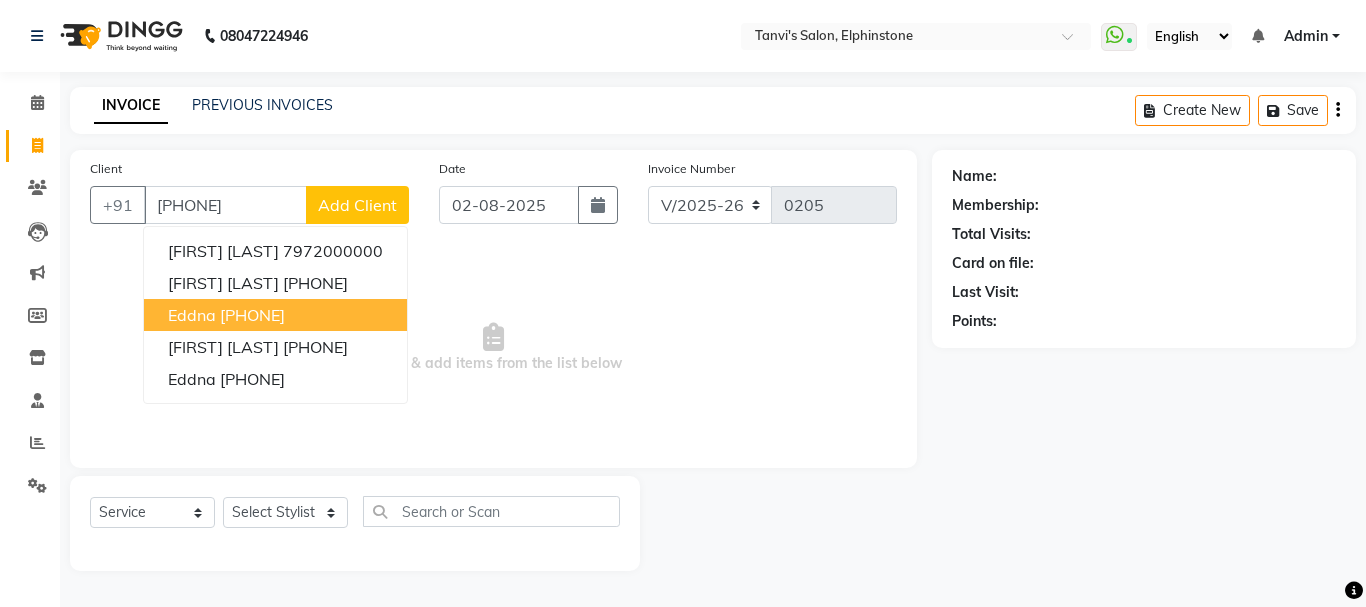 type on "[PHONE]" 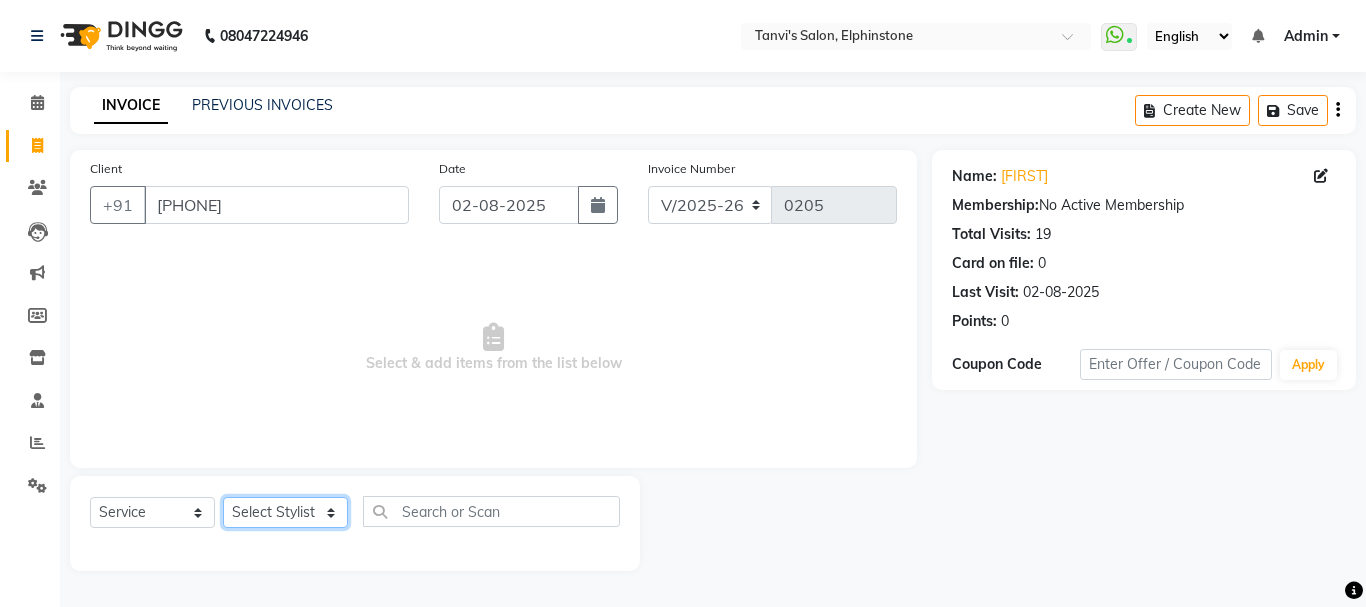 click on "Select Stylist Arpita Singh Chan Sayali Sakpal  Shraddha Tanvi Tanvi Masurkar" 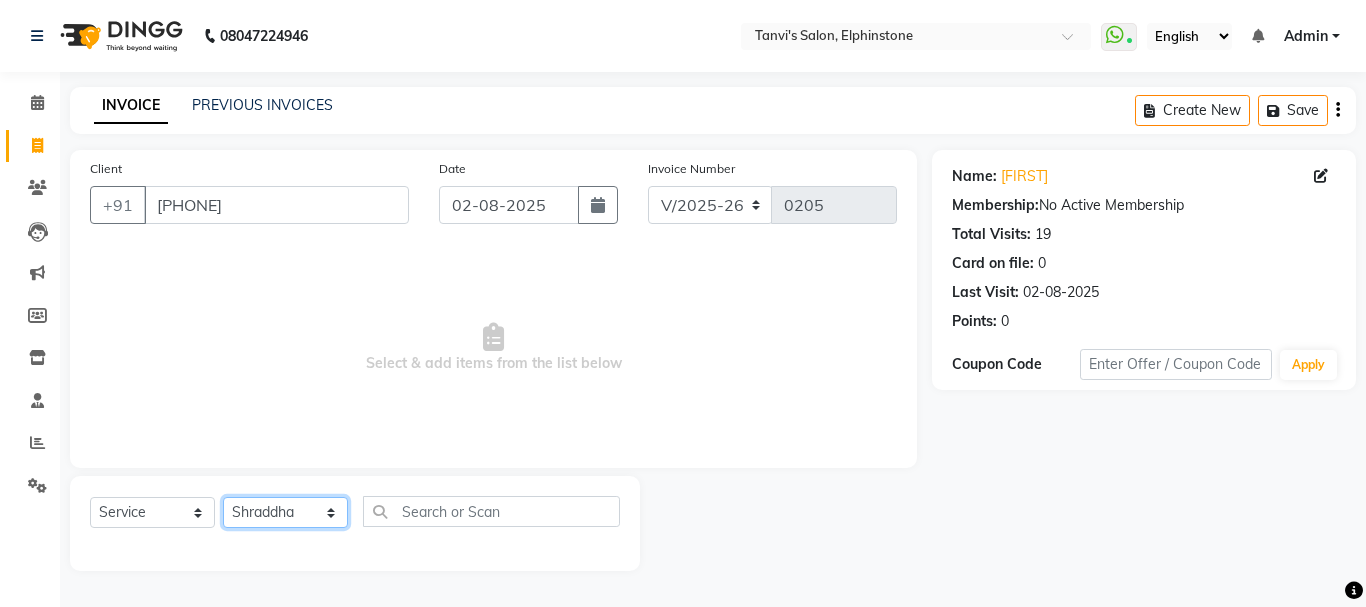 click on "Select Stylist Arpita Singh Chan Sayali Sakpal  Shraddha Tanvi Tanvi Masurkar" 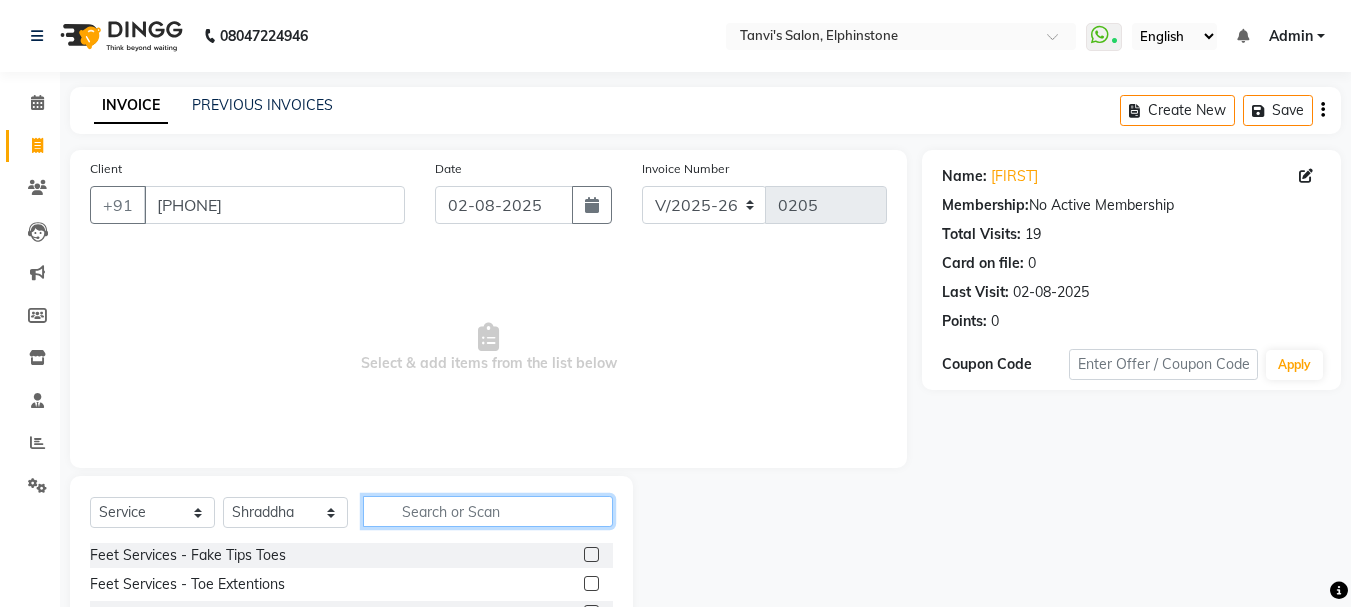 click 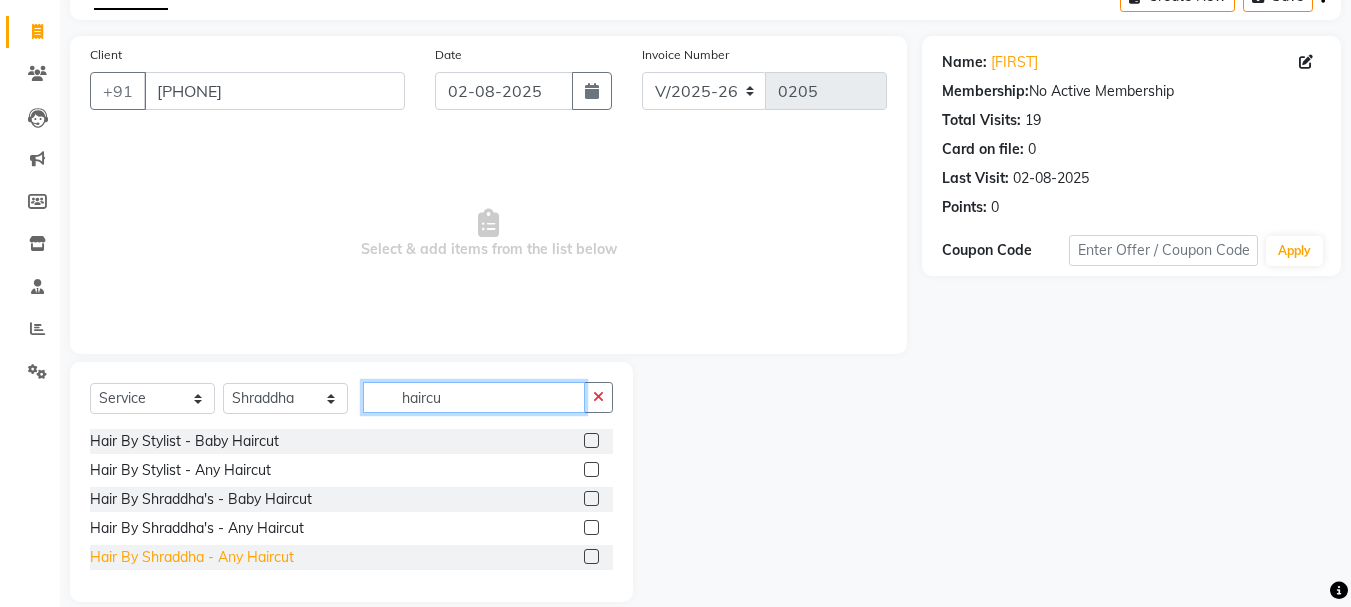 scroll, scrollTop: 139, scrollLeft: 0, axis: vertical 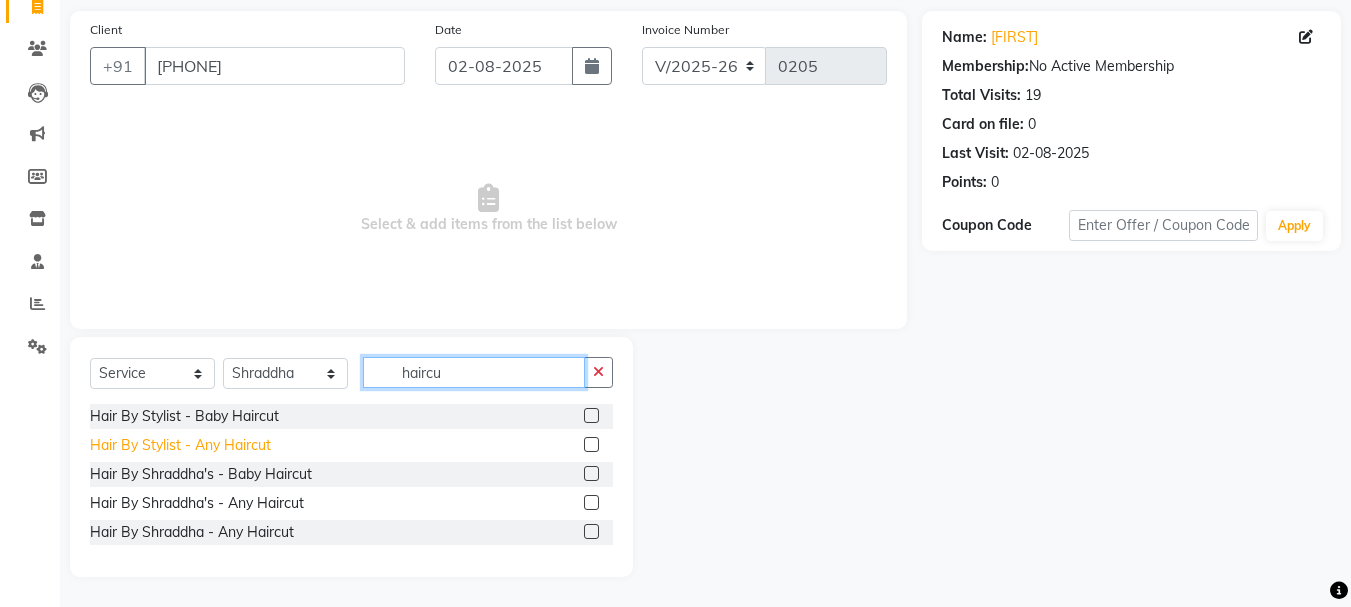 type on "haircu" 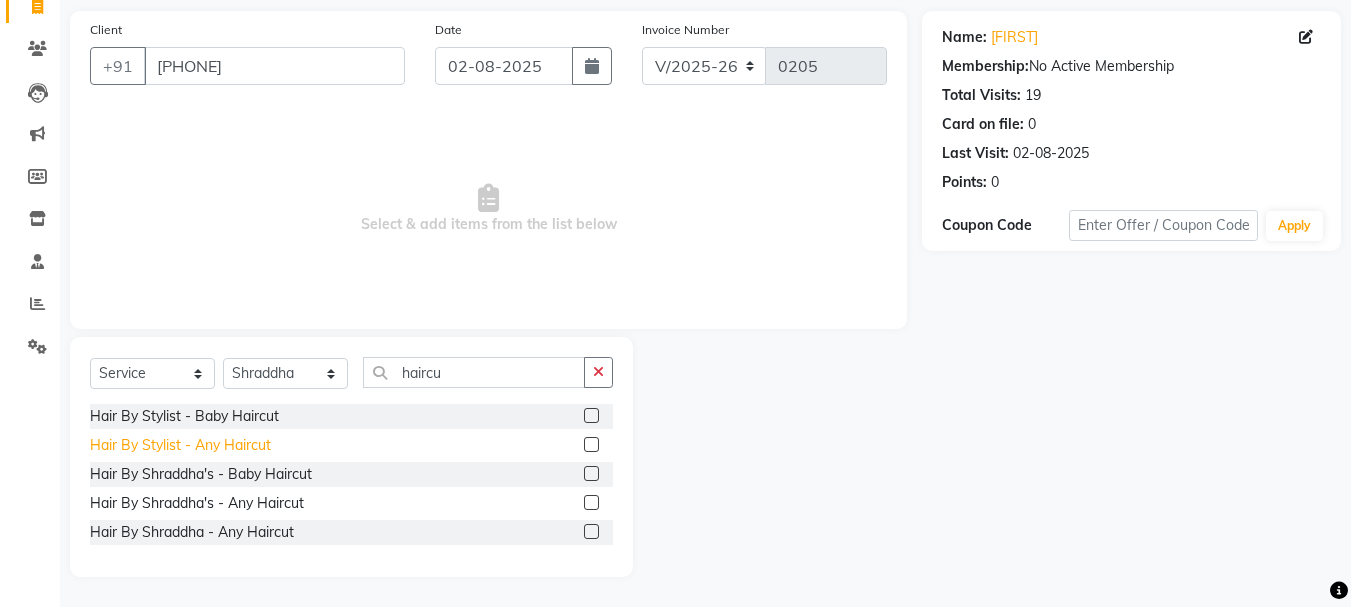 click on "Hair By Stylist  - Any Haircut" 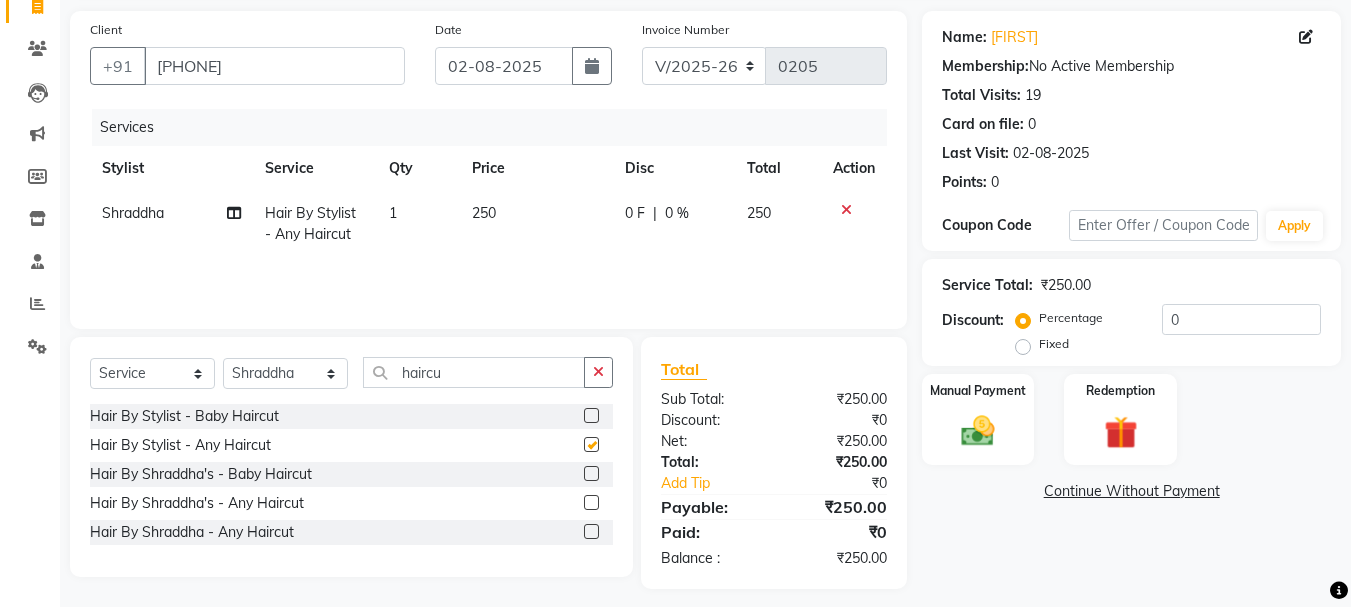 checkbox on "false" 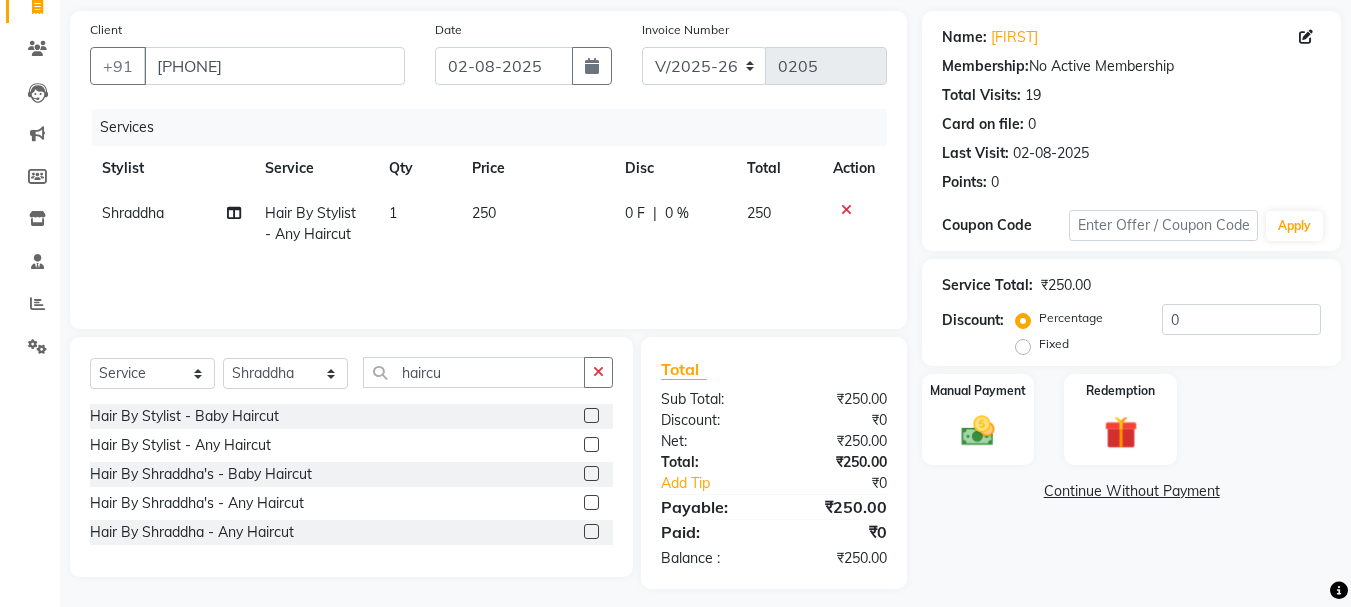 click on "Hair By Shraddha's - Any Haircut" 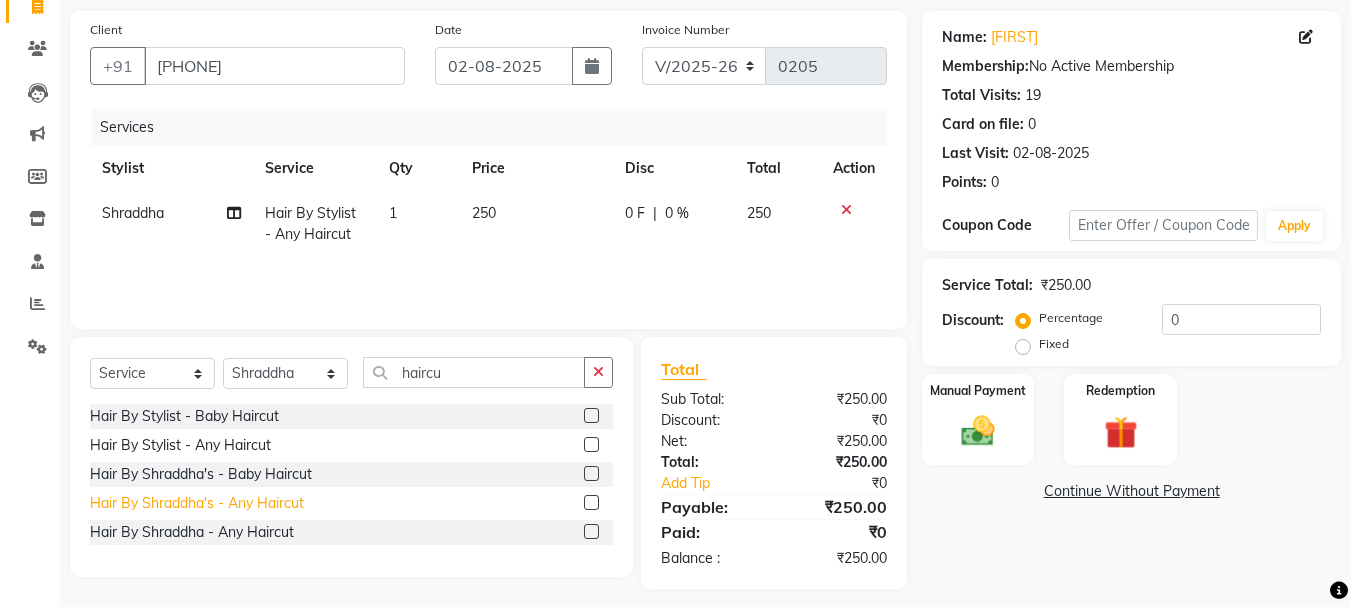 click on "Hair By Shraddha's - Any Haircut" 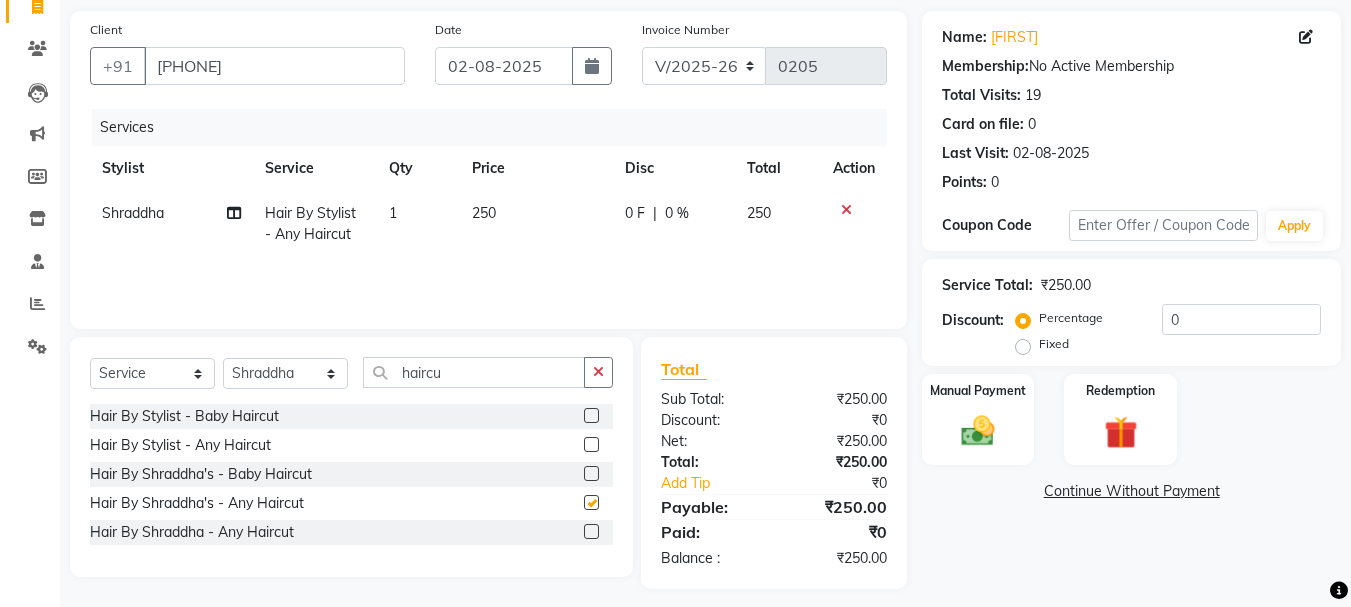 checkbox on "false" 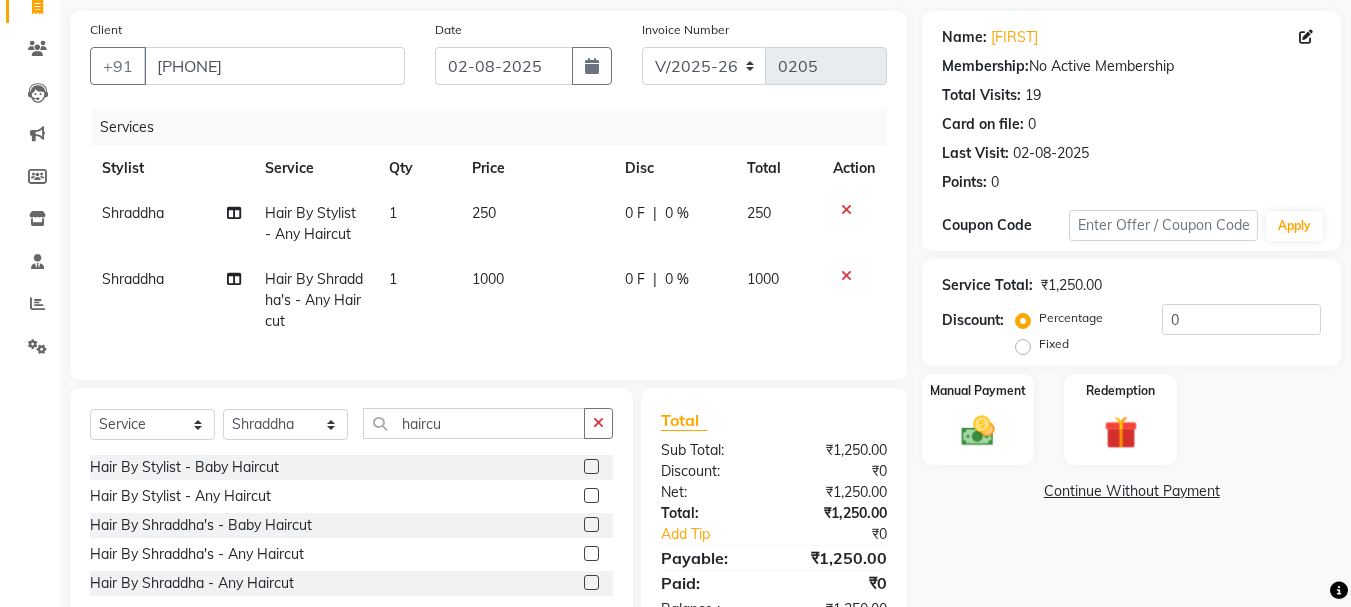 click 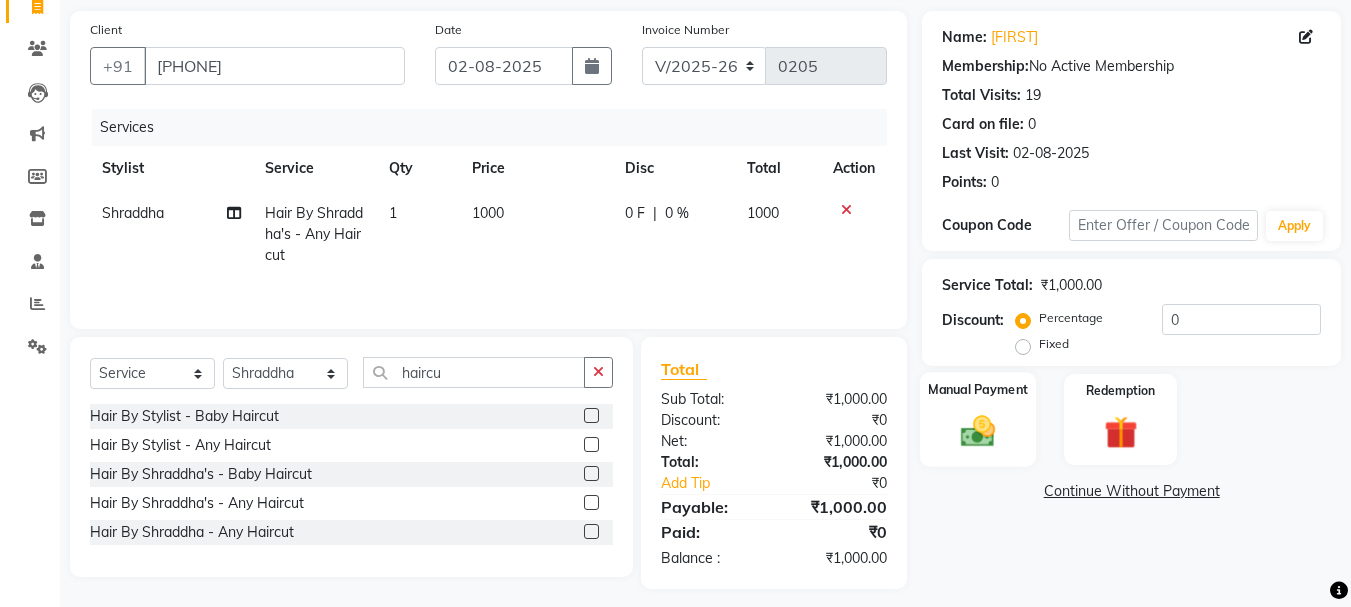 click 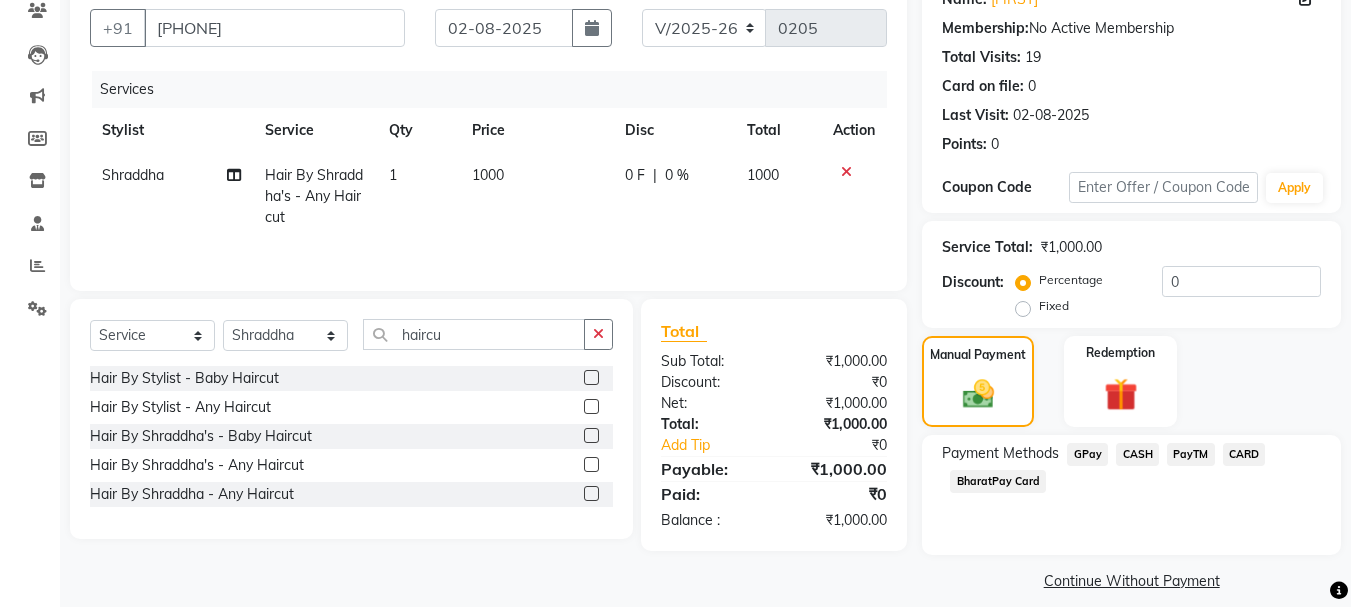 scroll, scrollTop: 196, scrollLeft: 0, axis: vertical 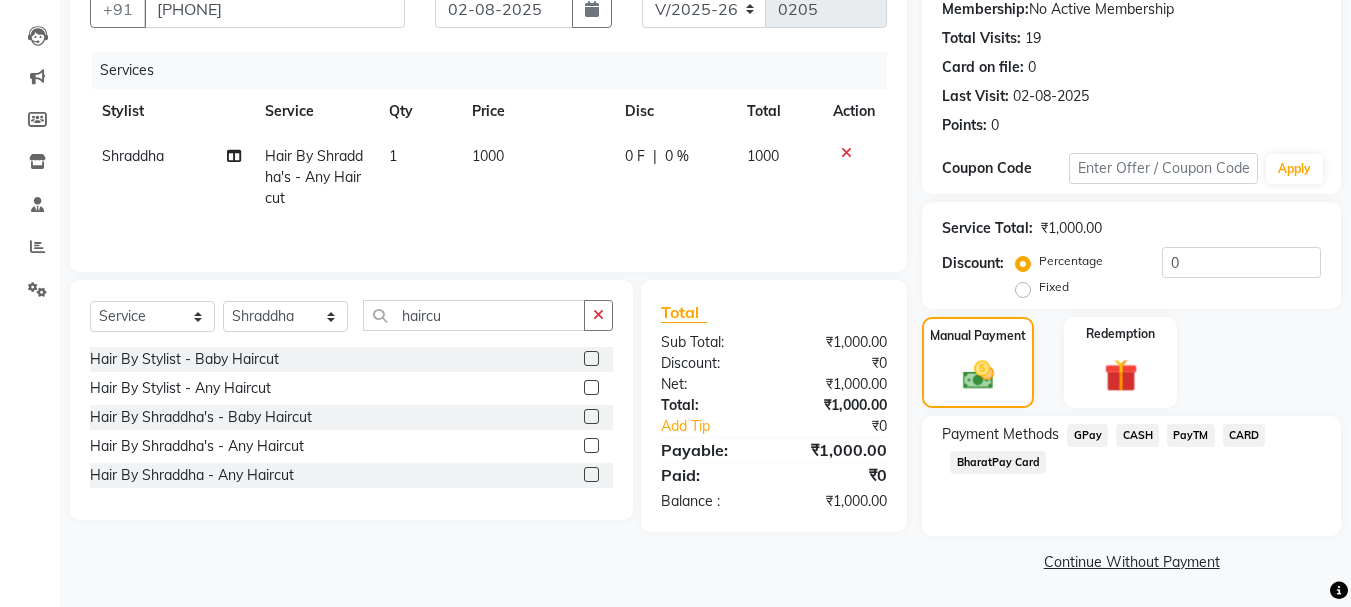 click on "GPay" 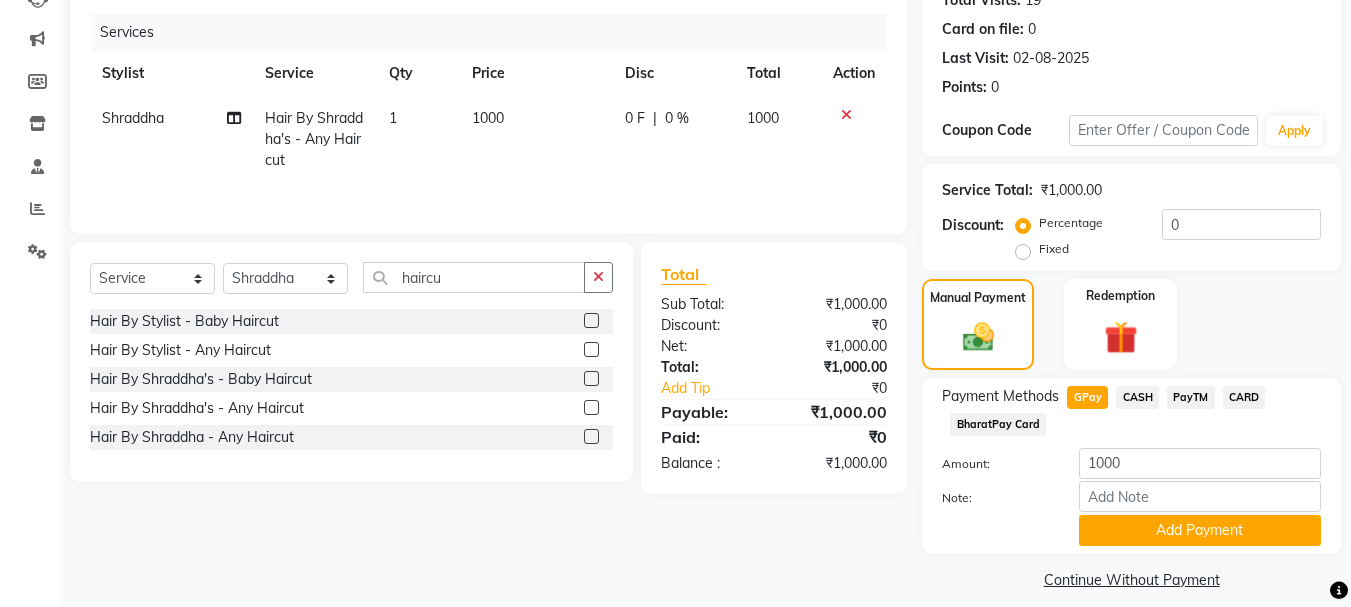 scroll, scrollTop: 252, scrollLeft: 0, axis: vertical 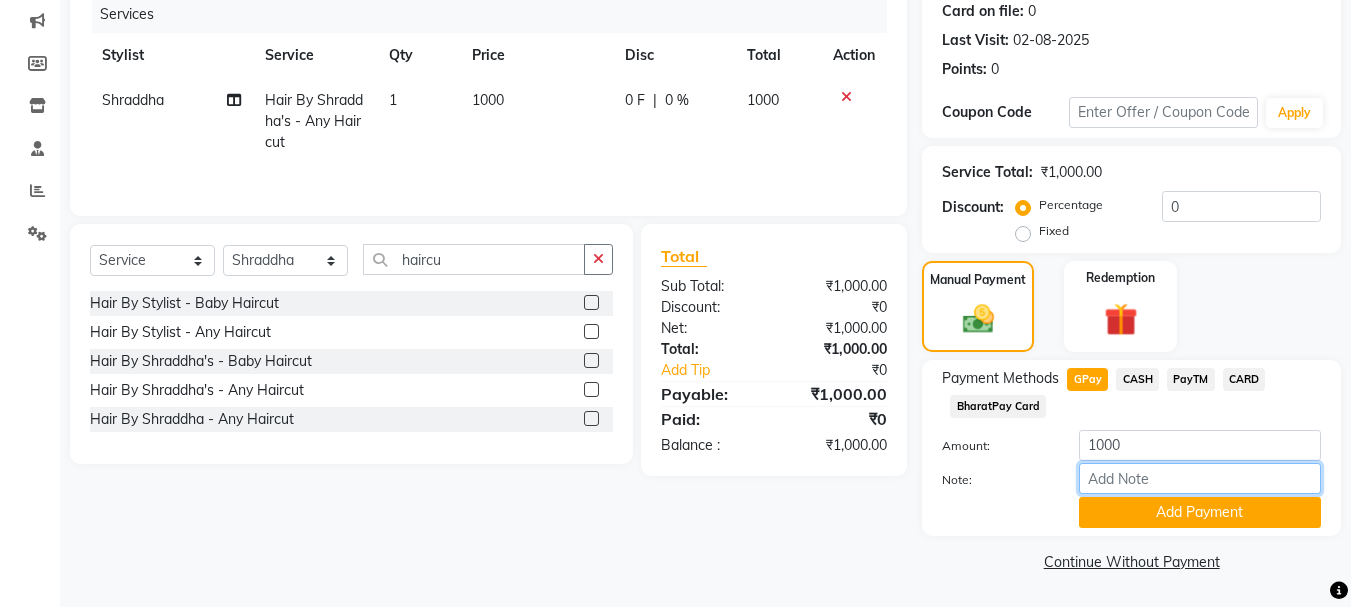 click on "Note:" at bounding box center [1200, 478] 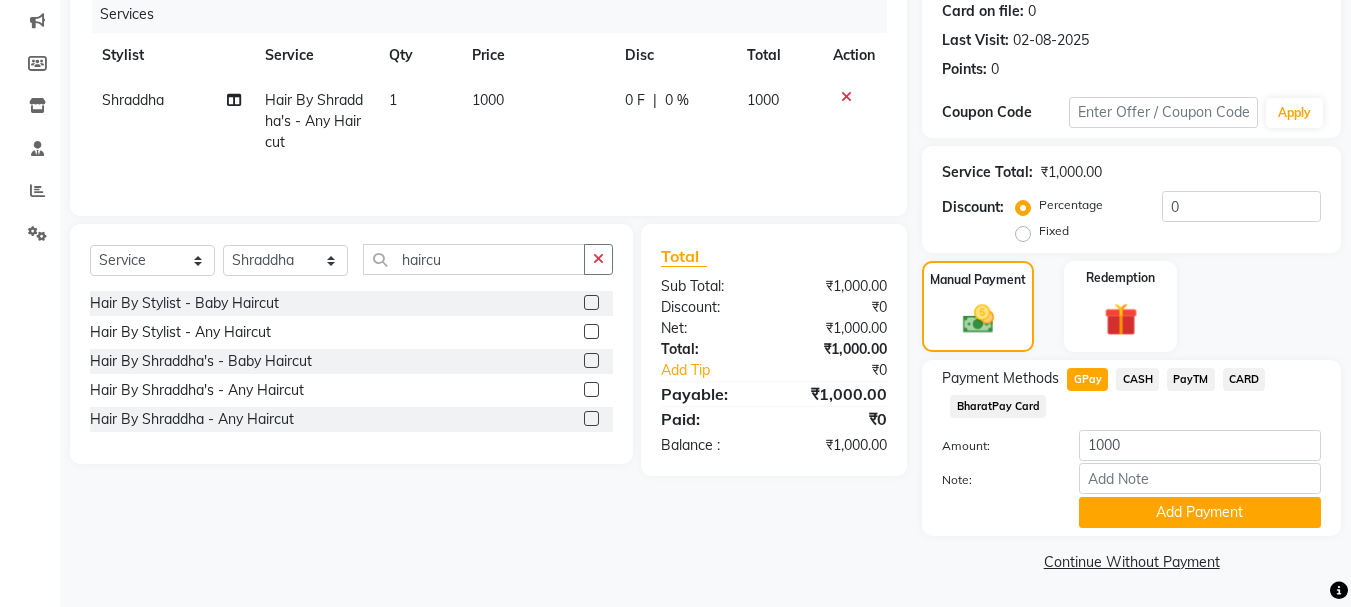 click on "Client +91 9920128103 Date 02-08-2025 Invoice Number V/2025 V/2025-26 0205 Services Stylist Service Qty Price Disc Total Action Shraddha Hair By Shraddha's - Any Haircut 1 1000 0 F | 0 % 1000 Select  Service  Product  Membership  Package Voucher Prepaid Gift Card  Select Stylist Arpita Singh Chan Sayali Sakpal  Shraddha Tanvi Tanvi Masurkar haircu Hair By Stylist  - Baby Haircut  Hair By Stylist  - Any Haircut  Hair By Shraddha's - Baby Haircut  Hair By Shraddha's - Any Haircut  Hair By Shraddha - Any Haircut  Total Sub Total: ₹1,000.00 Discount: ₹0 Net: ₹1,000.00 Total: ₹1,000.00 Add Tip ₹0 Payable: ₹1,000.00 Paid: ₹0 Balance   : ₹1,000.00" 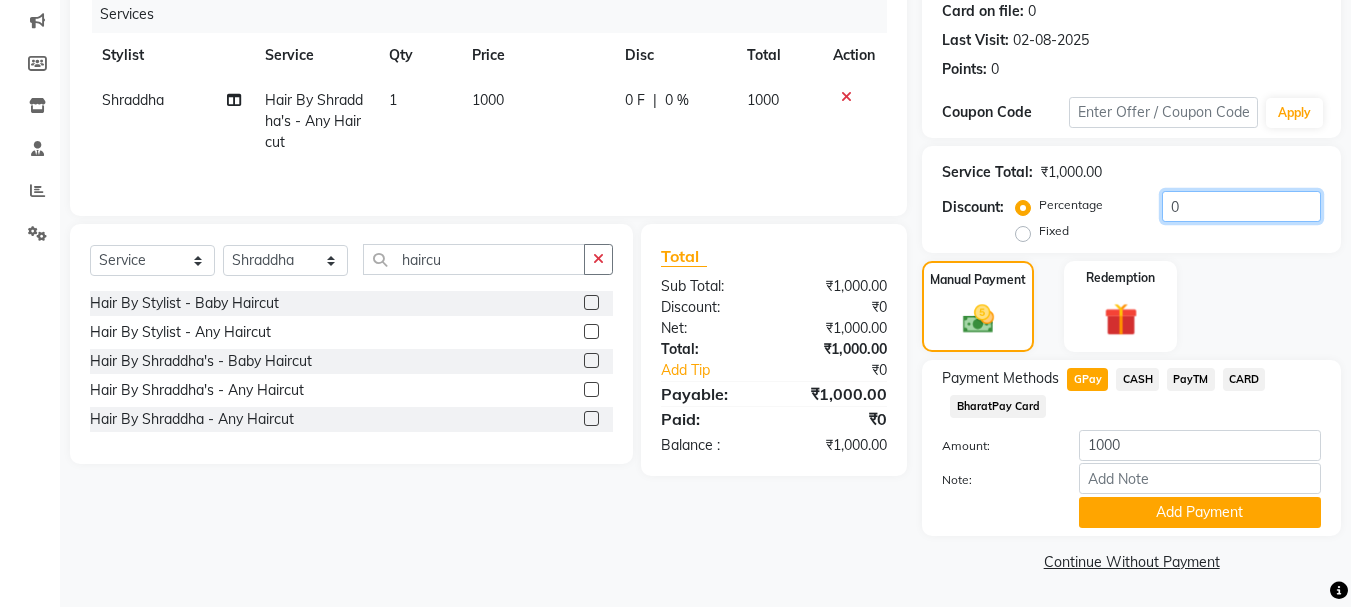 click on "0" 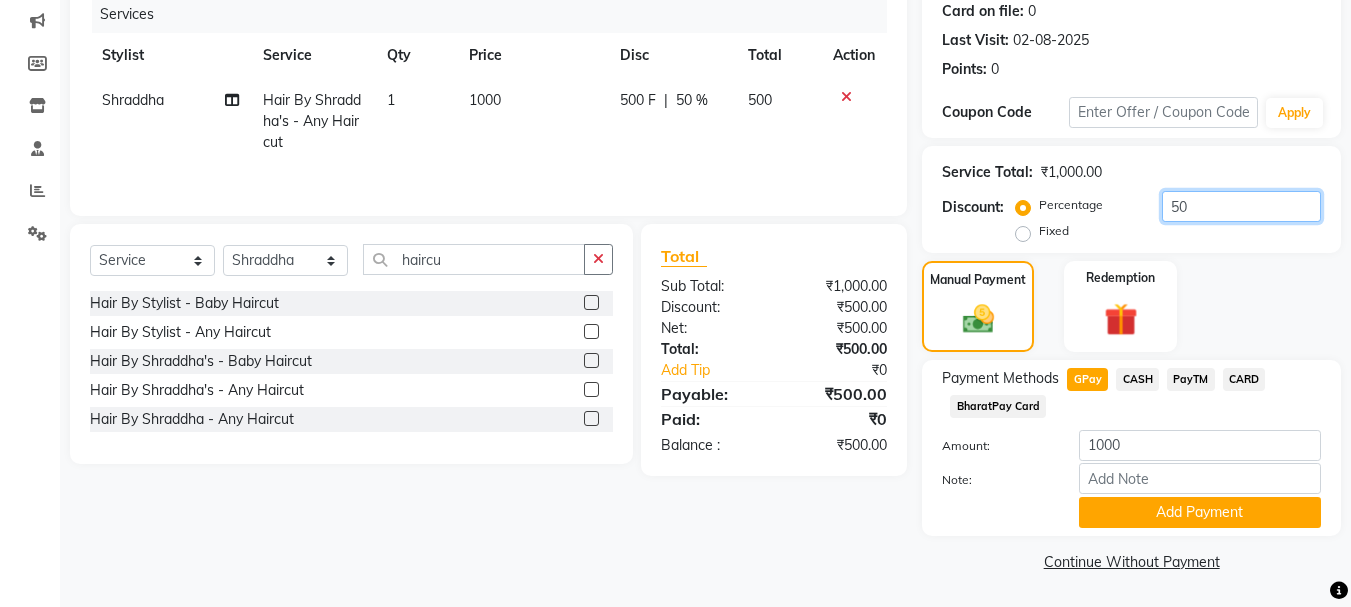 type on "50" 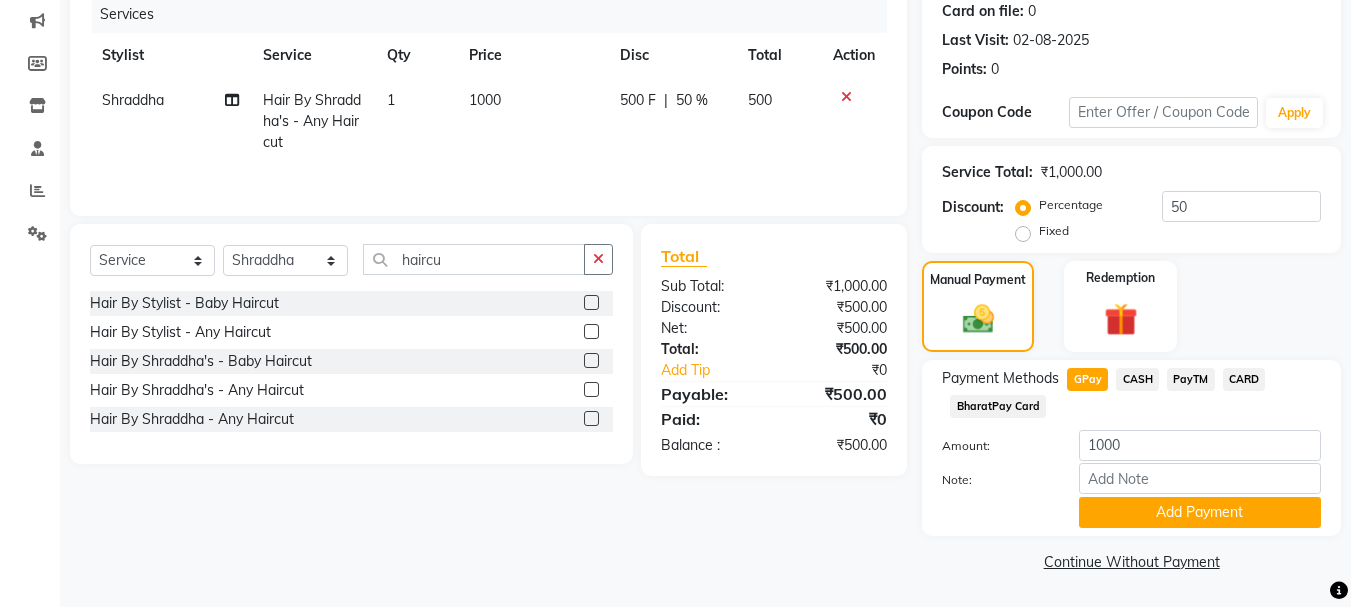 click on "Client +91 9920128103 Date 02-08-2025 Invoice Number V/2025 V/2025-26 0205 Services Stylist Service Qty Price Disc Total Action Shraddha Hair By Shraddha's - Any Haircut 1 1000 500 F | 50 % 500 Select  Service  Product  Membership  Package Voucher Prepaid Gift Card  Select Stylist Arpita Singh Chan Sayali Sakpal  Shraddha Tanvi Tanvi Masurkar haircu Hair By Stylist  - Baby Haircut  Hair By Stylist  - Any Haircut  Hair By Shraddha's - Baby Haircut  Hair By Shraddha's - Any Haircut  Hair By Shraddha - Any Haircut  Total Sub Total: ₹1,000.00 Discount: ₹500.00 Net: ₹500.00 Total: ₹500.00 Add Tip ₹0 Payable: ₹500.00 Paid: ₹0 Balance   : ₹500.00" 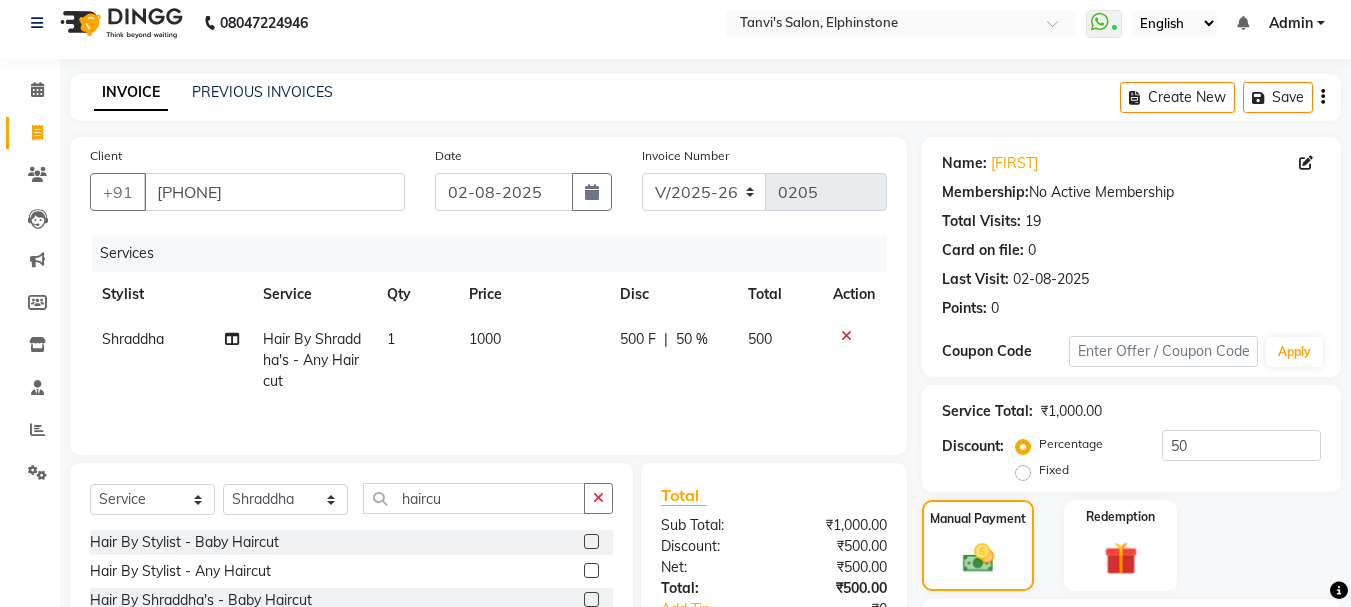 scroll, scrollTop: 0, scrollLeft: 0, axis: both 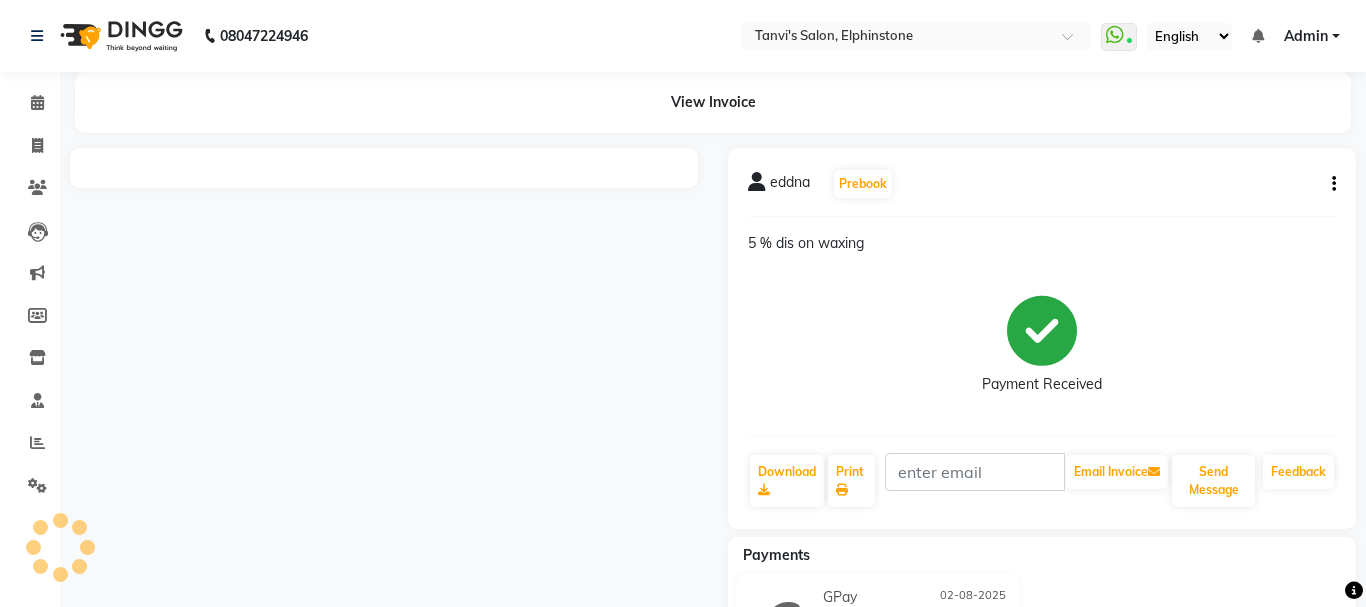 click on "View Invoice" 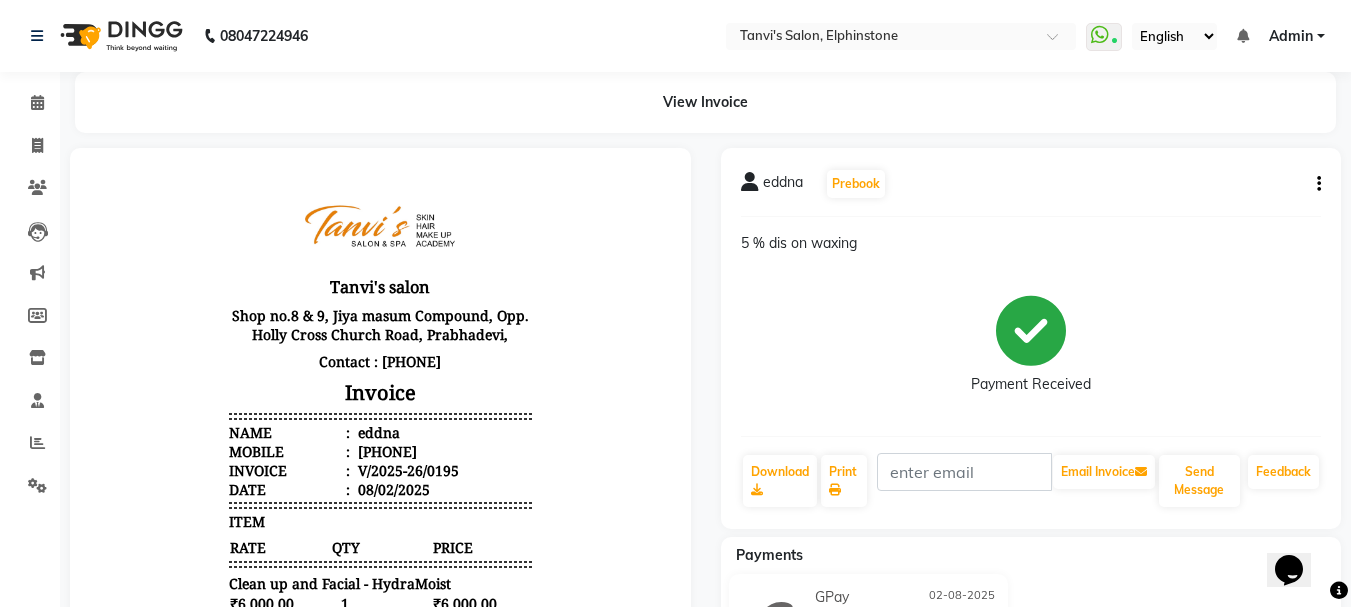 scroll, scrollTop: 0, scrollLeft: 0, axis: both 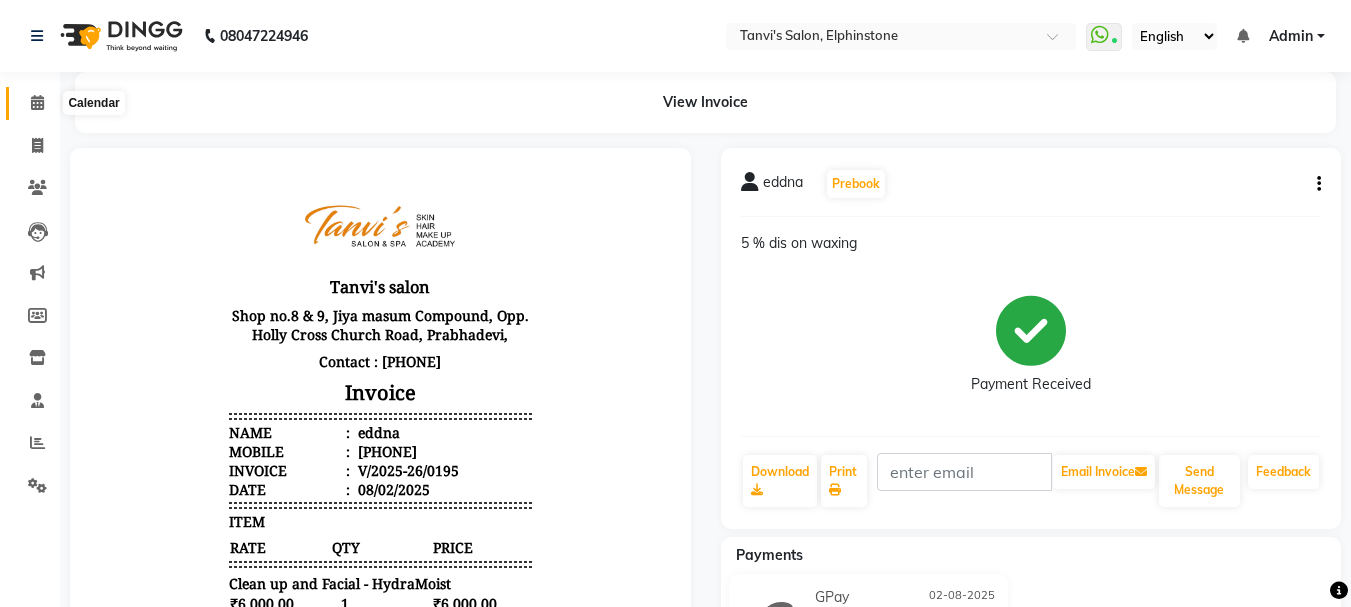 click 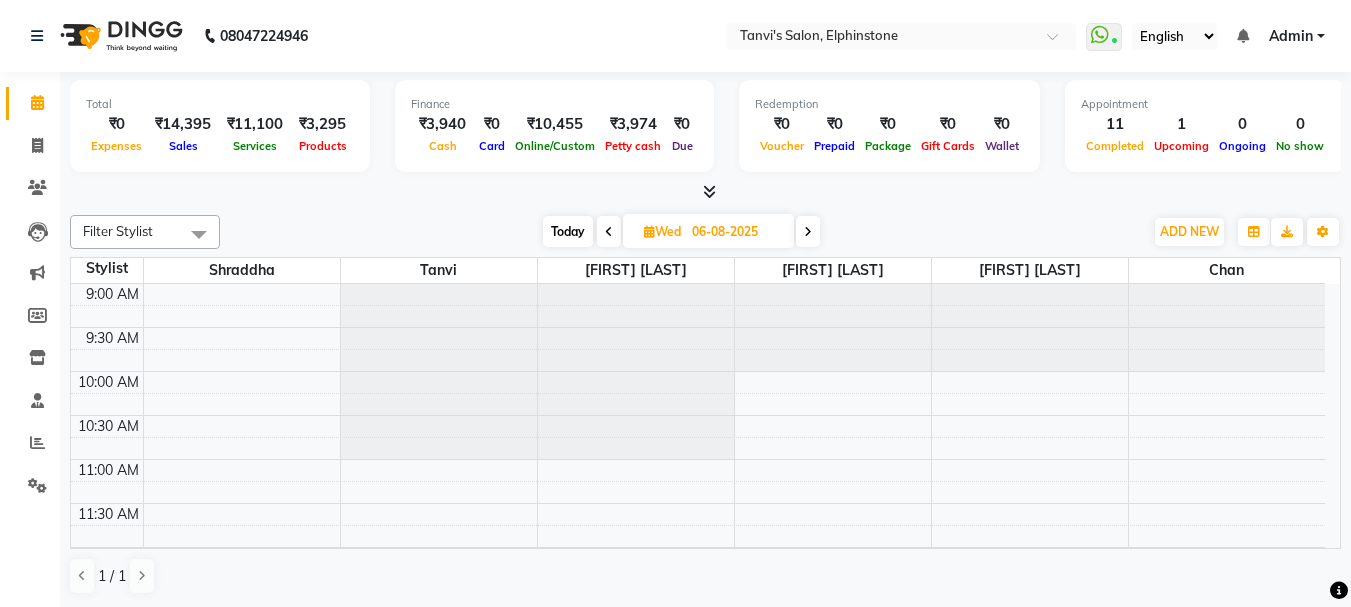 click at bounding box center [705, 192] 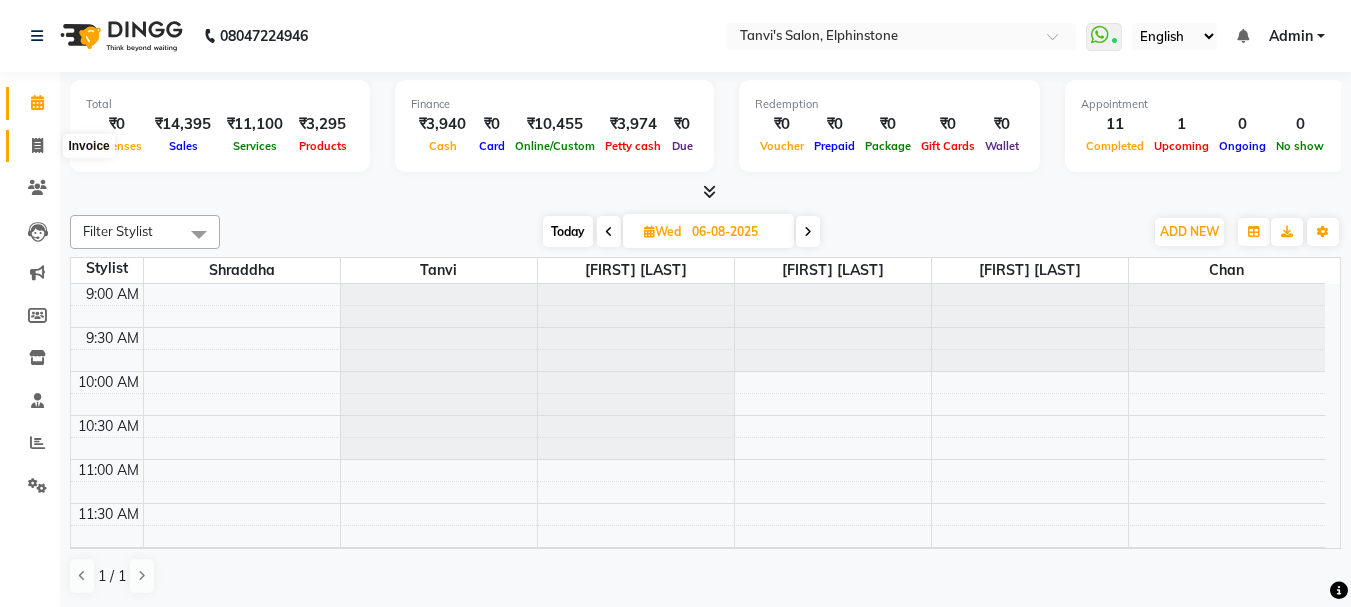click 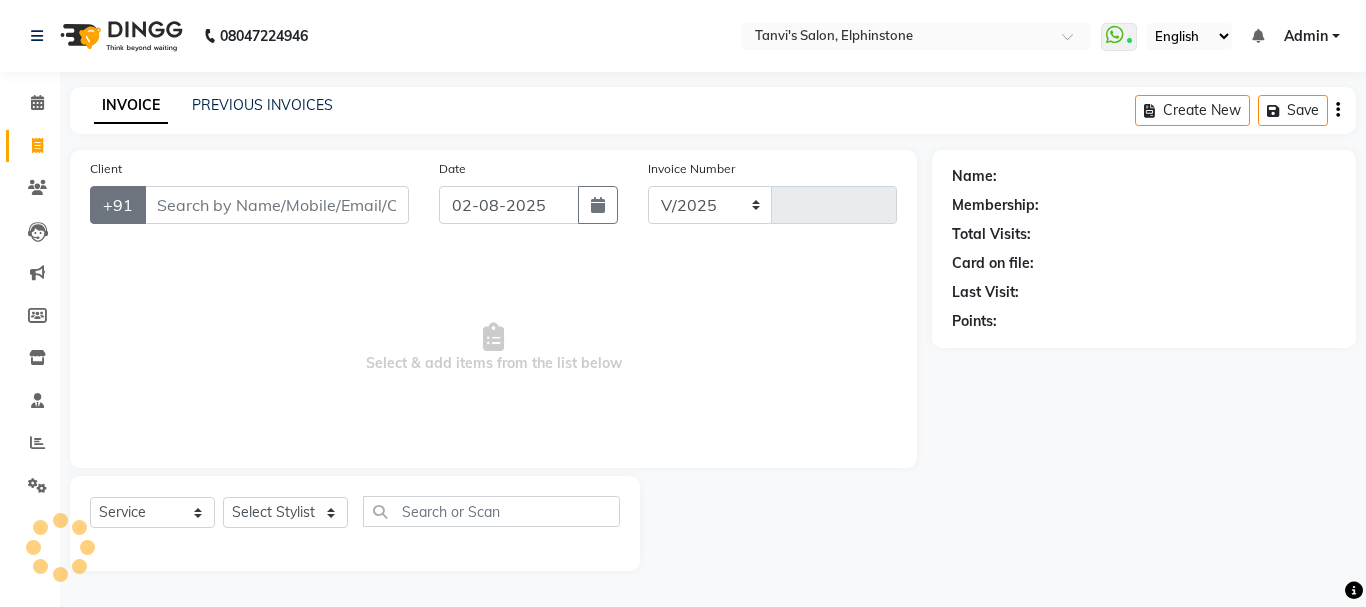 select on "716" 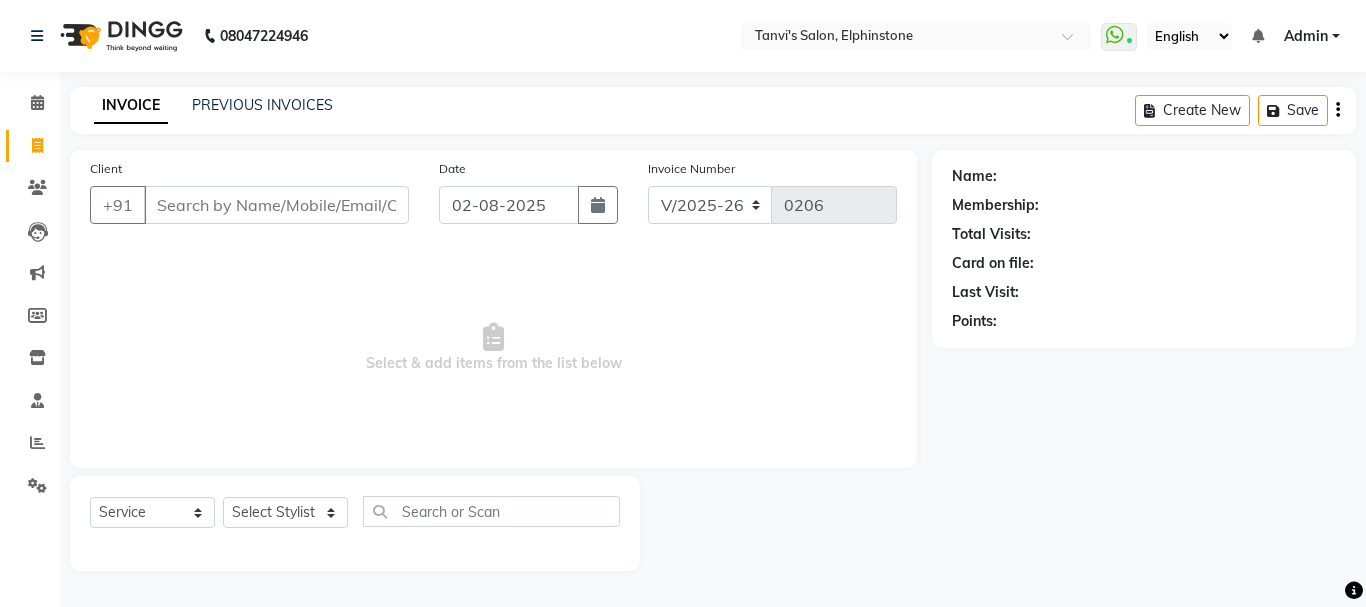 click on "INVOICE PREVIOUS INVOICES Create New   Save" 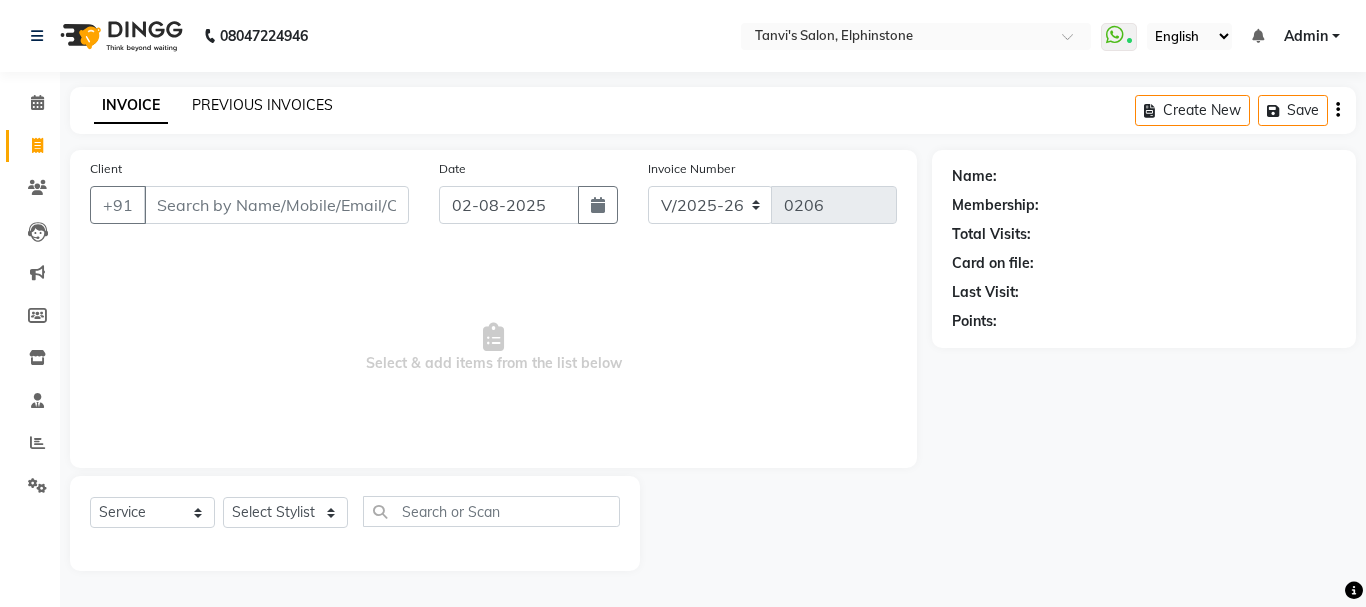 click on "PREVIOUS INVOICES" 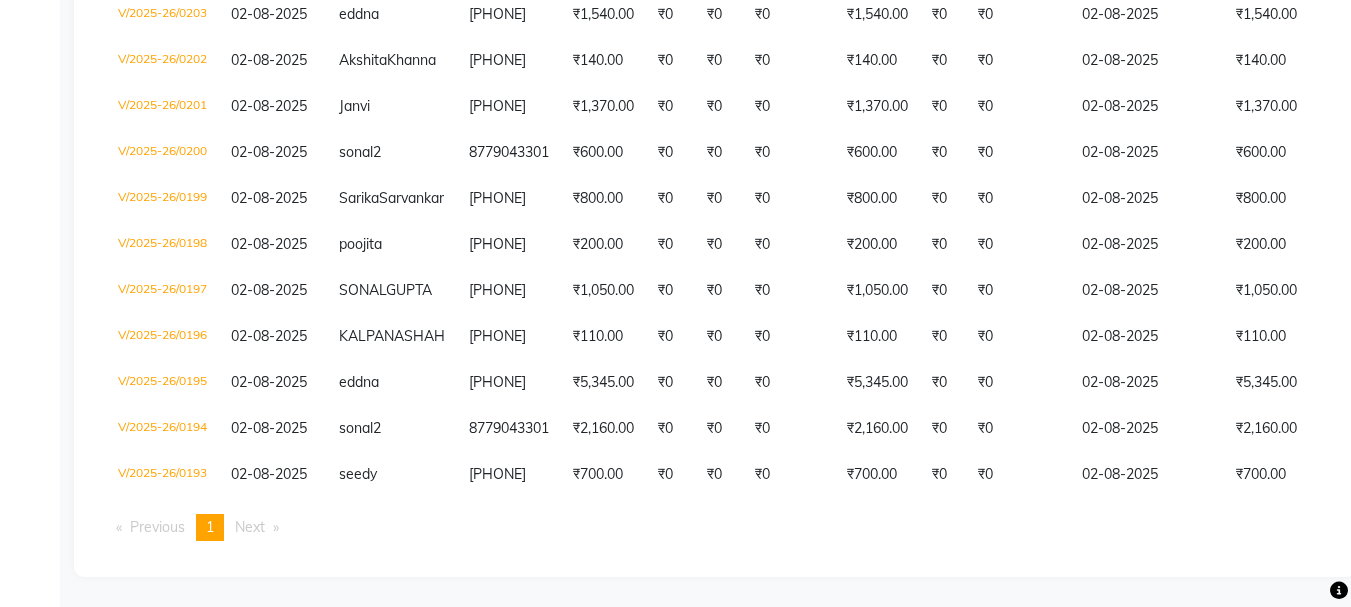 scroll, scrollTop: 0, scrollLeft: 0, axis: both 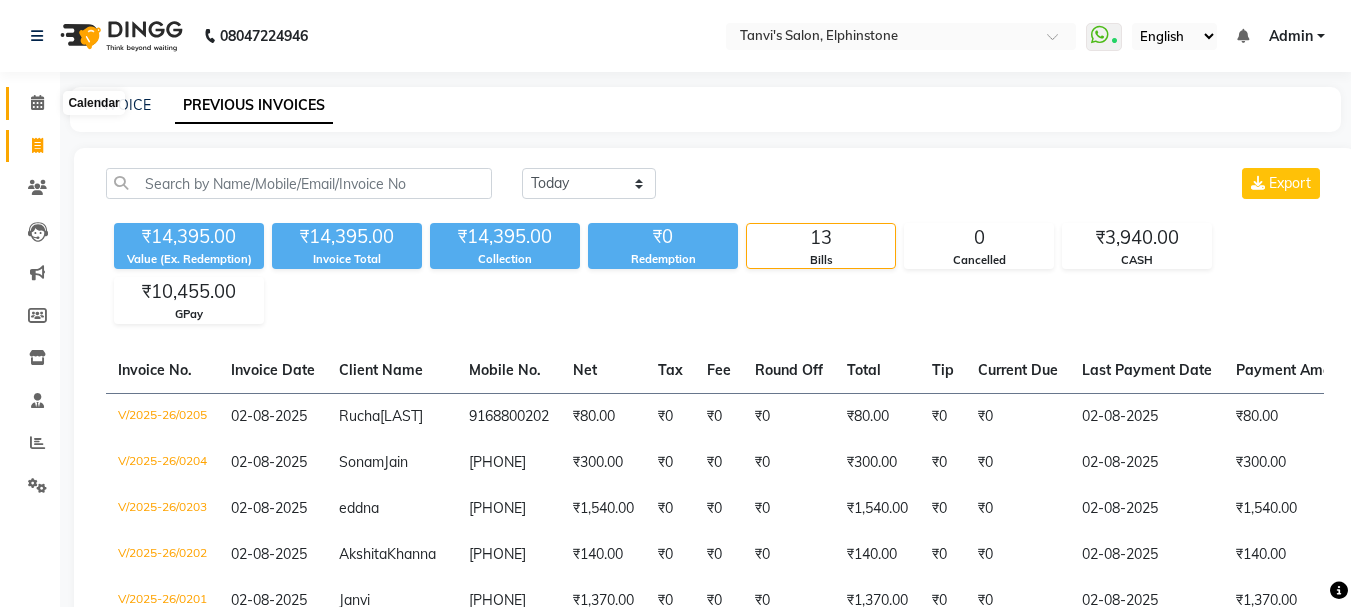 click 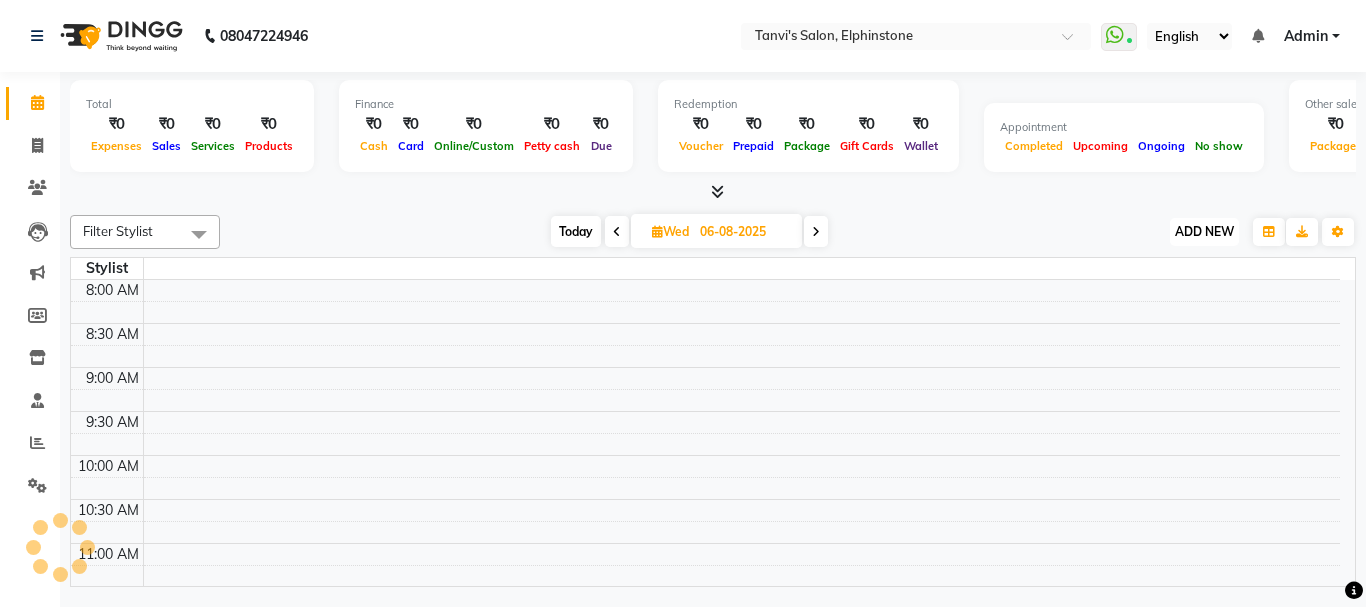 click on "ADD NEW" at bounding box center (1204, 231) 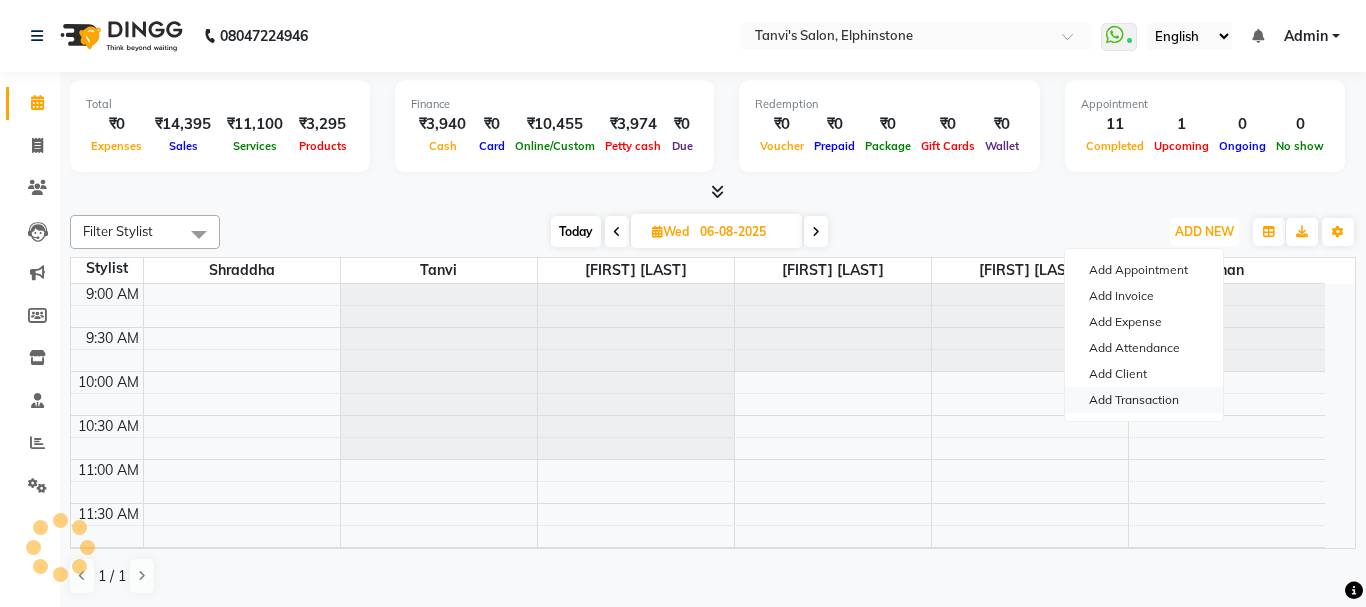 scroll, scrollTop: 0, scrollLeft: 0, axis: both 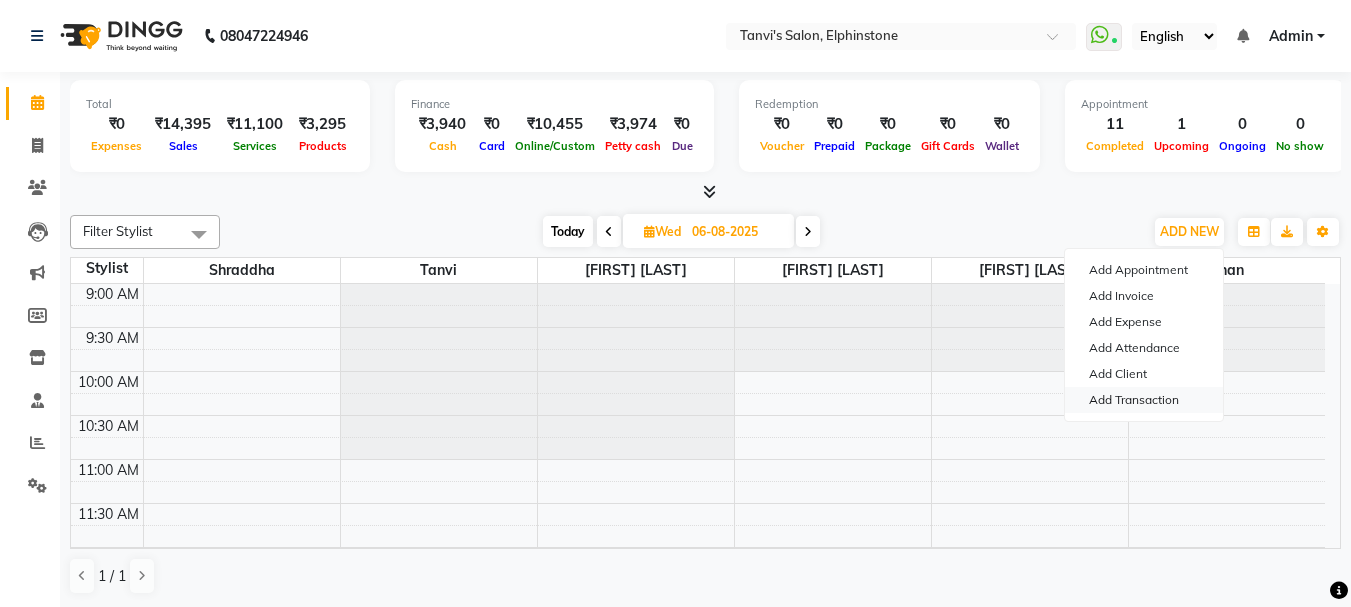 click on "Add Transaction" at bounding box center (1144, 400) 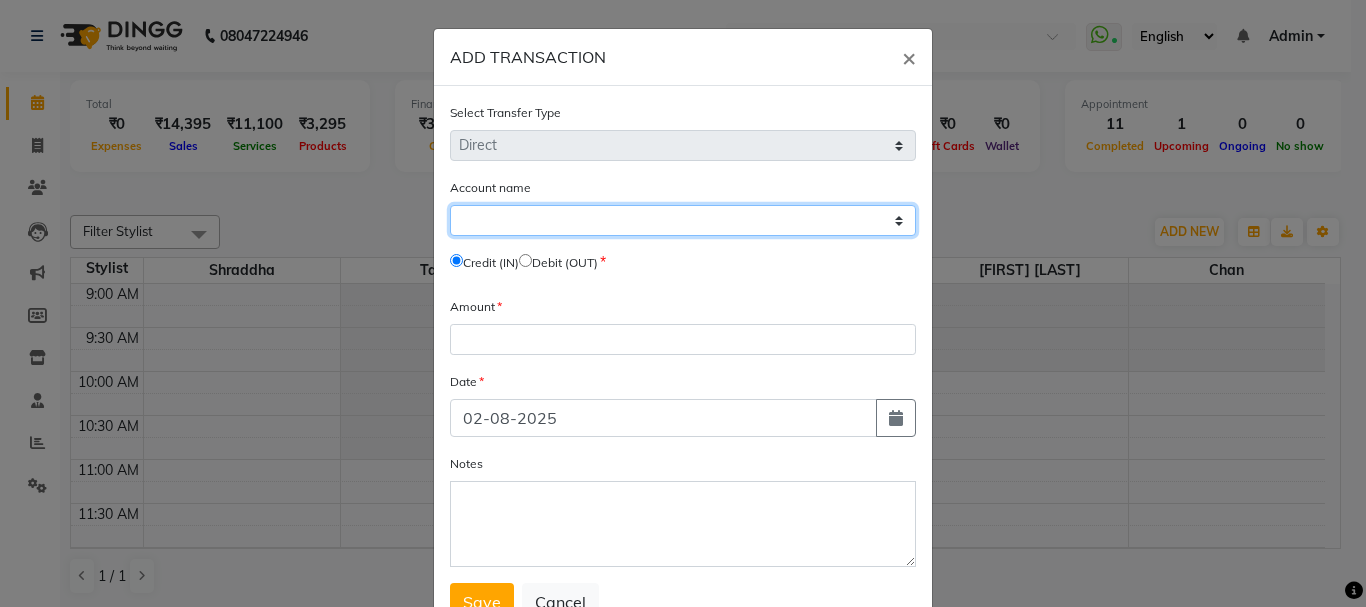 click on "Select Default Account Petty Cash" 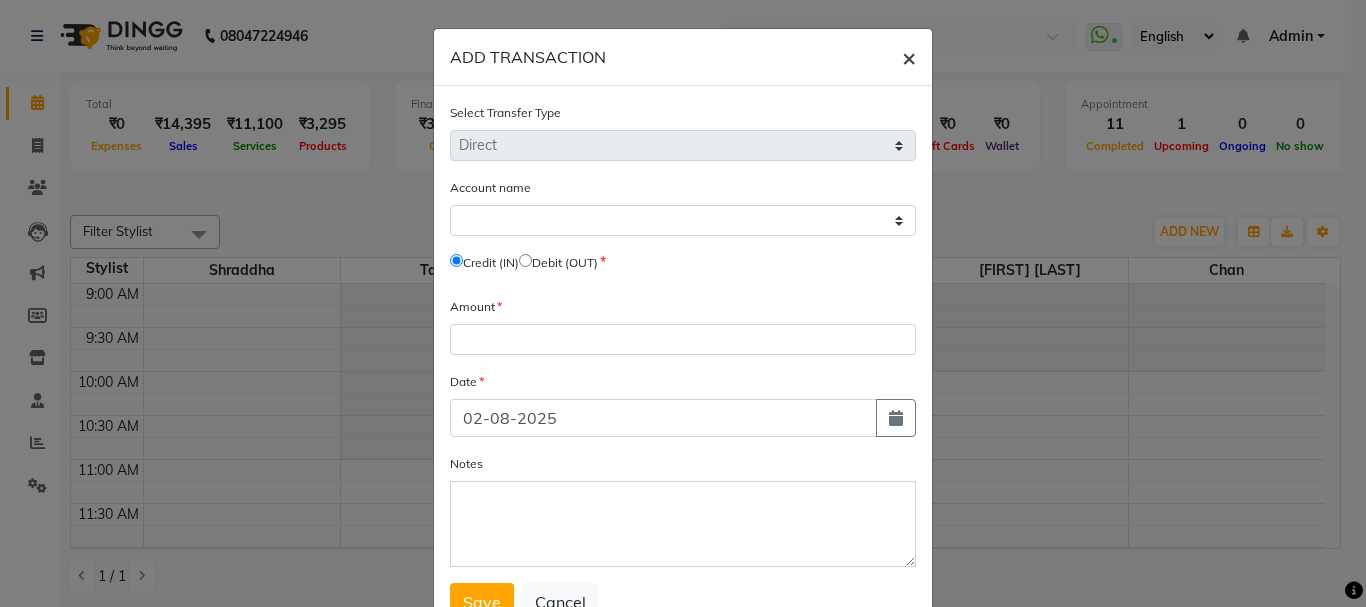 click on "×" 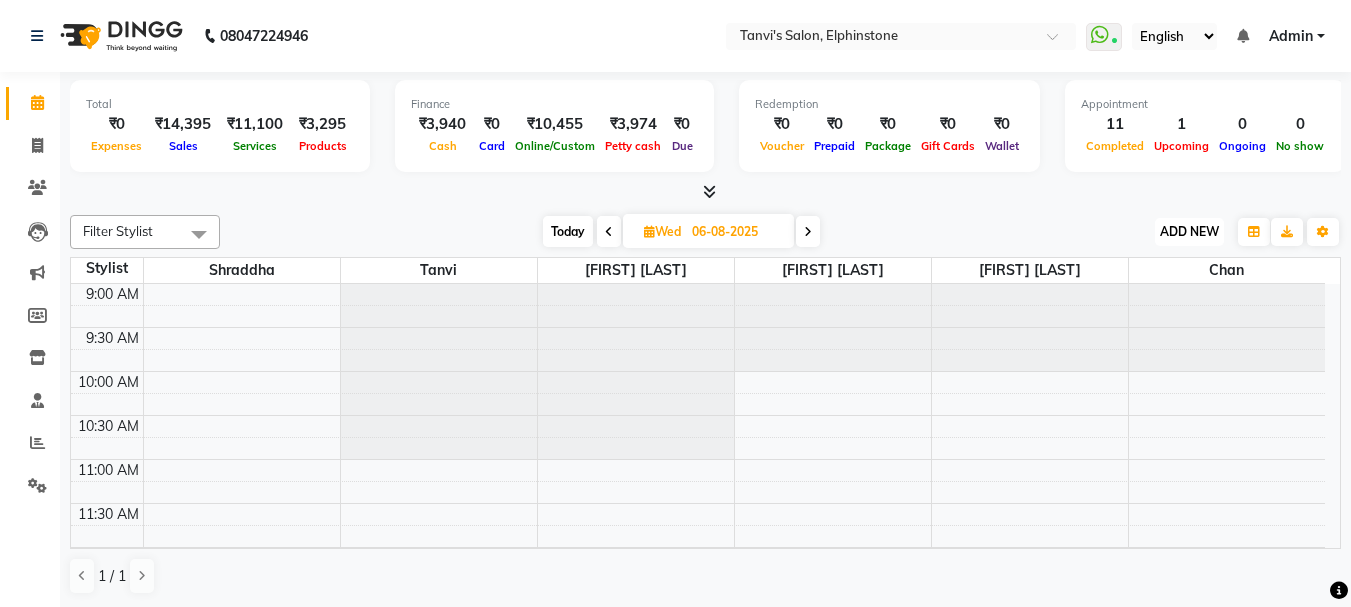 click on "ADD NEW" at bounding box center (1189, 231) 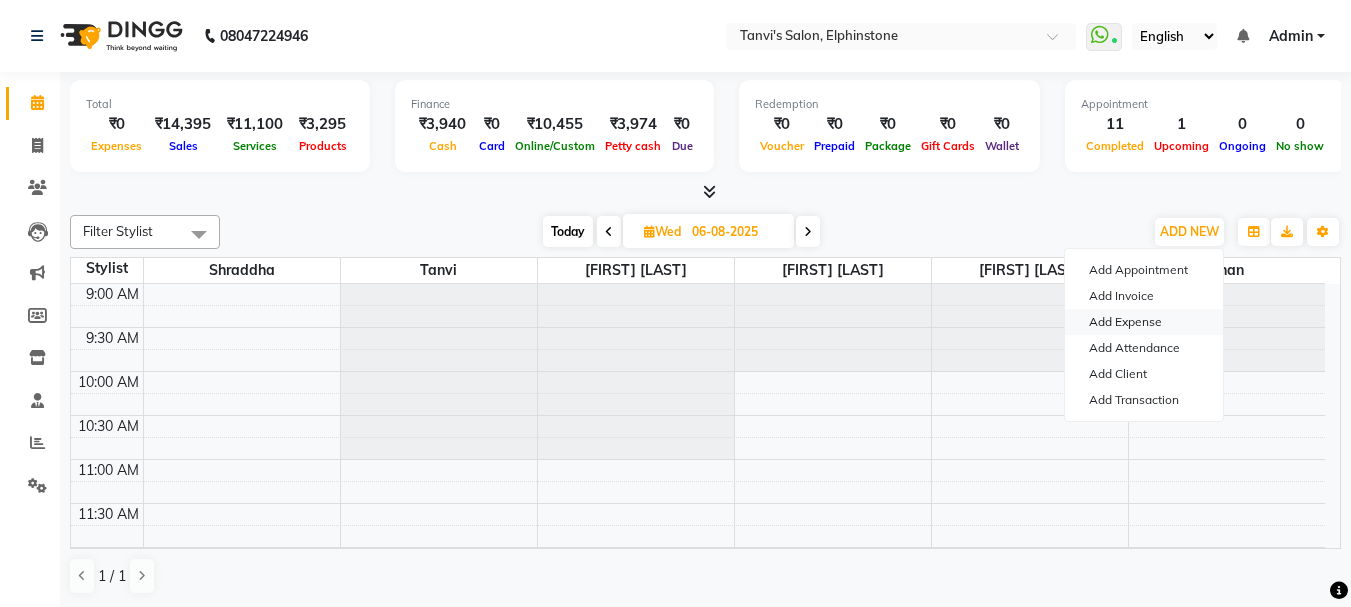 click on "Add Expense" at bounding box center (1144, 322) 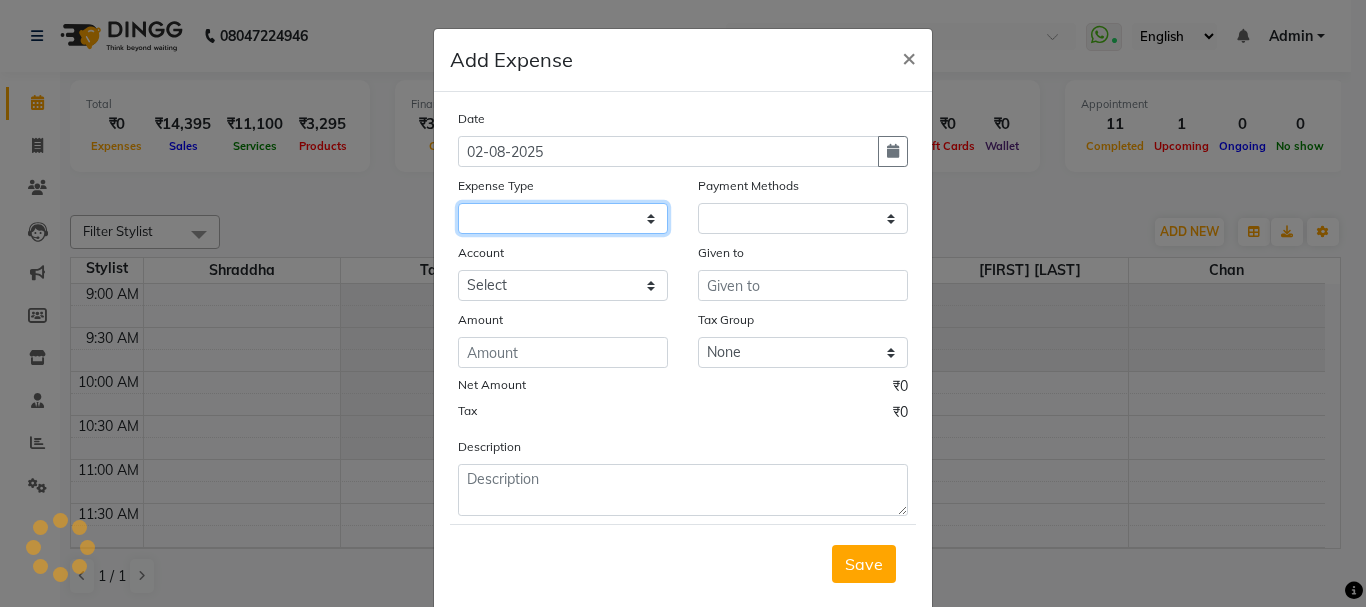 click 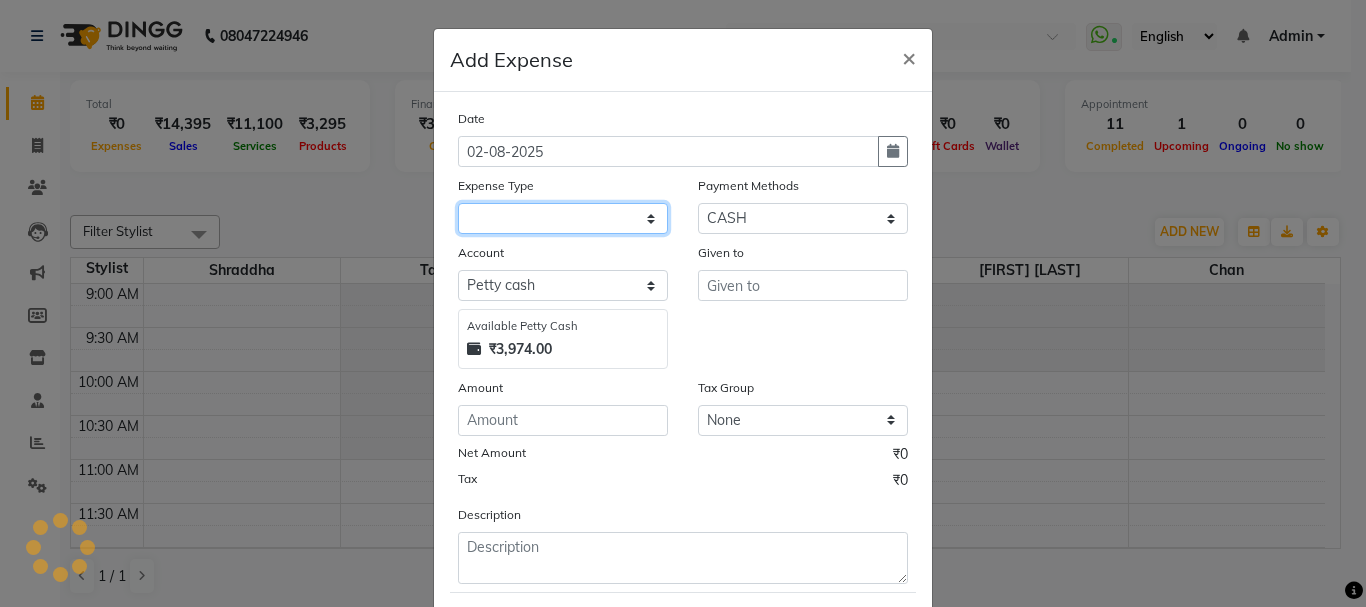 click 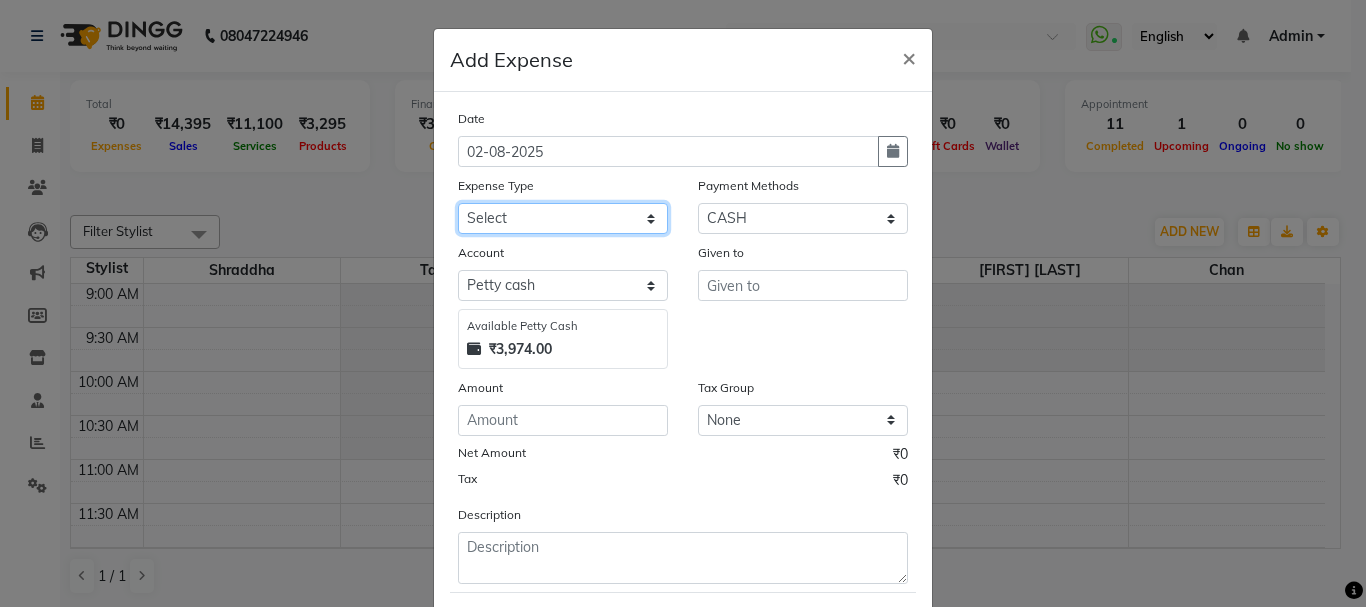 click on "Select Advance Salary Bank charges Car maintenance  Cash transfer to bank Cash transfer to hub Client Snacks Clinical charges Equipment Fuel Govt fee Incentive Insurance International purchase Loan Repayment Maintenance Marketing Miscellaneous MRA Other Pantry Product Rent Salary Staff Snacks Tax Tea & Refreshment Utilities" 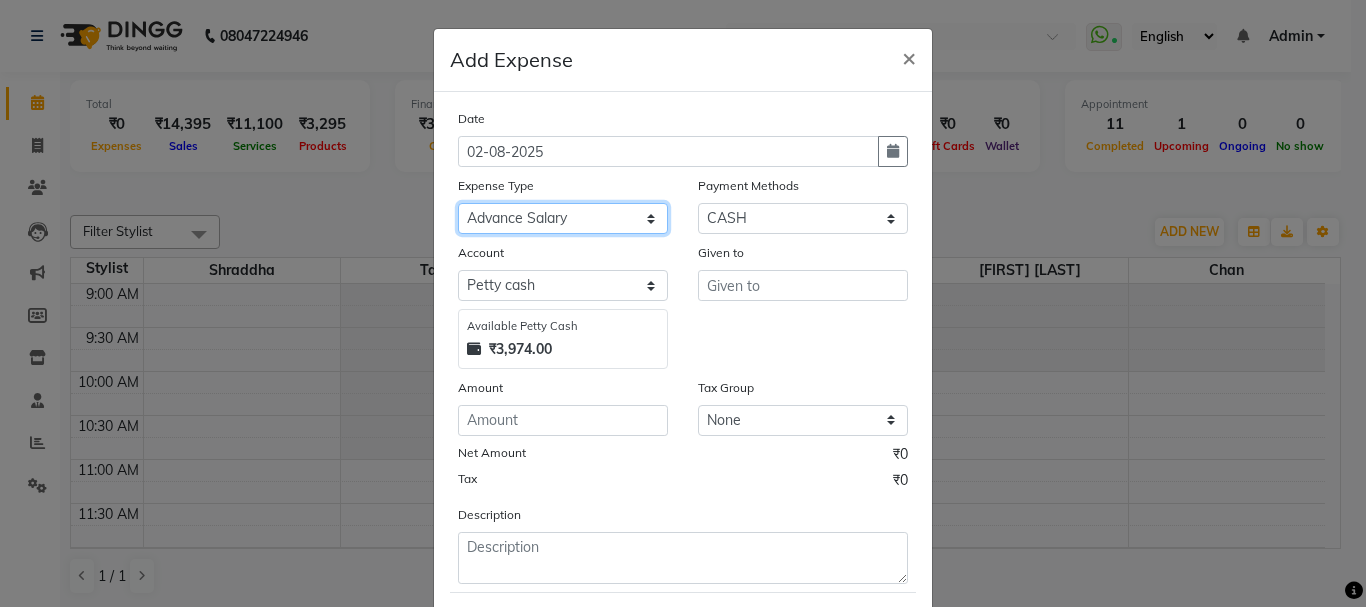 click on "Select Advance Salary Bank charges Car maintenance  Cash transfer to bank Cash transfer to hub Client Snacks Clinical charges Equipment Fuel Govt fee Incentive Insurance International purchase Loan Repayment Maintenance Marketing Miscellaneous MRA Other Pantry Product Rent Salary Staff Snacks Tax Tea & Refreshment Utilities" 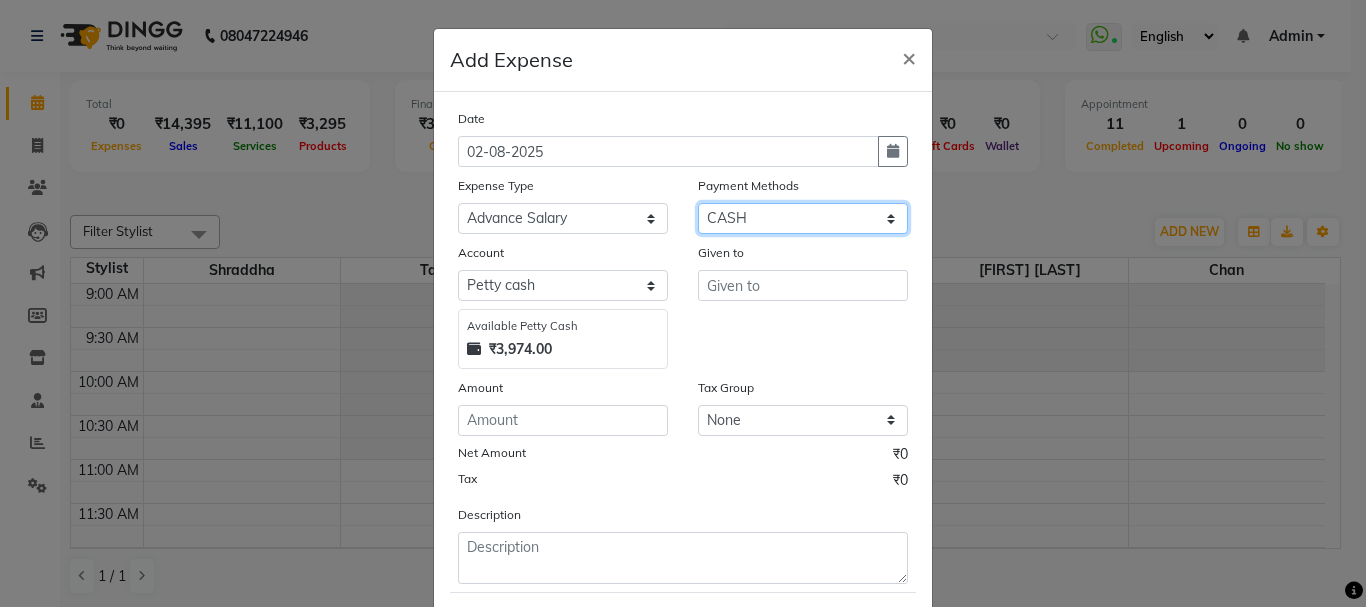 click on "Select GPay CASH PayTM Package CARD BharatPay Card Wallet" 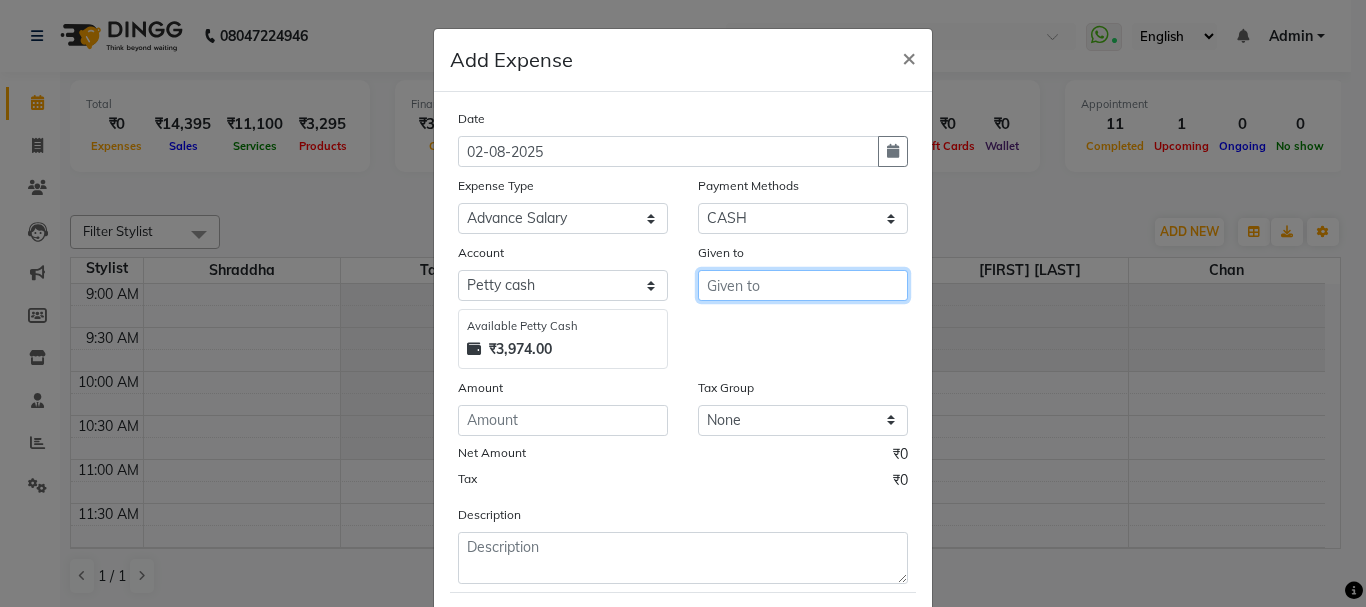 click at bounding box center (803, 285) 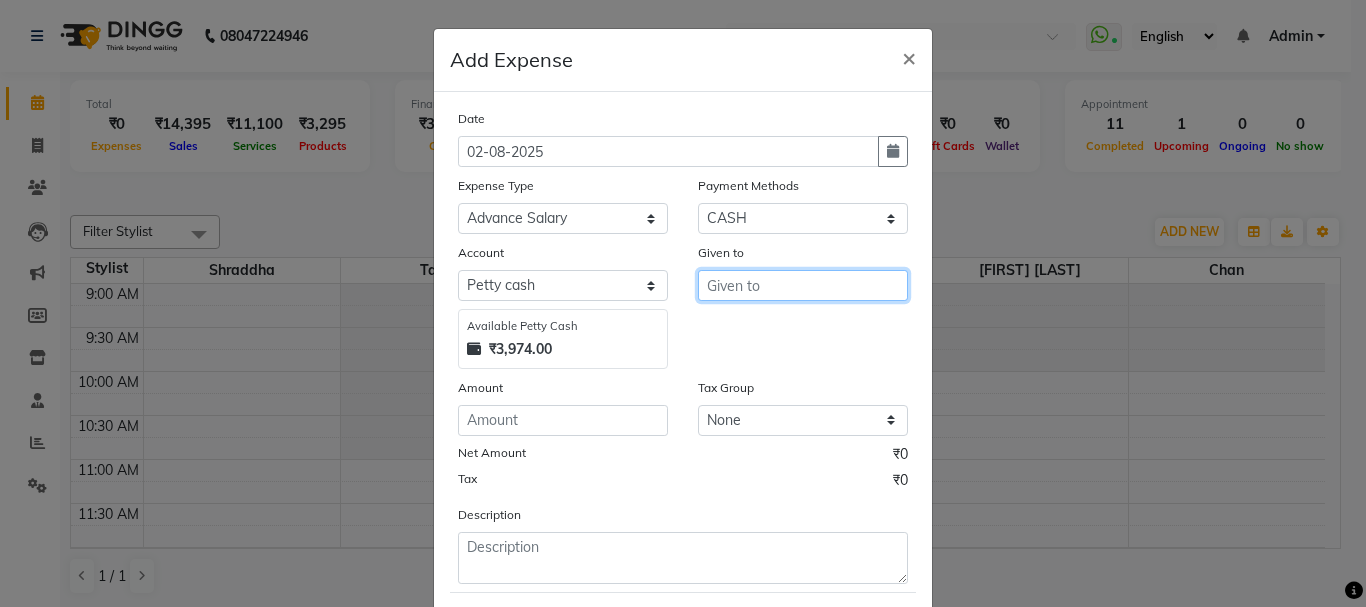click at bounding box center [803, 285] 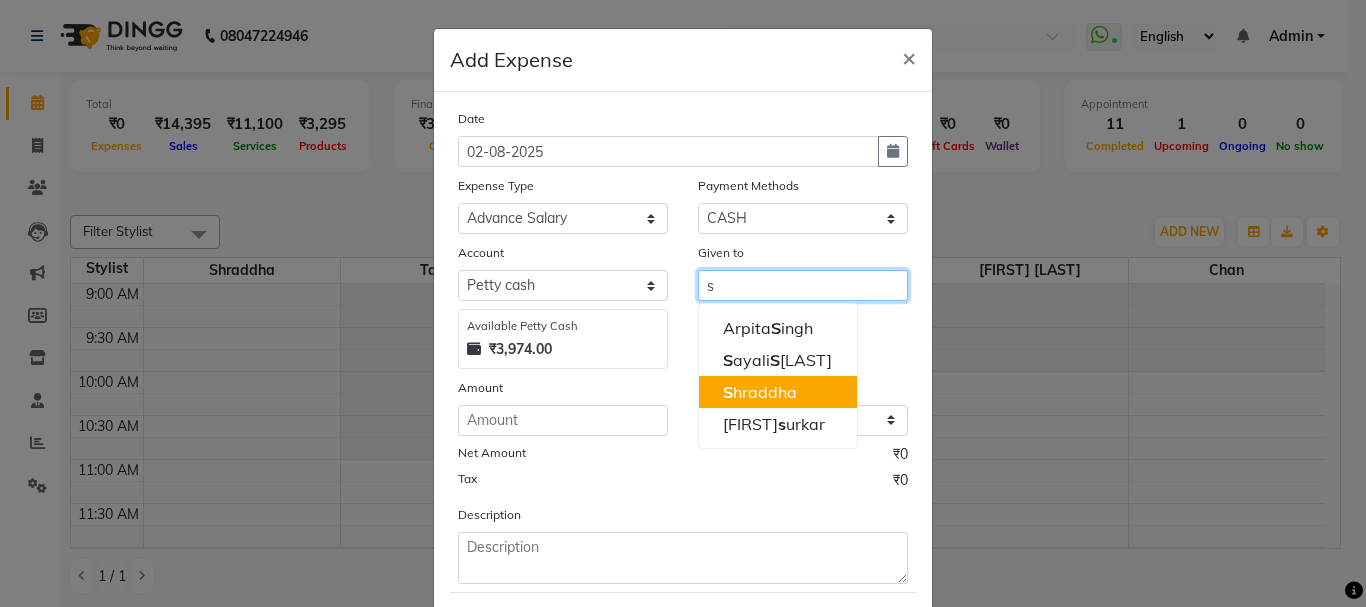 click on "S hraddha" at bounding box center (778, 392) 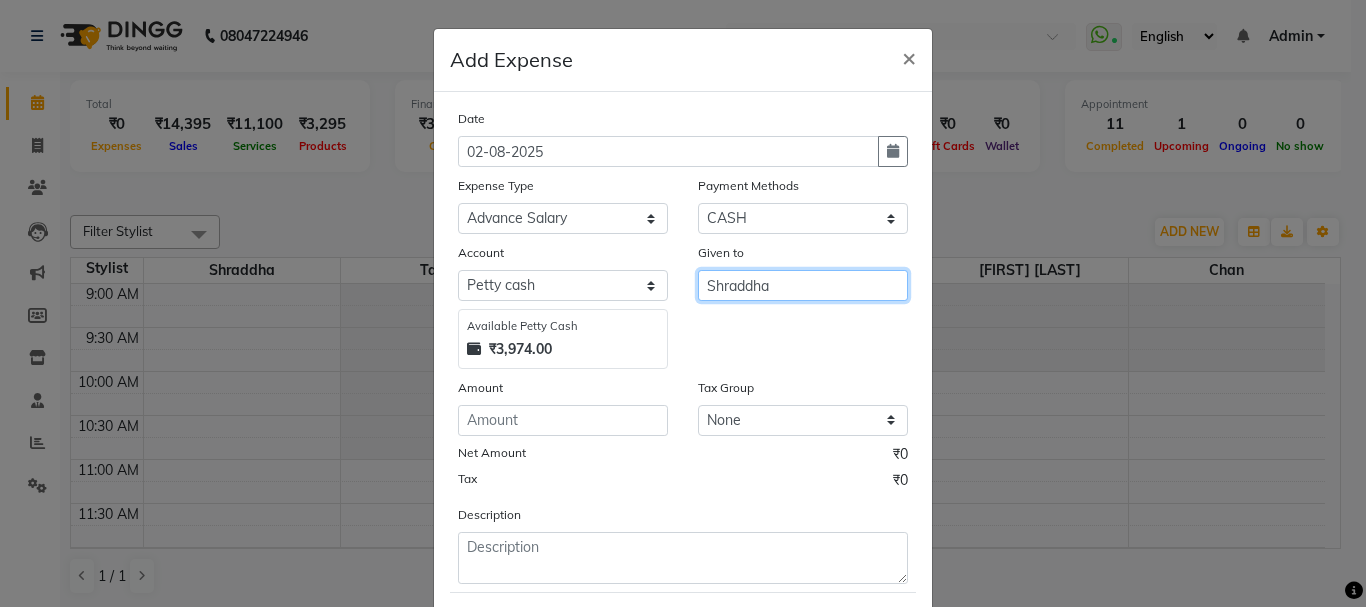 type on "Shraddha" 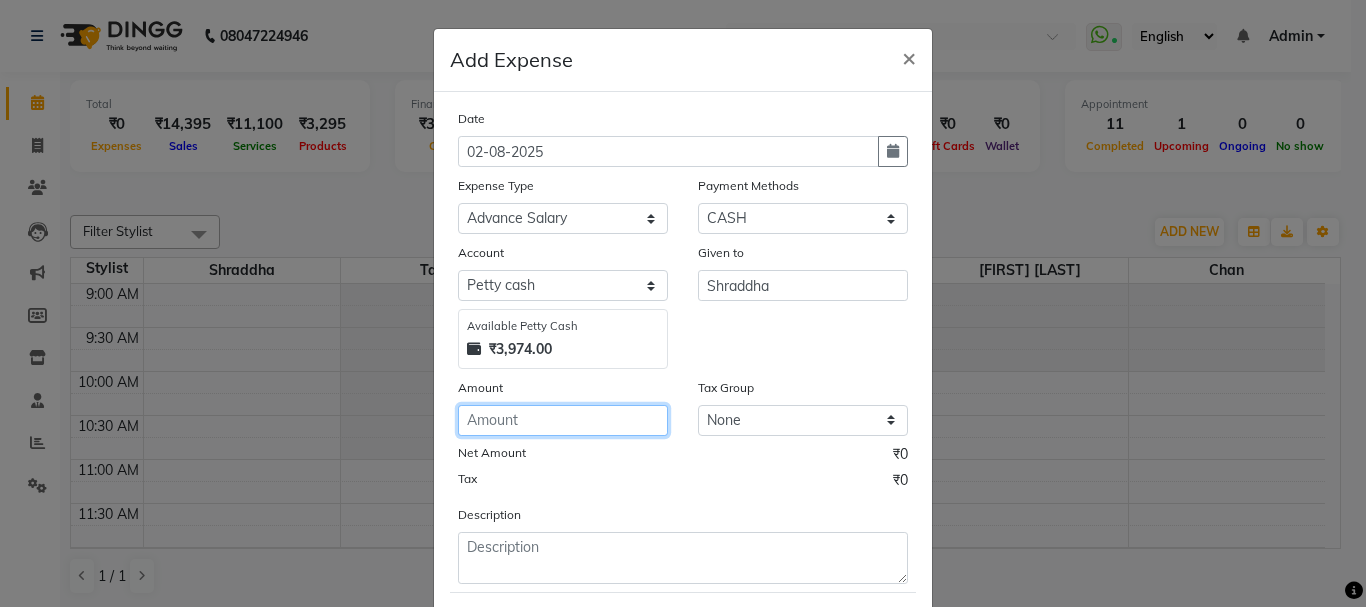 click 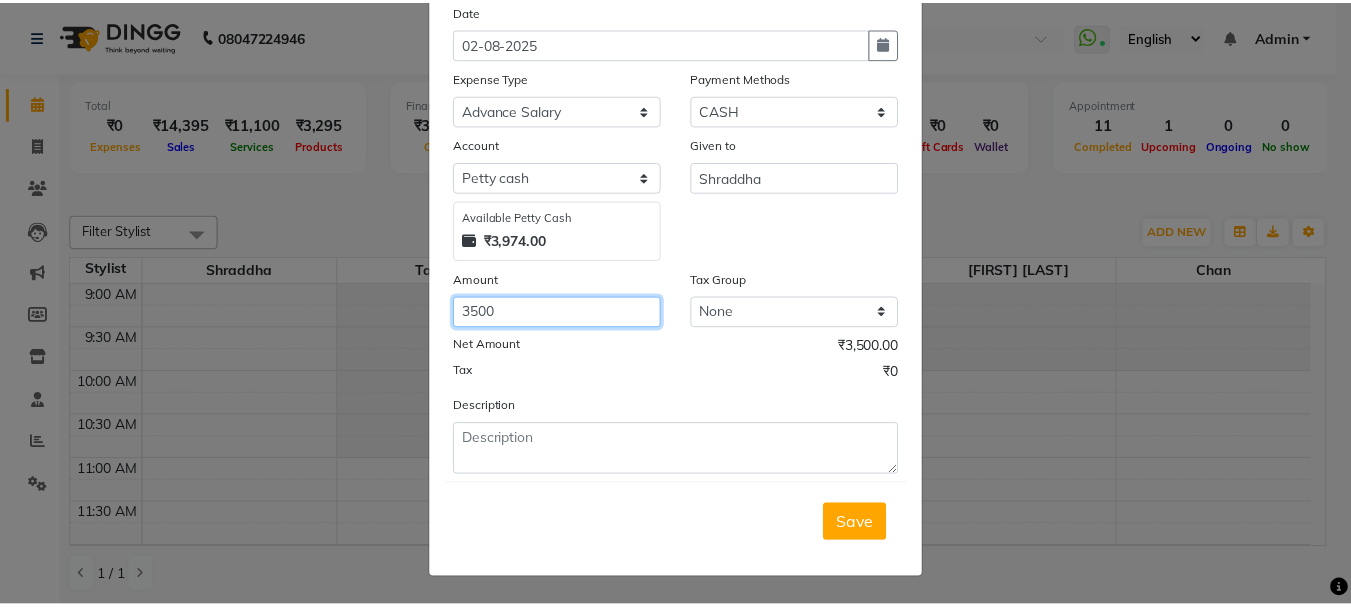 scroll, scrollTop: 109, scrollLeft: 0, axis: vertical 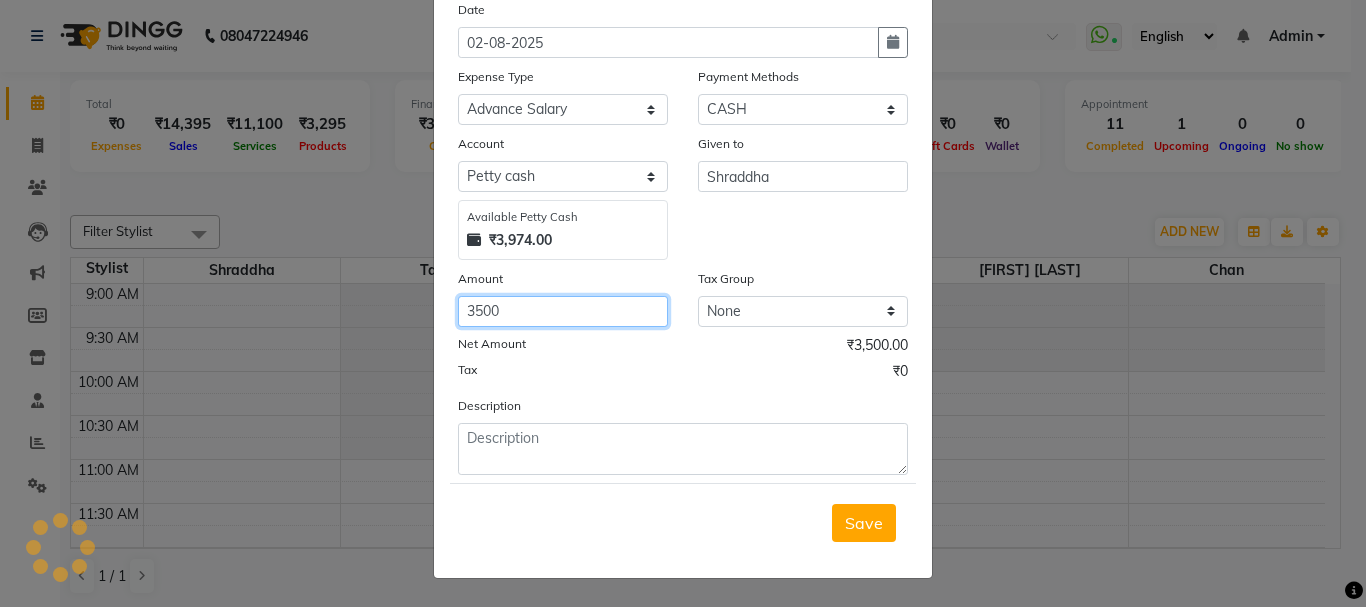 type on "3500" 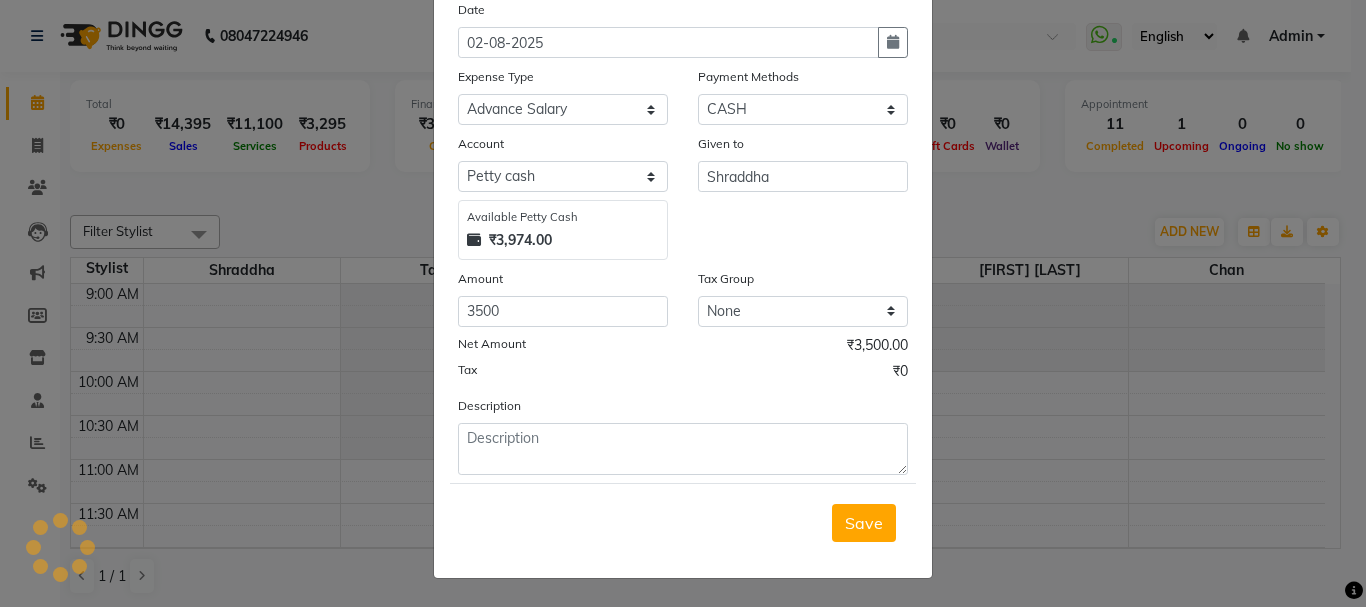 click on "Add Expense  × Date 02-08-2025 Expense Type Select Advance Salary Bank charges Car maintenance  Cash transfer to bank Cash transfer to hub Client Snacks Clinical charges Equipment Fuel Govt fee Incentive Insurance International purchase Loan Repayment Maintenance Marketing Miscellaneous MRA Other Pantry Product Rent Salary Staff Snacks Tax Tea & Refreshment Utilities Payment Methods Select GPay CASH PayTM Package CARD BharatPay Card Wallet Account Select Default account Petty cash Available Petty Cash ₹3,974.00 Given to Shraddha Amount 3500 Tax Group None GST Net Amount ₹3,500.00 Tax ₹0 Description  Save" 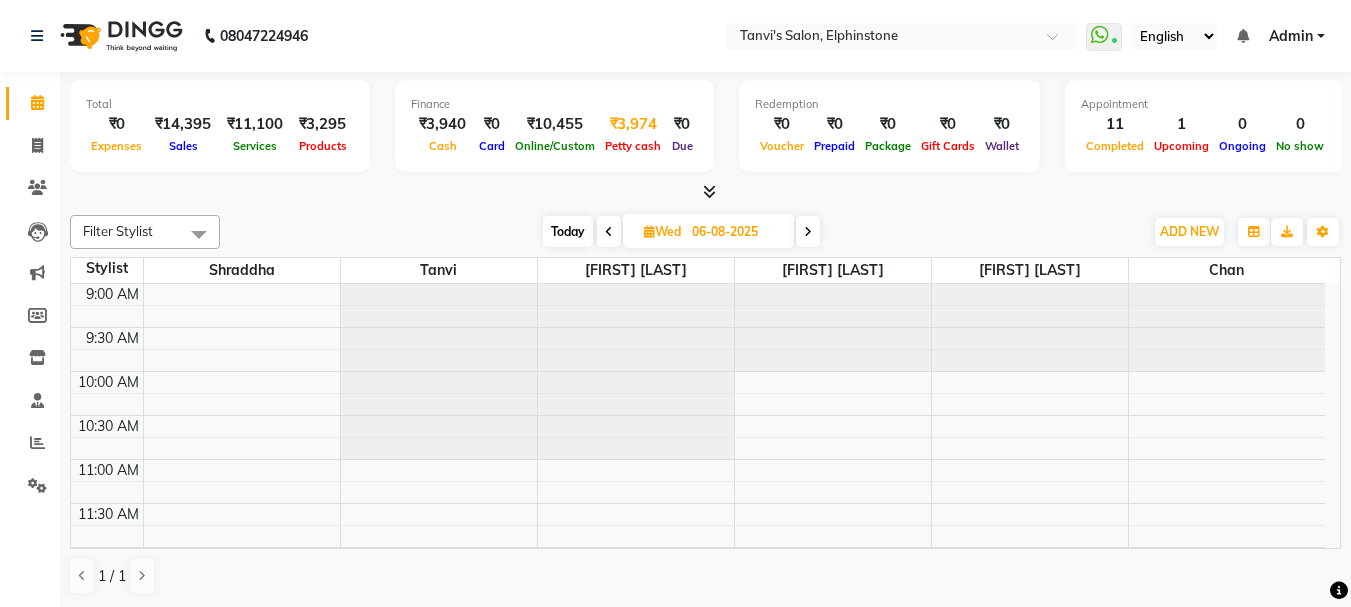 click on "₹3,974" at bounding box center (633, 124) 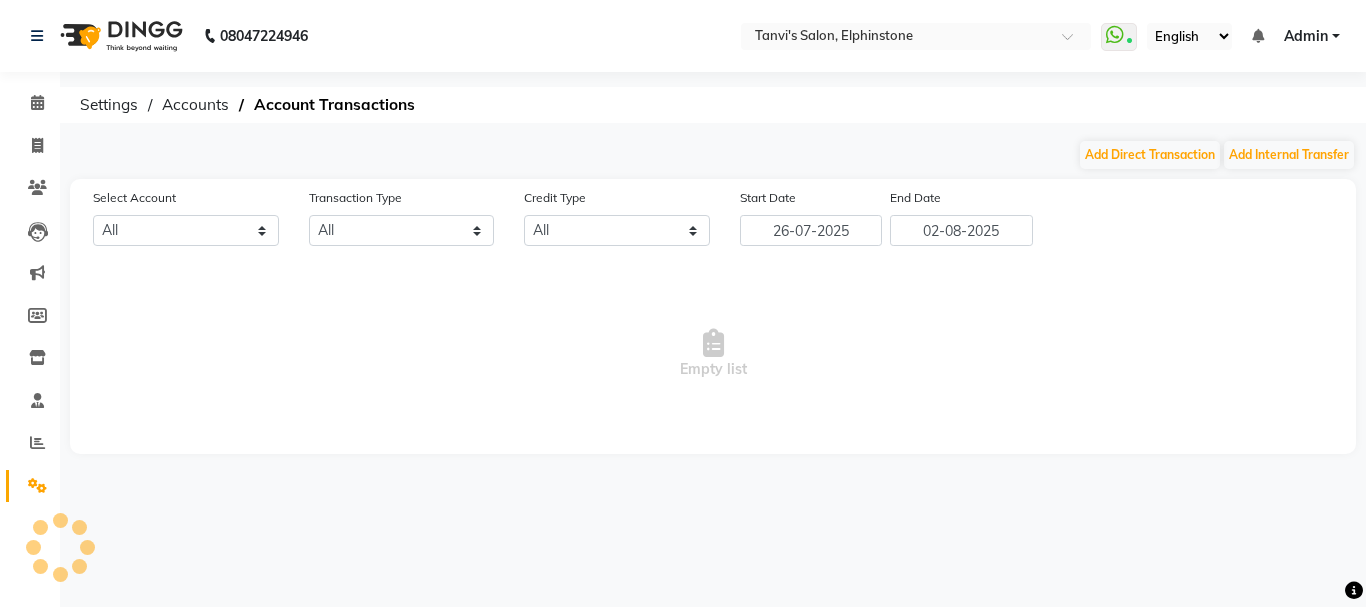 select on "2163" 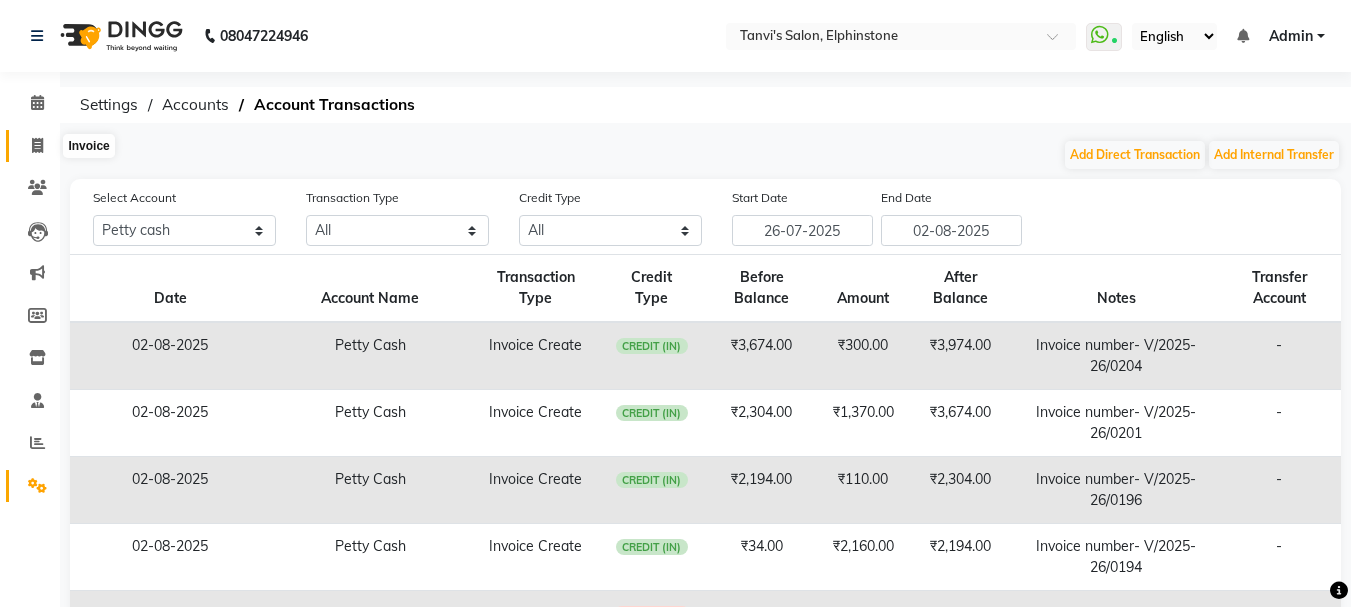 click 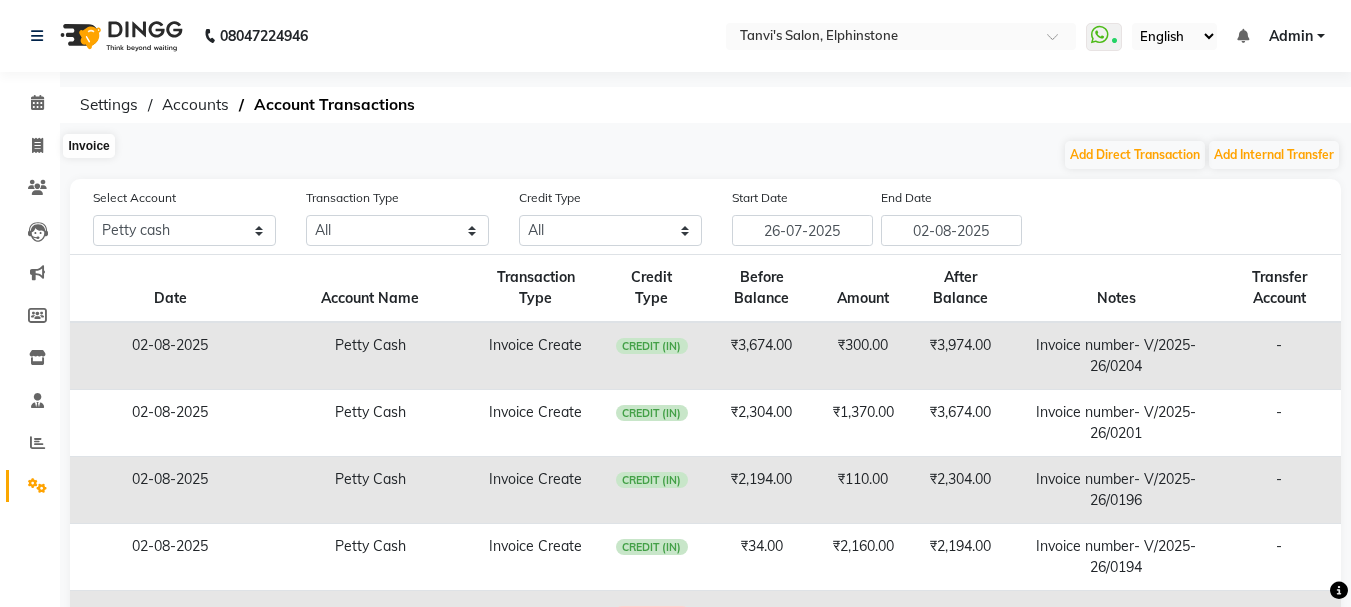select on "service" 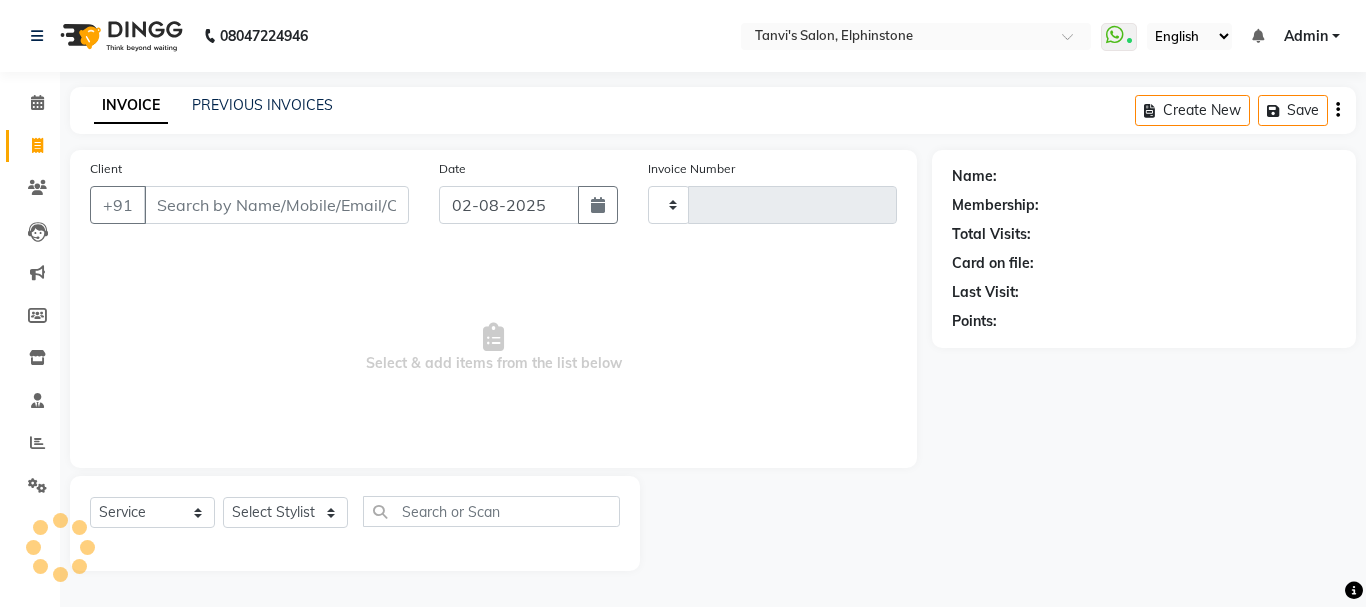type on "0206" 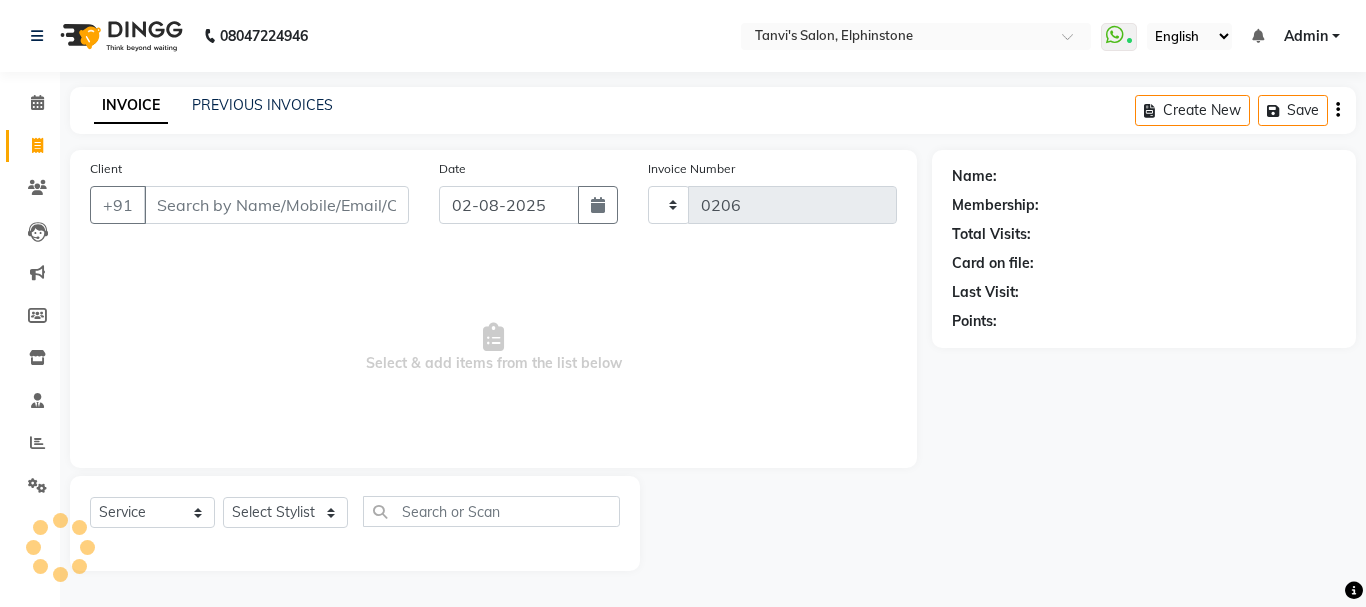 select on "716" 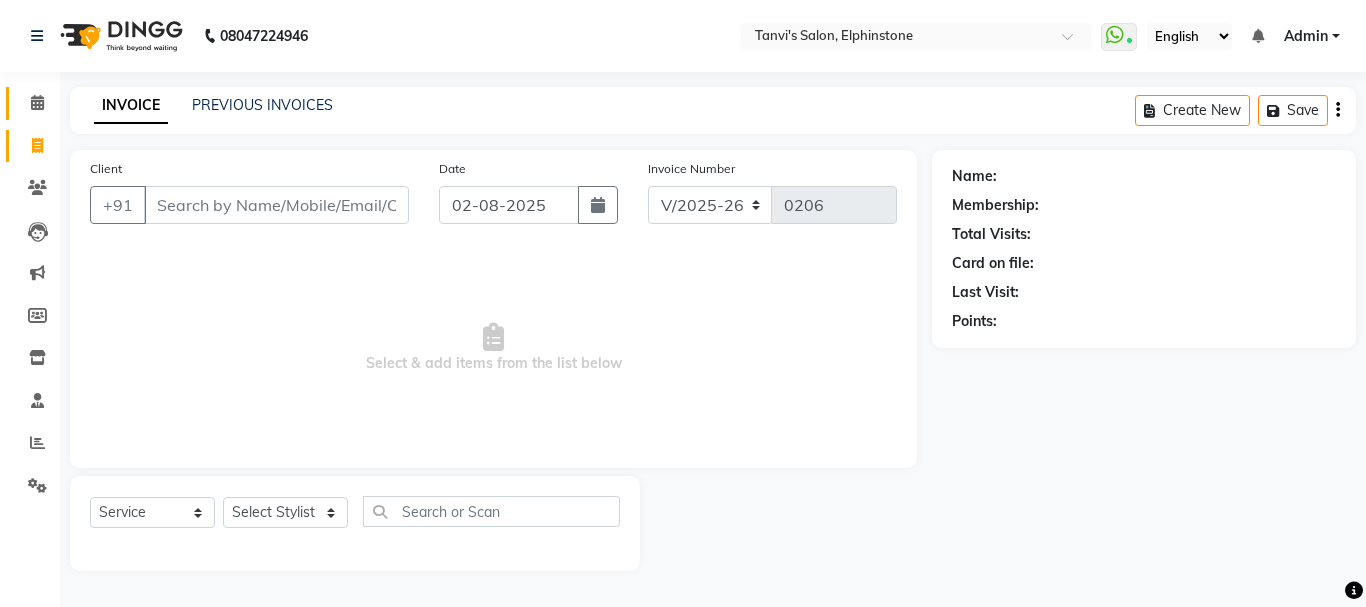click on "Calendar" 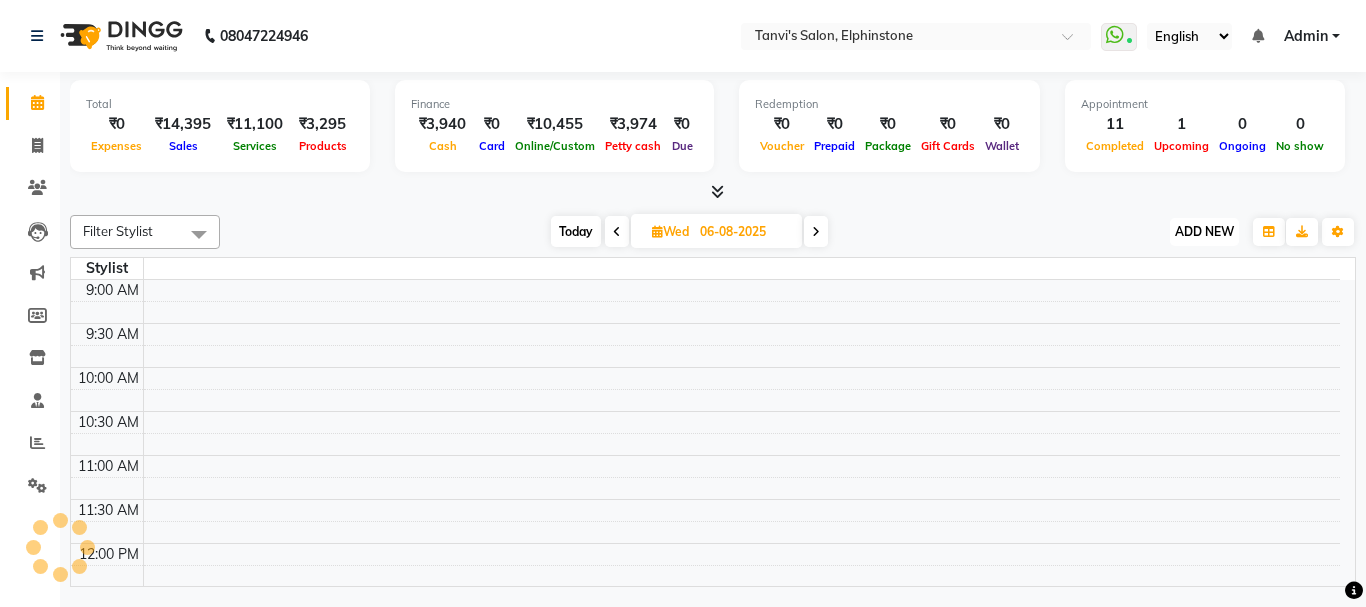 click on "ADD NEW" at bounding box center [1204, 231] 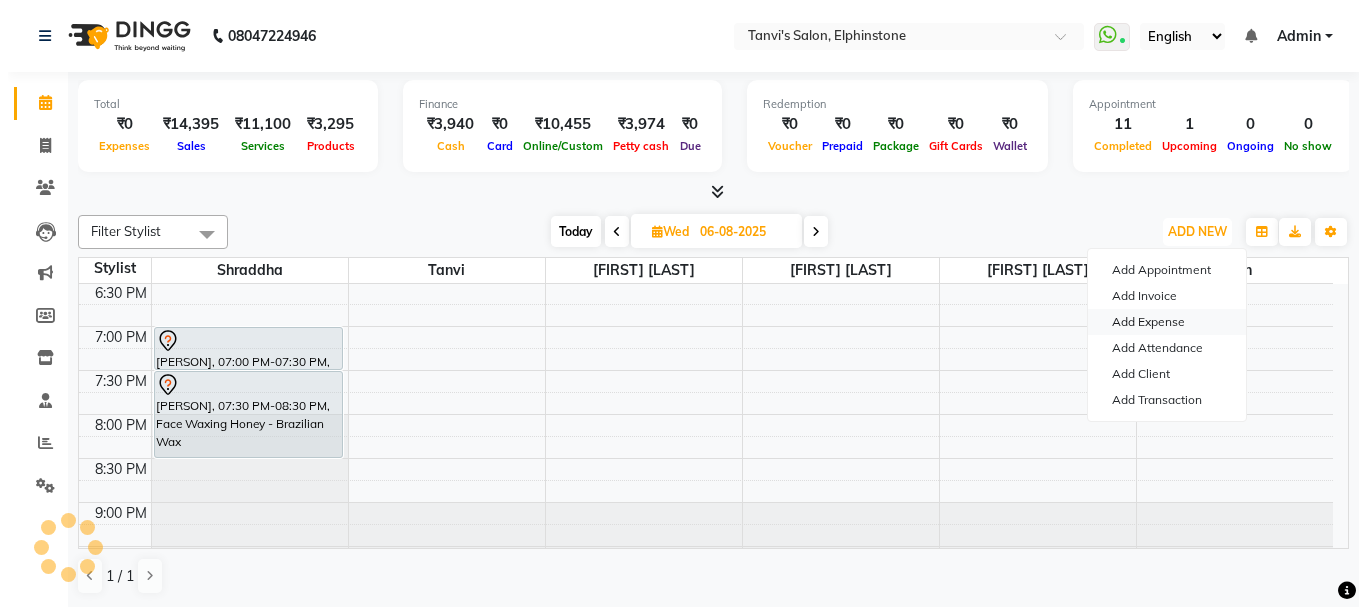 scroll, scrollTop: 0, scrollLeft: 0, axis: both 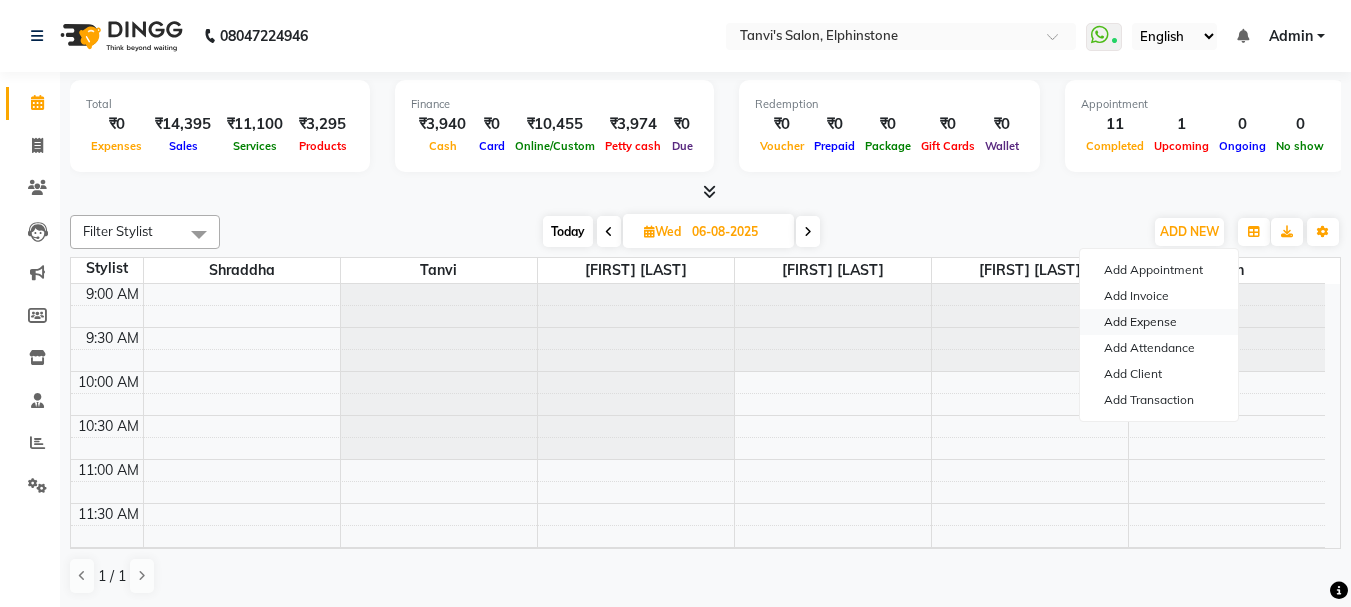 click on "Add Expense" at bounding box center (1159, 322) 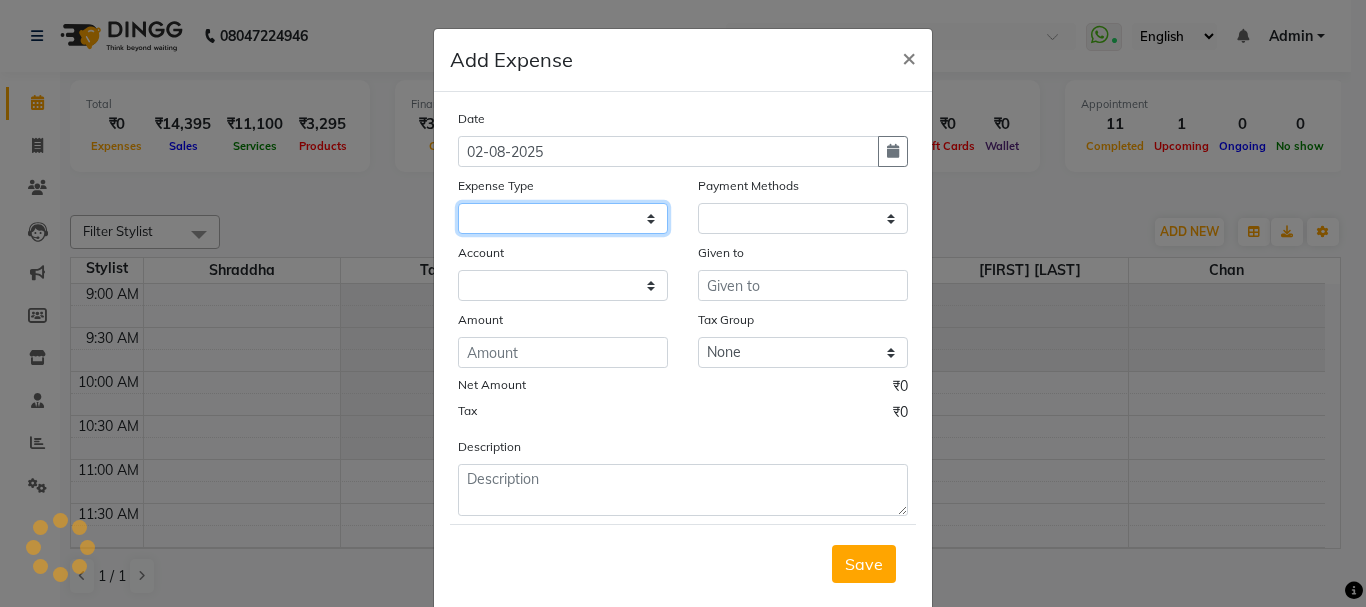 click 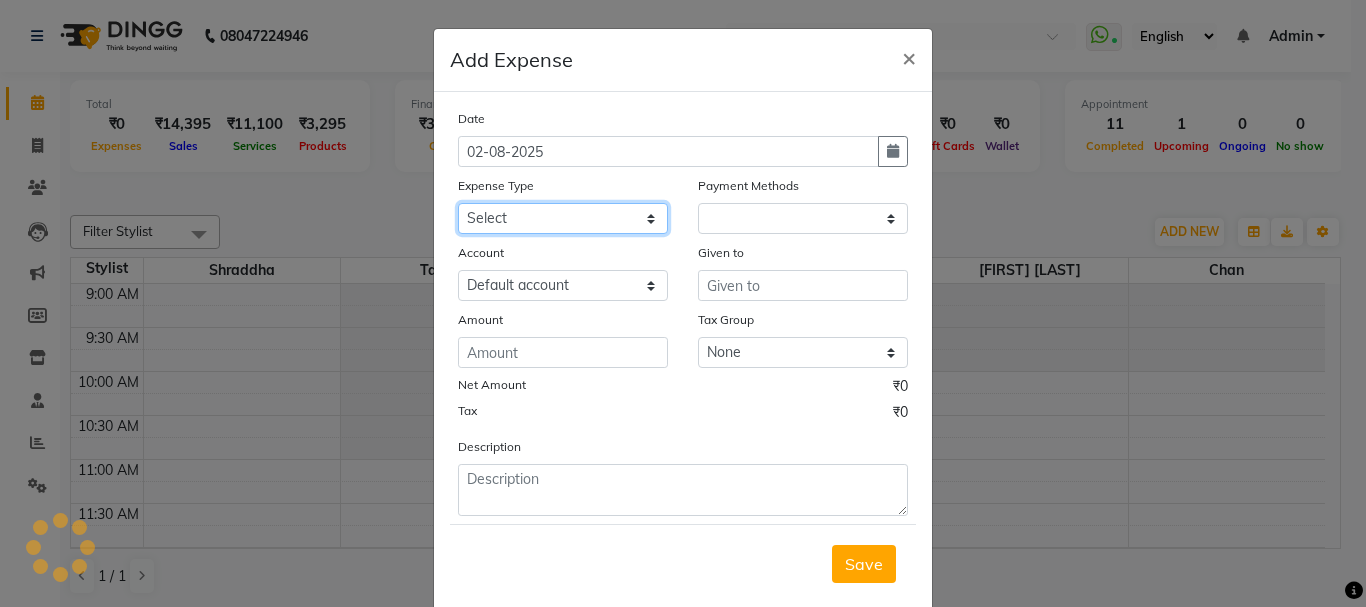select on "1" 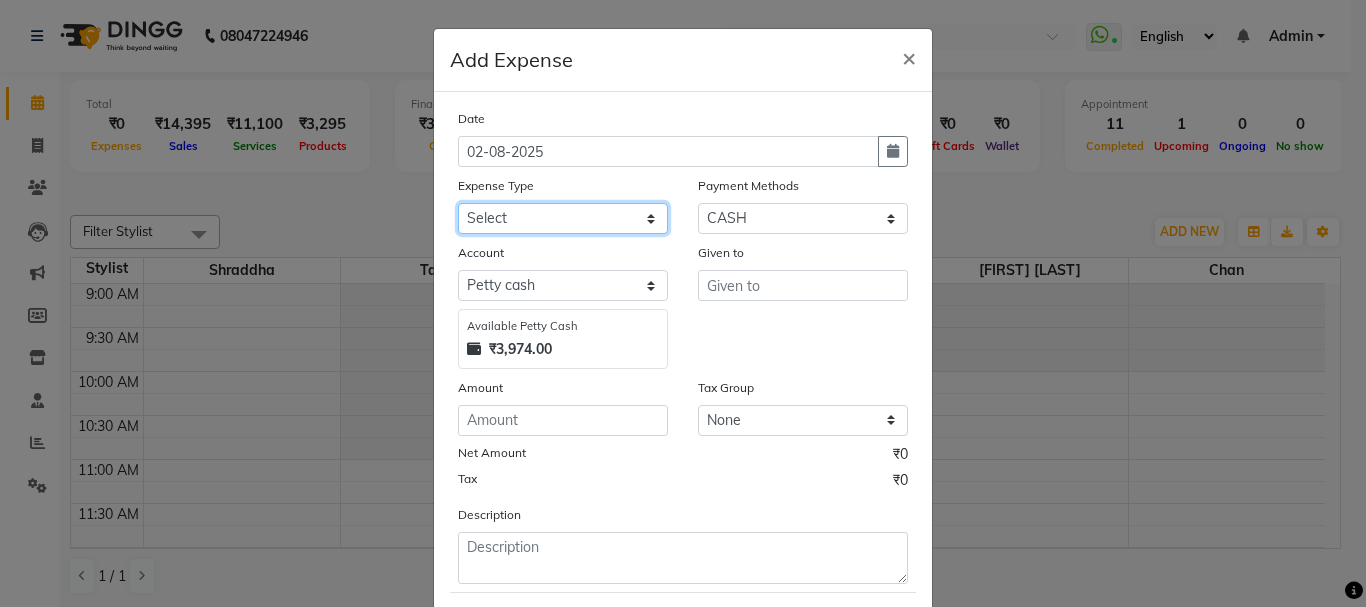 select on "17" 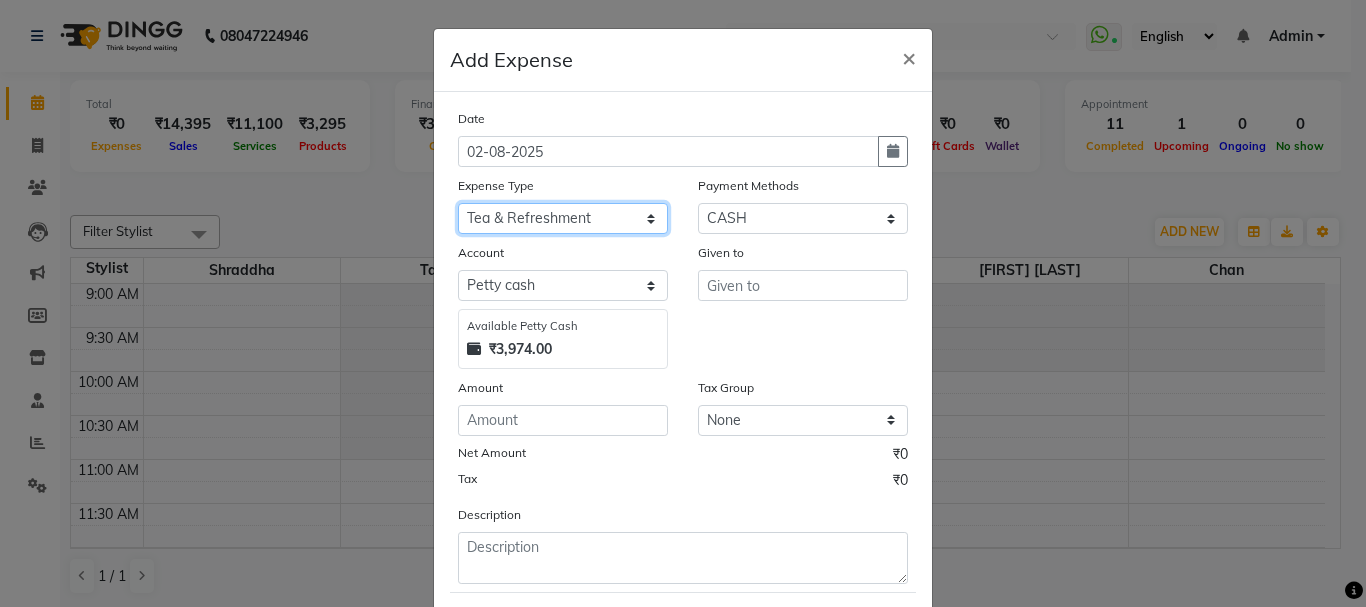 click on "Select Advance Salary Bank charges Car maintenance  Cash transfer to bank Cash transfer to hub Client Snacks Clinical charges Equipment Fuel Govt fee Incentive Insurance International purchase Loan Repayment Maintenance Marketing Miscellaneous MRA Other Pantry Product Rent Salary Staff Snacks Tax Tea & Refreshment Utilities" 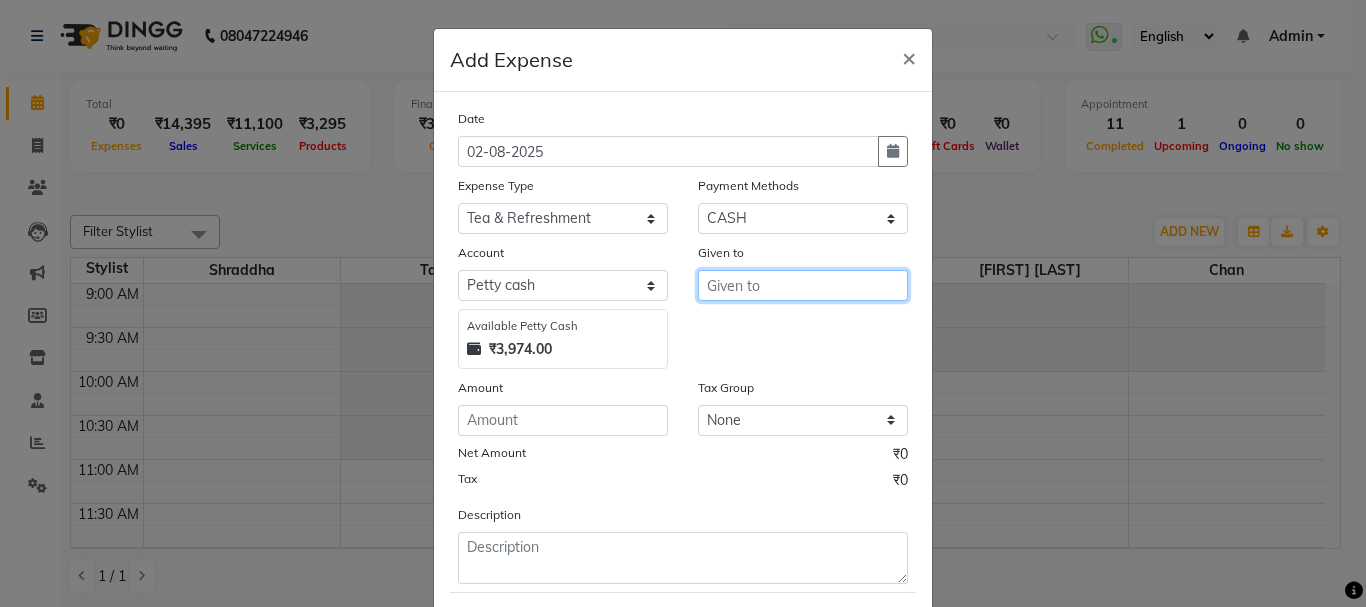 click at bounding box center [803, 285] 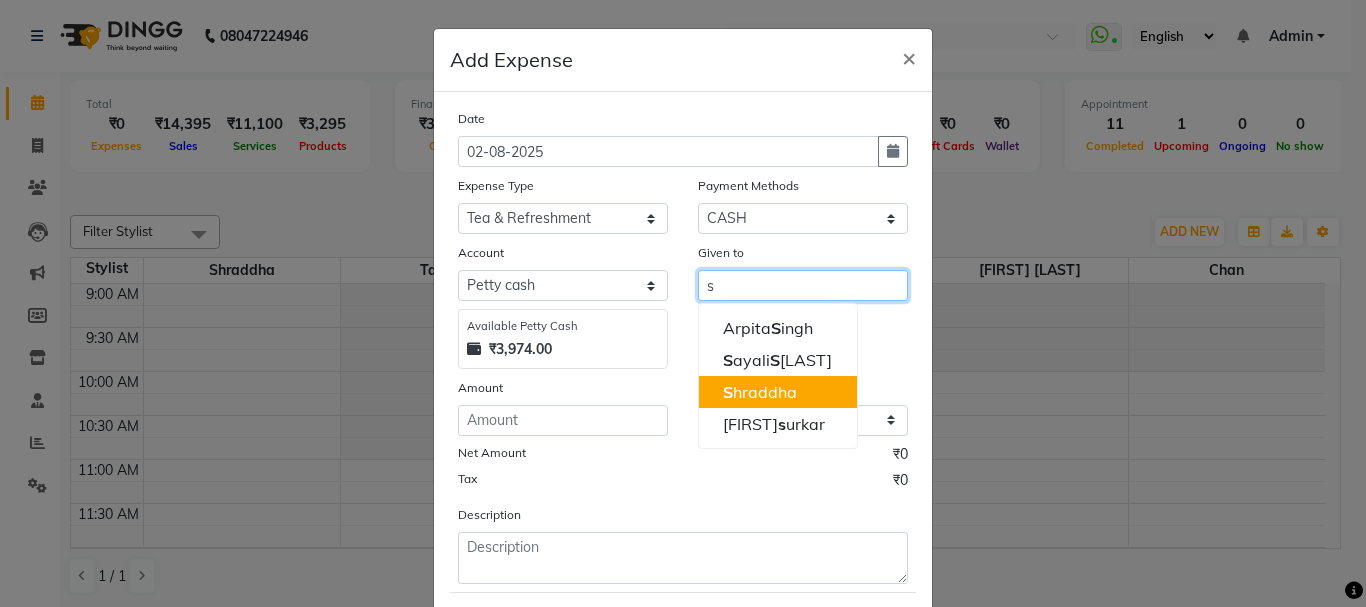 click on "S hraddha" at bounding box center [778, 392] 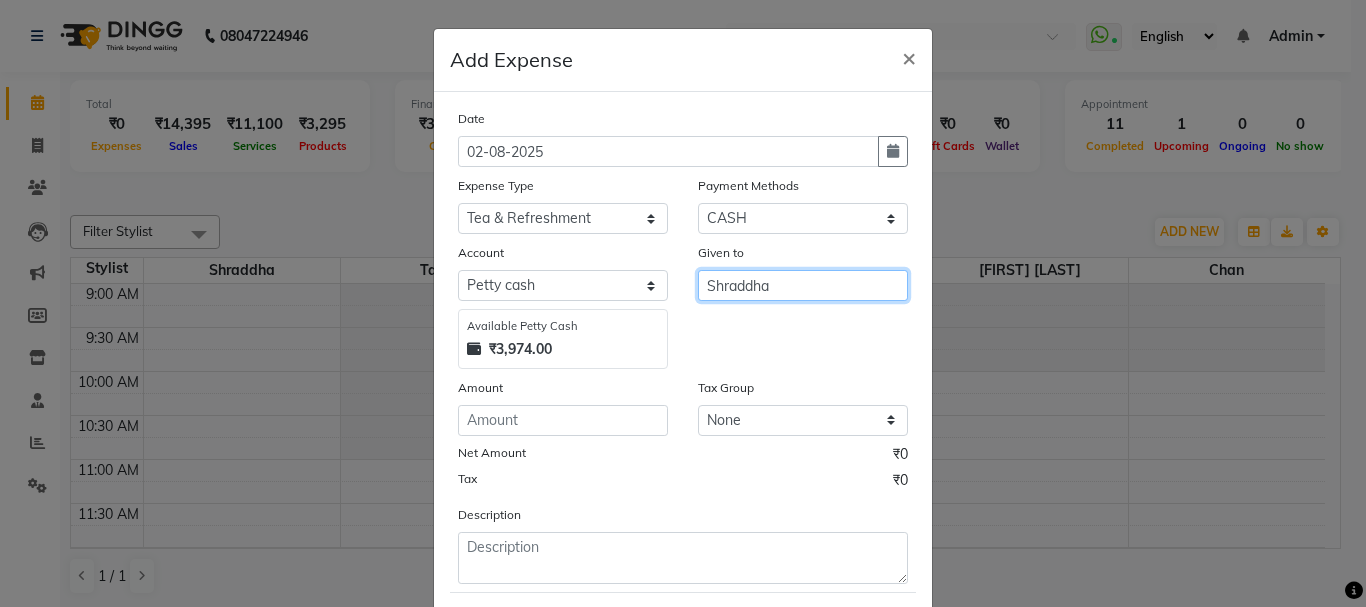 drag, startPoint x: 786, startPoint y: 279, endPoint x: 673, endPoint y: 290, distance: 113.534134 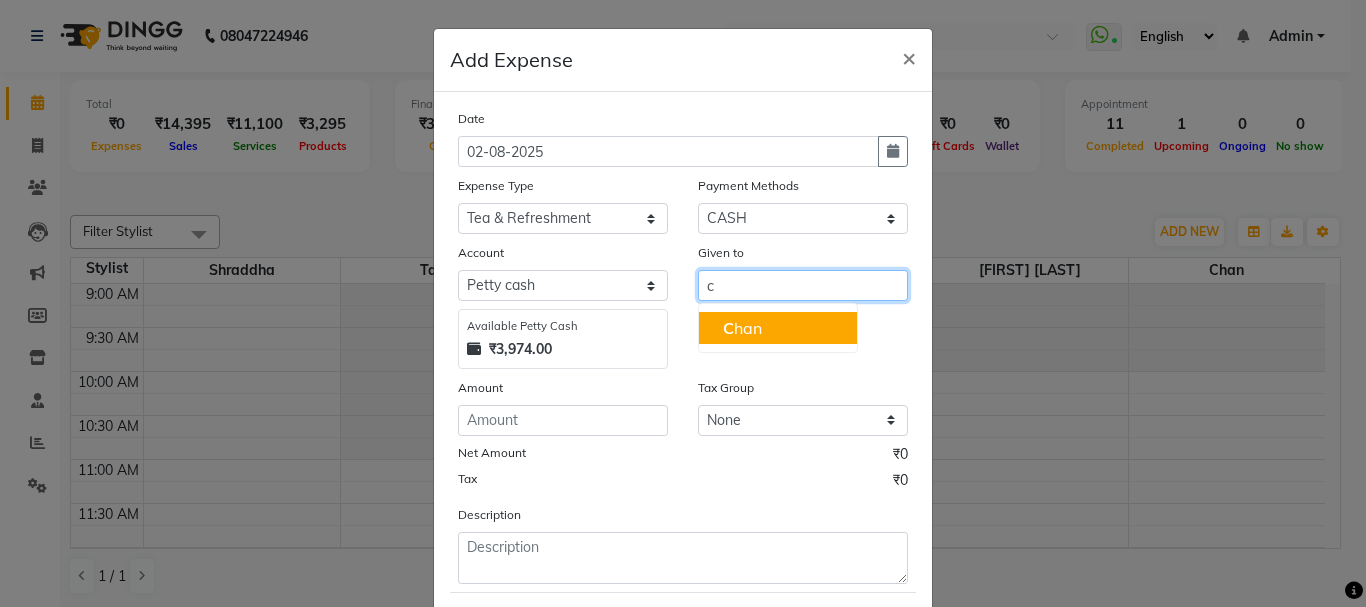click on "C han" at bounding box center (778, 328) 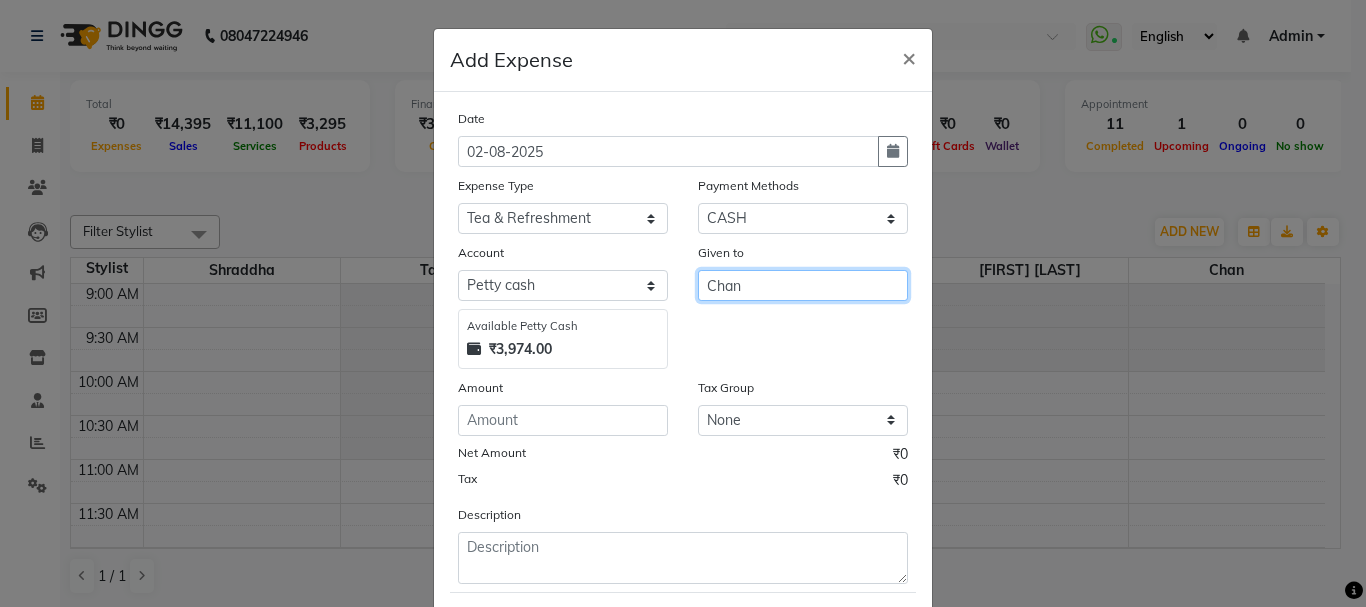type on "Chan" 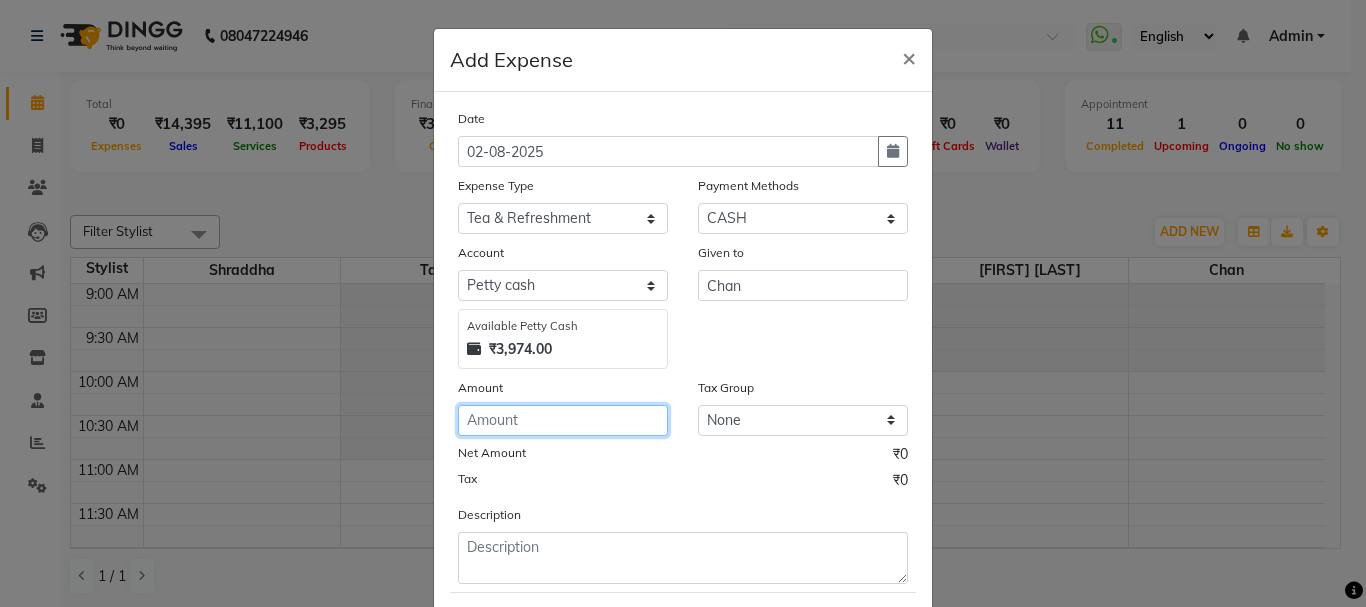 click 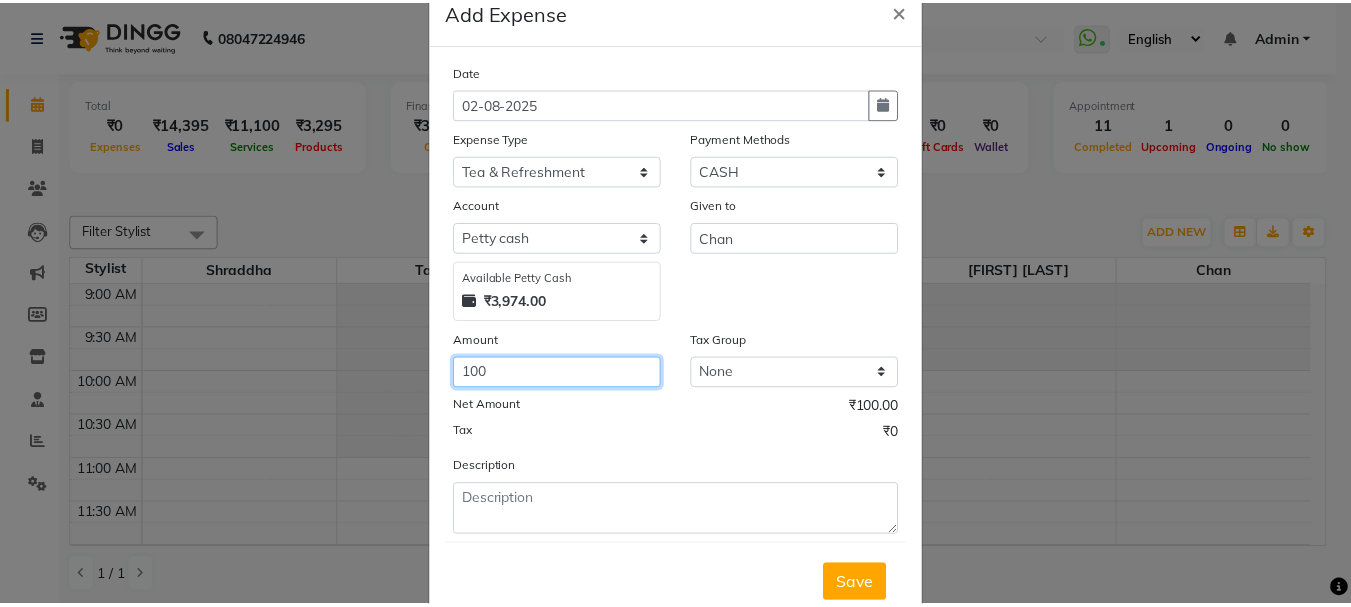 scroll, scrollTop: 109, scrollLeft: 0, axis: vertical 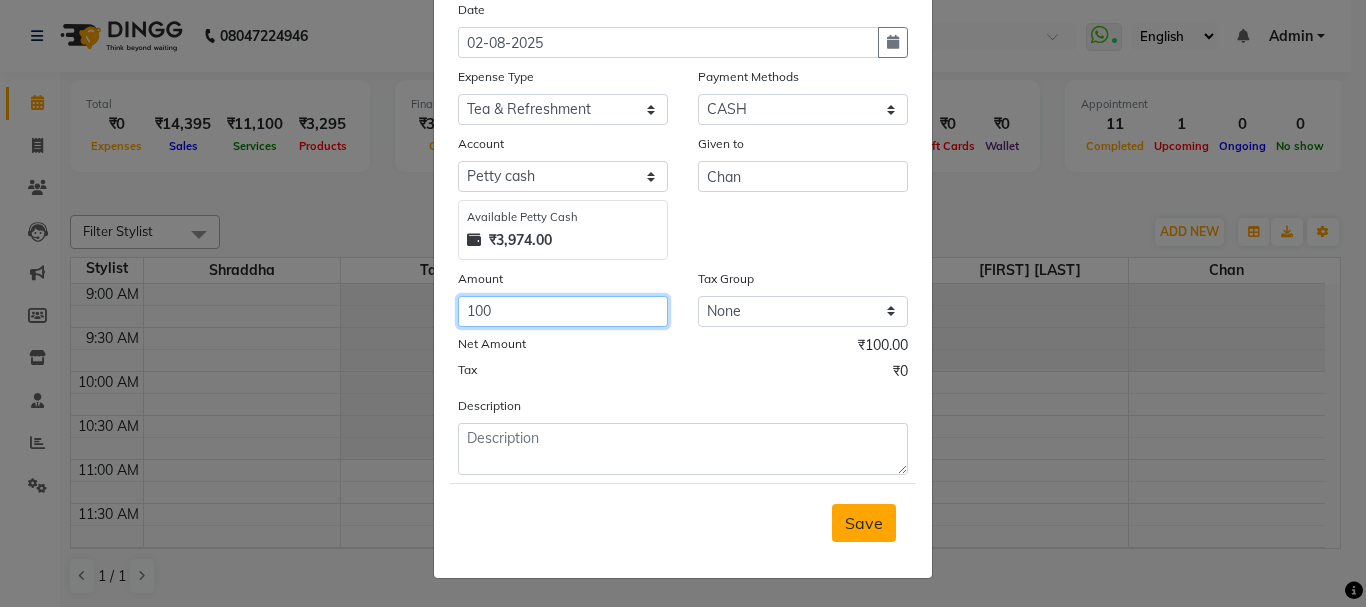 type on "100" 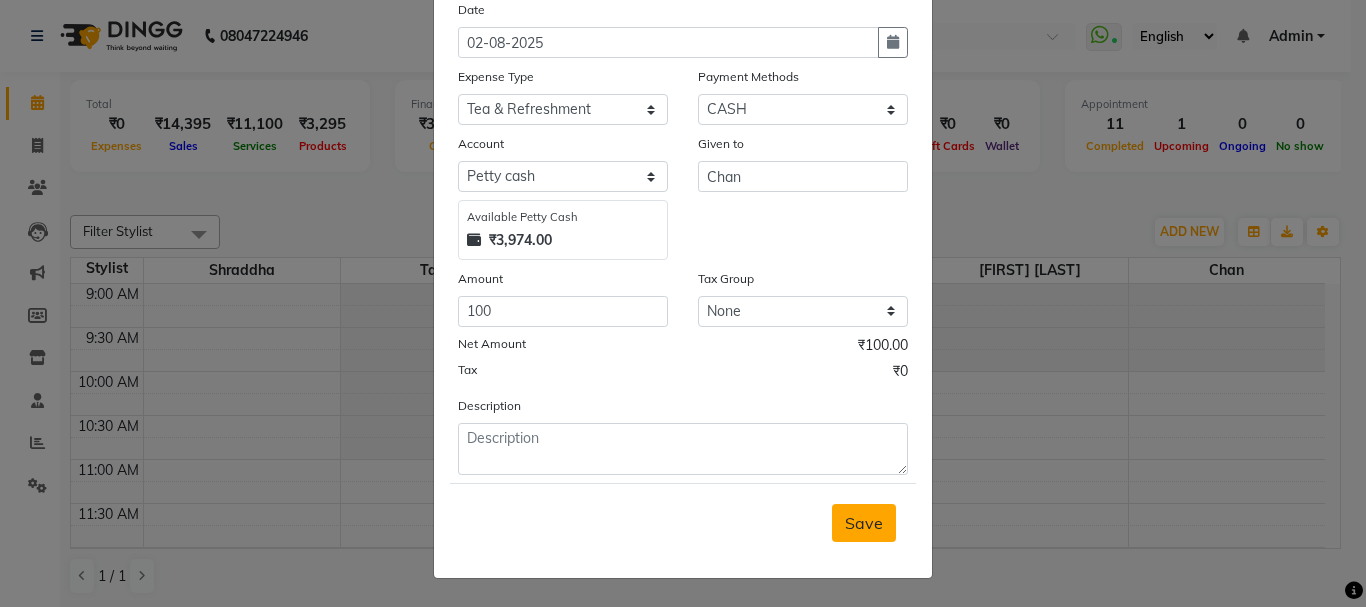 click on "Save" at bounding box center [864, 523] 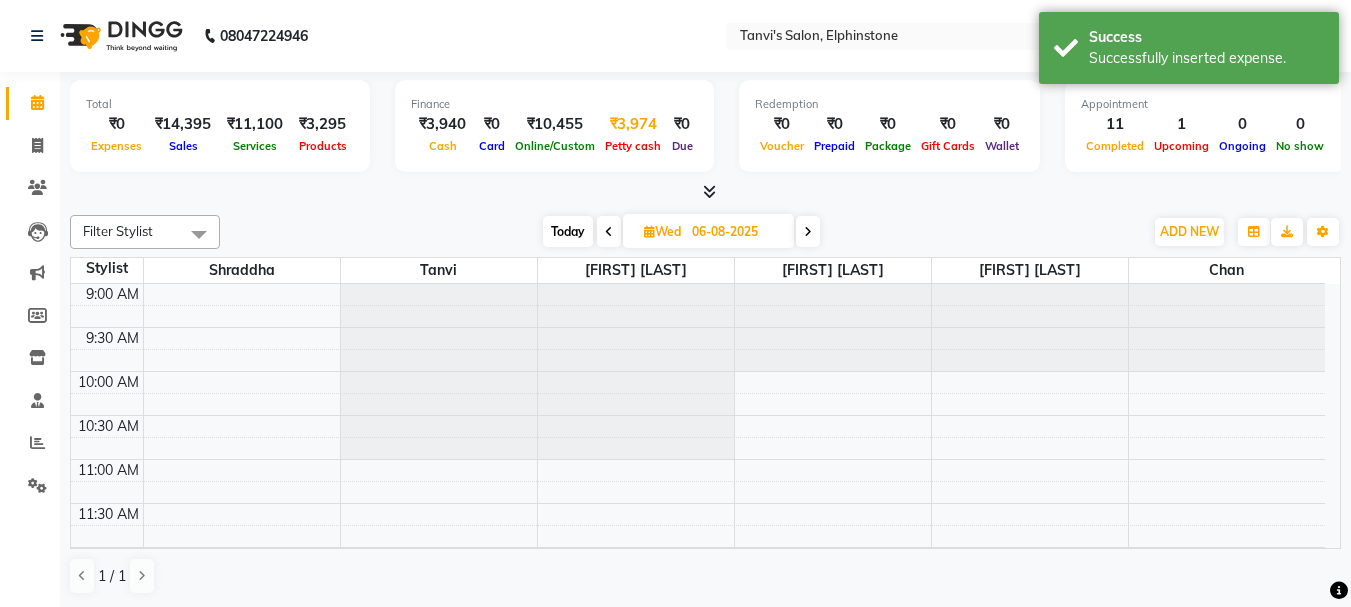 click on "₹3,974" at bounding box center [633, 124] 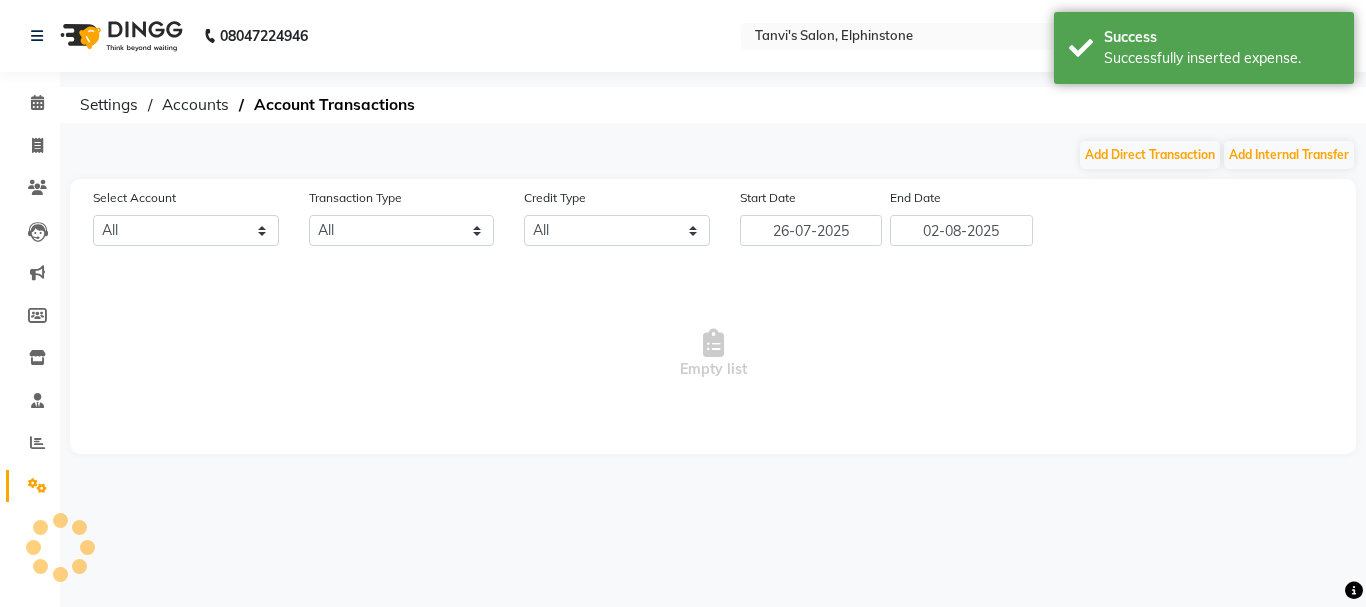 select on "2163" 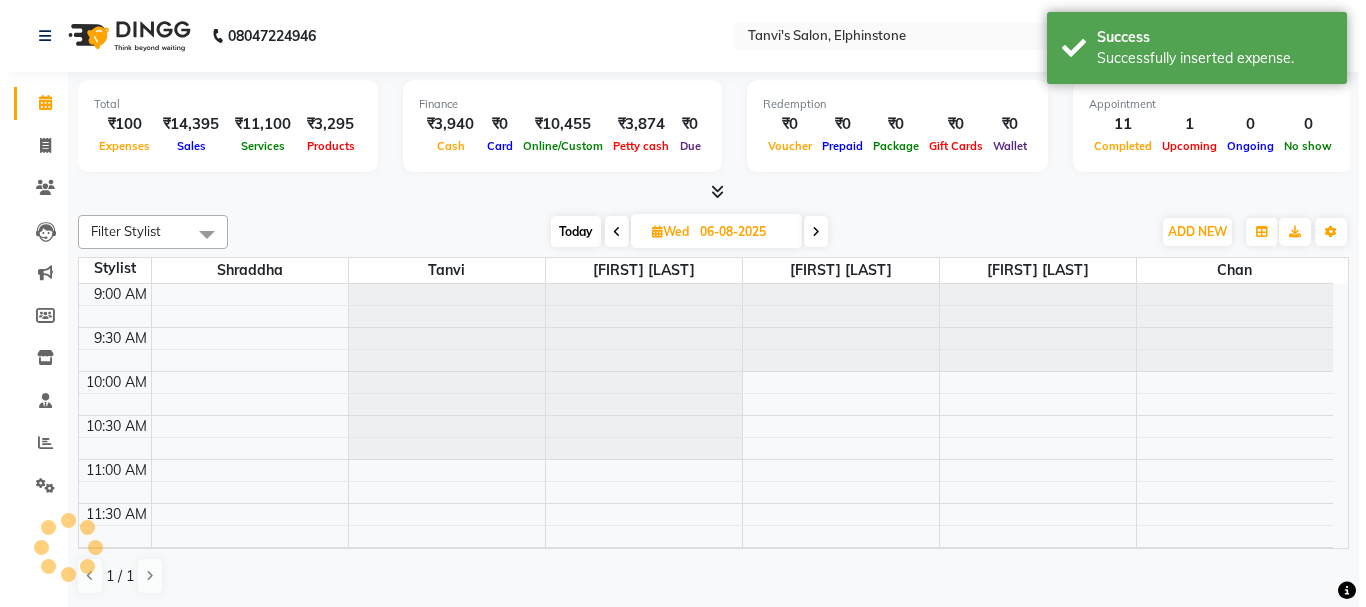 scroll, scrollTop: 0, scrollLeft: 0, axis: both 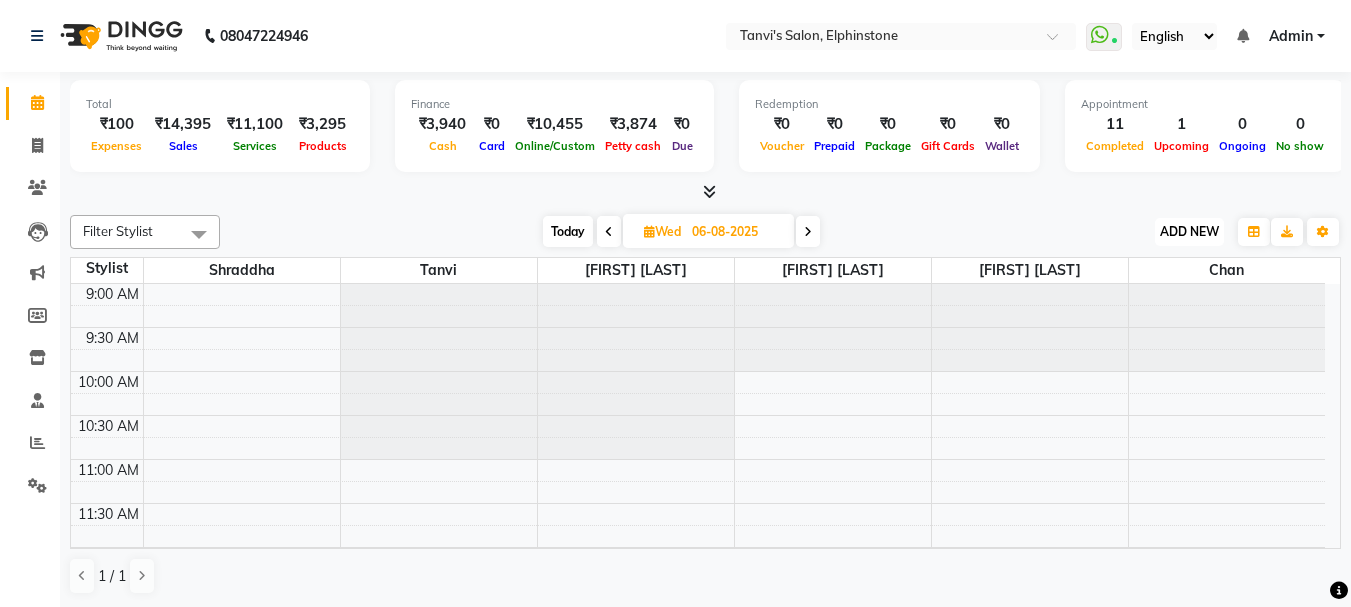 click on "ADD NEW" at bounding box center (1189, 231) 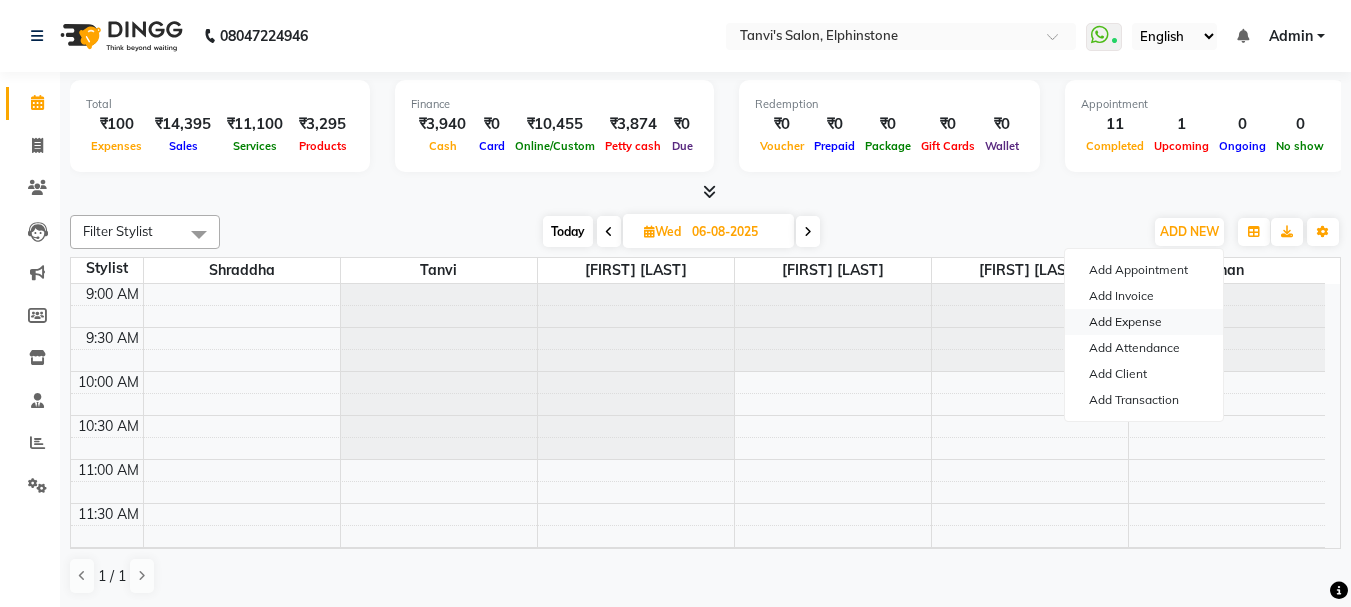 click on "Add Expense" at bounding box center [1144, 322] 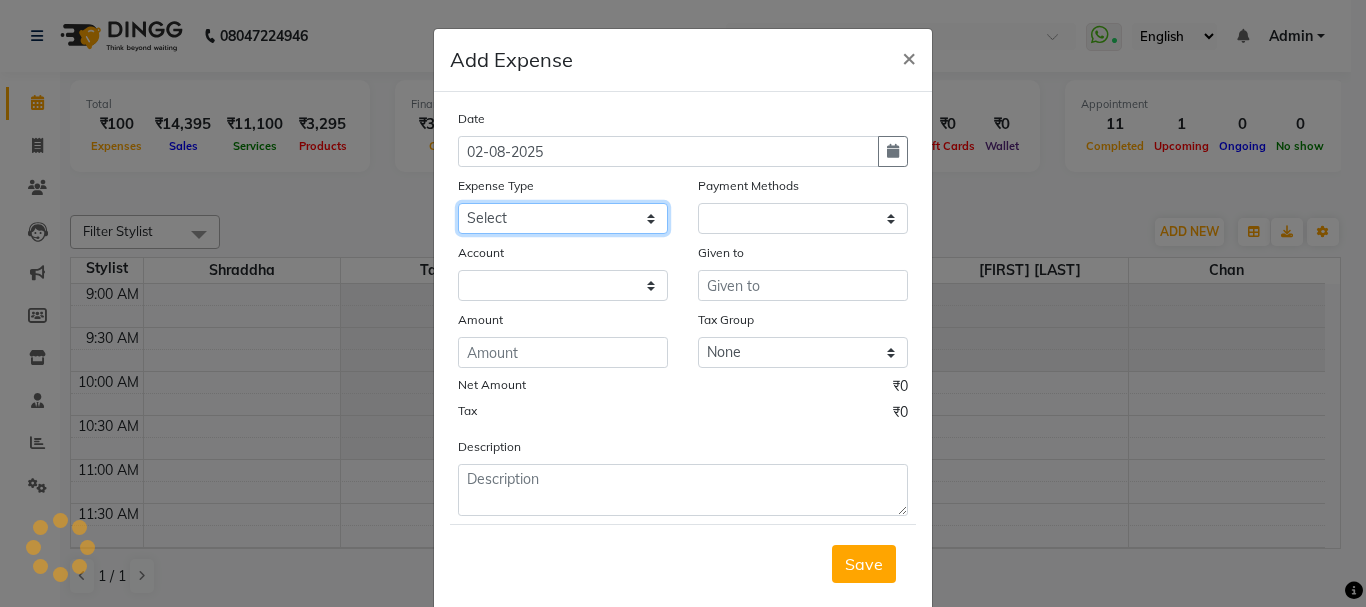 click on "Select Advance Salary Bank charges Car maintenance  Cash transfer to bank Cash transfer to hub Client Snacks Clinical charges Equipment Fuel Govt fee Incentive Insurance International purchase Loan Repayment Maintenance Marketing Miscellaneous MRA Other Pantry Product Rent Salary Staff Snacks Tax Tea & Refreshment Utilities" 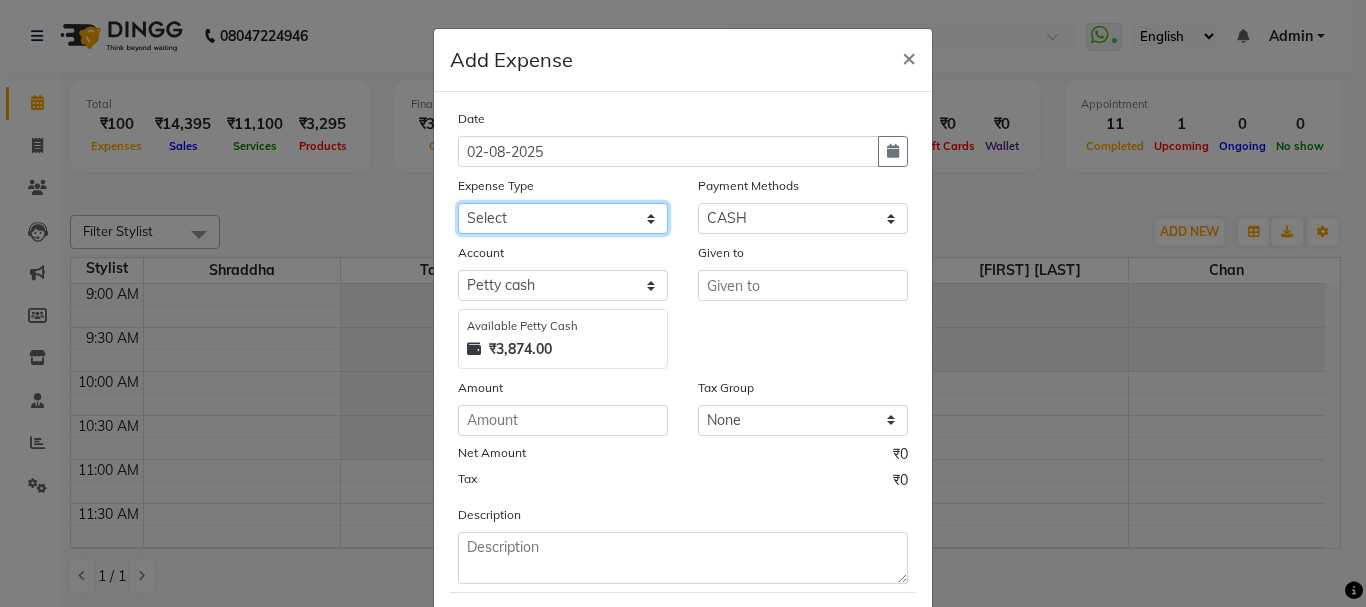 select on "17" 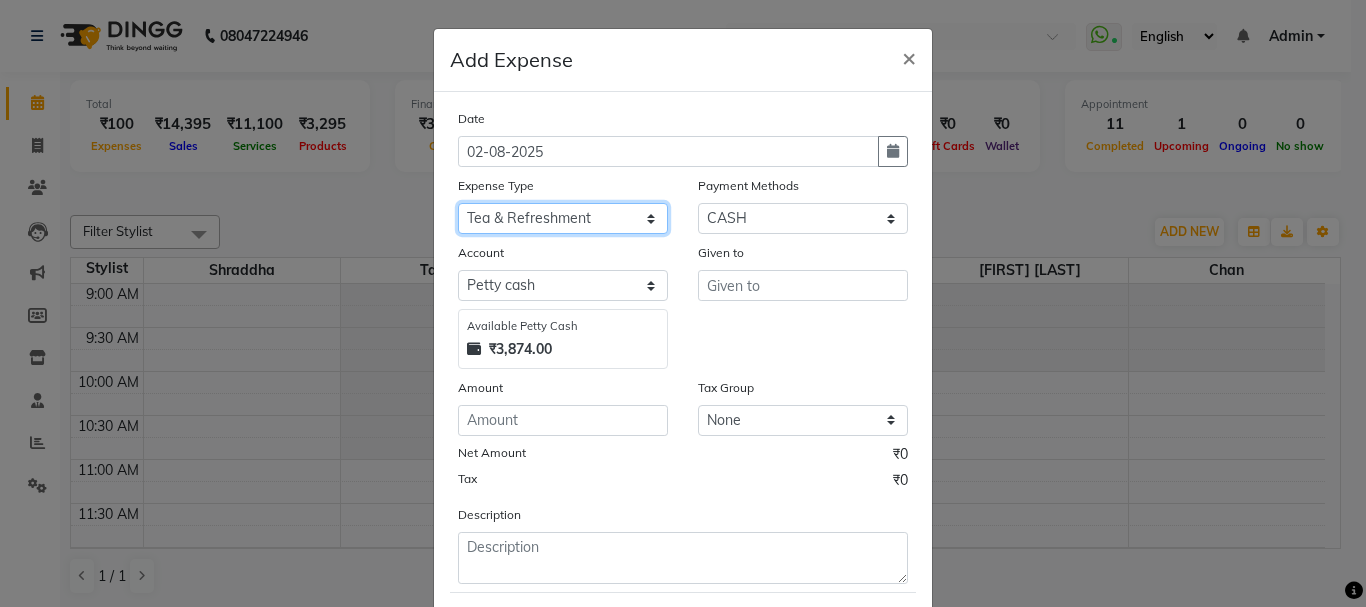 click on "Select Advance Salary Bank charges Car maintenance  Cash transfer to bank Cash transfer to hub Client Snacks Clinical charges Equipment Fuel Govt fee Incentive Insurance International purchase Loan Repayment Maintenance Marketing Miscellaneous MRA Other Pantry Product Rent Salary Staff Snacks Tax Tea & Refreshment Utilities" 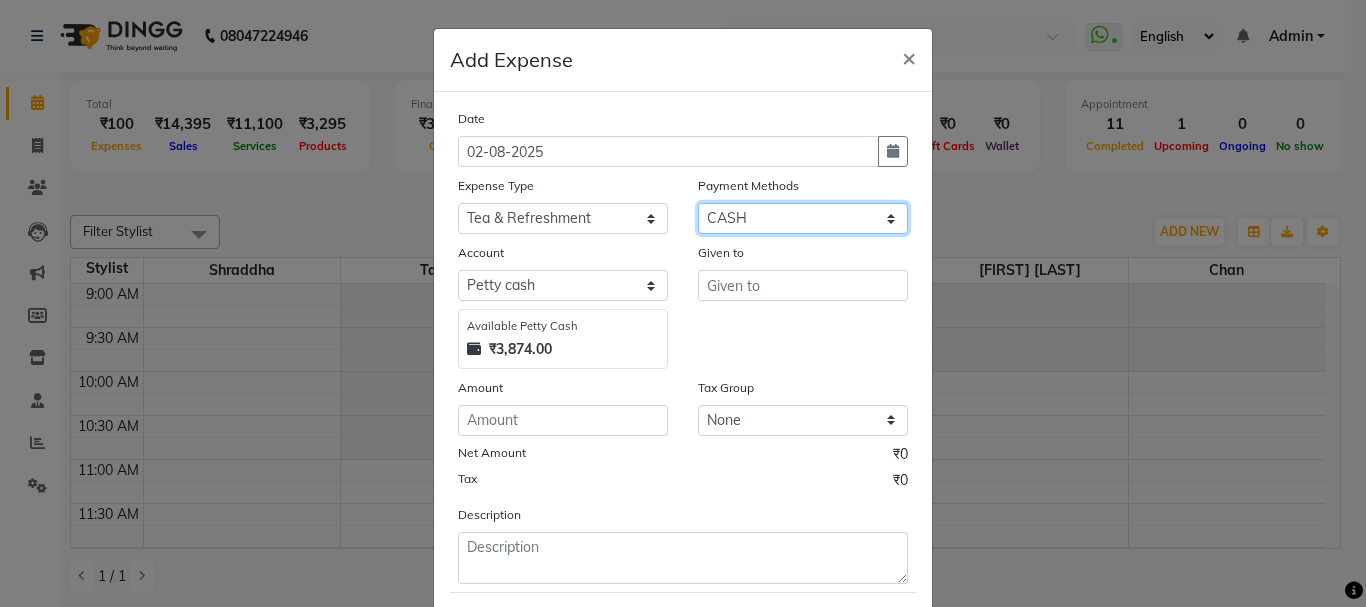 drag, startPoint x: 729, startPoint y: 210, endPoint x: 726, endPoint y: 220, distance: 10.440307 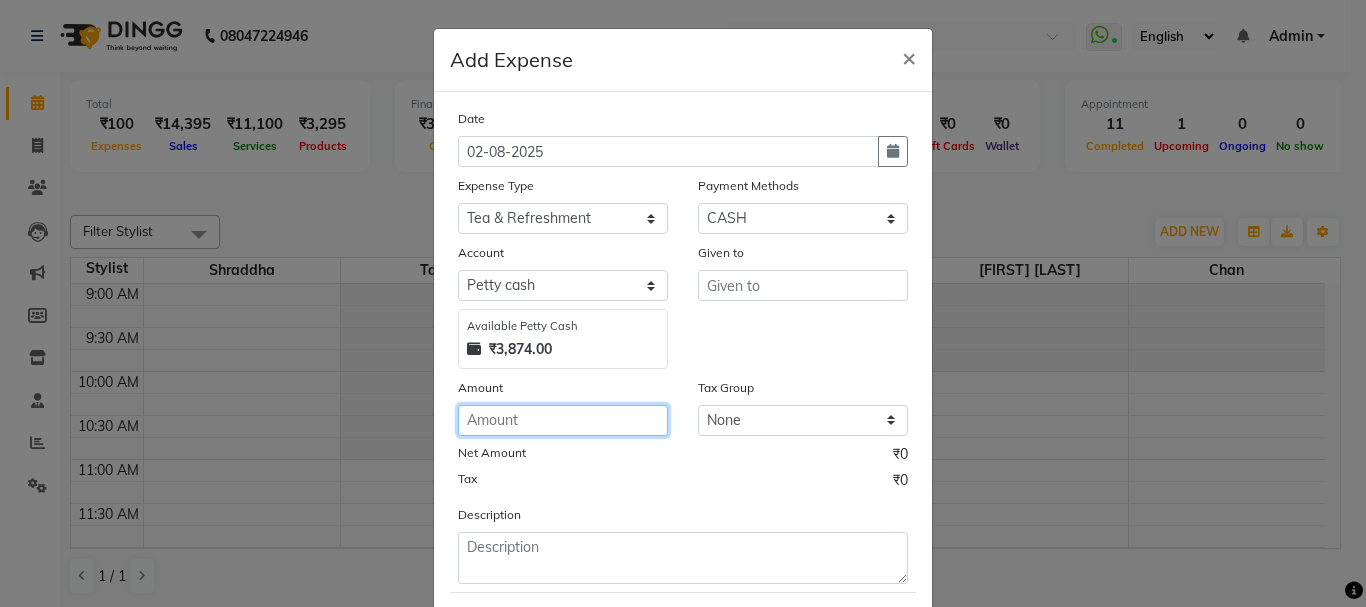 click 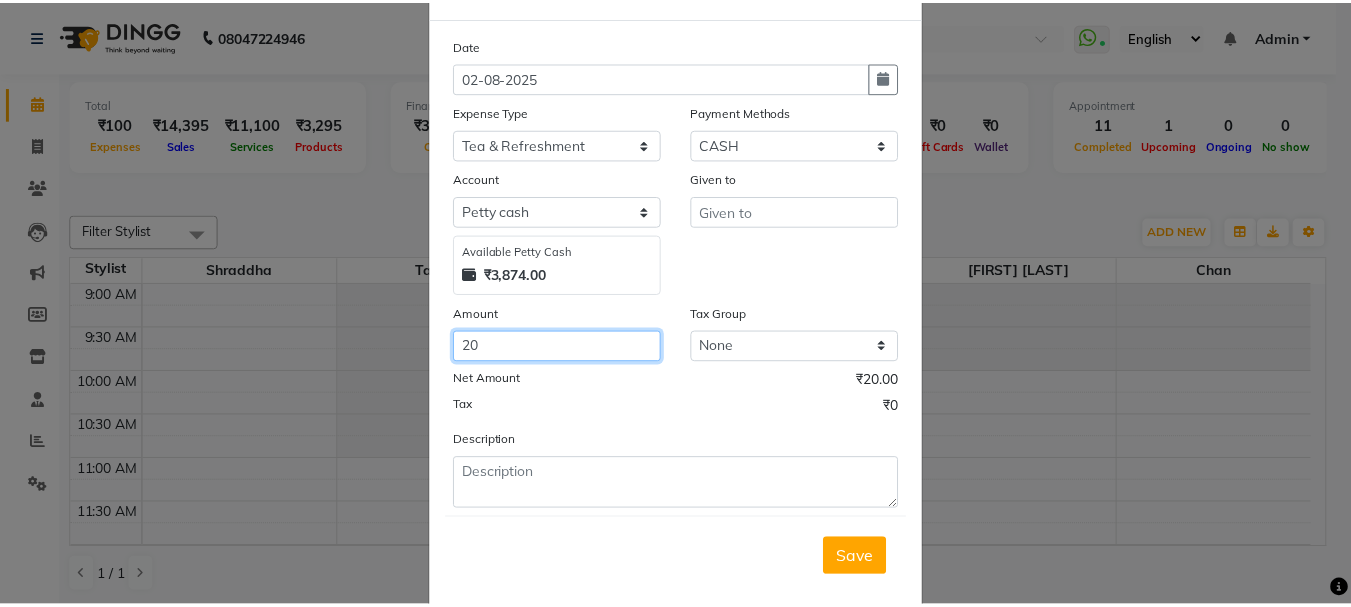 scroll, scrollTop: 109, scrollLeft: 0, axis: vertical 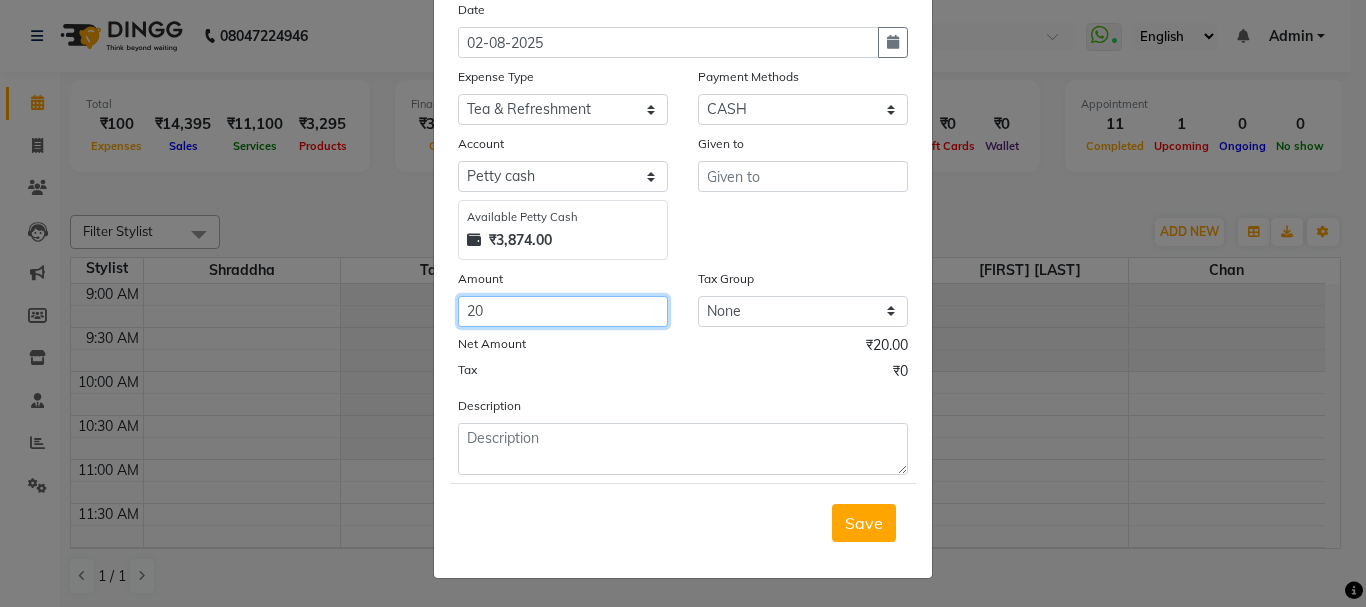 type on "20" 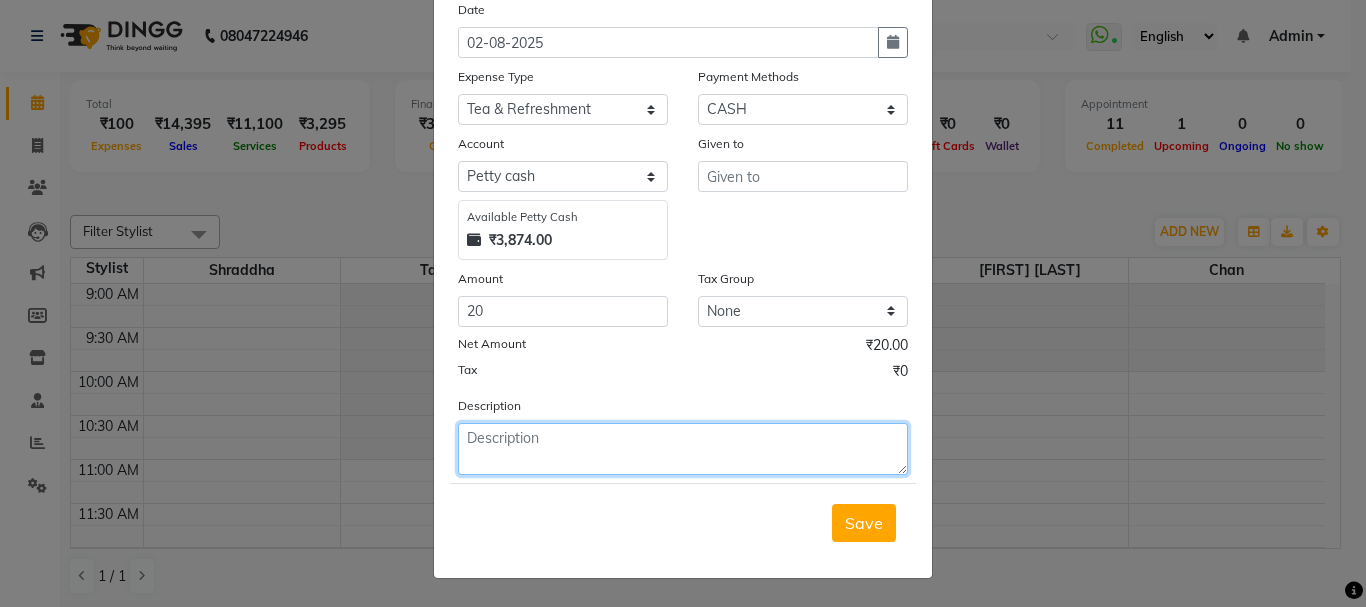 click 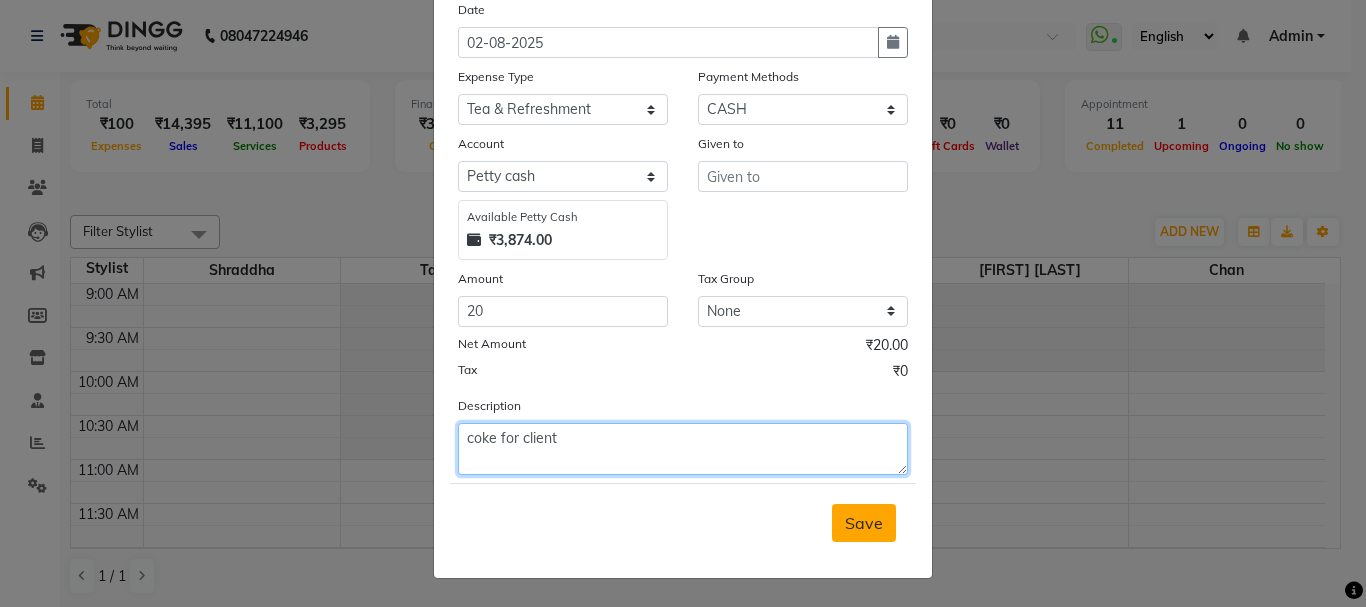 type on "coke for client" 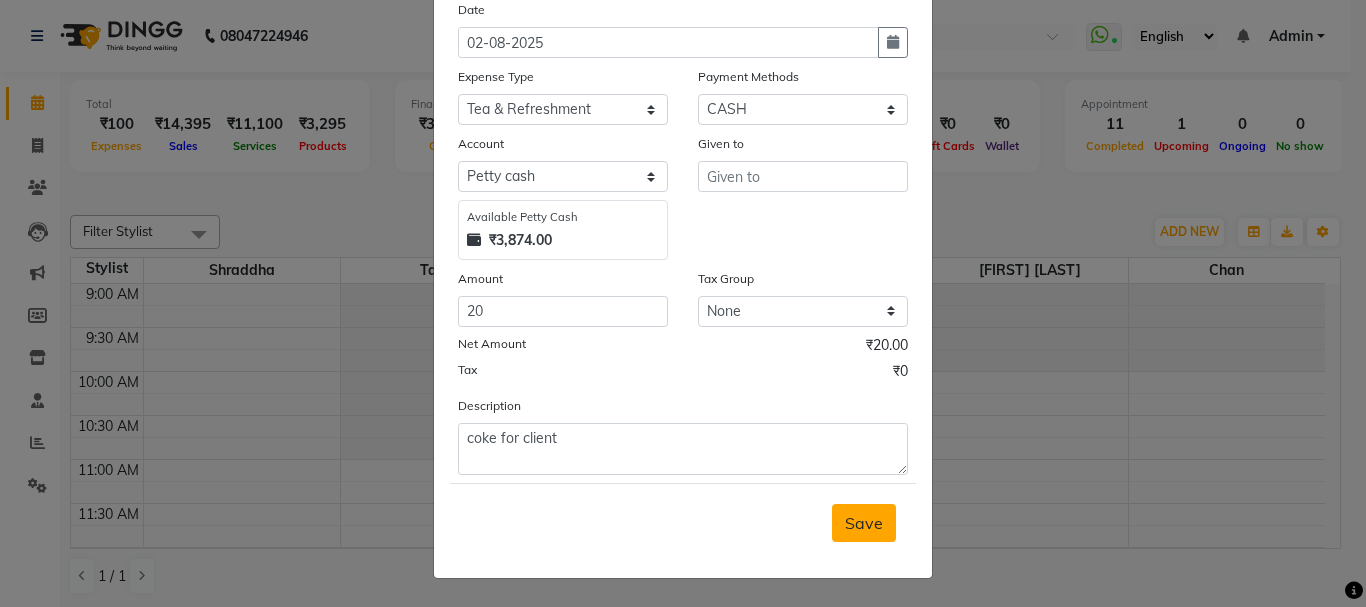 click on "Save" at bounding box center [864, 523] 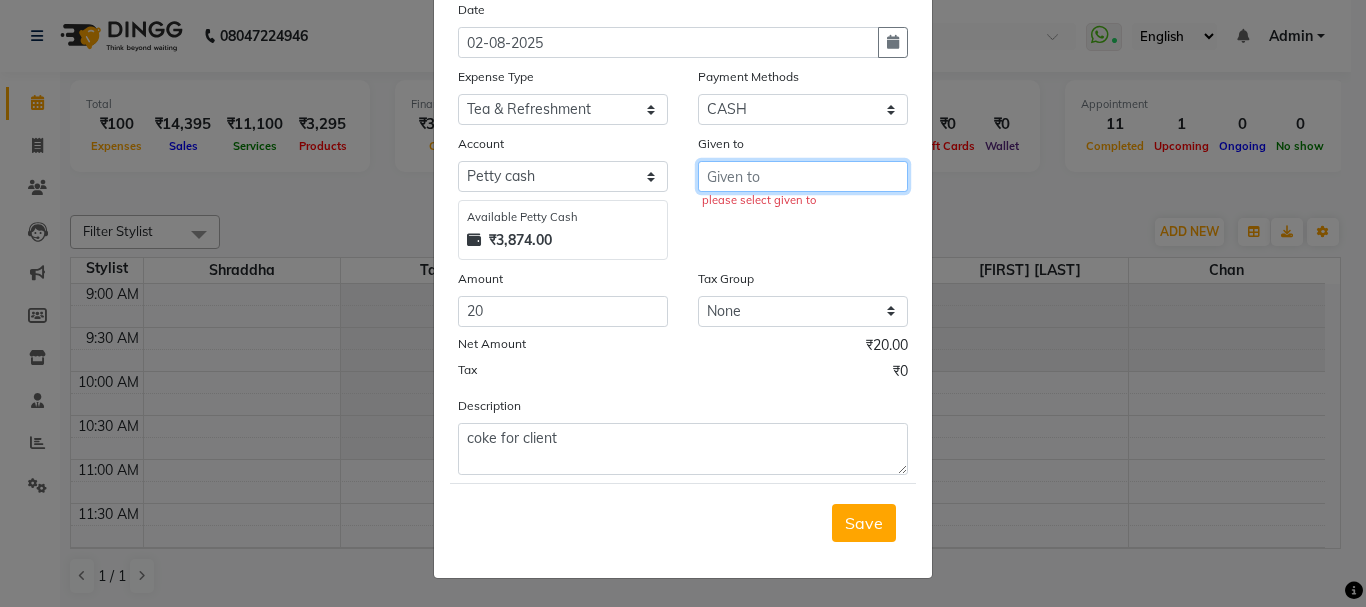 click at bounding box center (803, 176) 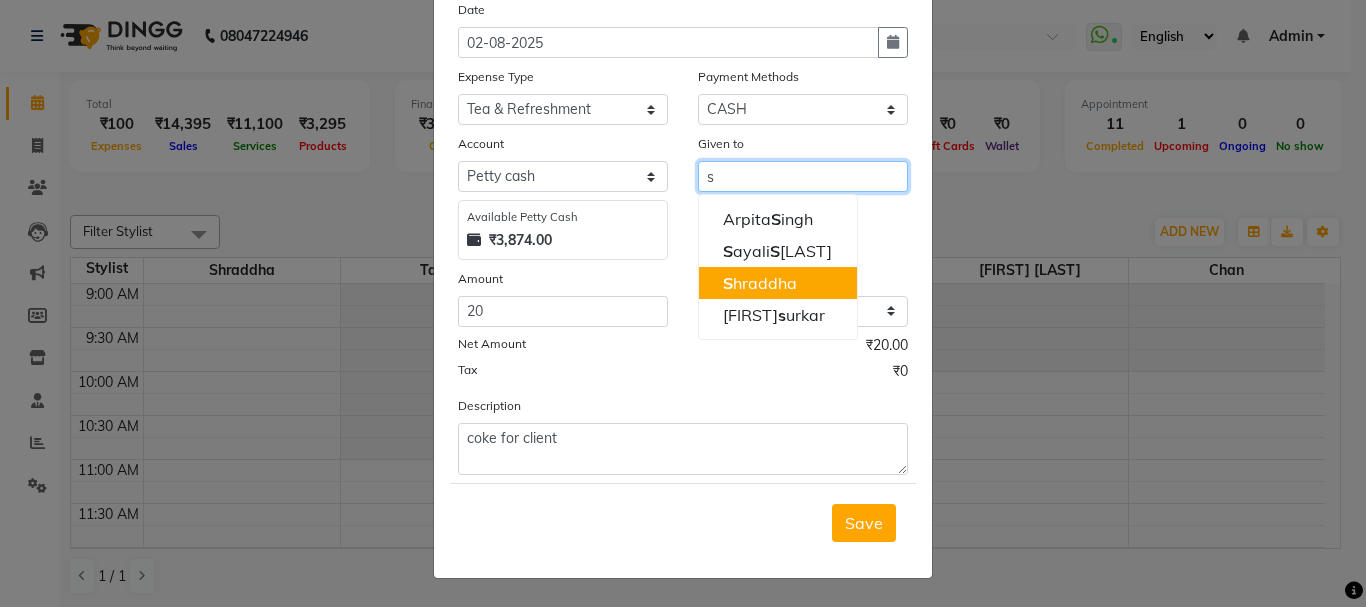 click on "S hraddha" at bounding box center (760, 283) 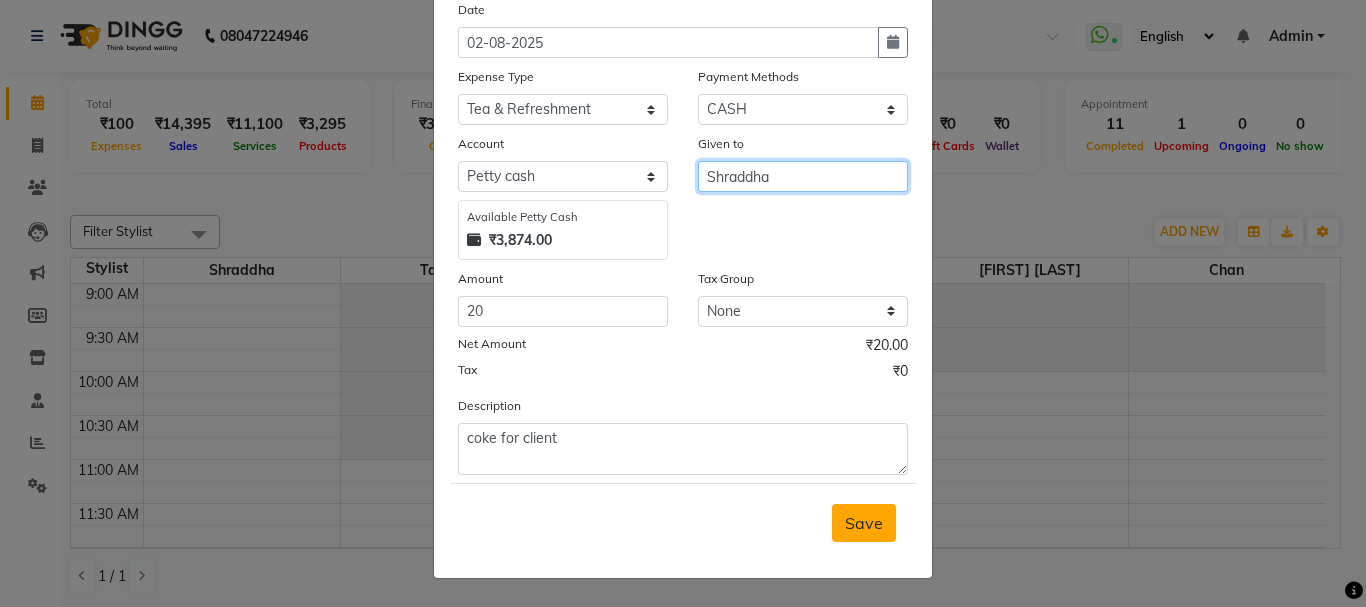 type on "Shraddha" 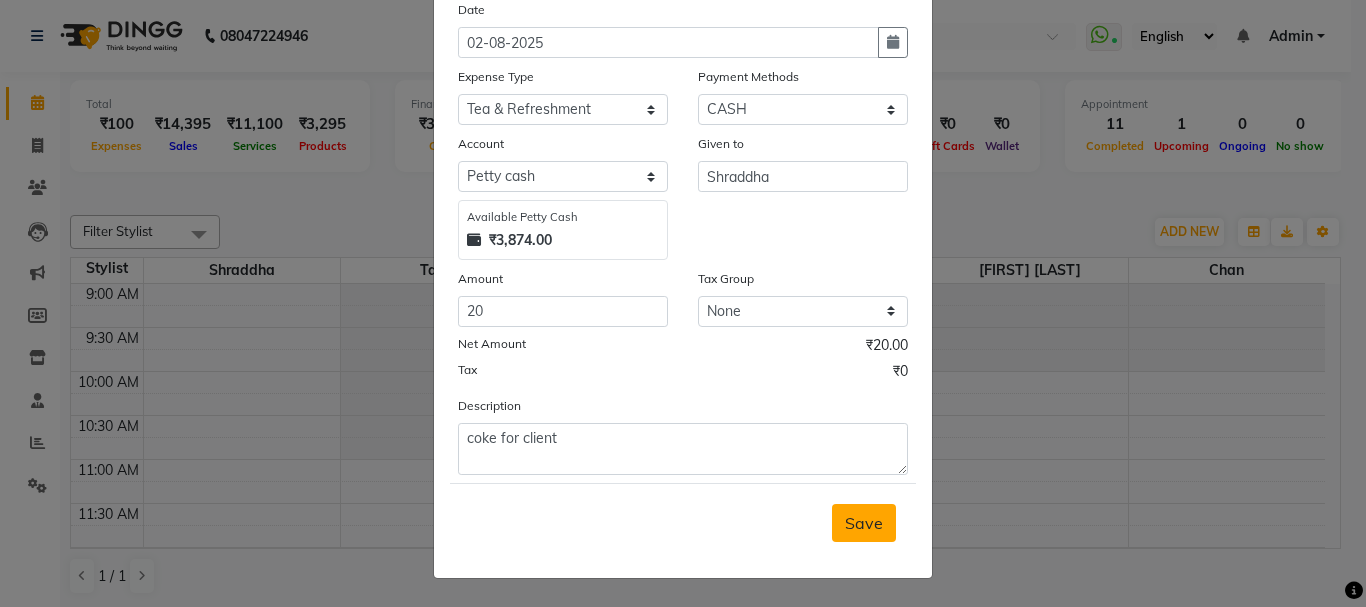 click on "Save" at bounding box center [864, 523] 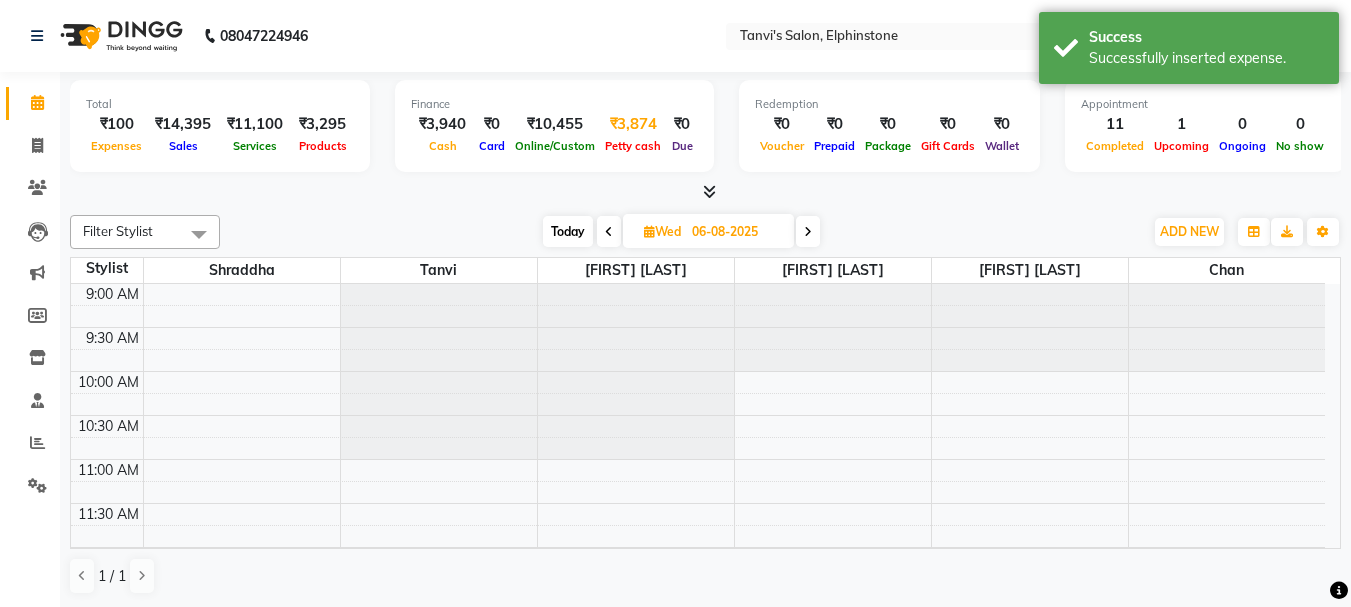 click on "₹3,874" at bounding box center (633, 124) 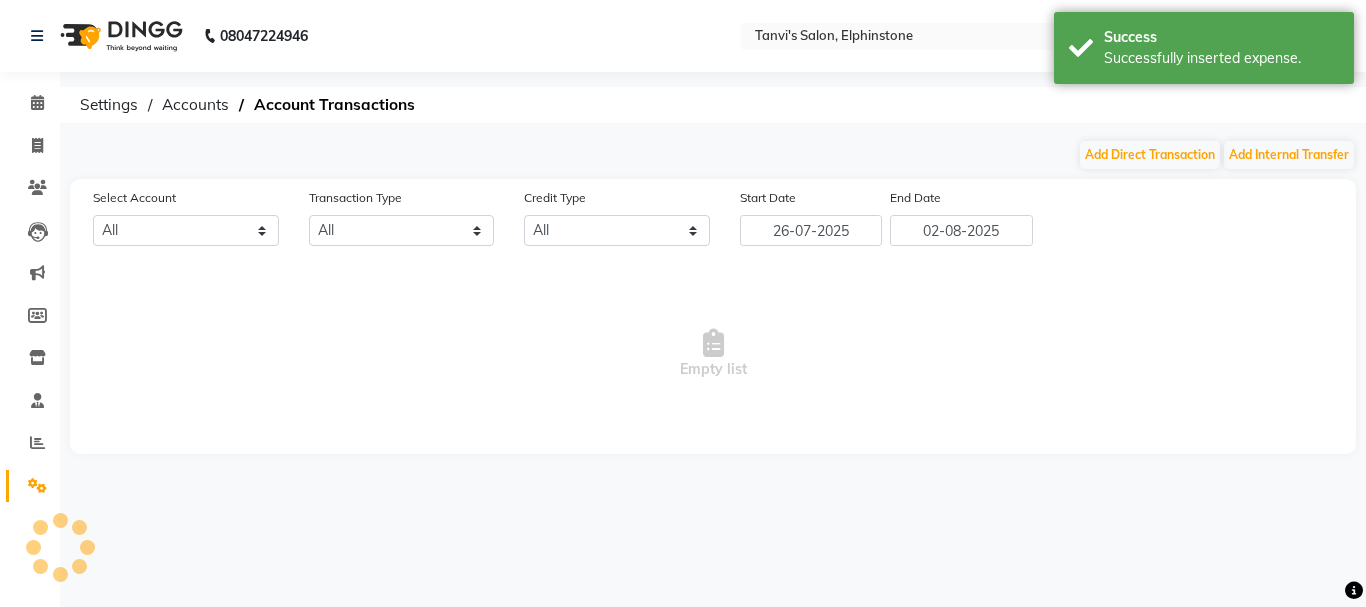 select on "2163" 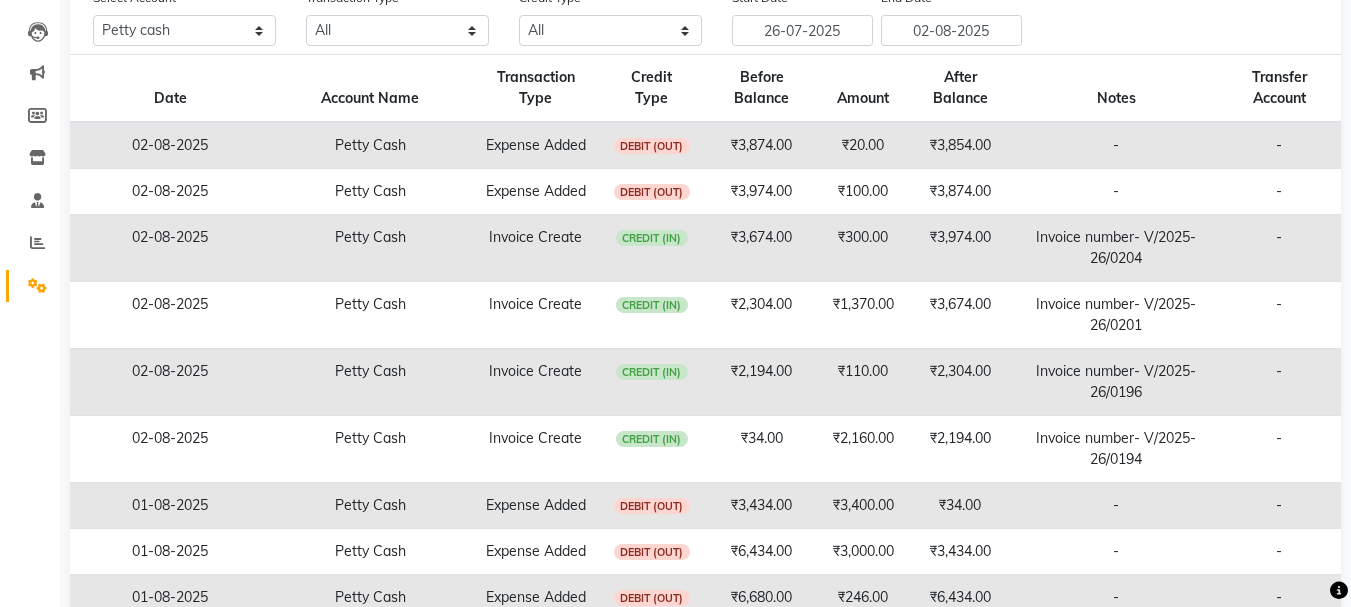 scroll, scrollTop: 0, scrollLeft: 0, axis: both 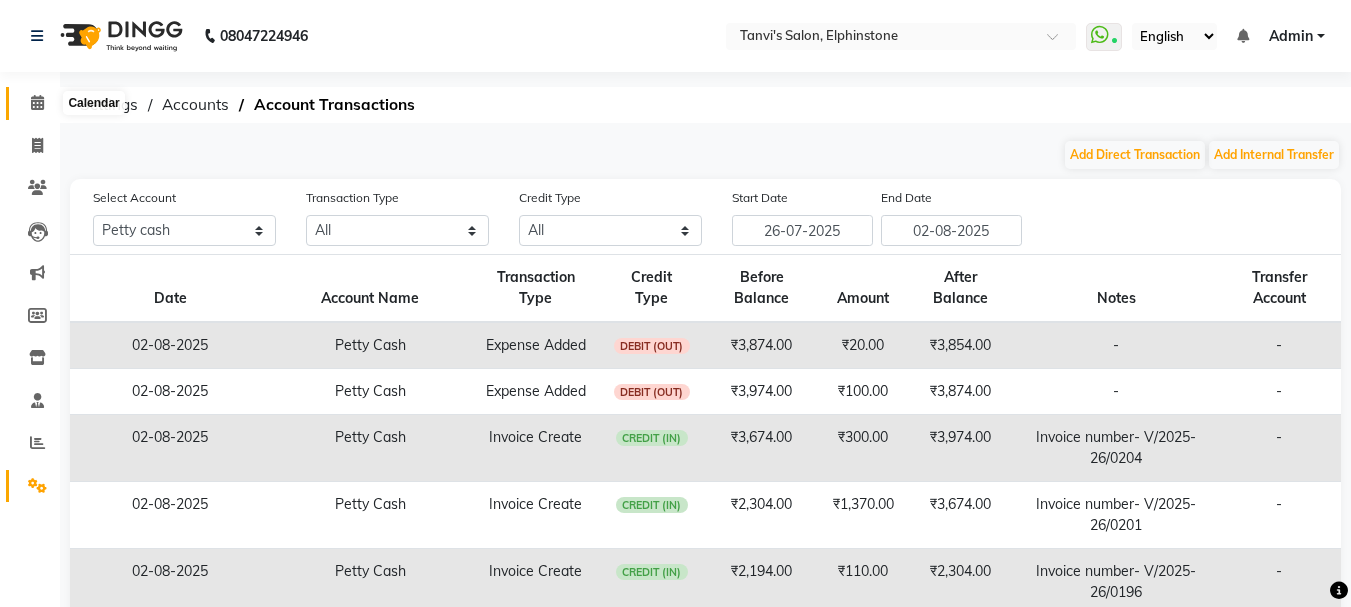 click 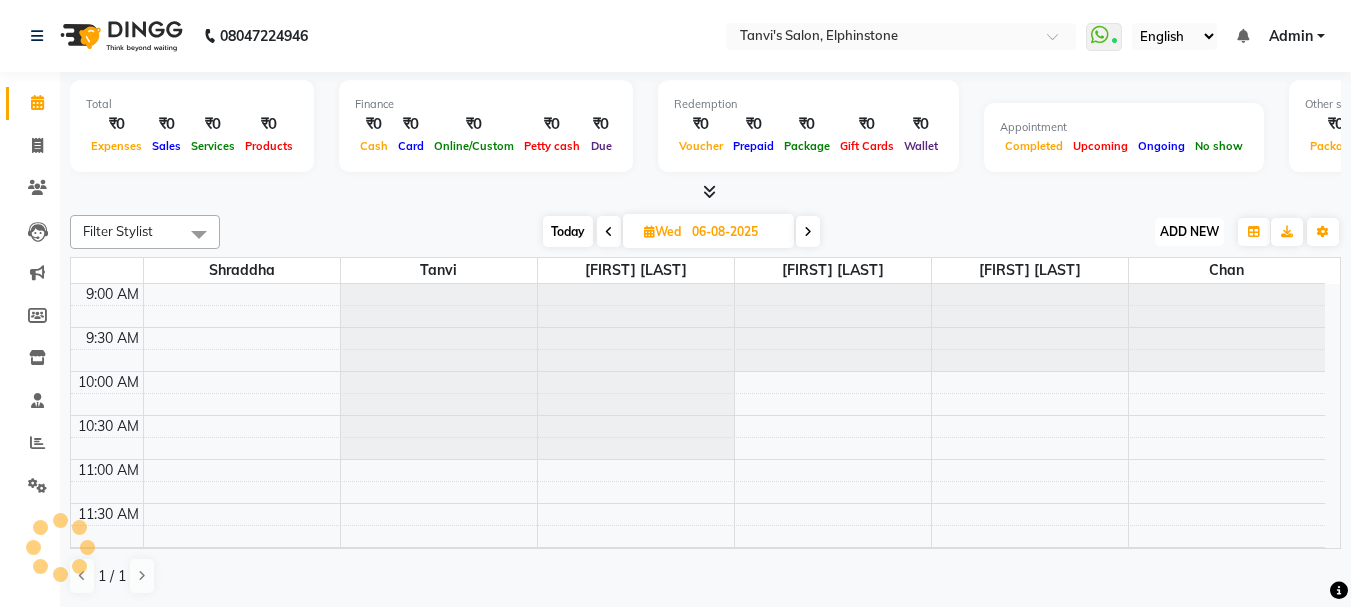 click on "ADD NEW" at bounding box center [1189, 231] 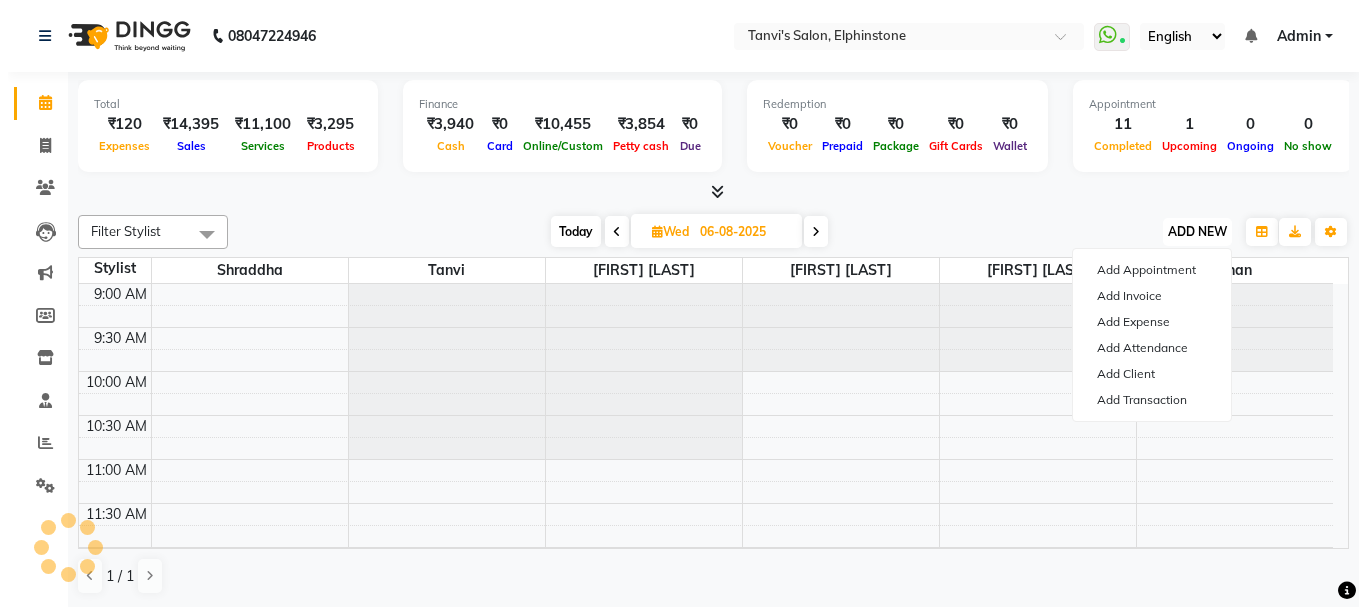 scroll, scrollTop: 0, scrollLeft: 0, axis: both 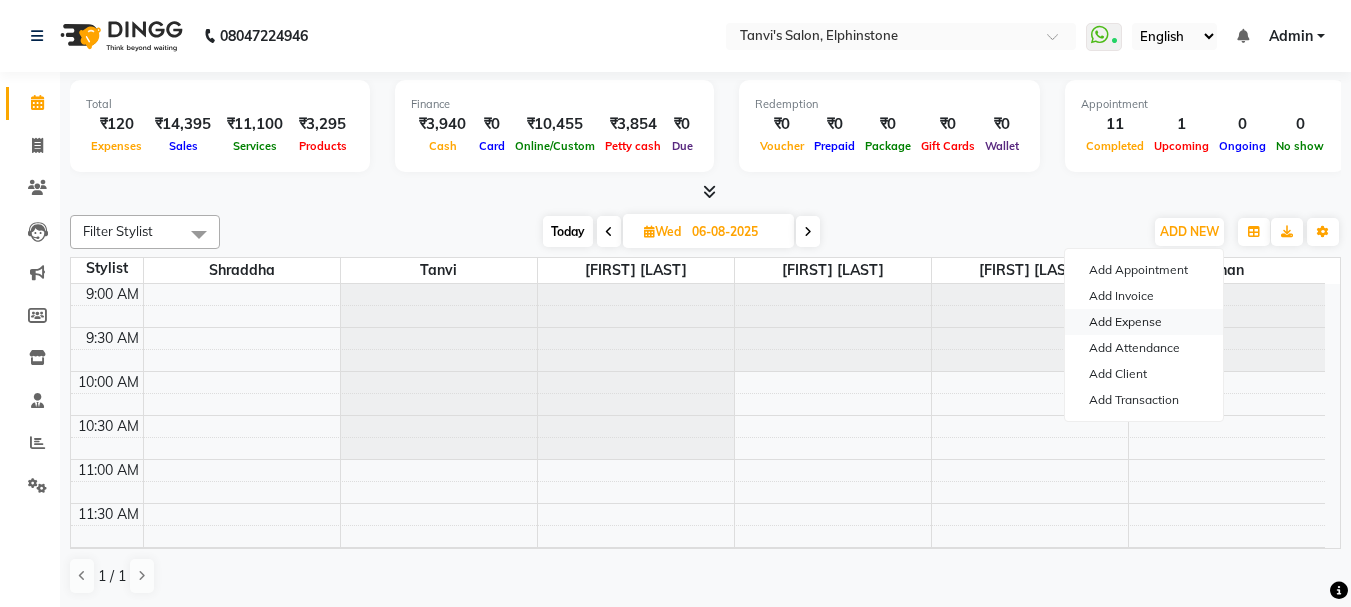 click on "Add Expense" at bounding box center (1144, 322) 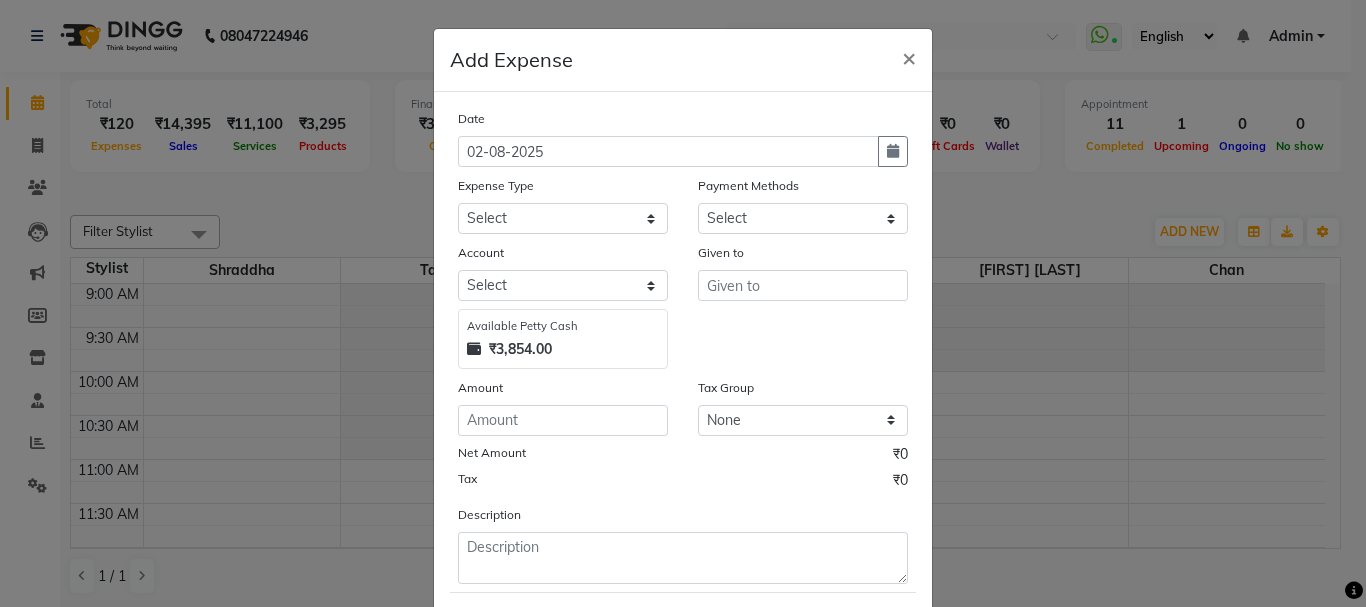 select on "1" 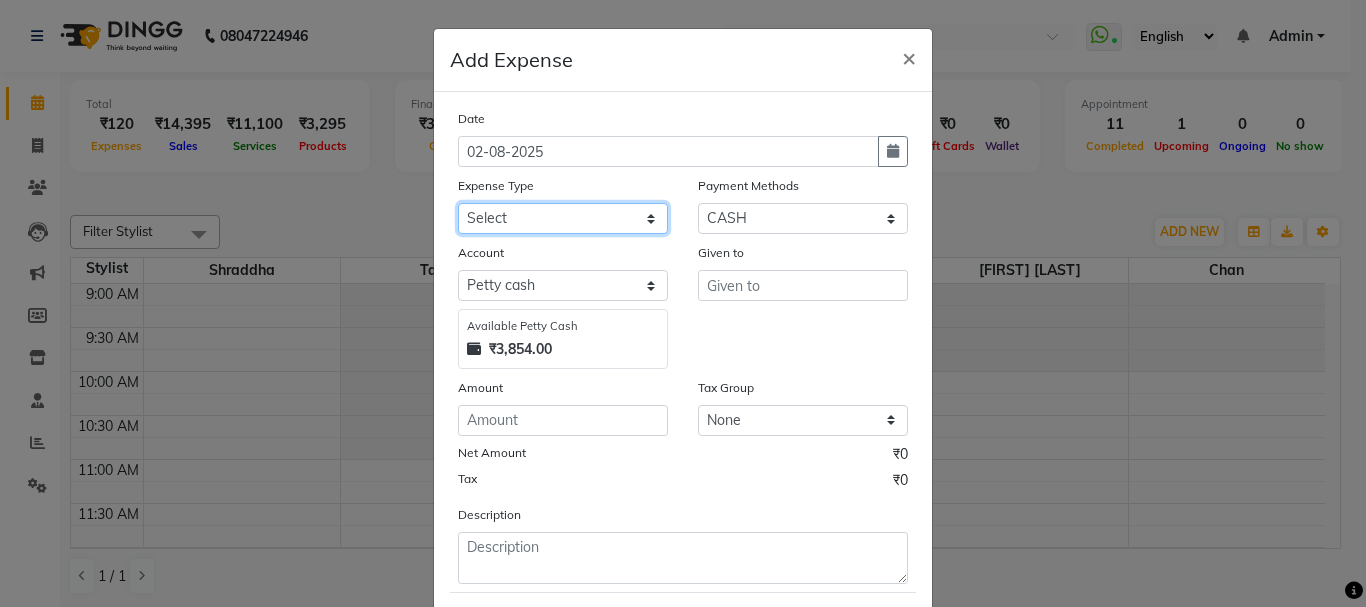click on "Select Advance Salary Bank charges Car maintenance  Cash transfer to bank Cash transfer to hub Client Snacks Clinical charges Equipment Fuel Govt fee Incentive Insurance International purchase Loan Repayment Maintenance Marketing Miscellaneous MRA Other Pantry Product Rent Salary Staff Snacks Tax Tea & Refreshment Utilities" 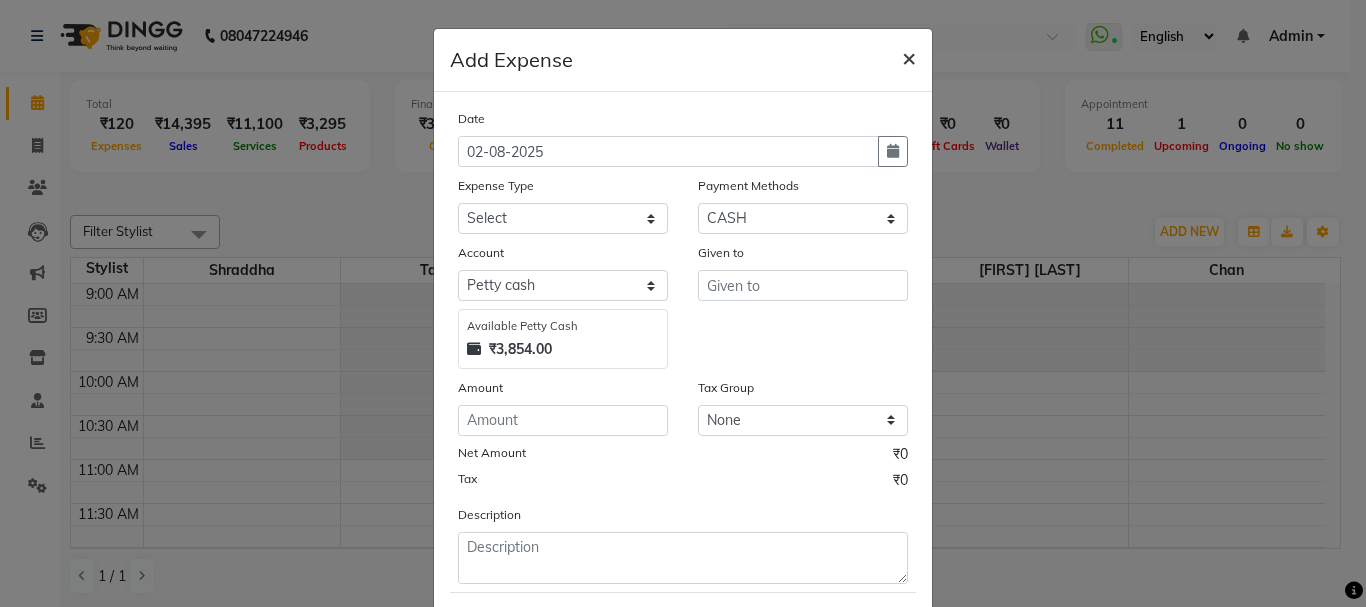 click on "×" 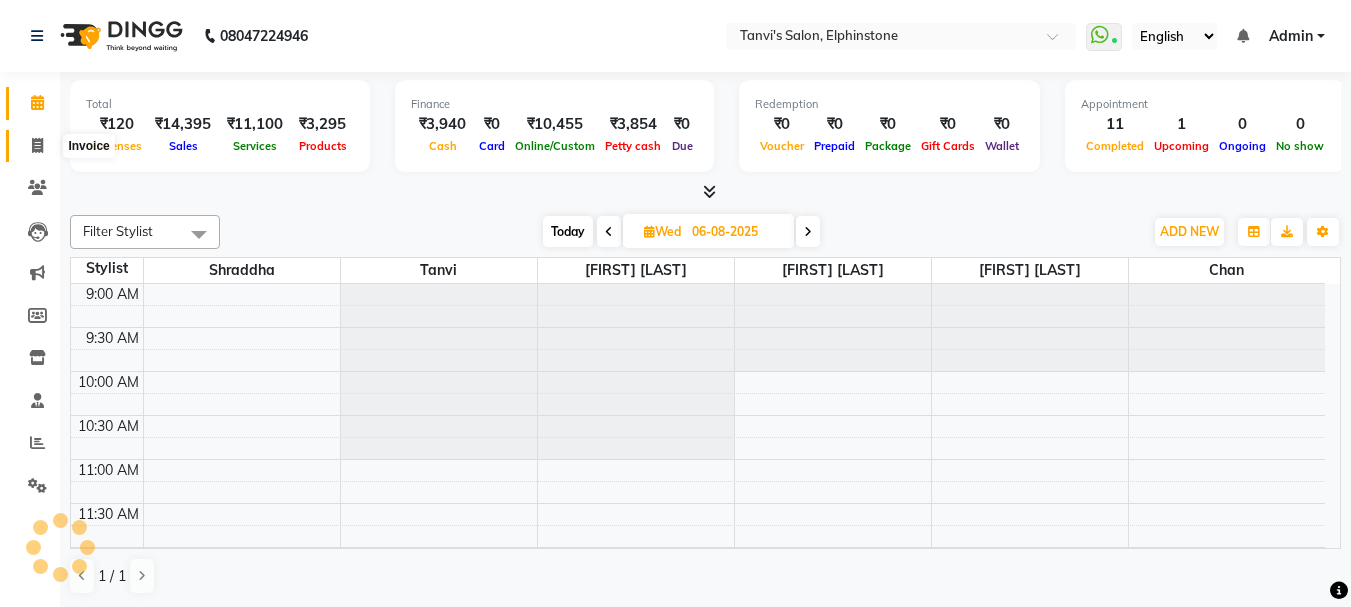 click 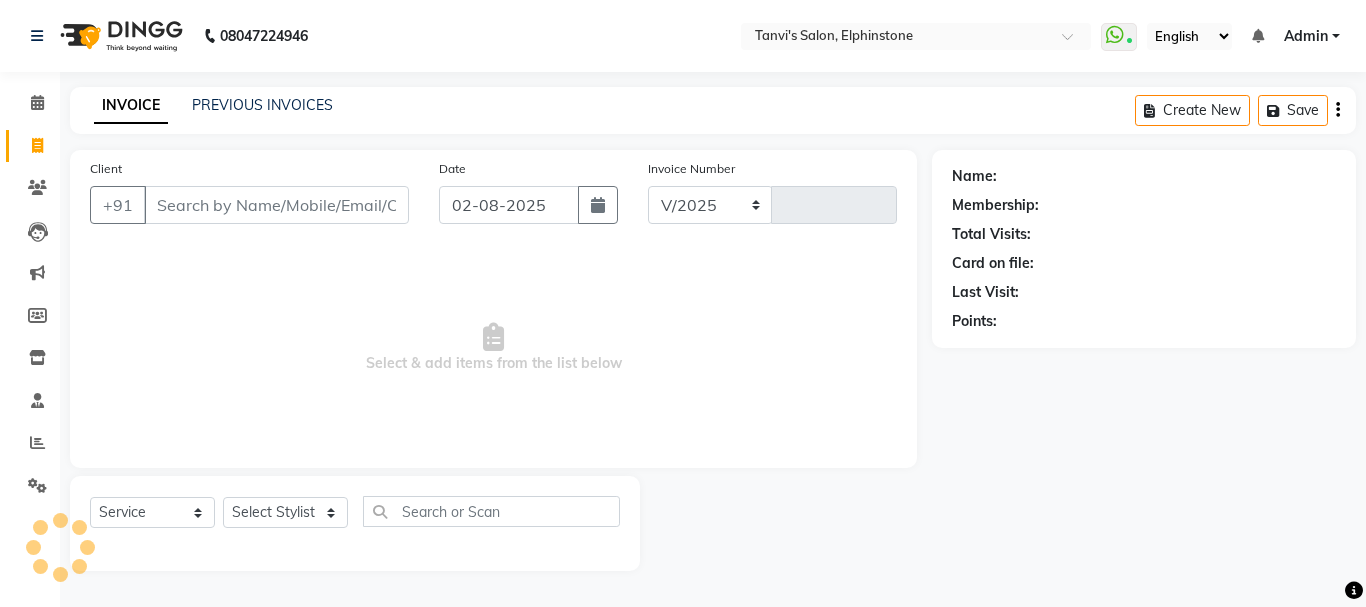 select on "716" 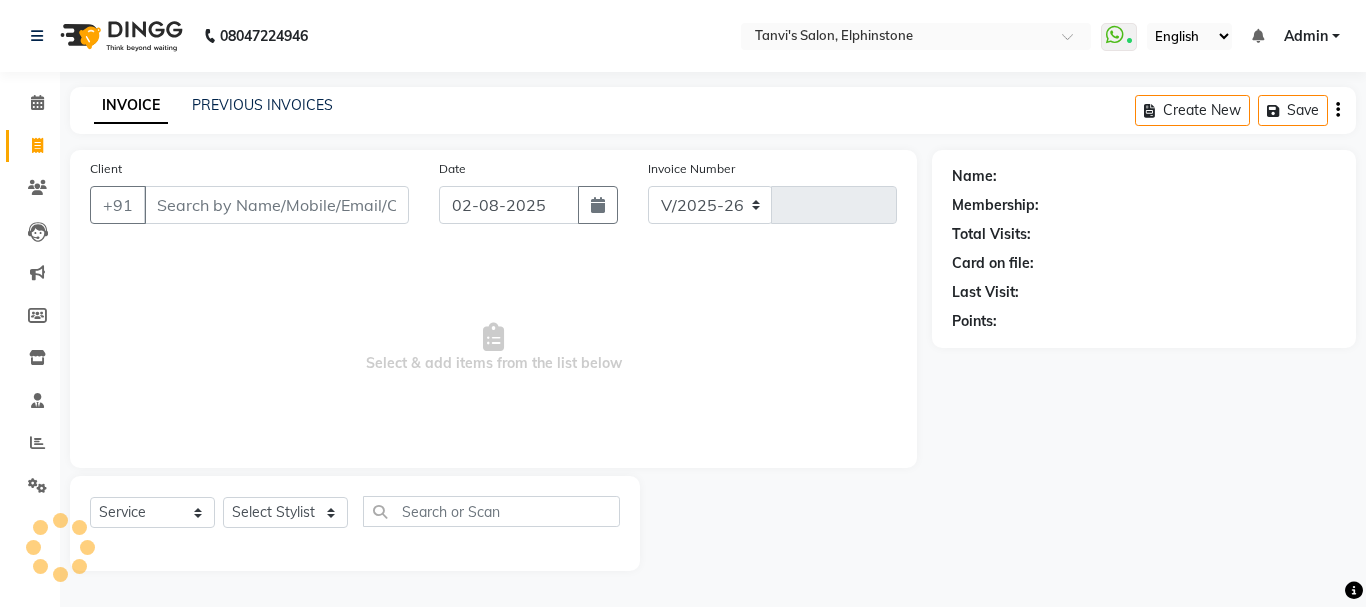 type on "0206" 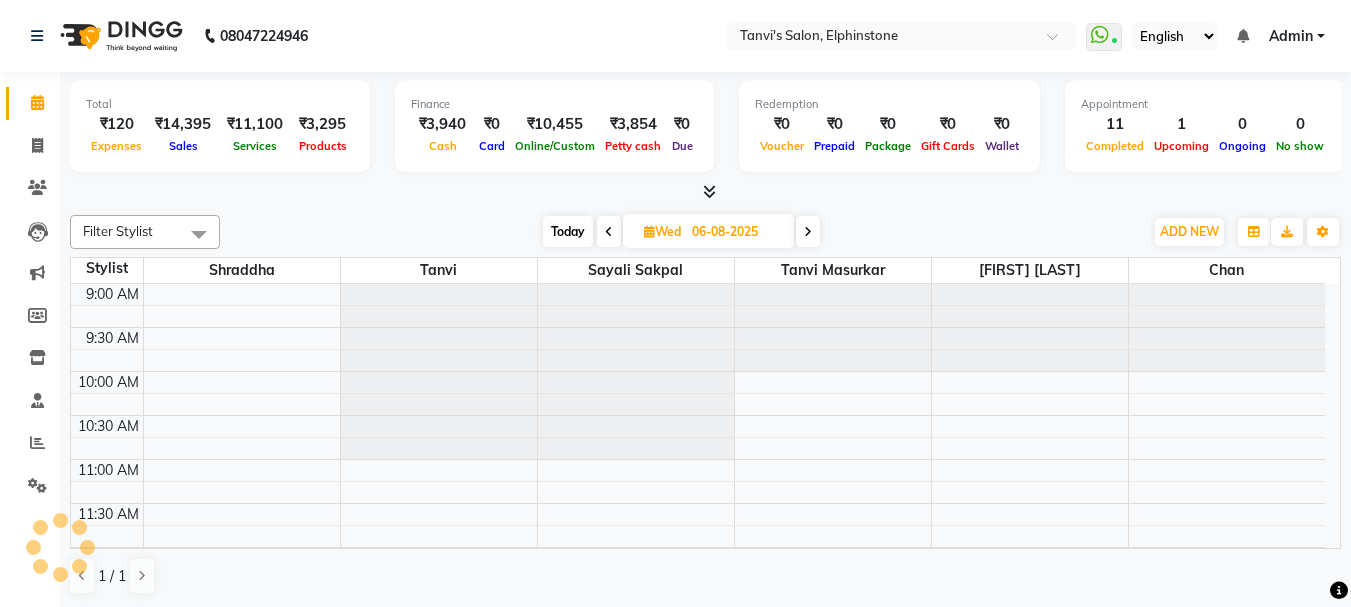 scroll, scrollTop: 0, scrollLeft: 0, axis: both 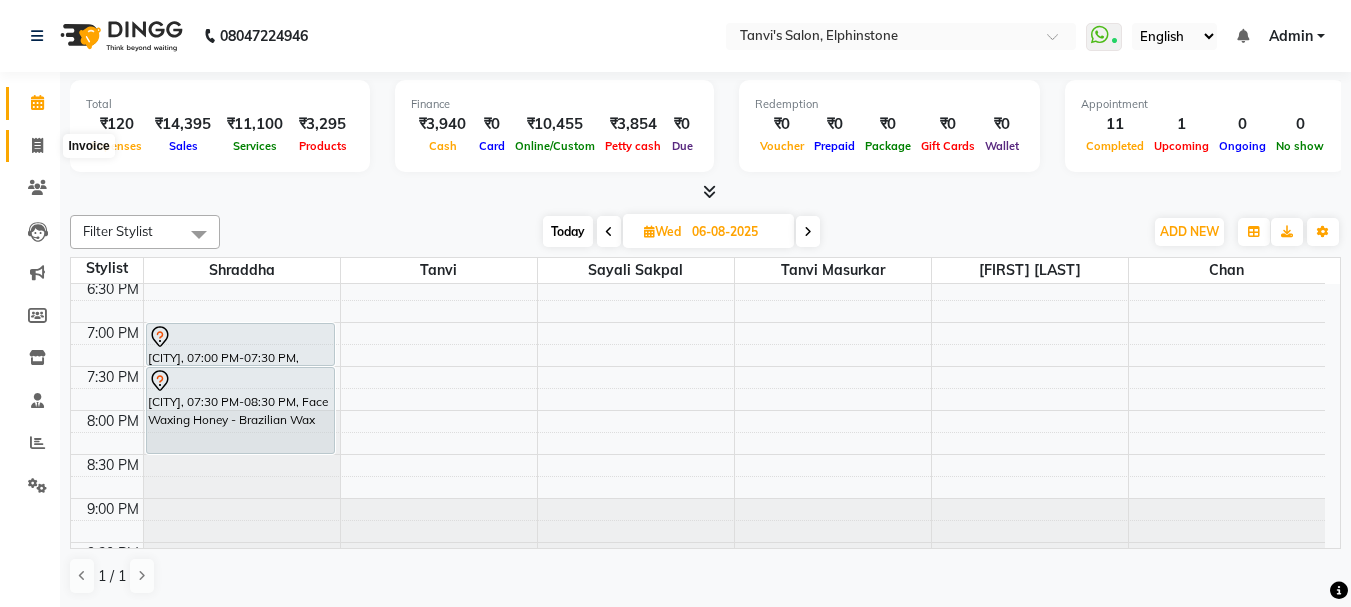 click 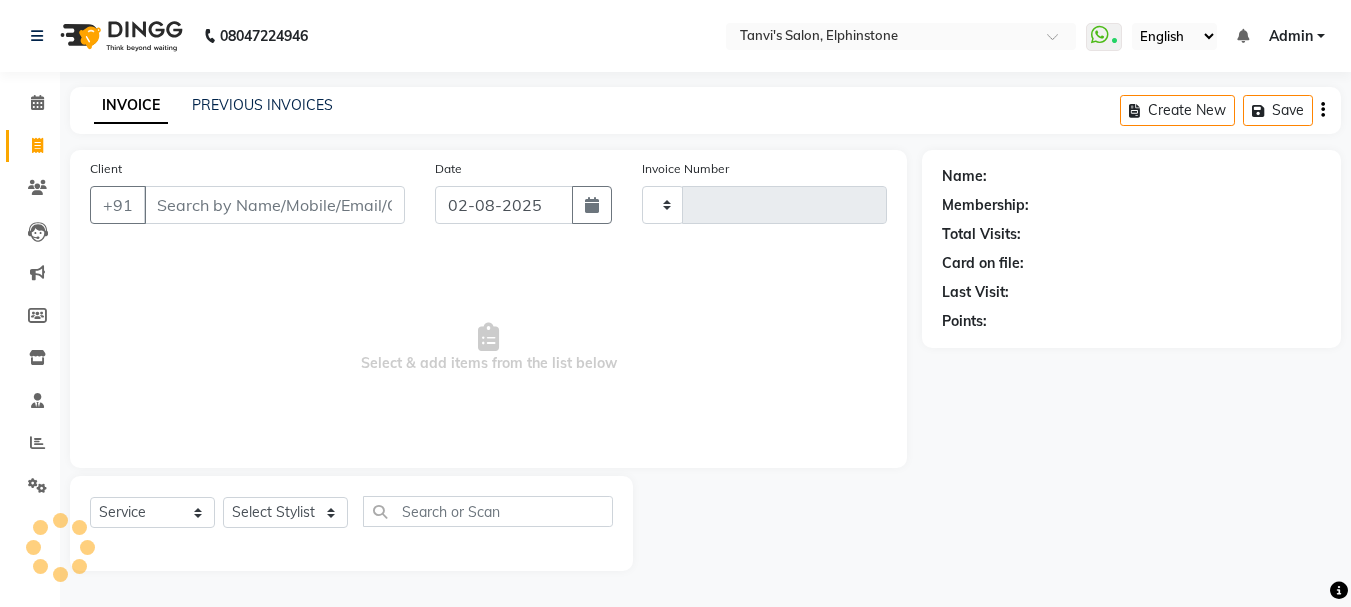 click 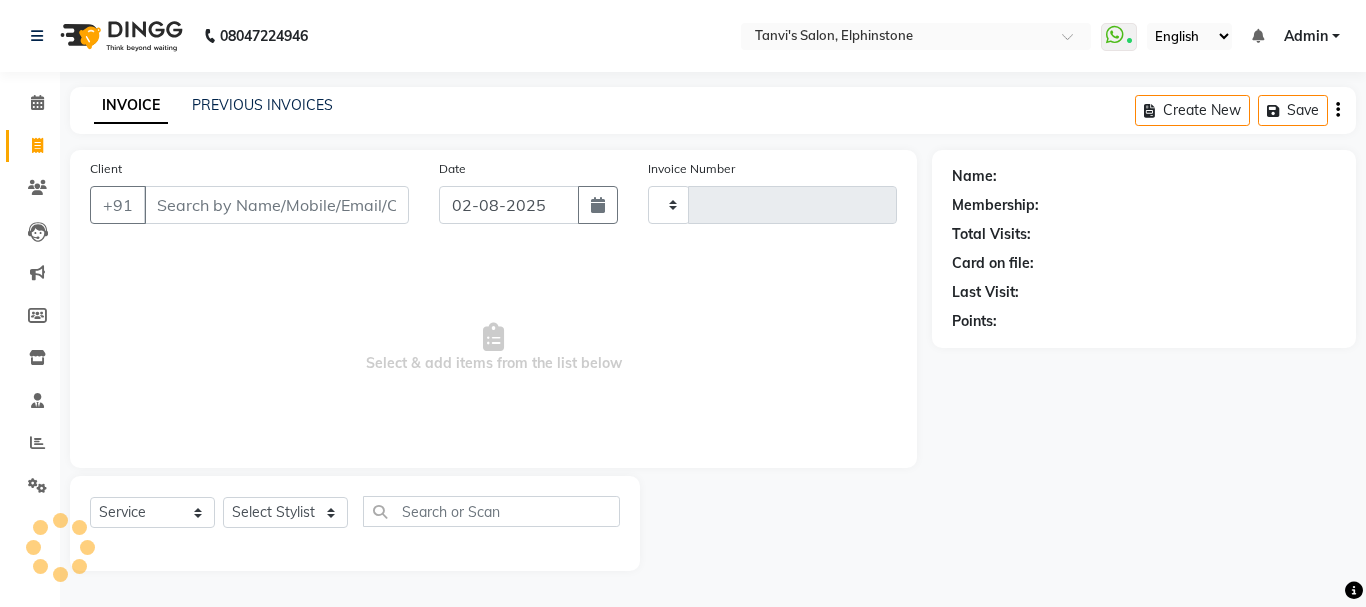 type on "0206" 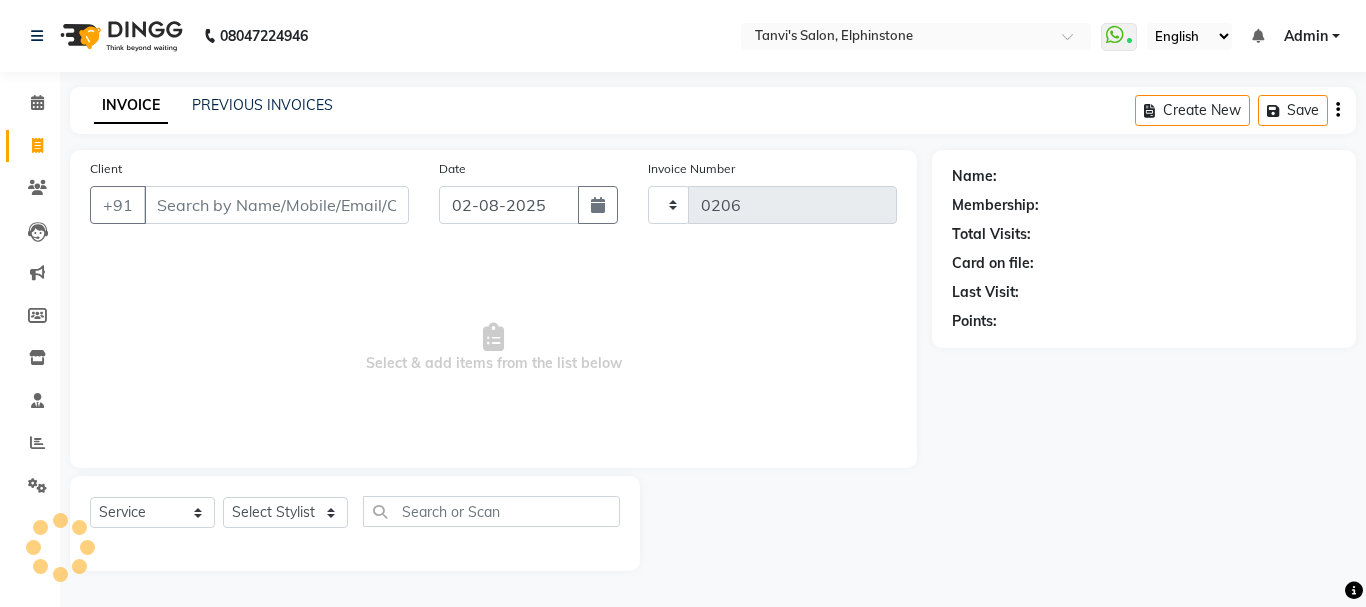 select on "716" 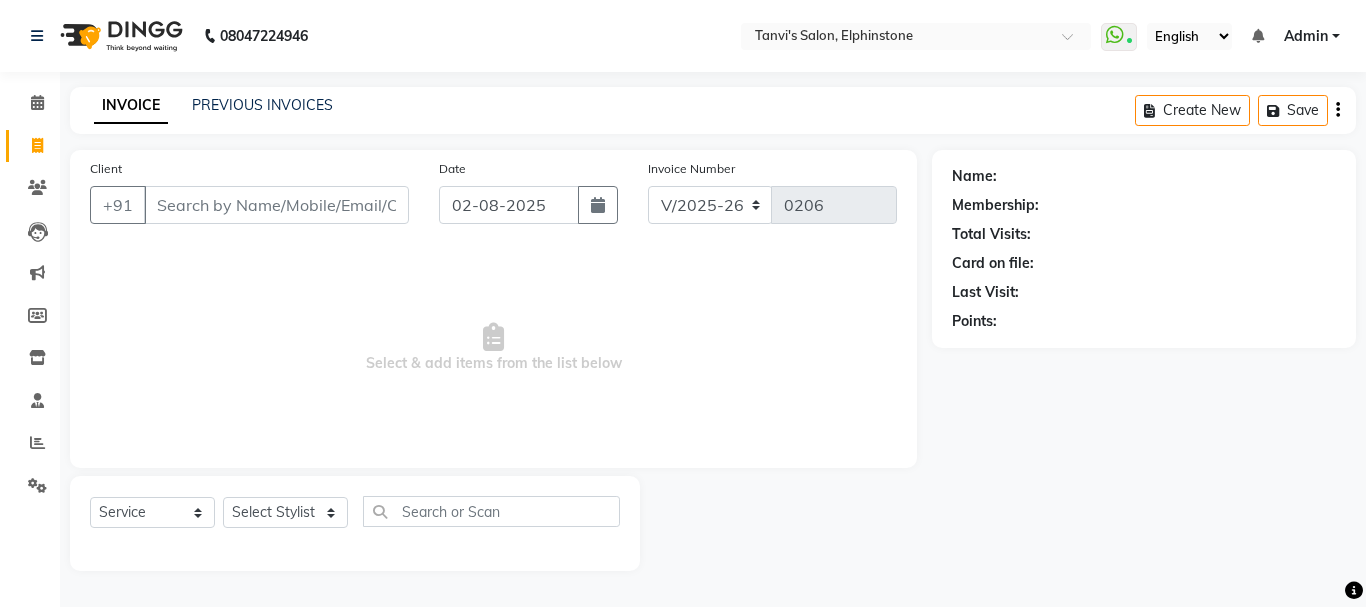 click on "PREVIOUS INVOICES" 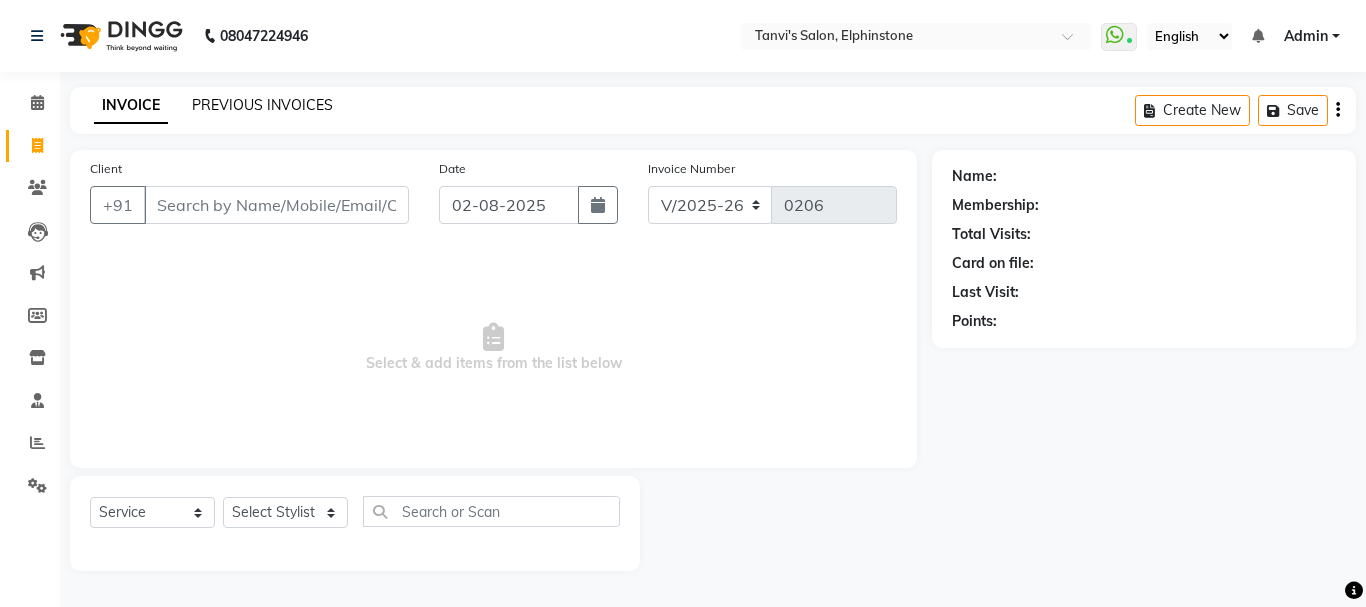 click on "PREVIOUS INVOICES" 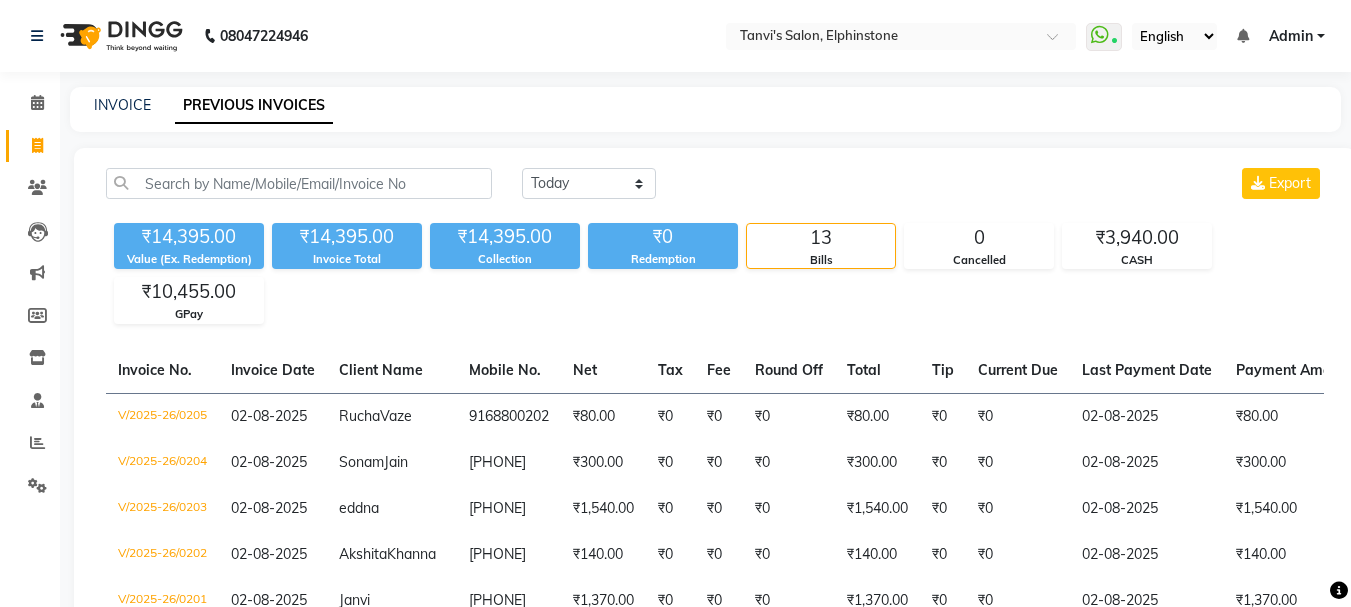 click on "Today Yesterday Custom Range Export ₹14,395.00 Value (Ex. Redemption) ₹14,395.00 Invoice Total  ₹14,395.00 Collection ₹0 Redemption 13 Bills 0 Cancelled ₹3,940.00 CASH ₹10,455.00 GPay  Invoice No.   Invoice Date   Client Name   Mobile No.   Net   Tax   Fee   Round Off   Total   Tip   Current Due   Last Payment Date   Payment Amount   Payment Methods   Cancel Reason   Status   V/2025-26/0205  02-08-2025 Rucha  Vaze 9168800202 ₹80.00 ₹0  ₹0  ₹0 ₹80.00 ₹0 ₹0 02-08-2025 ₹80.00  GPay - PAID  V/2025-26/0204  02-08-2025 Sonam  Jain 9619652857 ₹300.00 ₹0  ₹0  ₹0 ₹300.00 ₹0 ₹0 02-08-2025 ₹300.00  CASH - PAID  V/2025-26/0203  02-08-2025 eddna   9920128103 ₹1,540.00 ₹0  ₹0  ₹0 ₹1,540.00 ₹0 ₹0 02-08-2025 ₹1,540.00  GPay - PAID  V/2025-26/0202  02-08-2025 Akshita  Khanna 9079203543 ₹140.00 ₹0  ₹0  ₹0 ₹140.00 ₹0 ₹0 02-08-2025 ₹140.00  GPay - PAID  V/2025-26/0201  02-08-2025 Janvi   8080077191 ₹1,370.00 ₹0  ₹0  ₹0 ₹1,370.00 ₹0 ₹0 CASH" 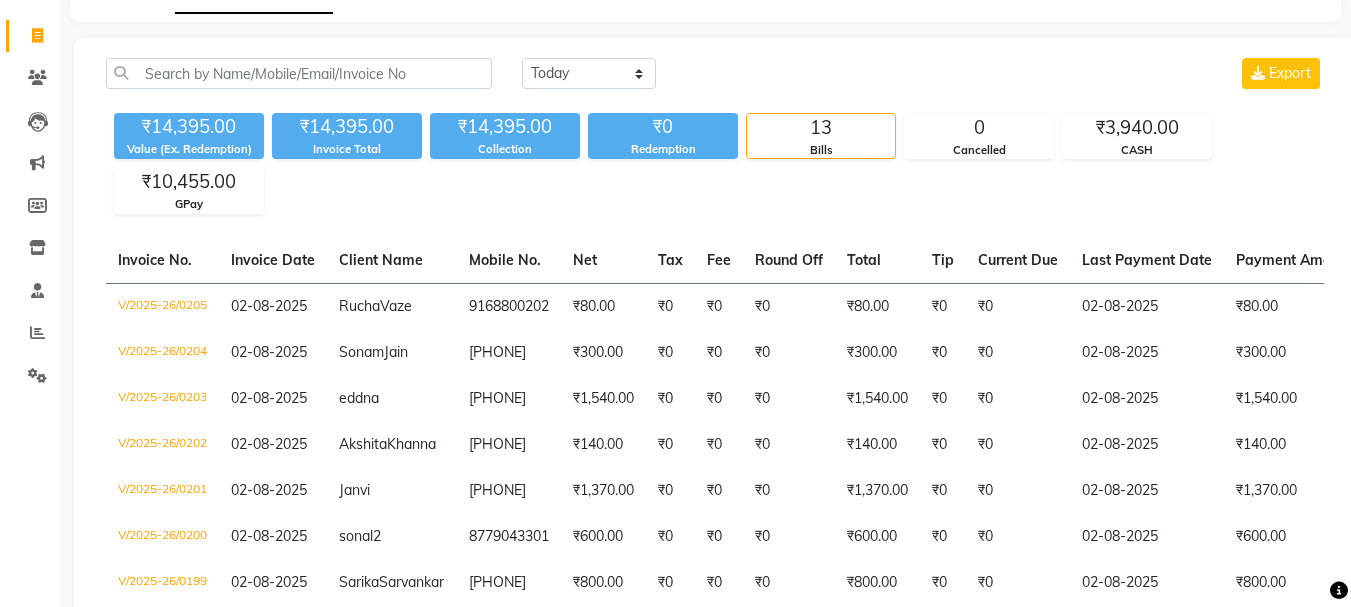 scroll, scrollTop: 89, scrollLeft: 0, axis: vertical 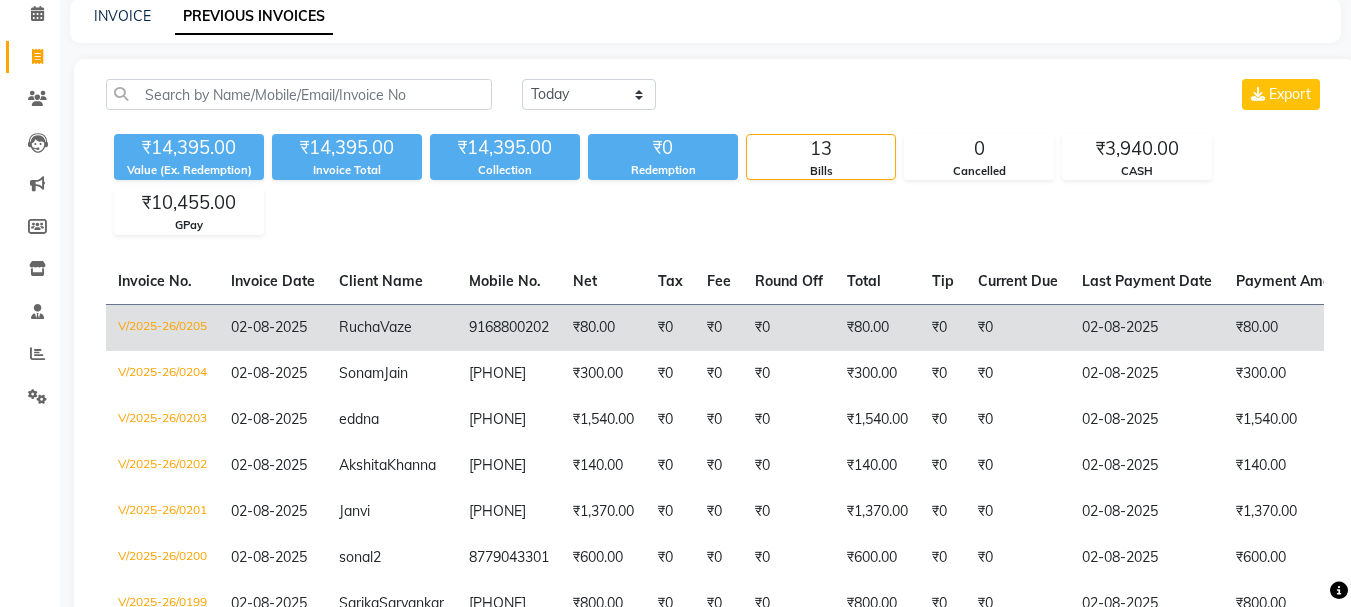 click on "02-08-2025" 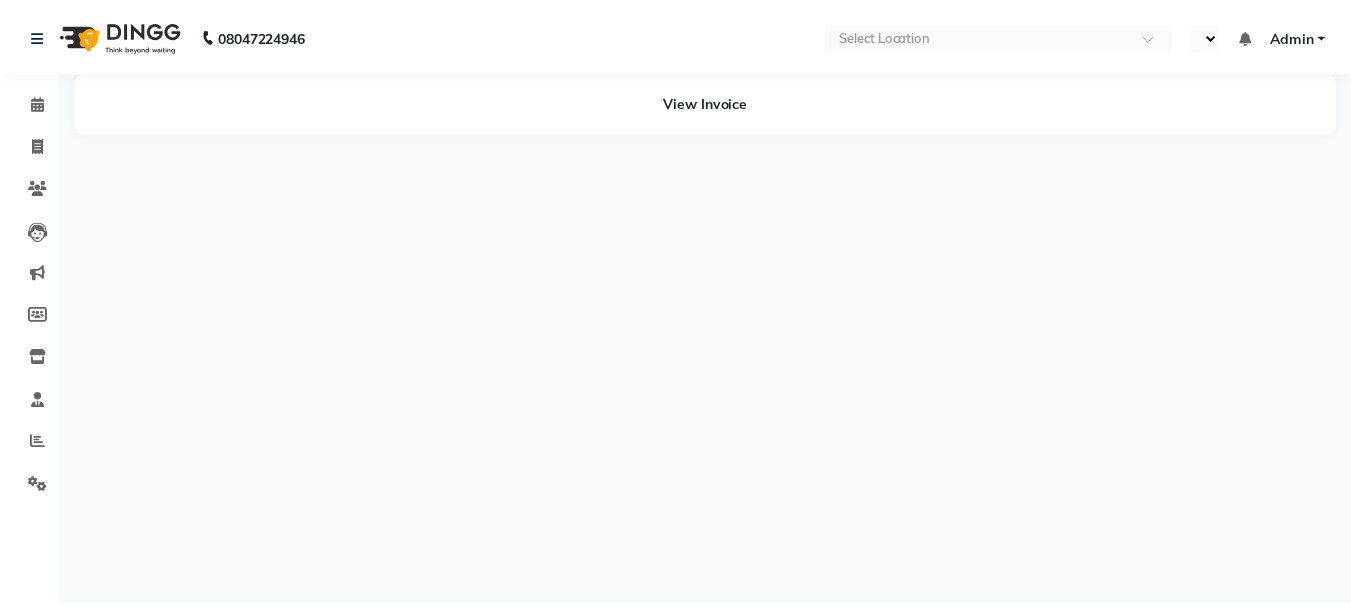 scroll, scrollTop: 0, scrollLeft: 0, axis: both 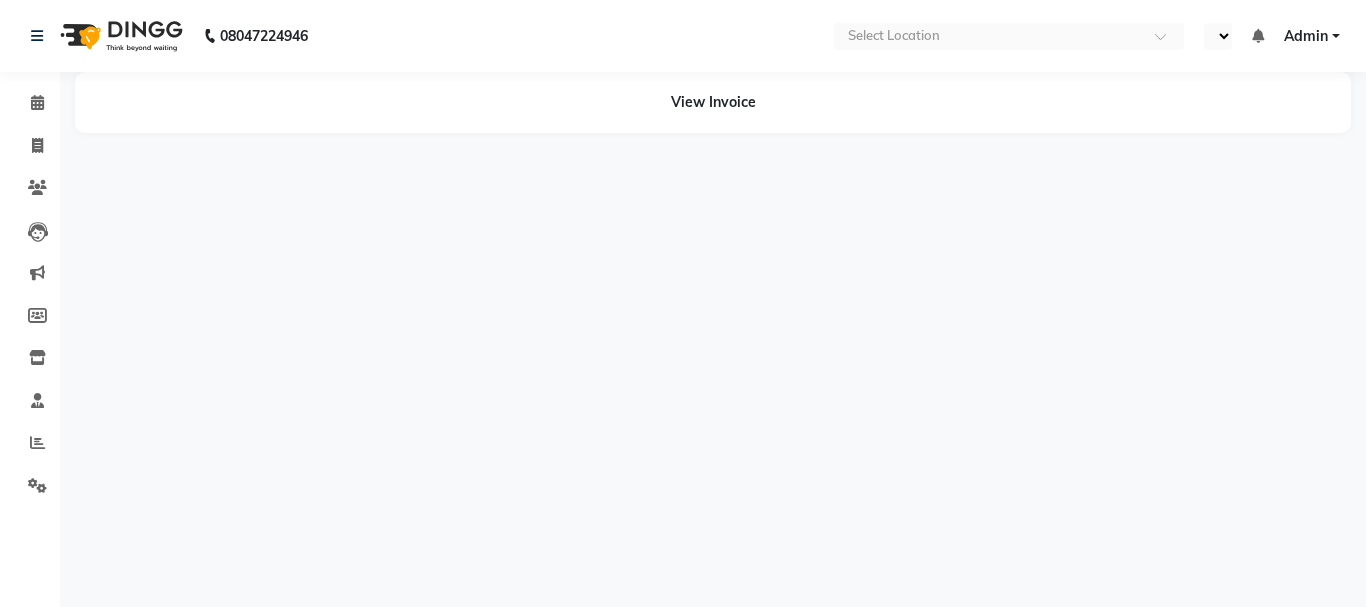 select on "en" 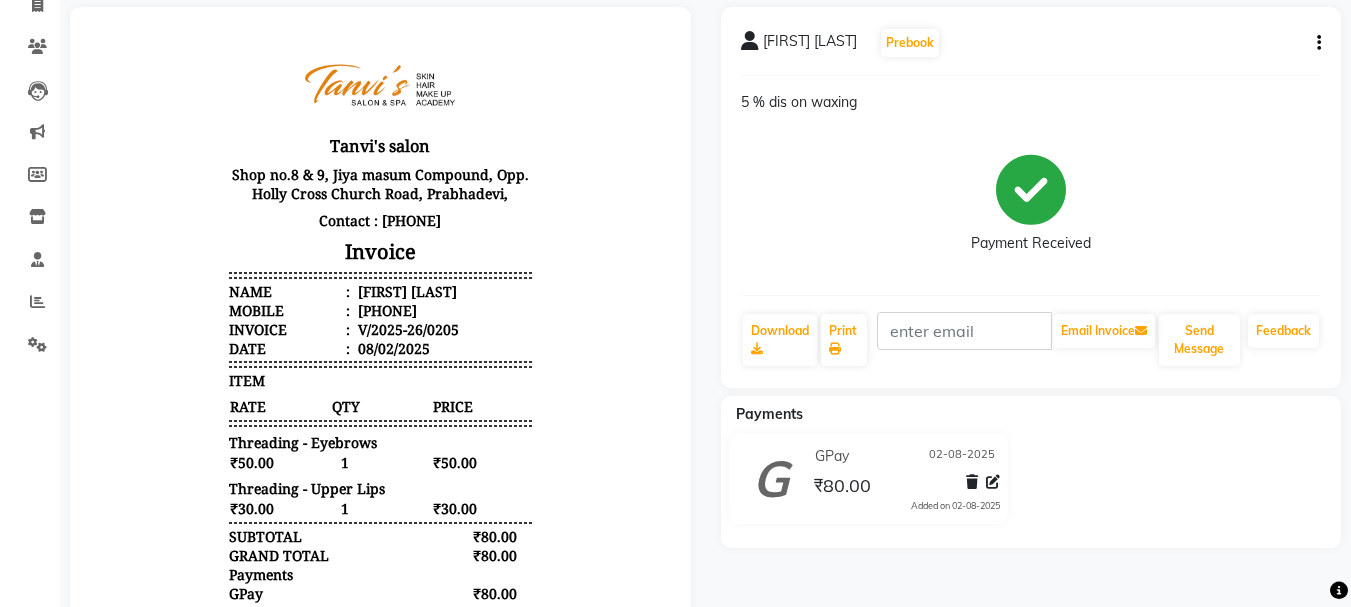scroll, scrollTop: 0, scrollLeft: 0, axis: both 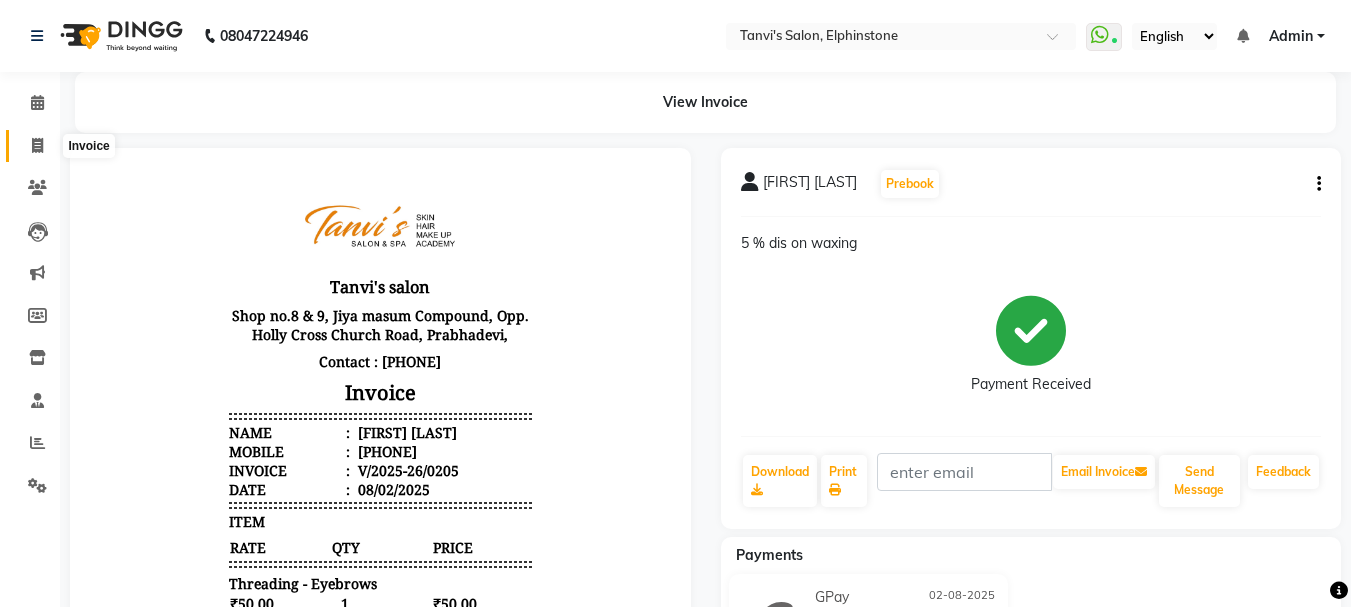 click 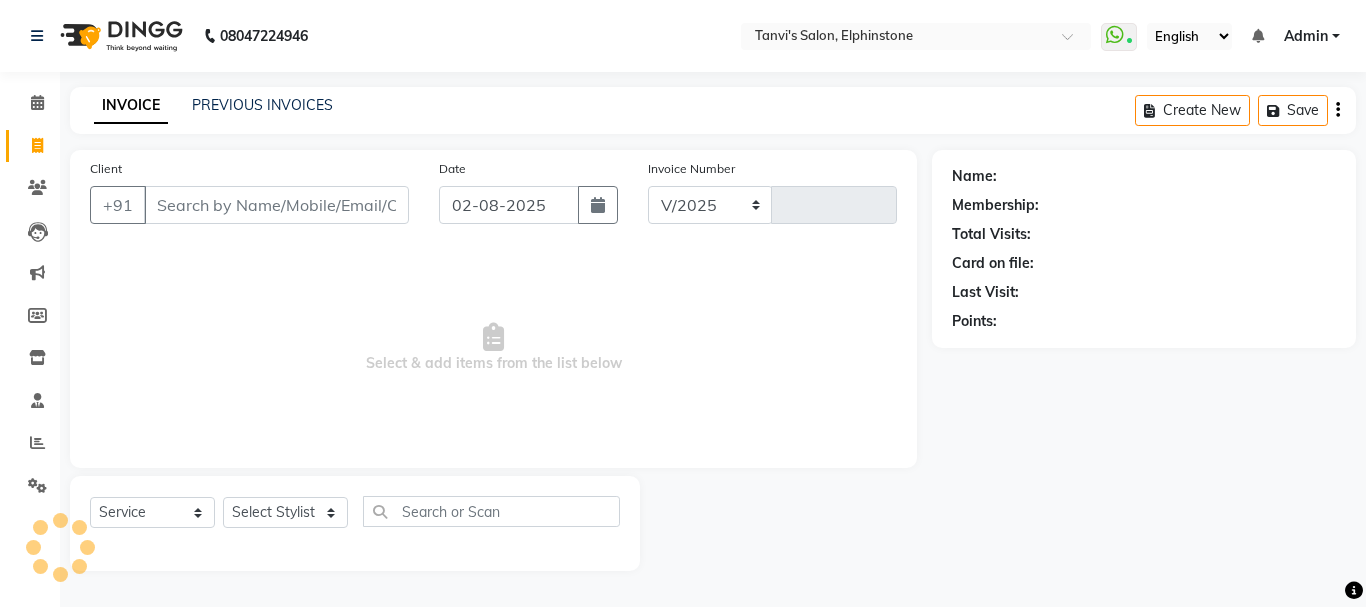 select on "716" 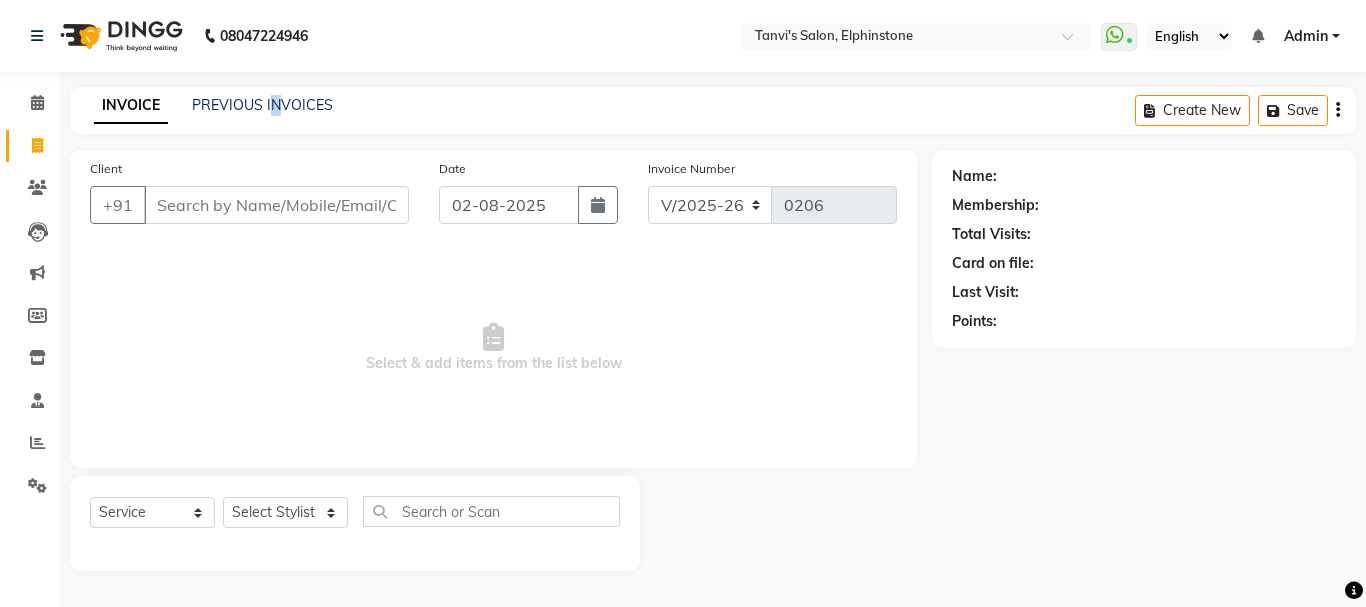drag, startPoint x: 270, startPoint y: 114, endPoint x: 280, endPoint y: 119, distance: 11.18034 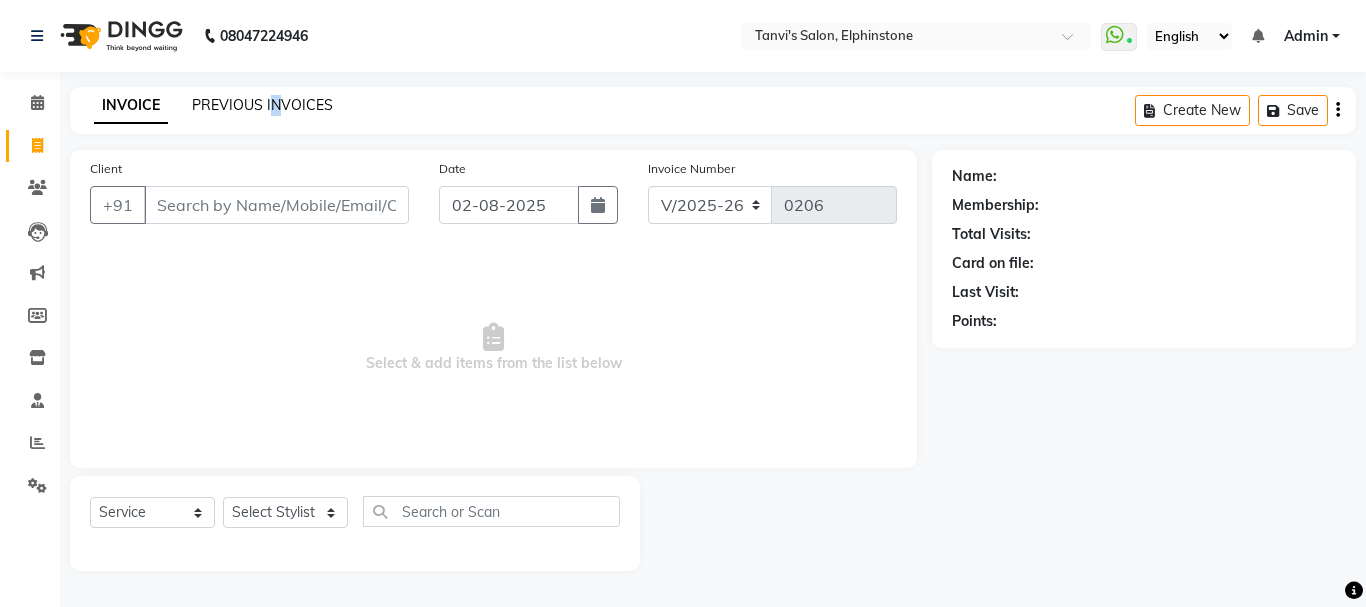 click on "PREVIOUS INVOICES" 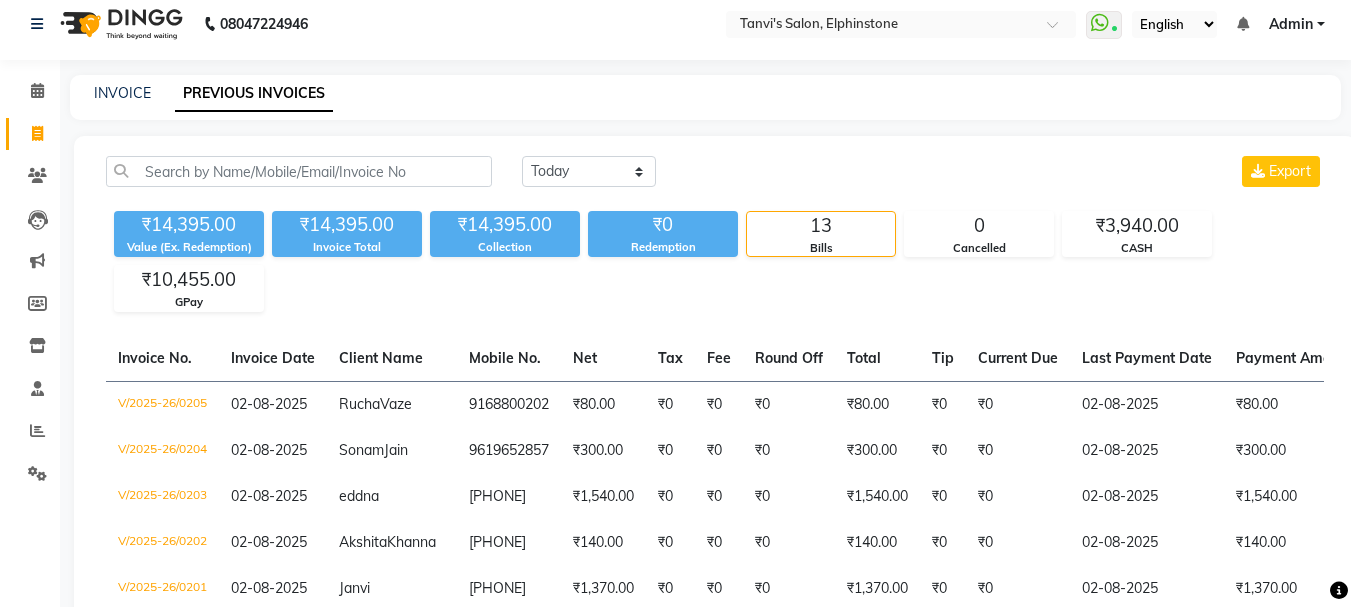 scroll, scrollTop: 0, scrollLeft: 0, axis: both 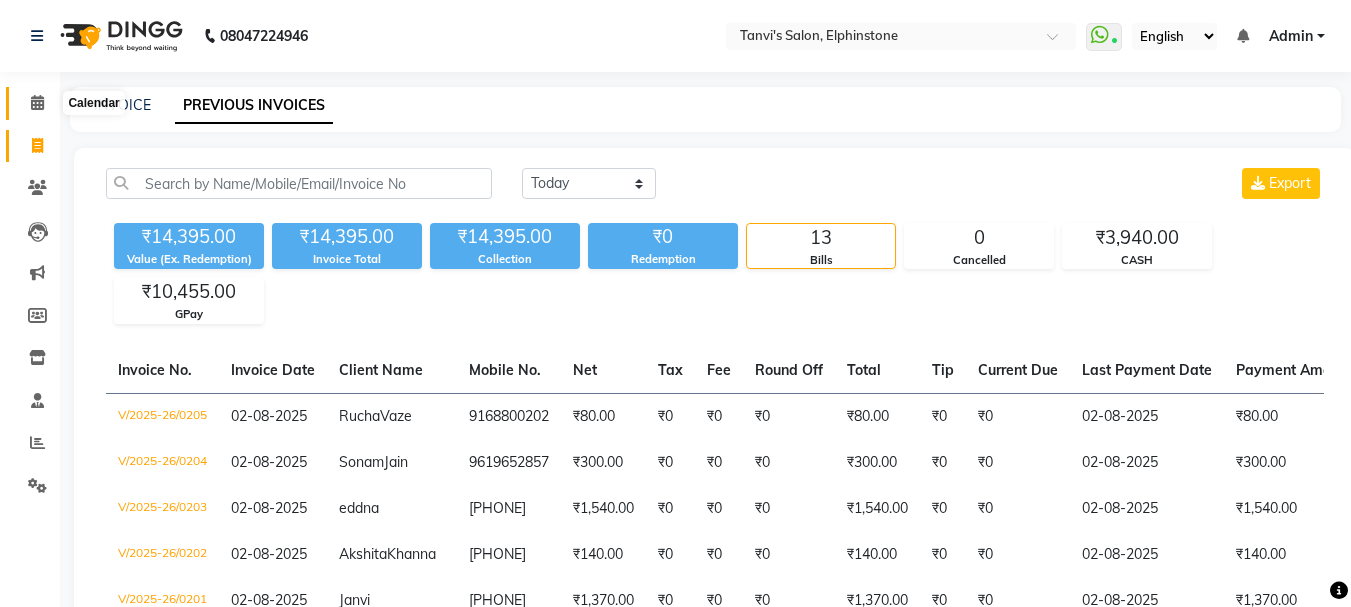 click 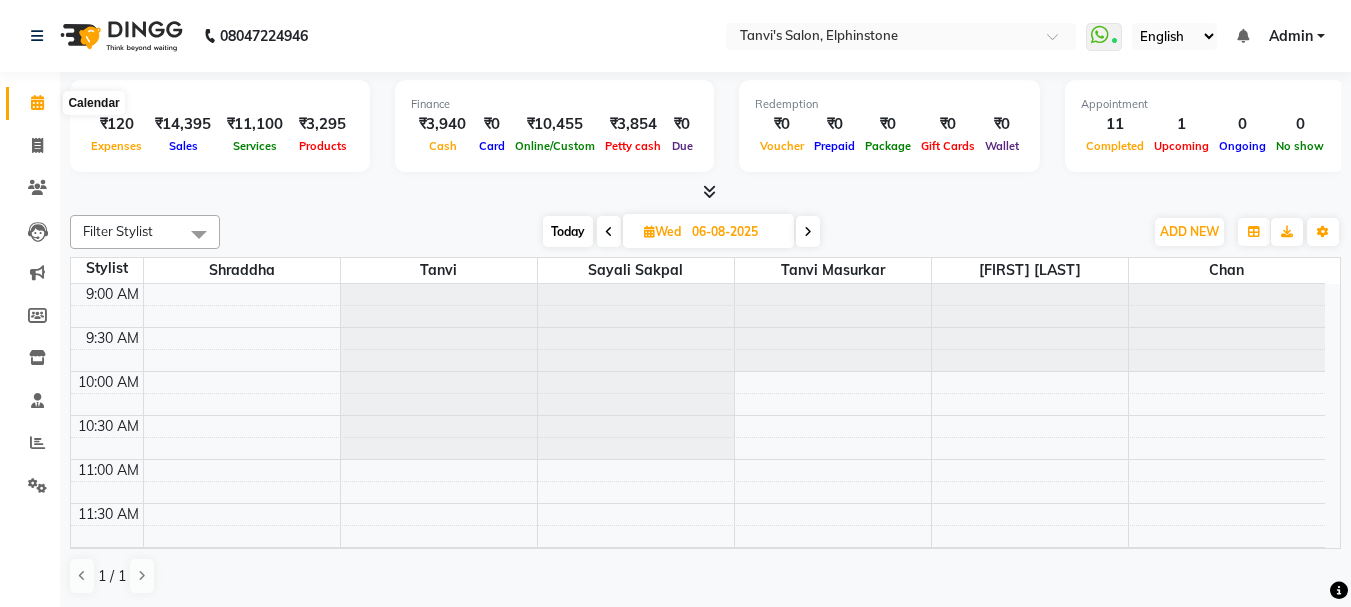 click 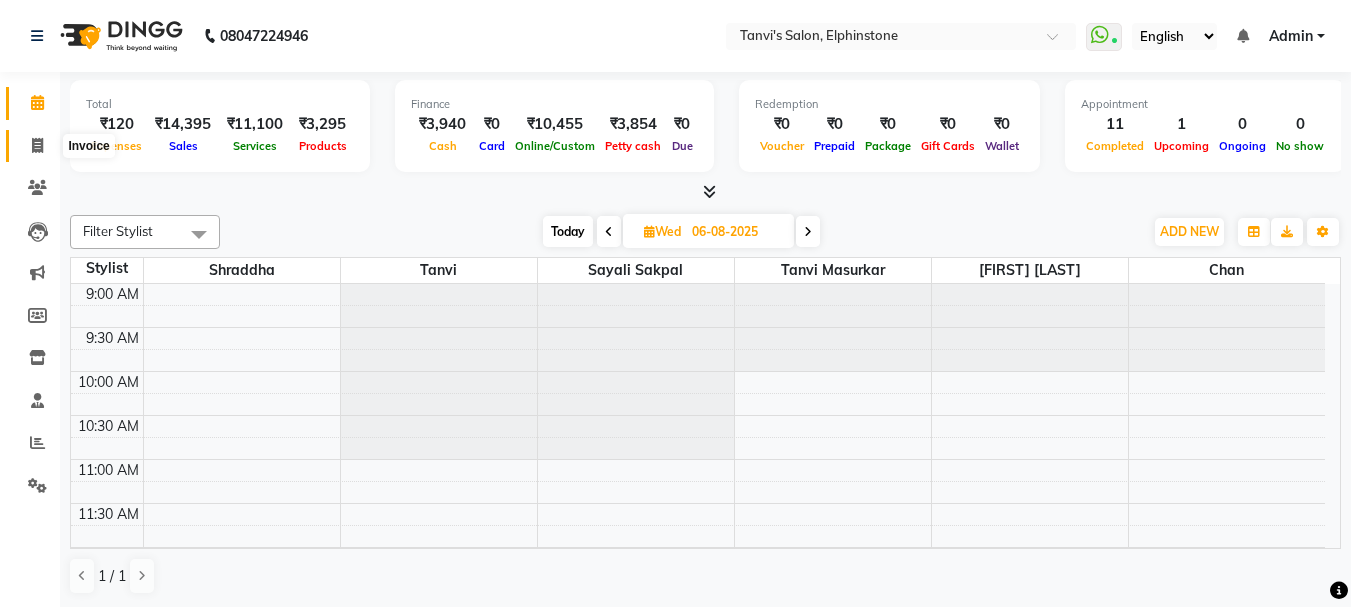 click 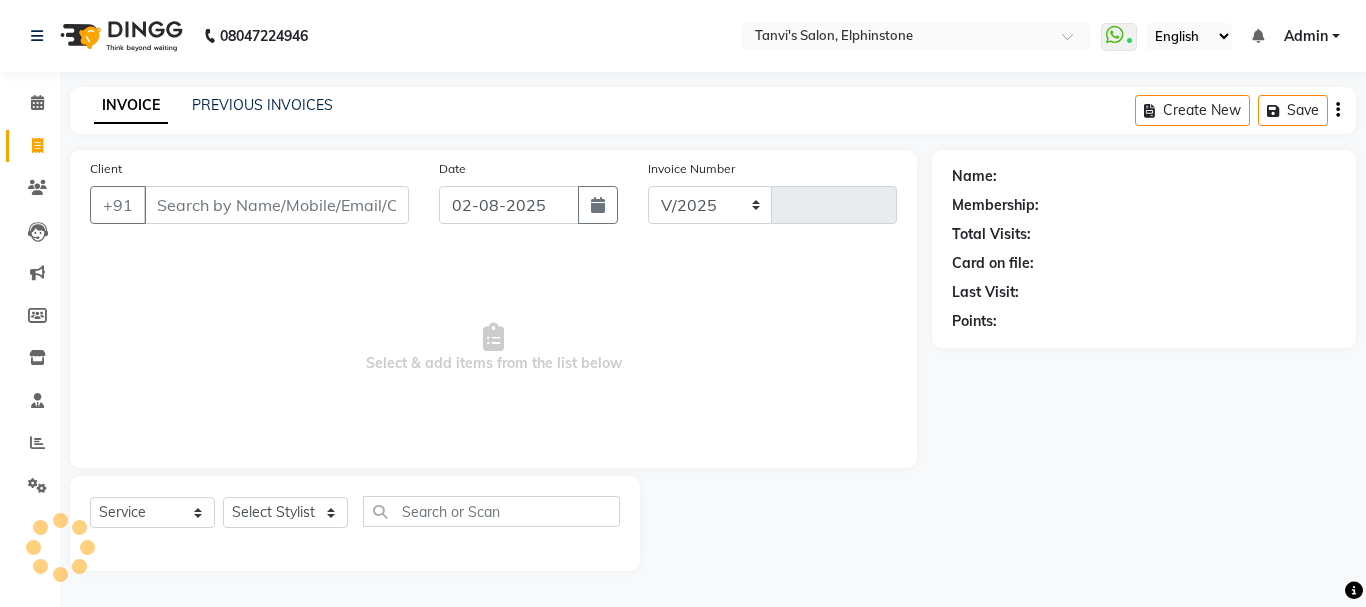 select on "716" 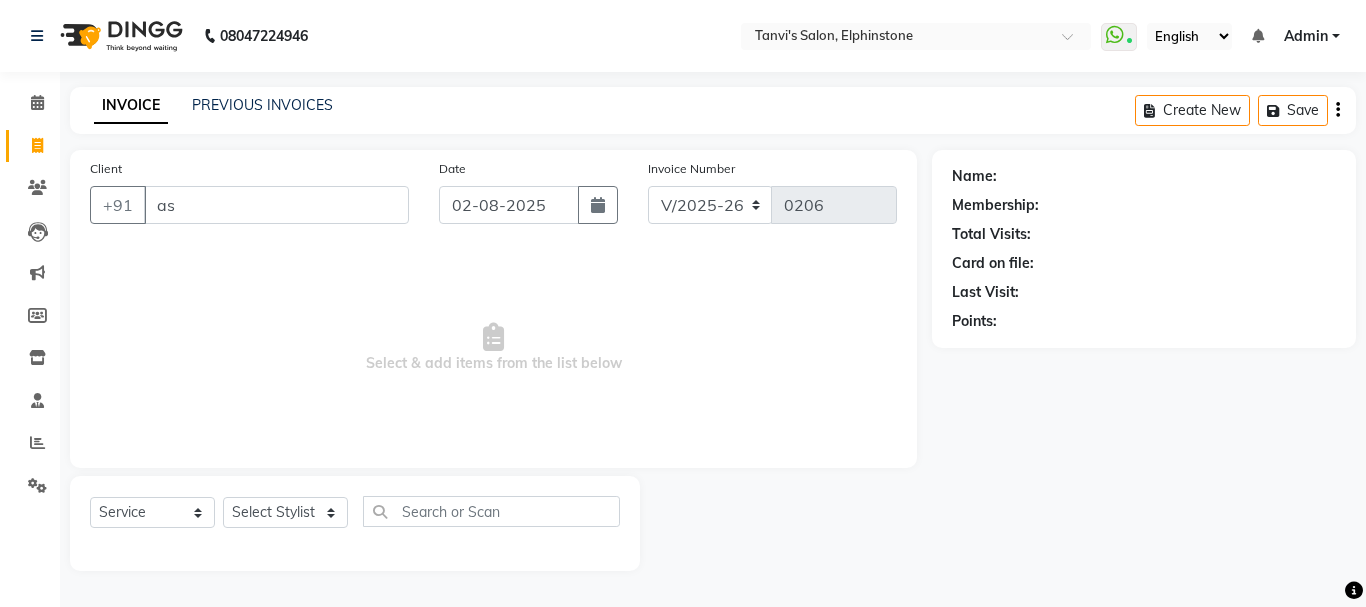type on "a" 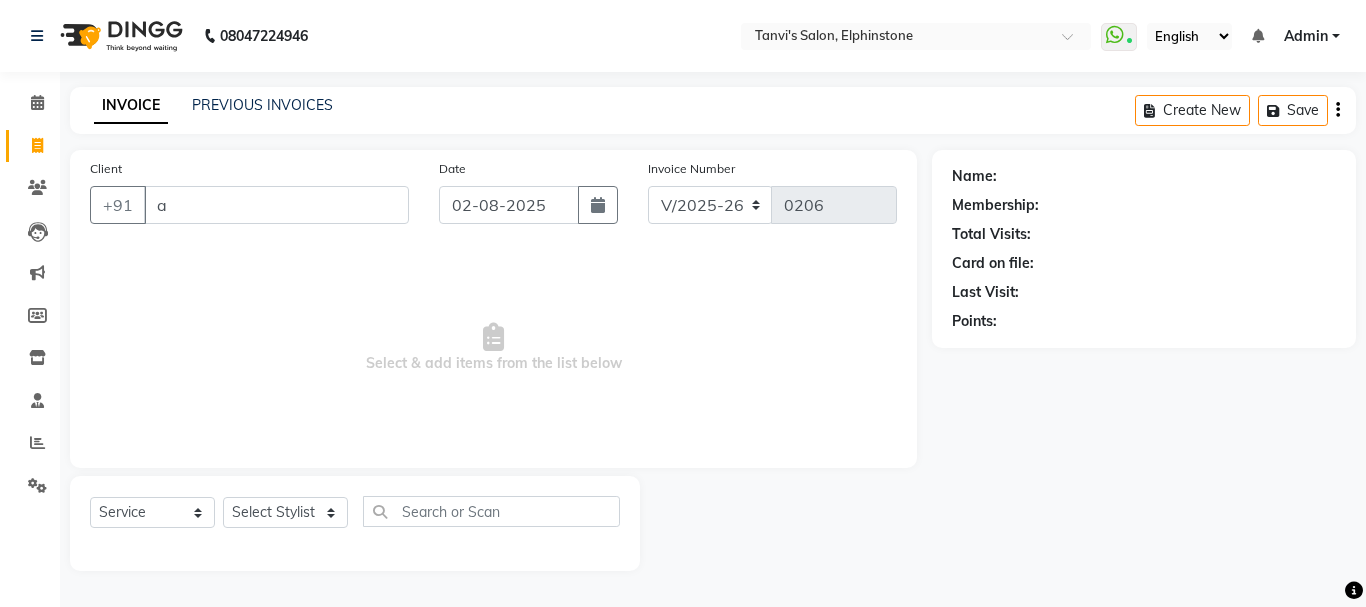 type 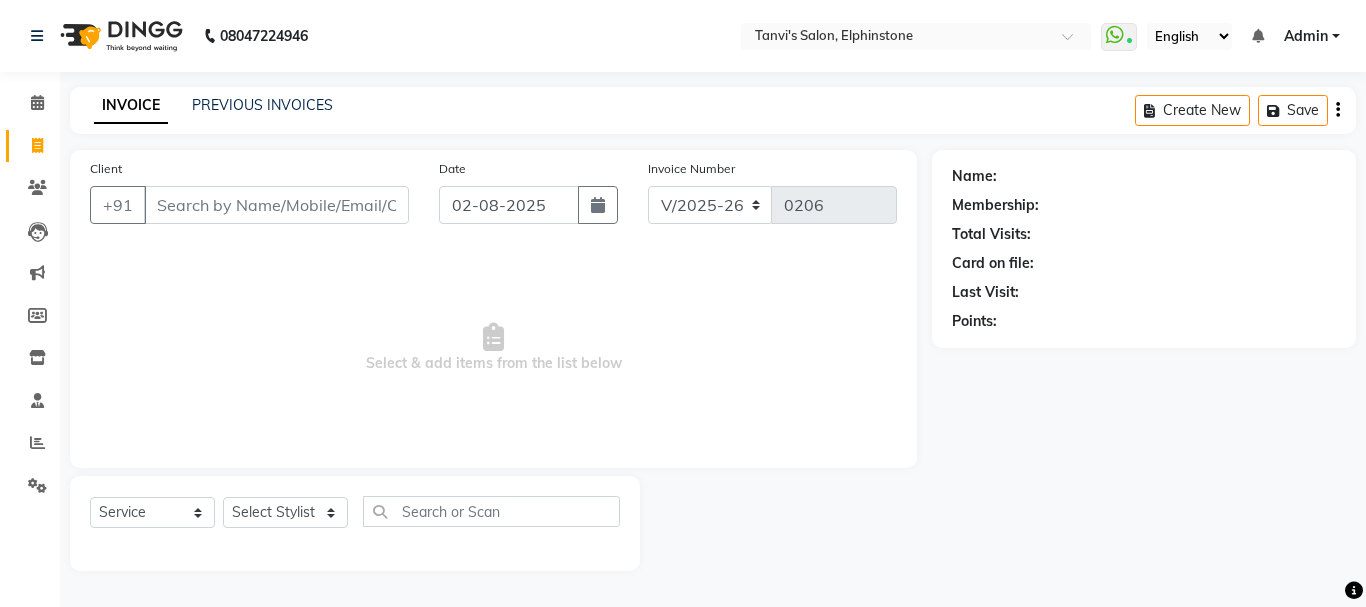 click on "Client" at bounding box center [276, 205] 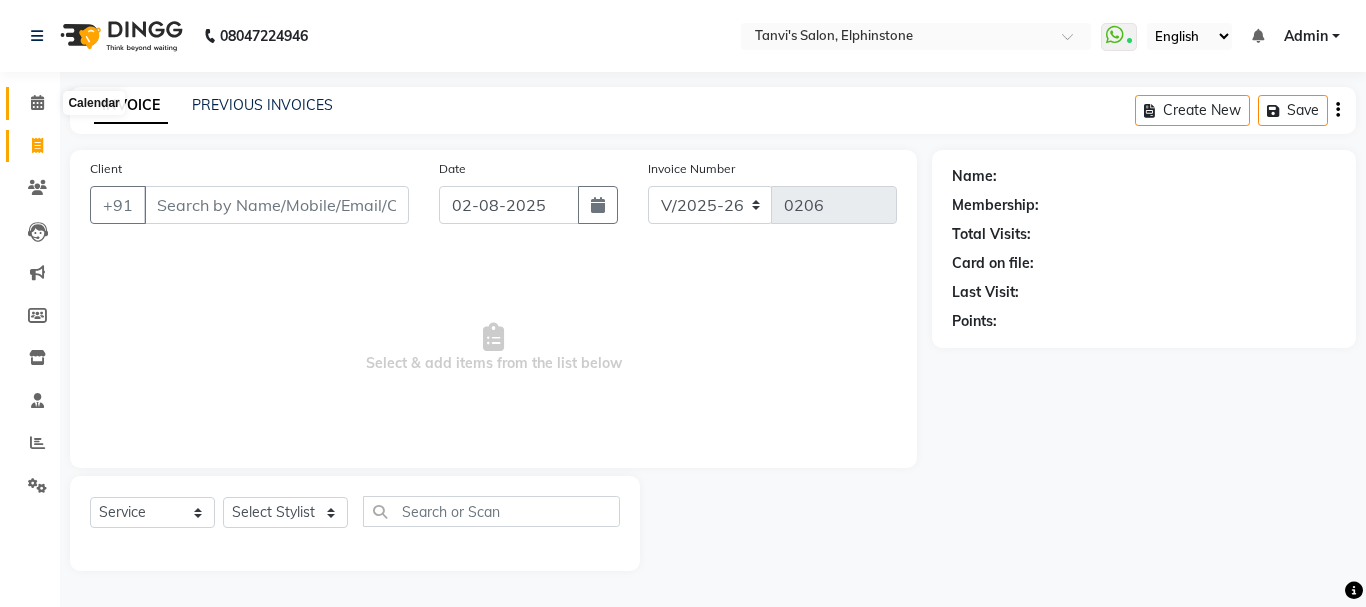 click 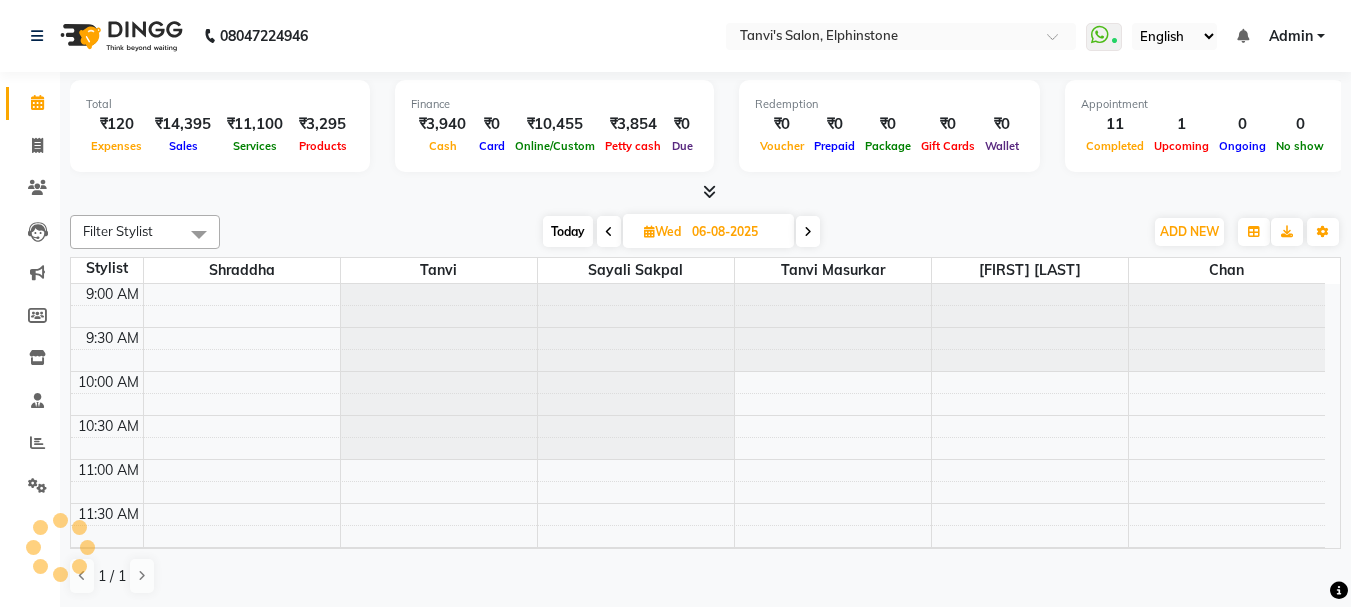 scroll, scrollTop: 841, scrollLeft: 0, axis: vertical 